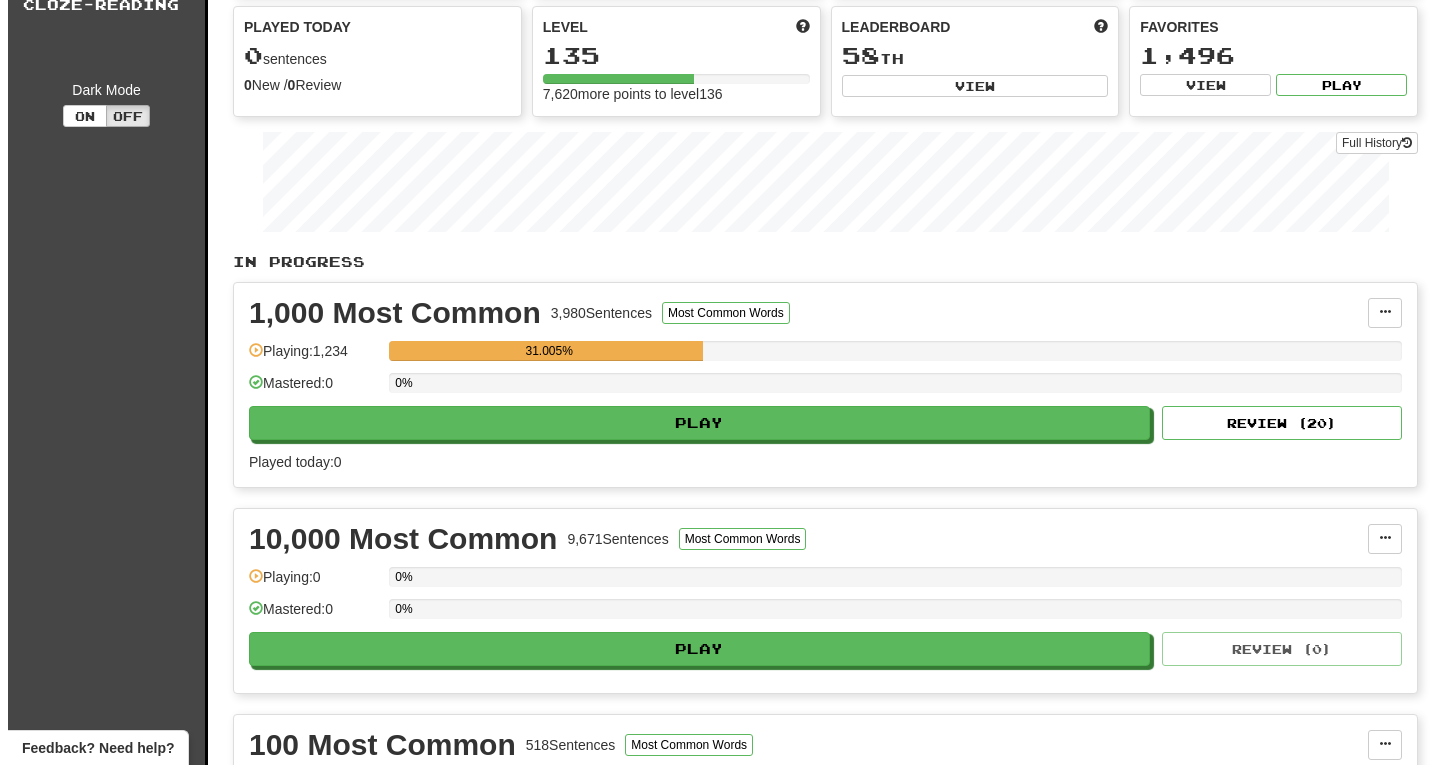 scroll, scrollTop: 180, scrollLeft: 0, axis: vertical 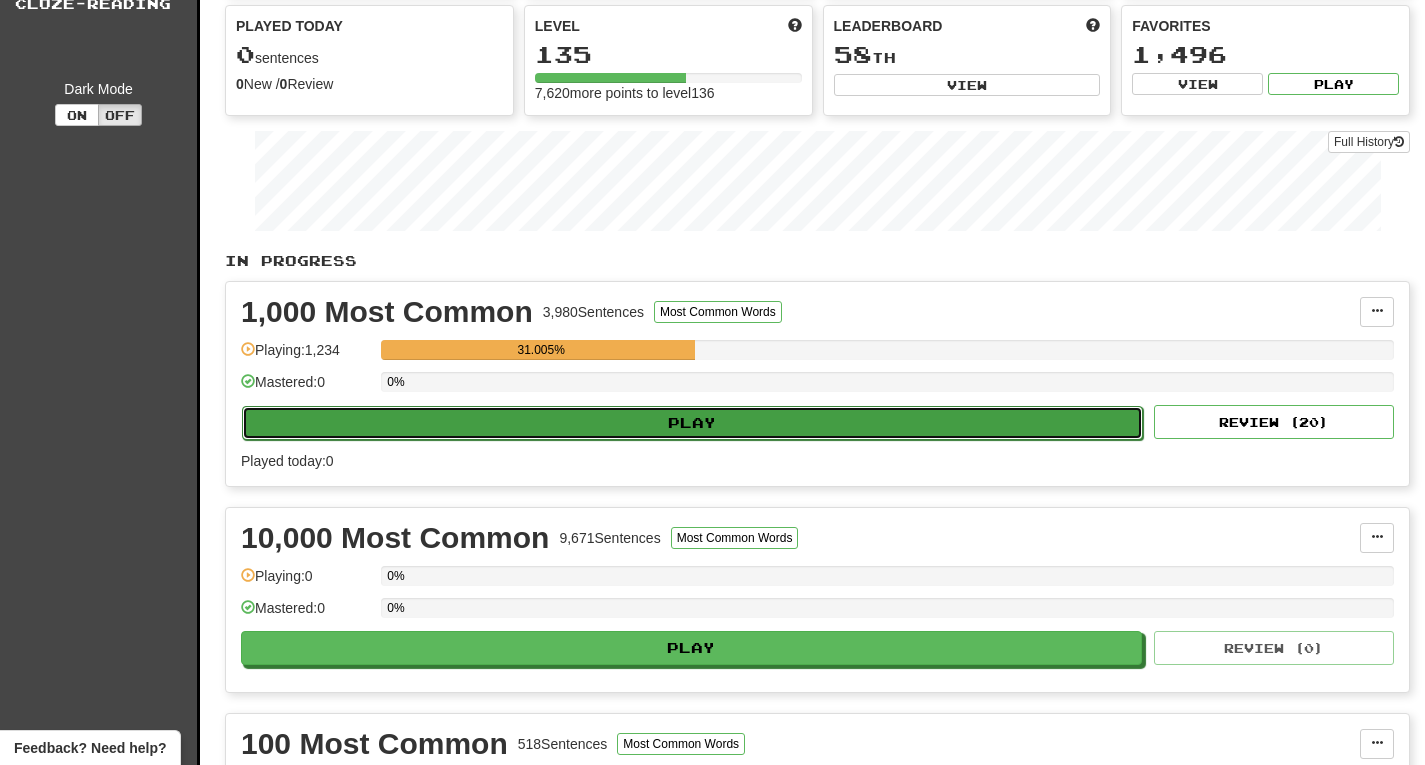 click on "Play" at bounding box center (692, 423) 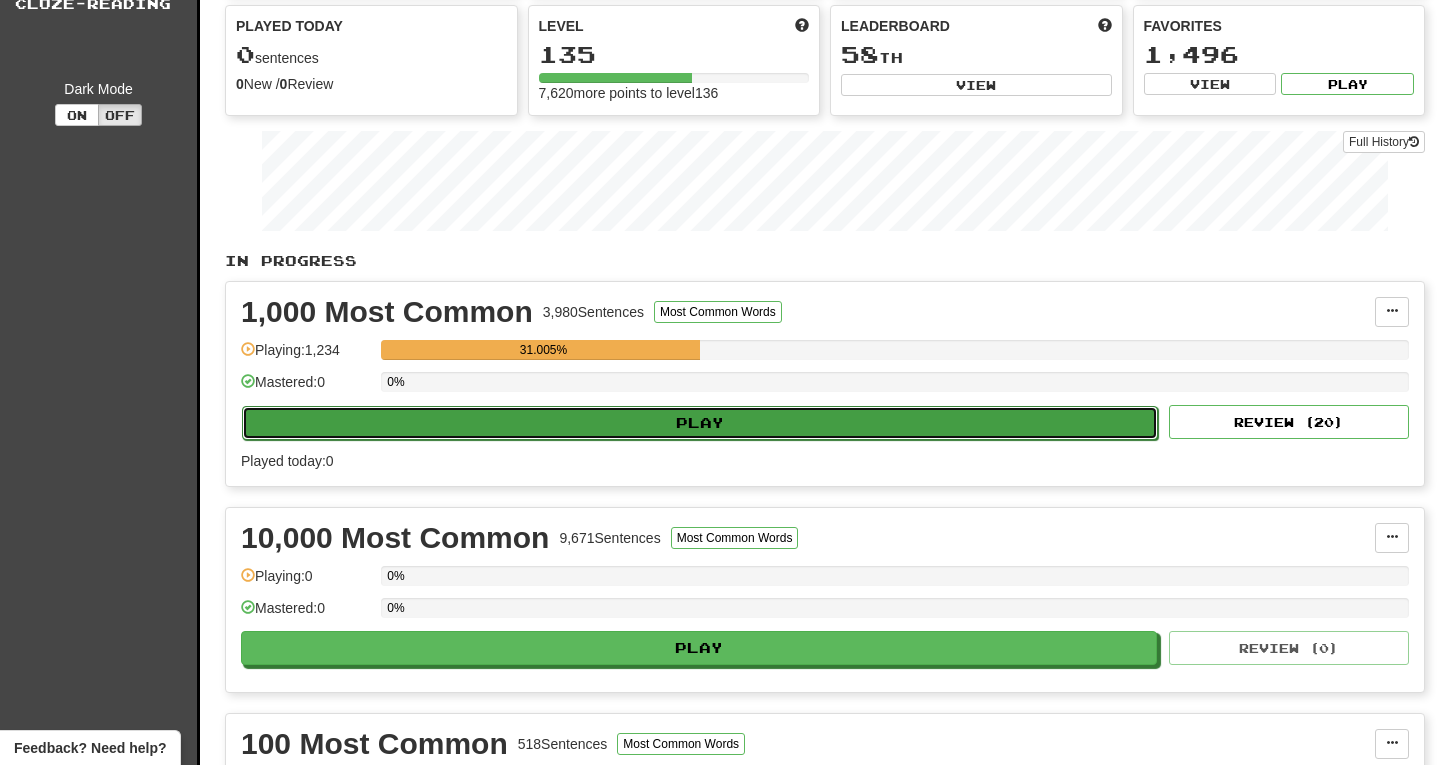 select on "***" 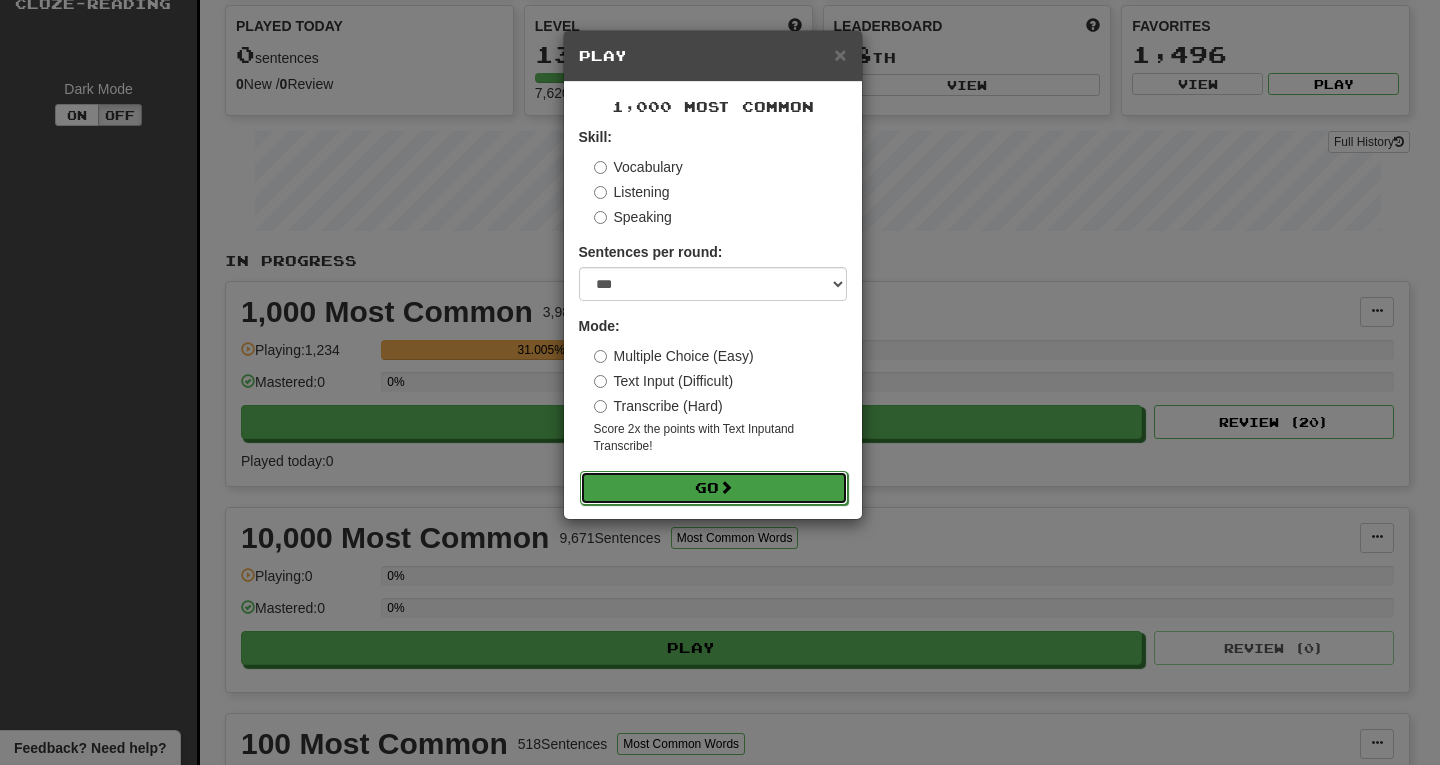 click on "Go" at bounding box center (714, 488) 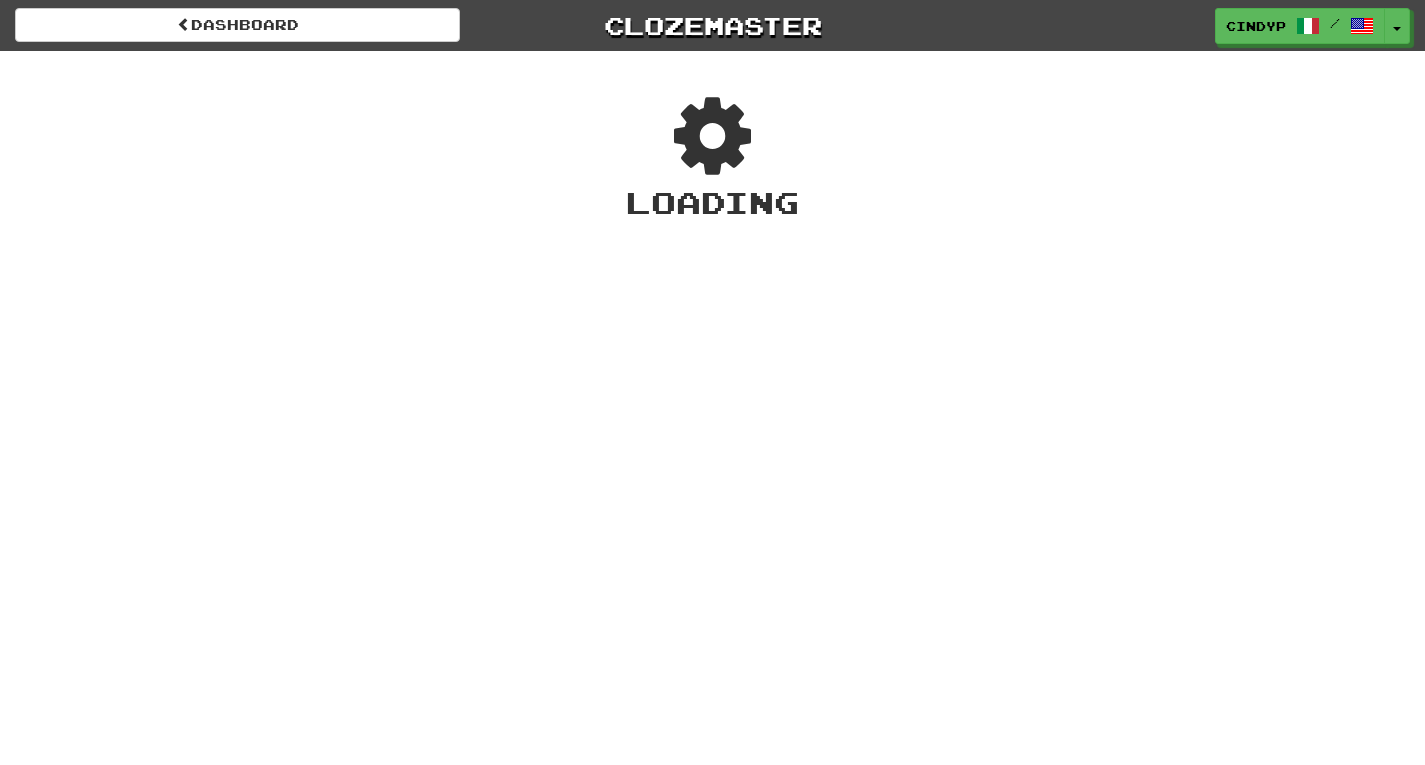 scroll, scrollTop: 0, scrollLeft: 0, axis: both 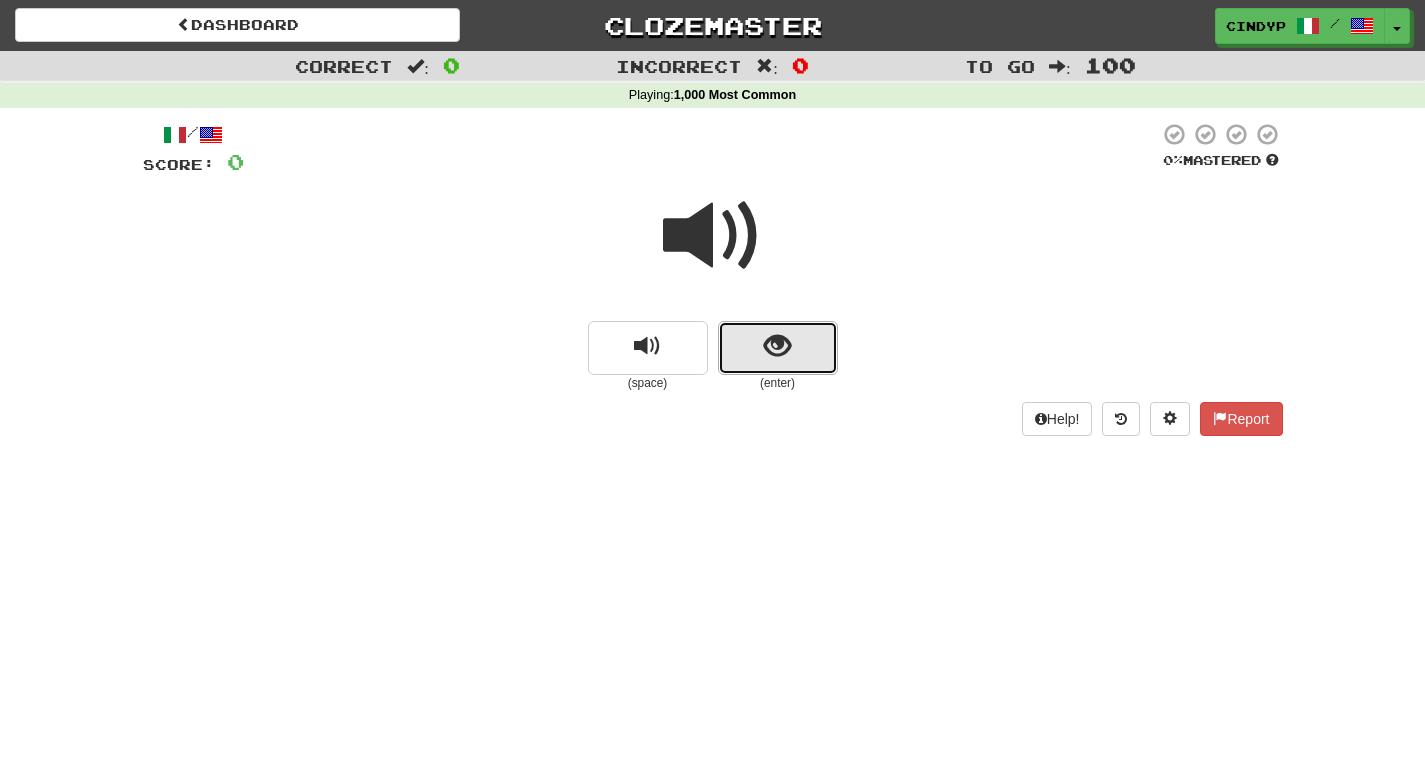 click at bounding box center [777, 346] 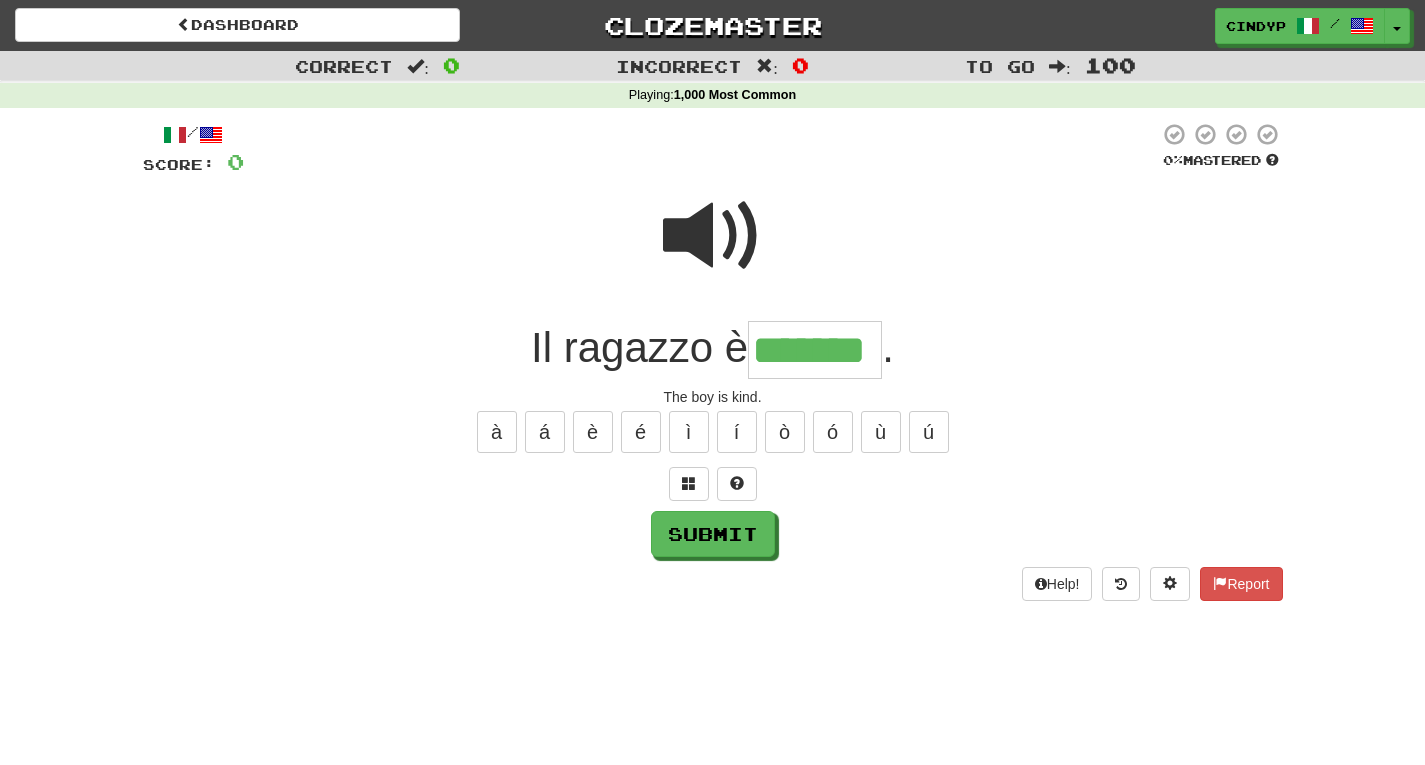 type on "*******" 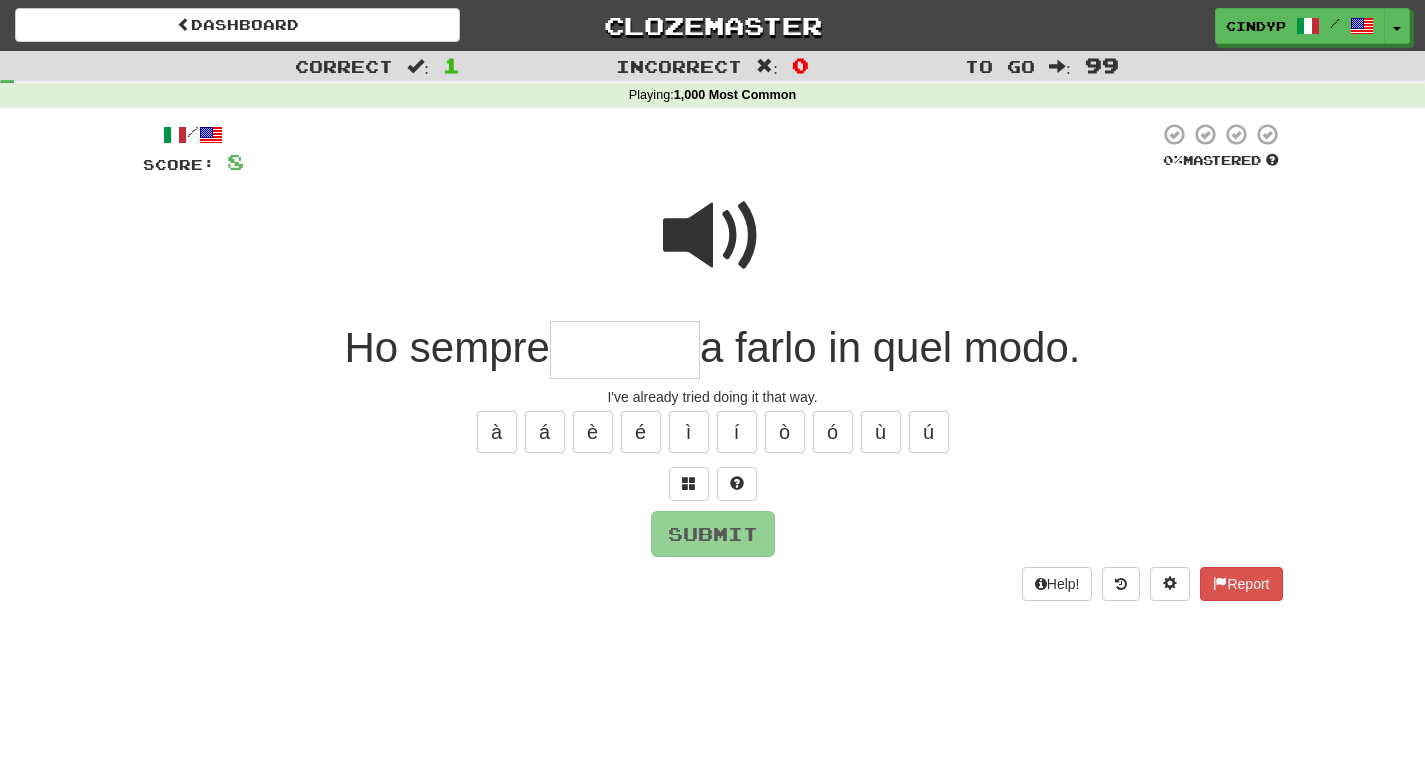 click at bounding box center [713, 236] 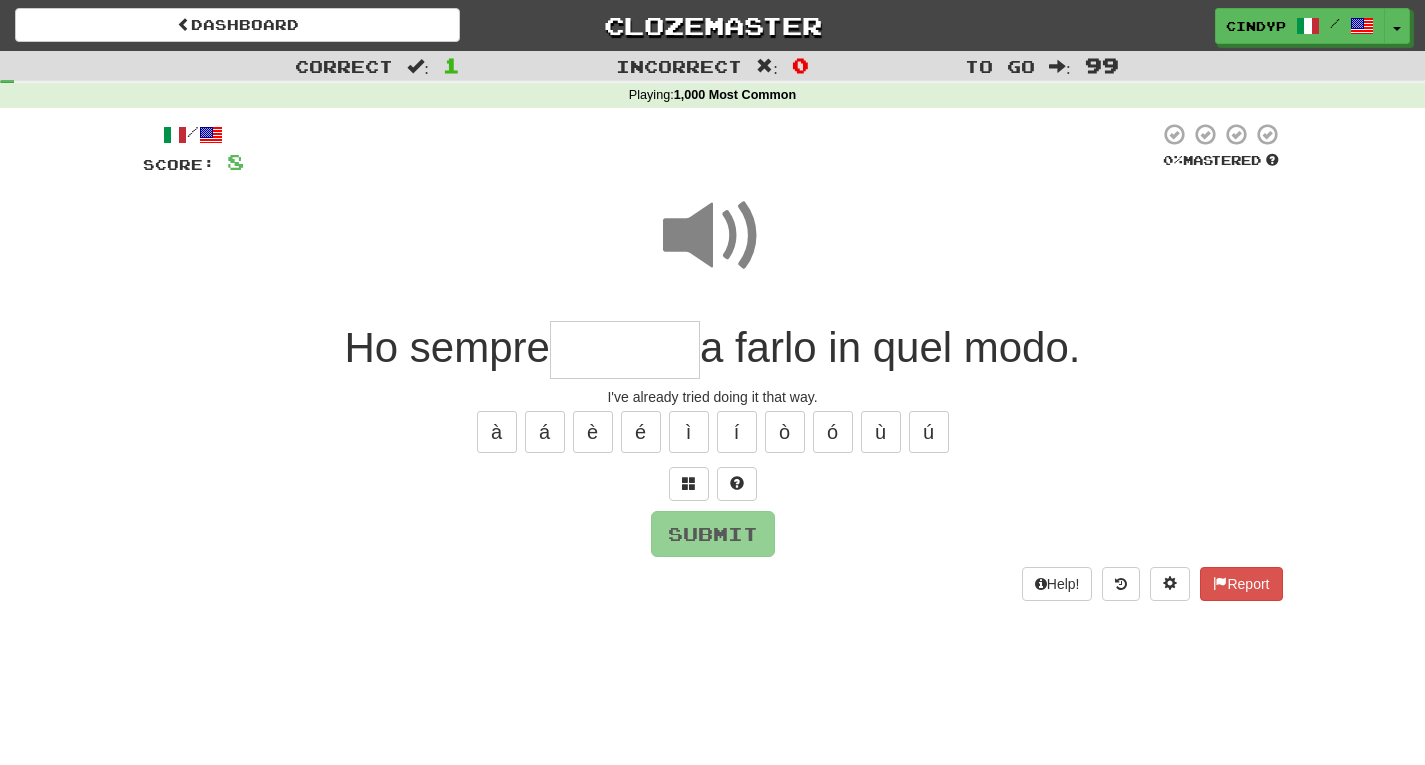 click at bounding box center (625, 350) 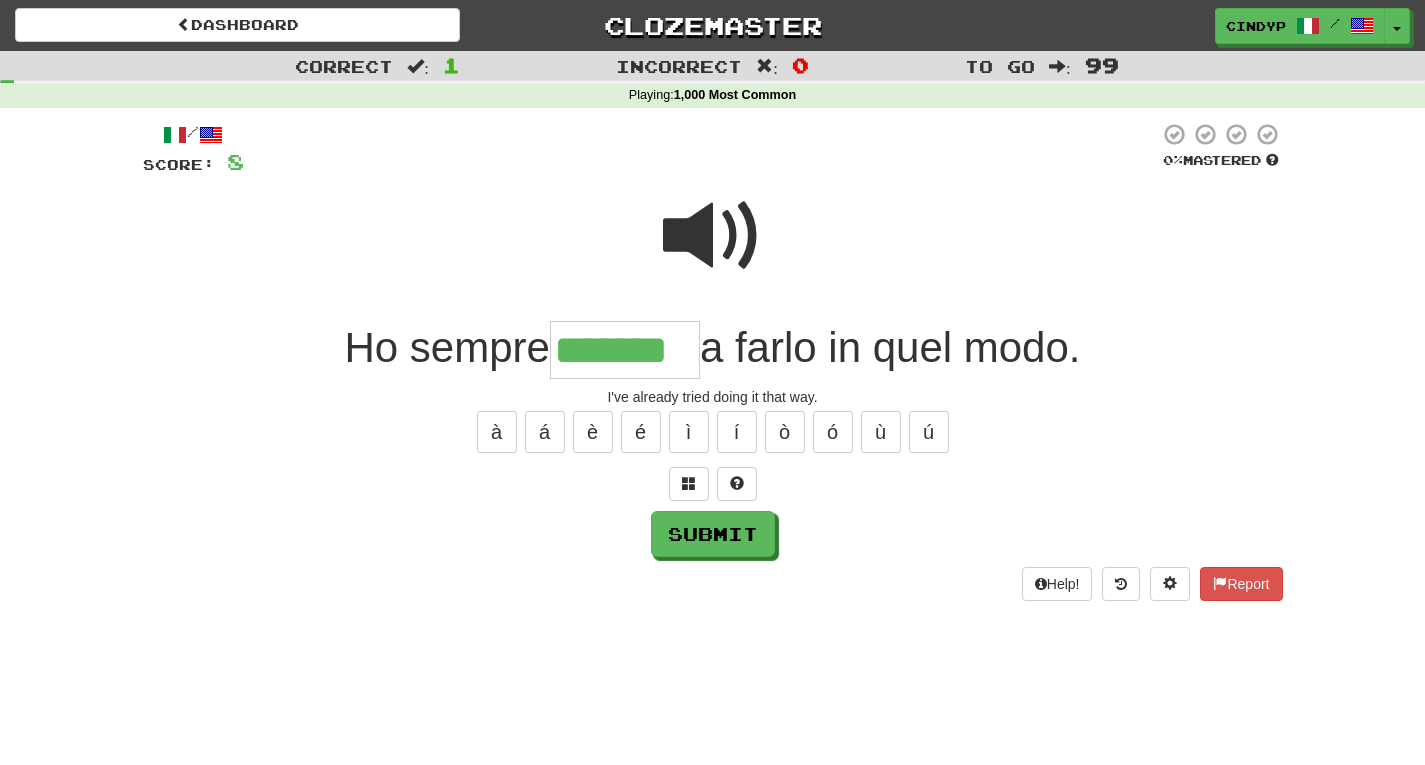 type on "*******" 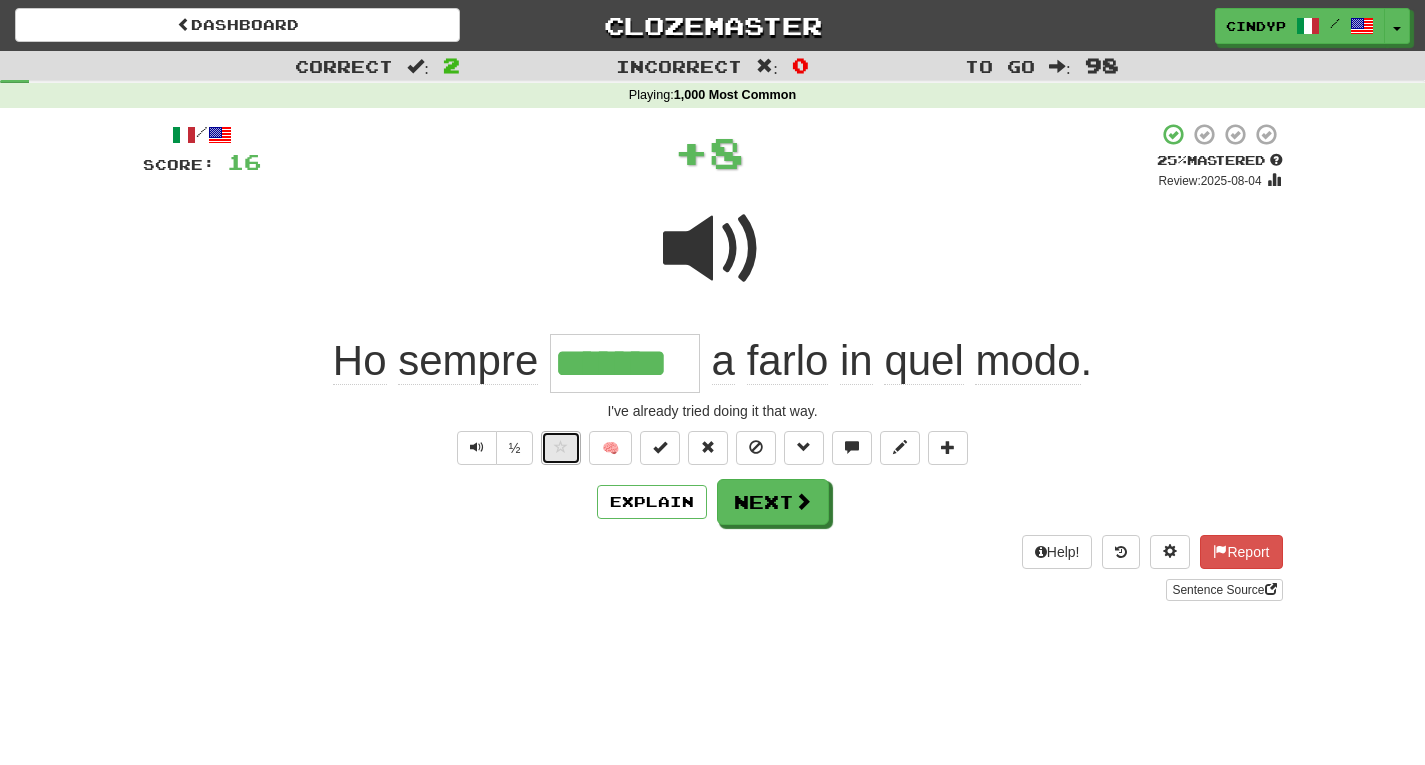 click at bounding box center [561, 447] 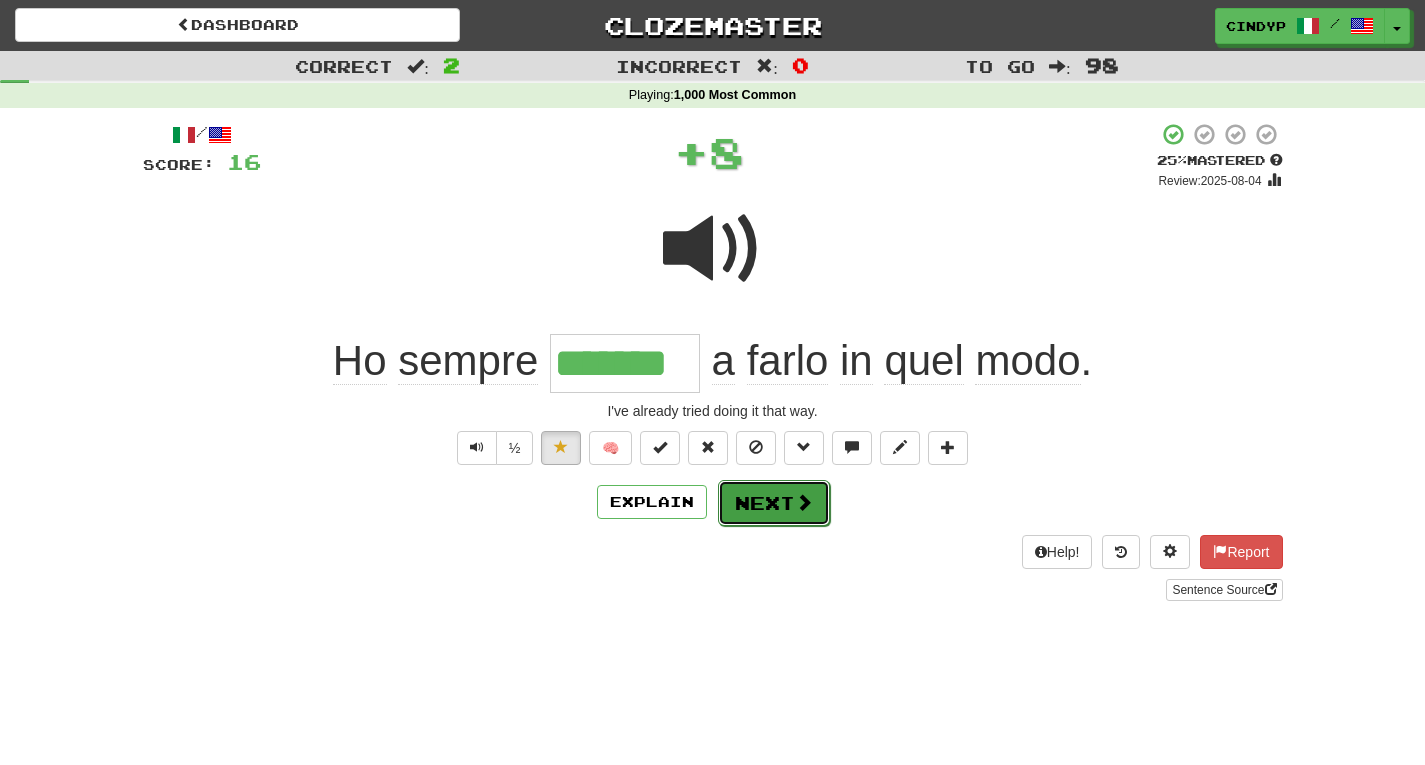 click on "Next" at bounding box center [774, 503] 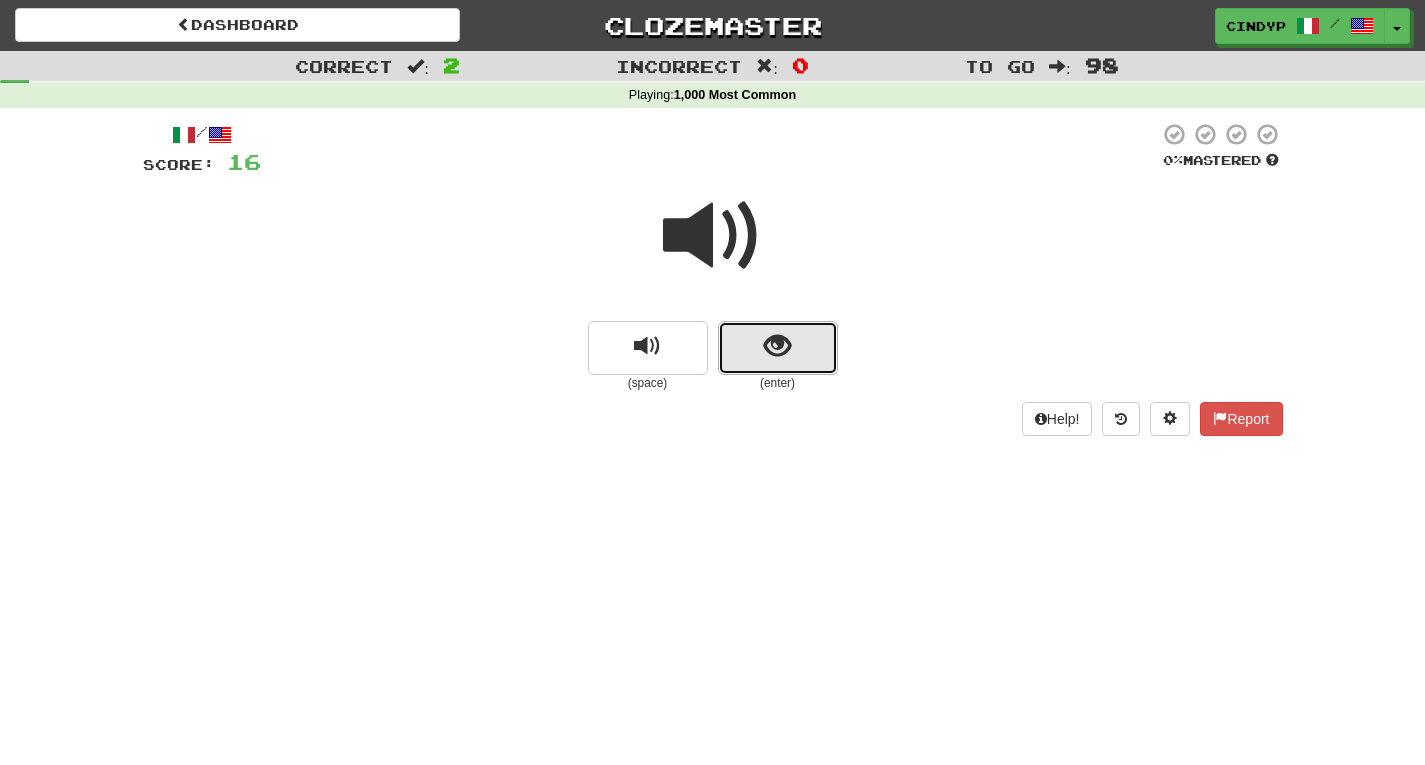 click at bounding box center [777, 346] 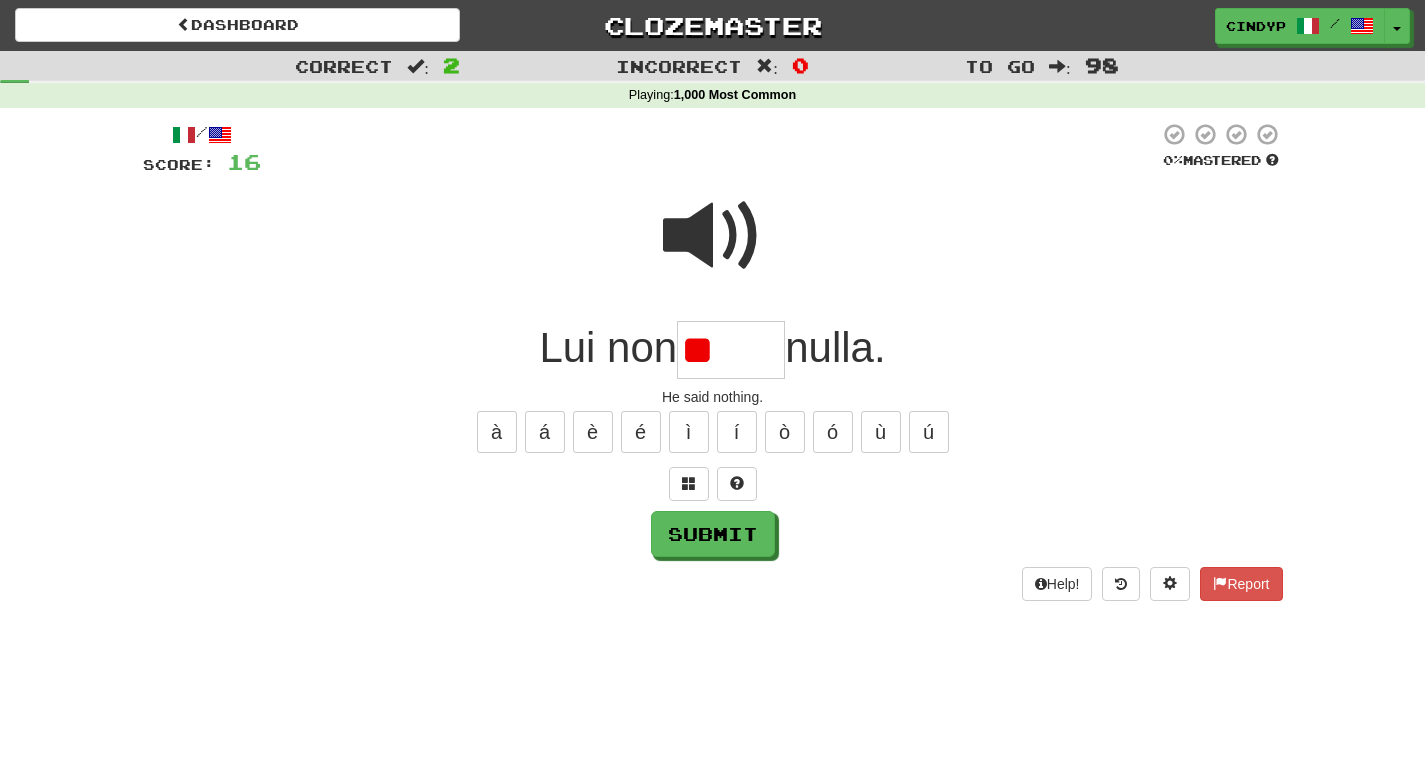 type on "*" 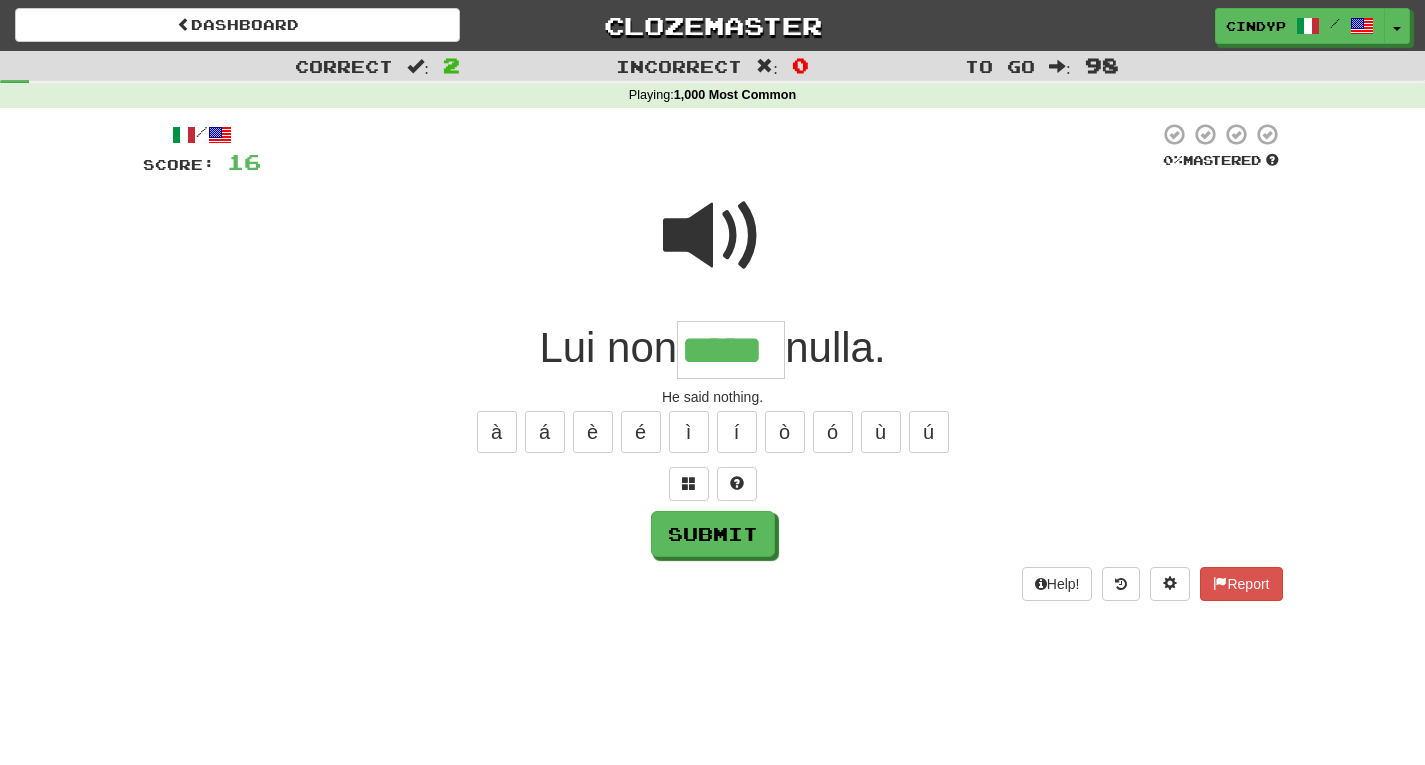 type on "*****" 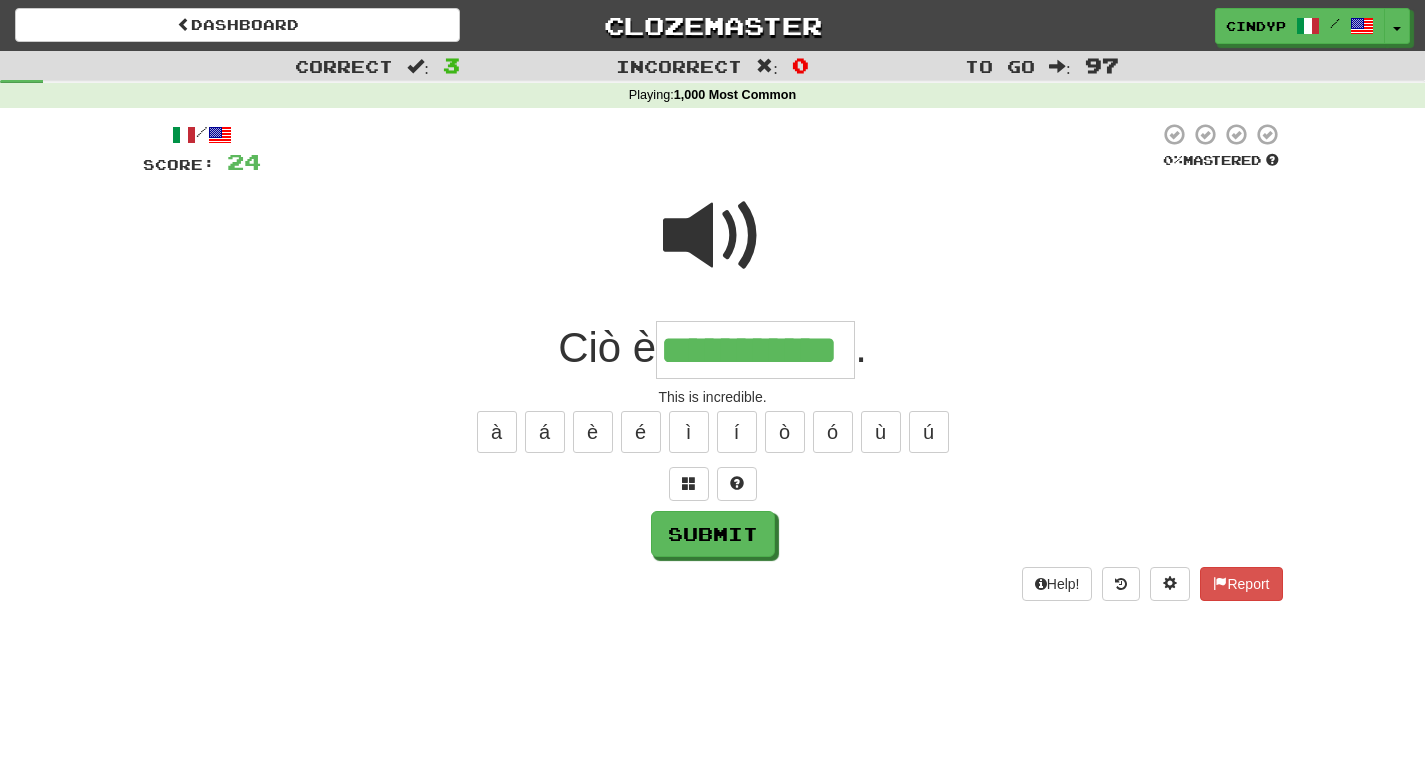 type on "**********" 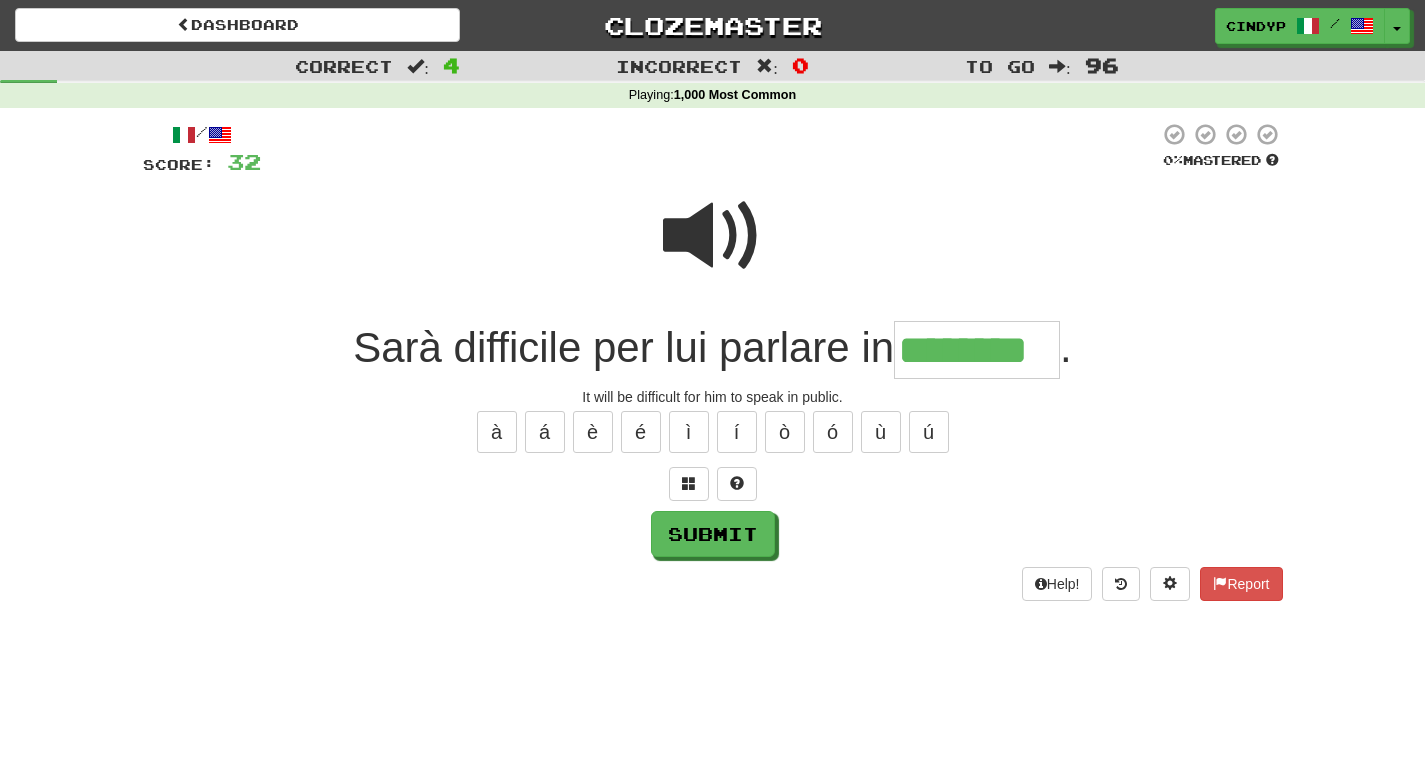 type on "********" 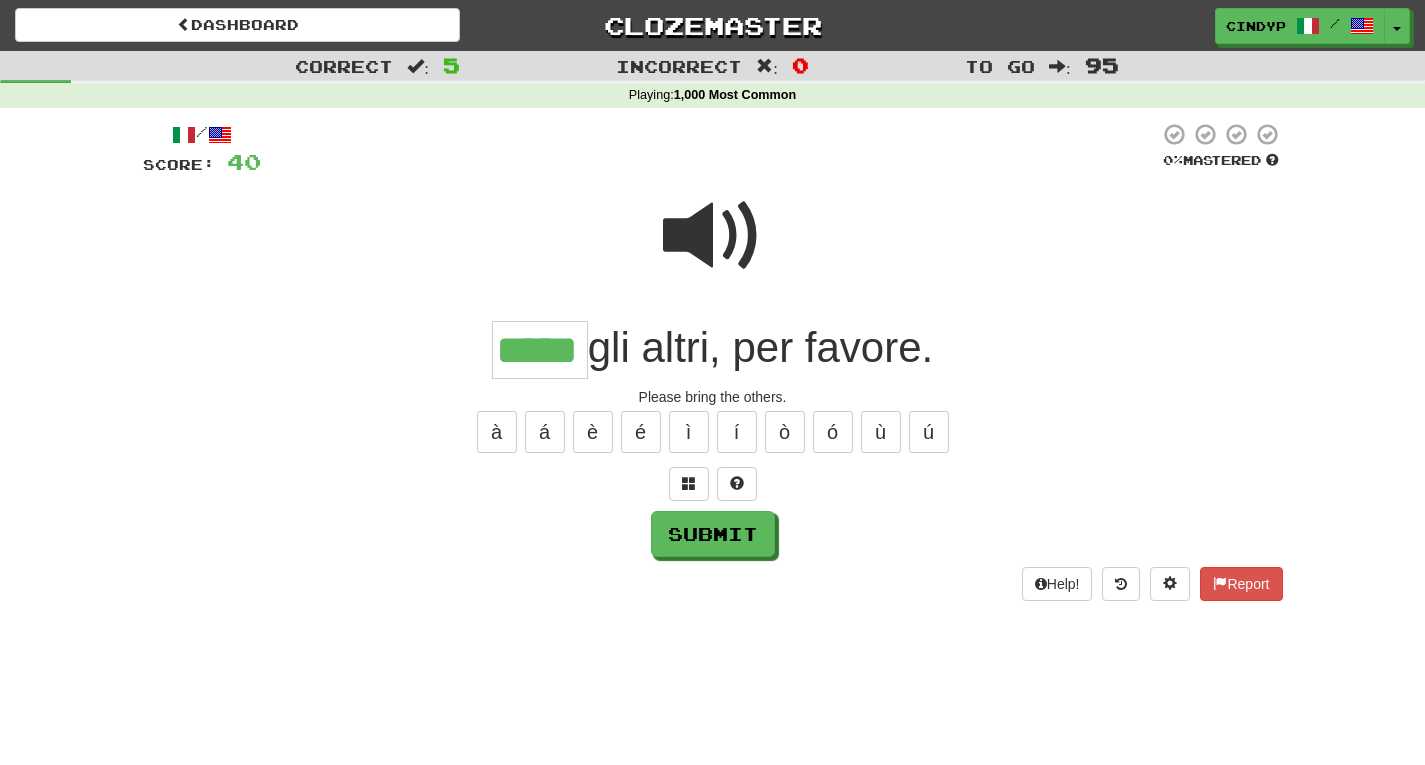 type on "*****" 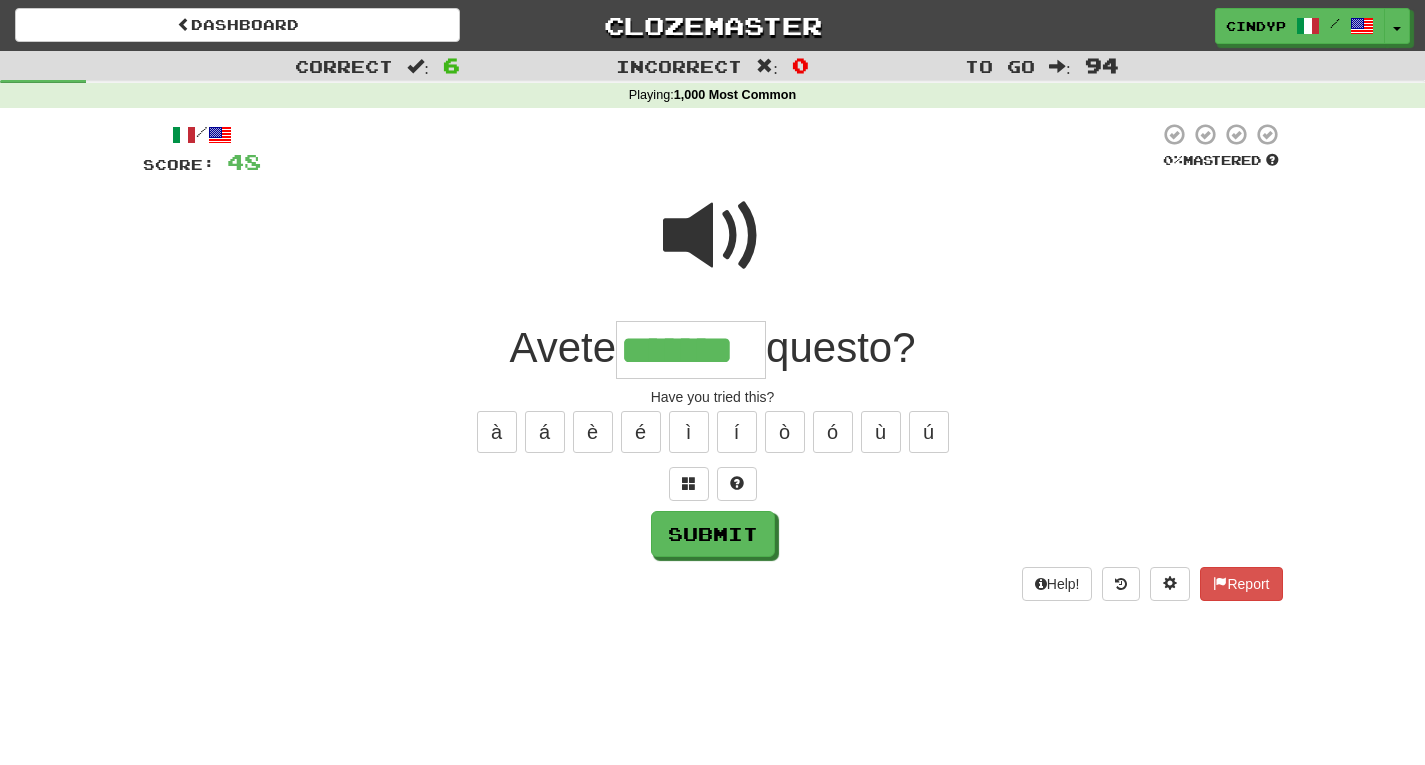 type on "*******" 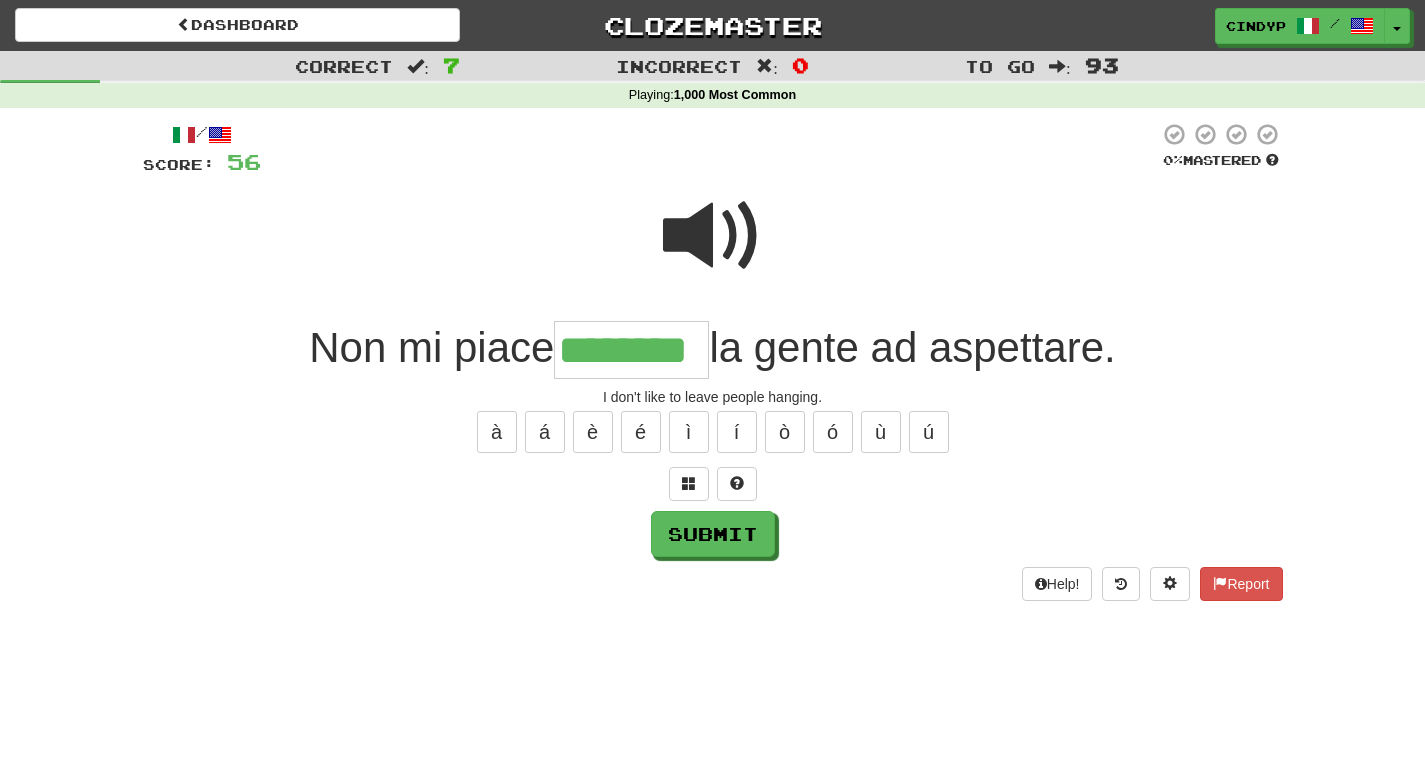 type on "********" 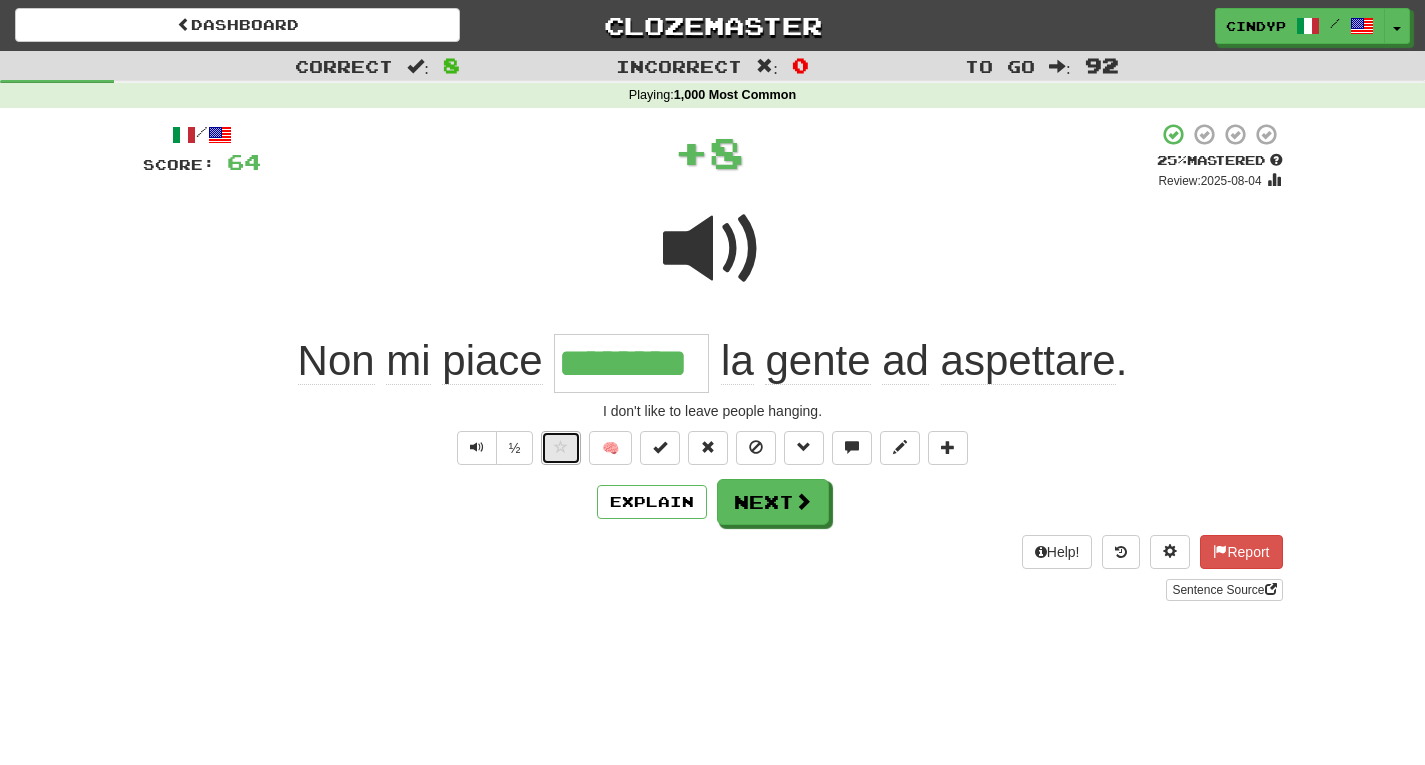 click at bounding box center [561, 447] 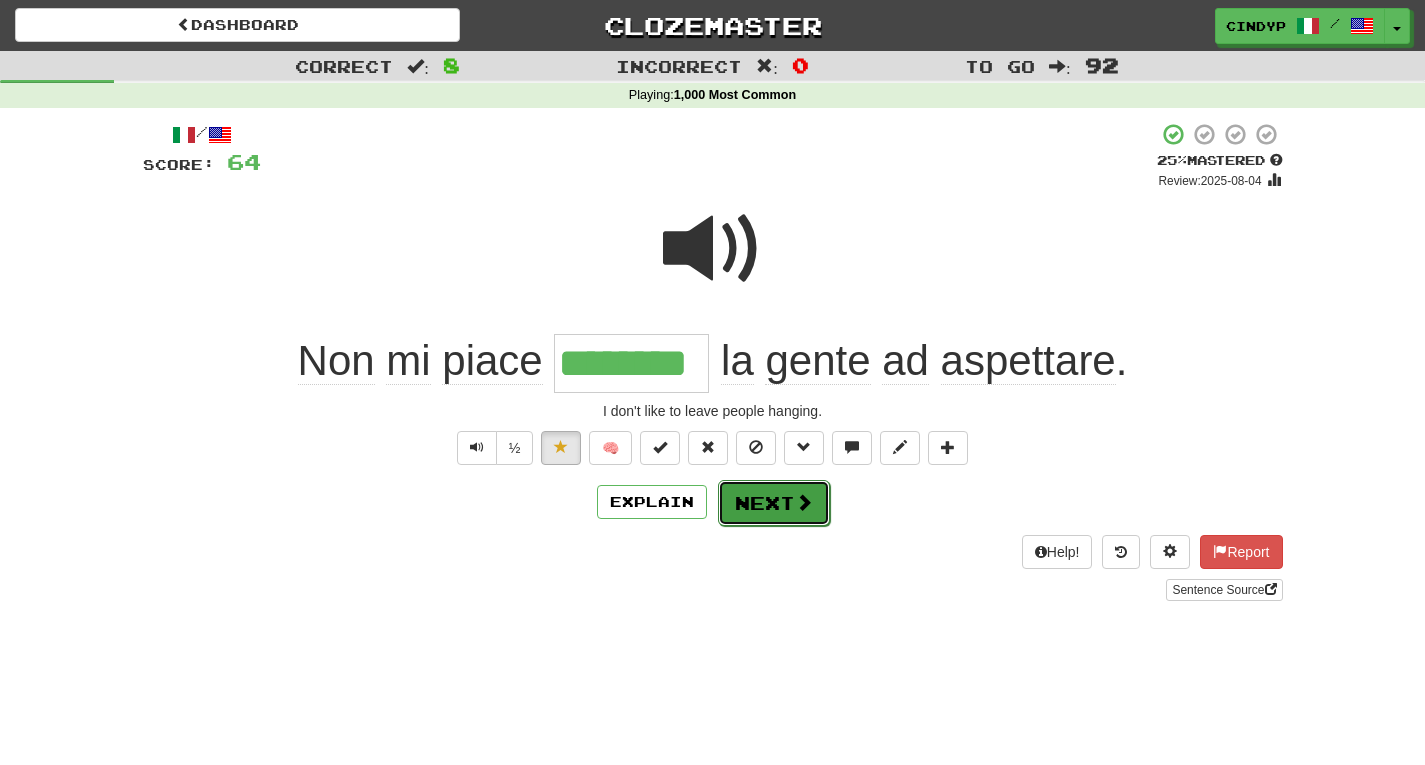 click on "Next" at bounding box center [774, 503] 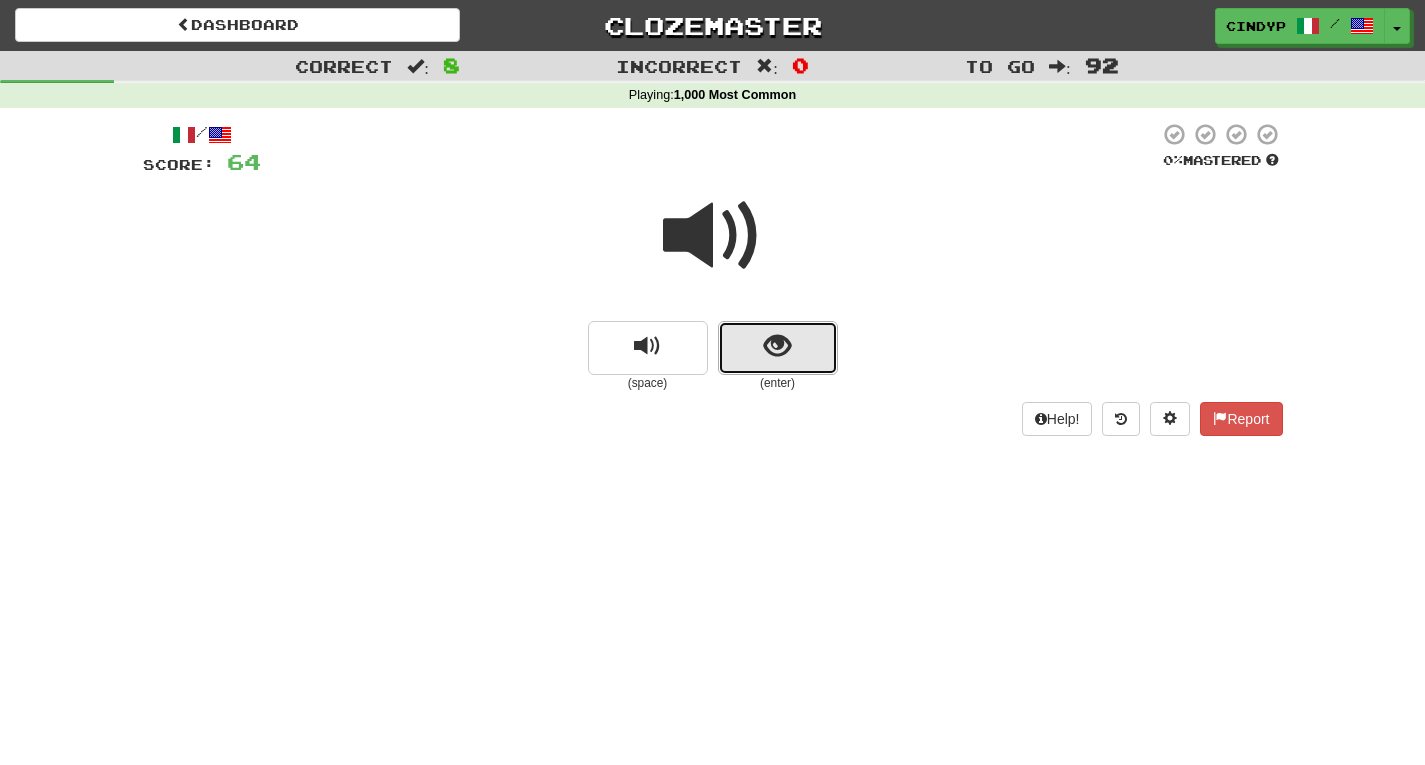 click at bounding box center (778, 348) 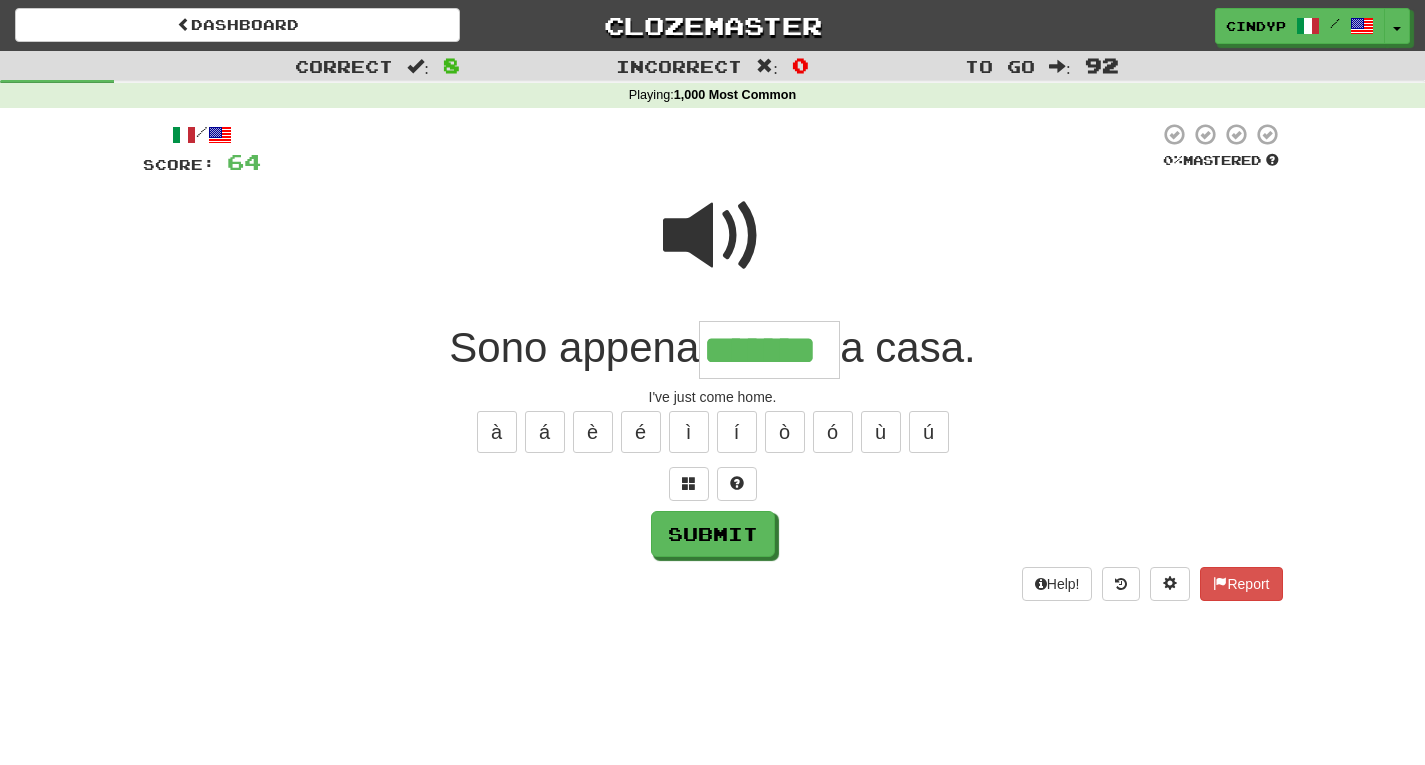 type on "*******" 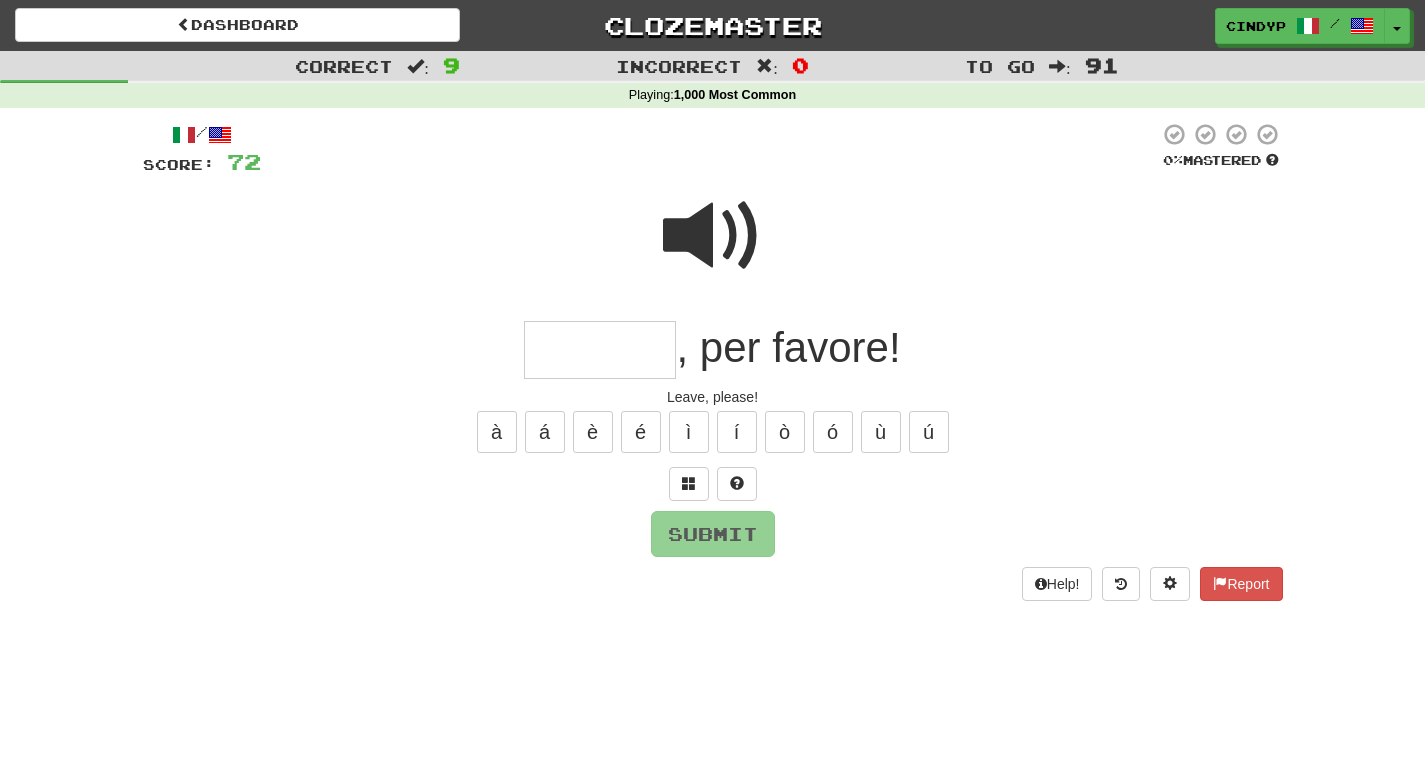 click at bounding box center (713, 236) 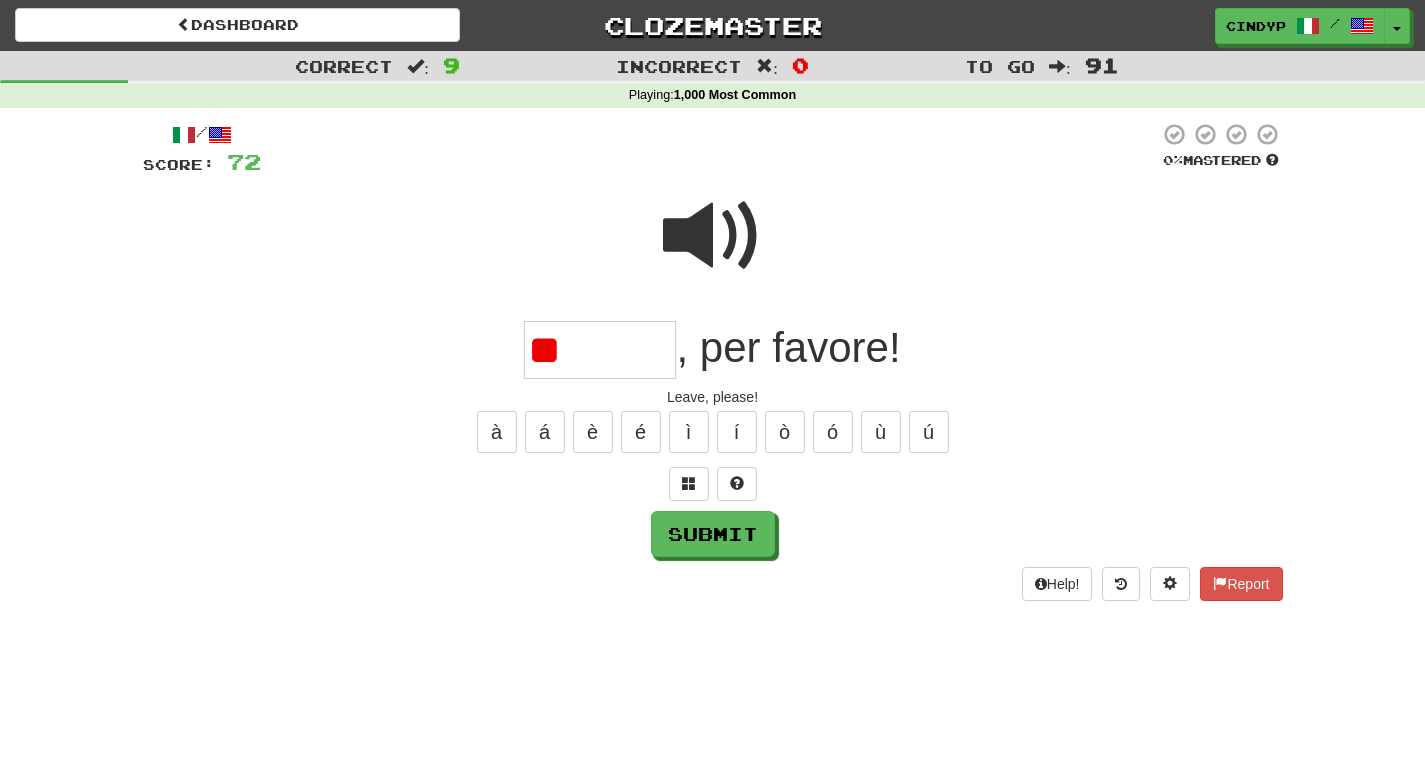 type on "*******" 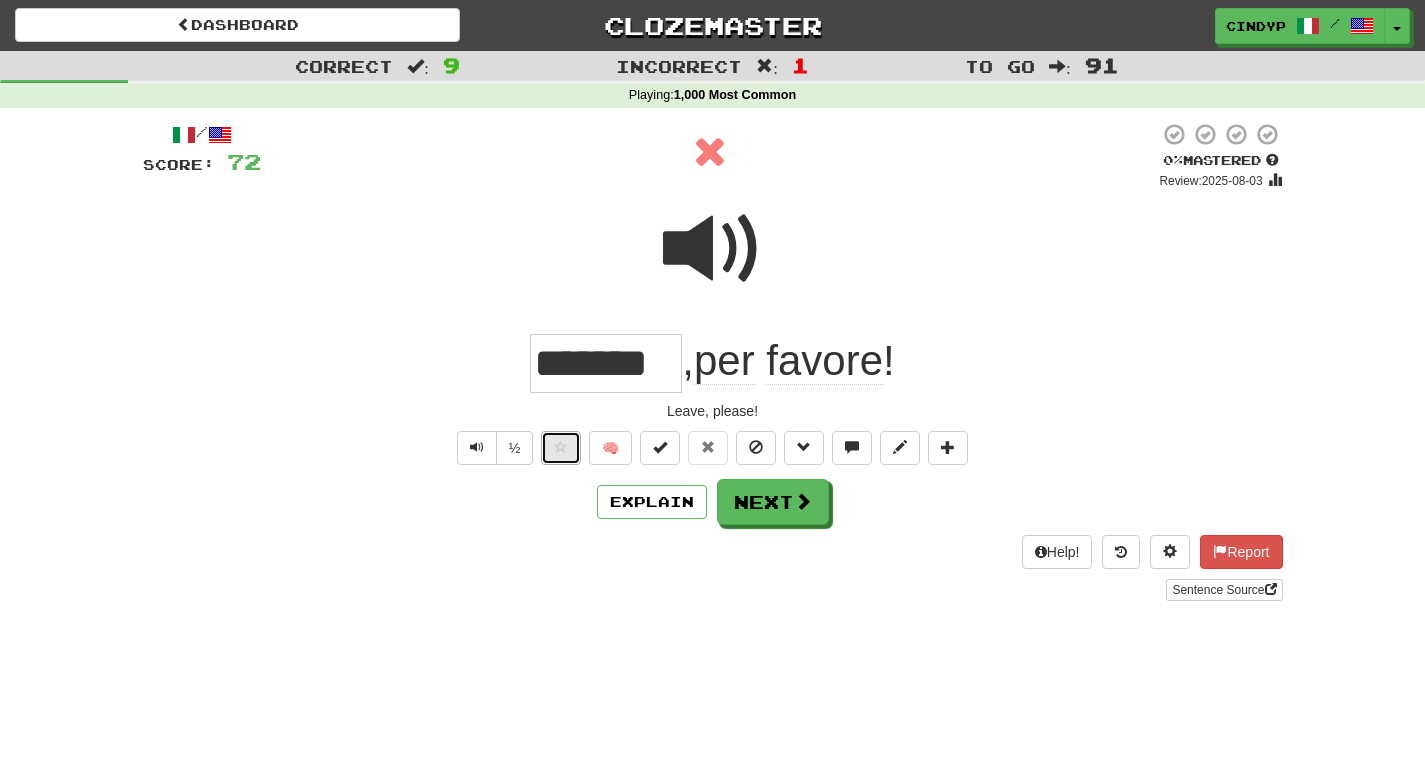 click at bounding box center (561, 447) 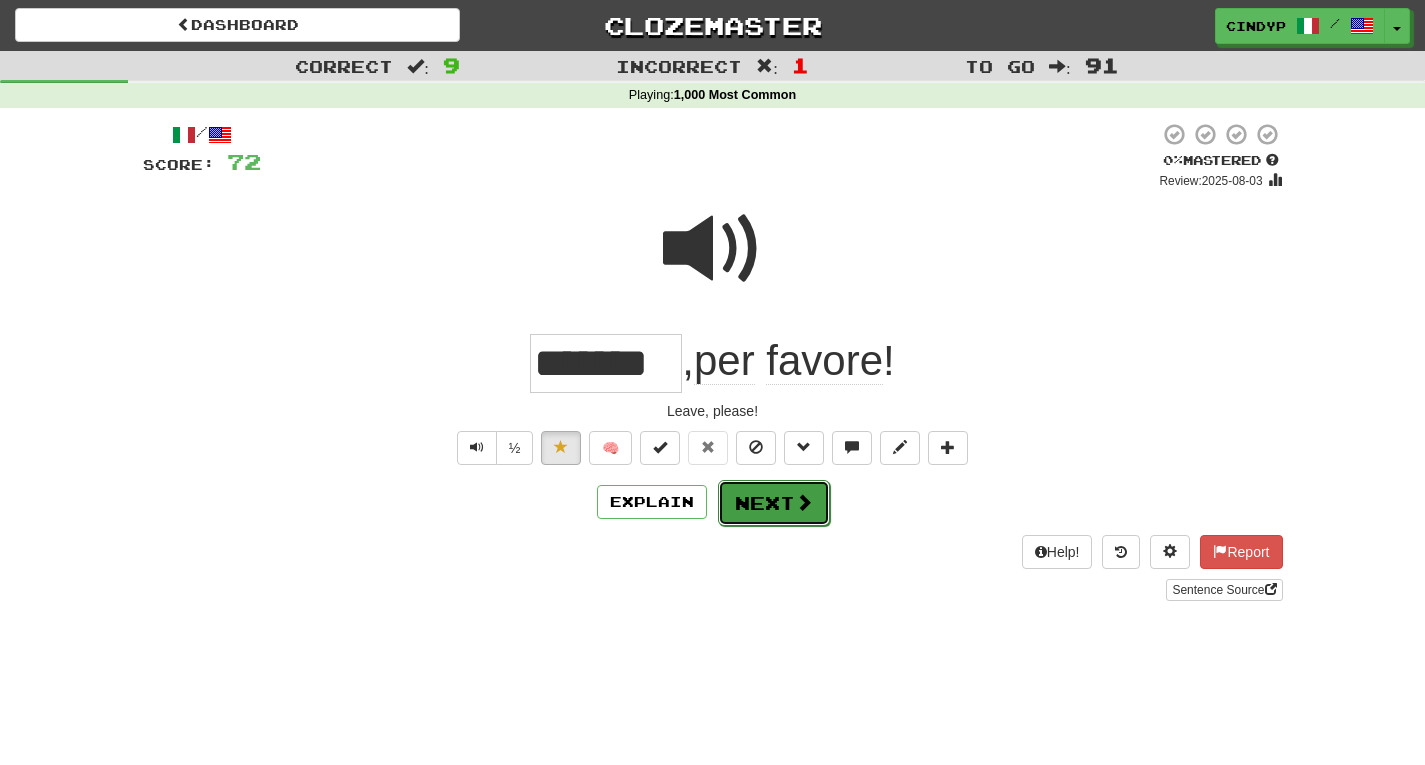 click on "Next" at bounding box center (774, 503) 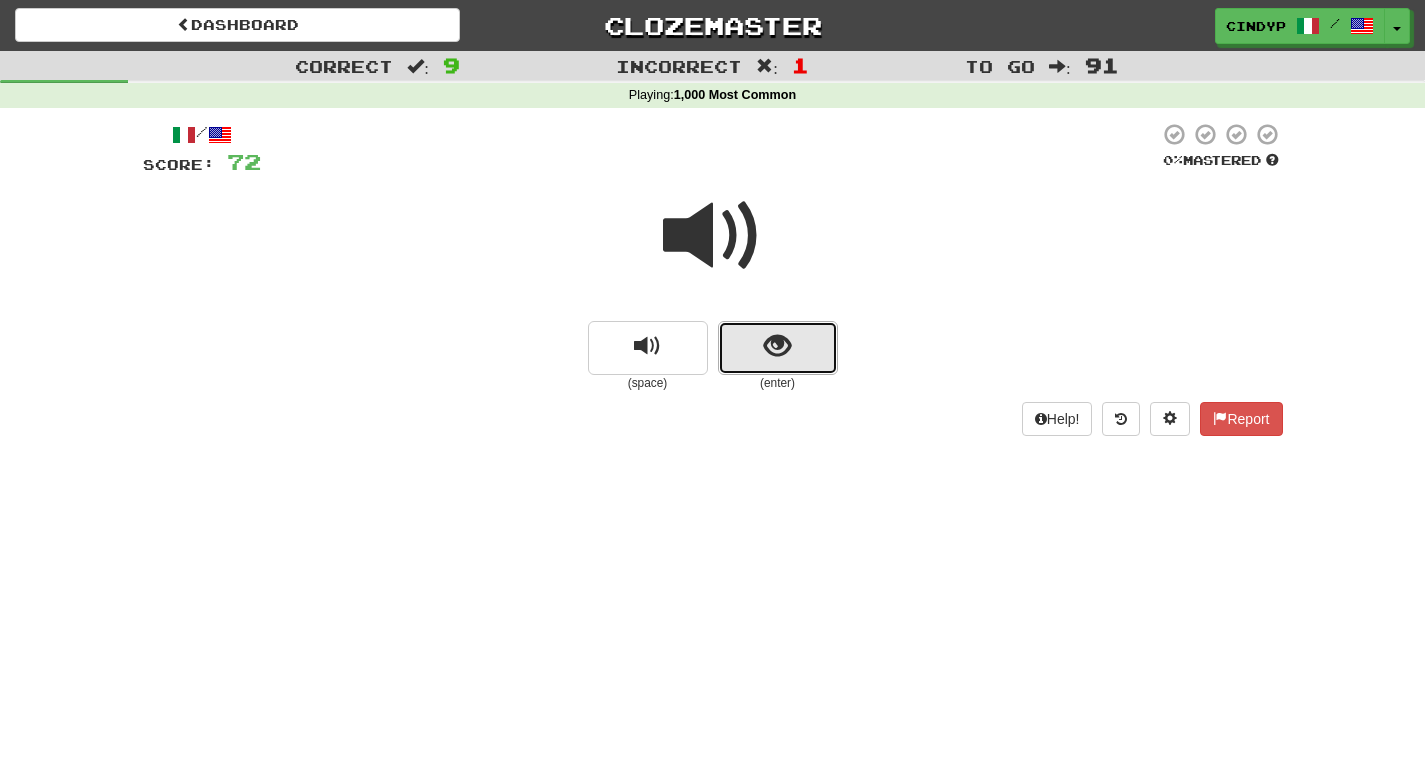 click at bounding box center [778, 348] 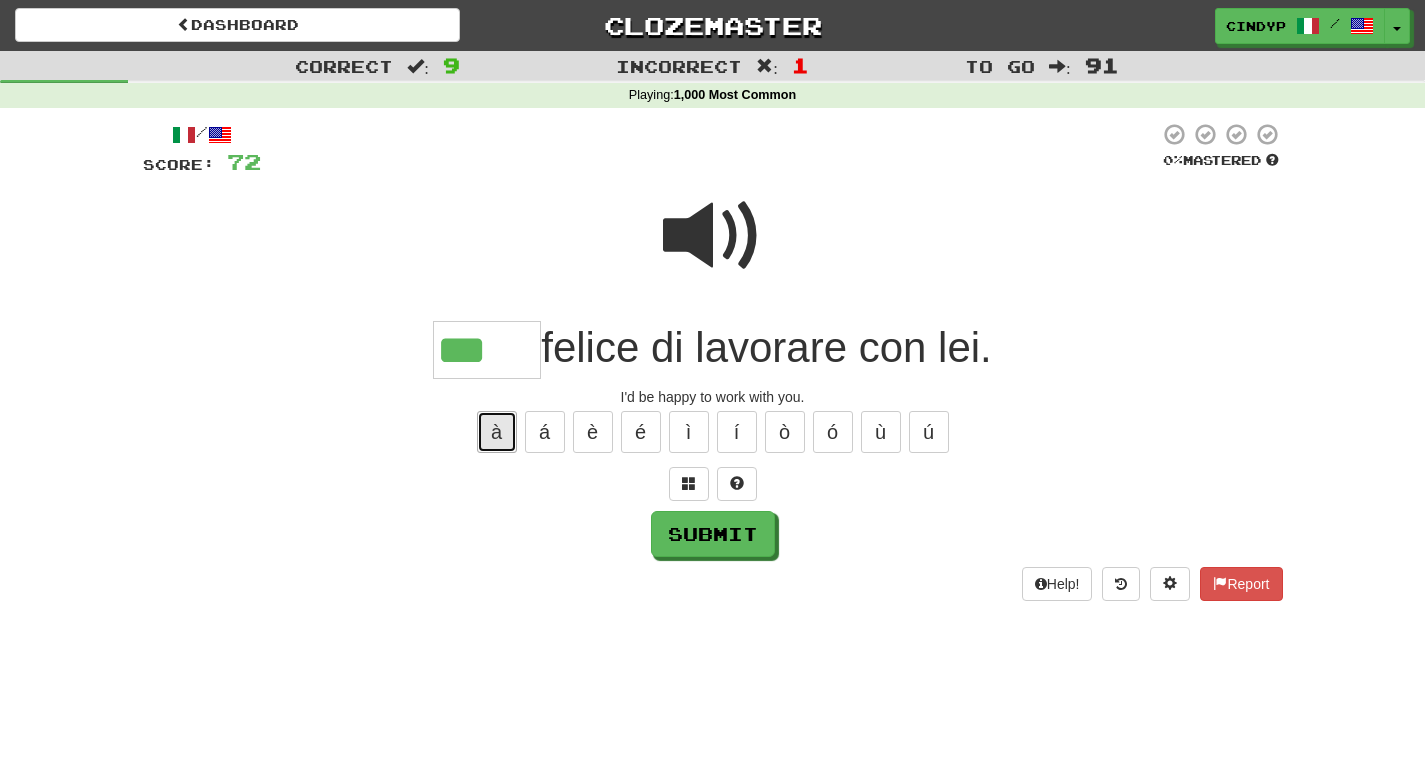 click on "à" at bounding box center (497, 432) 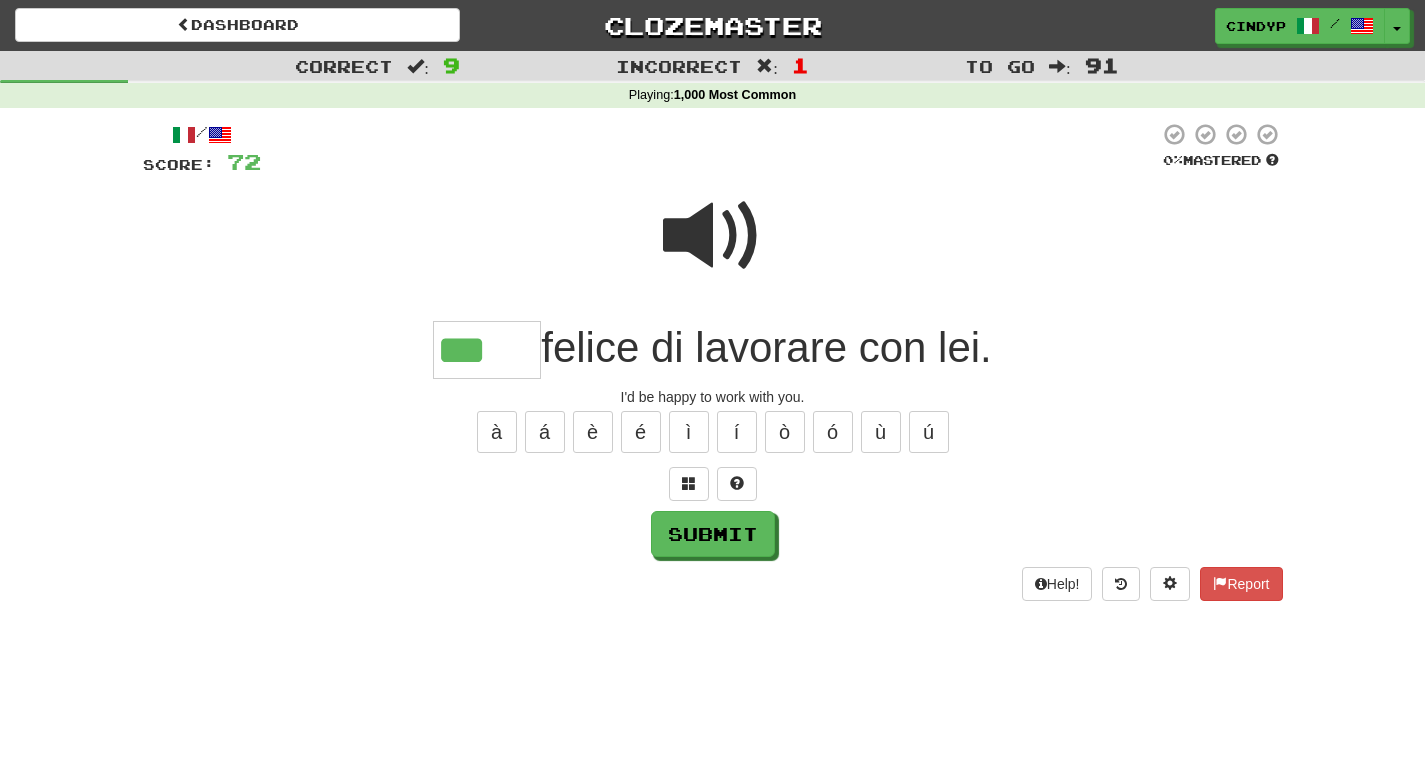 click at bounding box center [713, 236] 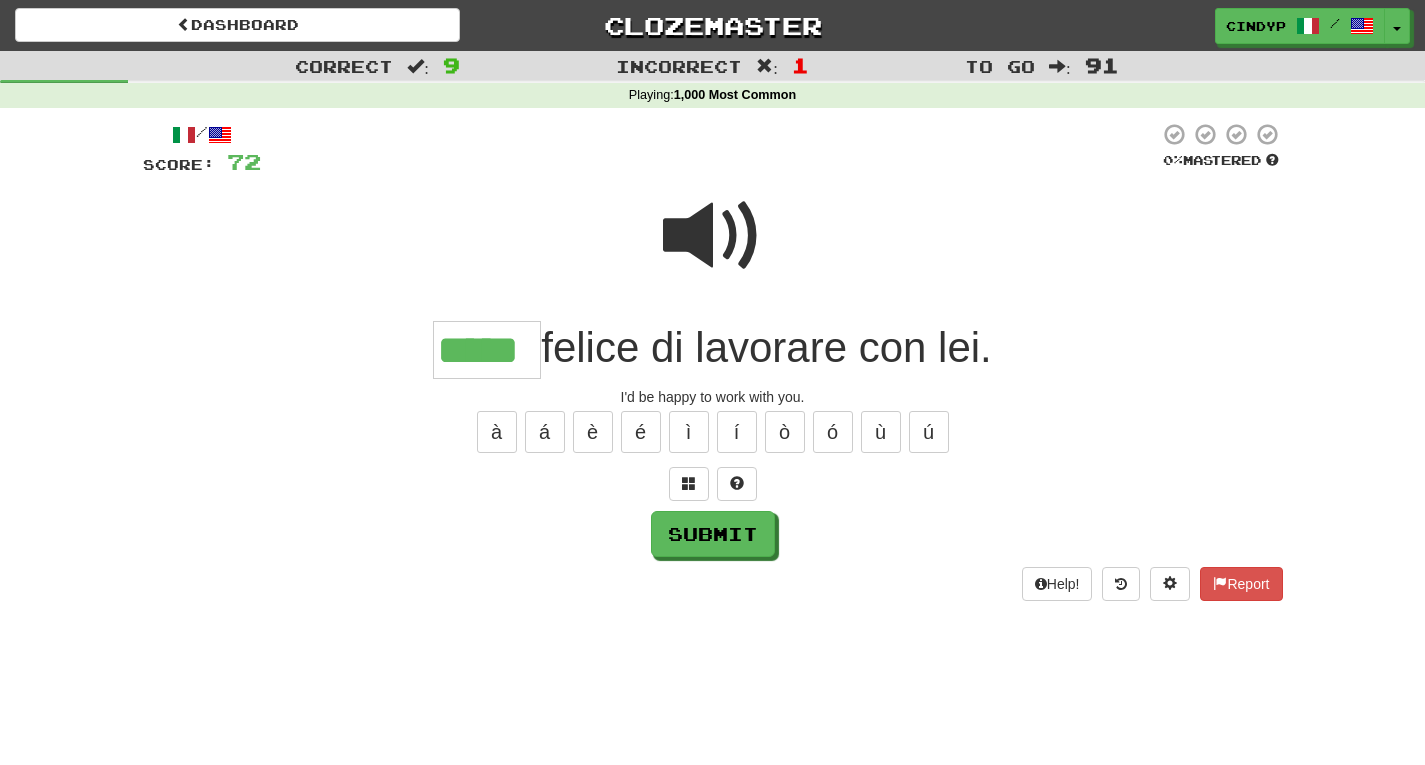 type on "*****" 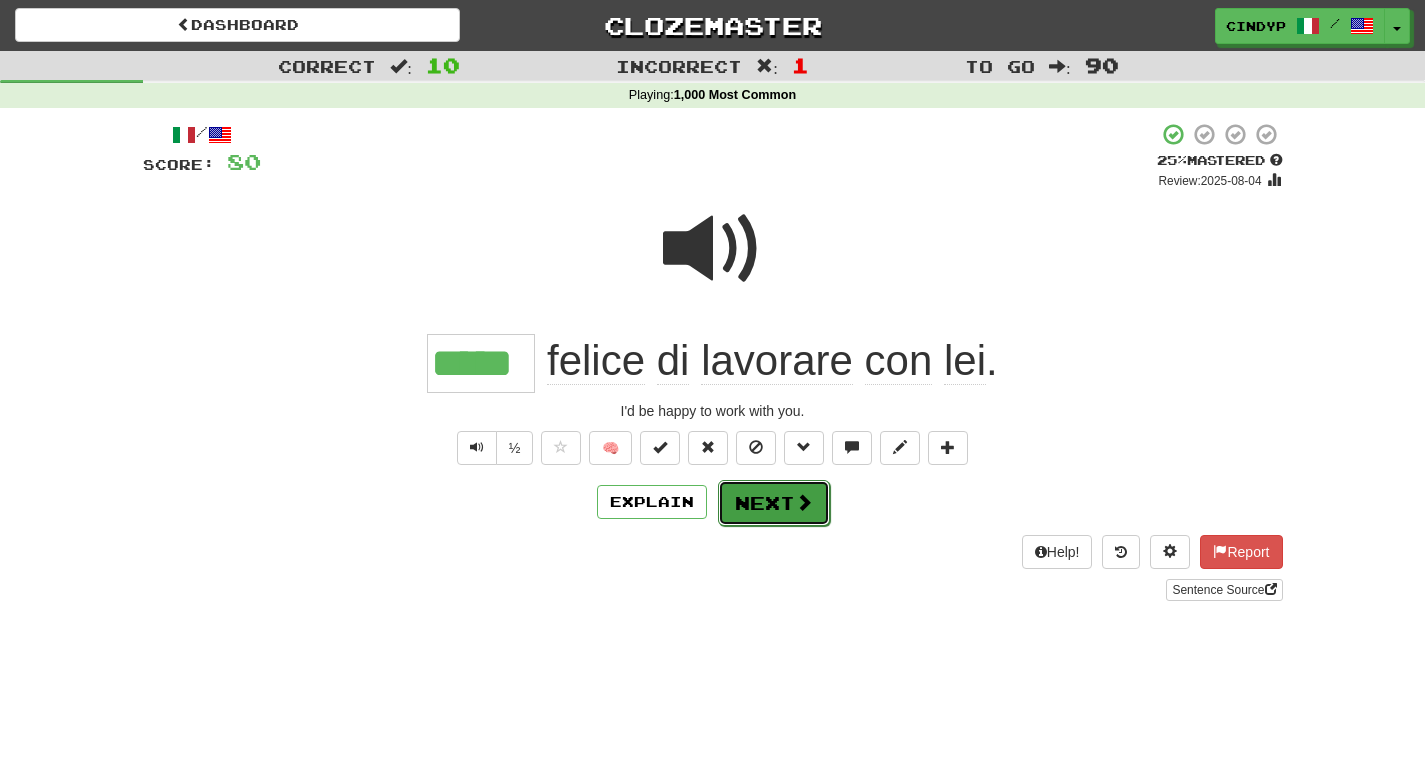 click on "Next" at bounding box center (774, 503) 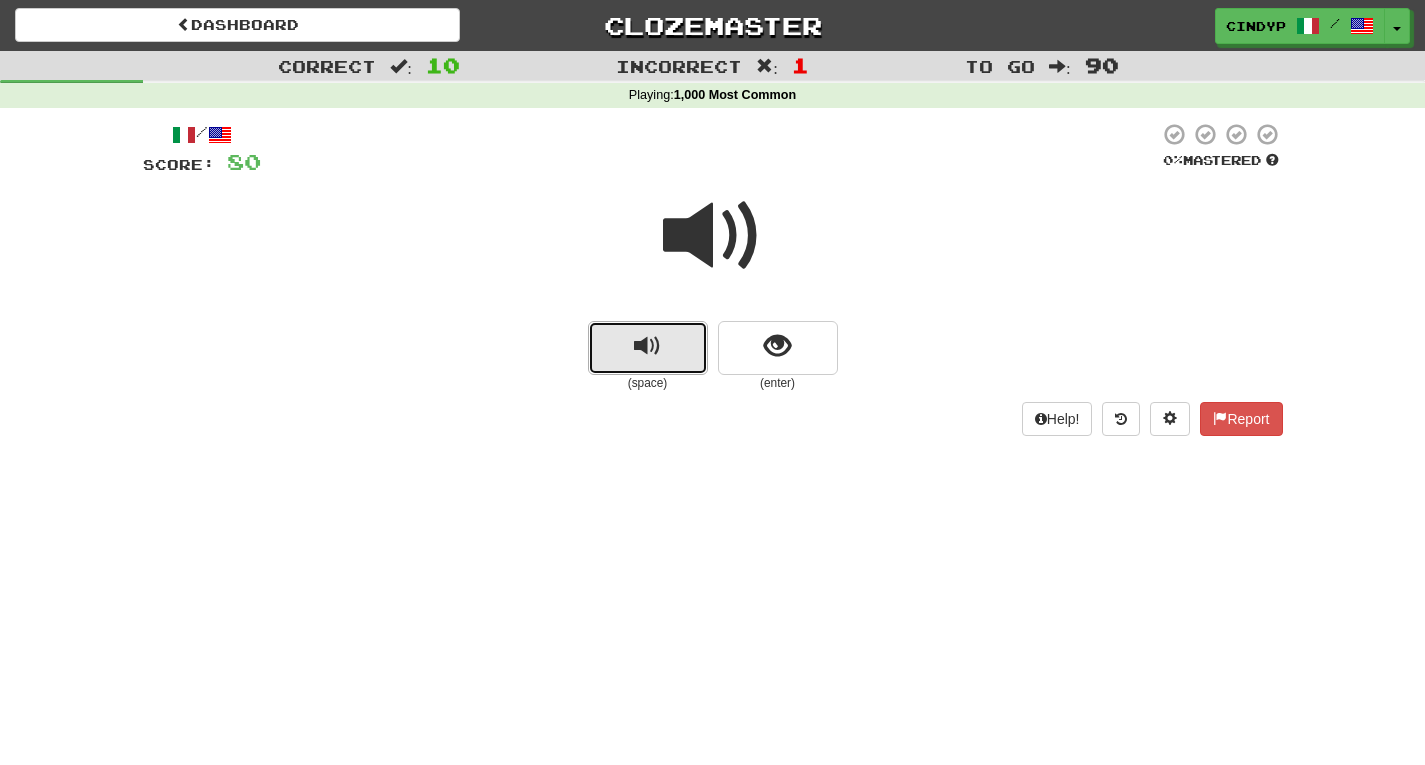click at bounding box center [647, 346] 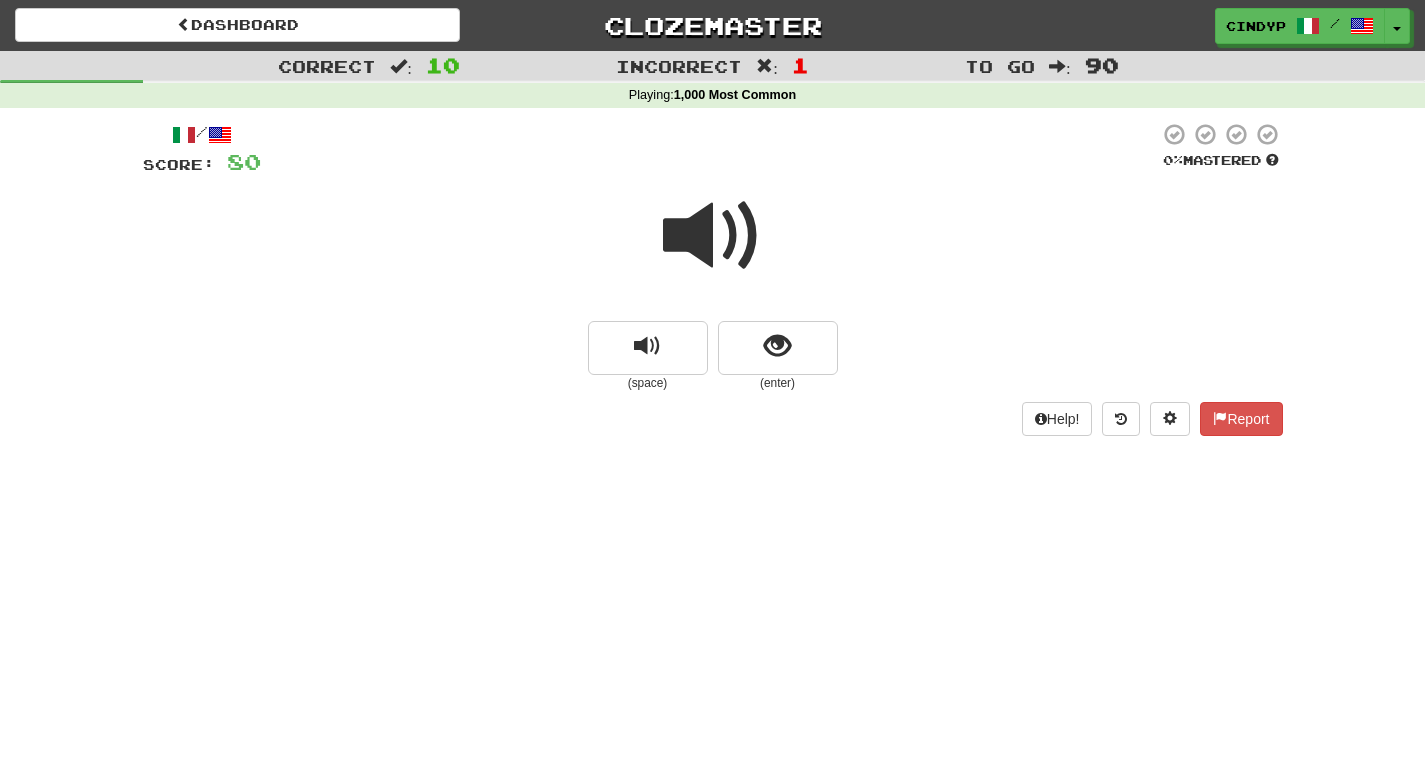 click at bounding box center [713, 236] 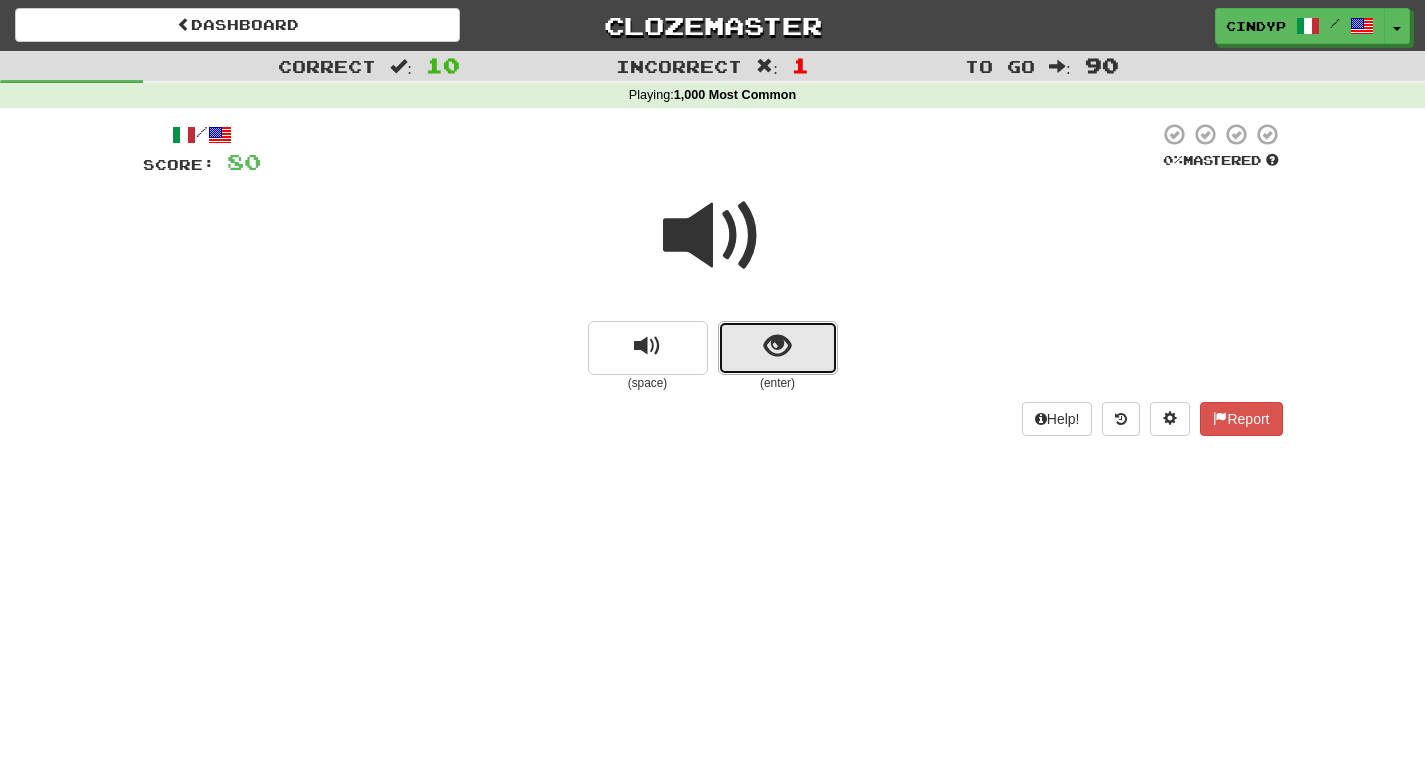 click at bounding box center (777, 346) 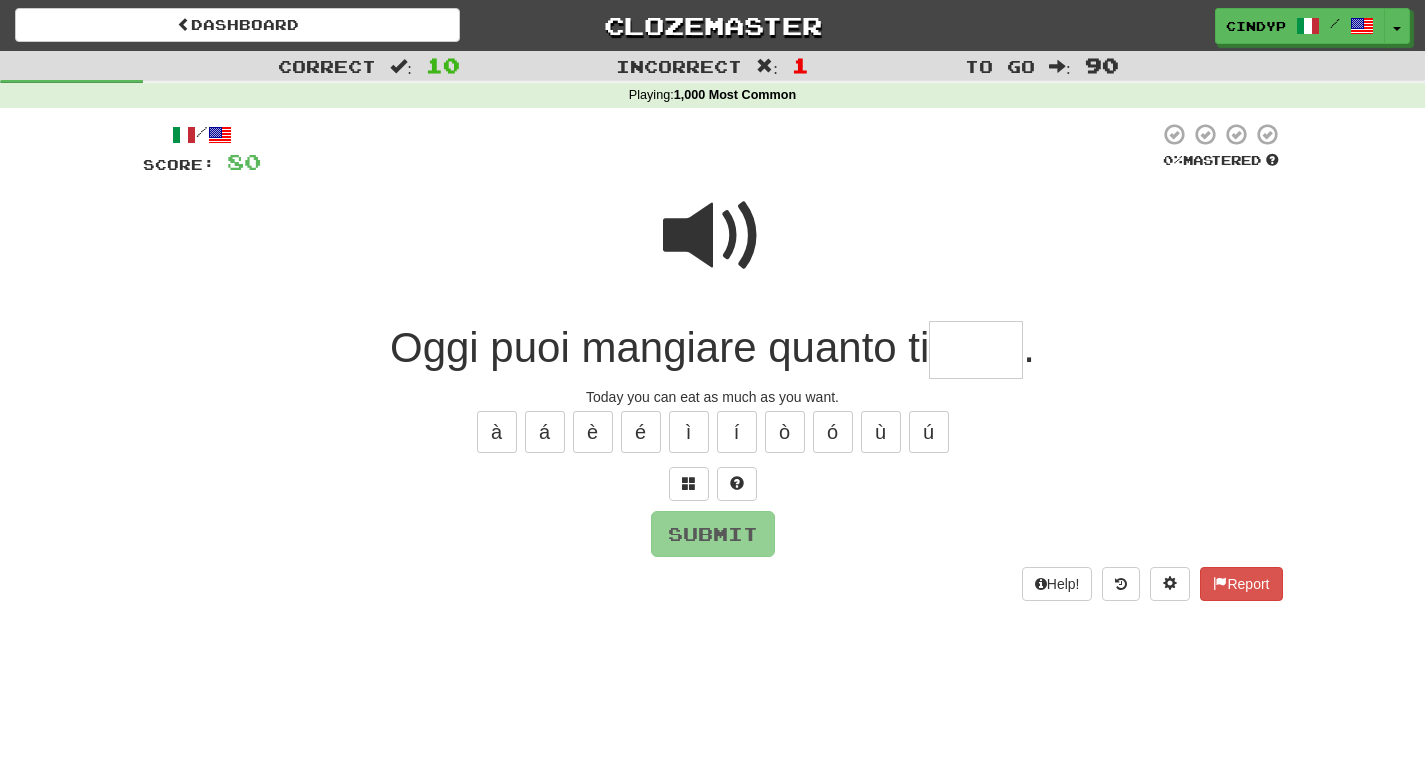 type on "*" 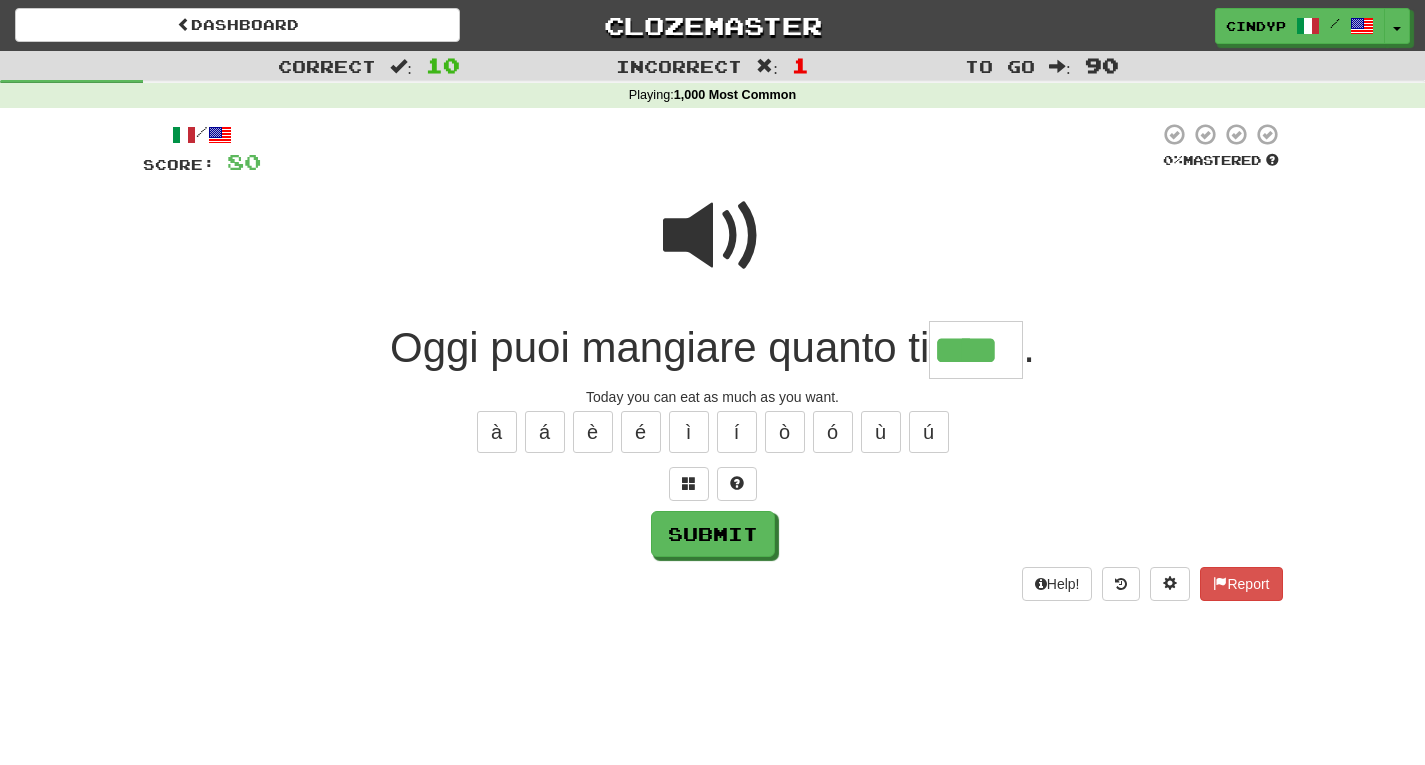 type on "****" 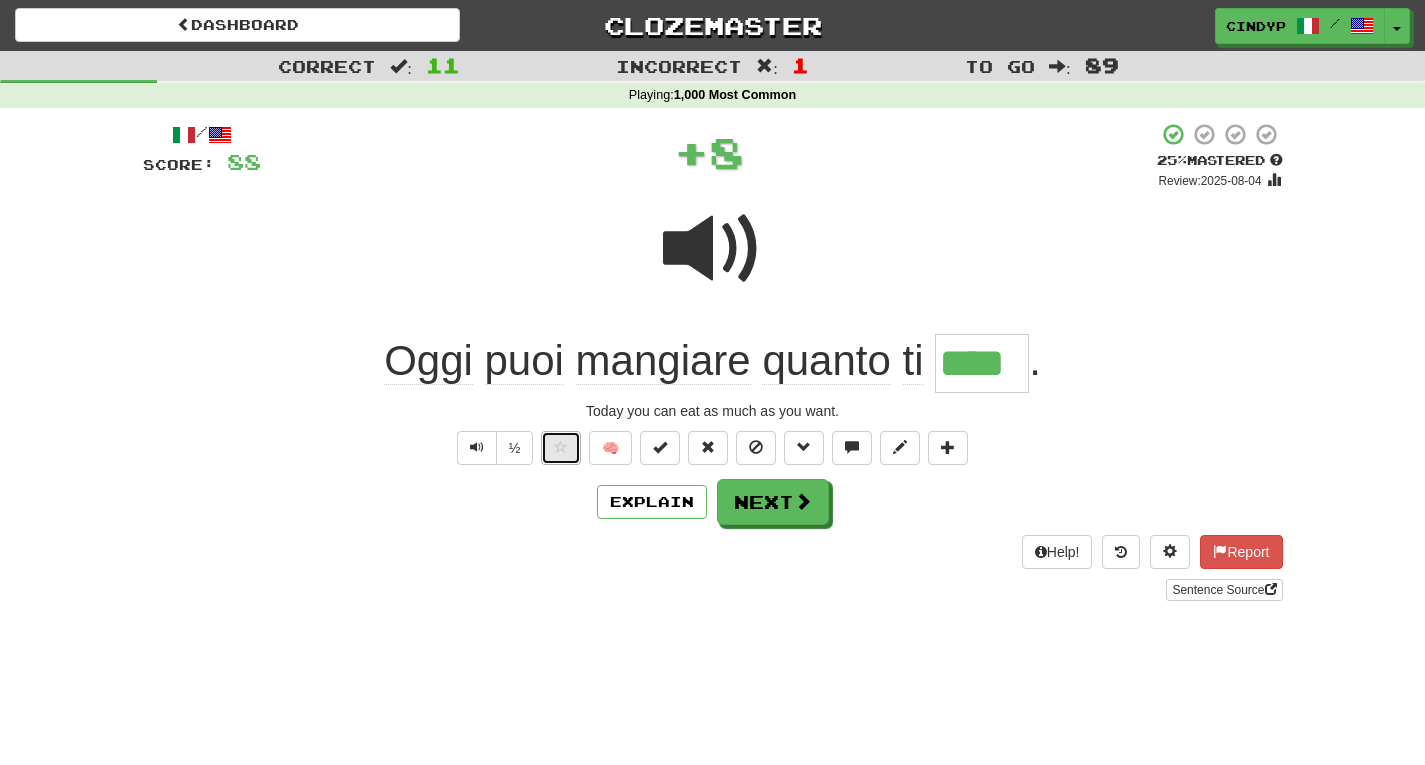 click at bounding box center (561, 447) 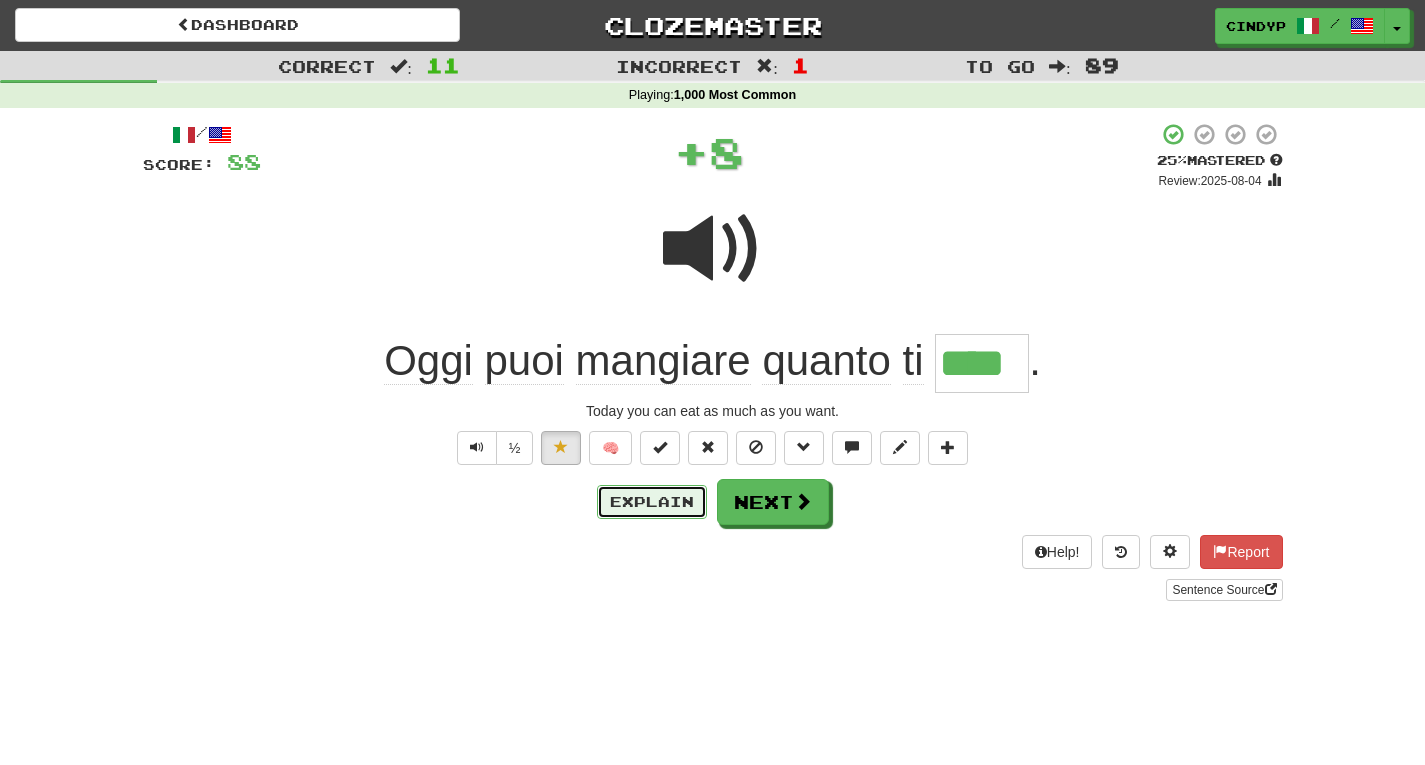 click on "Explain" at bounding box center (652, 502) 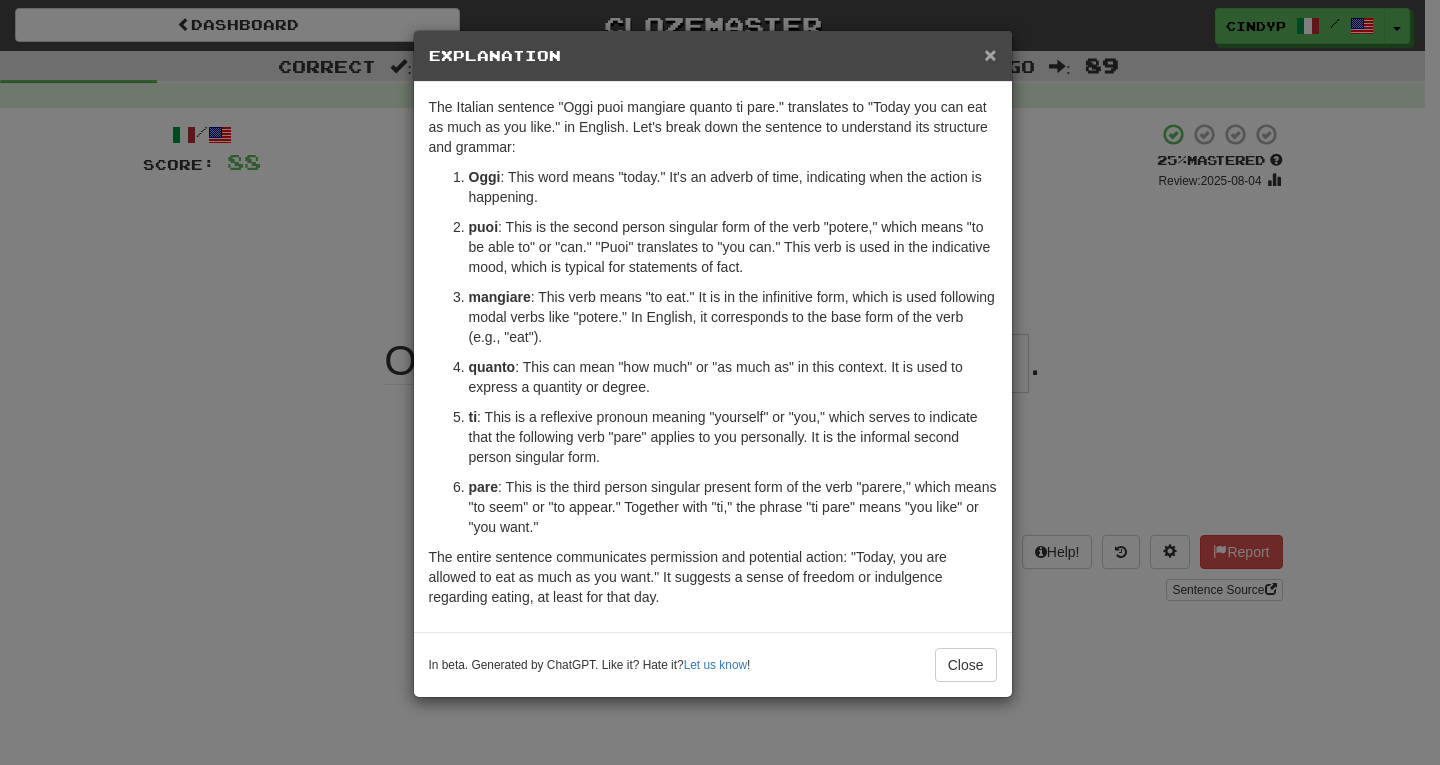 click on "×" at bounding box center [990, 54] 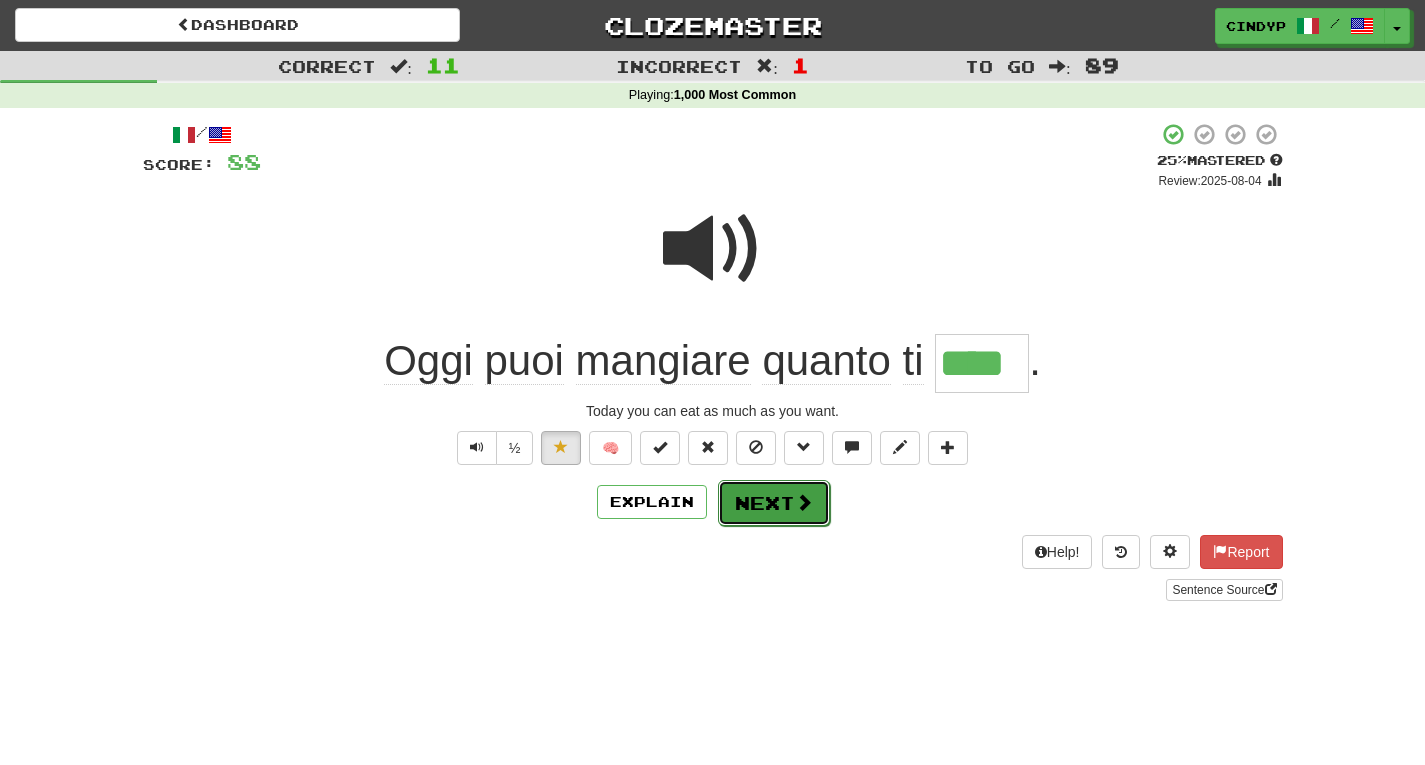 click on "Next" at bounding box center [774, 503] 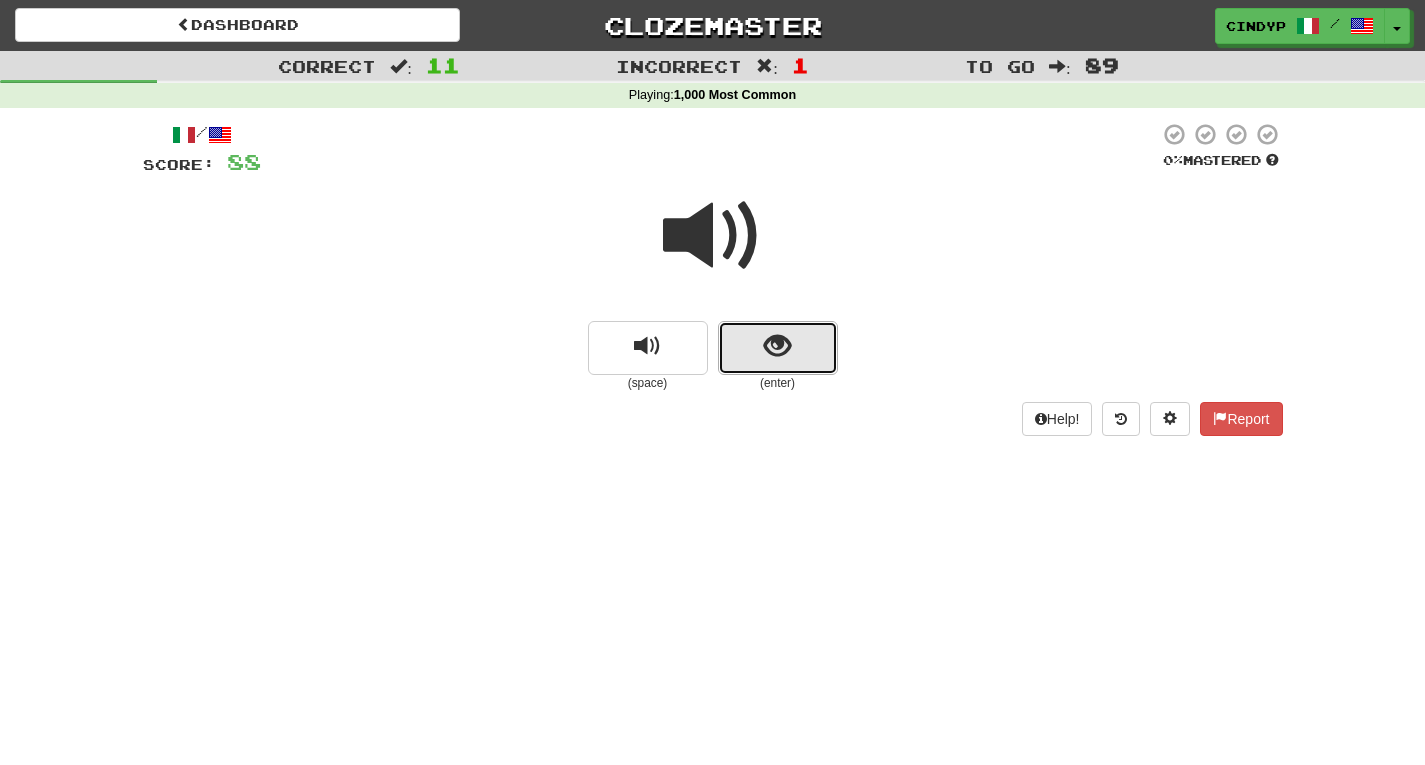 click at bounding box center (778, 348) 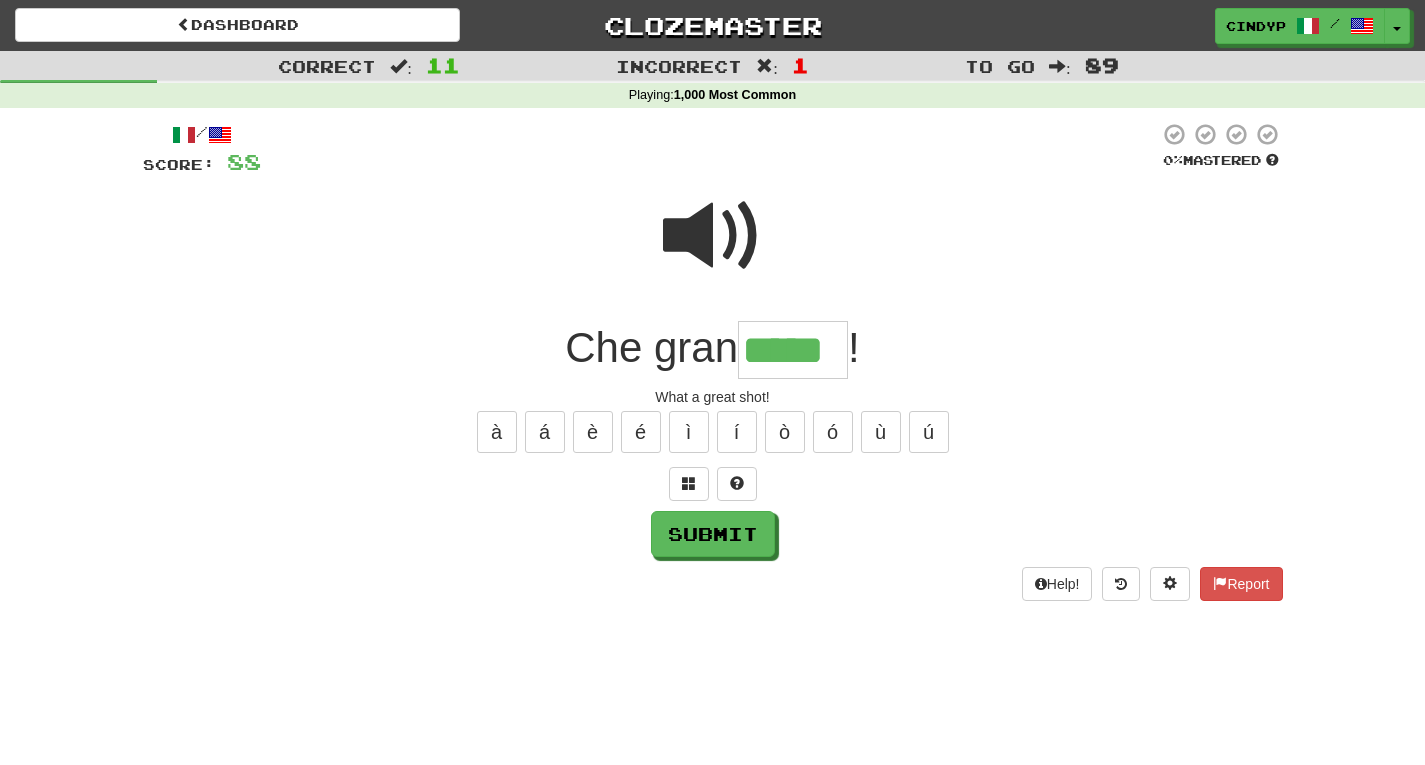 type on "*****" 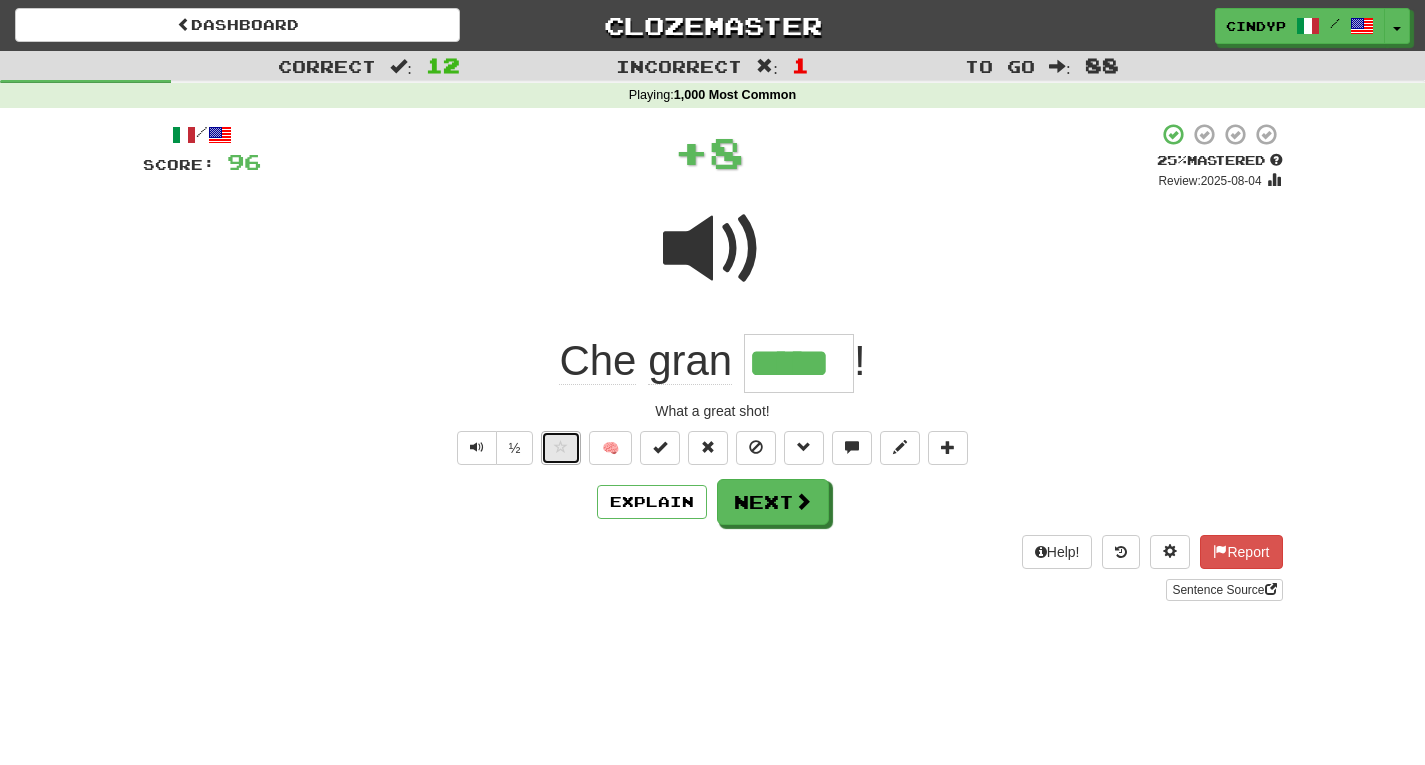 click at bounding box center (561, 447) 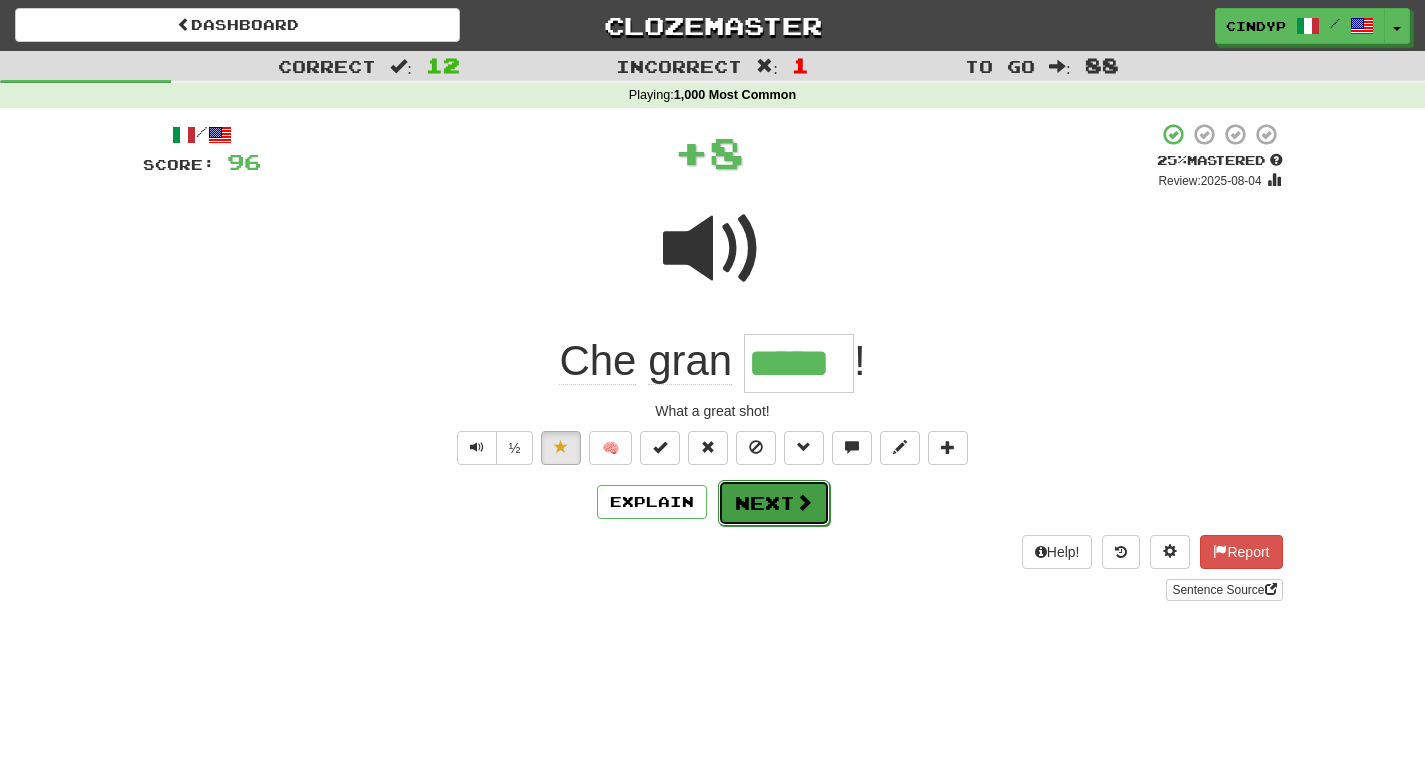click on "Next" at bounding box center (774, 503) 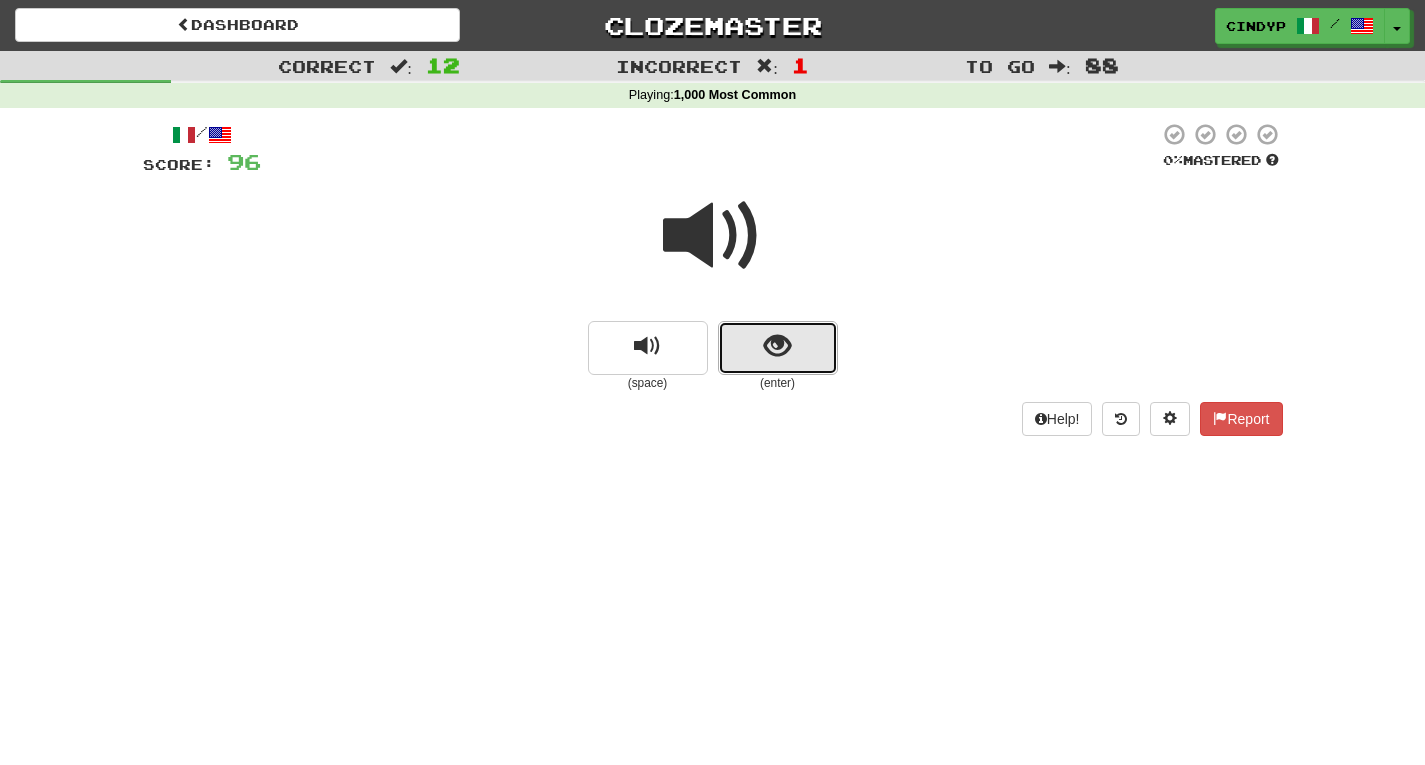 click at bounding box center [778, 348] 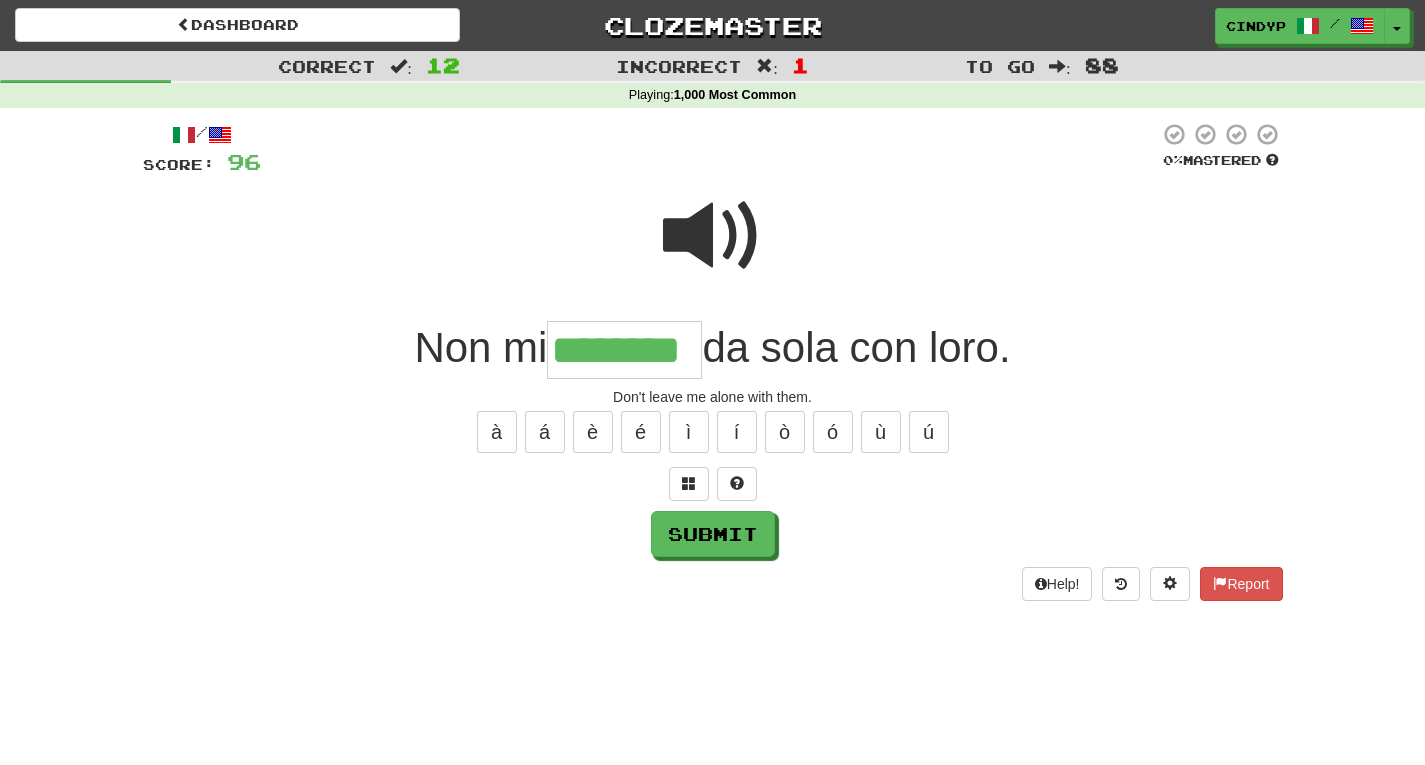 type on "********" 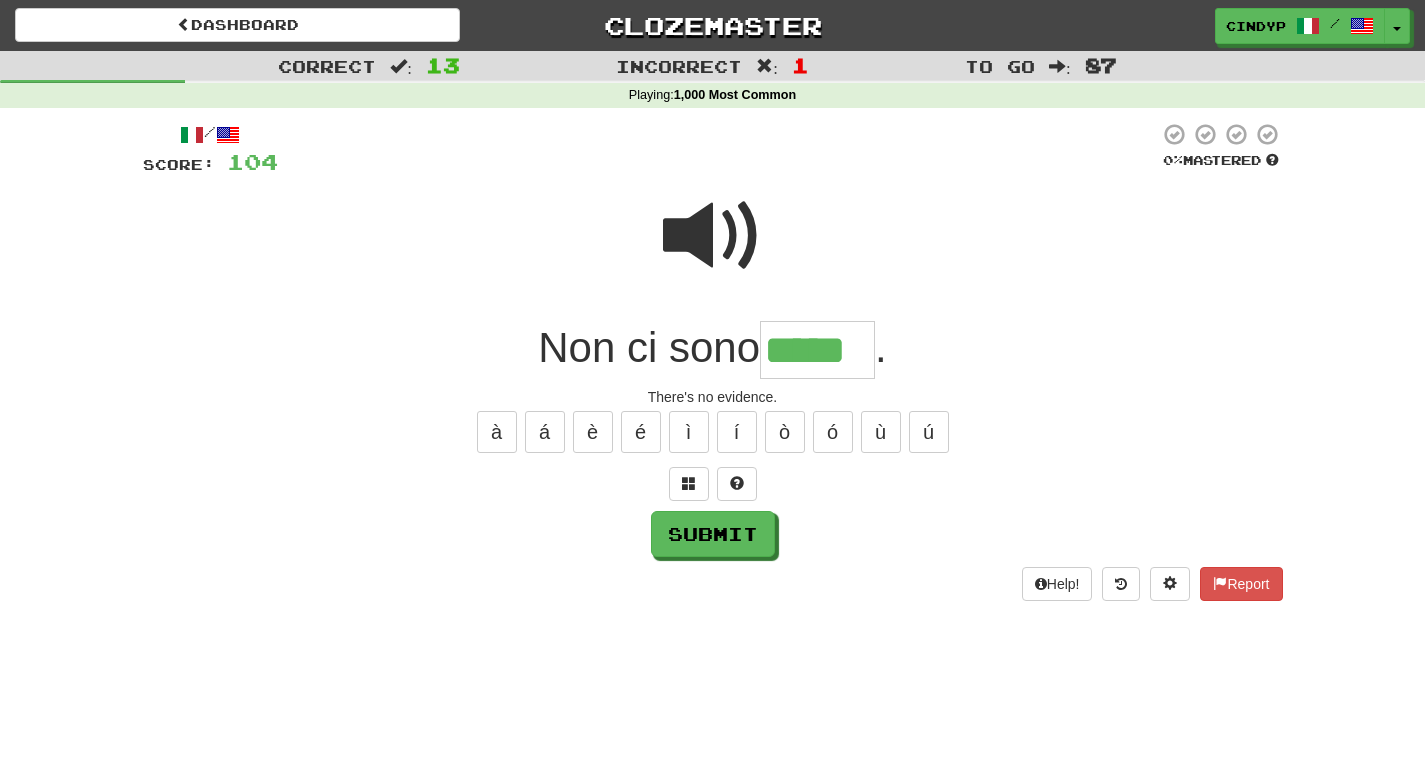type on "*****" 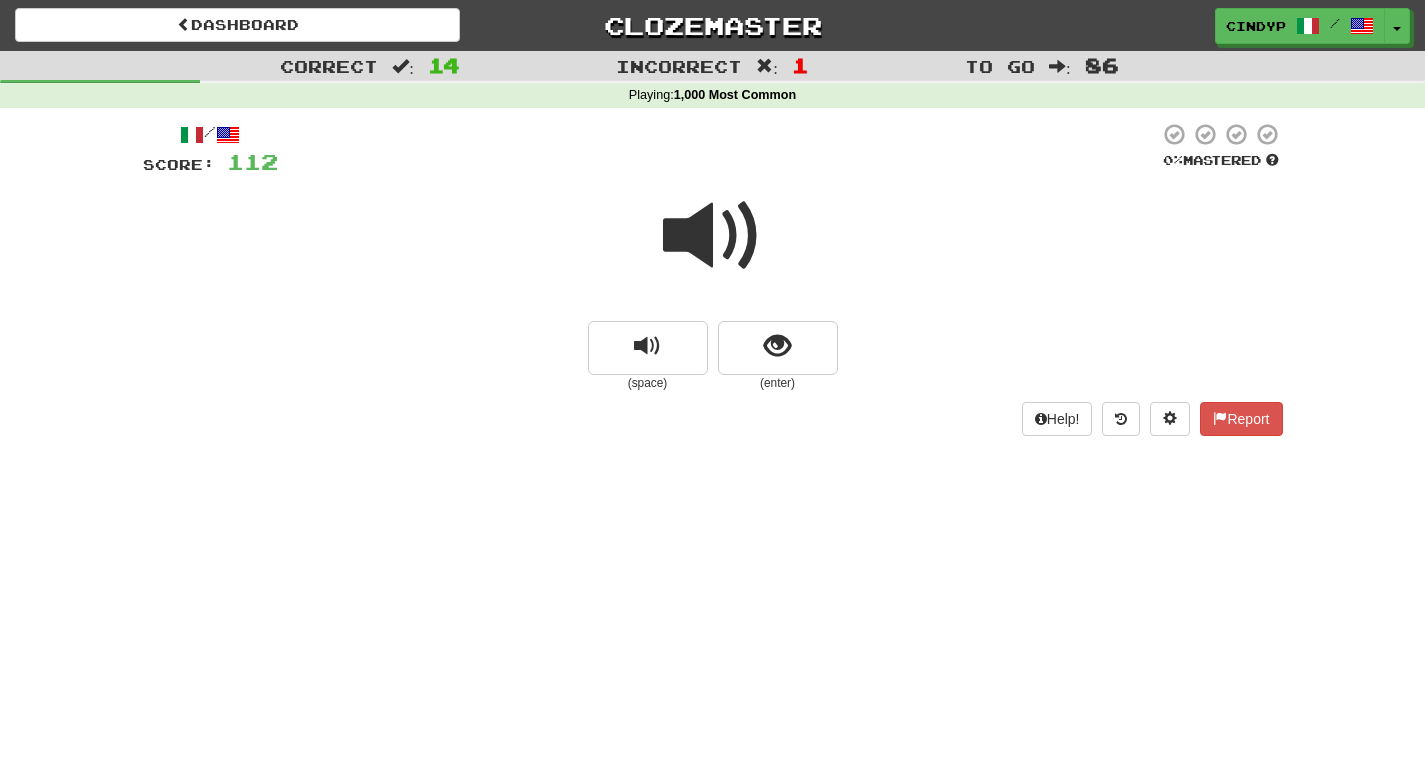 click at bounding box center (713, 236) 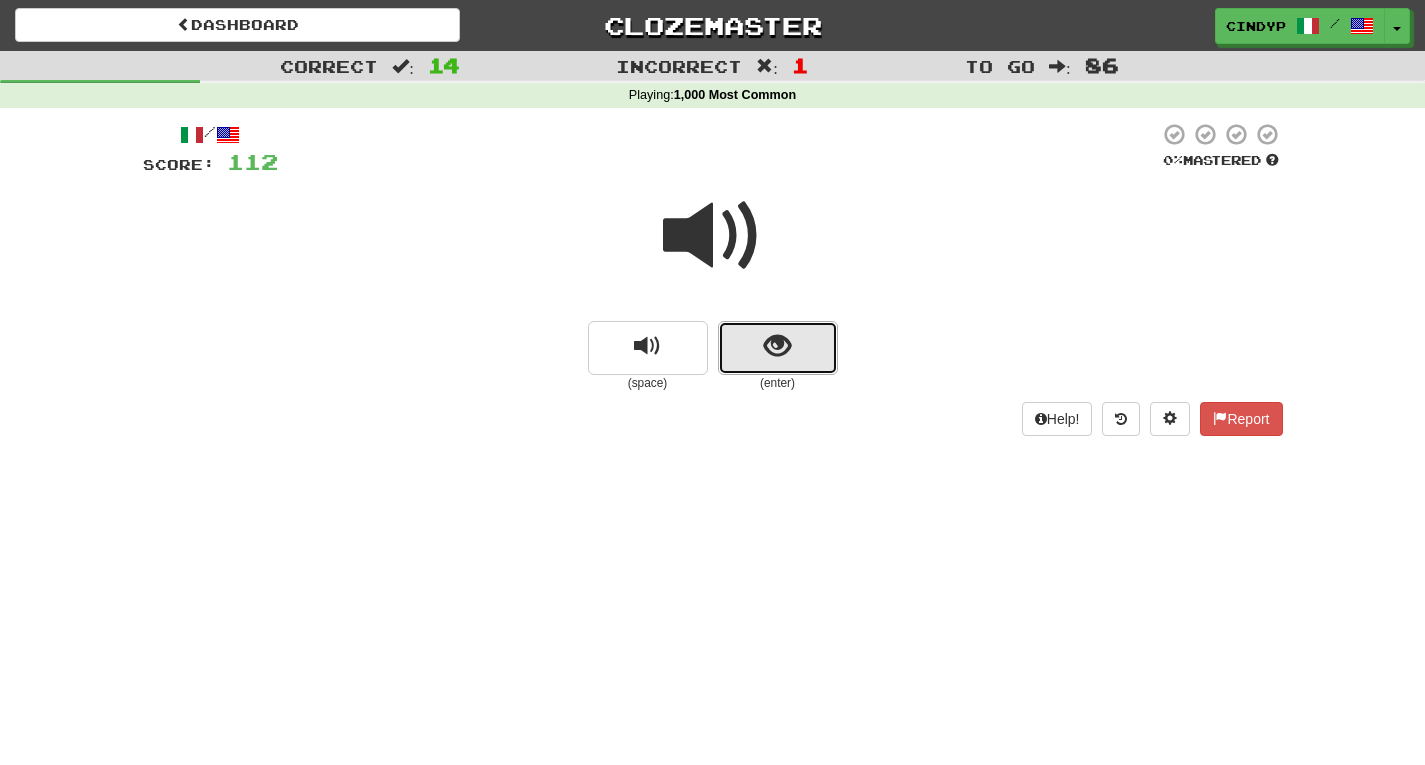 click at bounding box center (777, 346) 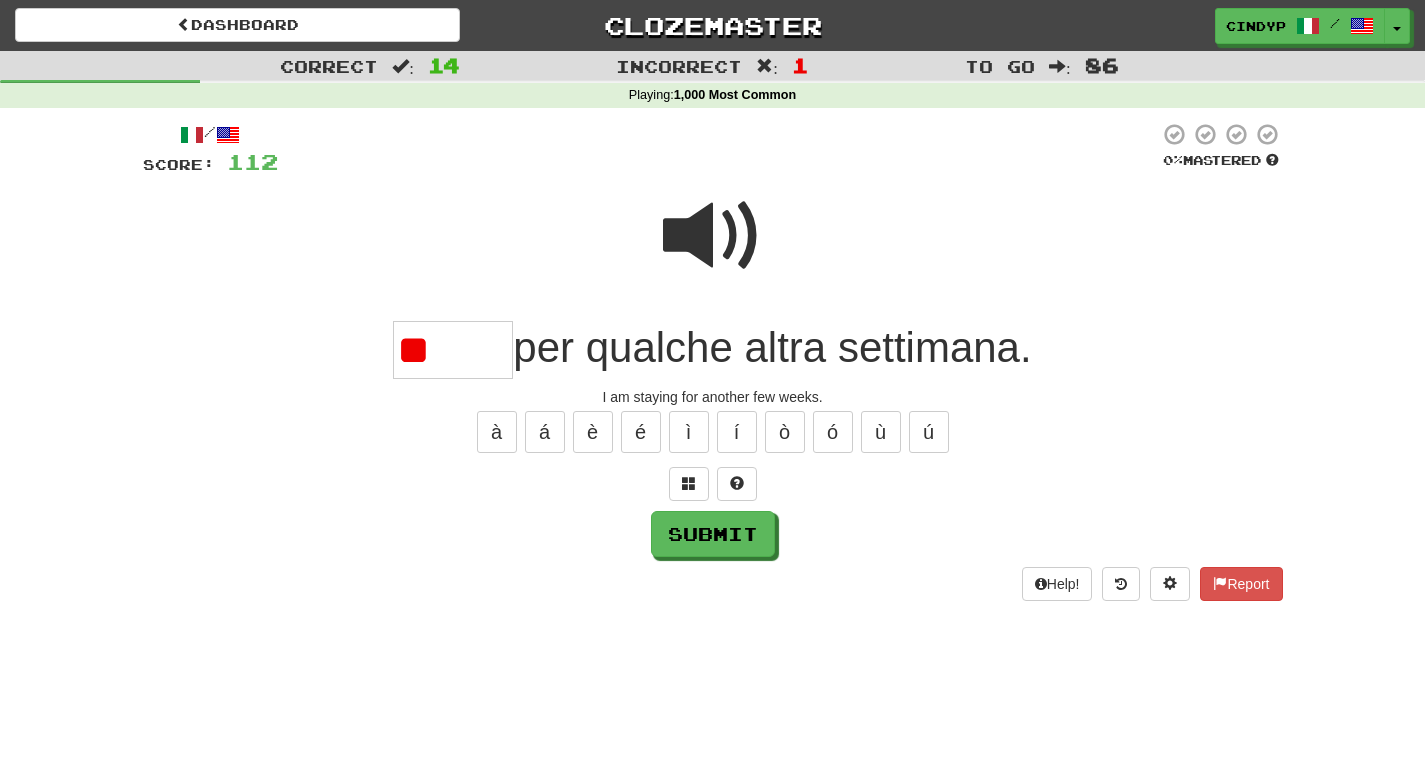 type on "*" 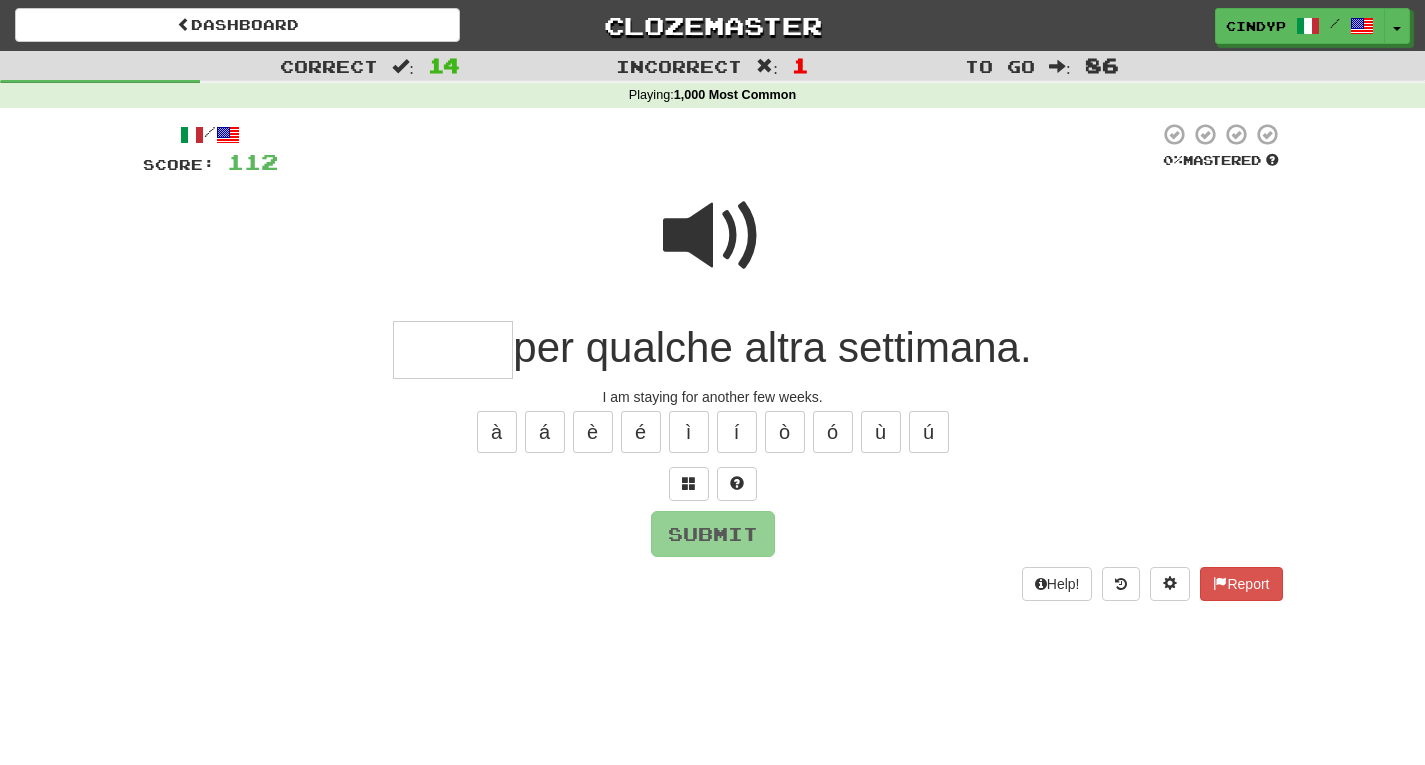 click on "/  Score:   112 0 %  Mastered  per qualche altra settimana. I am staying for another few weeks. à á è é ì í ò ó ù ú Submit  Help!  Report" at bounding box center (713, 361) 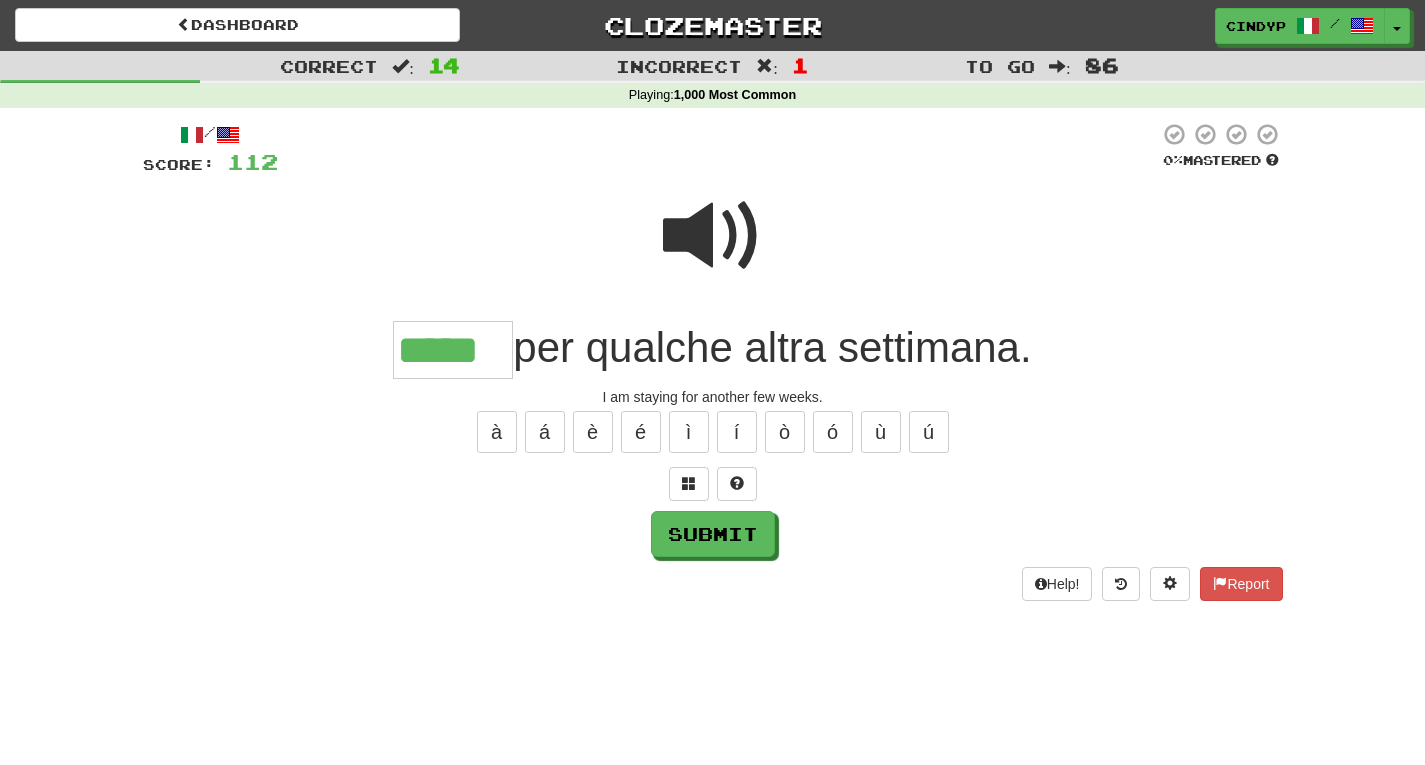 type on "*****" 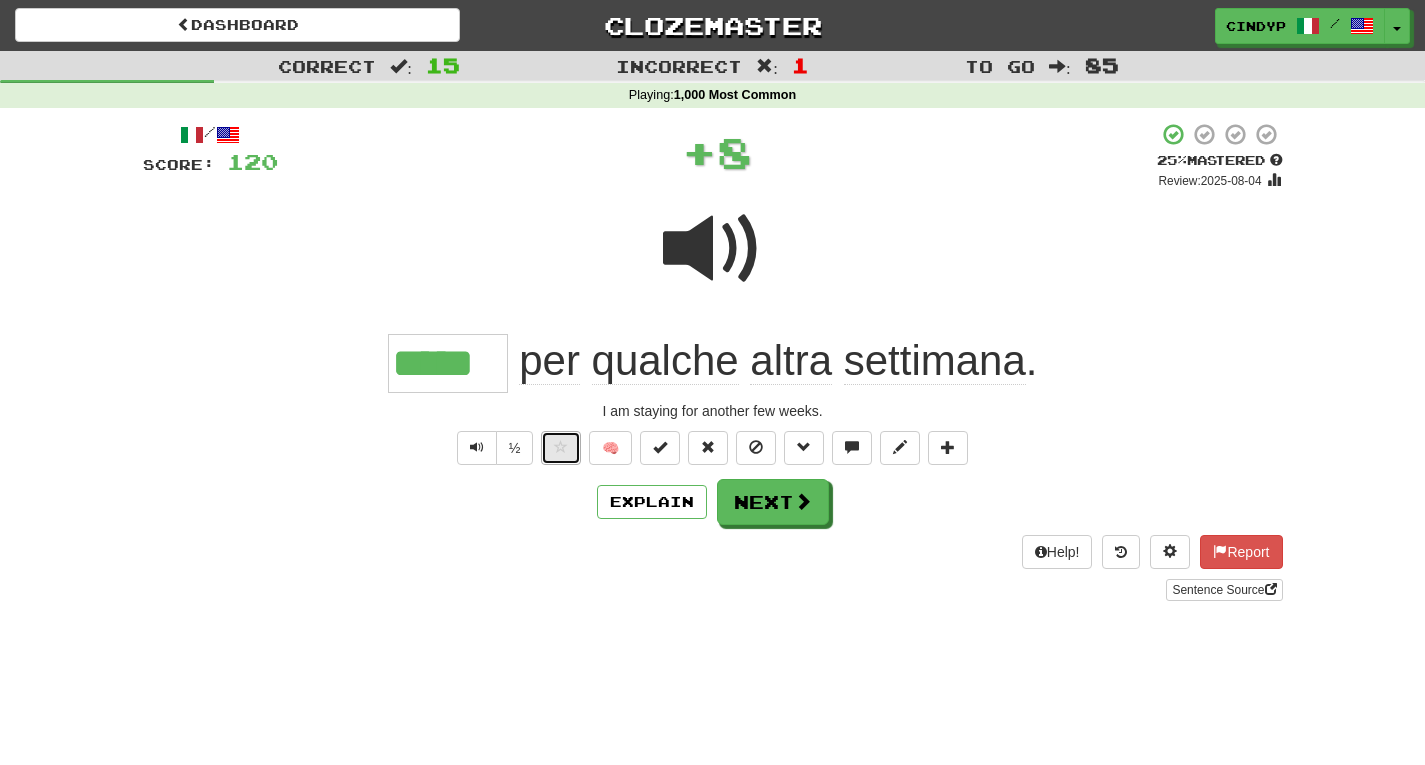 click at bounding box center [561, 448] 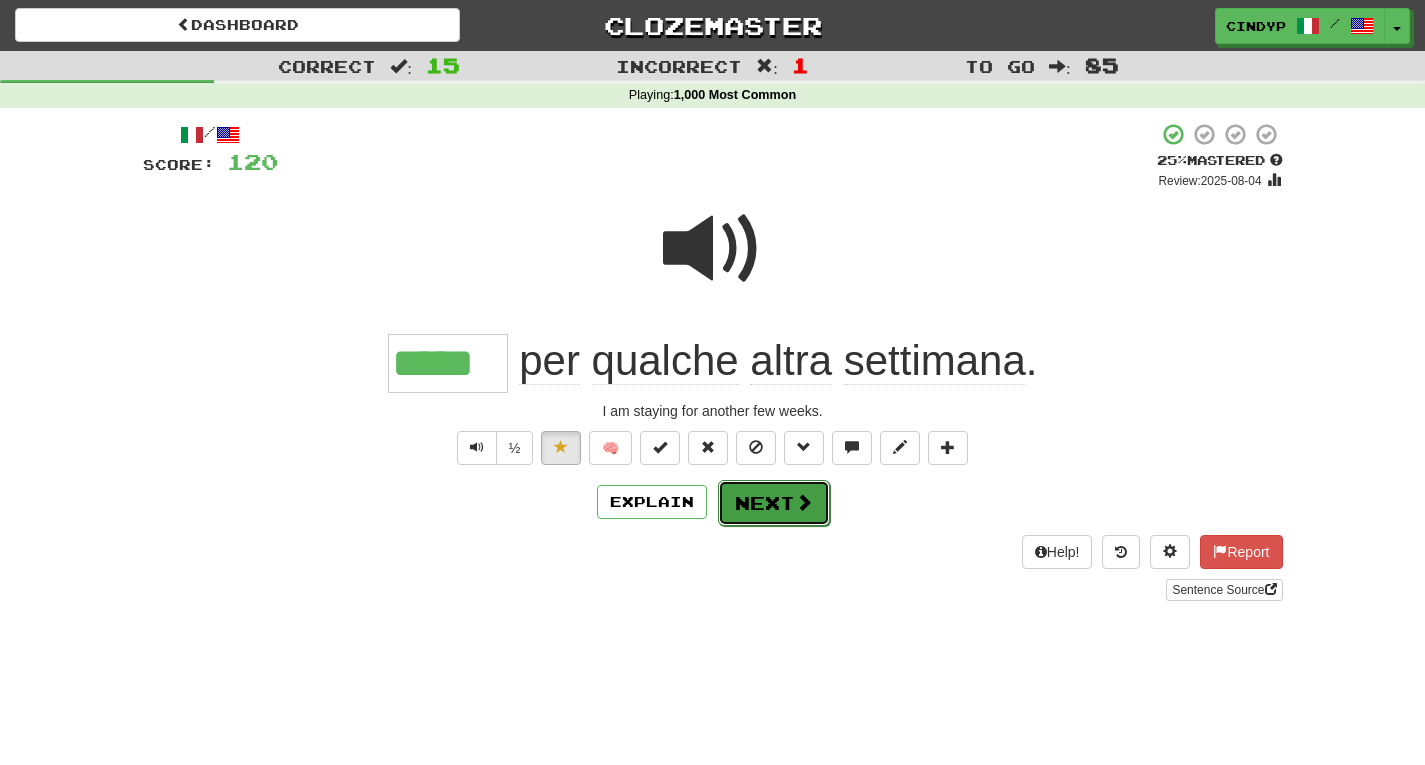 click on "Next" at bounding box center [774, 503] 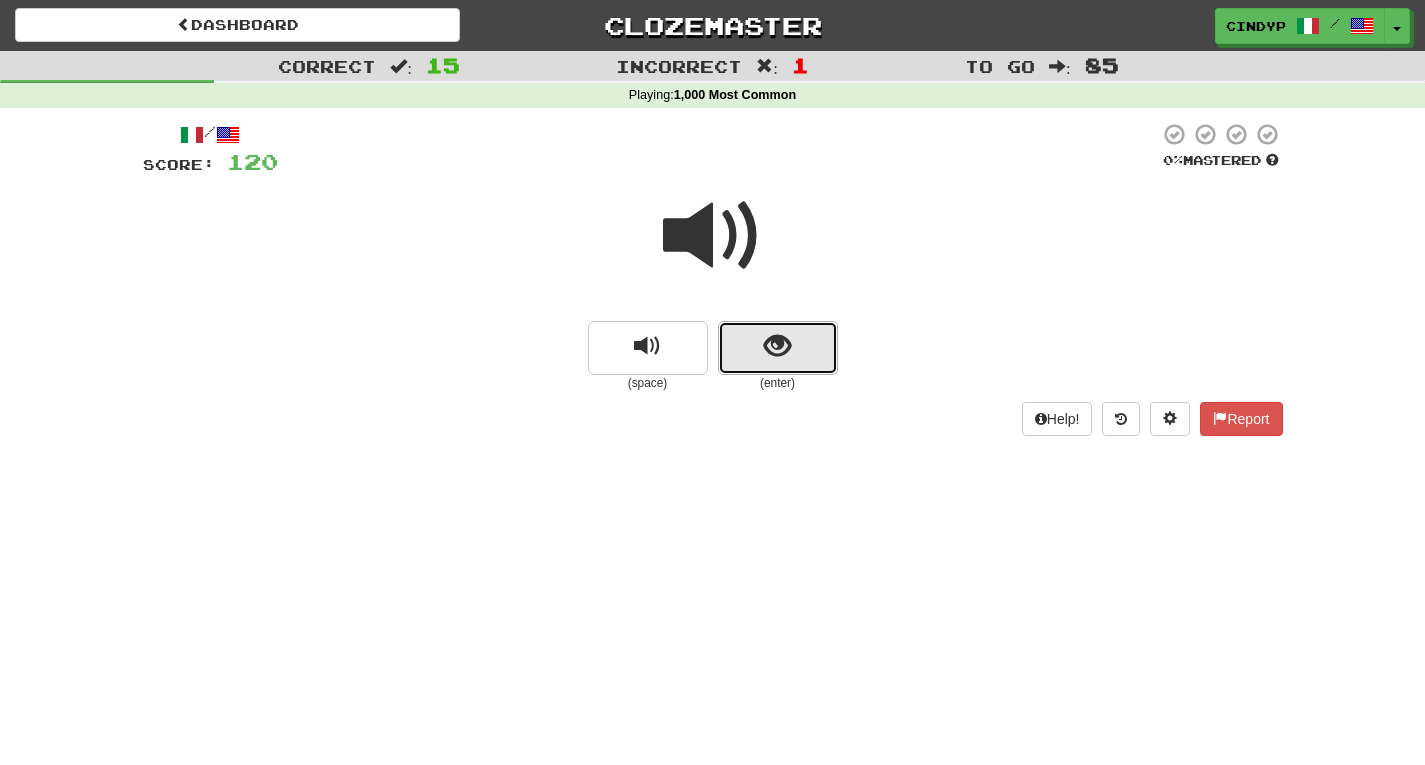 click at bounding box center (777, 346) 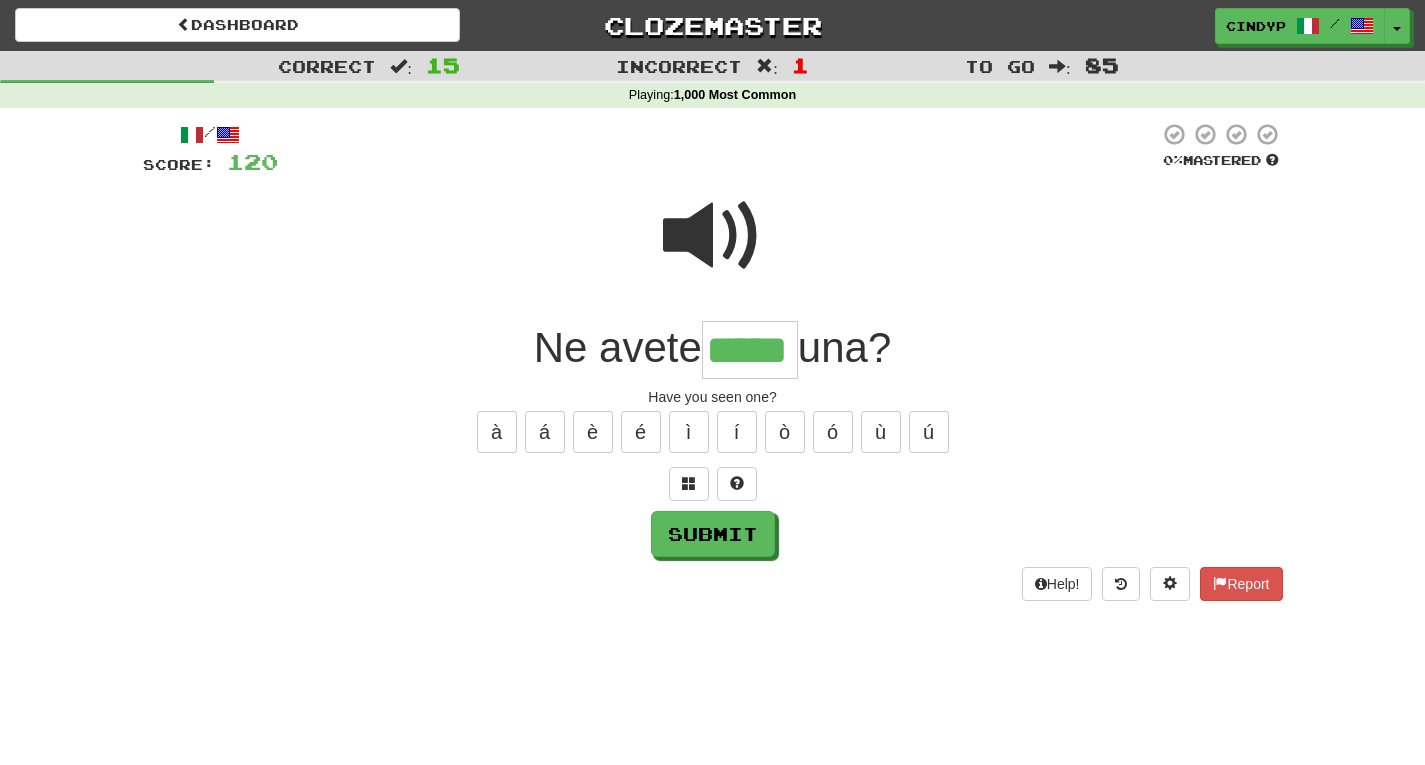 type on "*****" 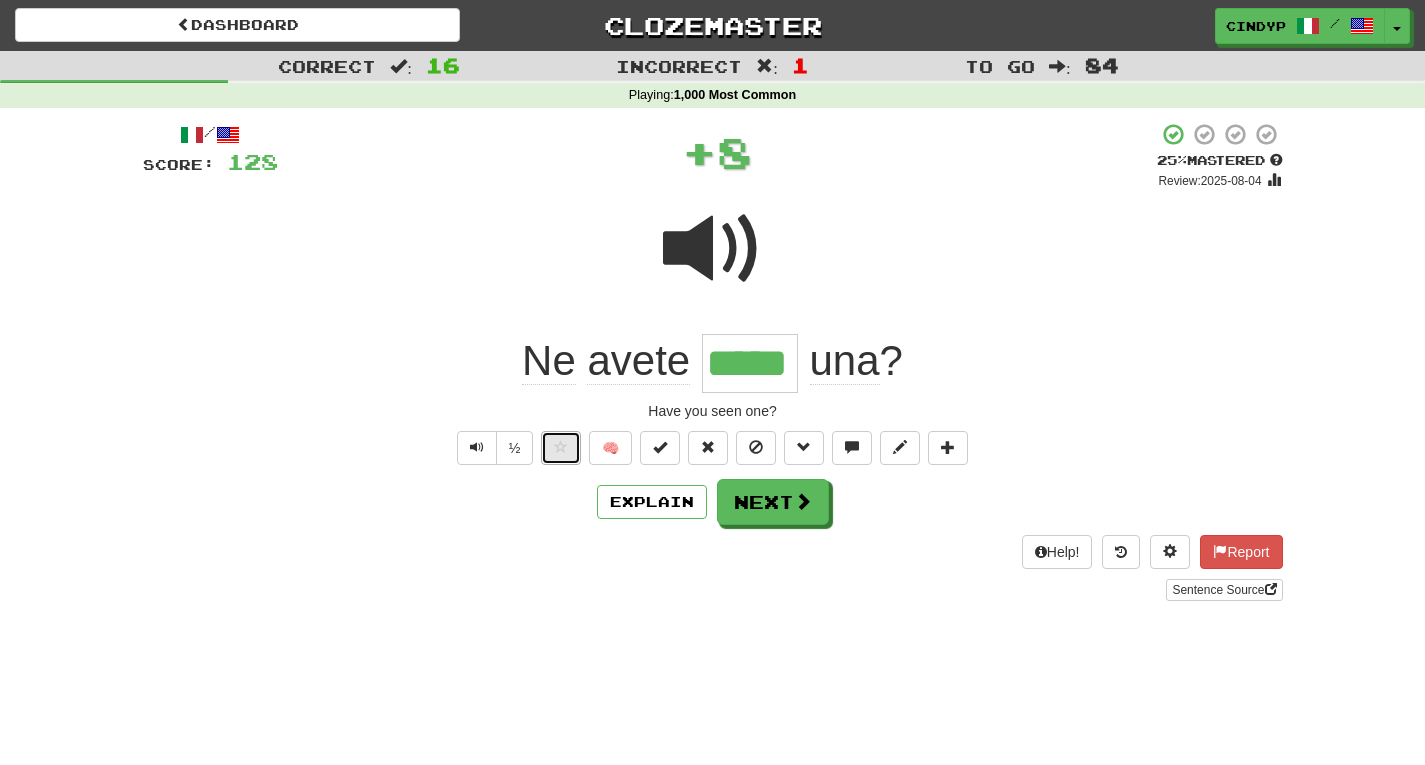 click at bounding box center (561, 447) 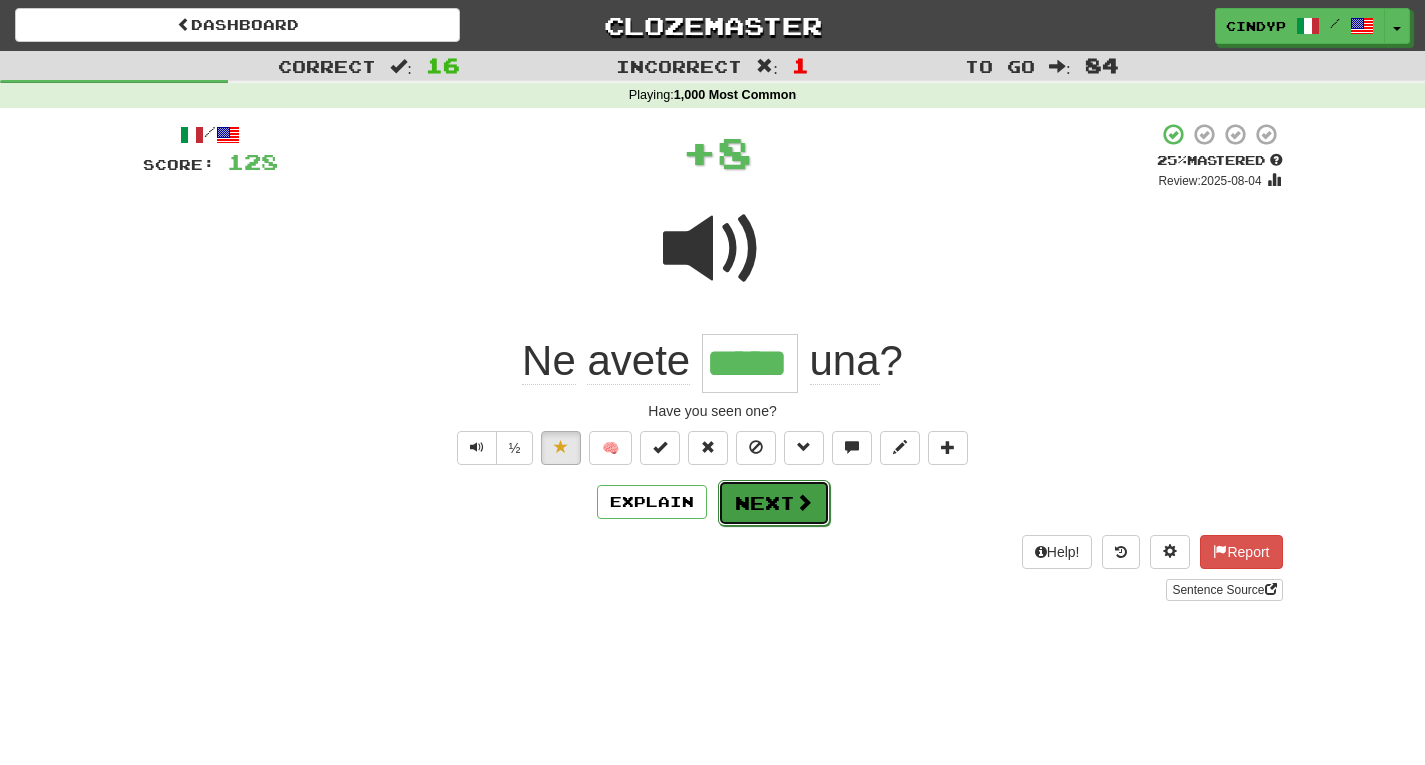 click on "Next" at bounding box center (774, 503) 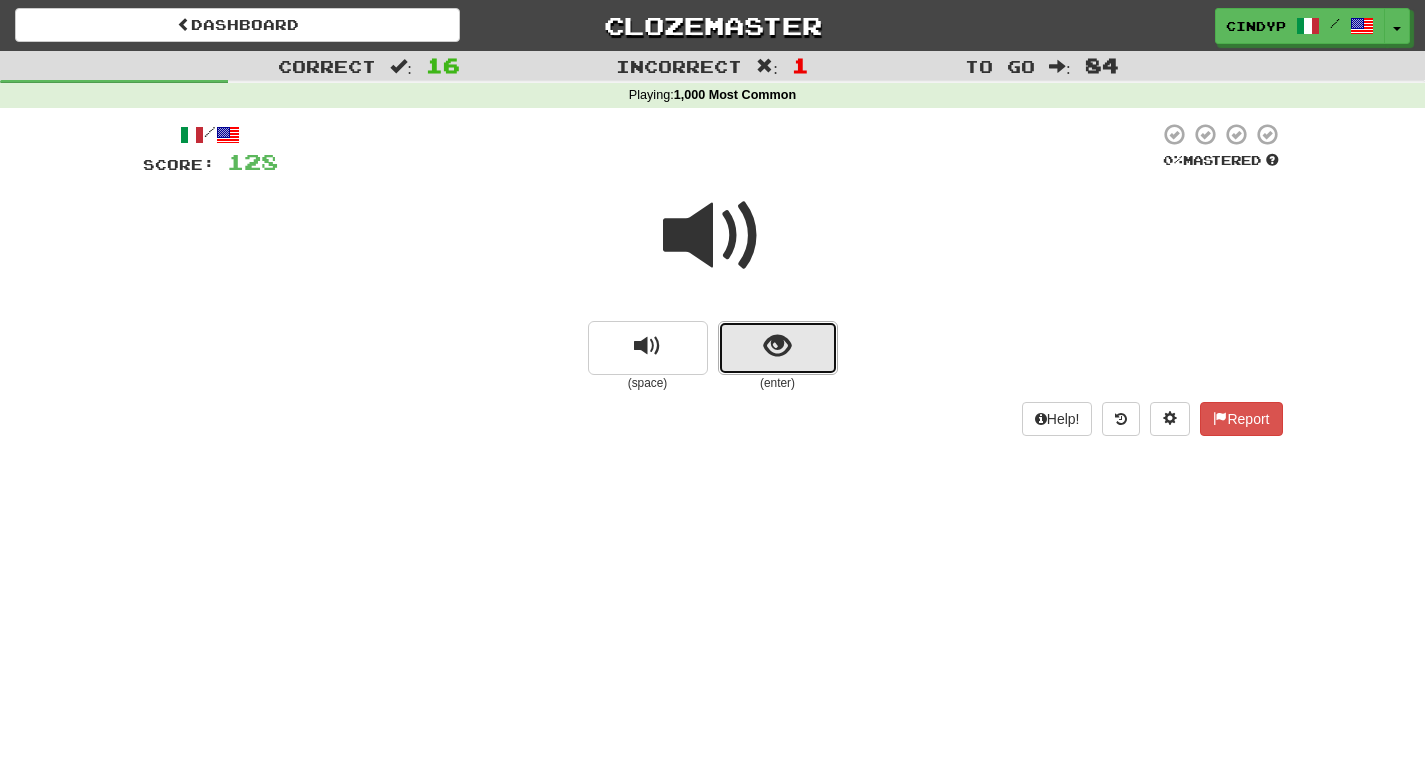 click at bounding box center [778, 348] 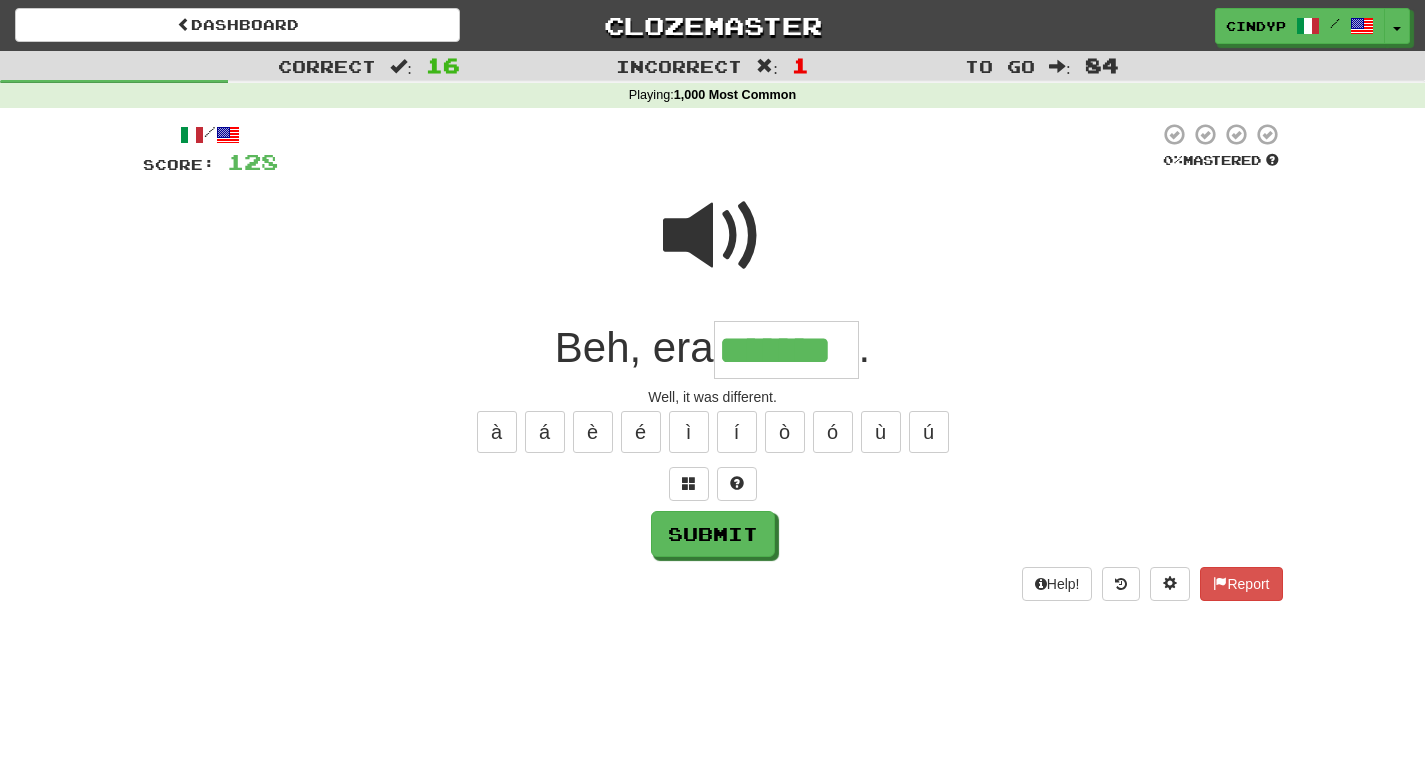 type on "*******" 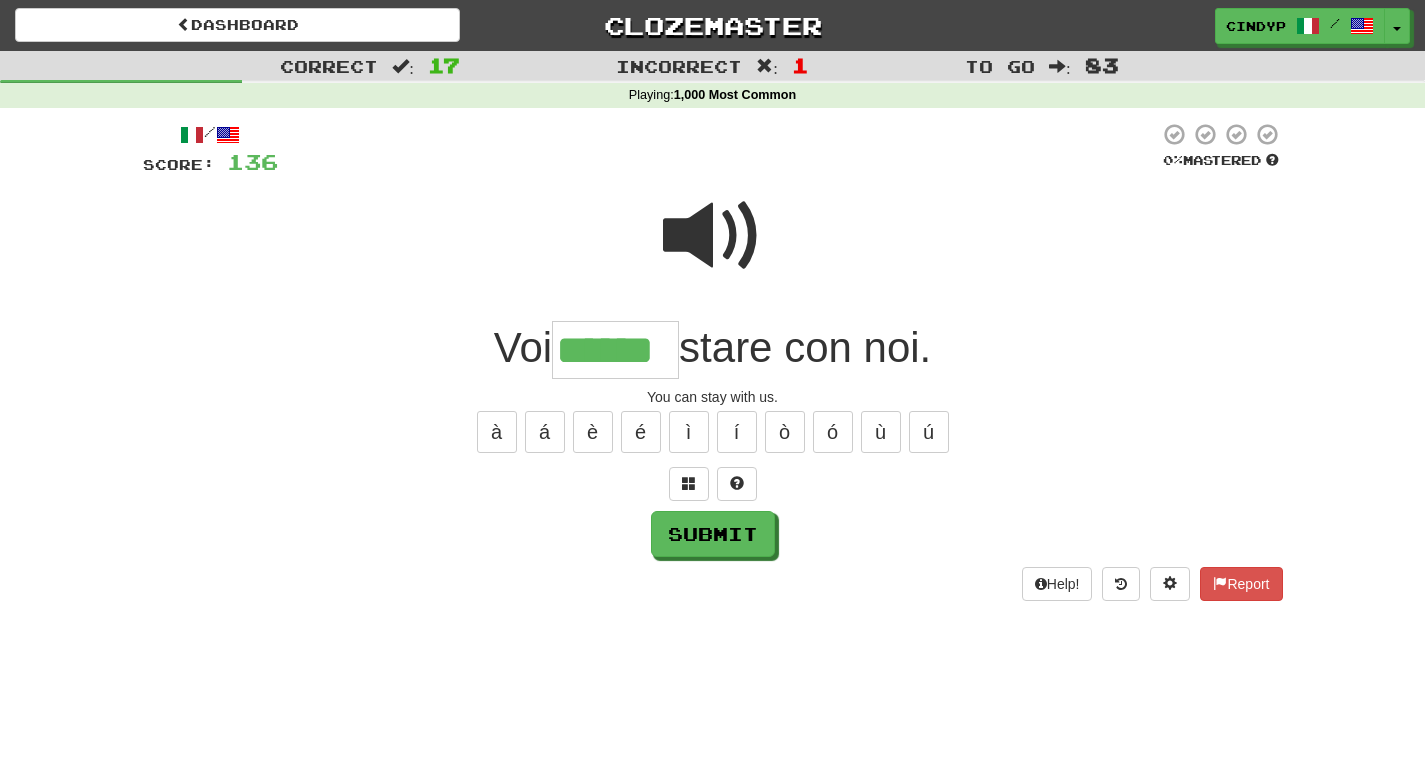 type on "******" 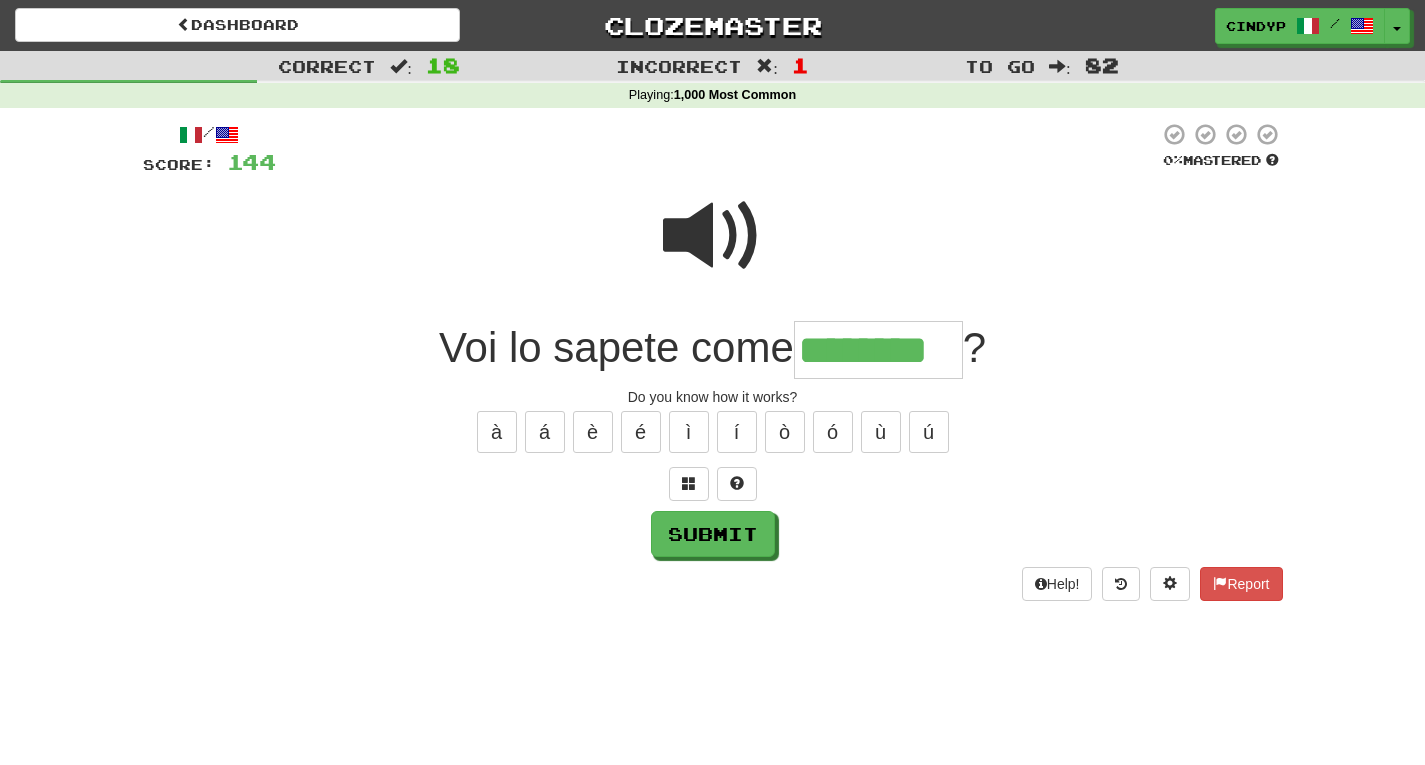 type on "********" 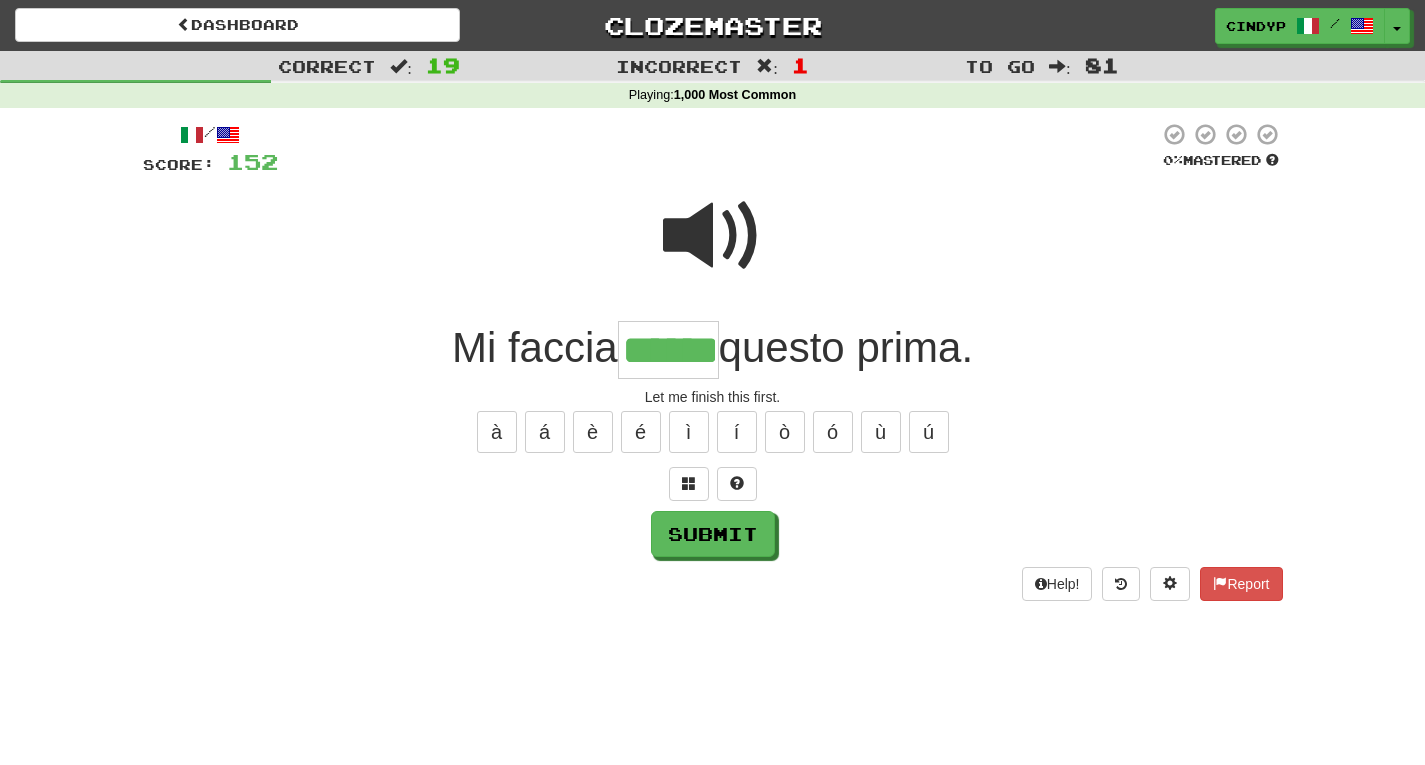 type on "******" 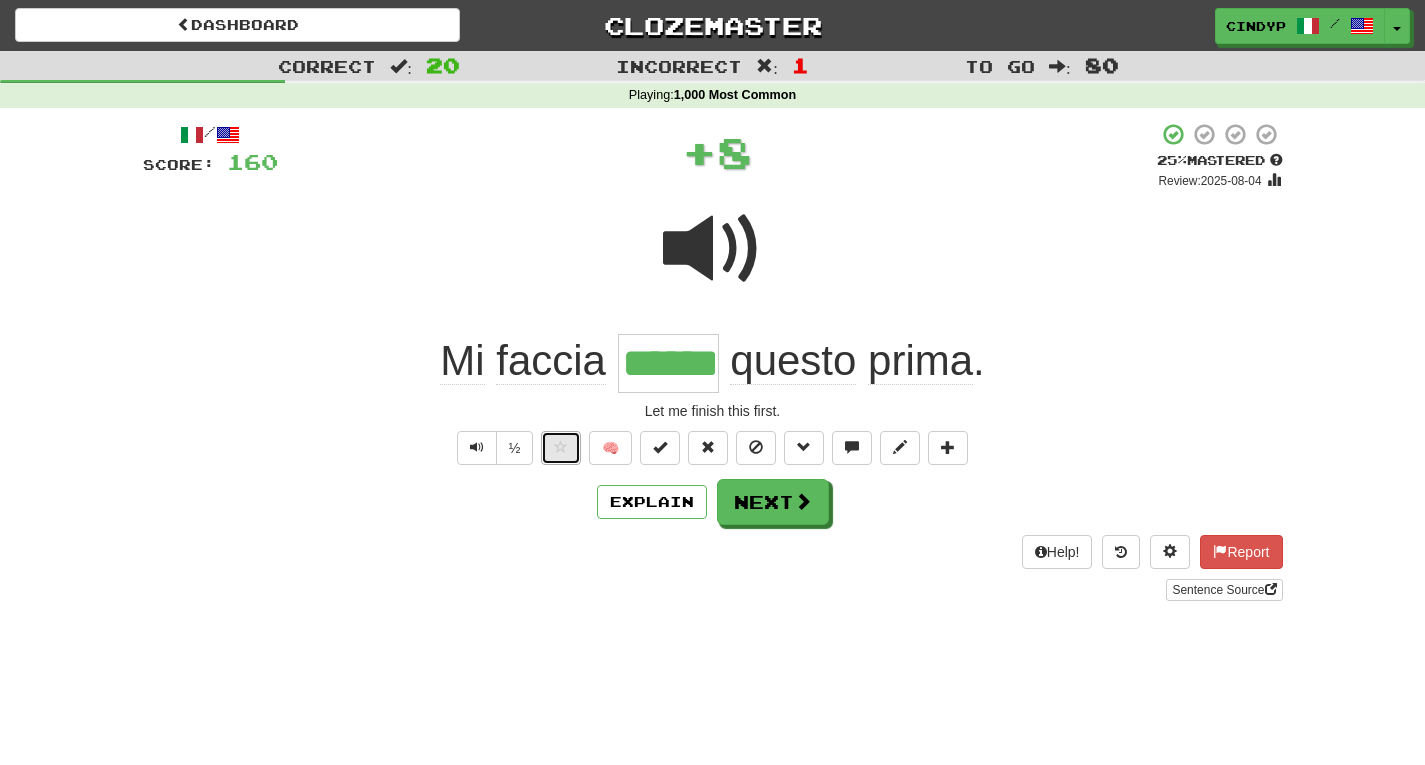 click at bounding box center (561, 447) 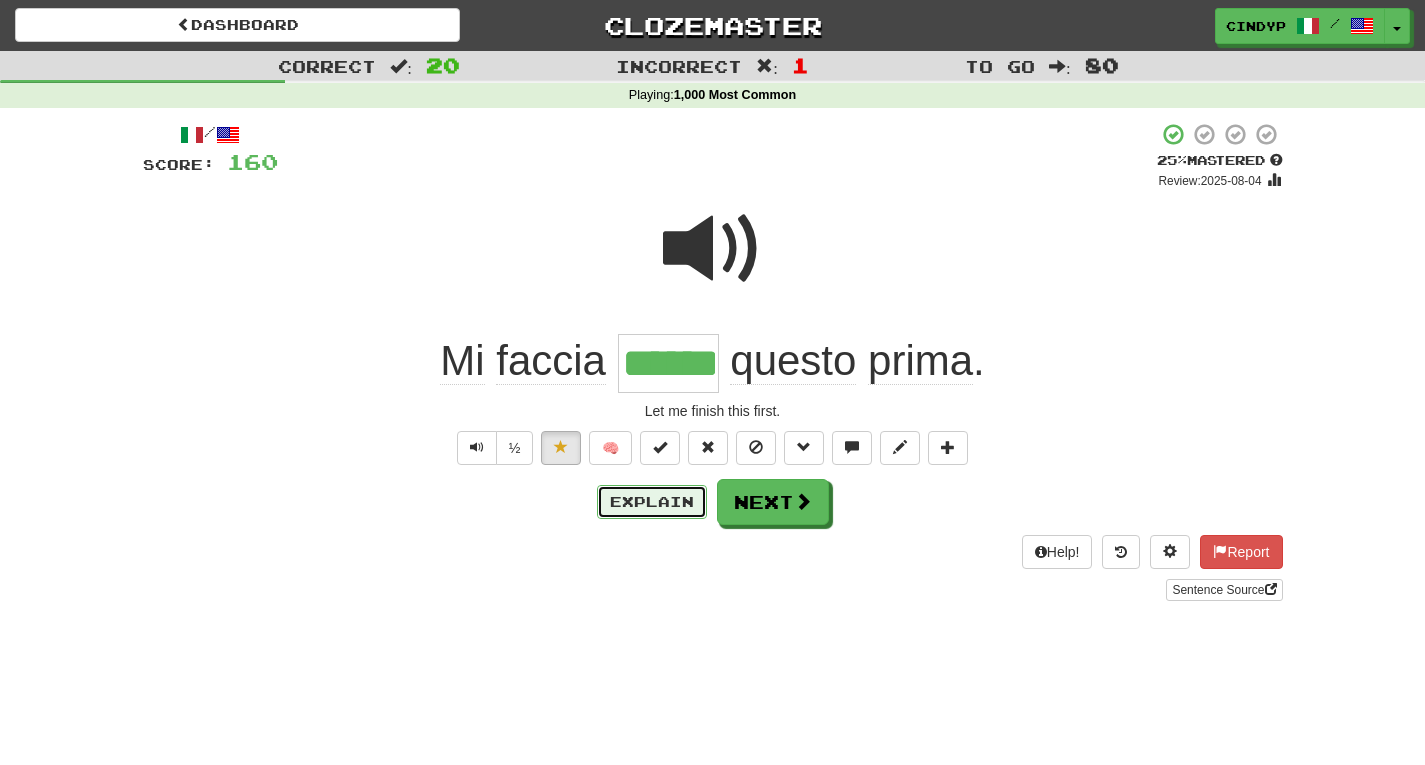 click on "Explain" at bounding box center (652, 502) 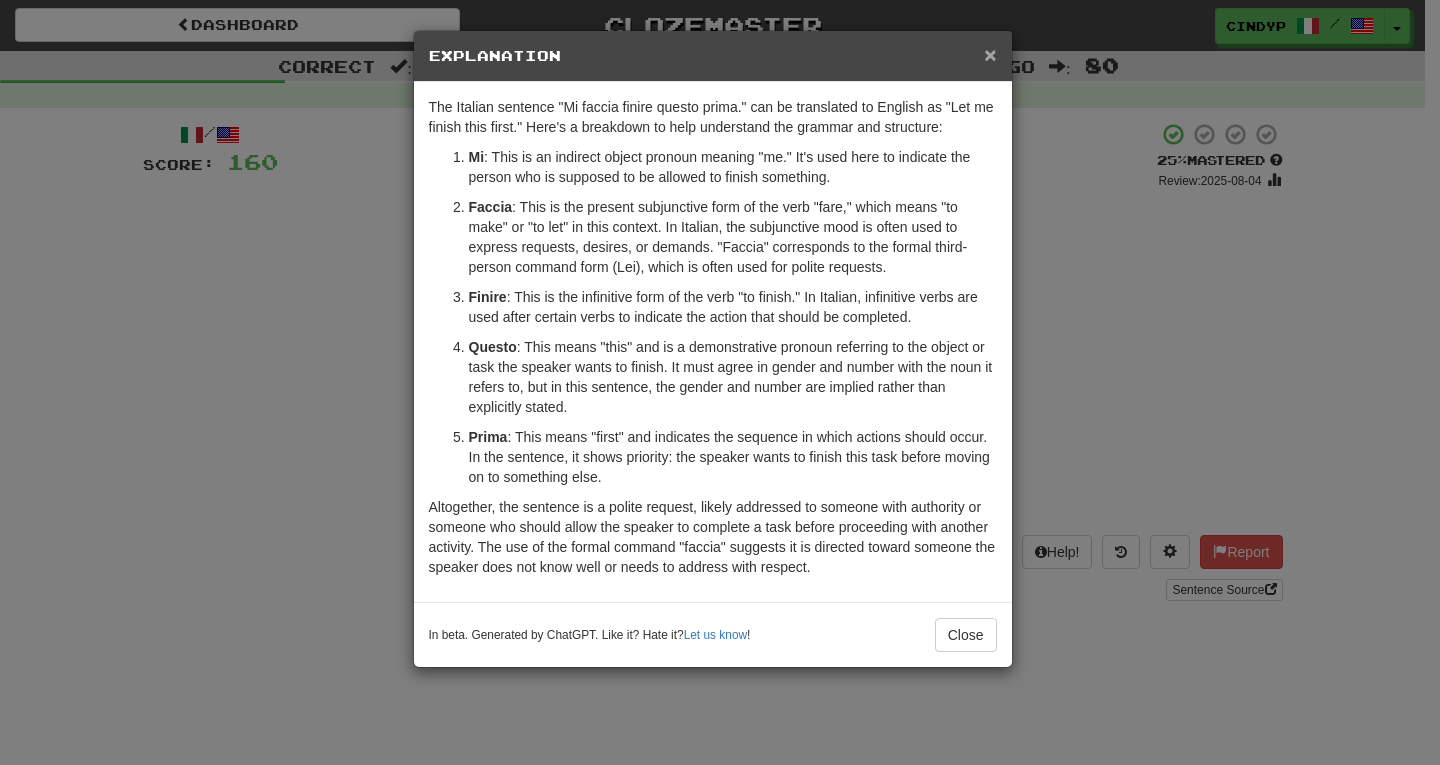 click on "×" at bounding box center (990, 54) 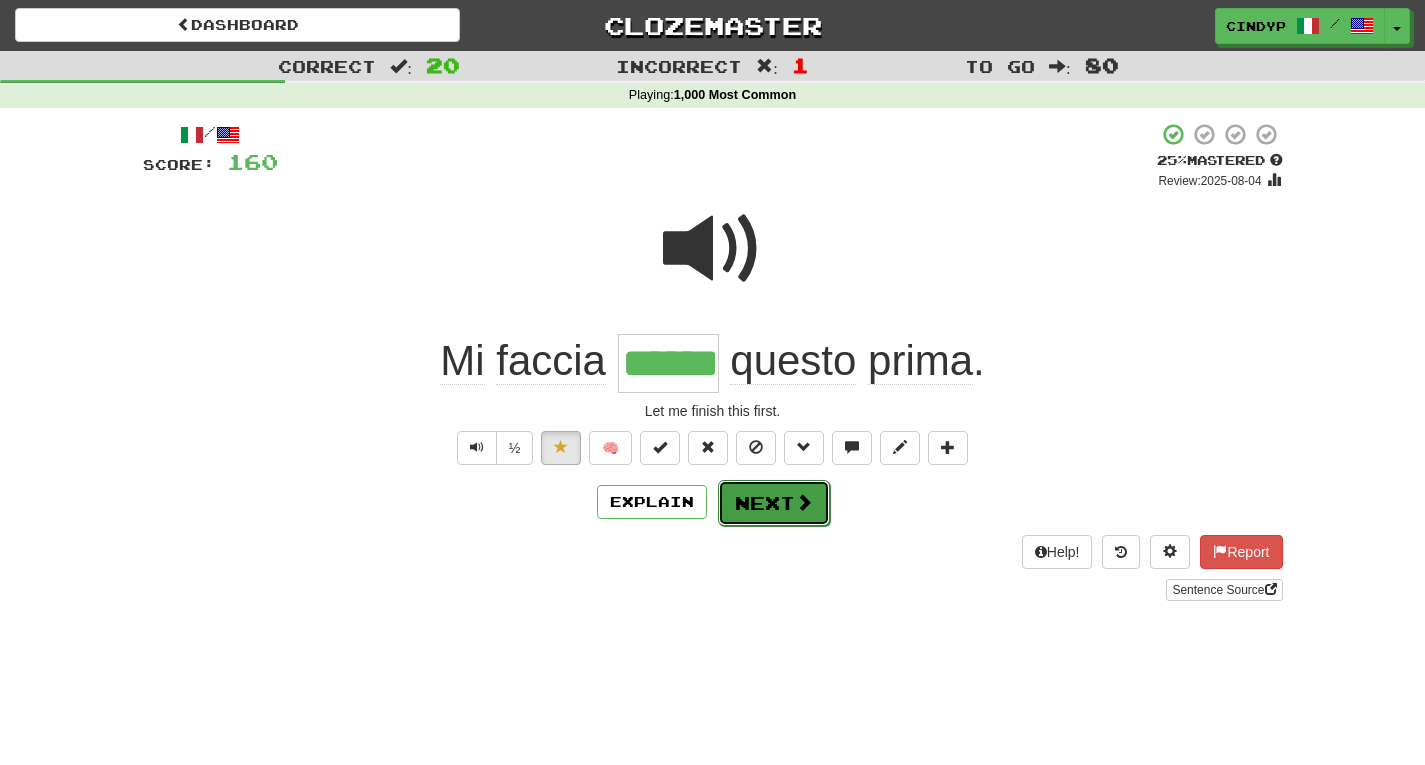 click on "Next" at bounding box center [774, 503] 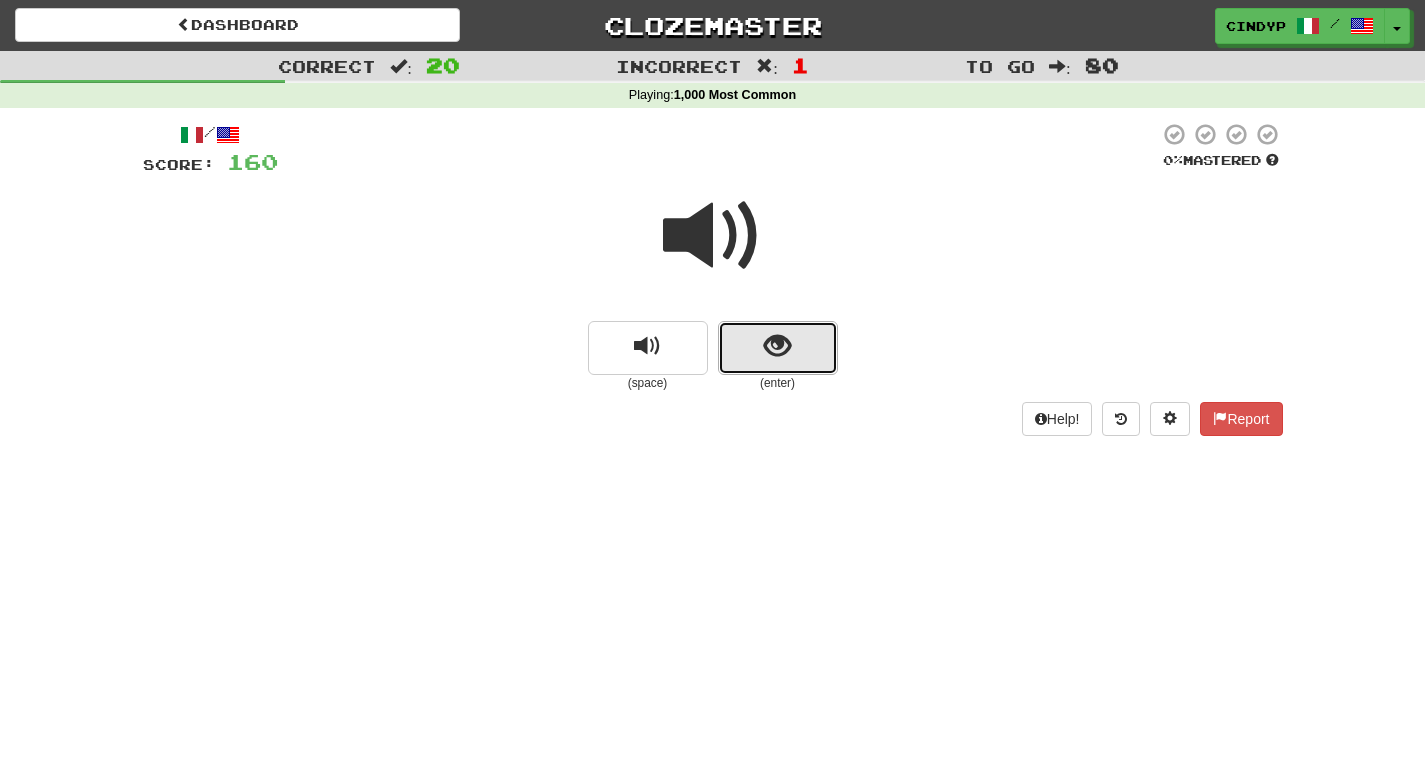click at bounding box center [778, 348] 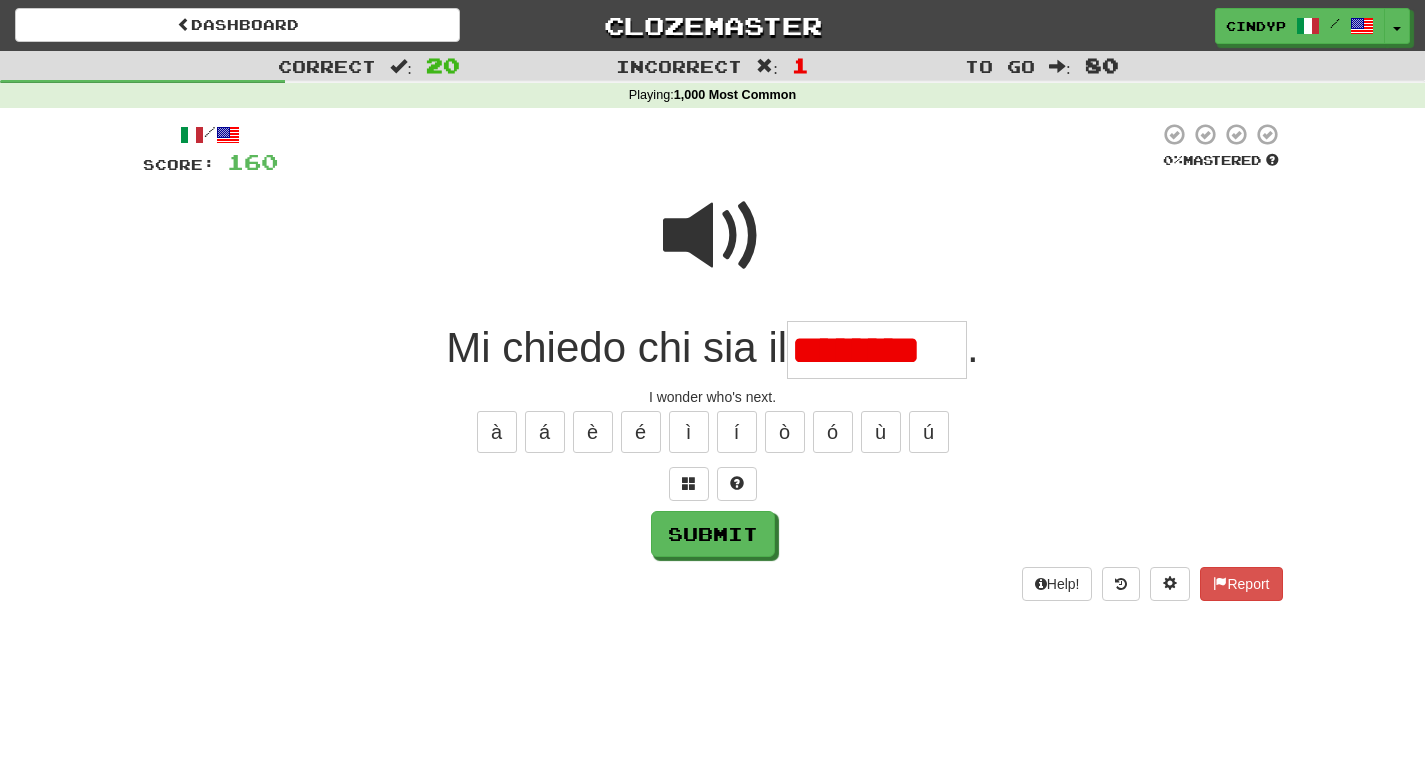 scroll, scrollTop: 0, scrollLeft: 0, axis: both 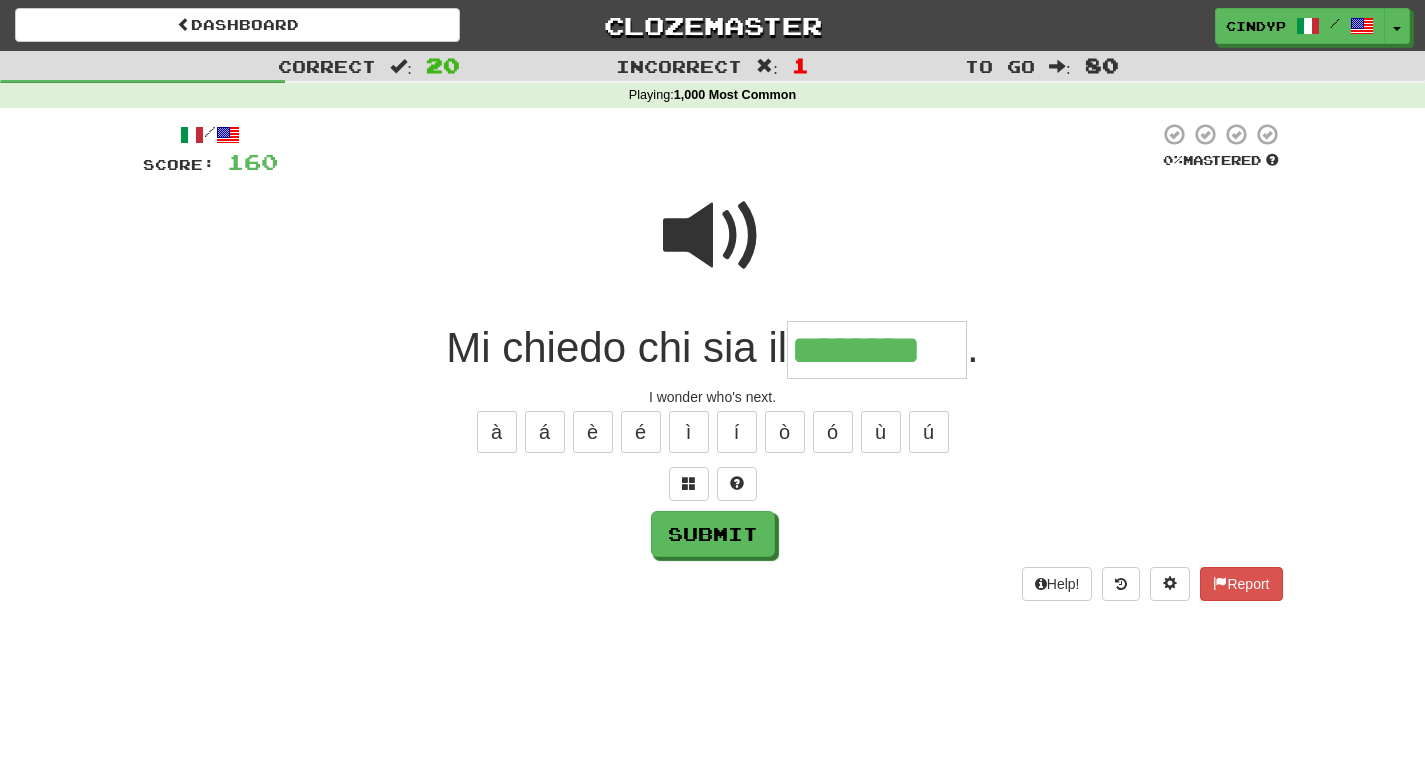 type on "********" 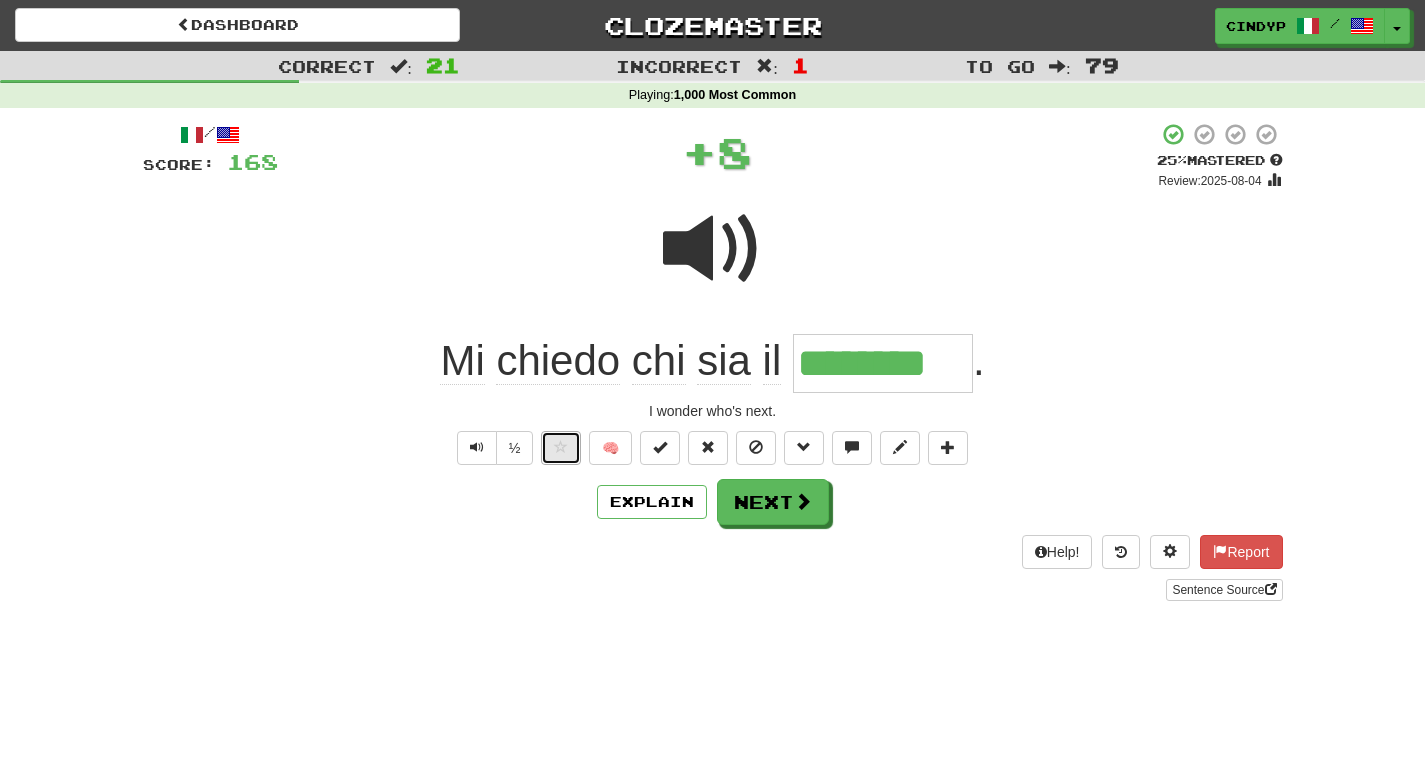 click at bounding box center (561, 448) 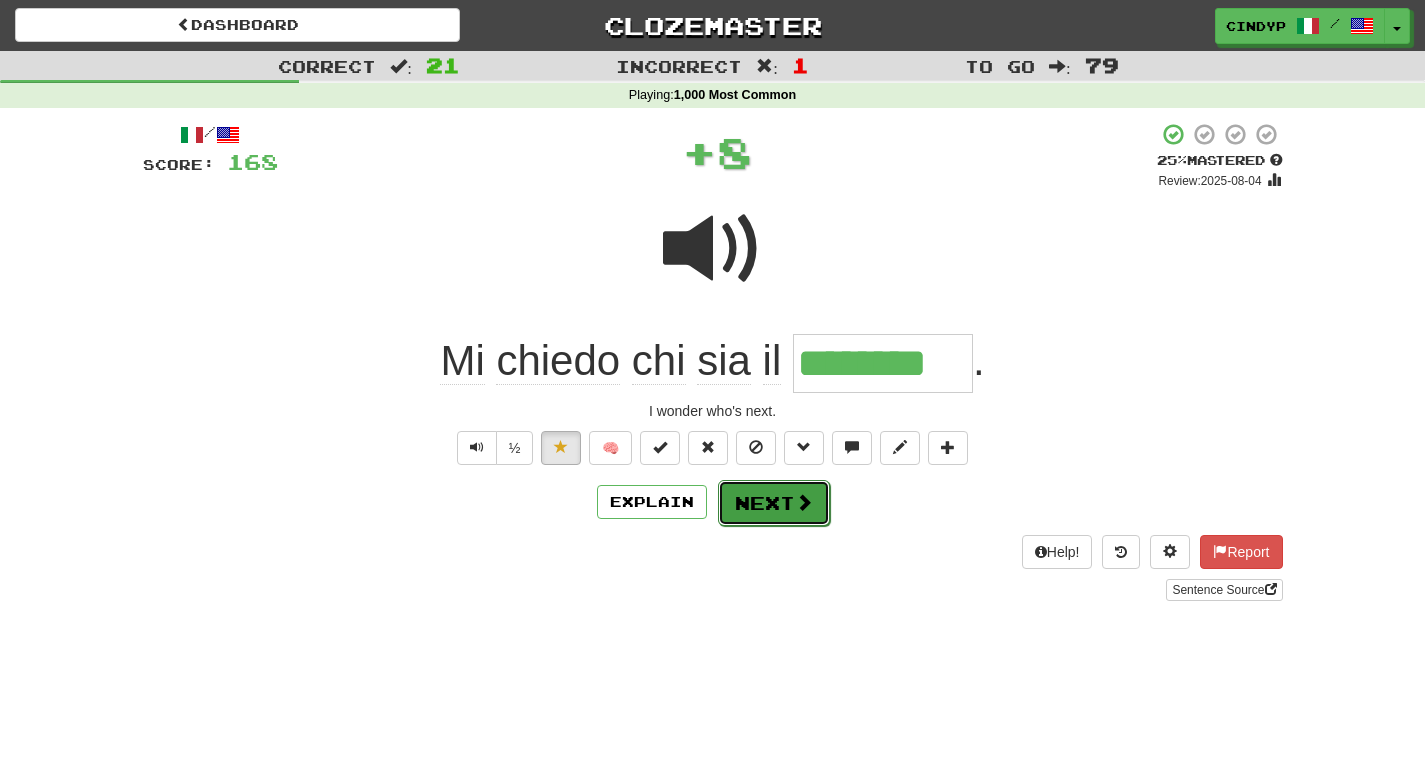 click on "Next" at bounding box center [774, 503] 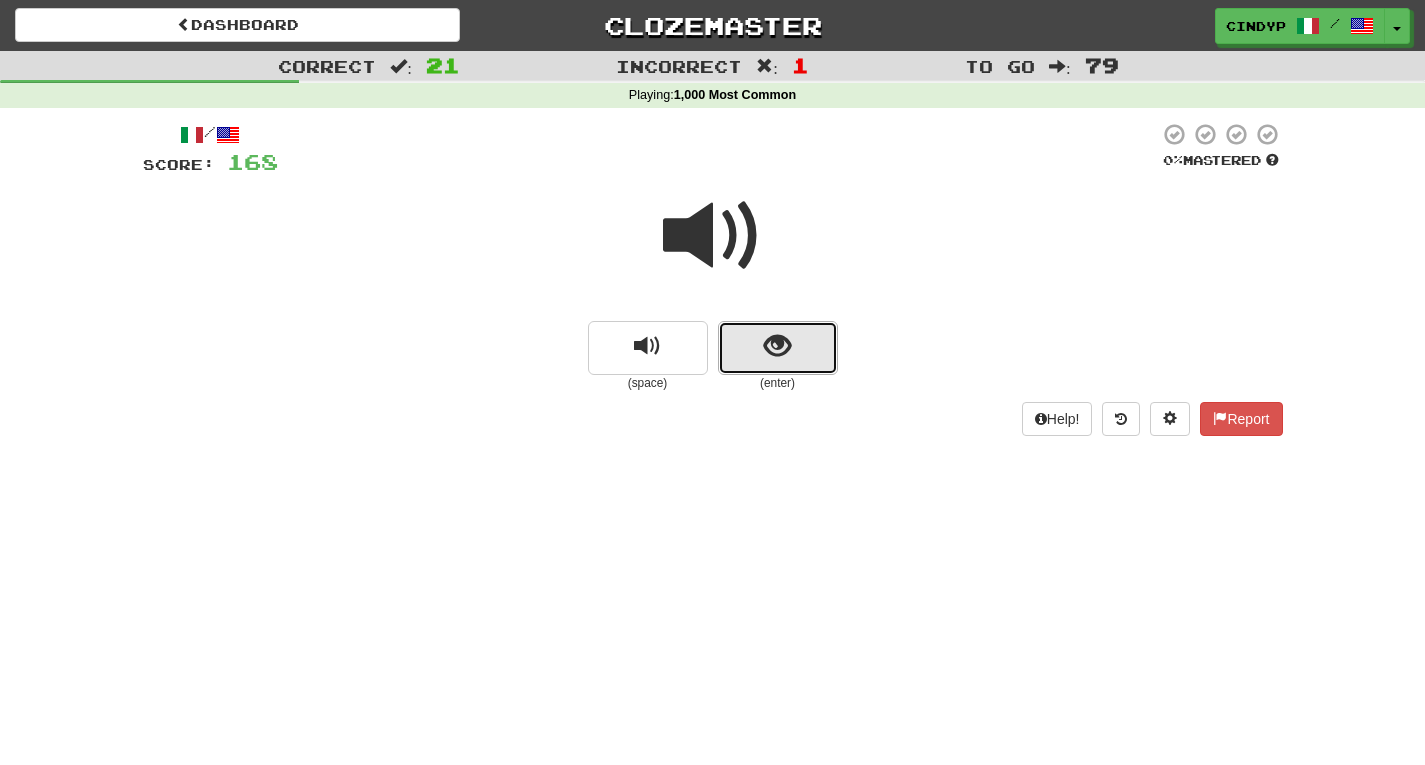 click at bounding box center [778, 348] 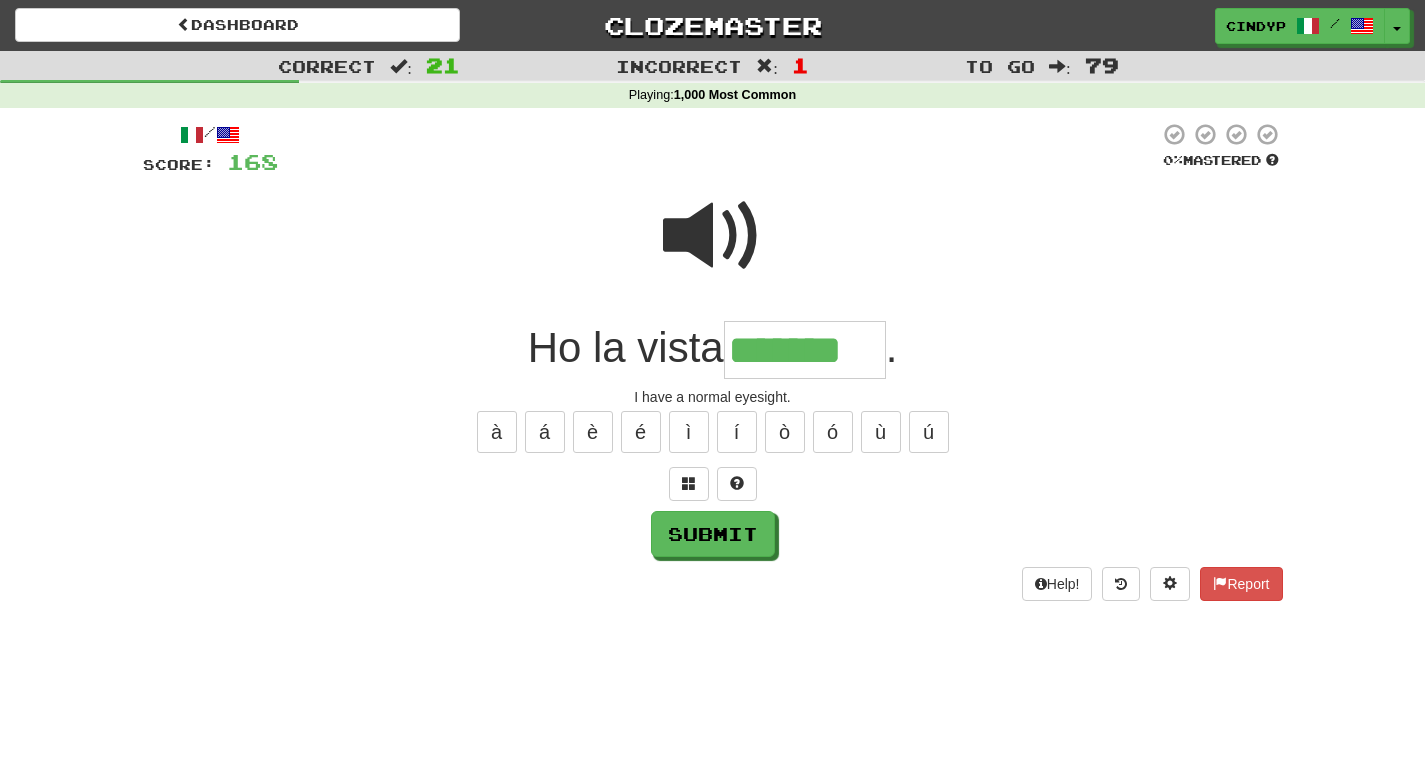 type on "*******" 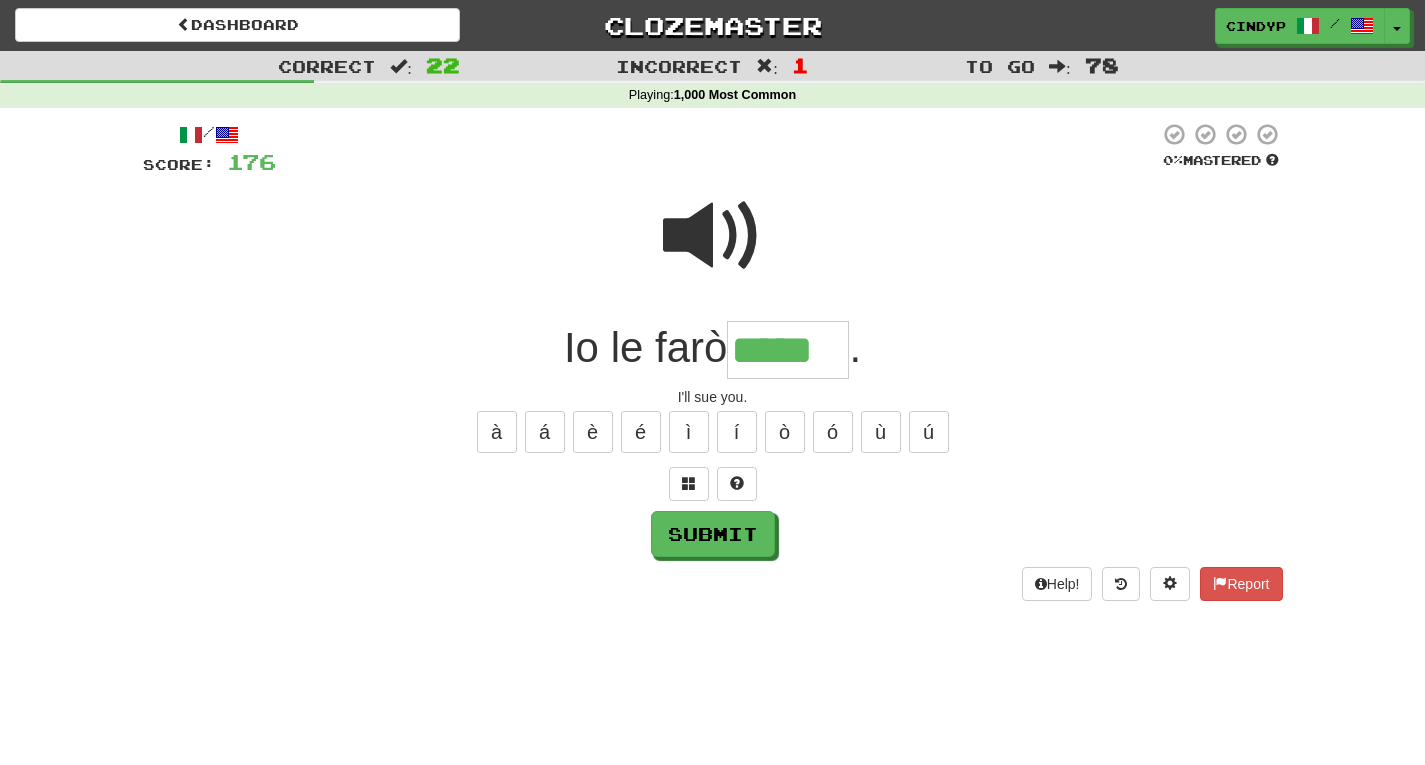 type on "*****" 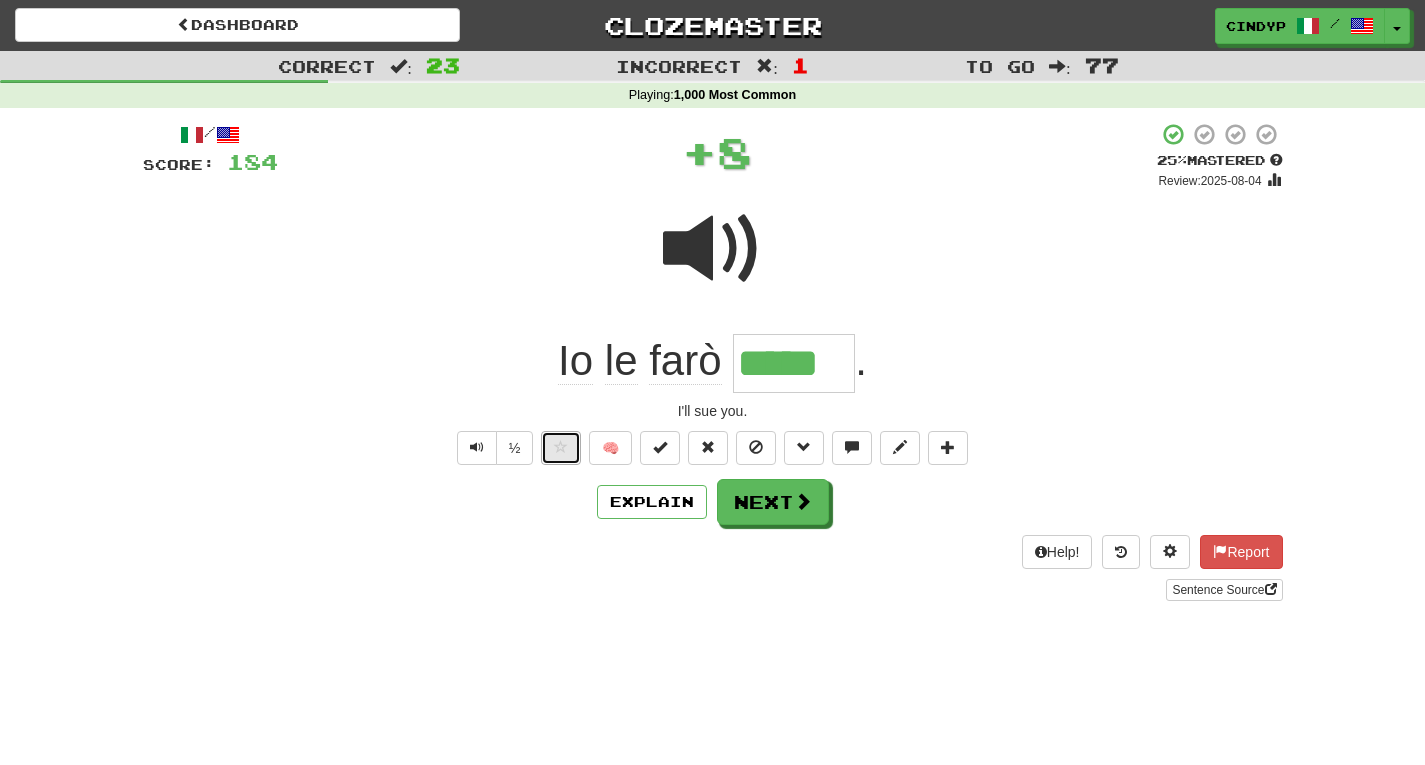 click at bounding box center [561, 447] 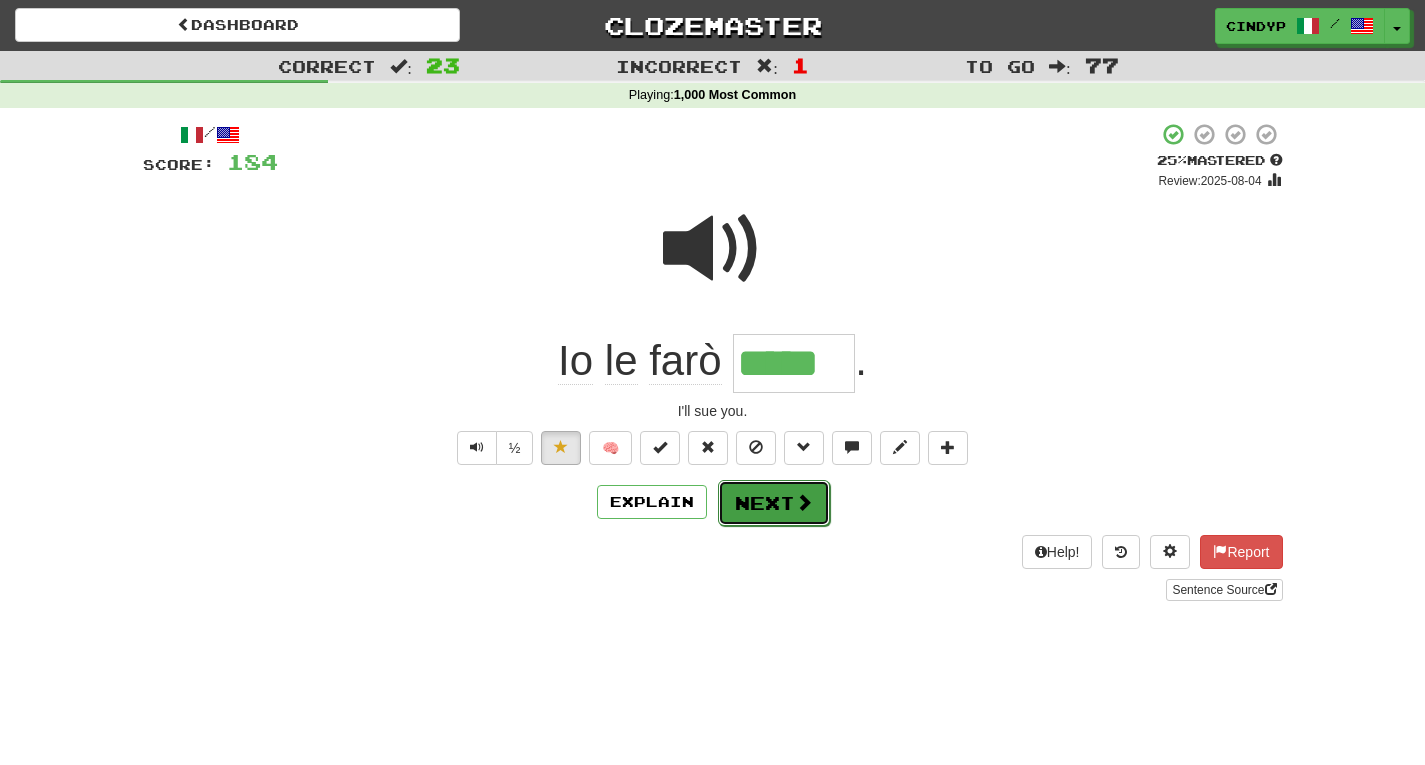 click on "Next" at bounding box center [774, 503] 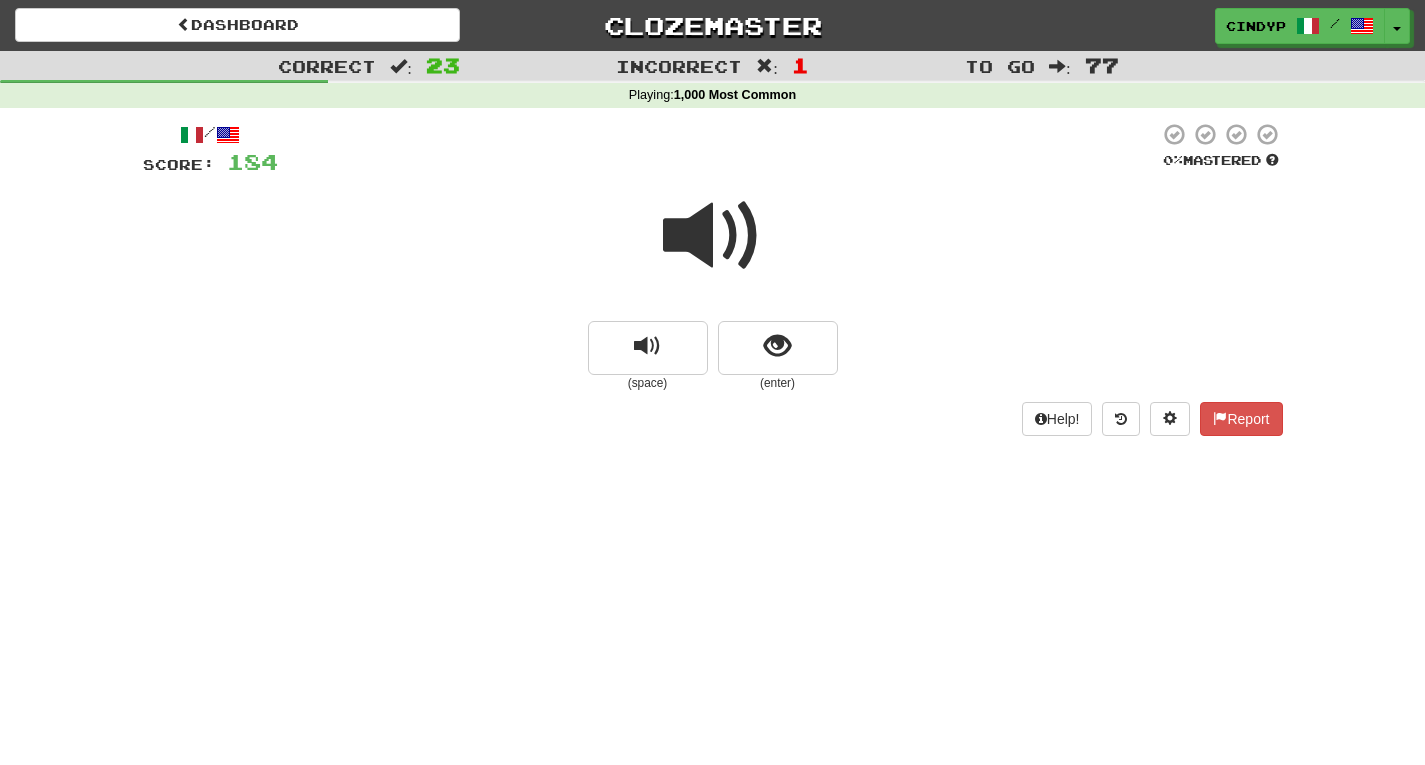 click at bounding box center (713, 236) 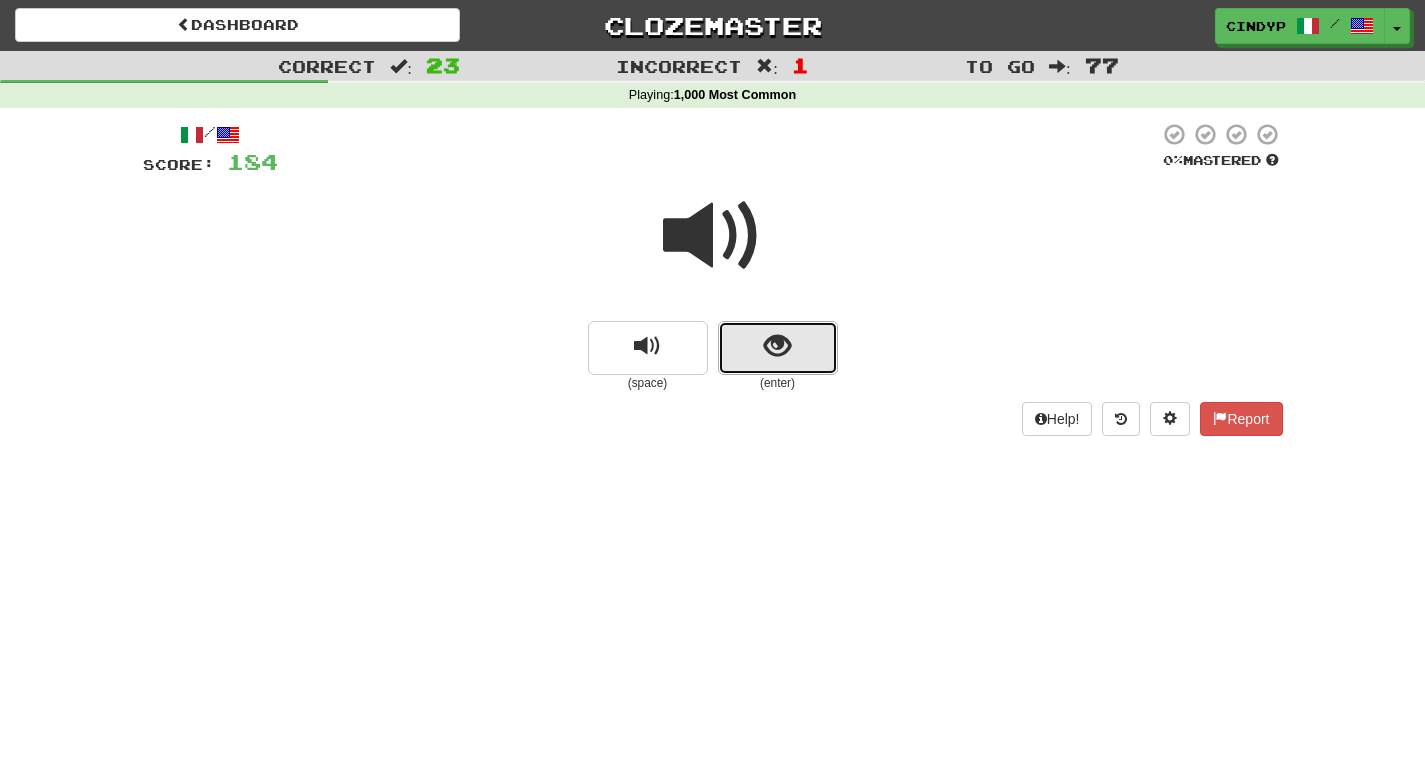 click at bounding box center [777, 346] 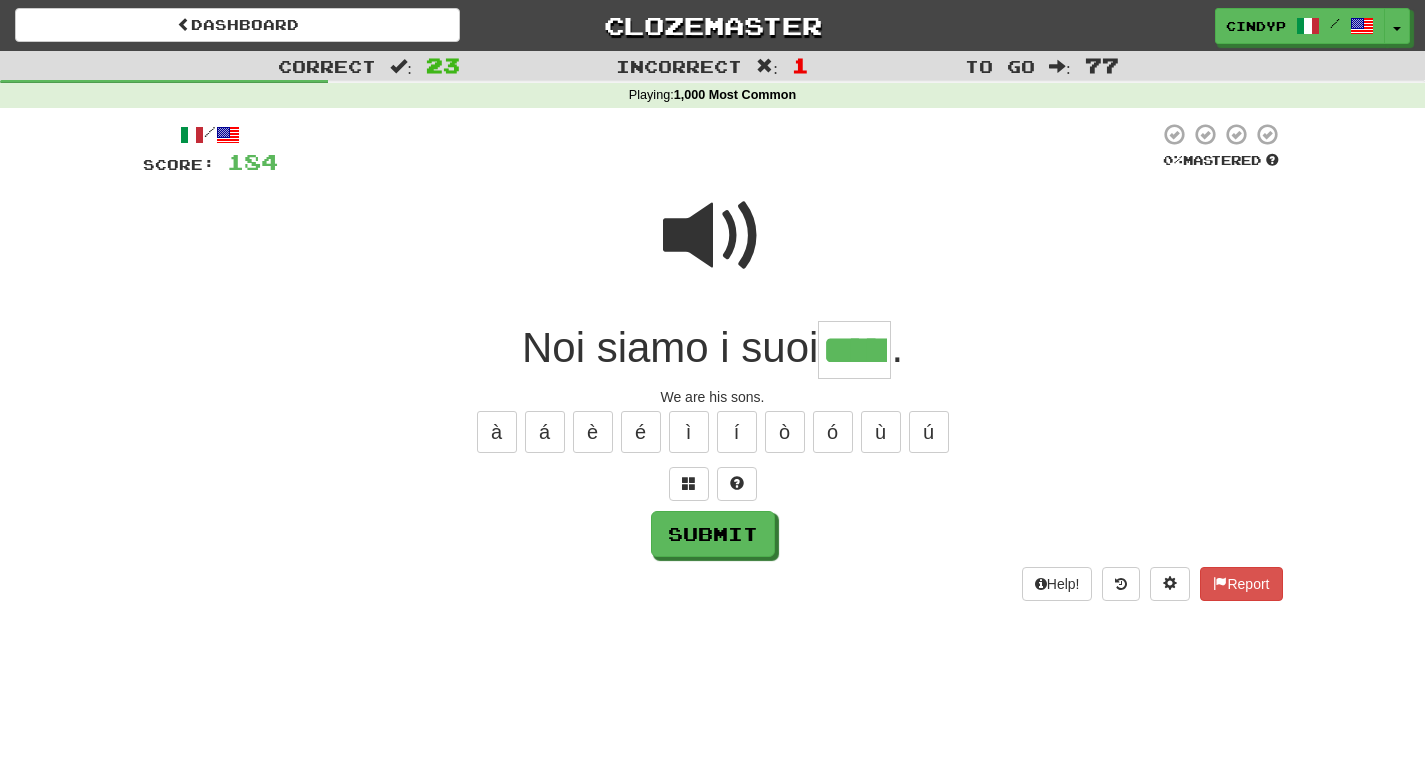 type on "*****" 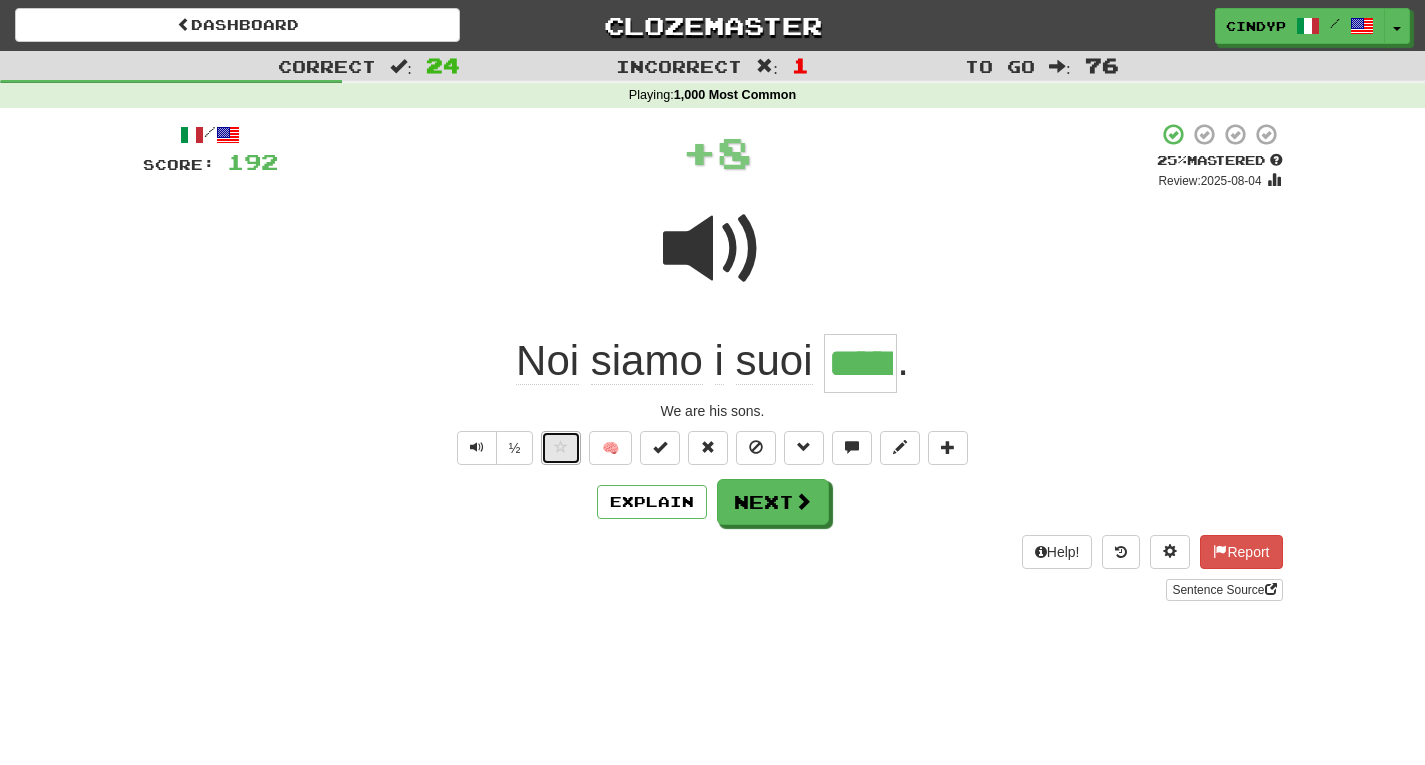 click at bounding box center (561, 448) 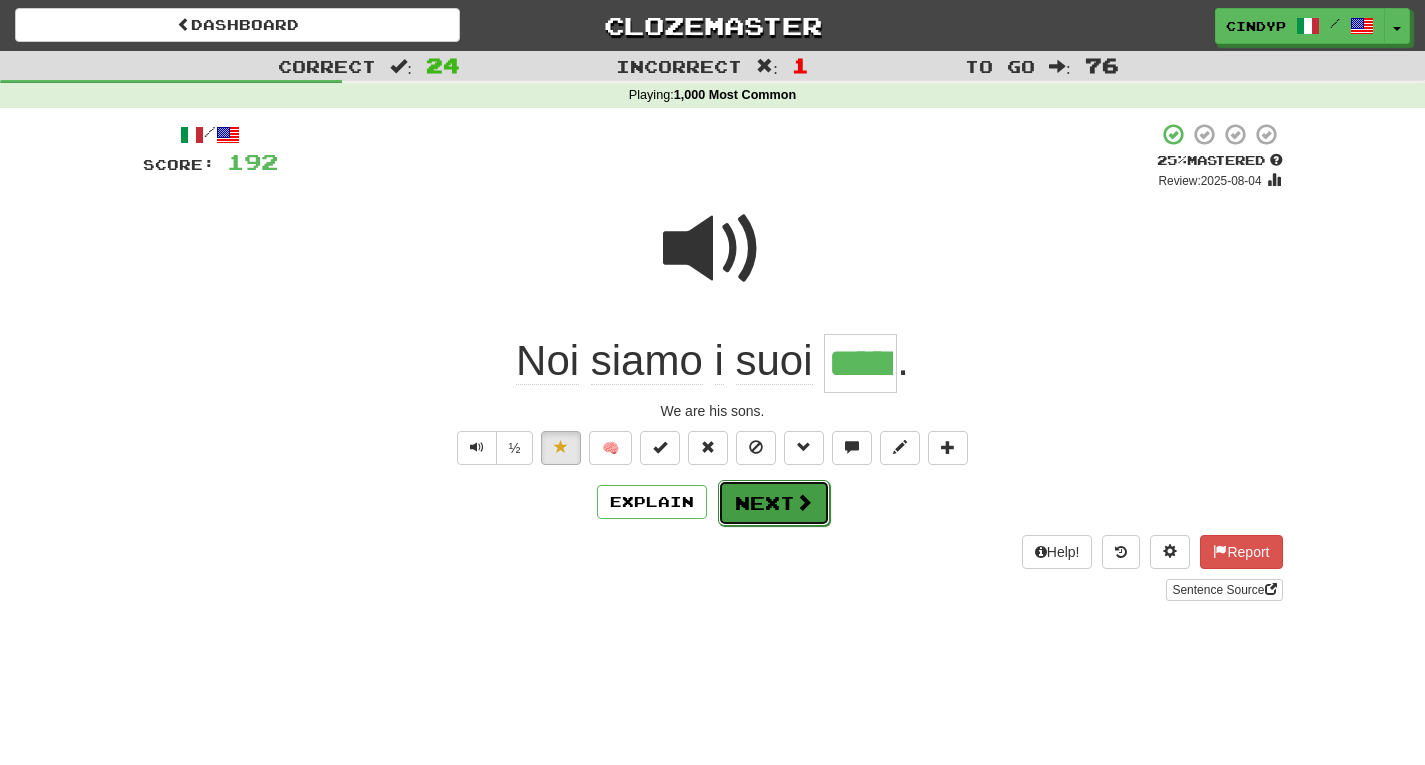 click on "Next" at bounding box center (774, 503) 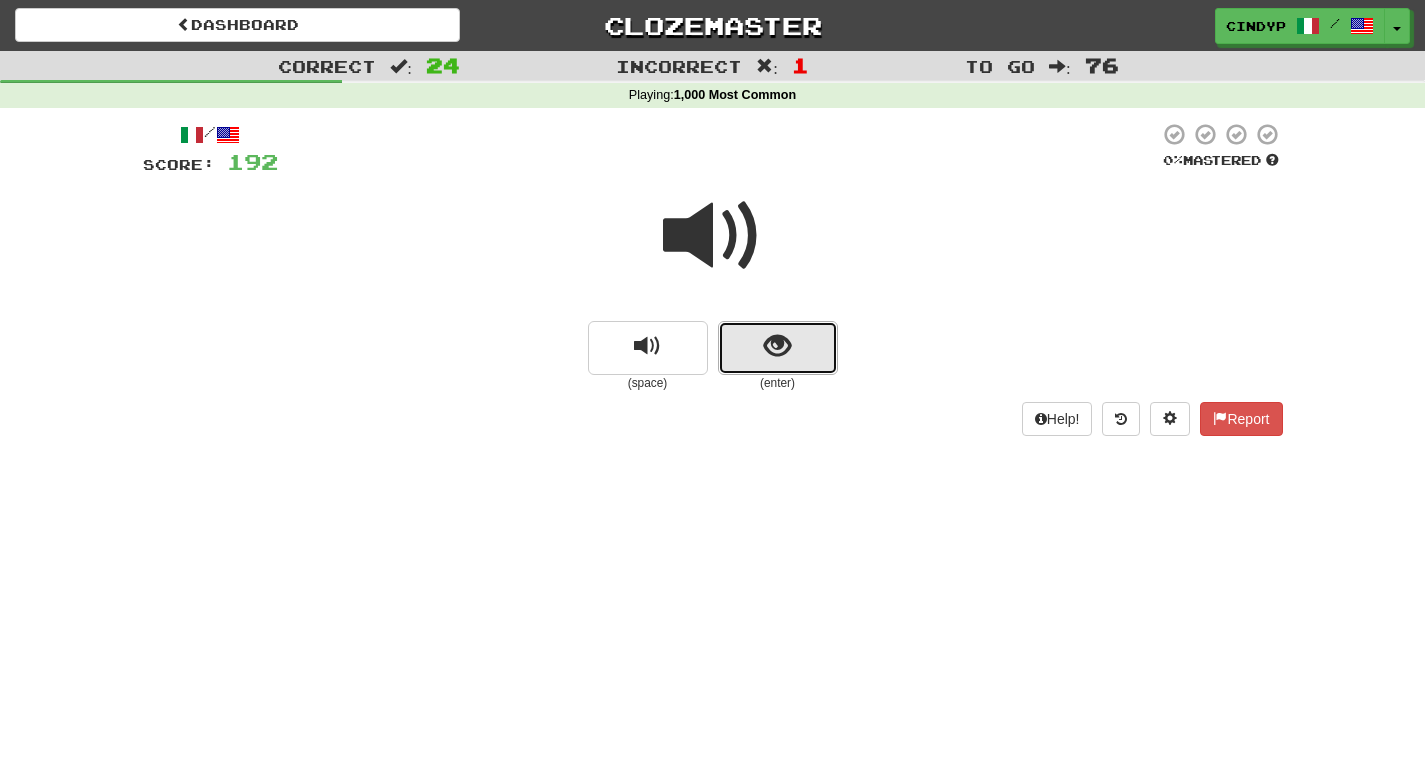 click at bounding box center [778, 348] 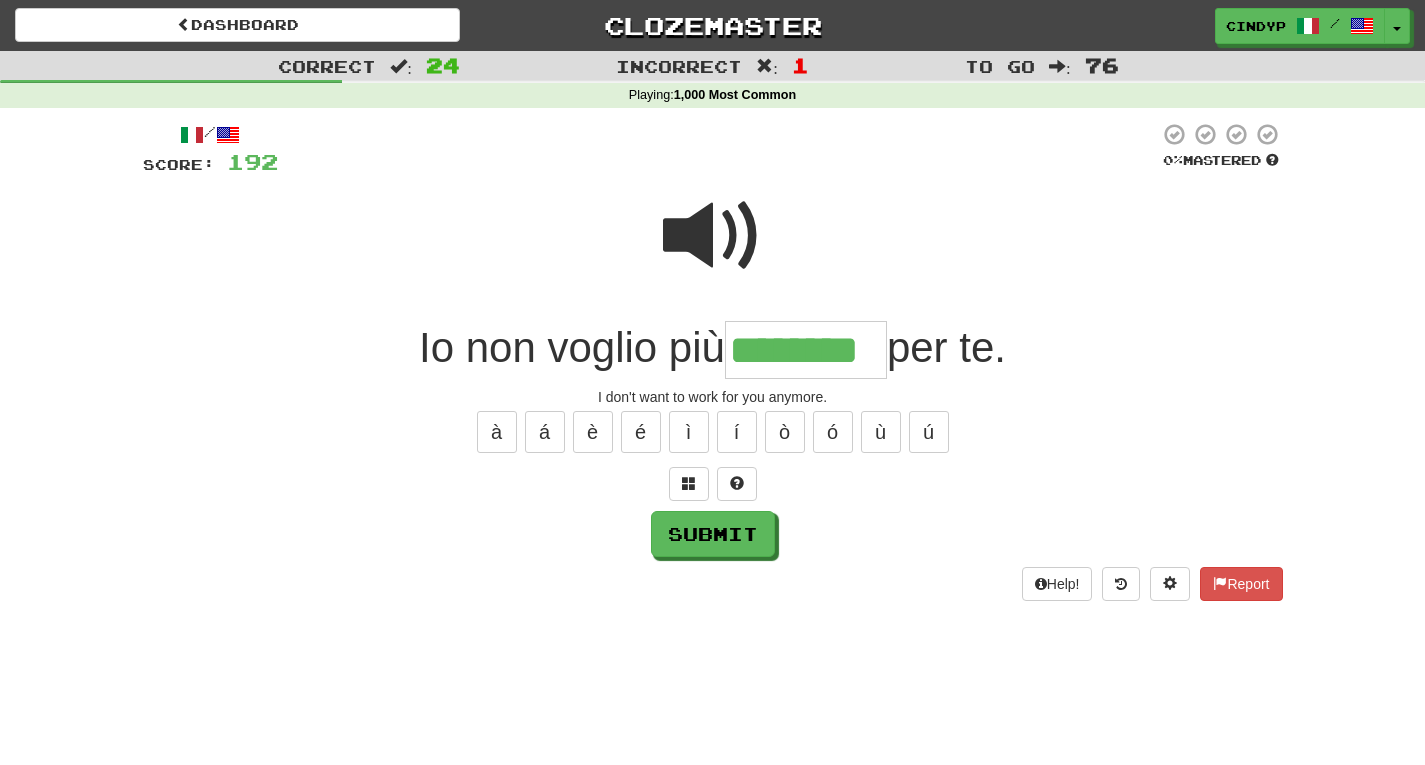 type on "********" 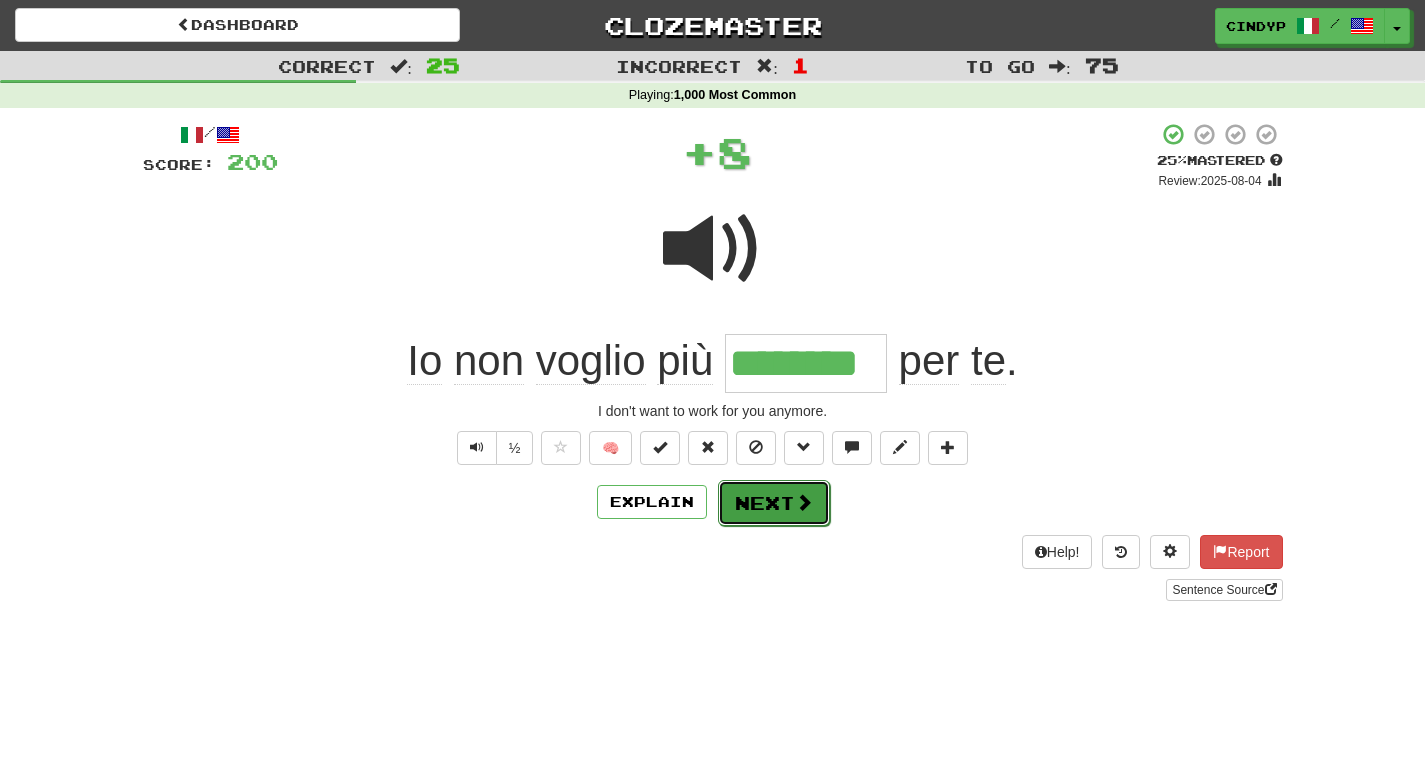 click on "Next" at bounding box center [774, 503] 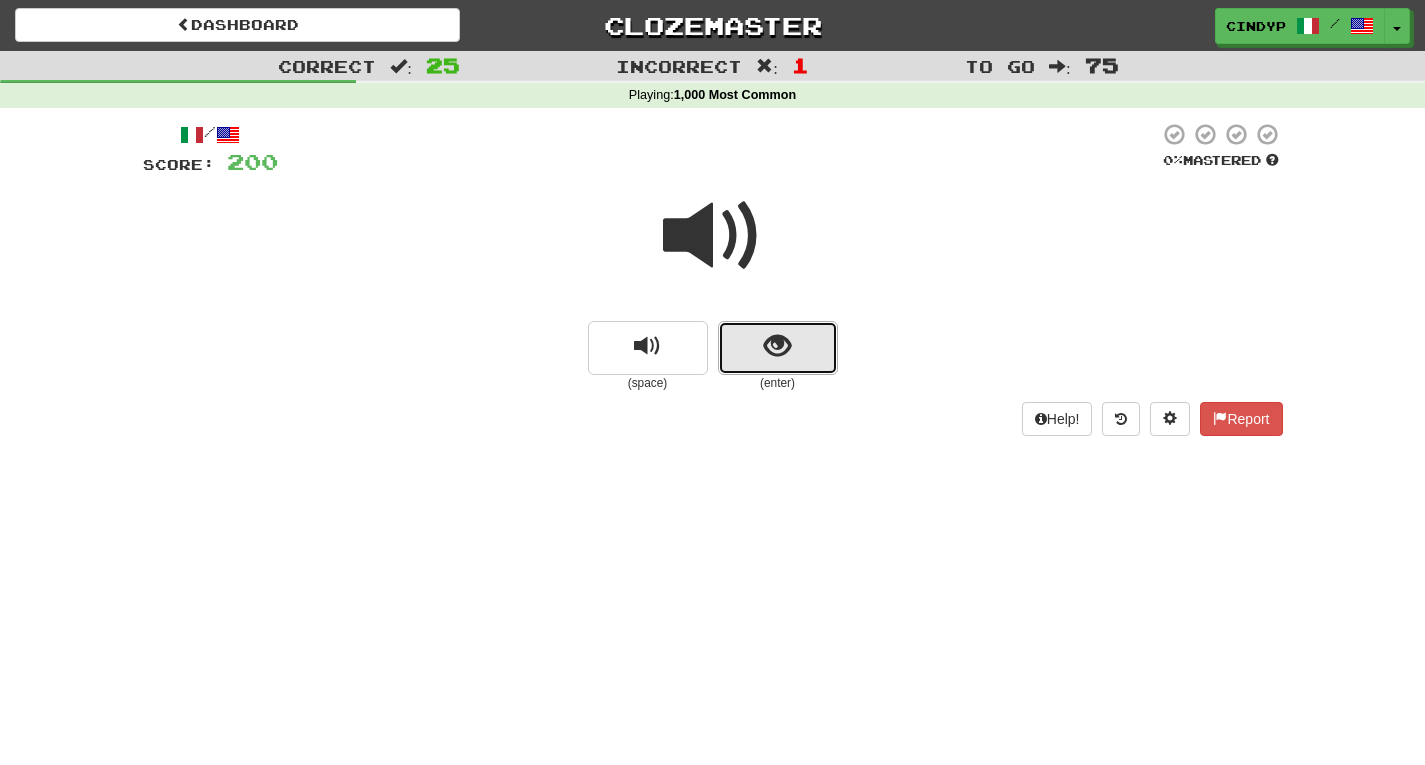 click at bounding box center [778, 348] 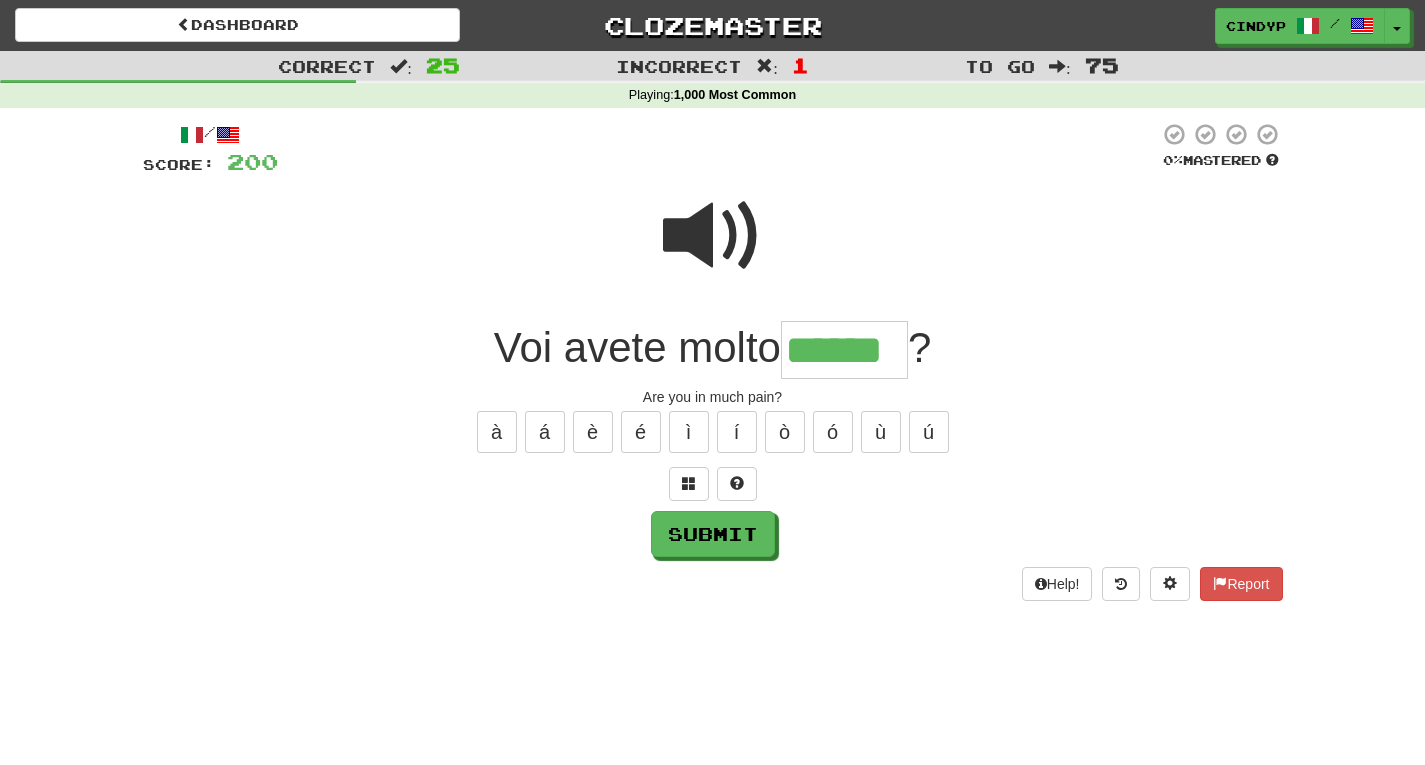 type on "******" 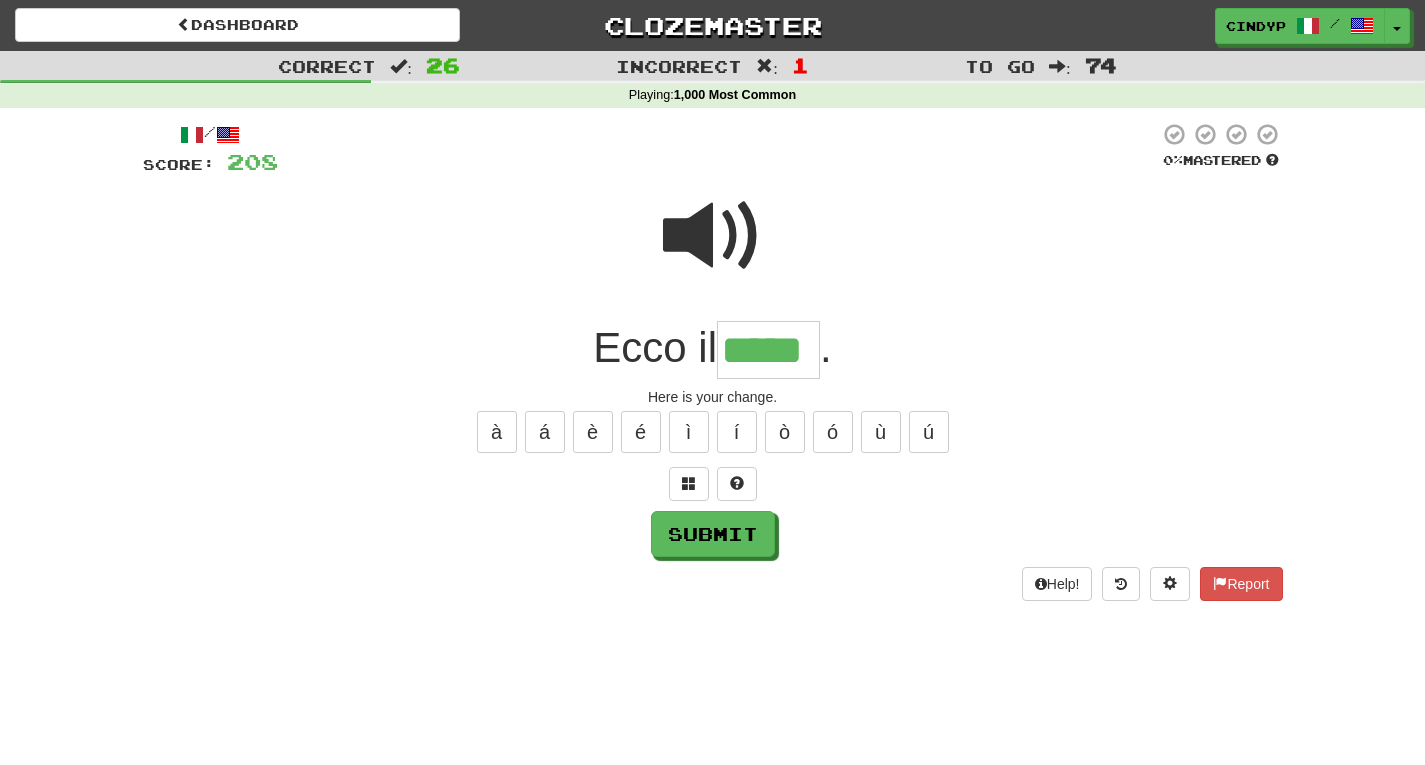 type on "*****" 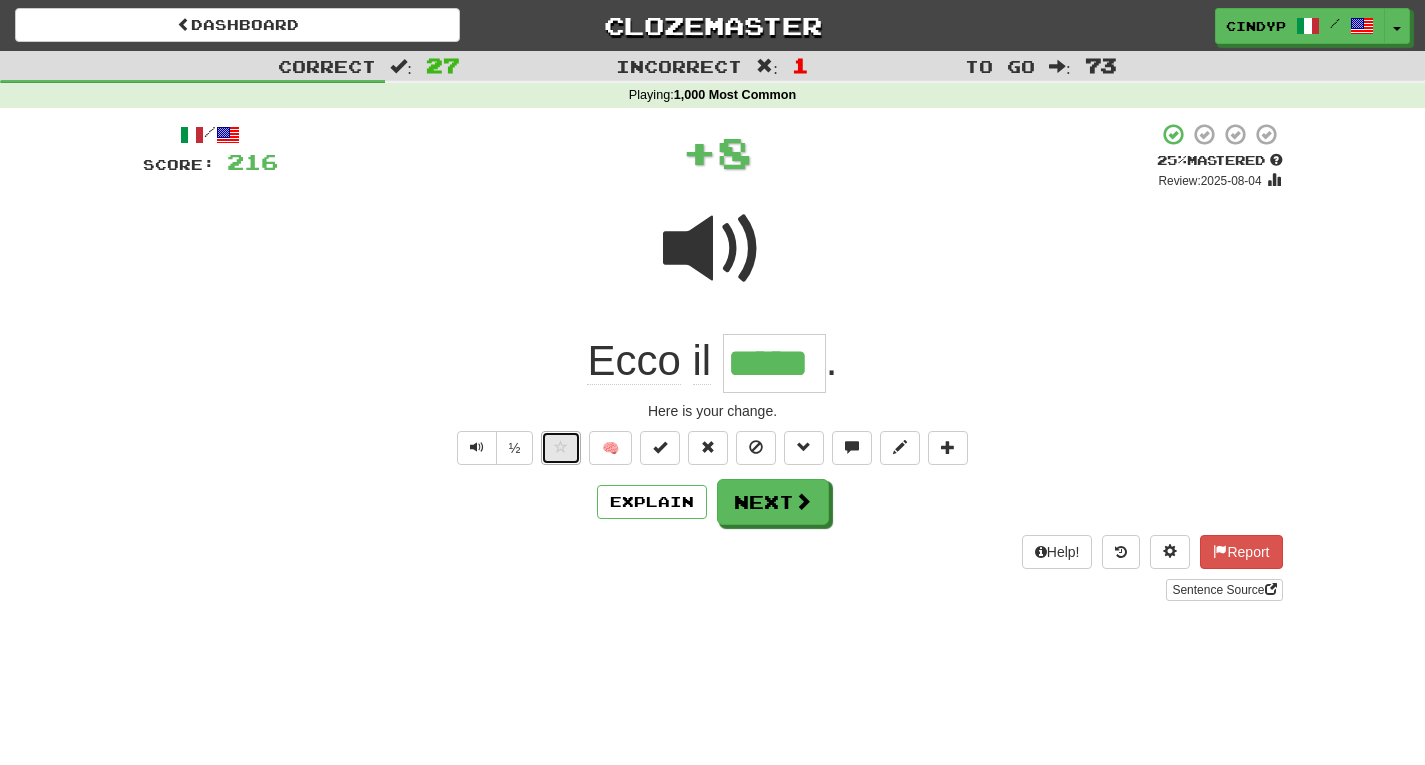 click at bounding box center (561, 447) 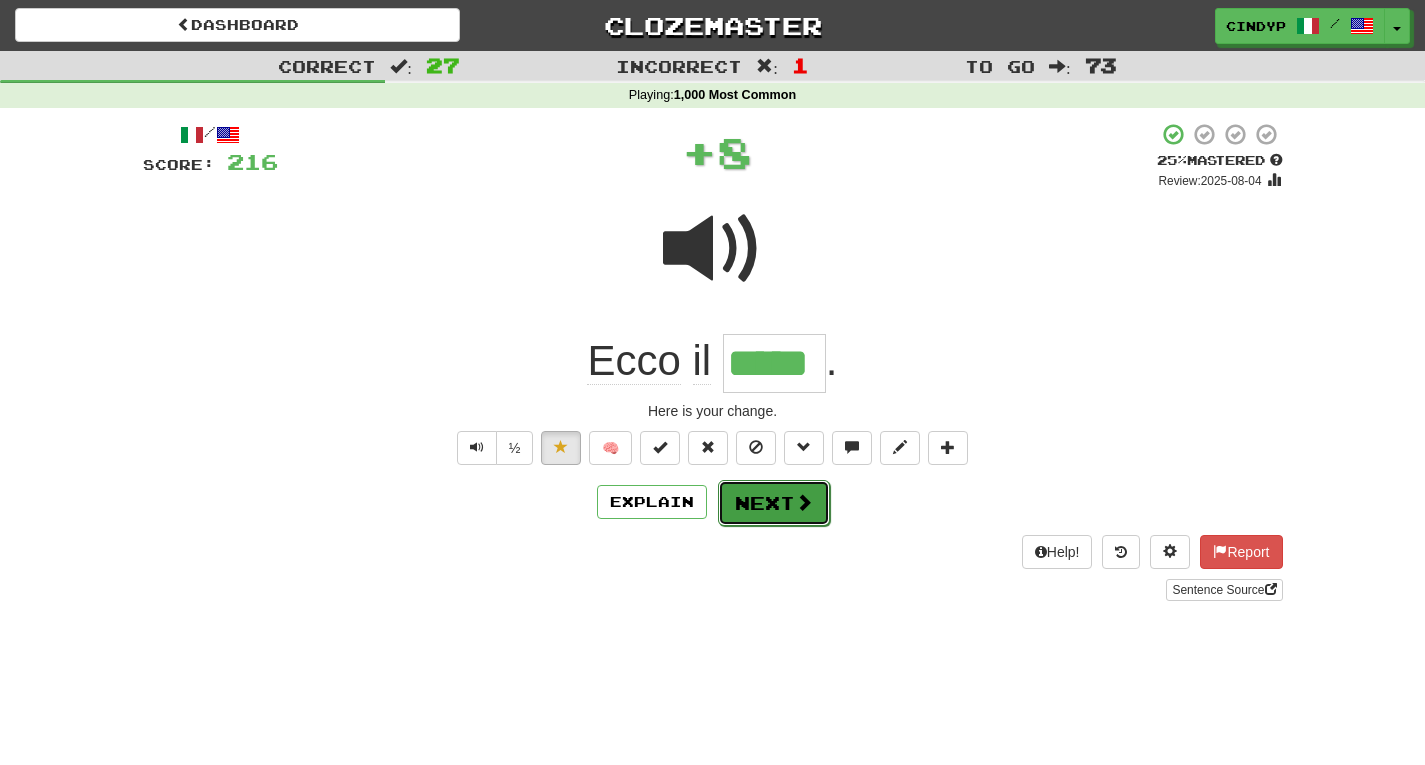 click on "Next" at bounding box center (774, 503) 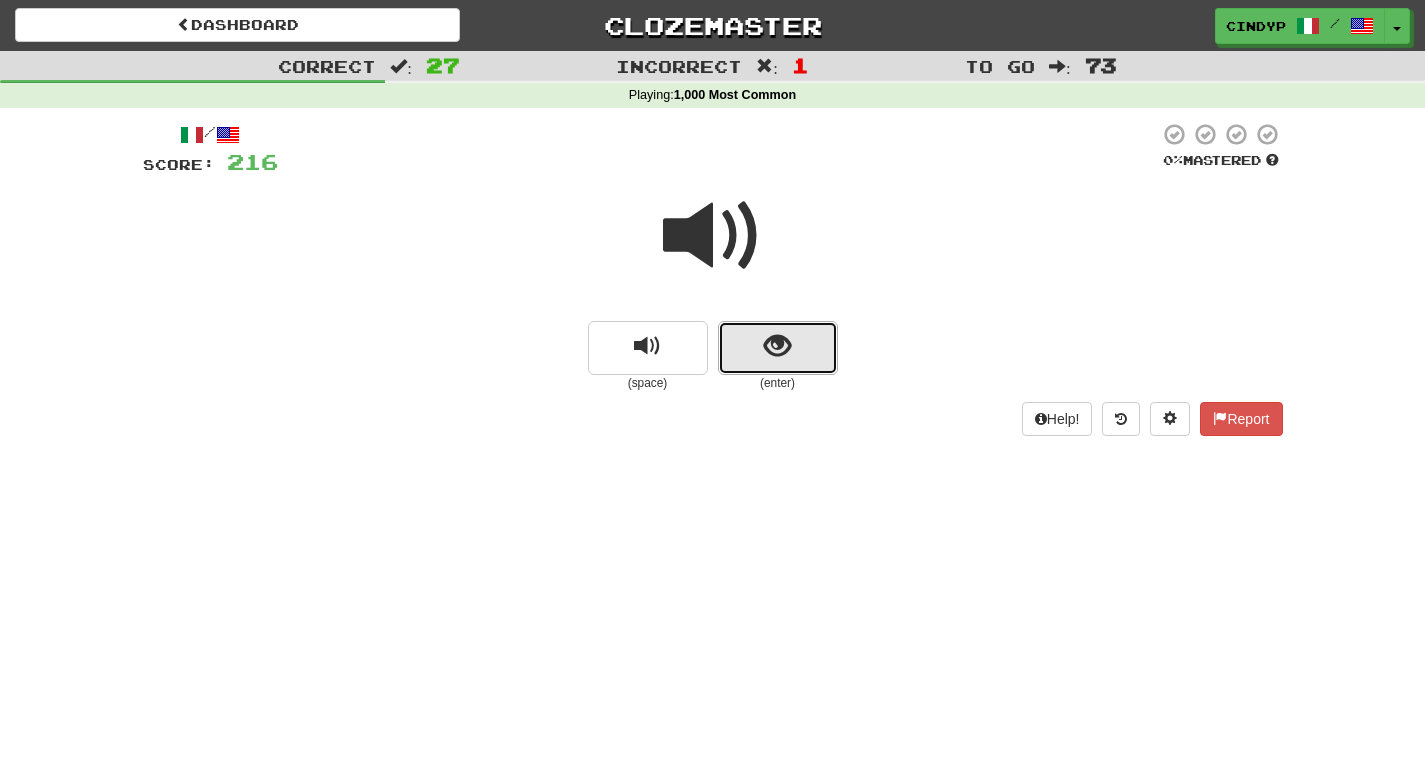 click at bounding box center (778, 348) 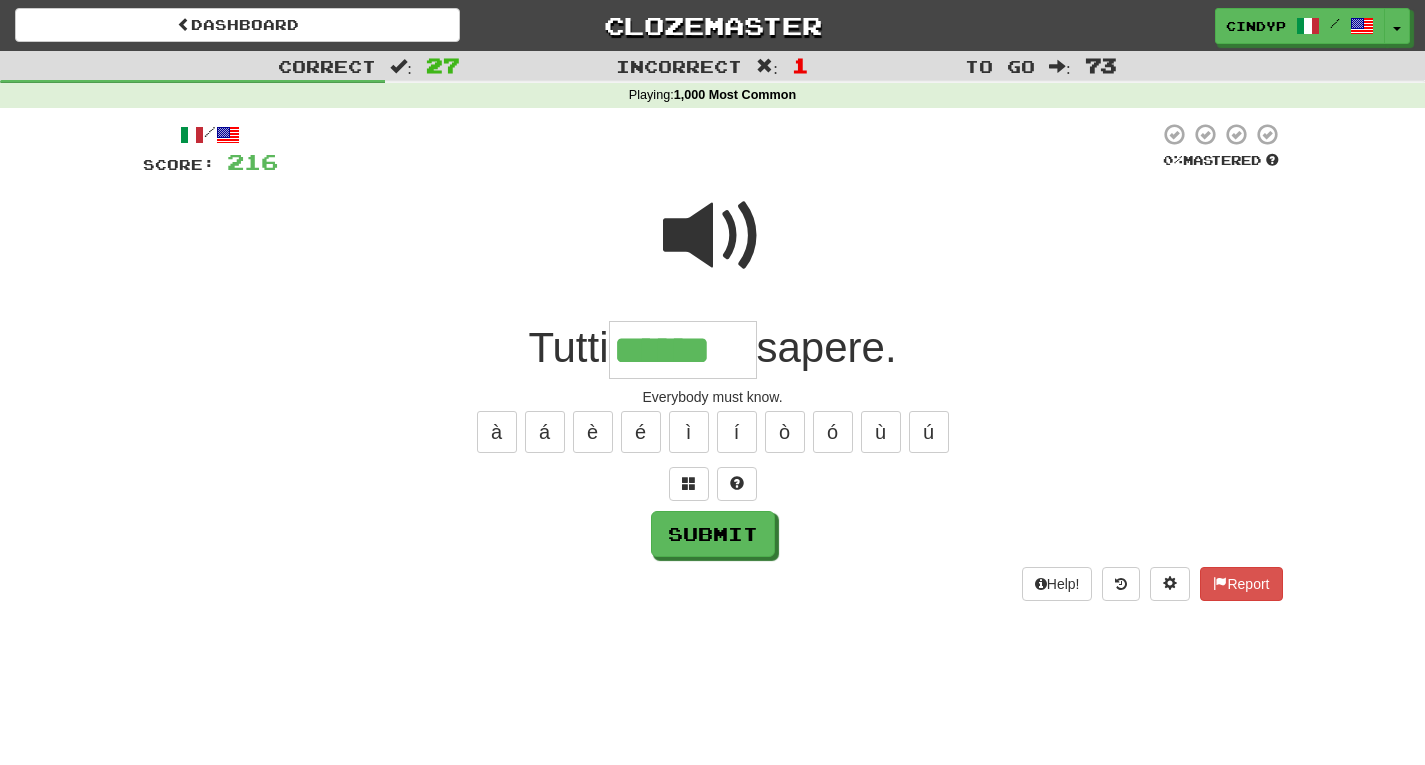 type on "******" 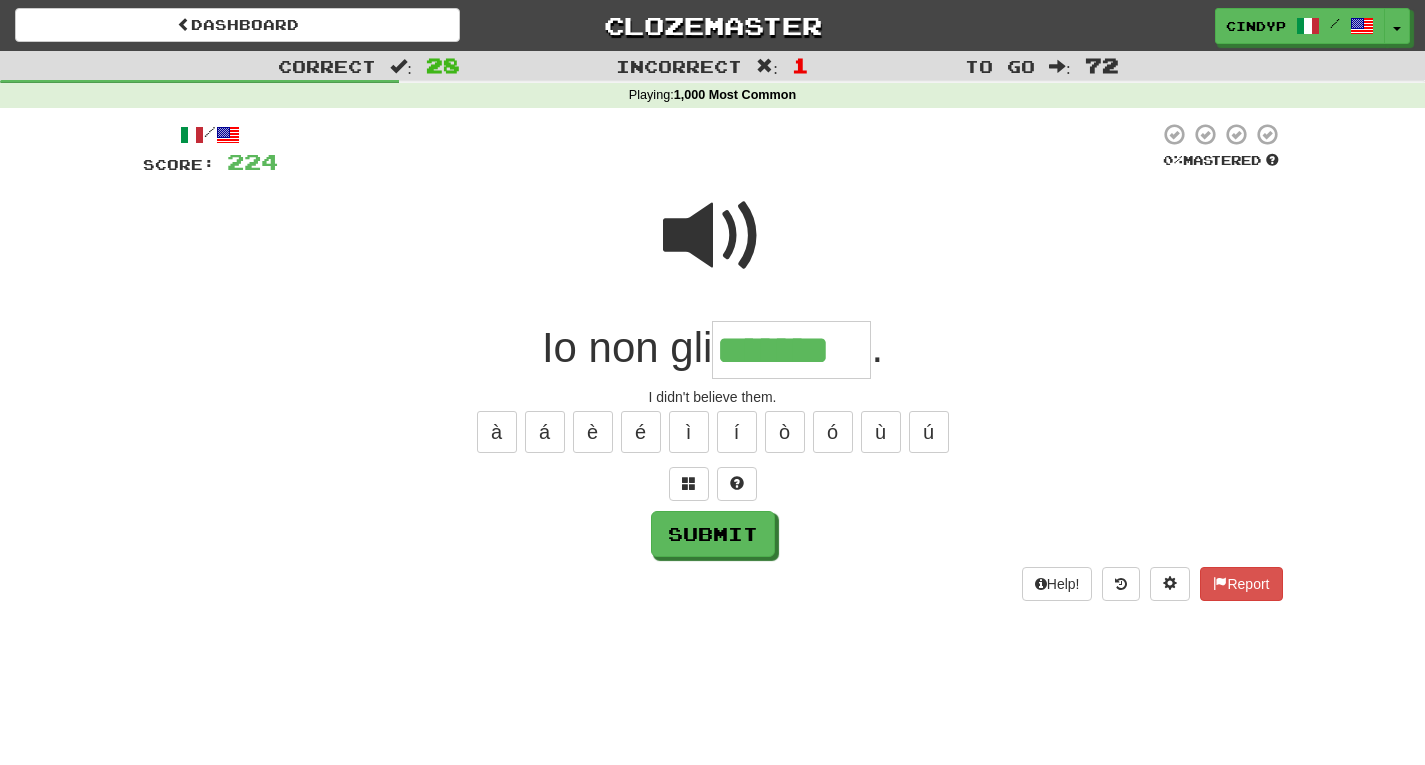 type on "*******" 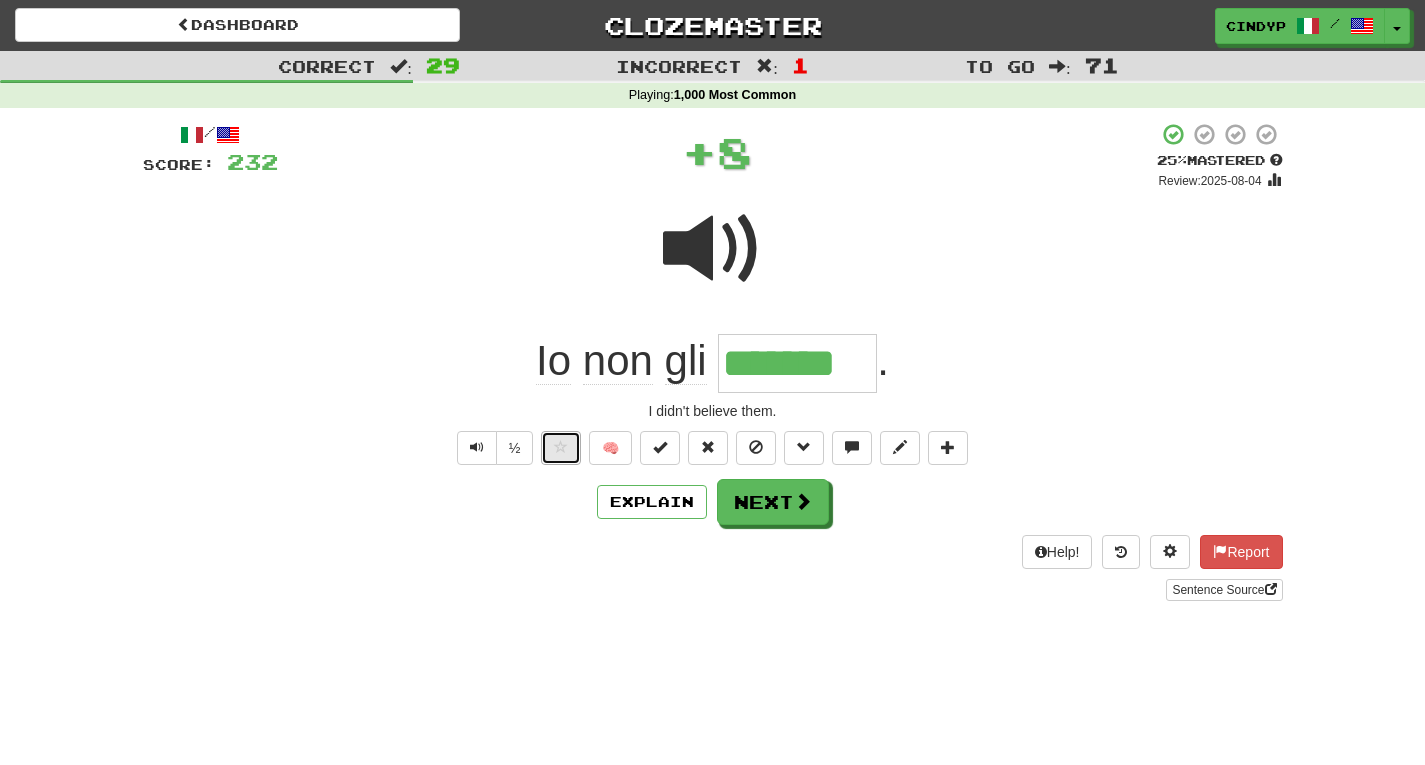 click at bounding box center (561, 448) 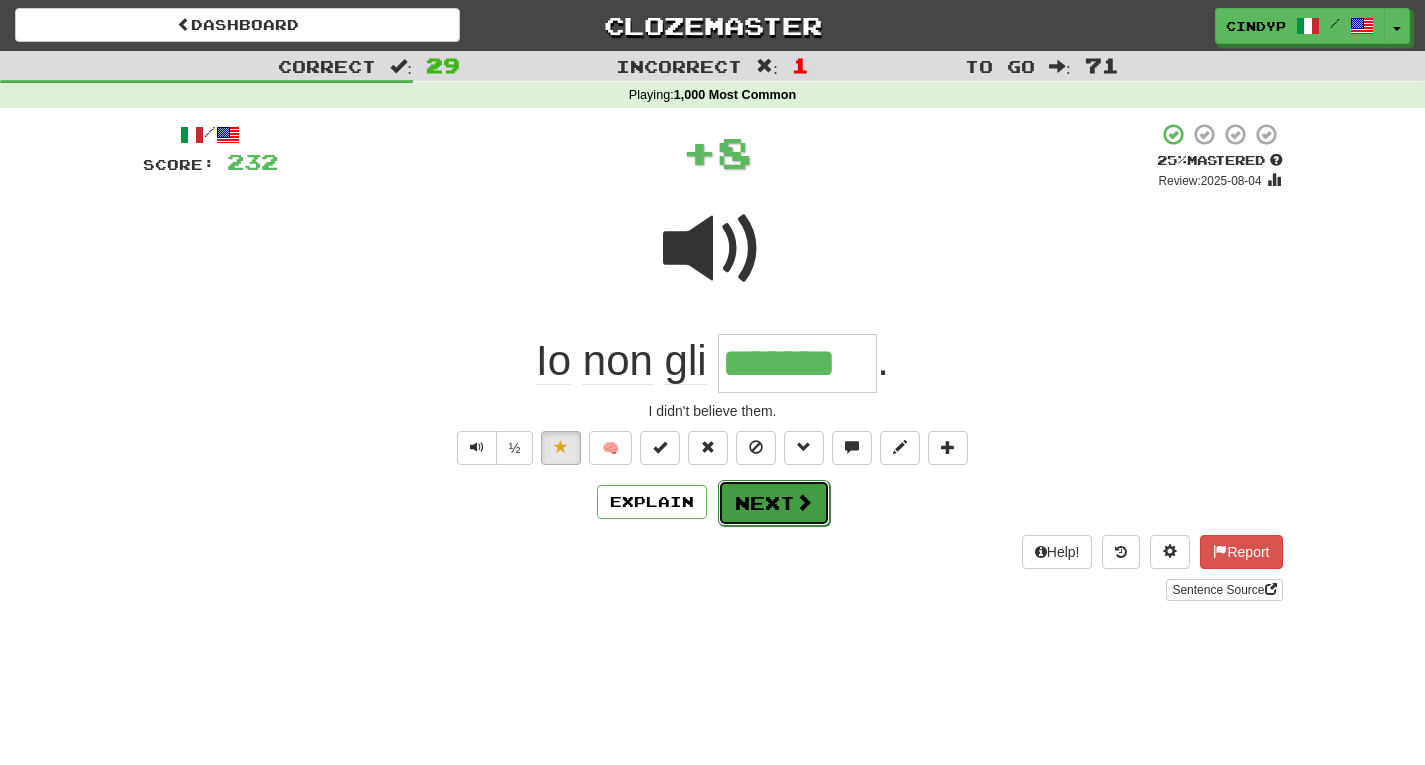 click on "Next" at bounding box center (774, 503) 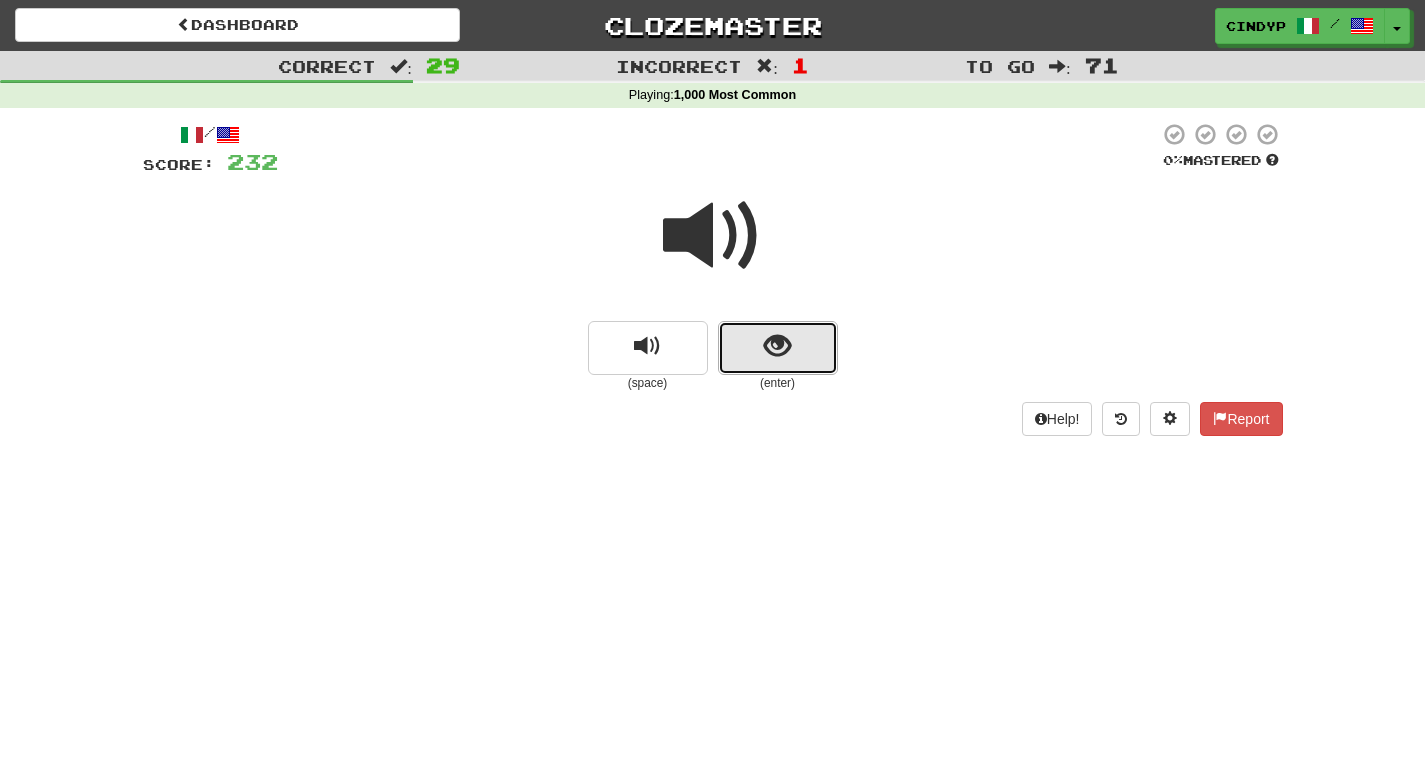 click at bounding box center (778, 348) 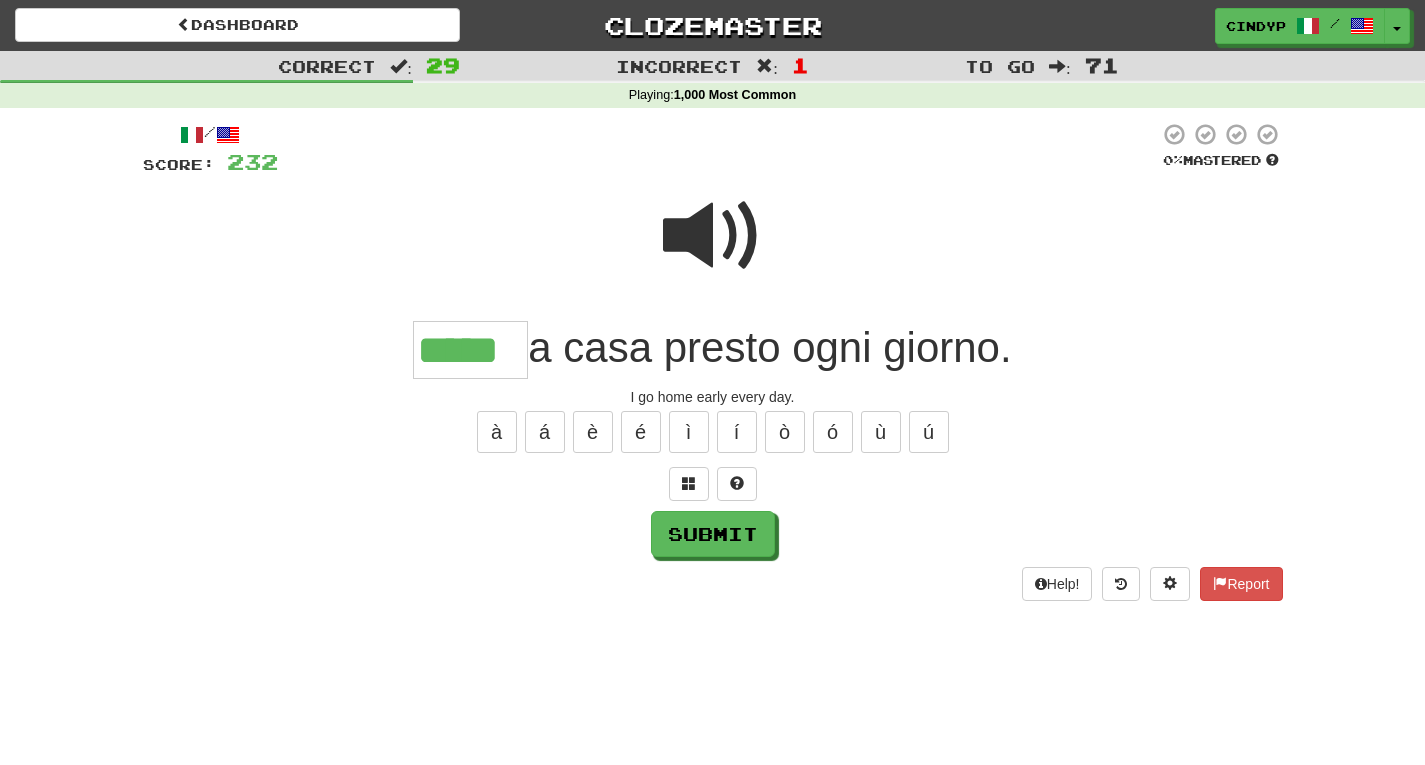 type on "*****" 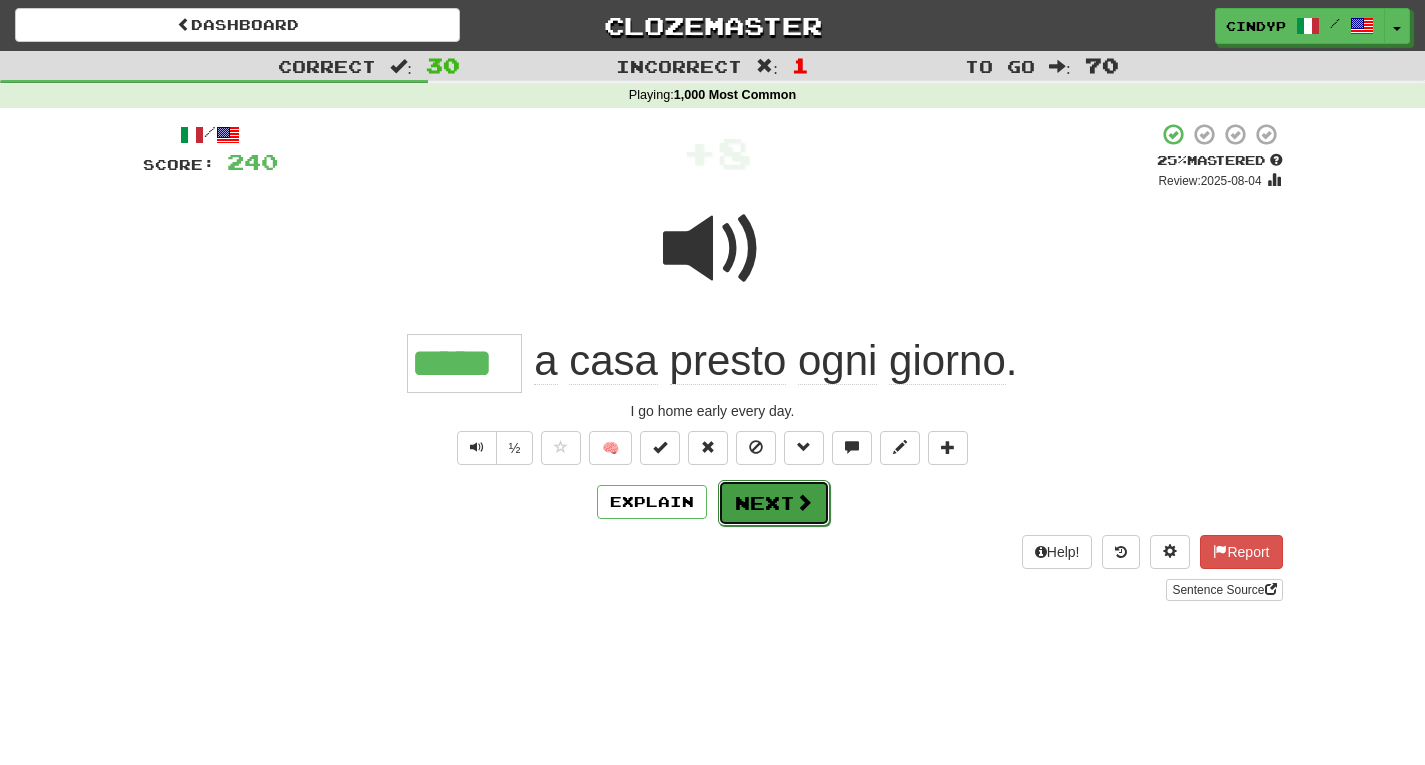click on "Next" at bounding box center [774, 503] 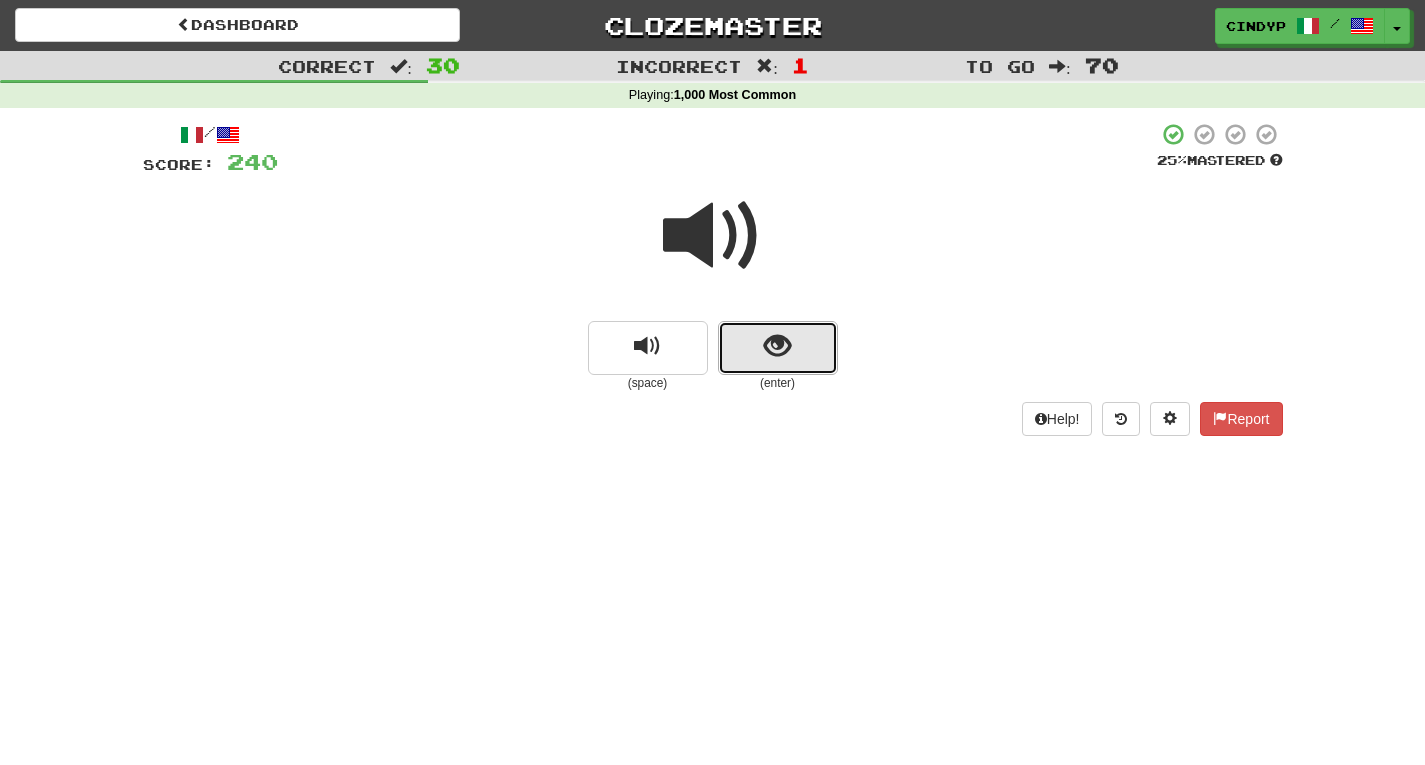 click at bounding box center [777, 346] 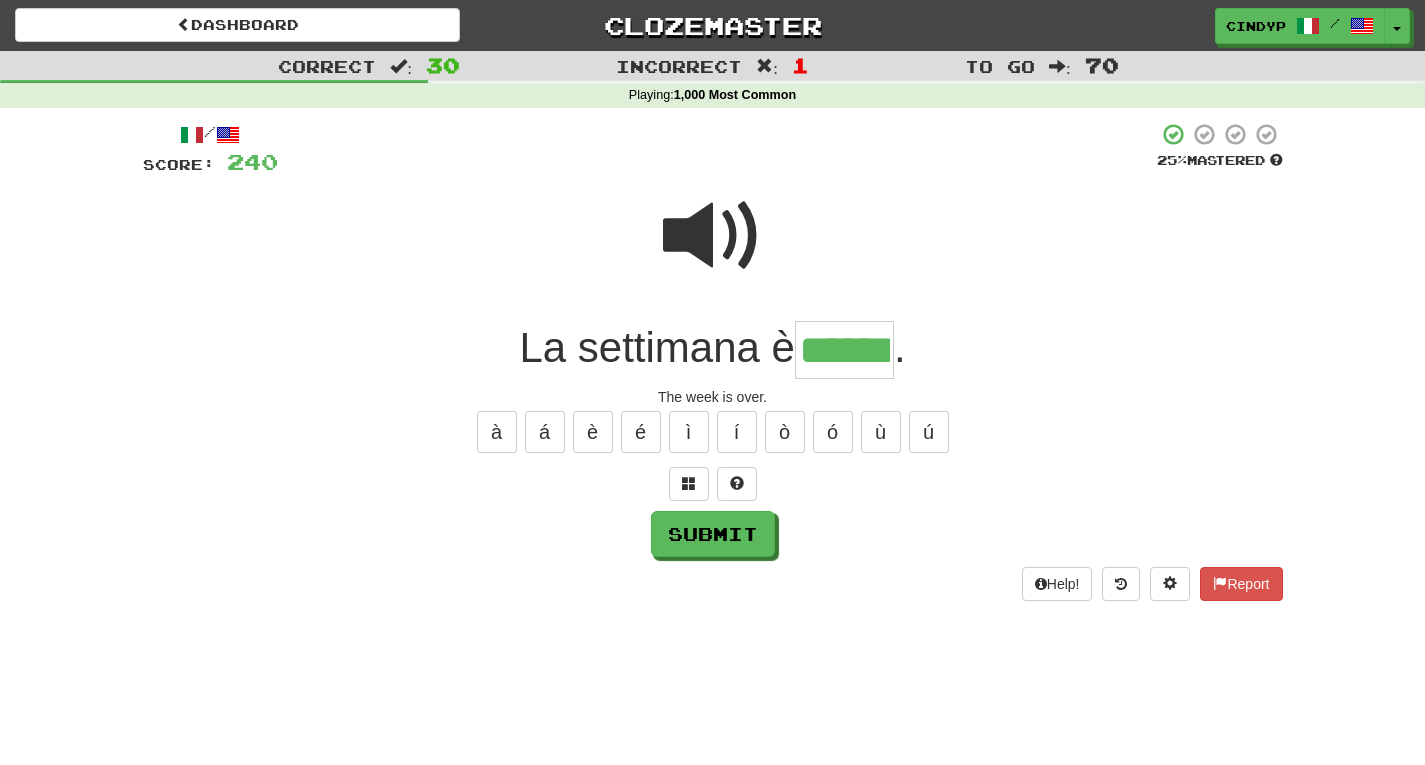 type on "******" 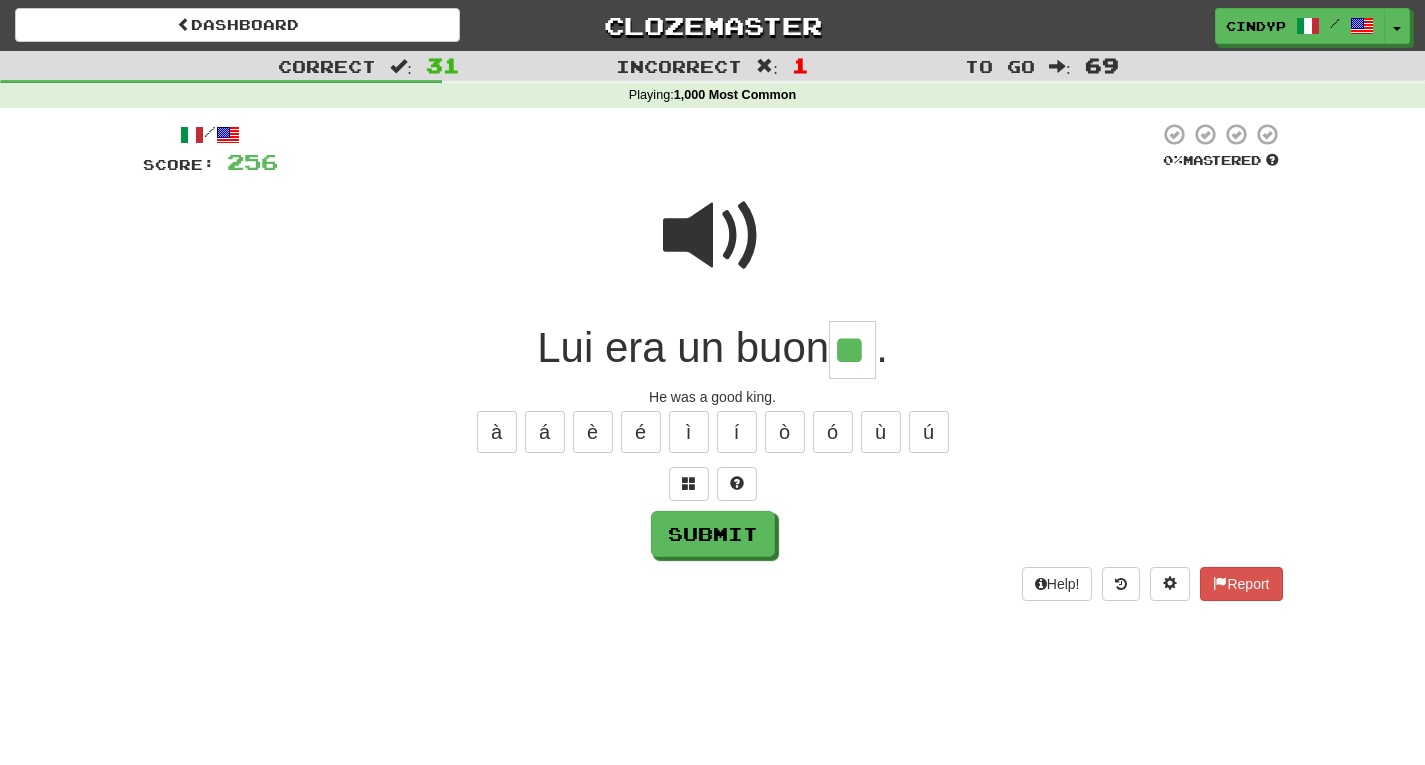 type on "**" 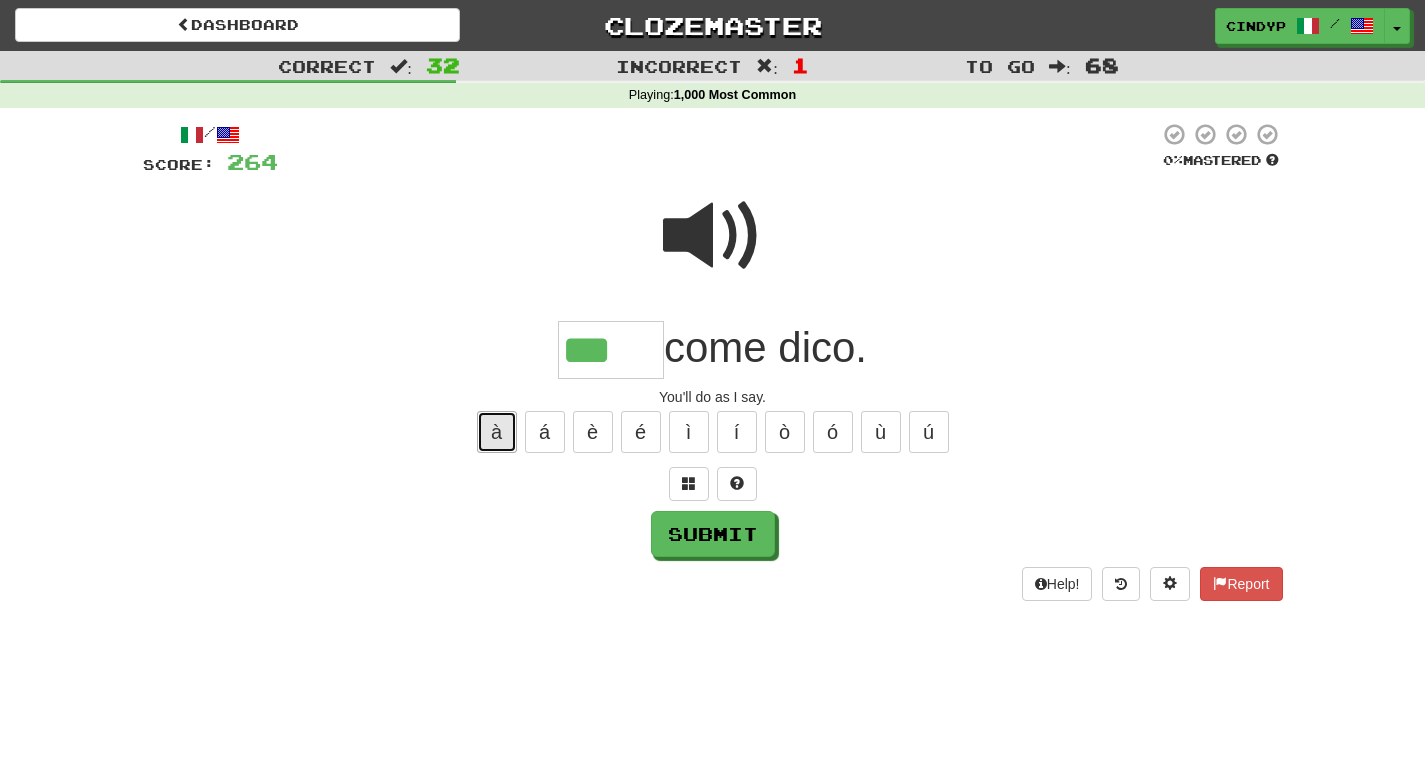 click on "à" at bounding box center (497, 432) 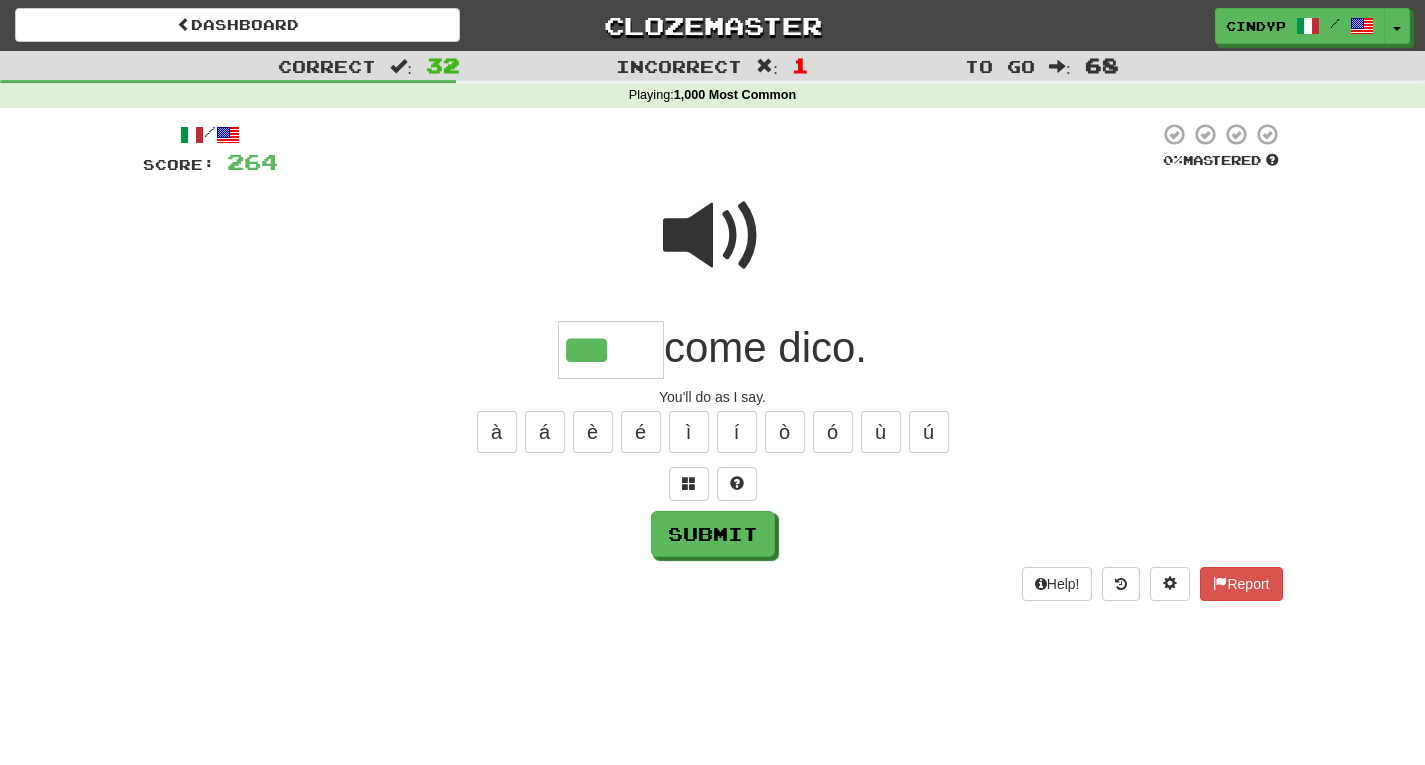 click at bounding box center [713, 236] 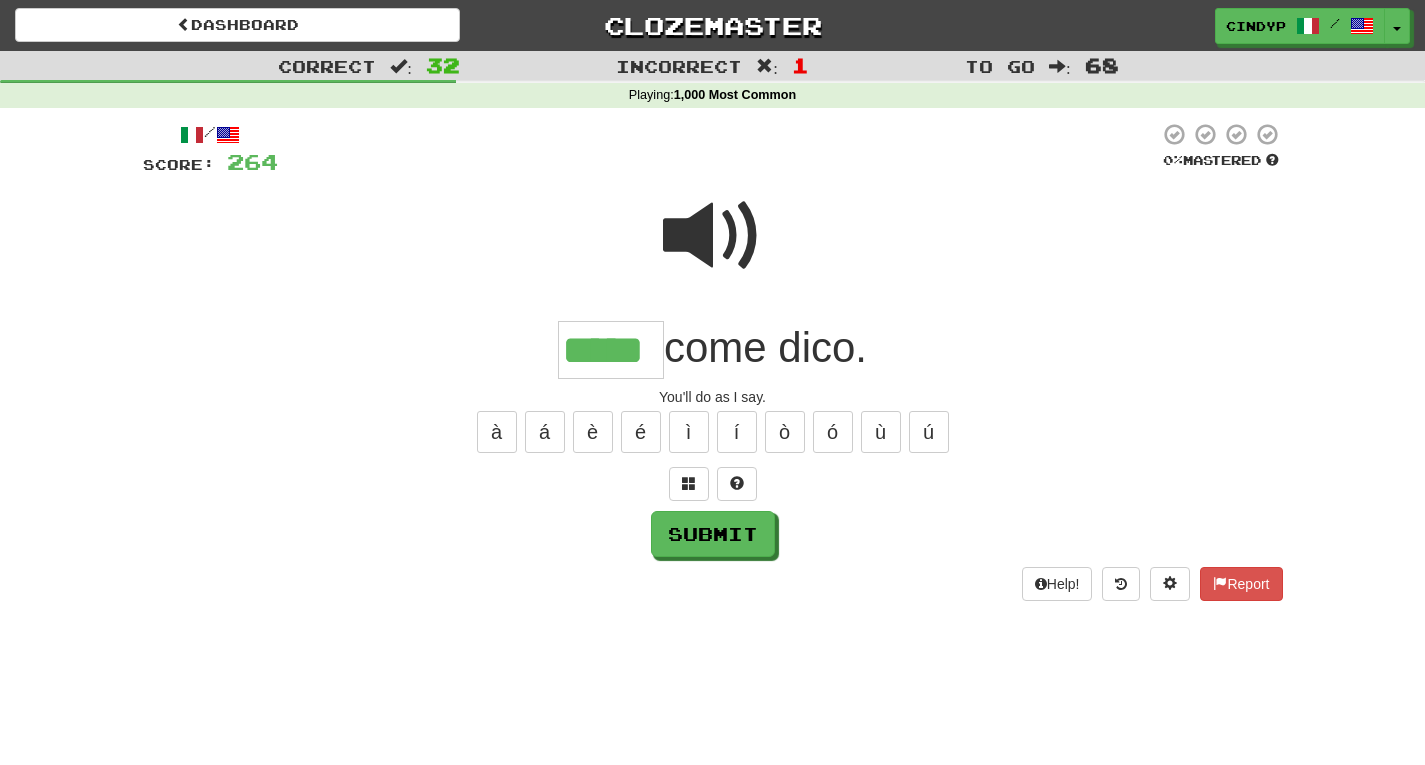 type on "*****" 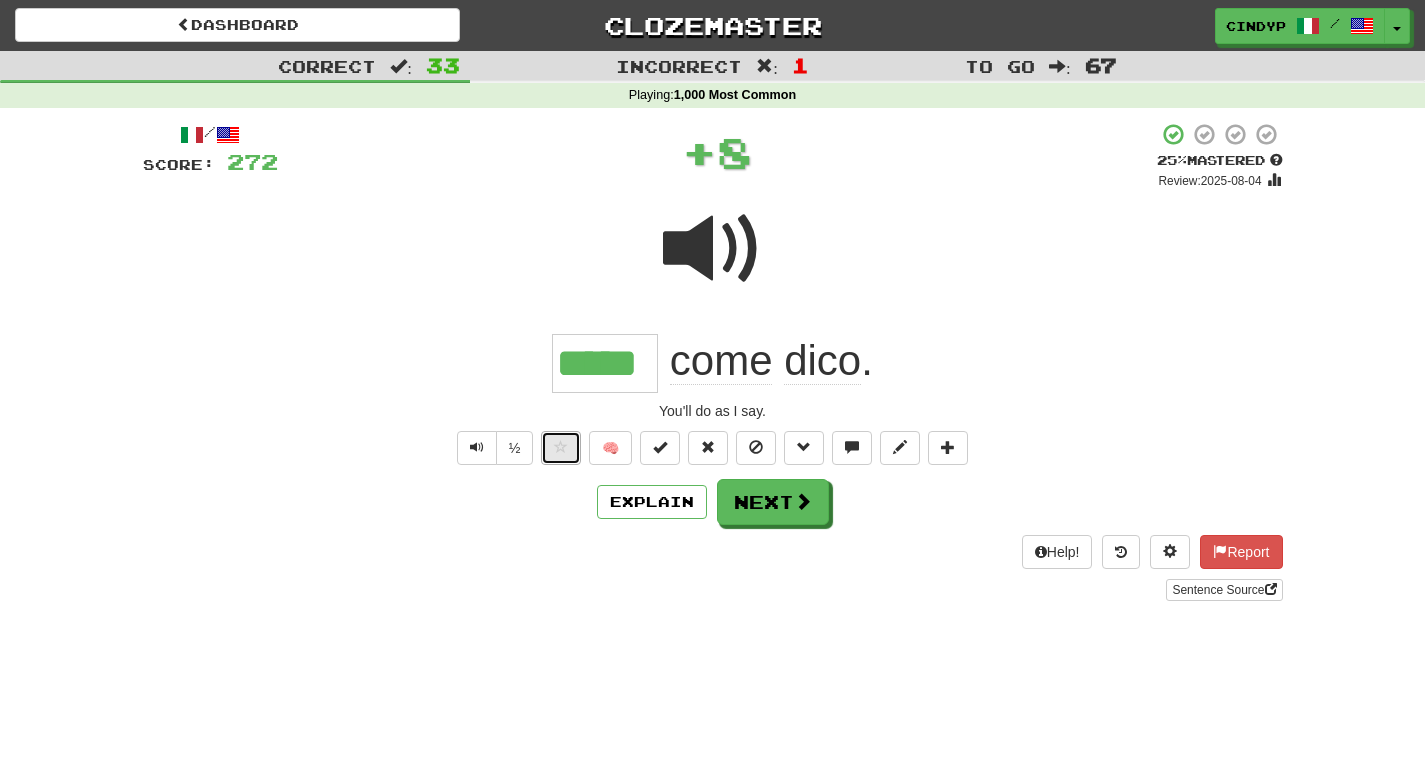click at bounding box center [561, 448] 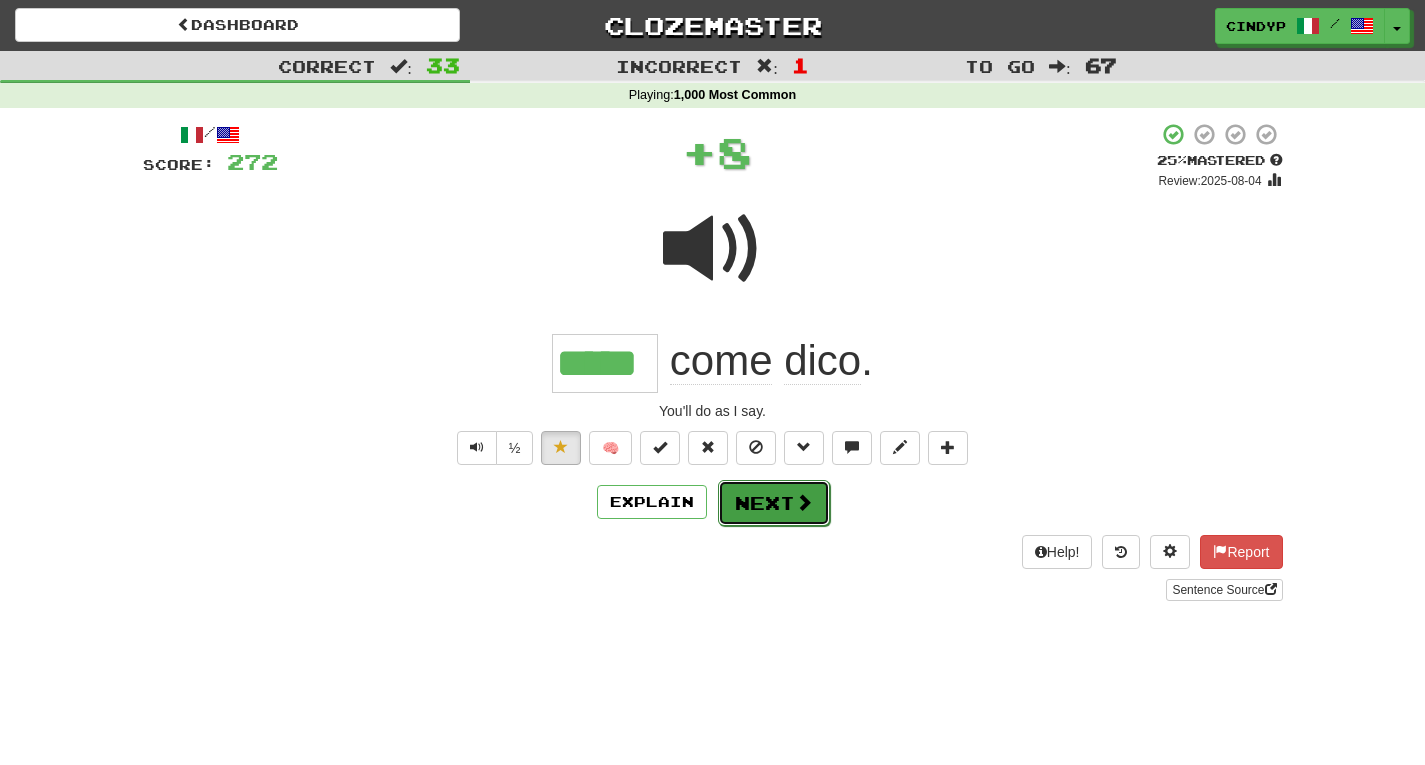 click on "Next" at bounding box center [774, 503] 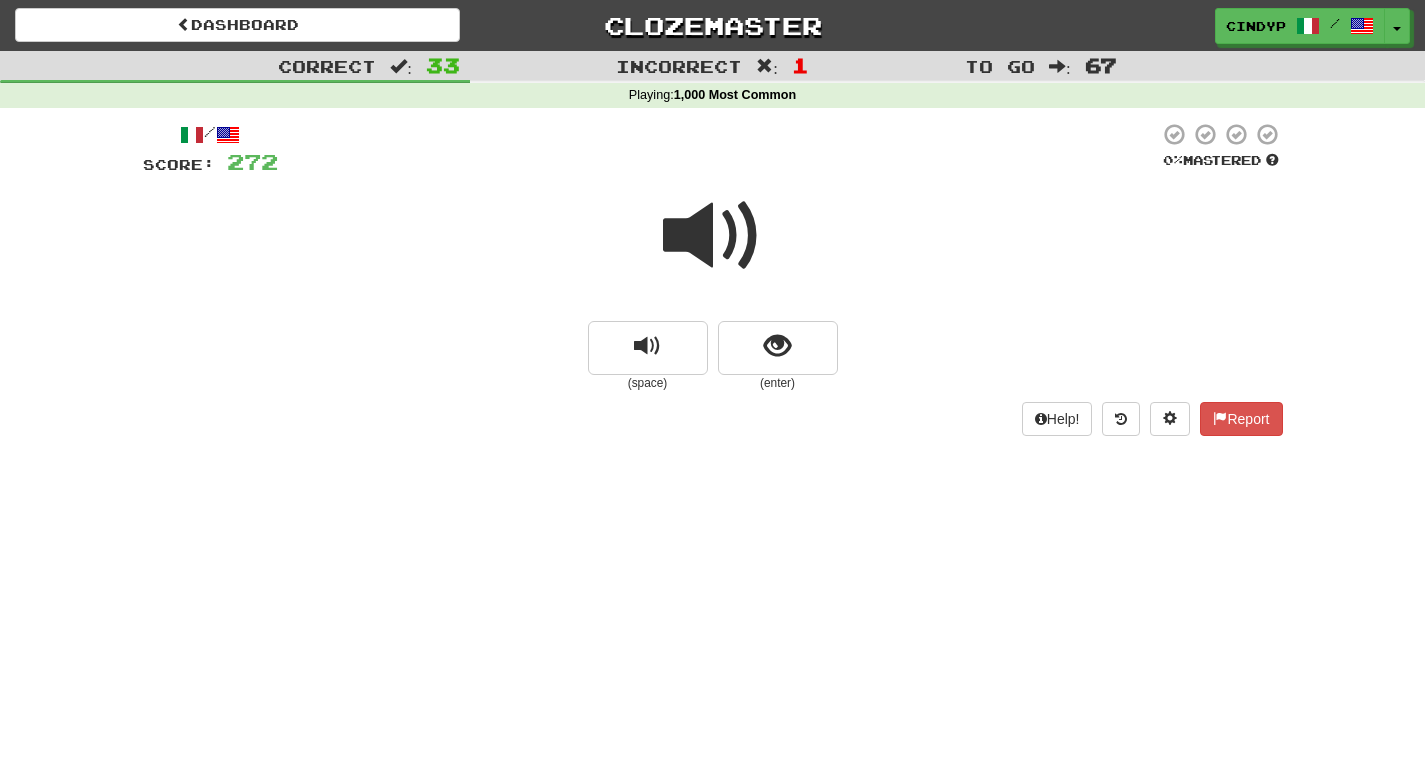 click at bounding box center (713, 236) 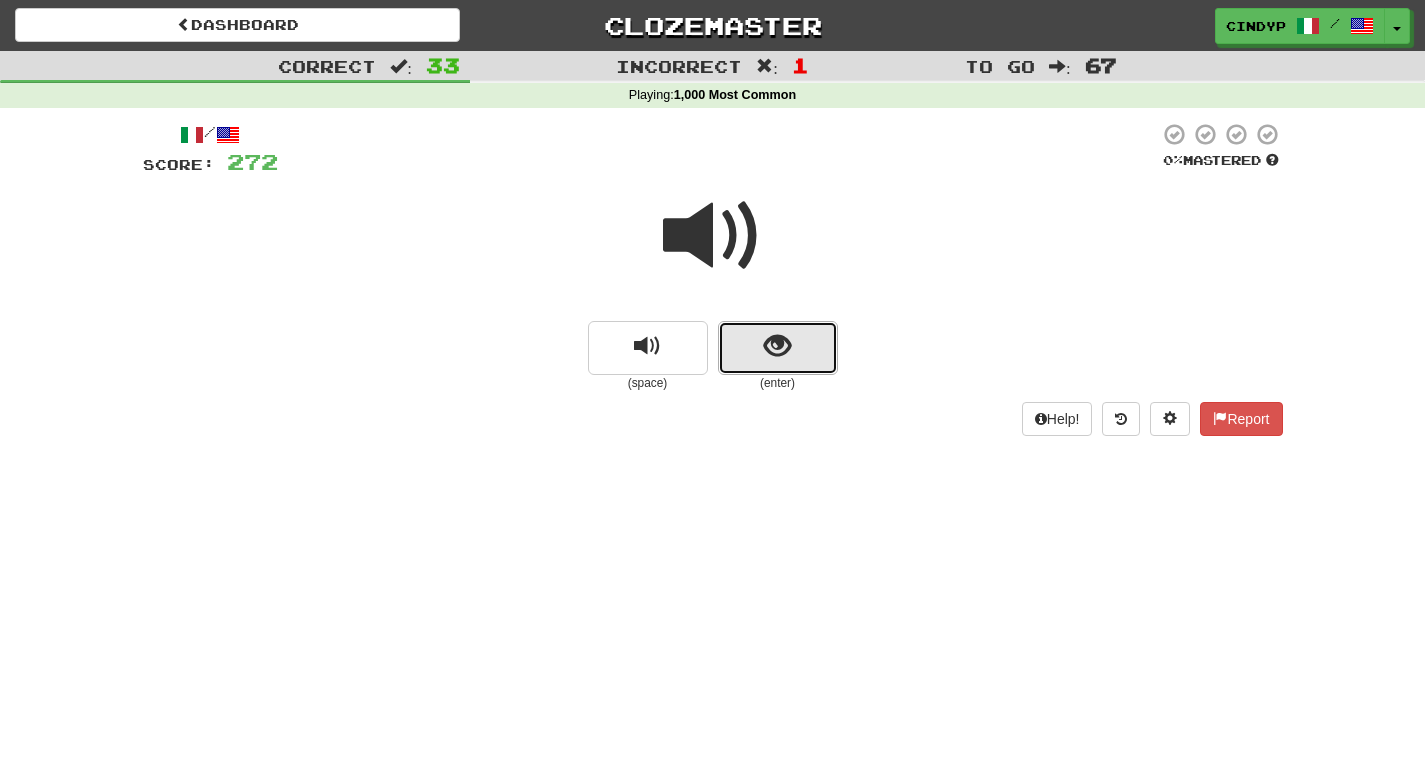 click at bounding box center (778, 348) 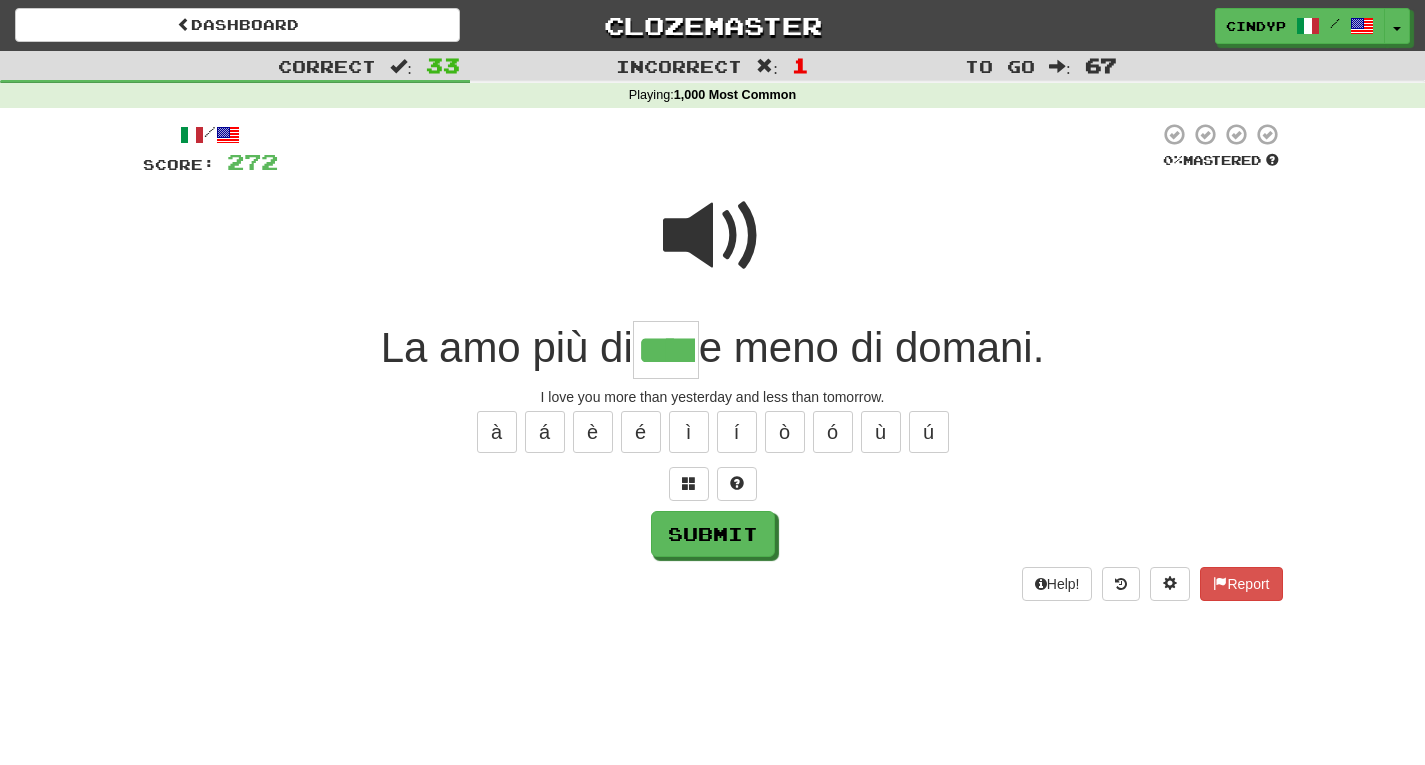 type on "****" 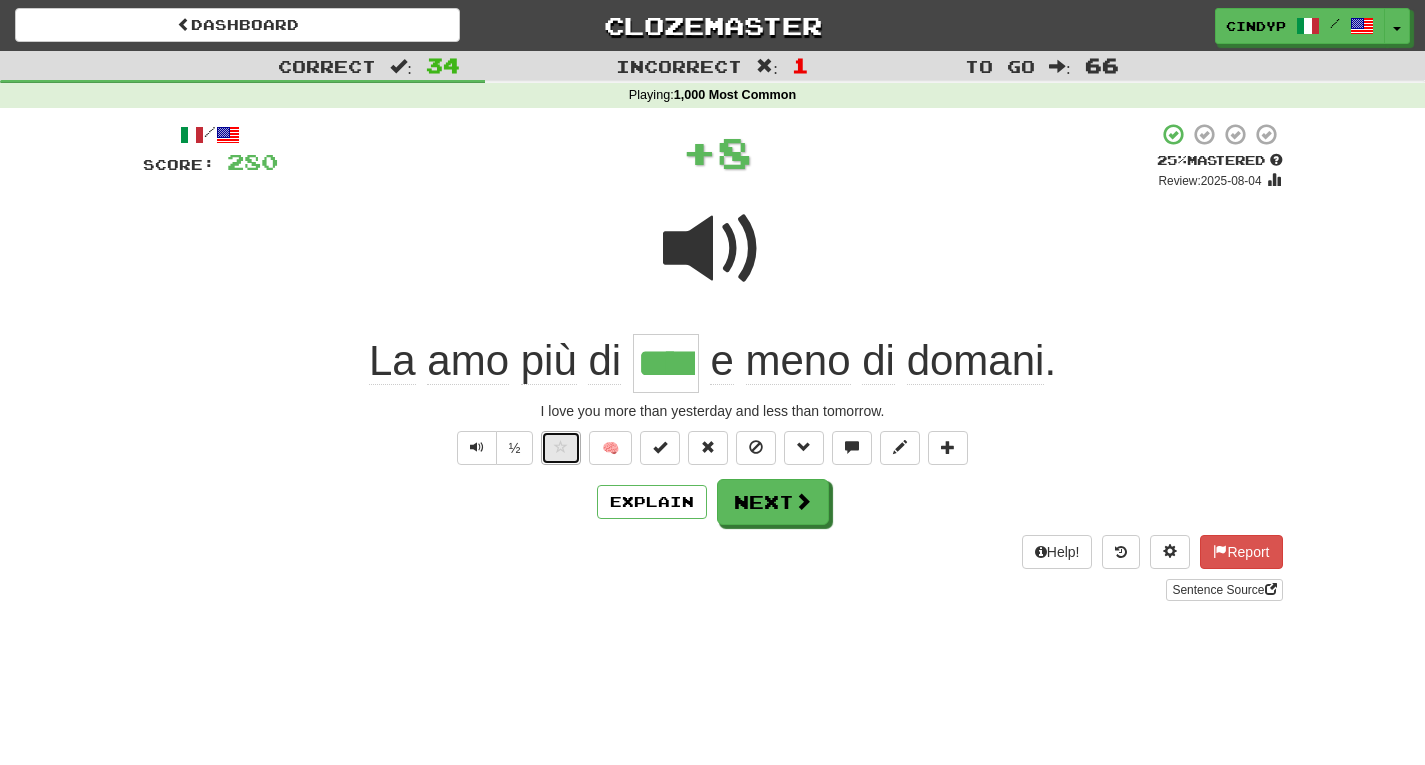 click at bounding box center [561, 447] 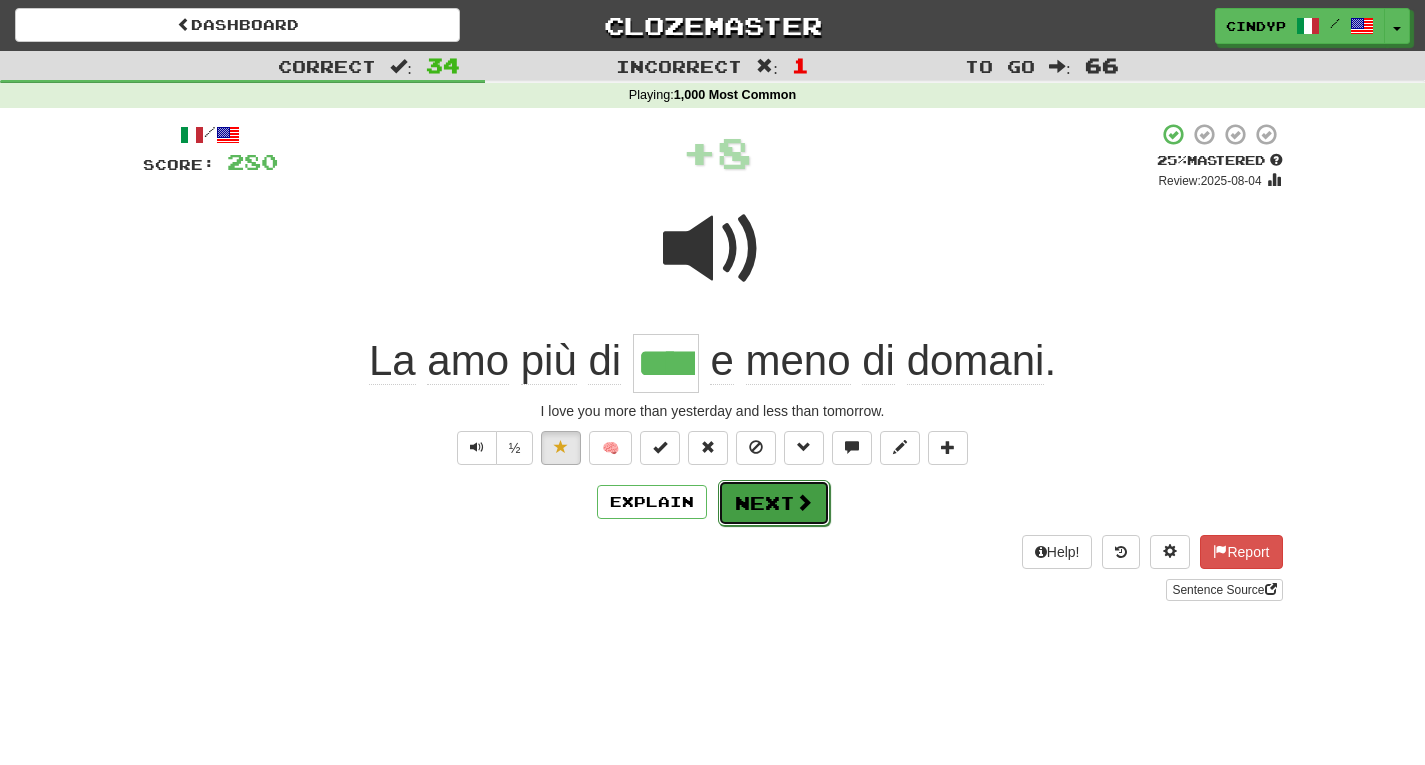 click on "Next" at bounding box center (774, 503) 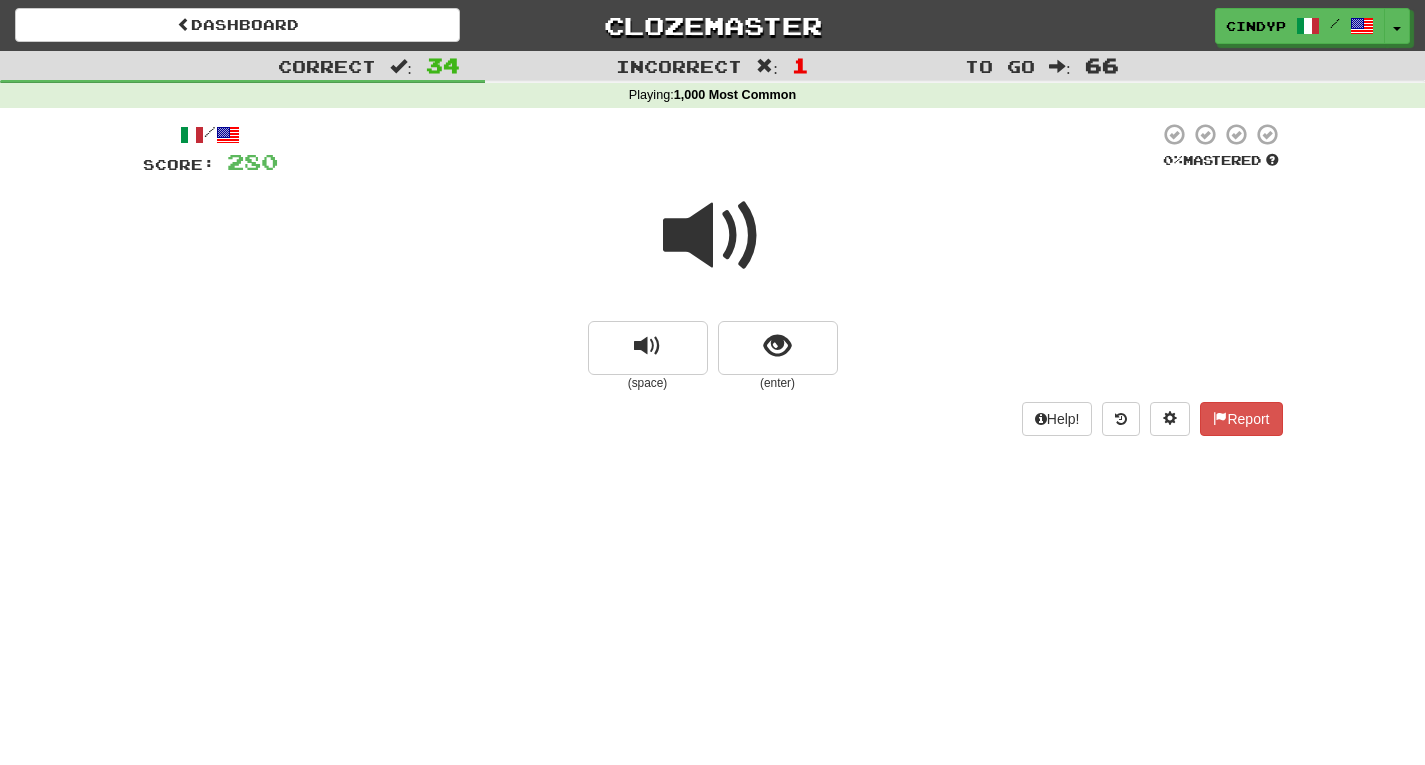 click at bounding box center (713, 236) 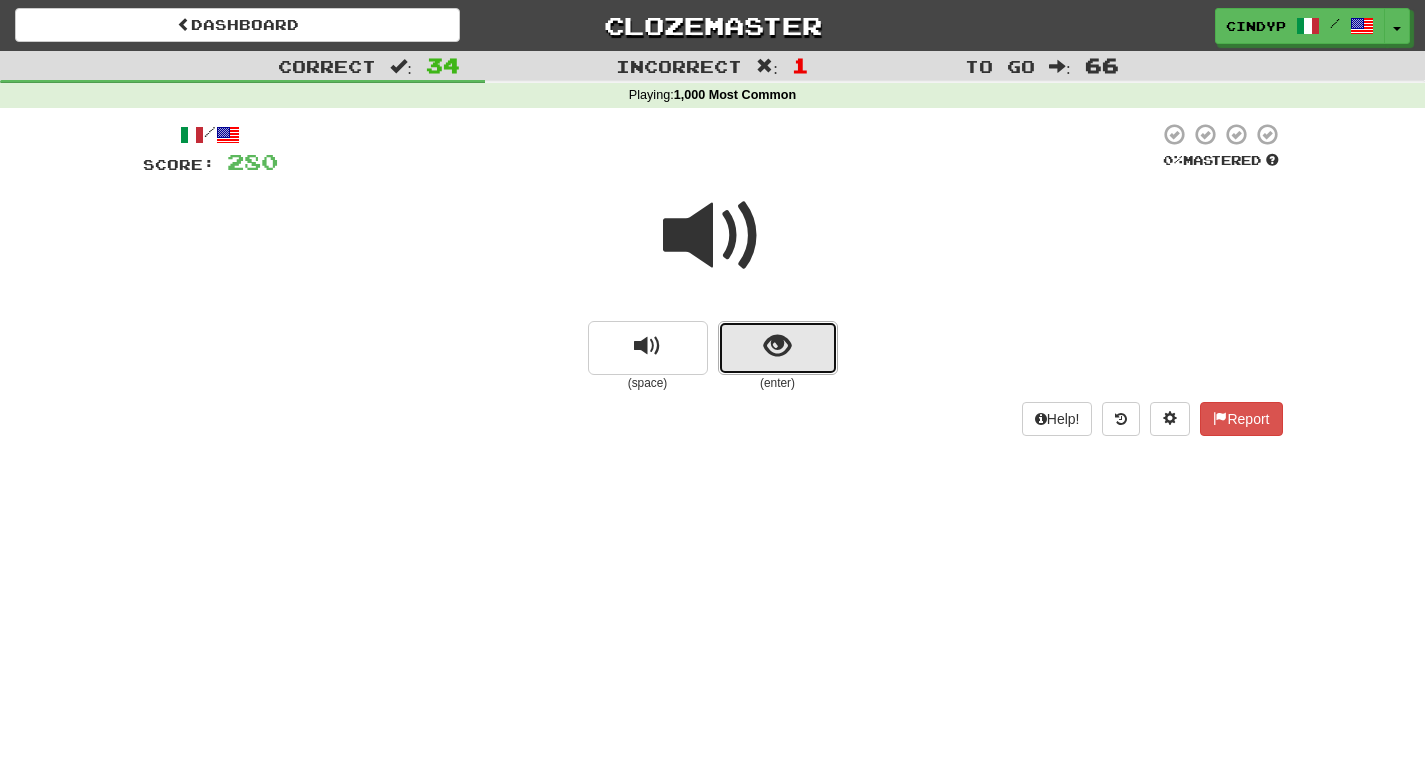 click at bounding box center (778, 348) 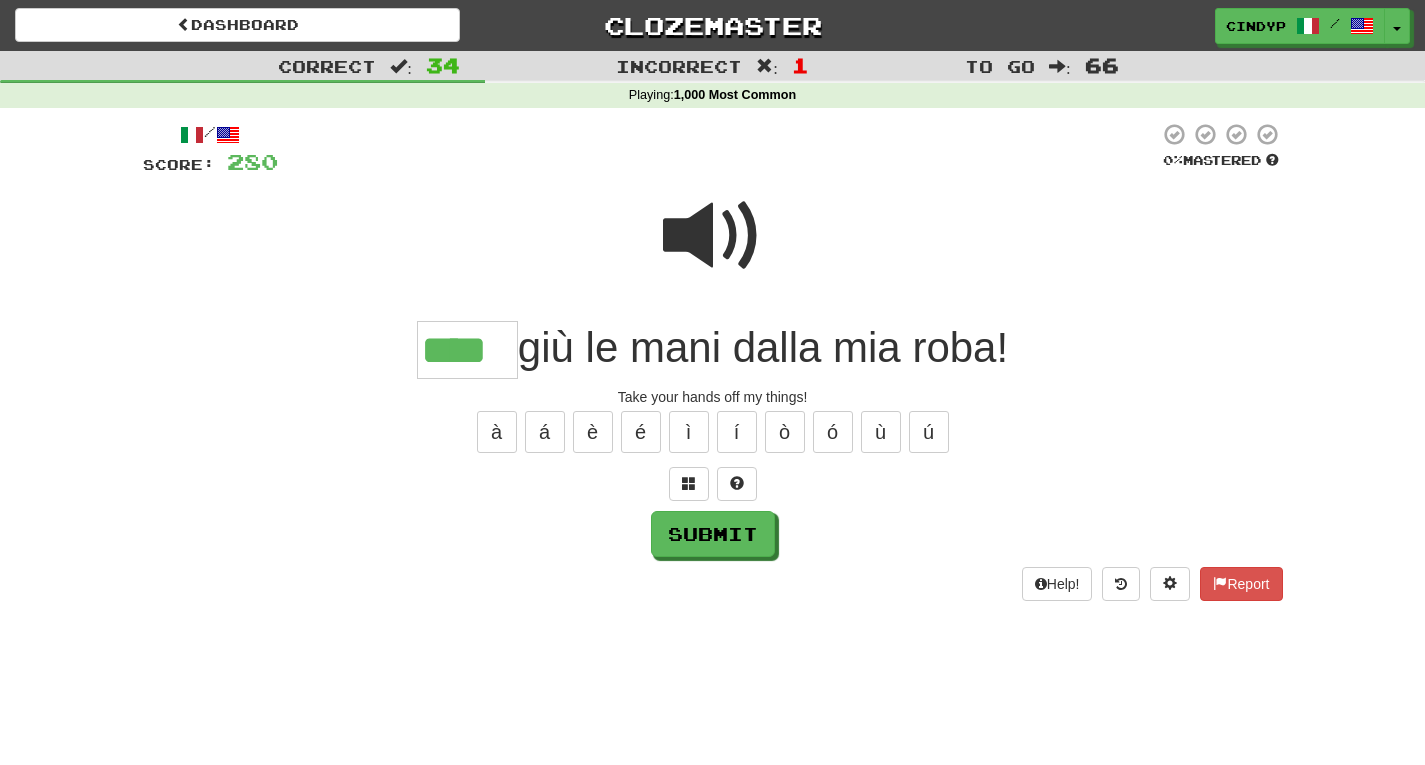 scroll, scrollTop: 0, scrollLeft: 0, axis: both 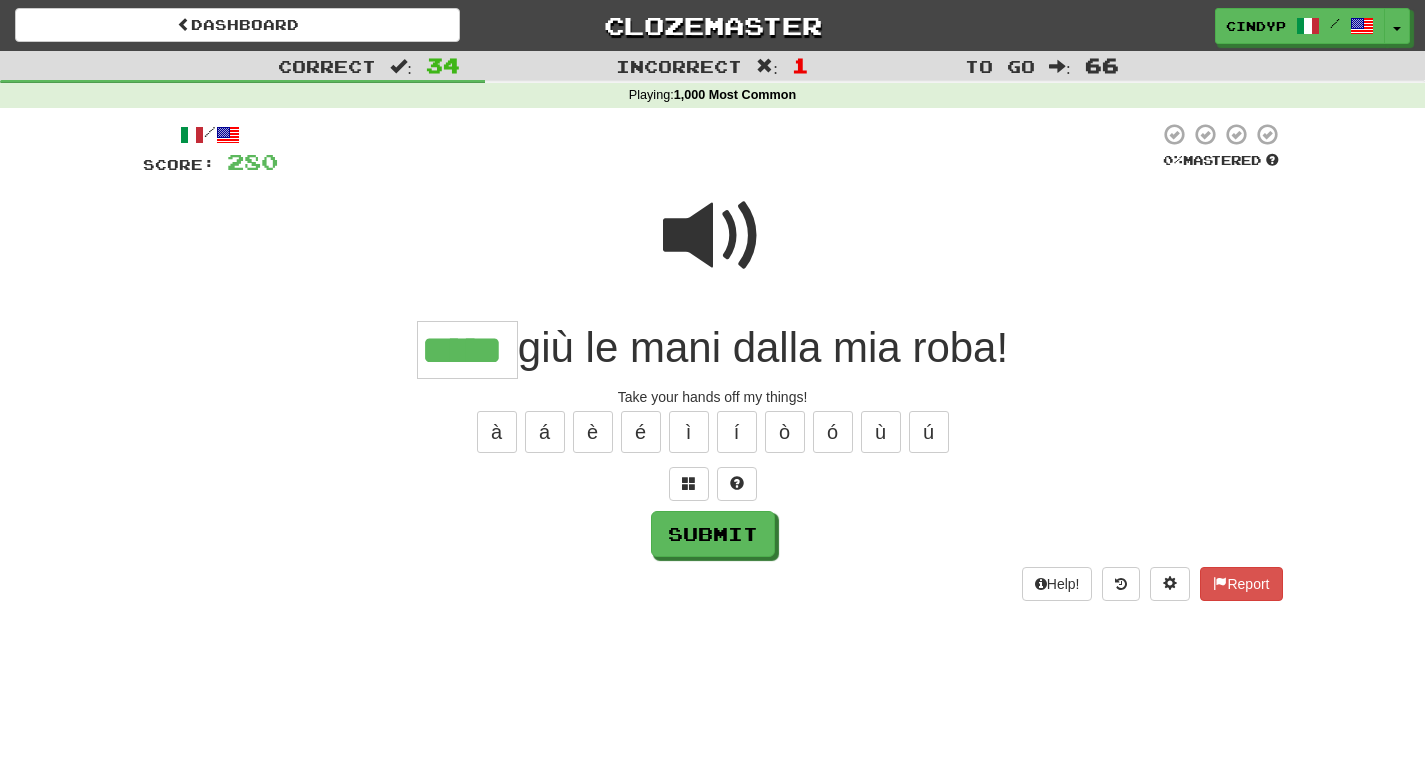 type on "*****" 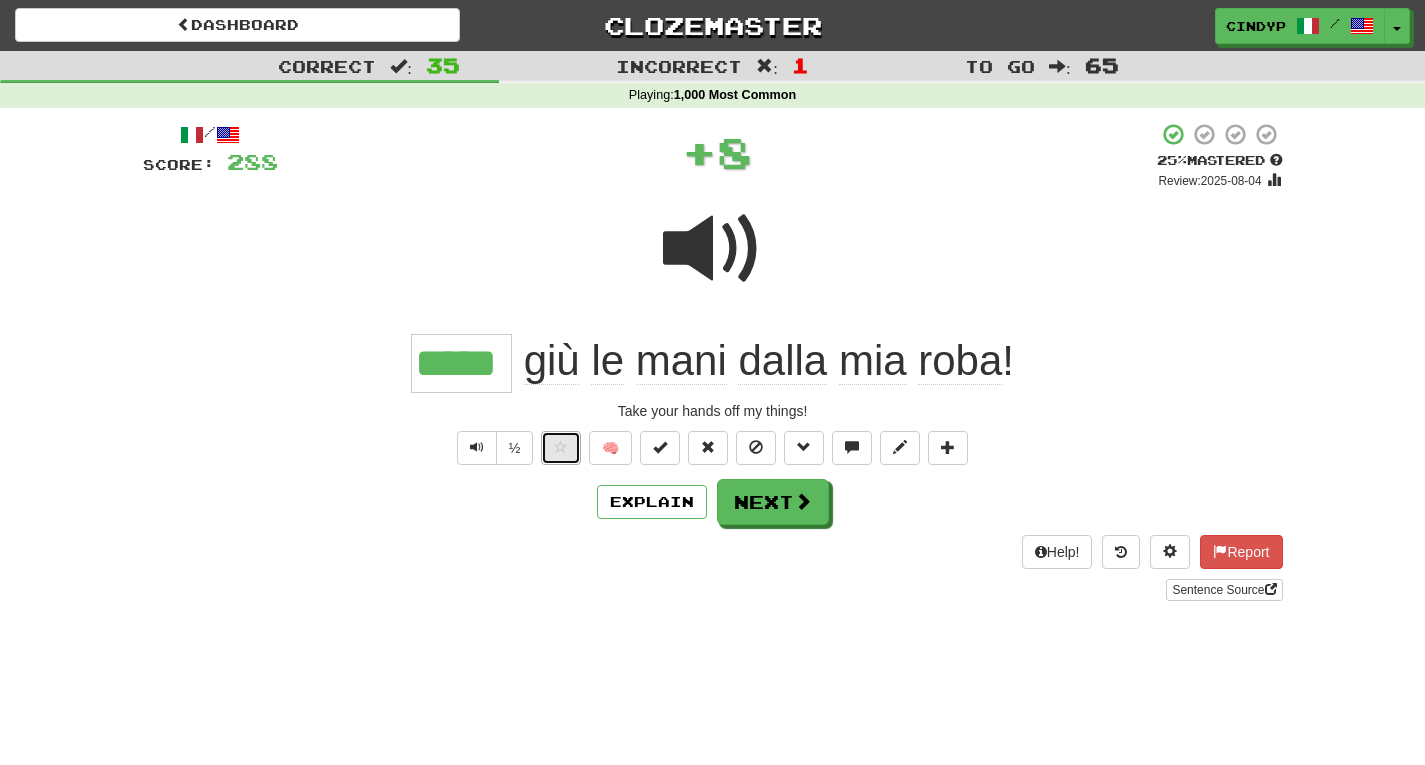 click at bounding box center (561, 448) 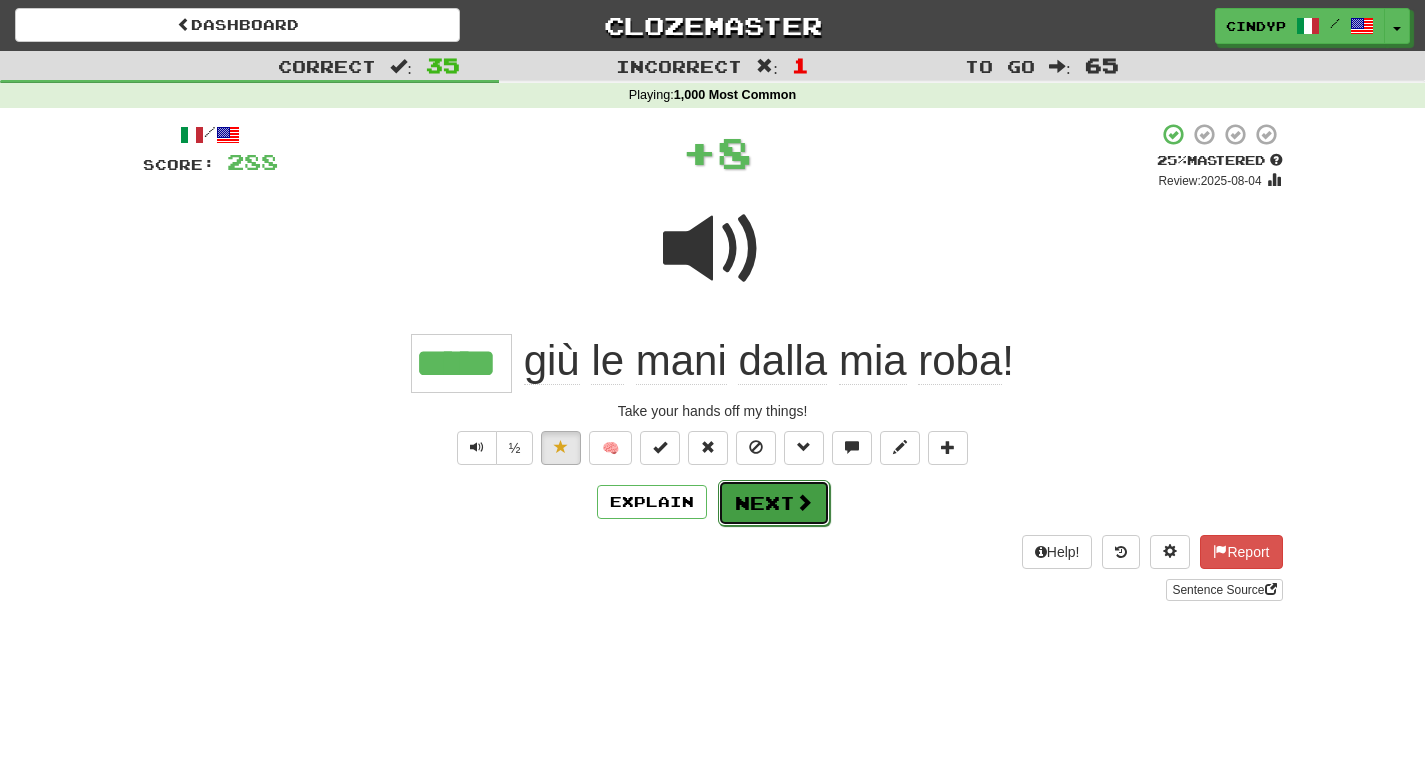 click on "Next" at bounding box center (774, 503) 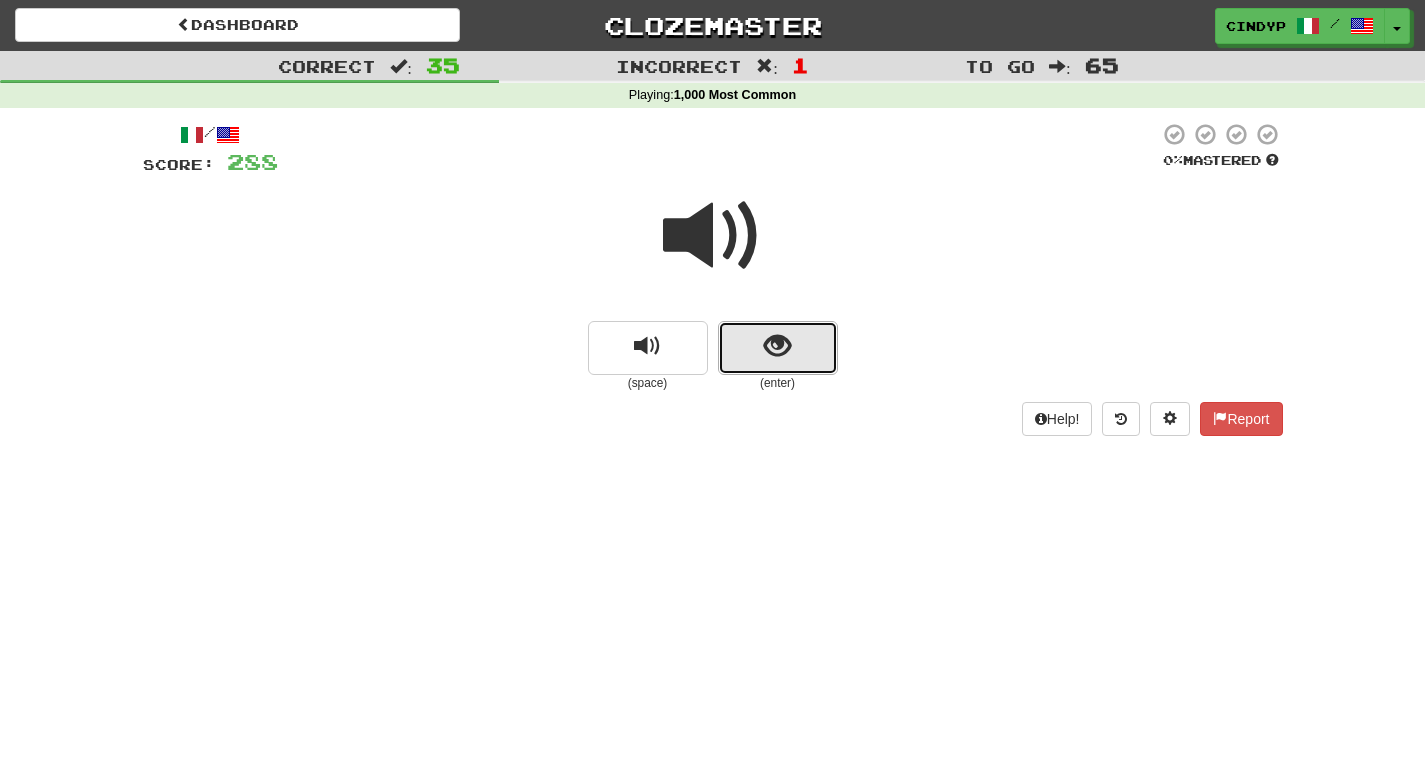 click at bounding box center [777, 346] 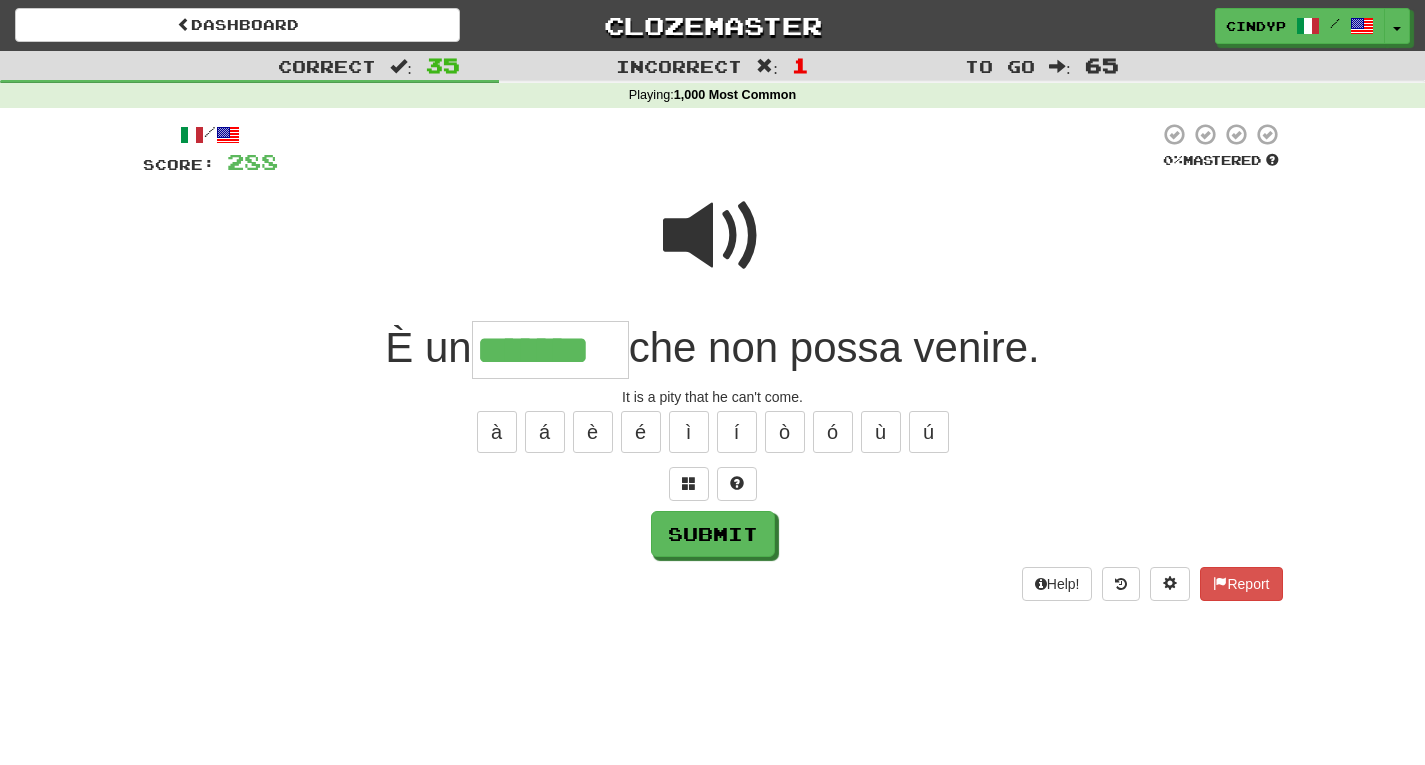 type on "*******" 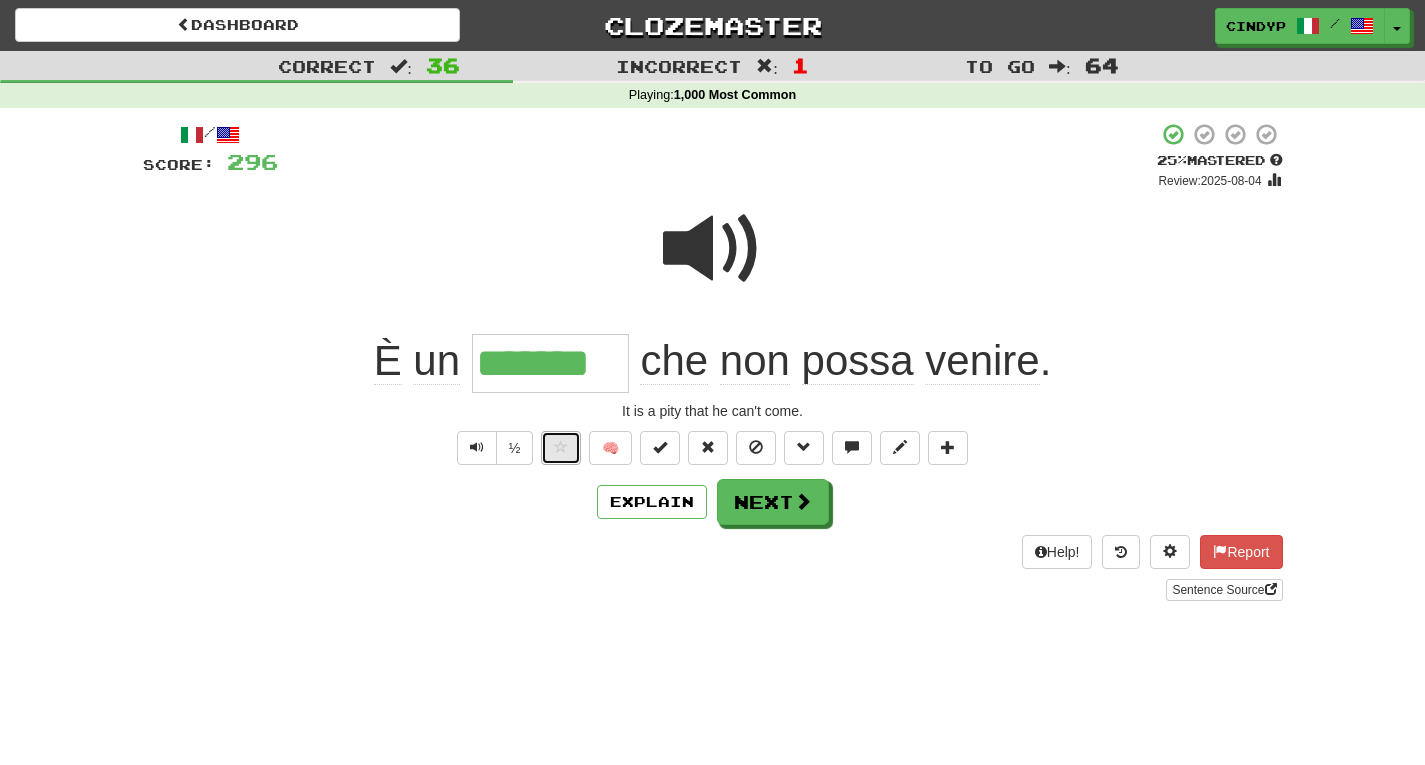 click at bounding box center (561, 447) 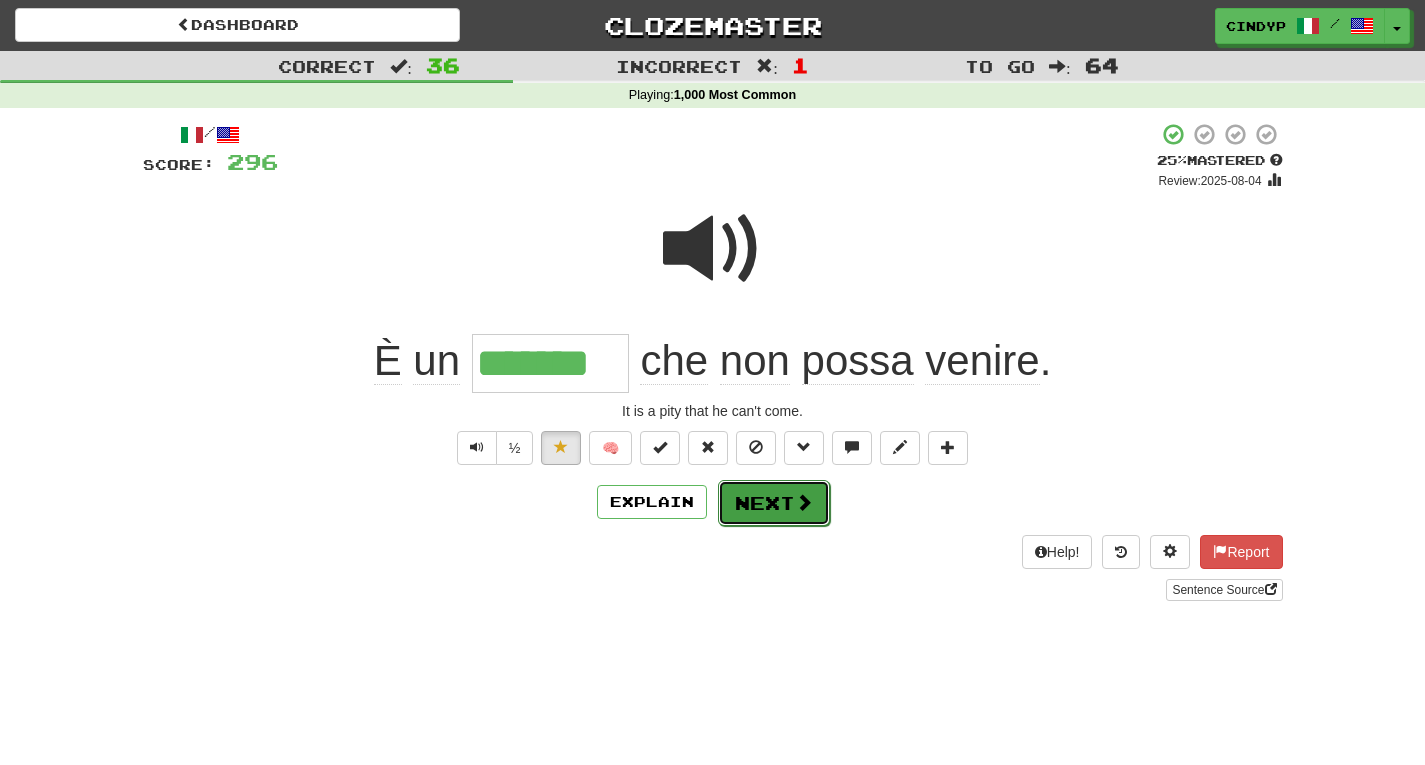 click on "Next" at bounding box center [774, 503] 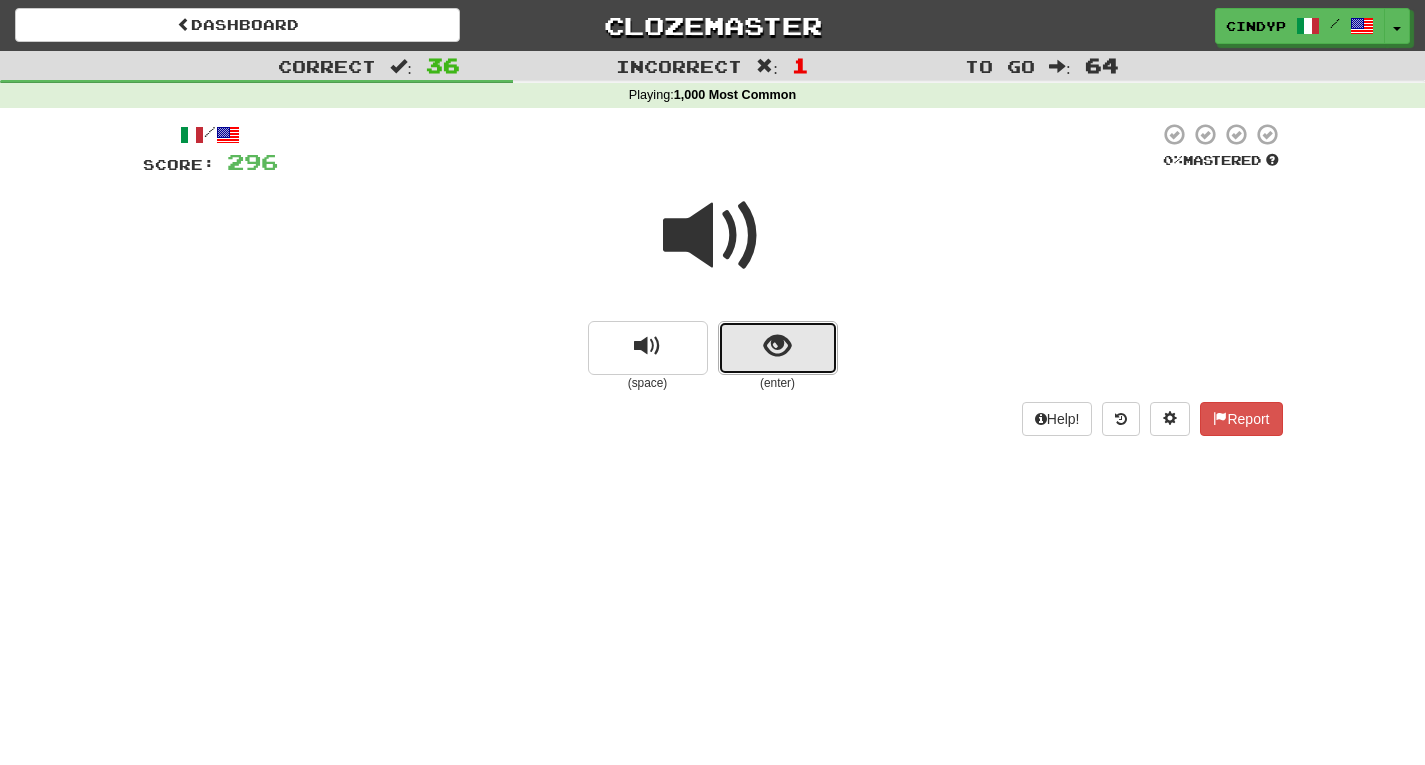 click at bounding box center [778, 348] 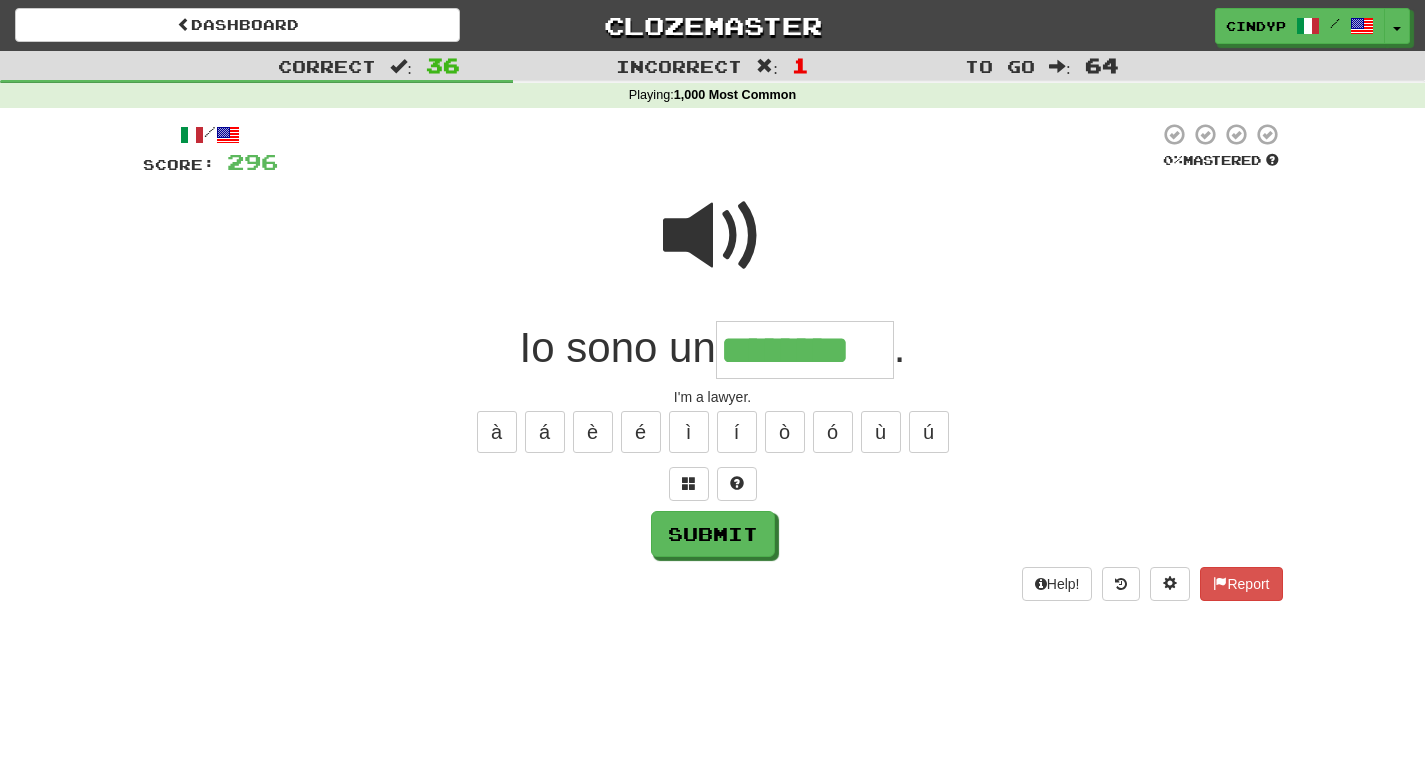 type on "********" 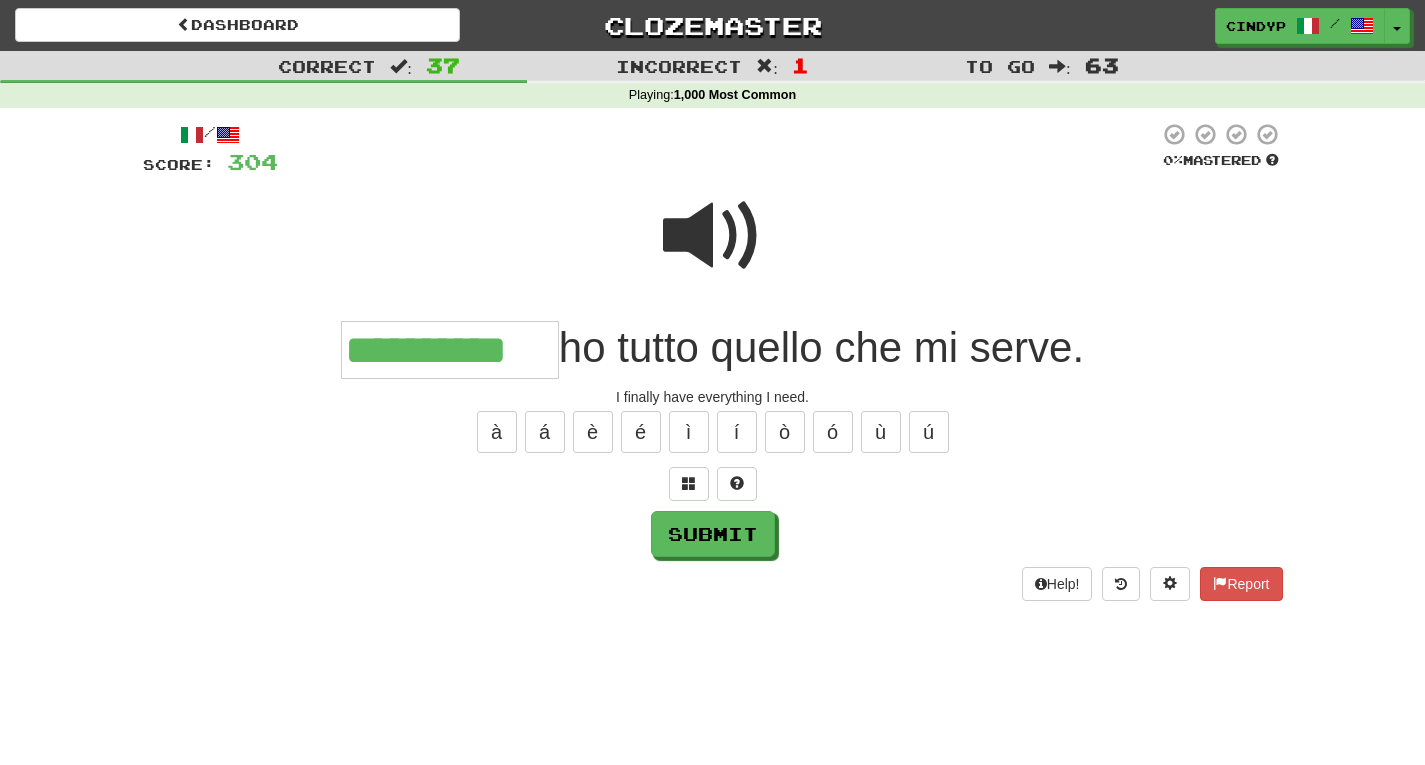 type on "**********" 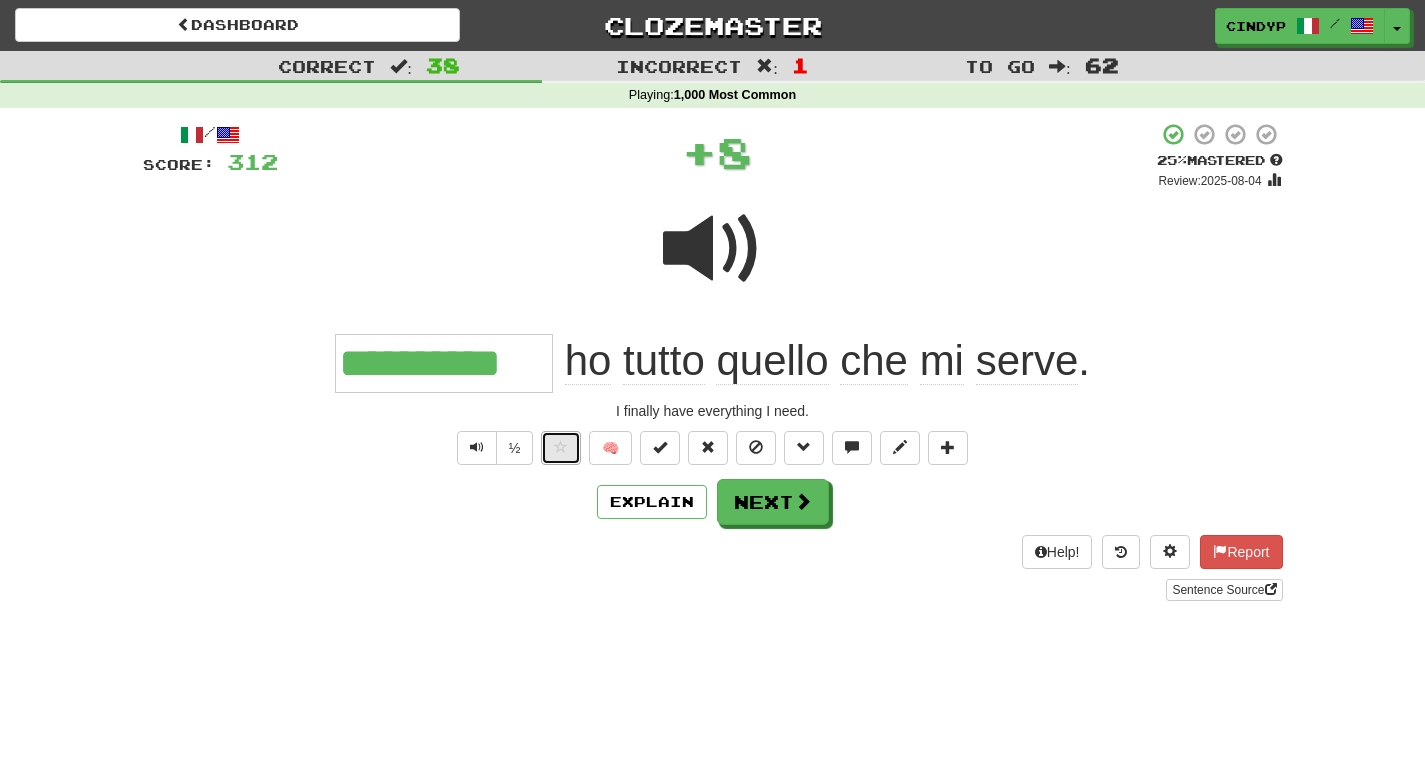 click at bounding box center (561, 447) 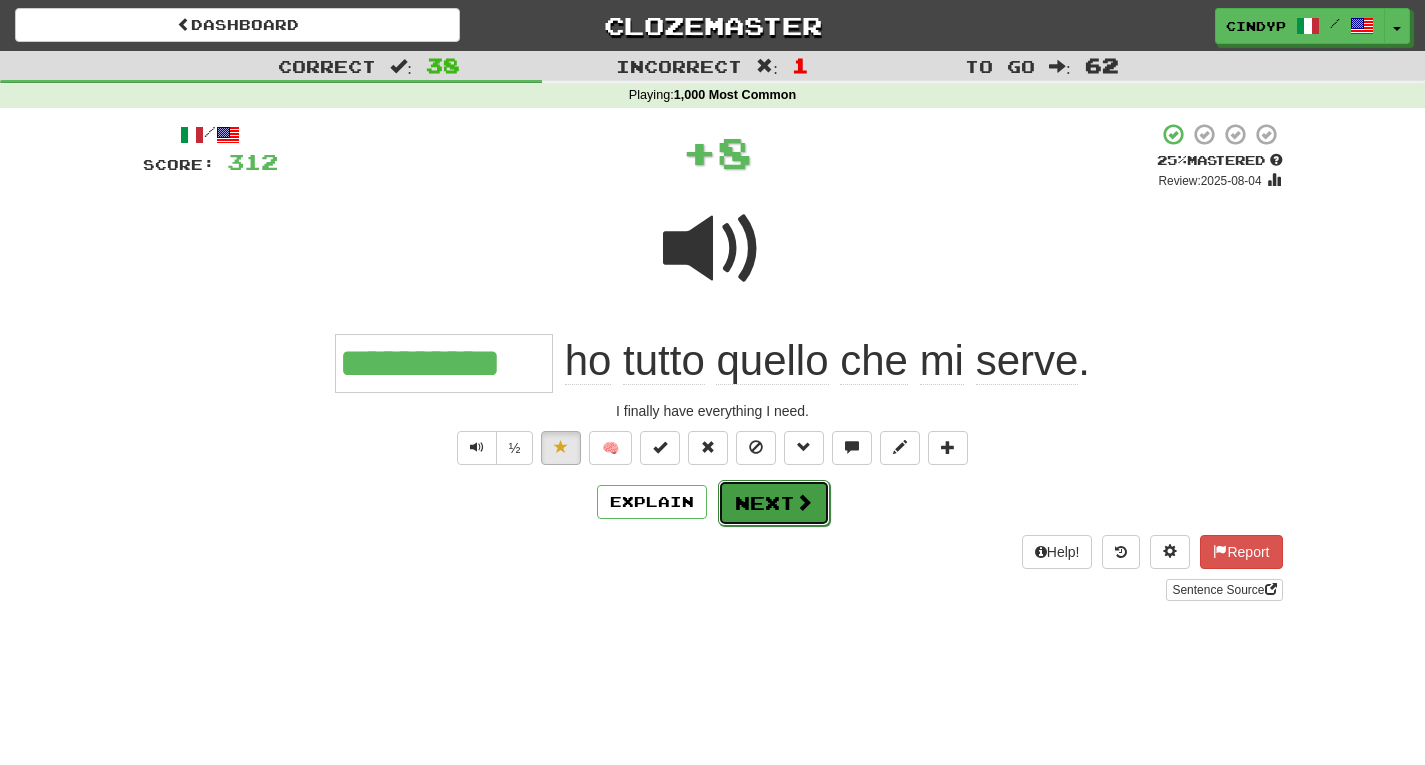 click on "Next" at bounding box center (774, 503) 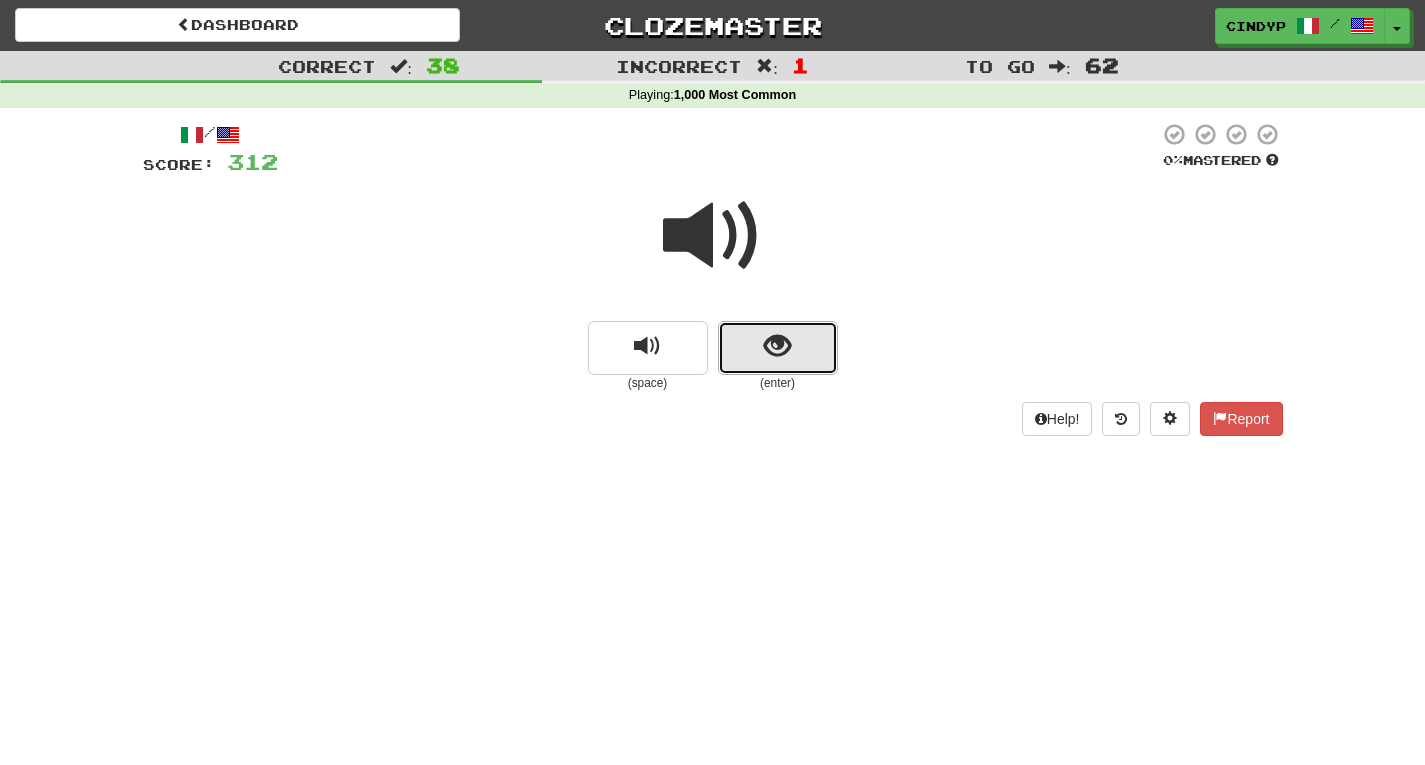 click at bounding box center [778, 348] 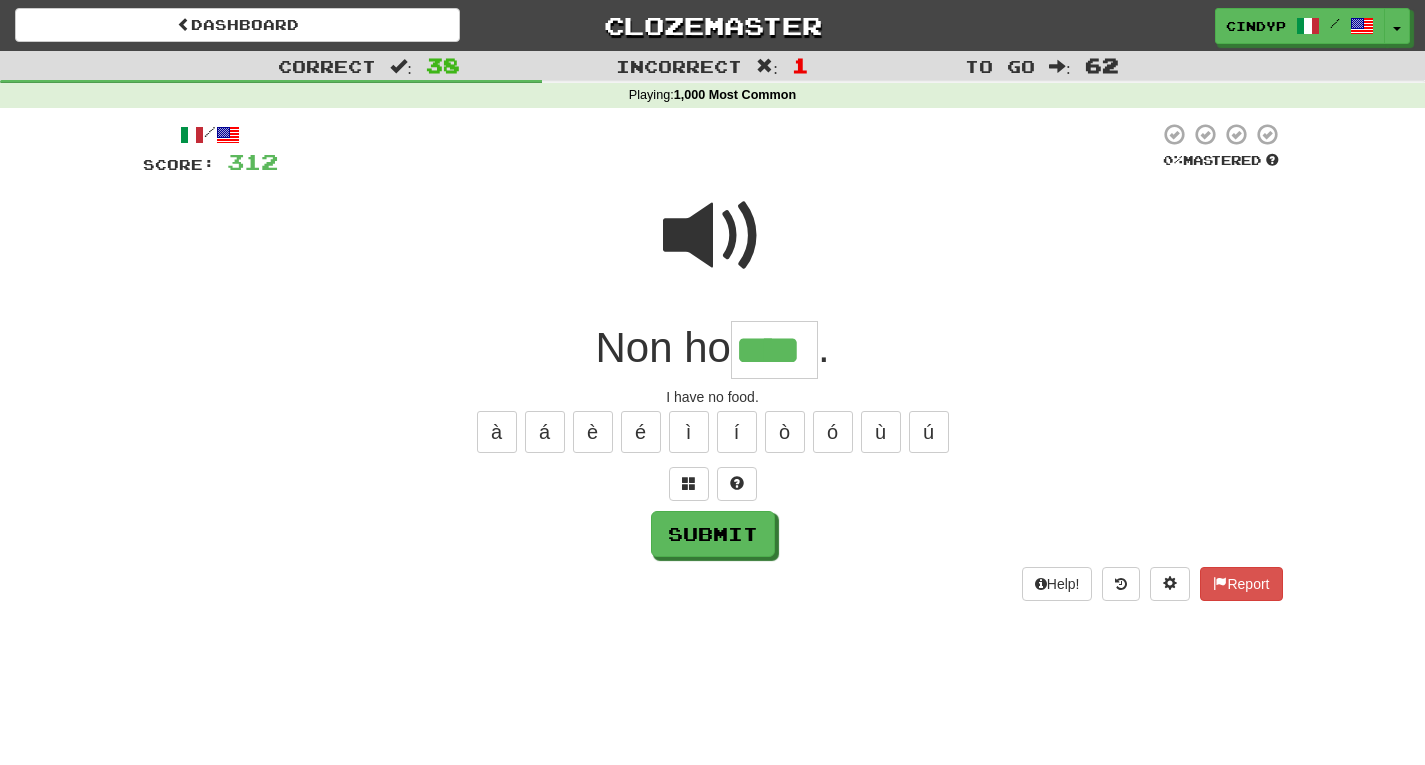 type on "****" 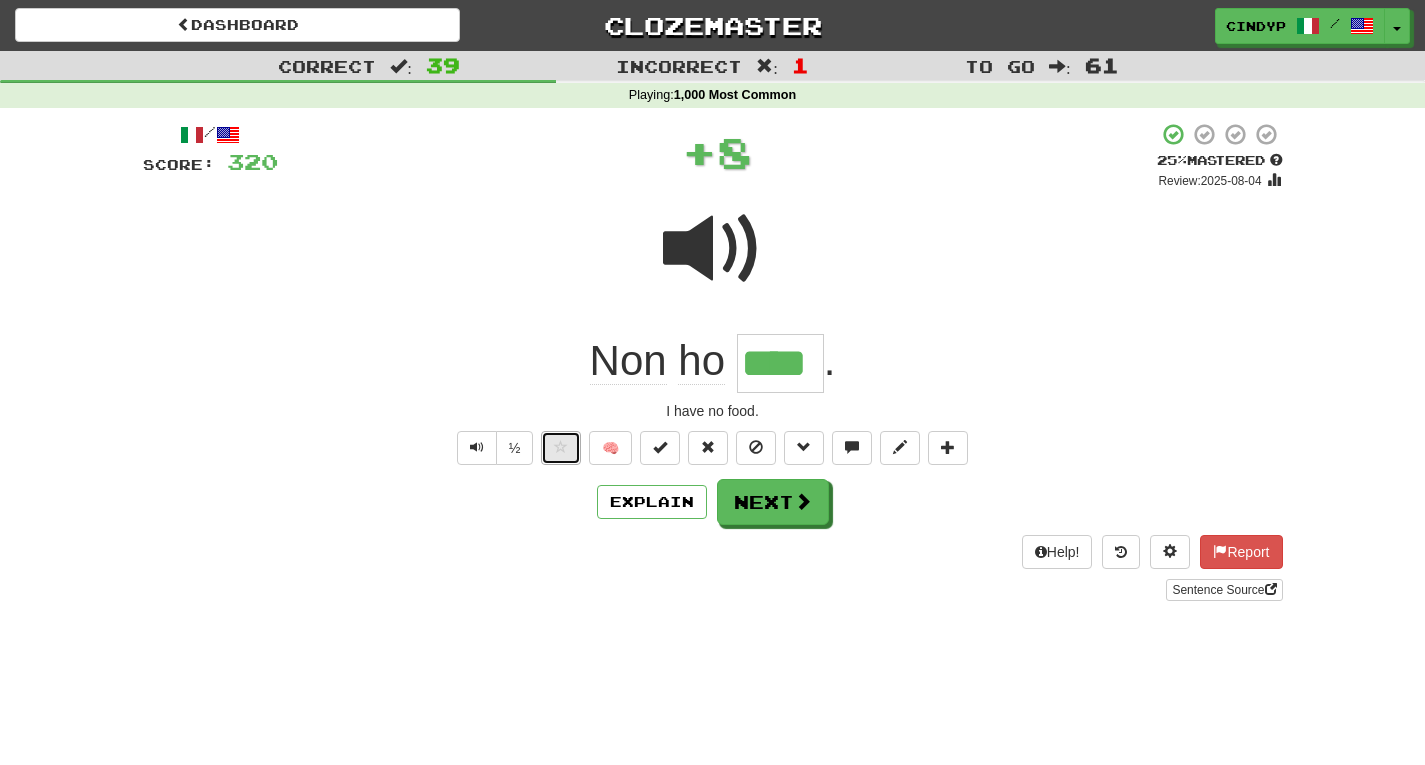 click at bounding box center [561, 448] 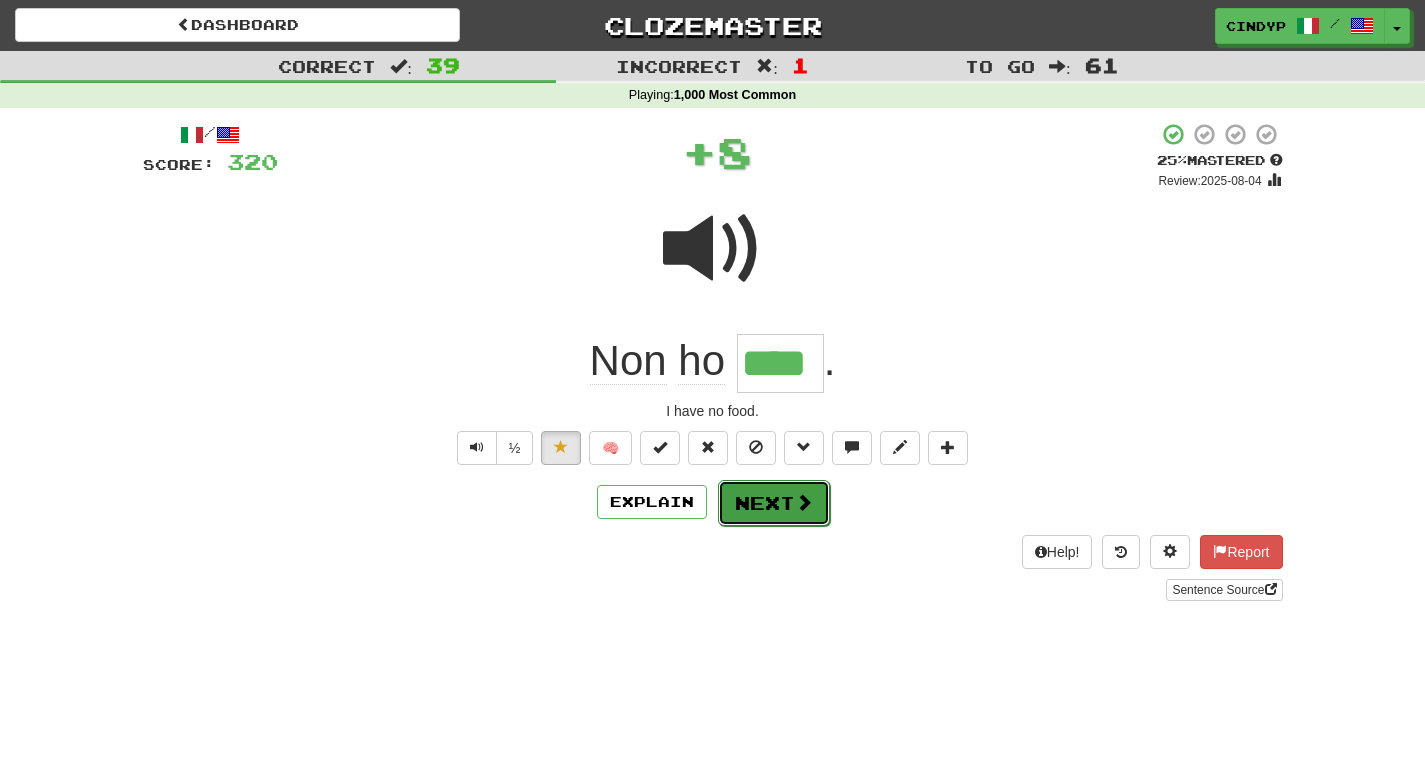 click on "Next" at bounding box center (774, 503) 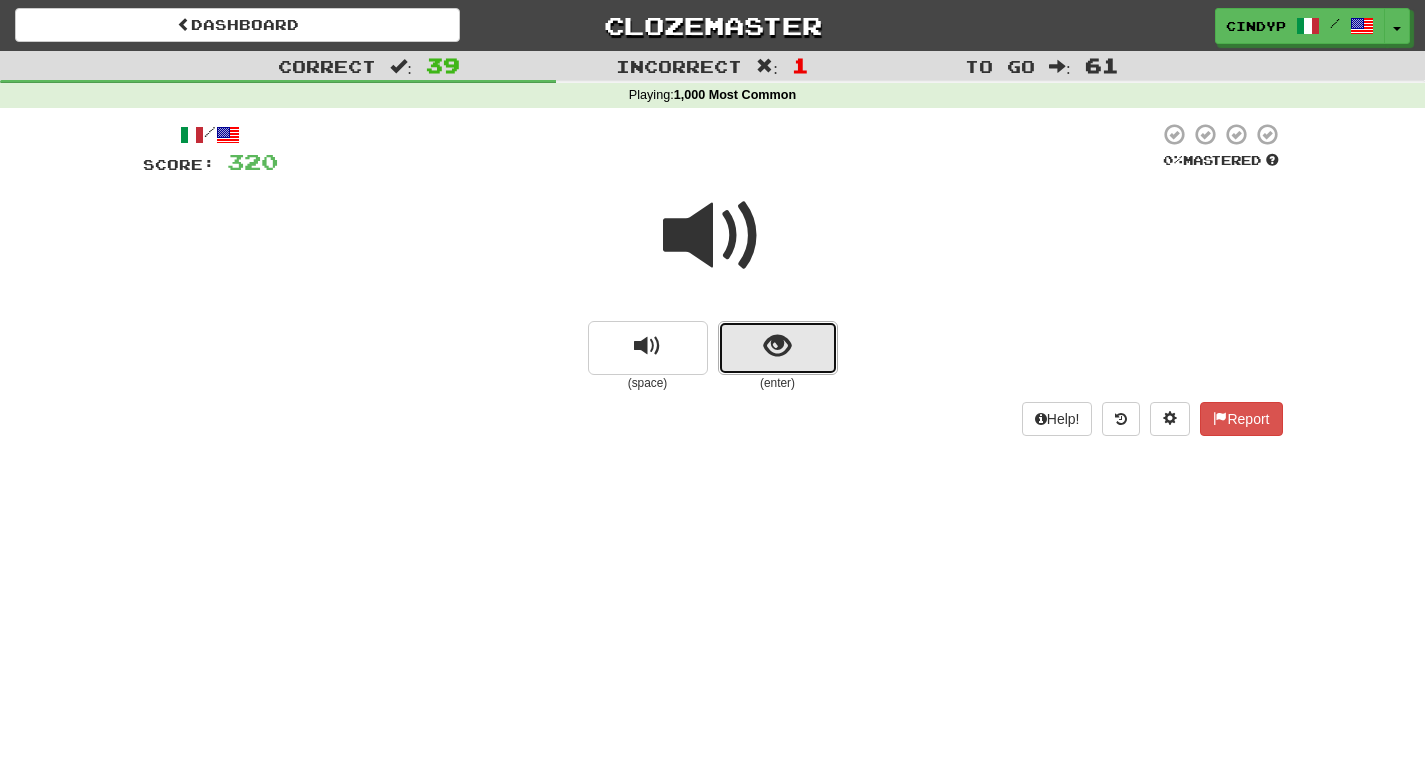 click at bounding box center (778, 348) 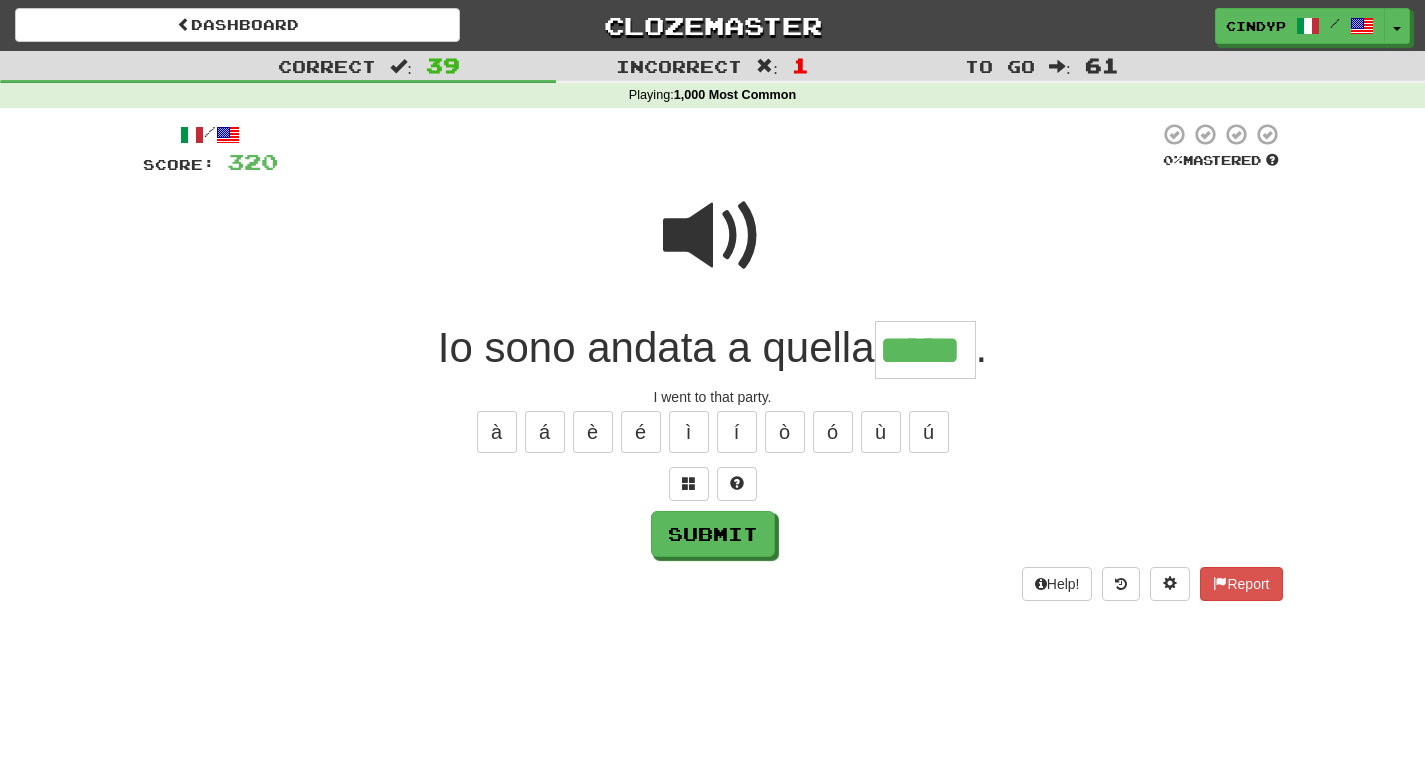 type on "*****" 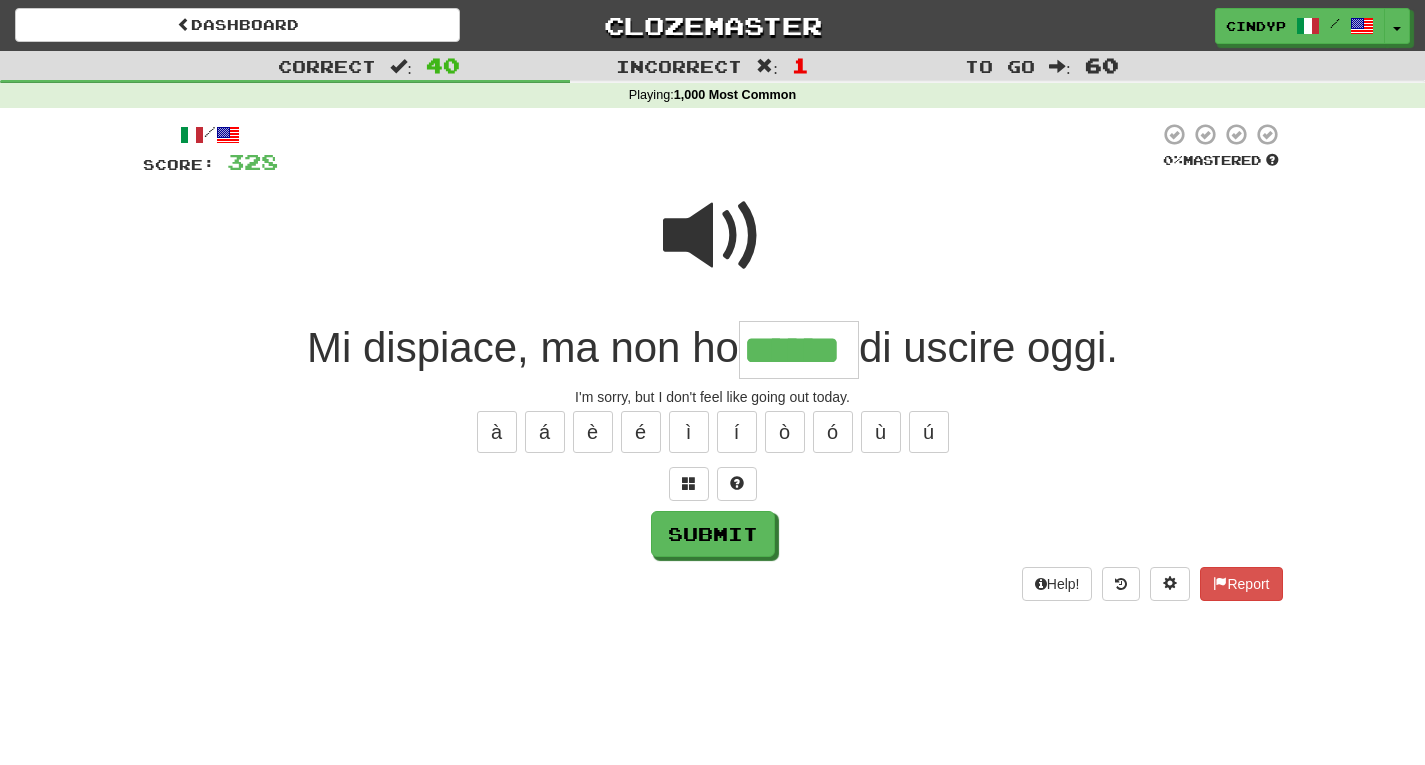 type on "******" 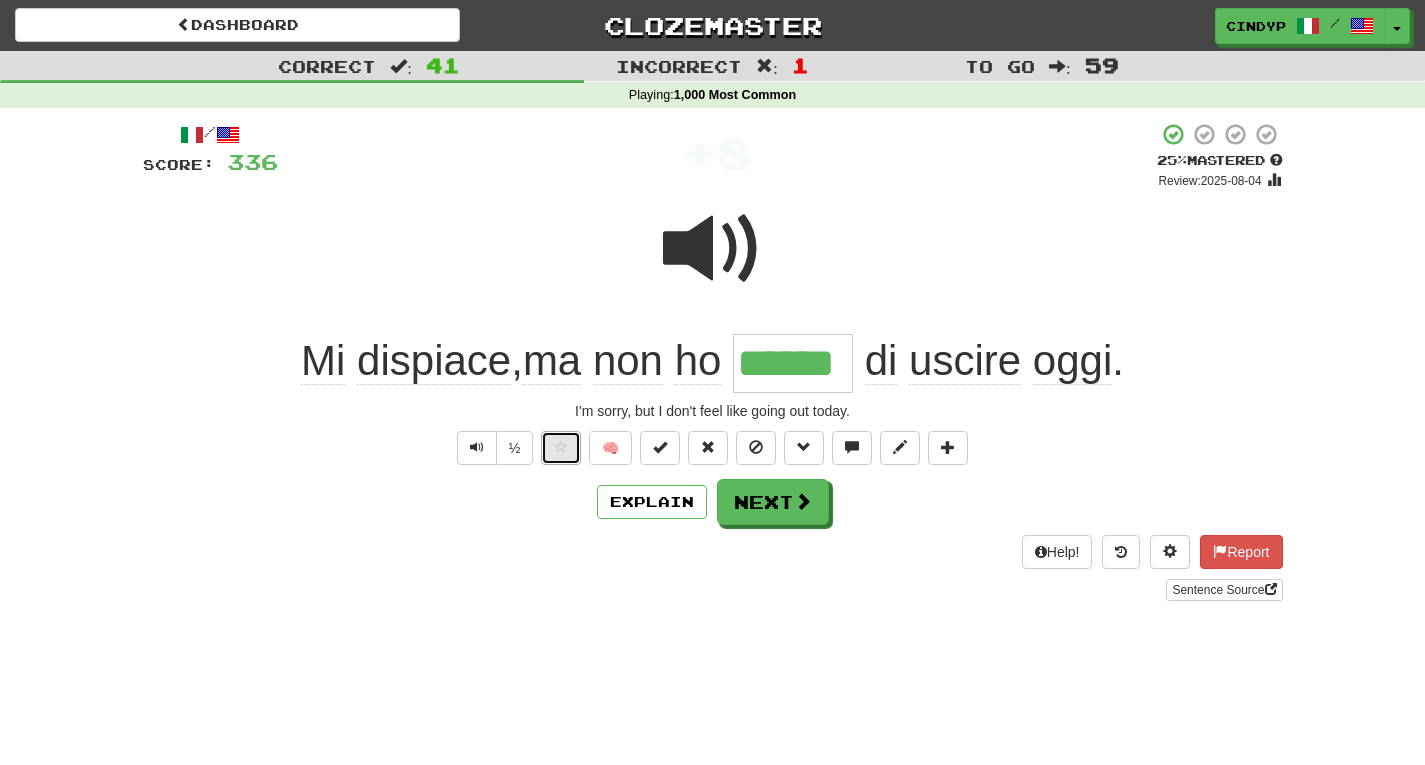 click at bounding box center (561, 448) 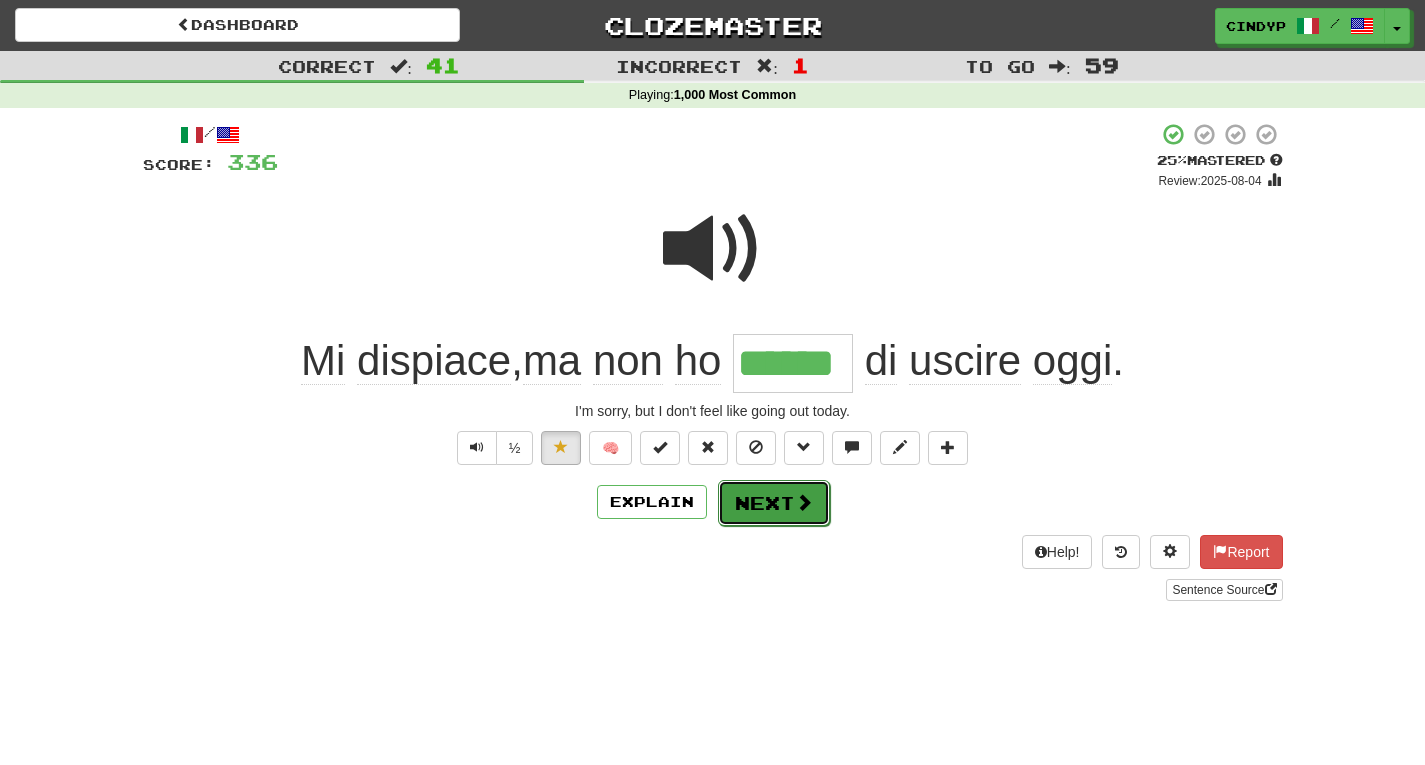 click on "Next" at bounding box center (774, 503) 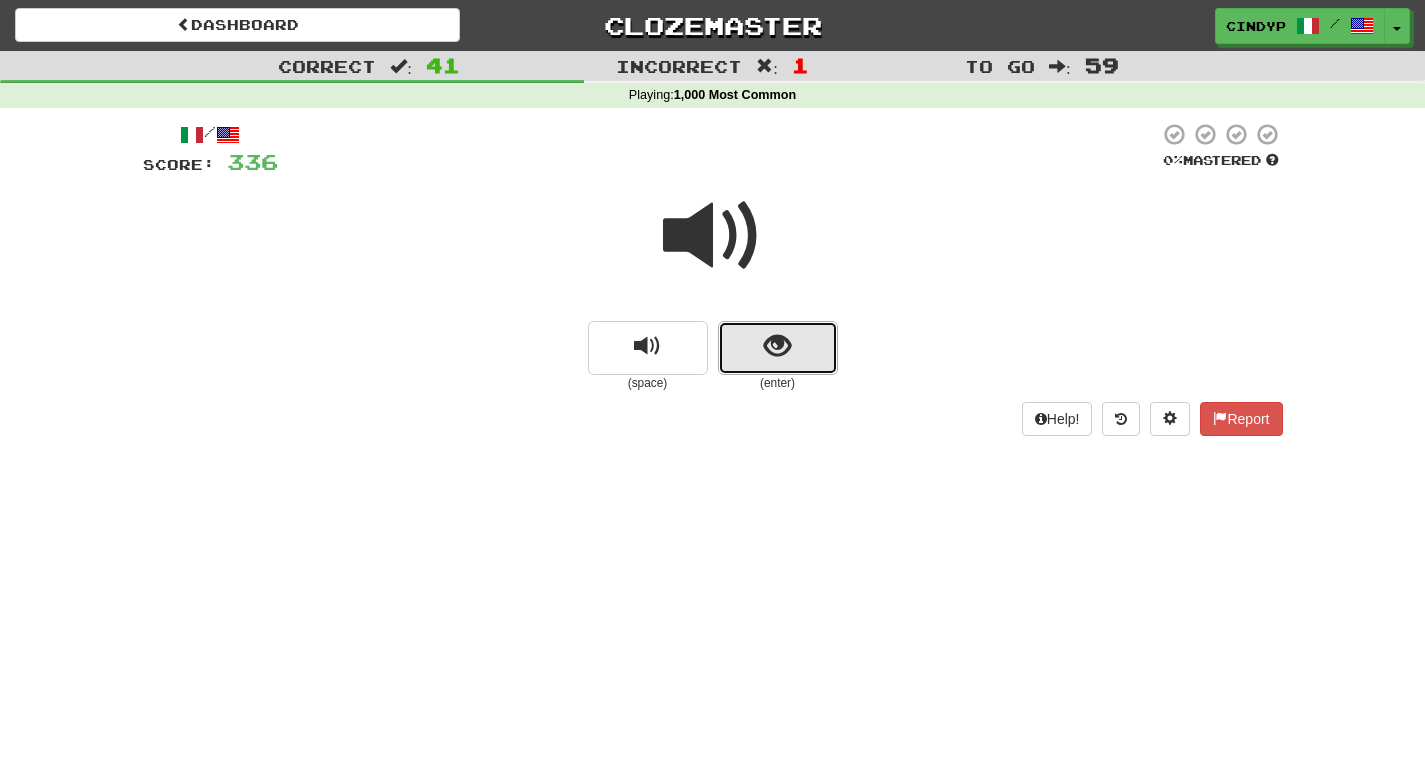 click at bounding box center [778, 348] 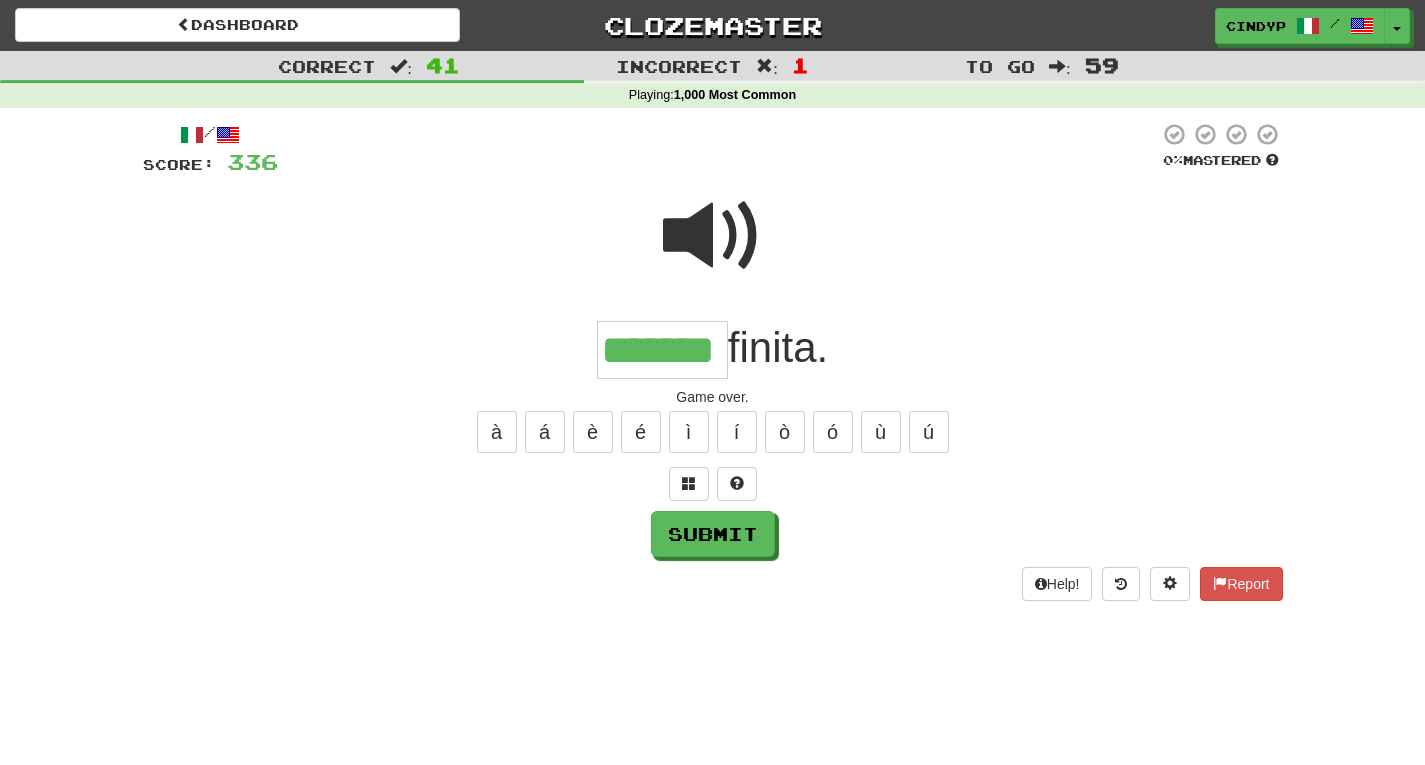 type on "*******" 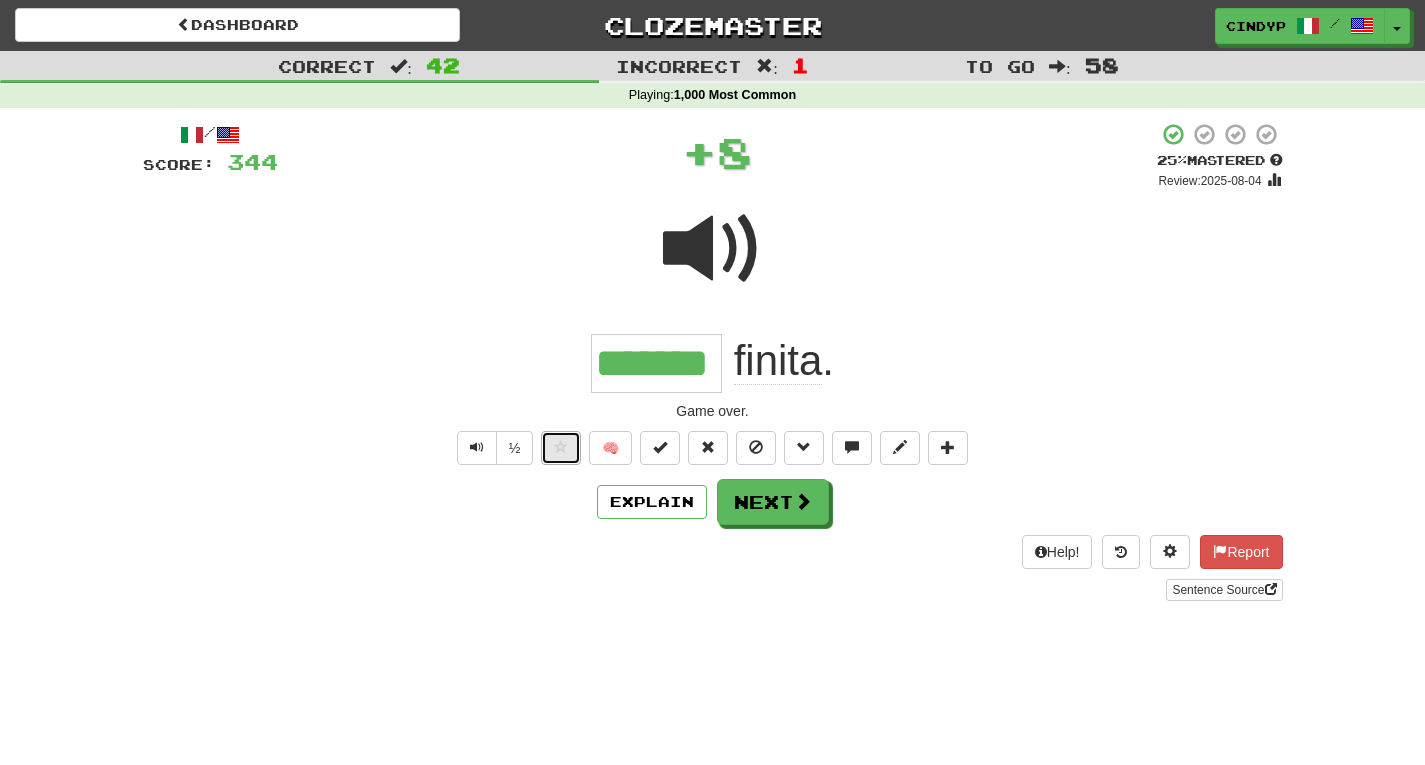 click at bounding box center [561, 448] 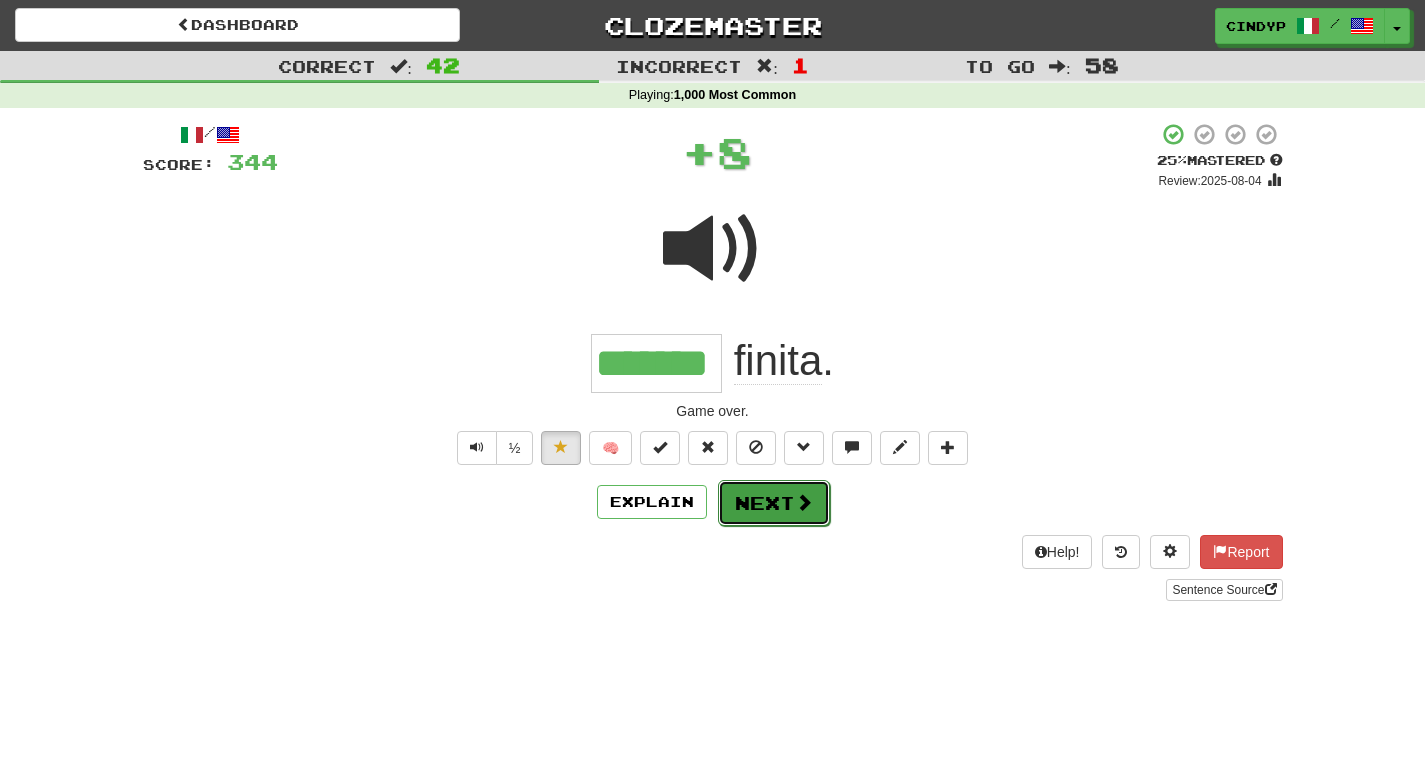 click on "Next" at bounding box center [774, 503] 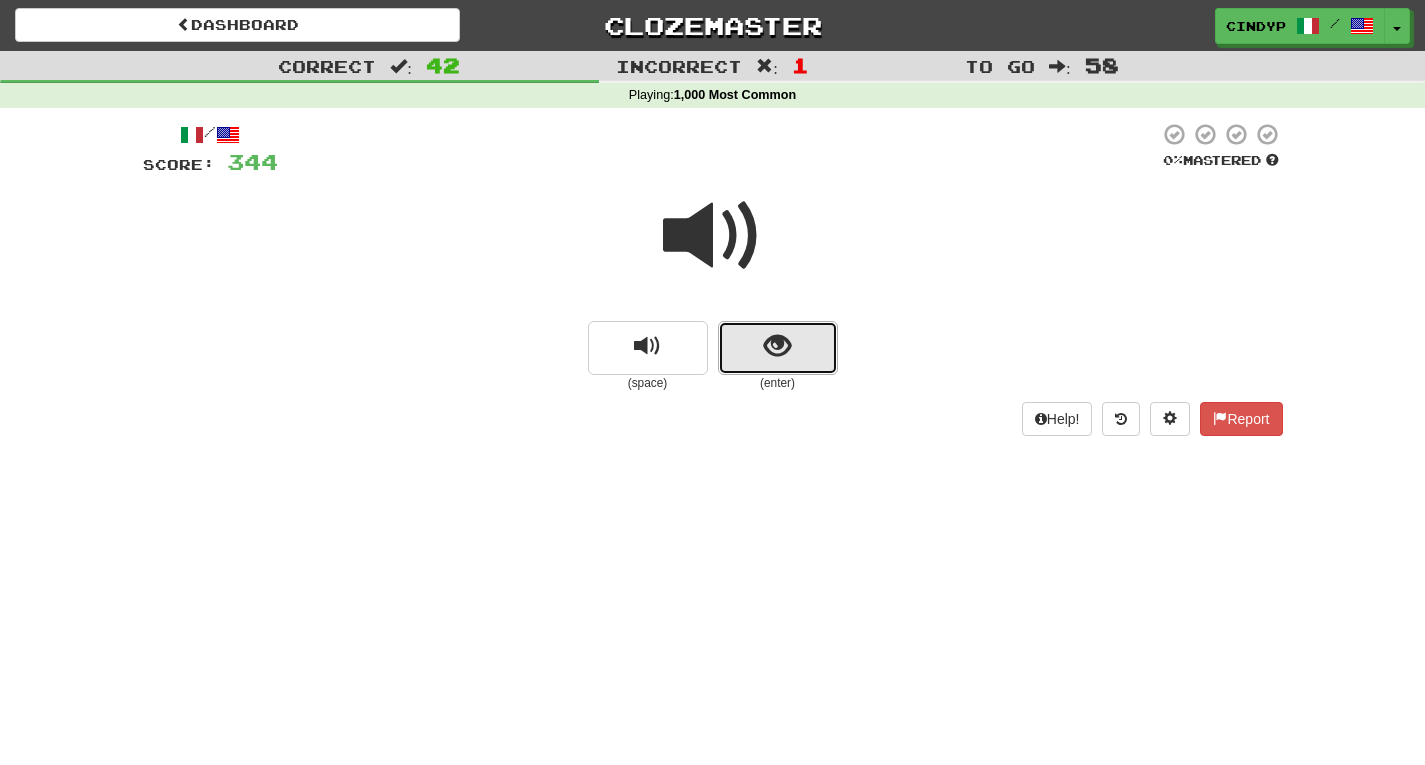 click at bounding box center [778, 348] 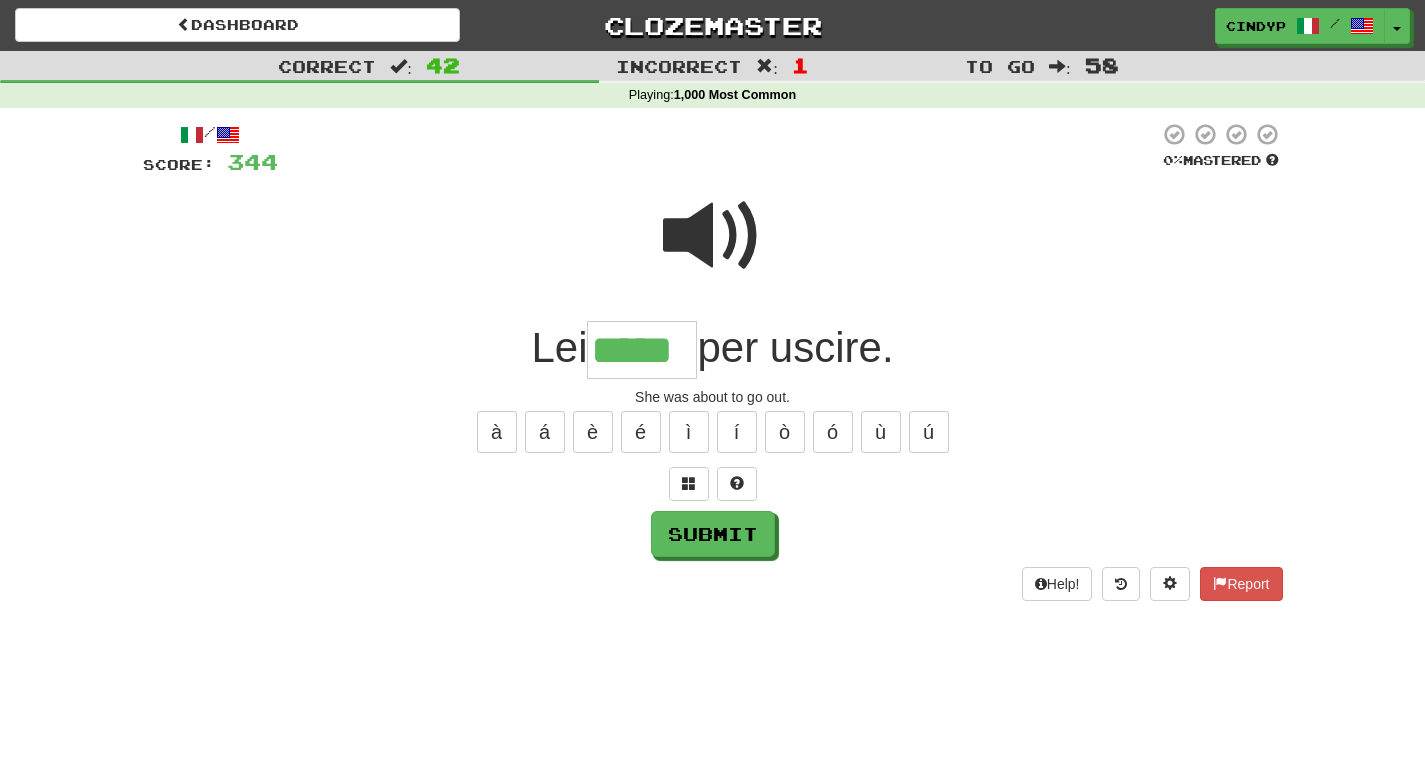 type on "*****" 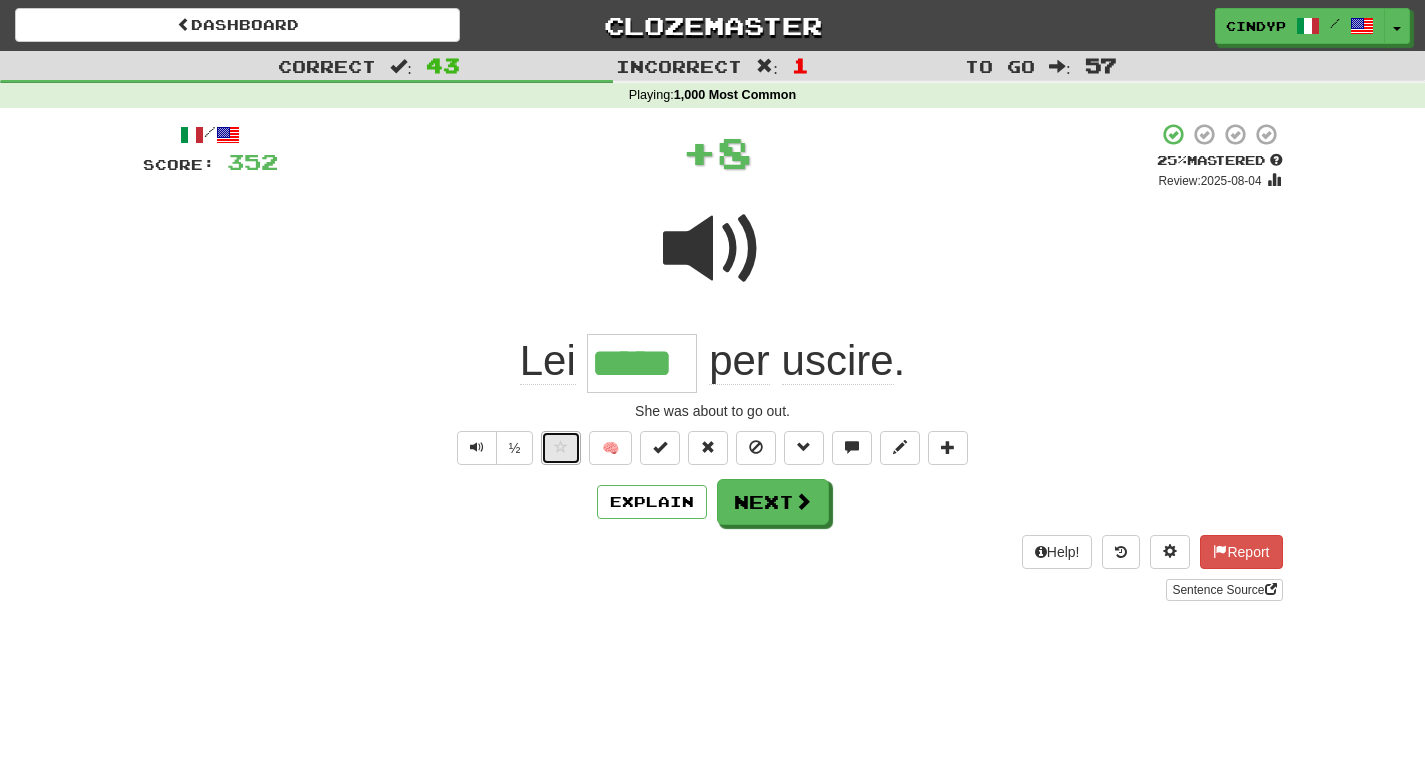 click at bounding box center (561, 447) 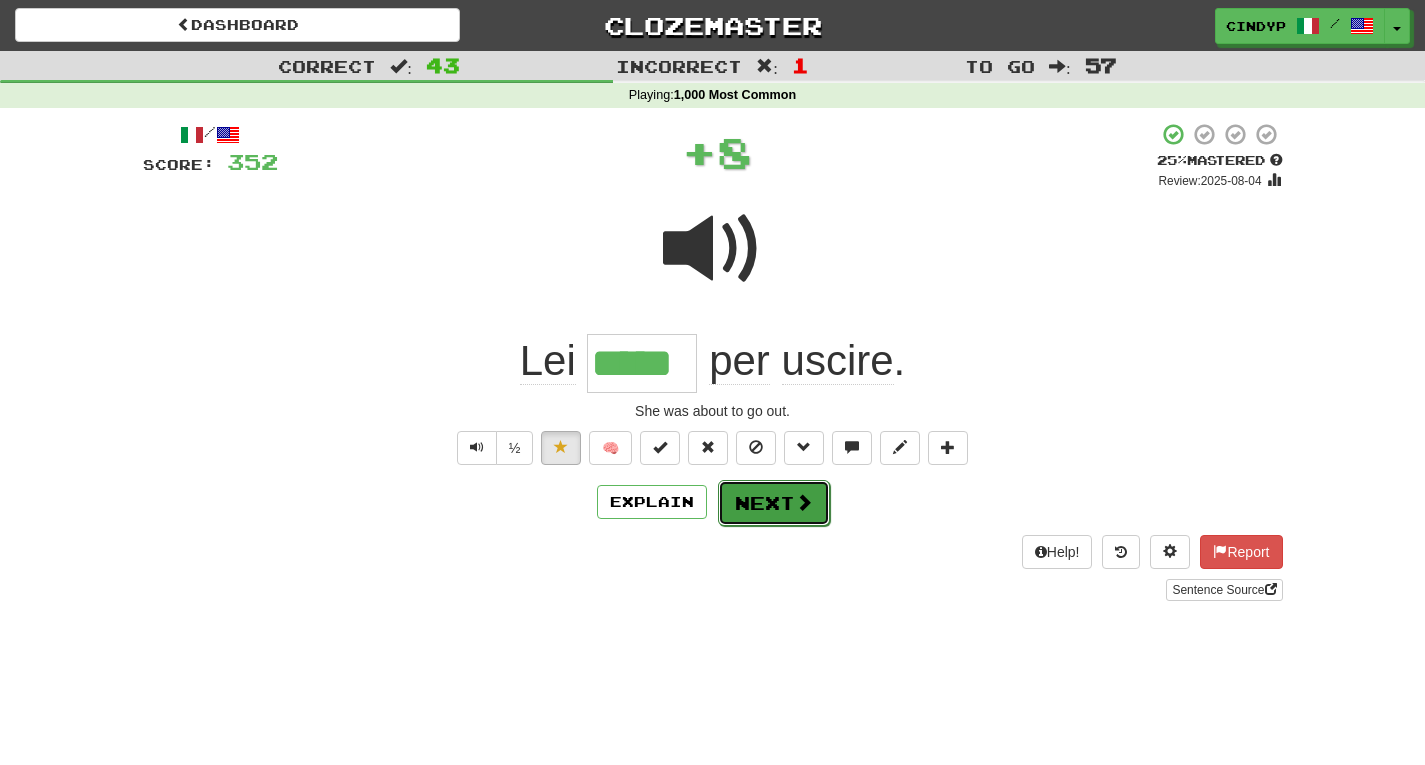 click on "Next" at bounding box center [774, 503] 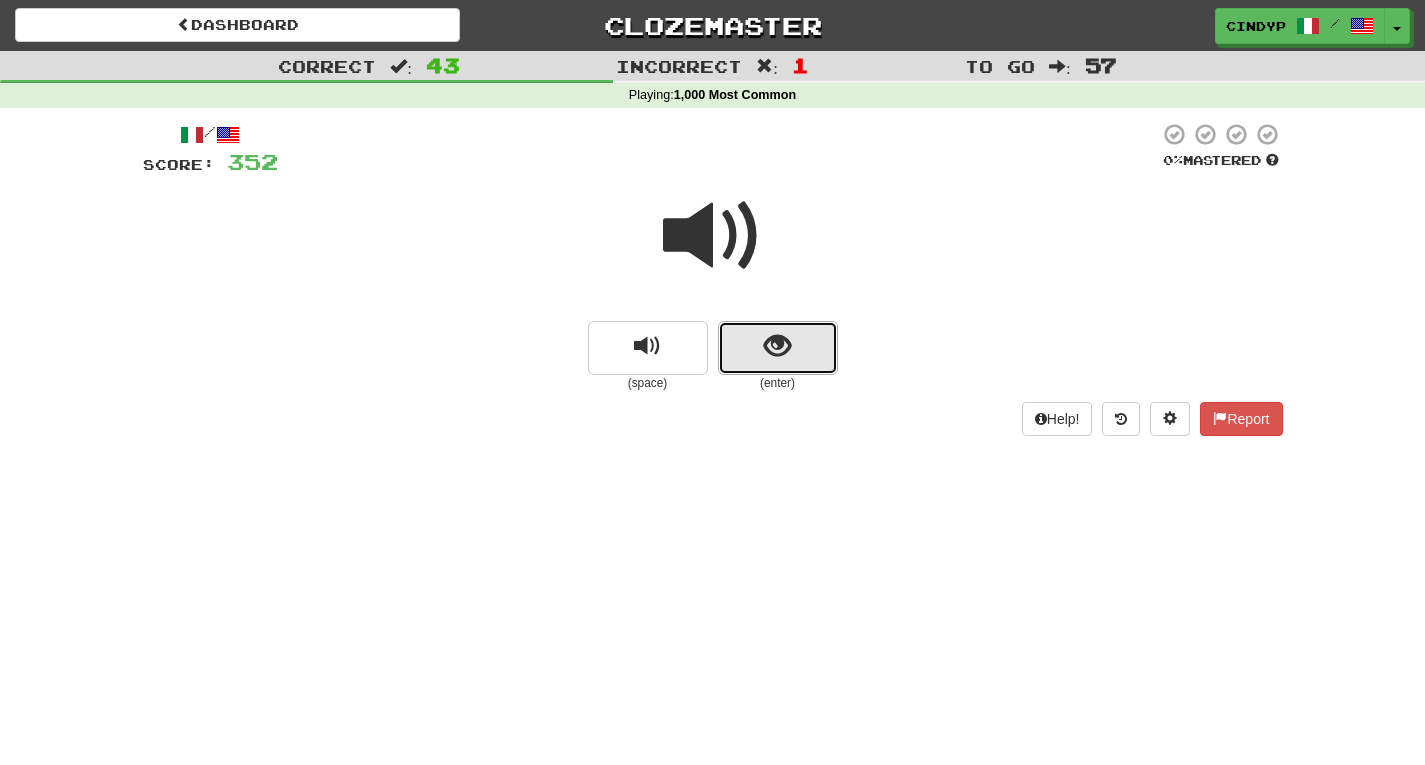 click at bounding box center [778, 348] 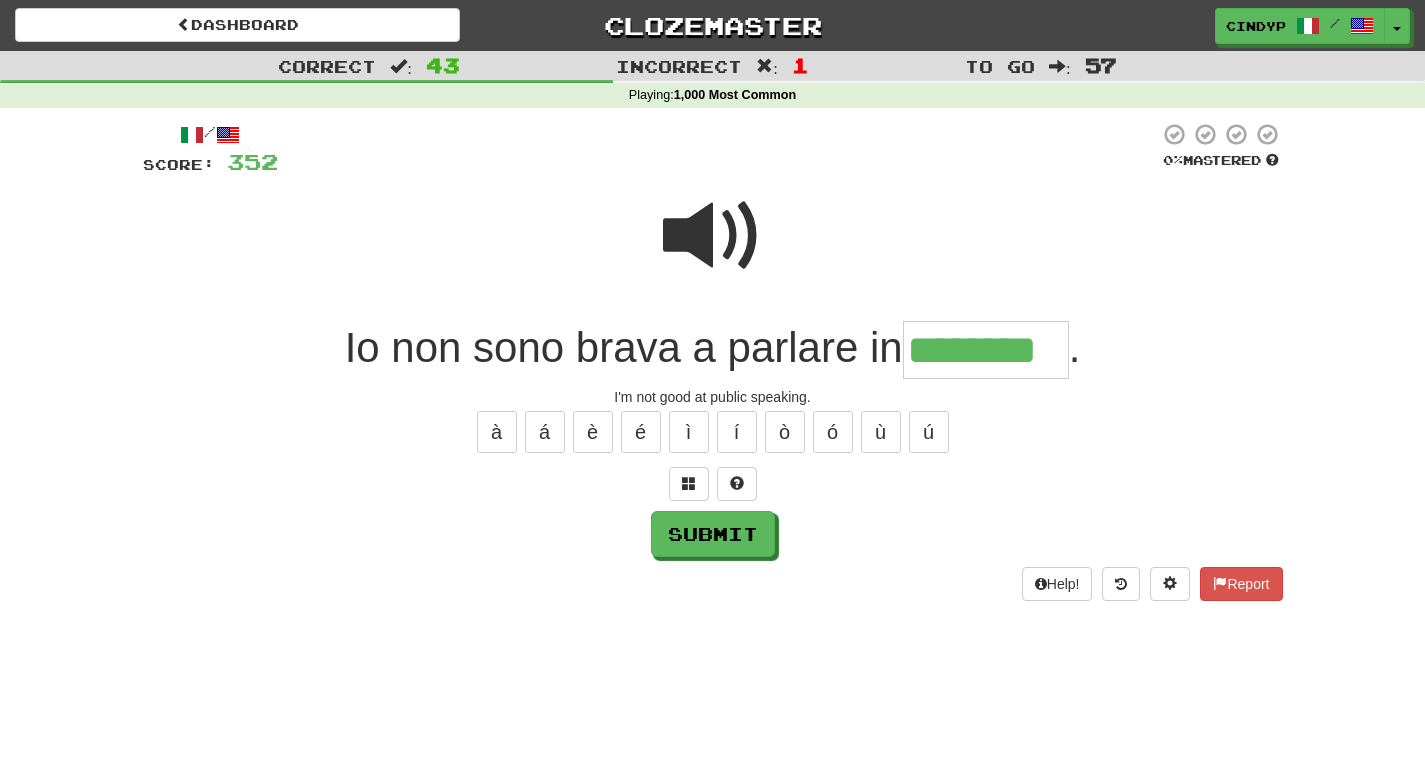 type on "********" 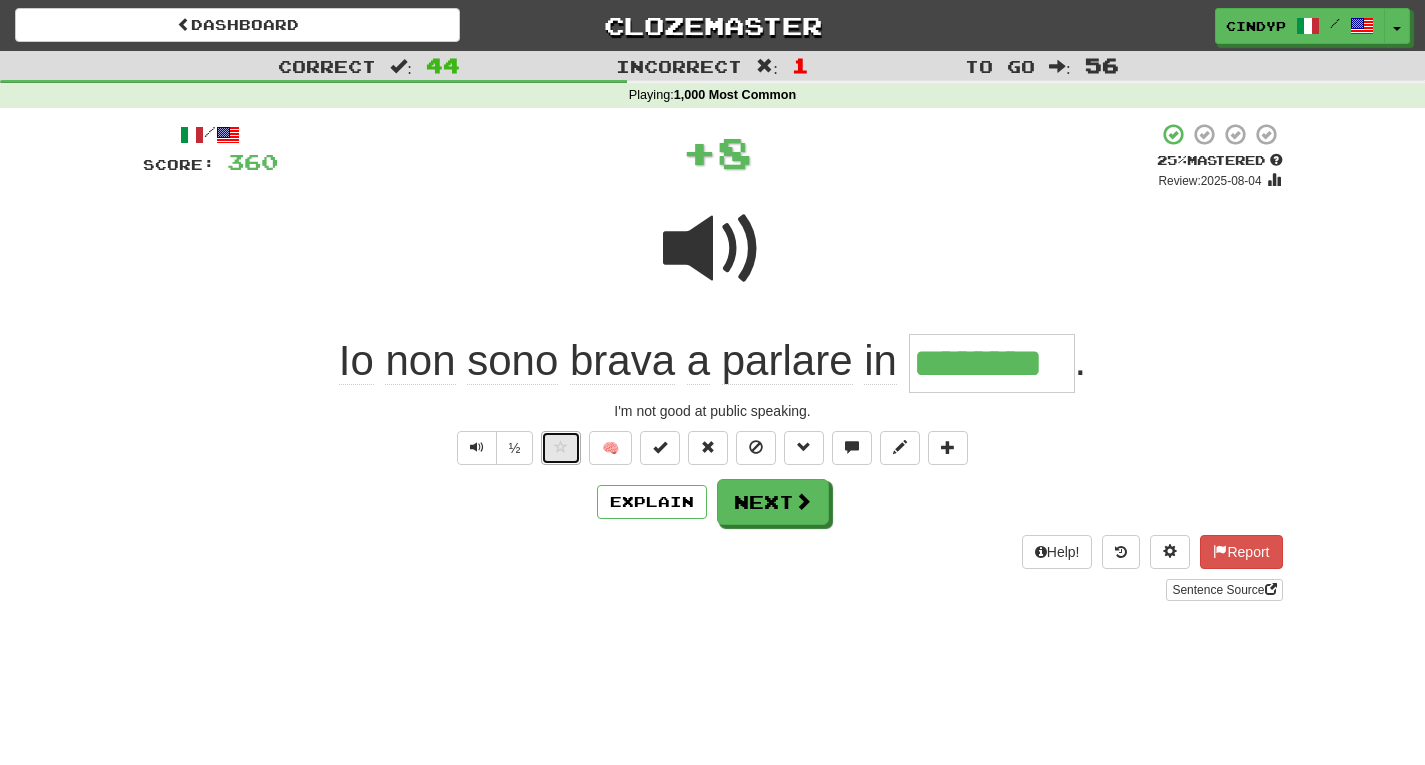 click at bounding box center (561, 447) 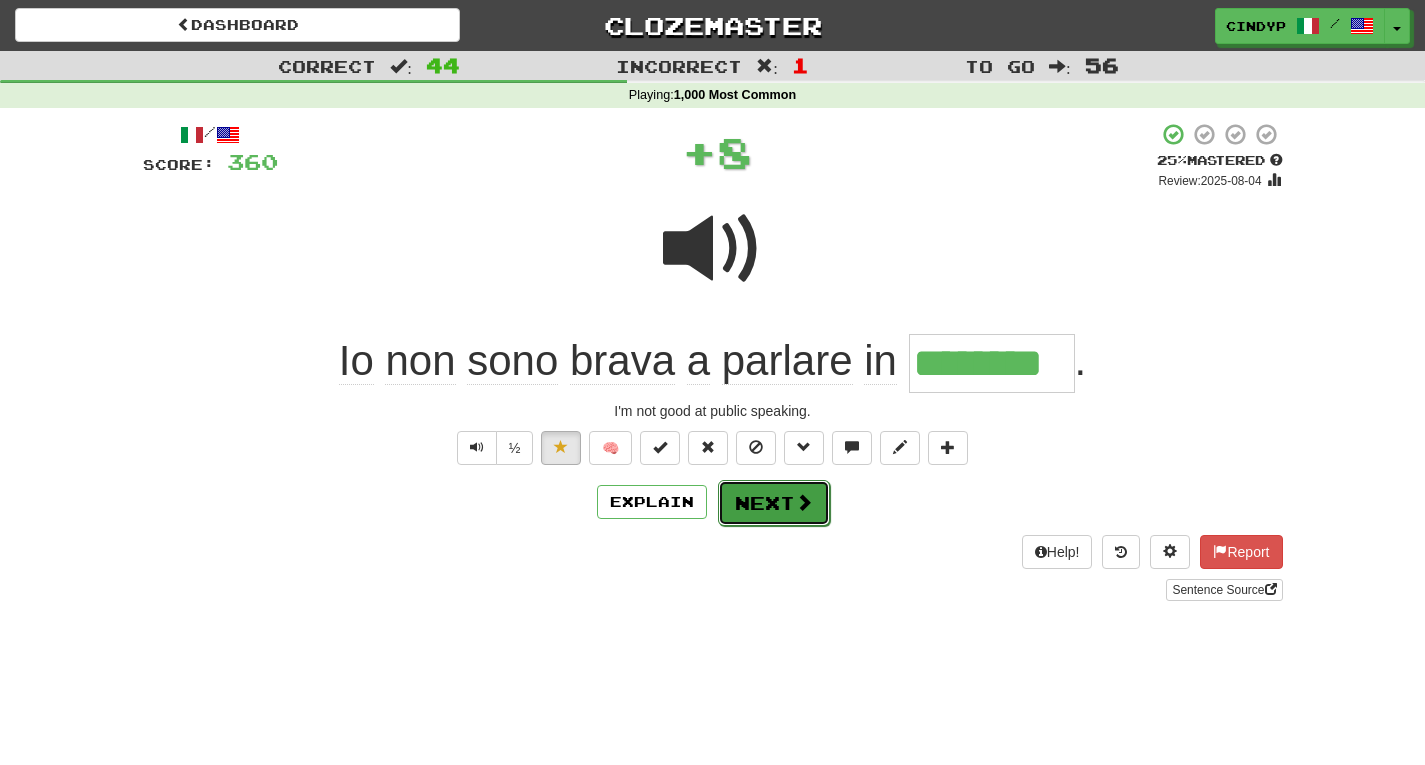 click on "Next" at bounding box center (774, 503) 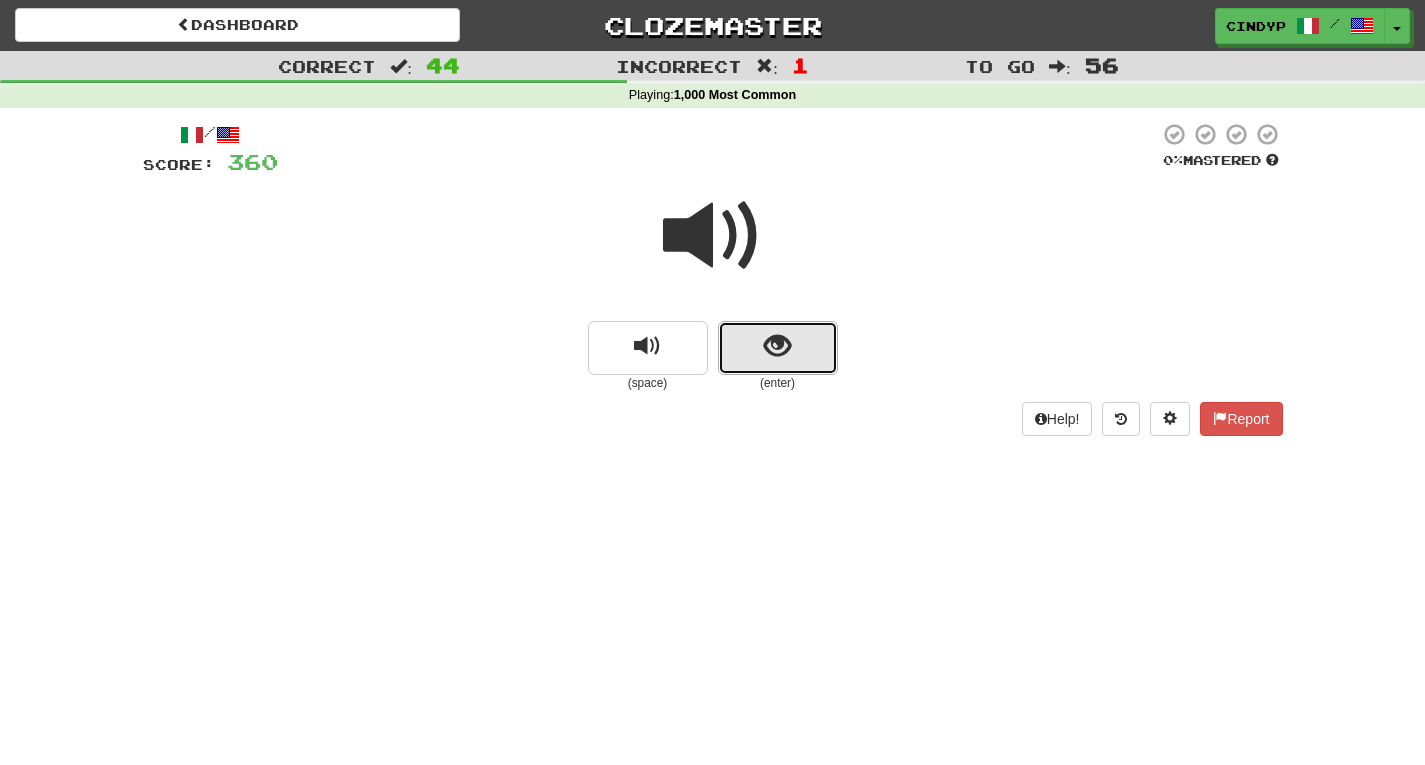 click at bounding box center (778, 348) 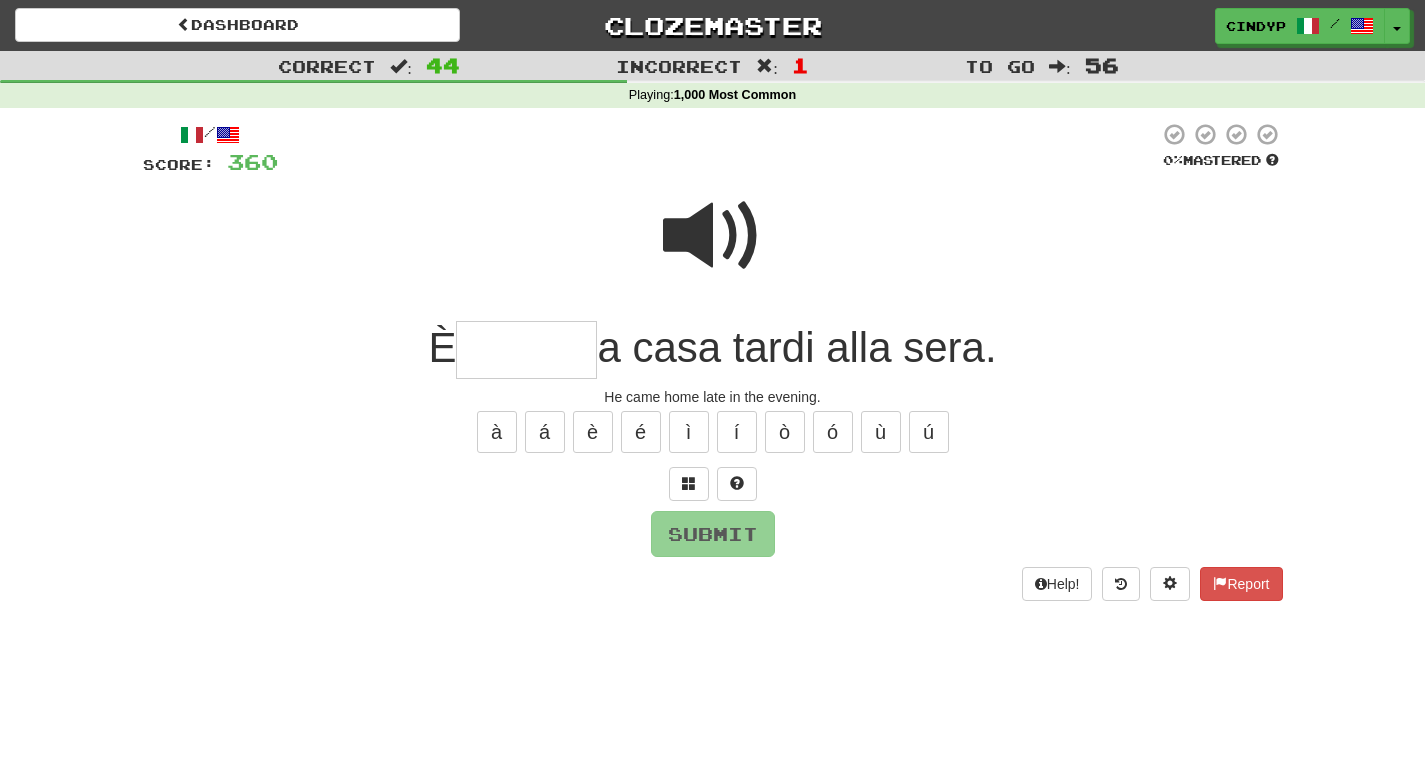 type on "*" 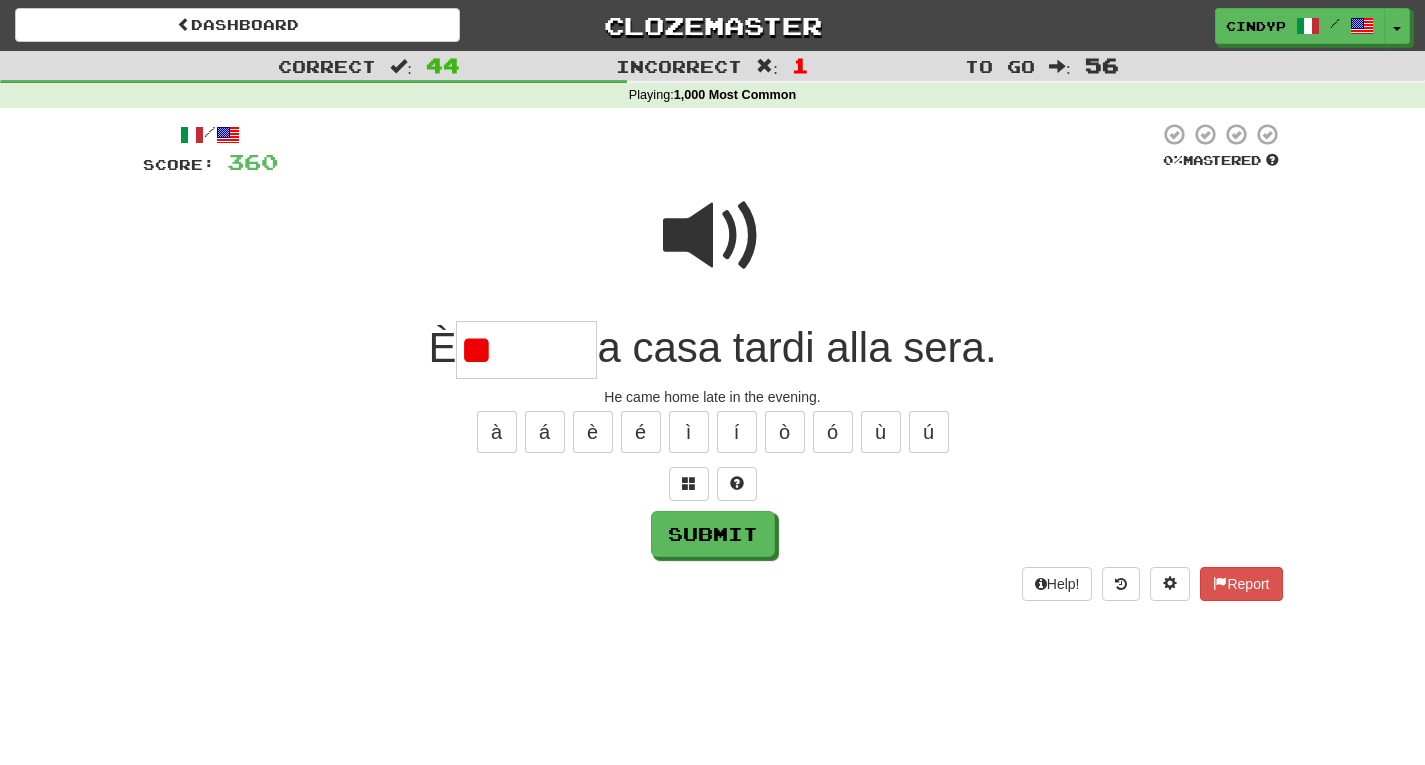 type on "*" 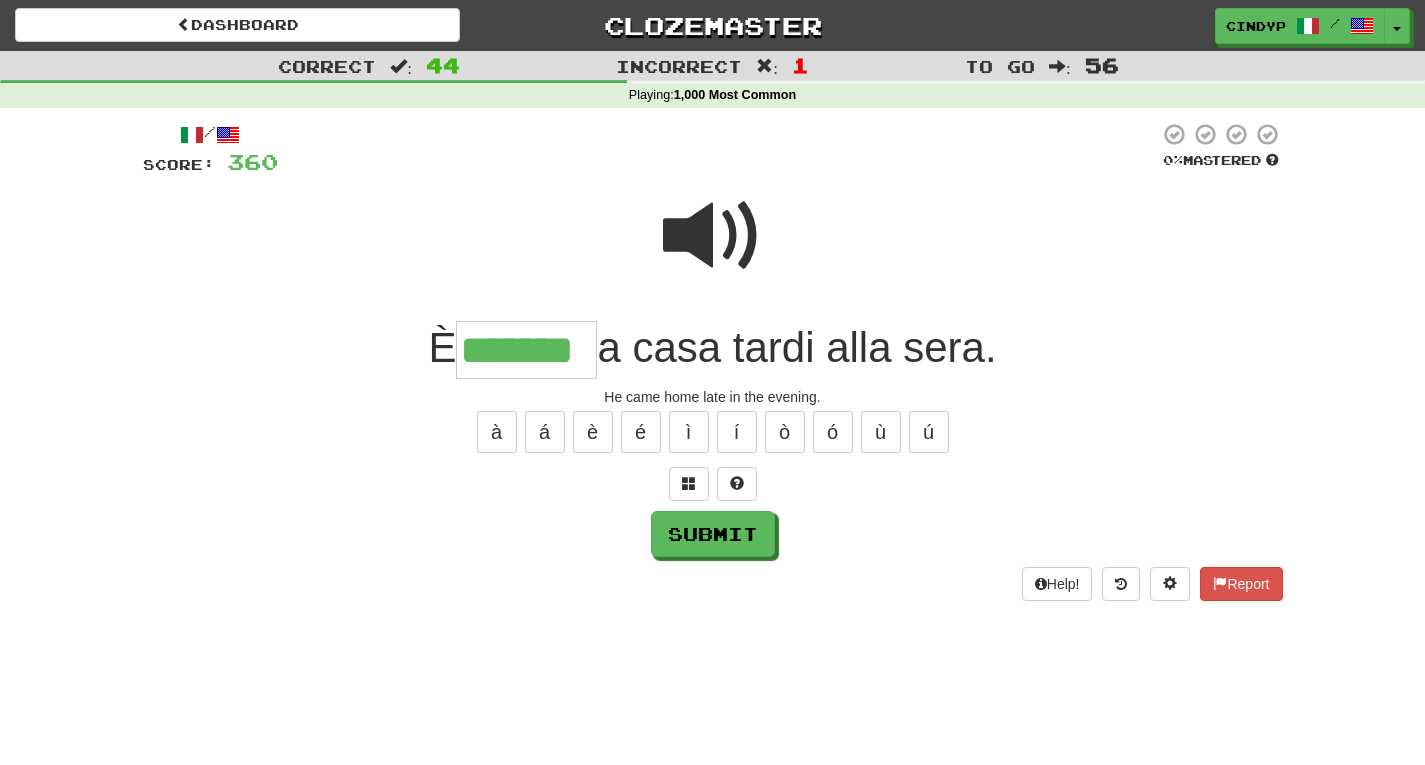 type on "*******" 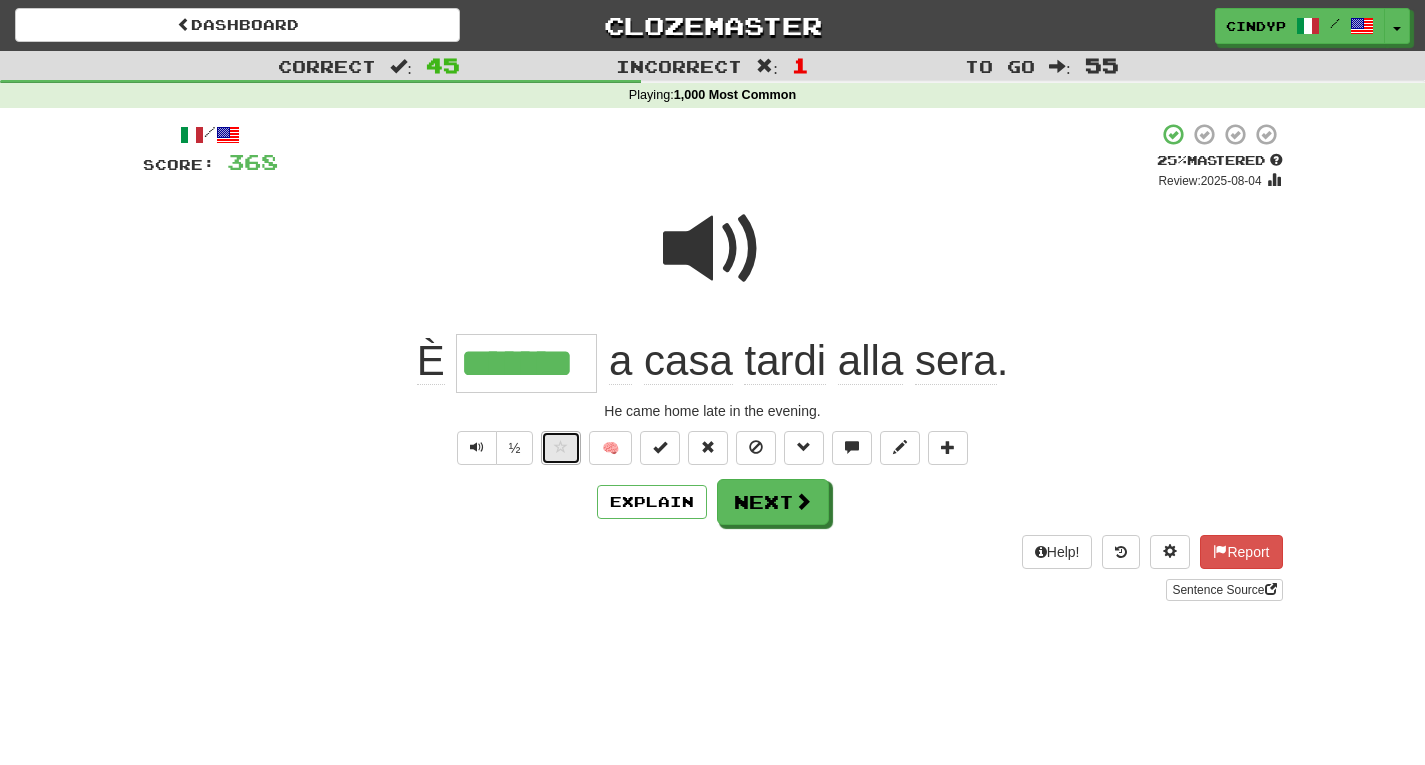 click at bounding box center [561, 447] 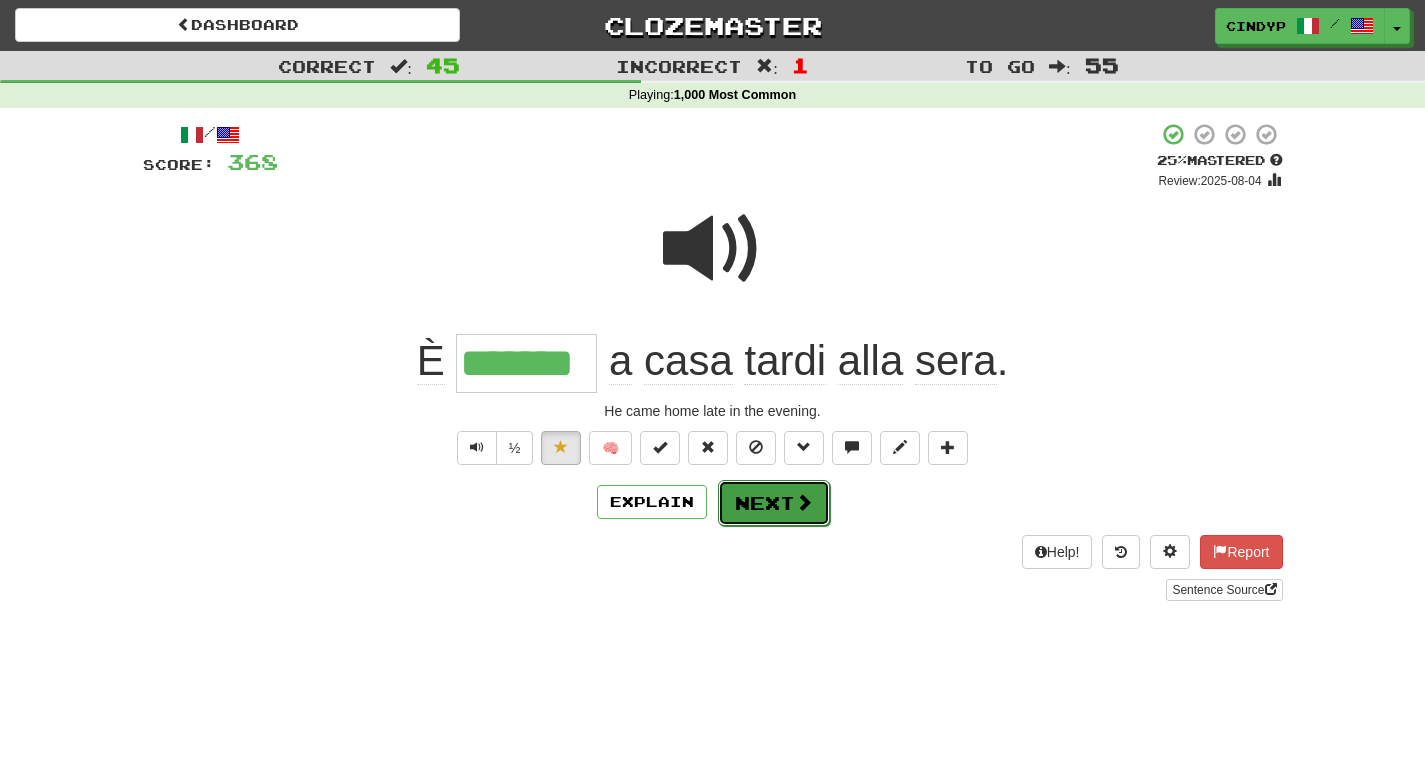 click on "Next" at bounding box center (774, 503) 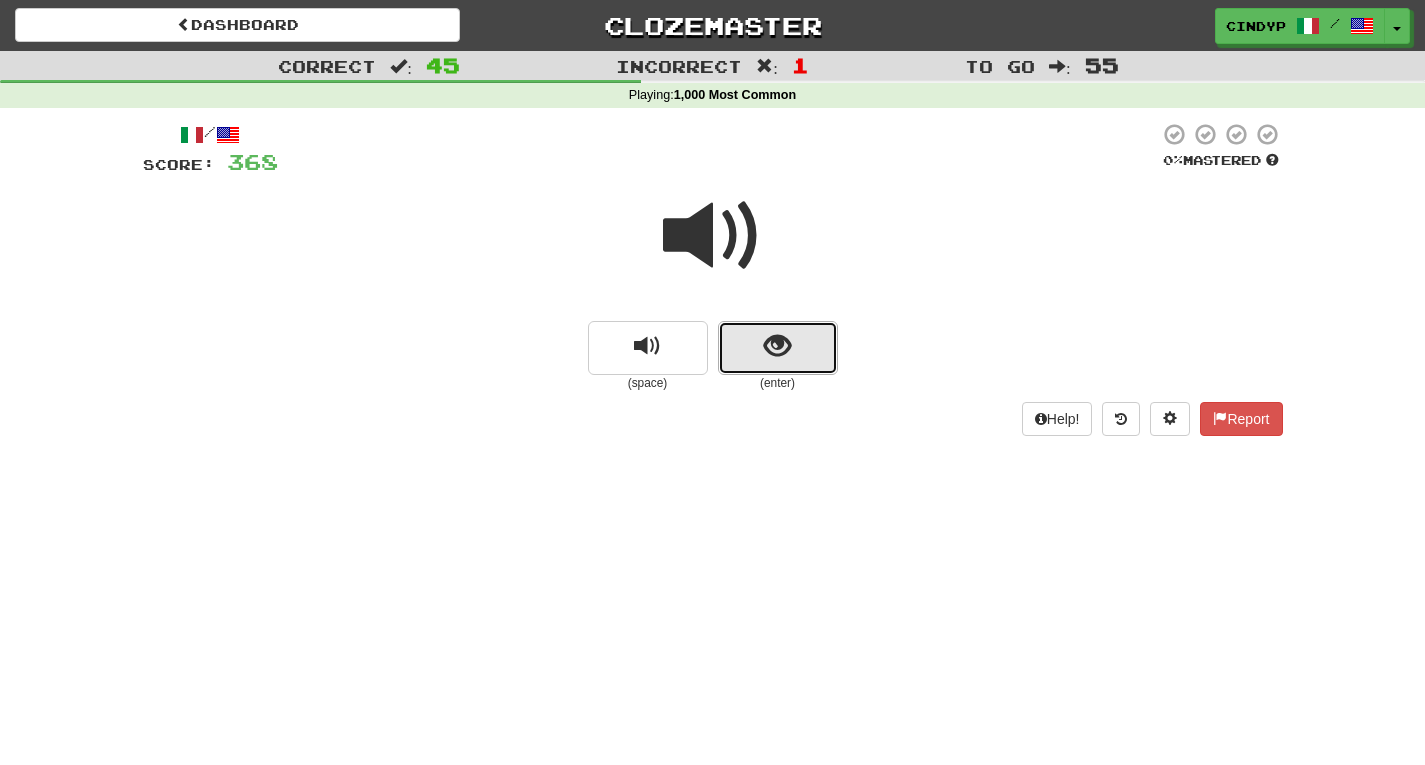 click at bounding box center (778, 348) 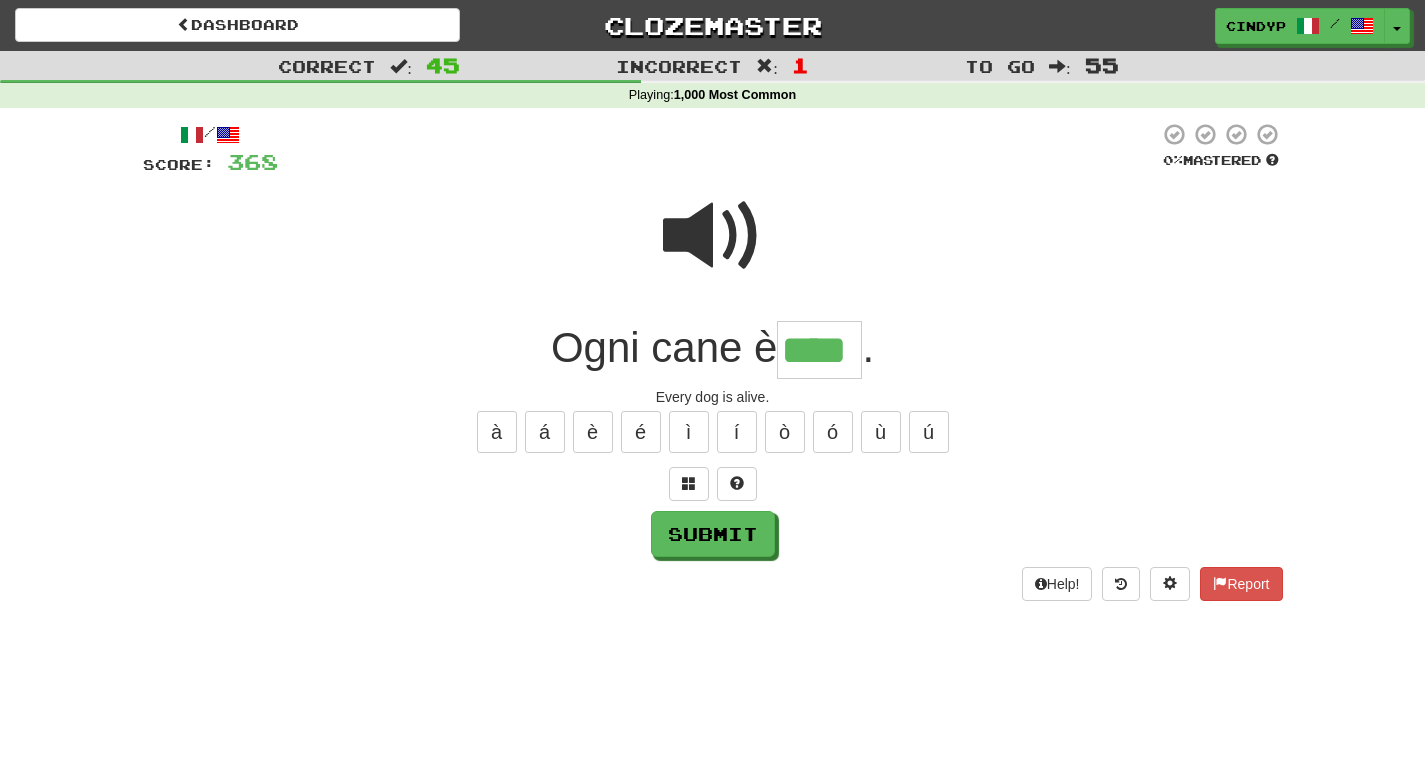 type on "****" 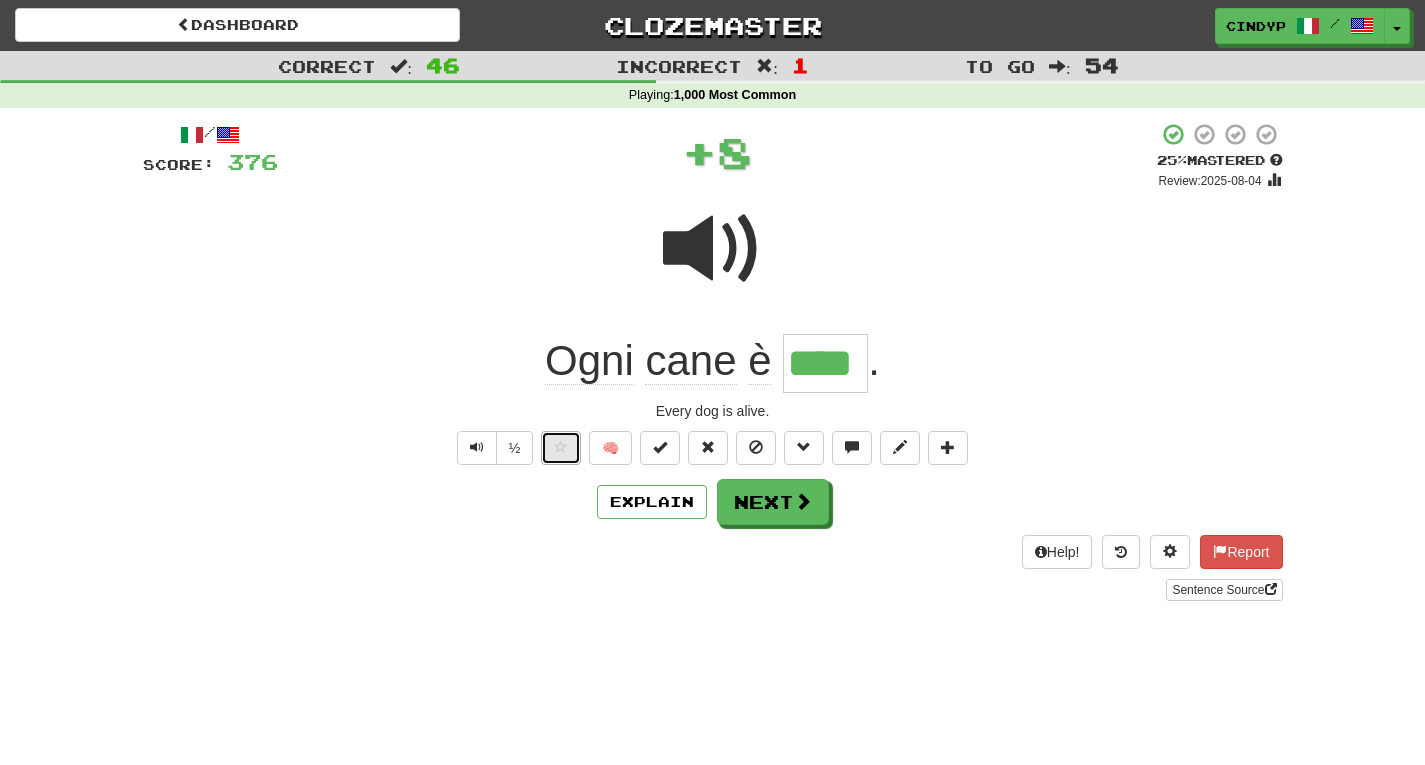 click at bounding box center (561, 448) 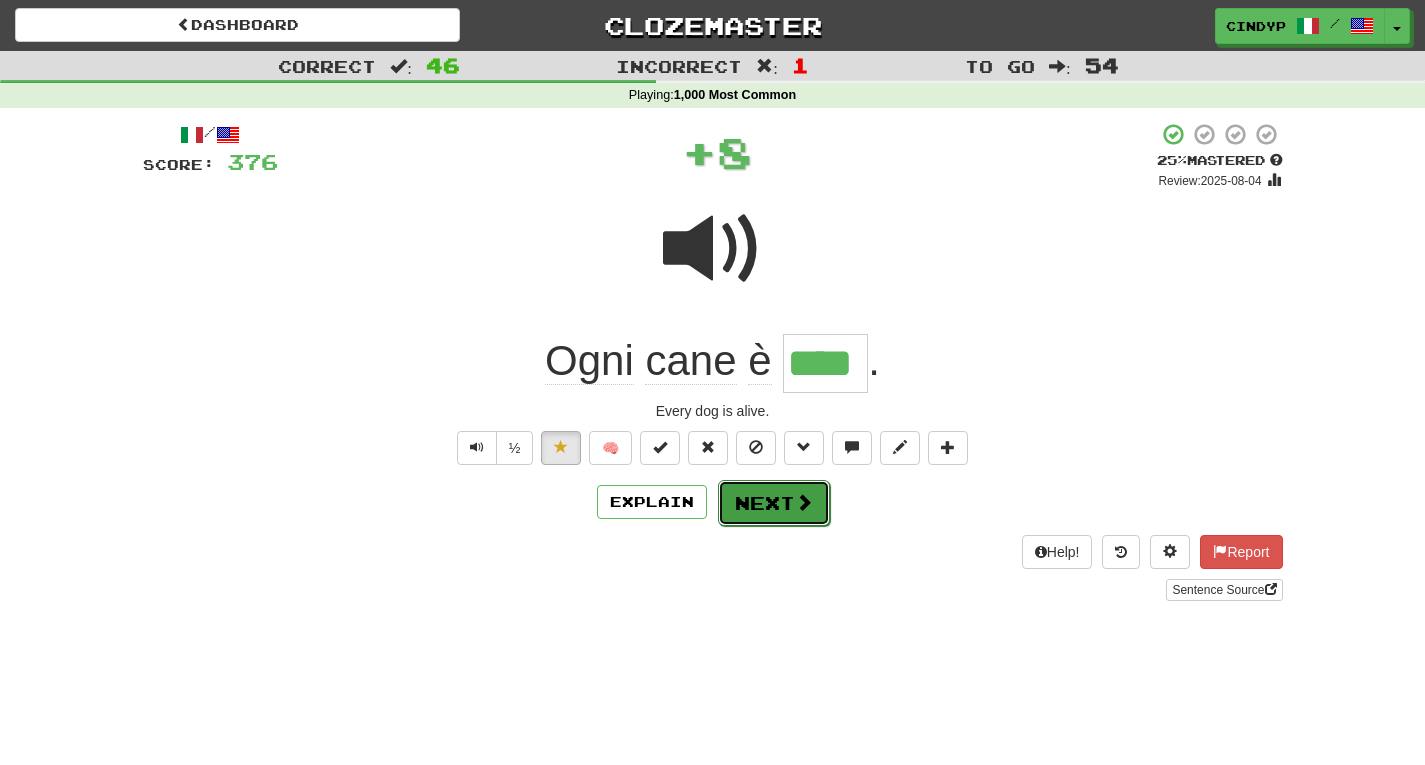 click on "Next" at bounding box center (774, 503) 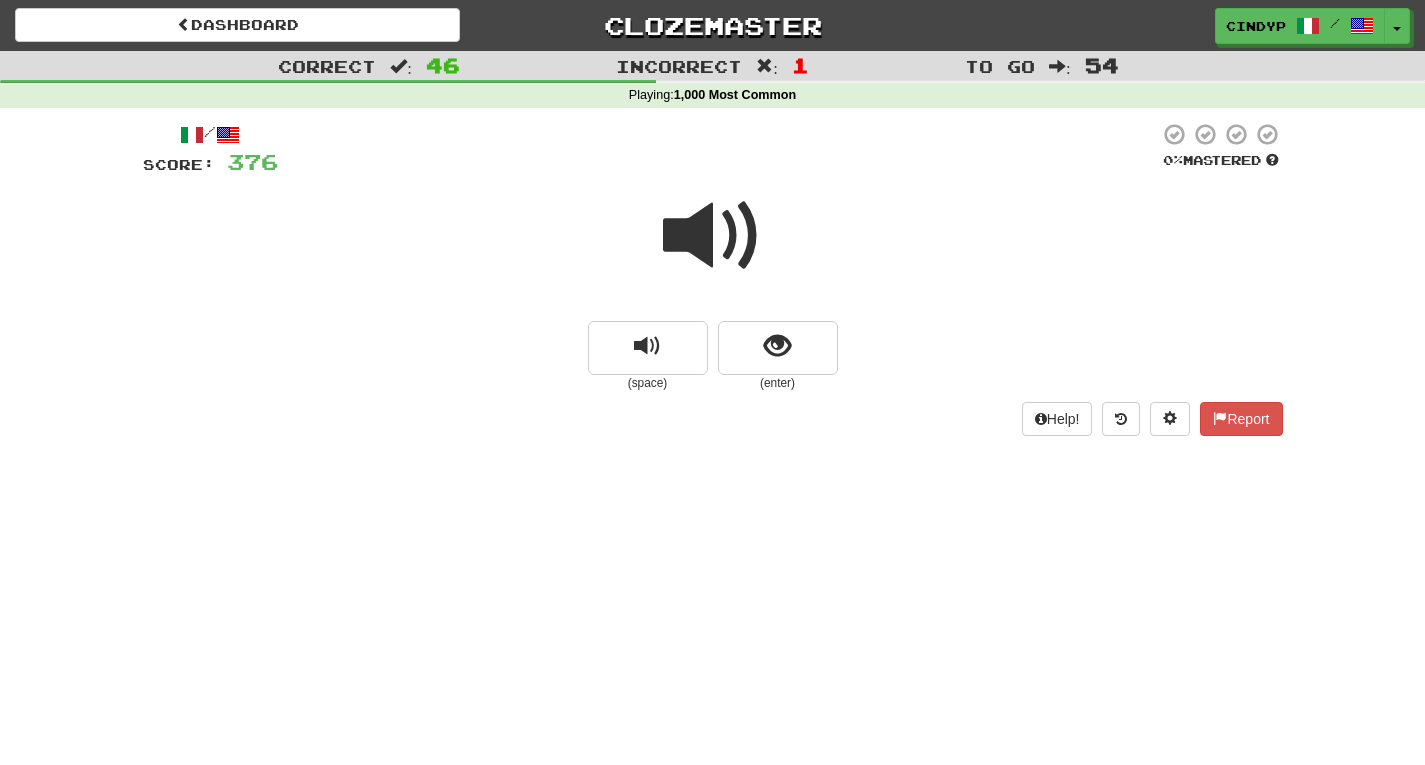 click at bounding box center [713, 236] 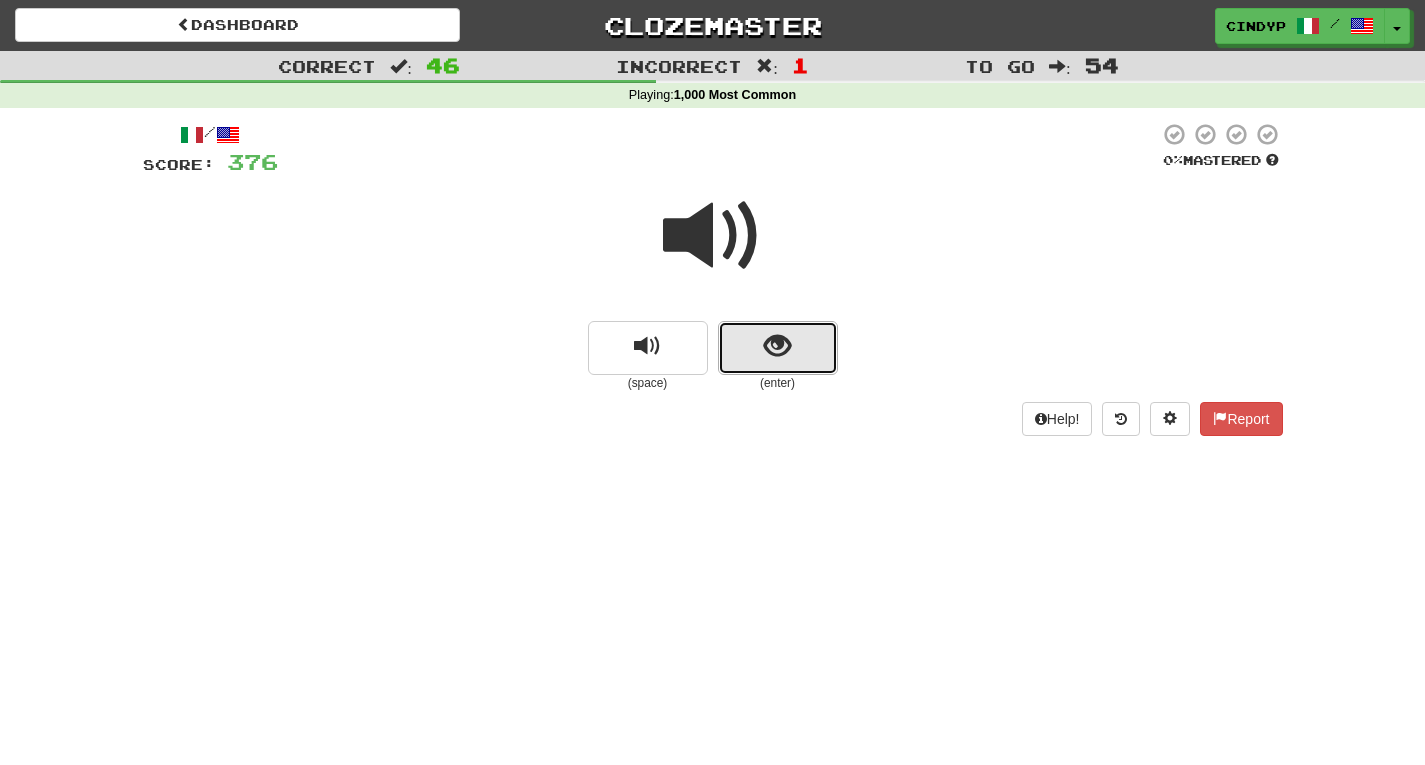 click at bounding box center [777, 346] 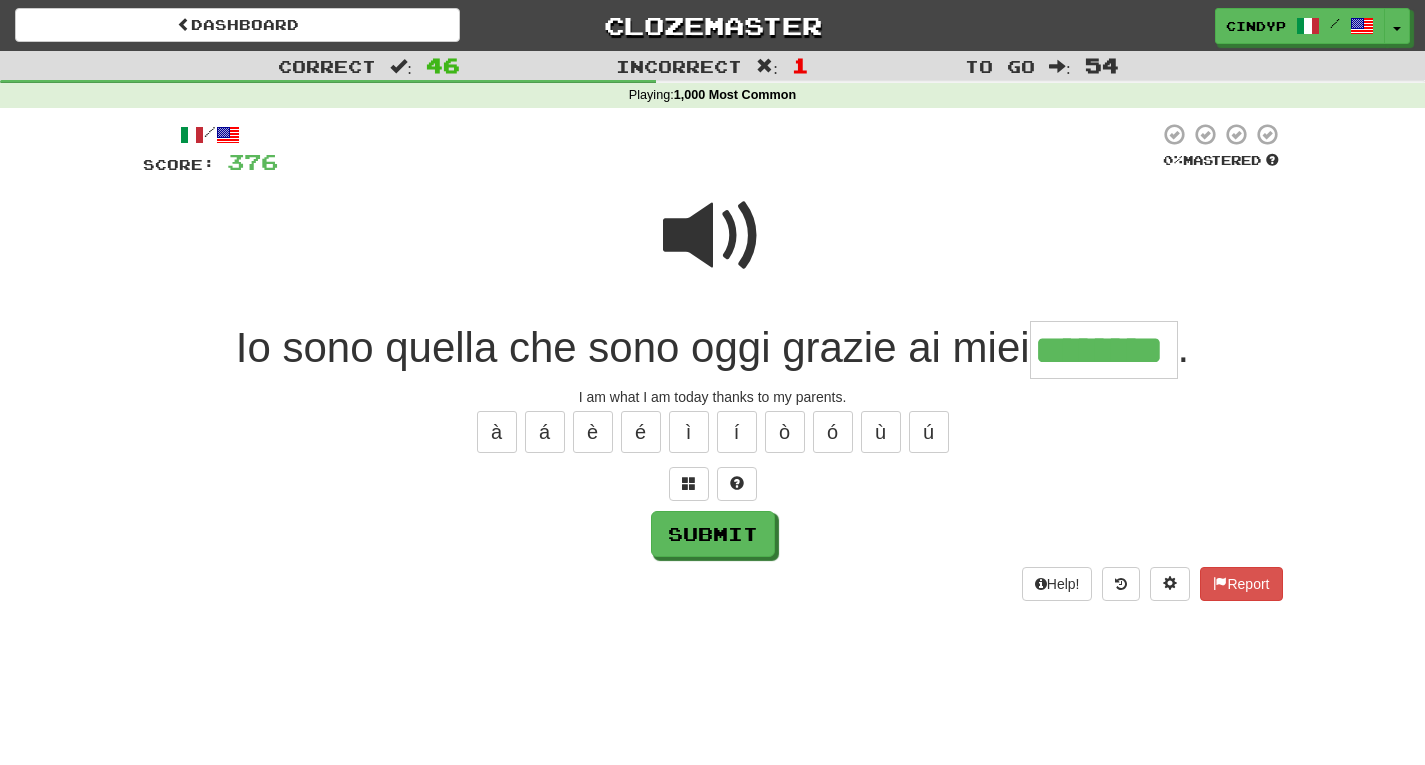 type on "********" 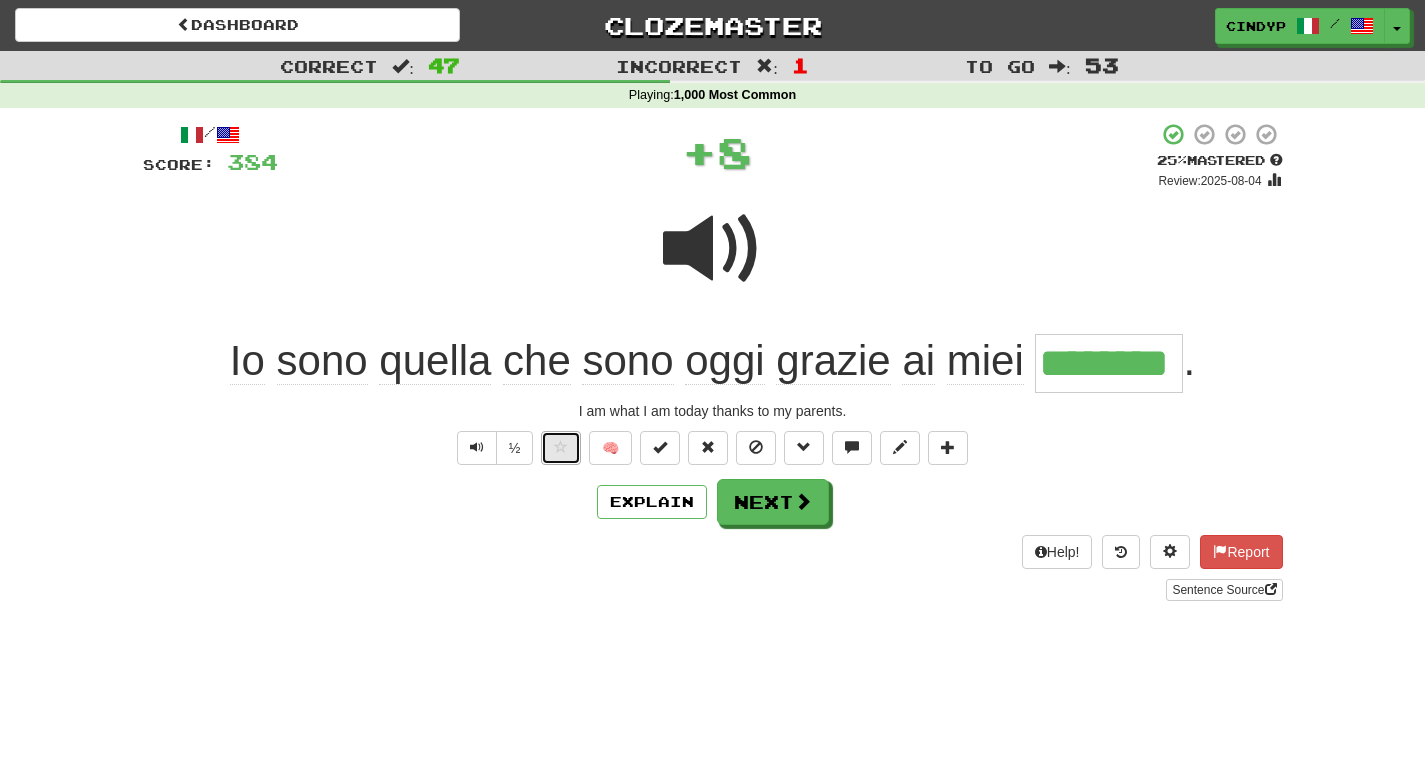 click at bounding box center (561, 447) 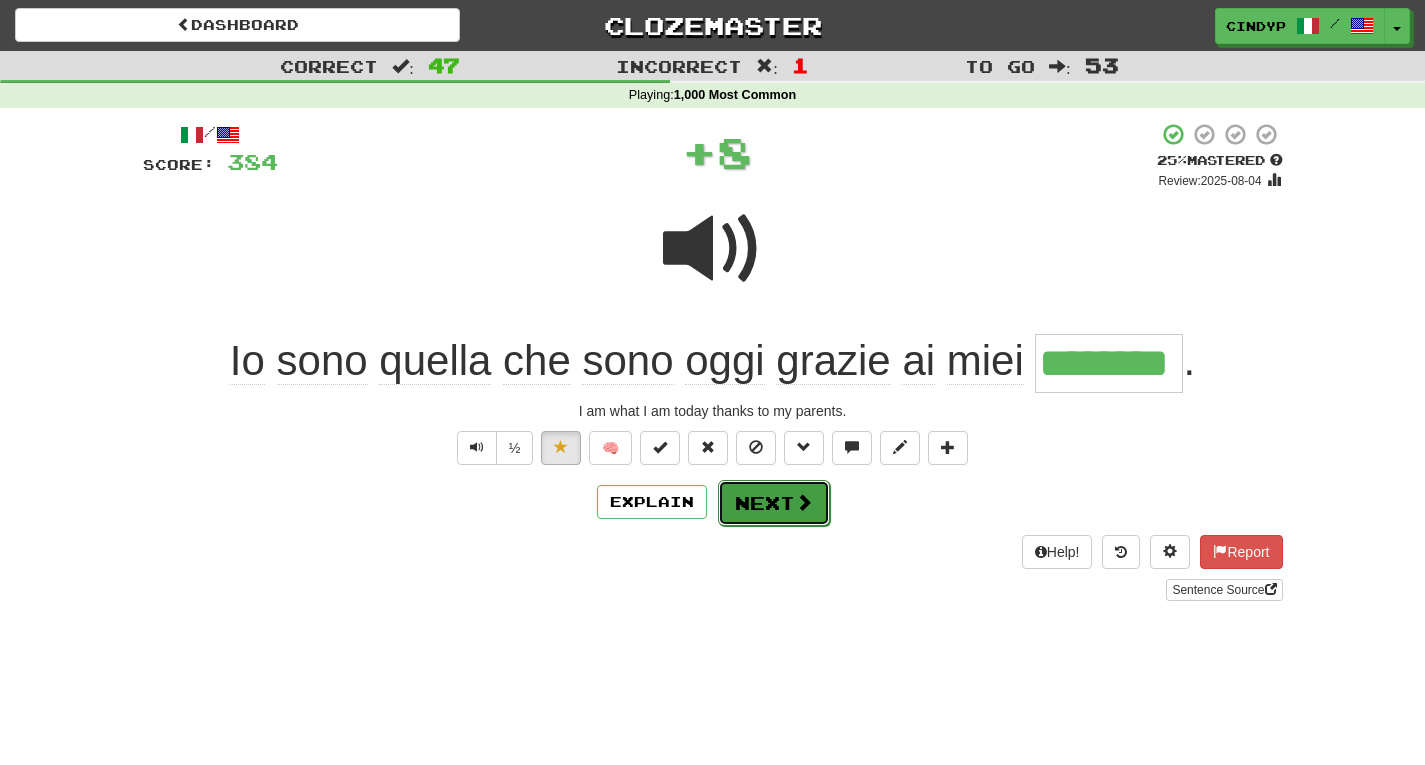 click on "Next" at bounding box center [774, 503] 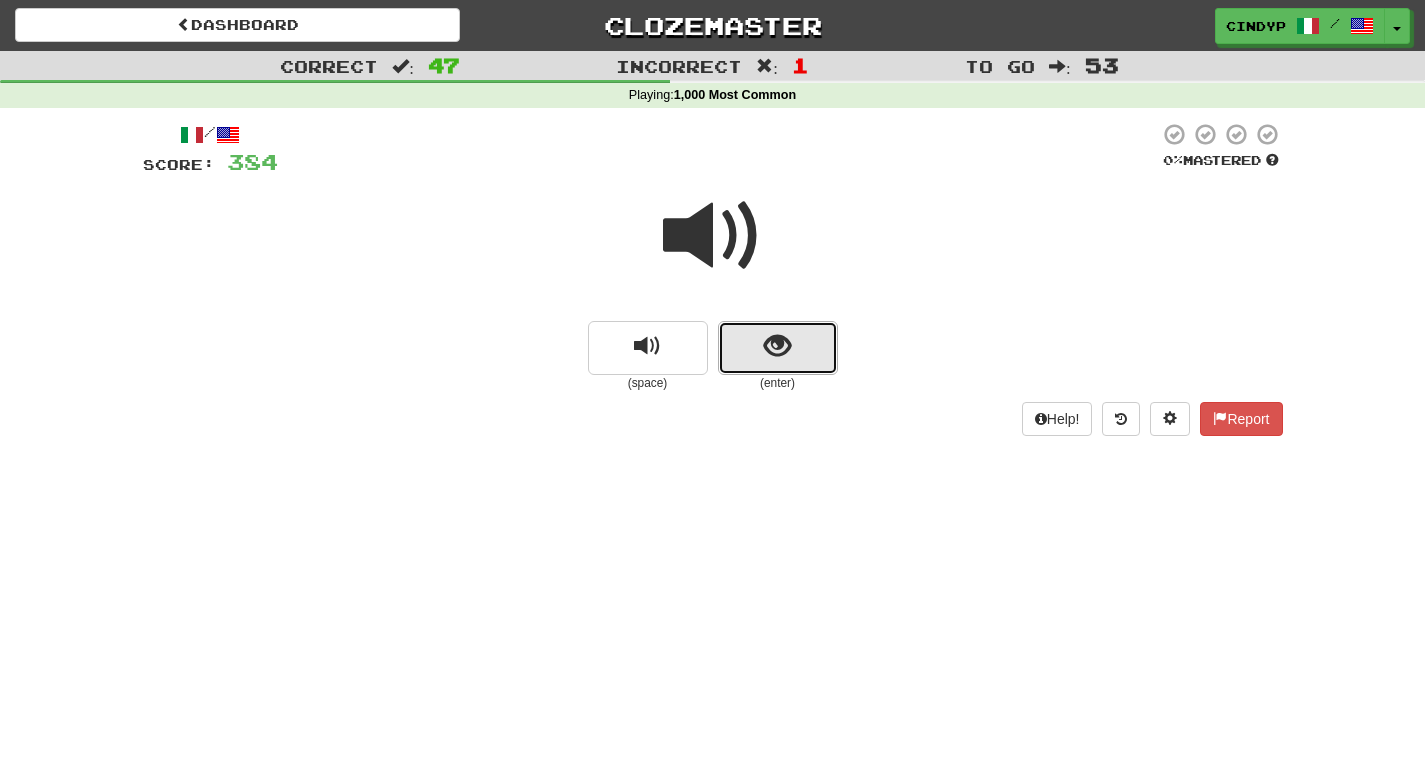 click at bounding box center (778, 348) 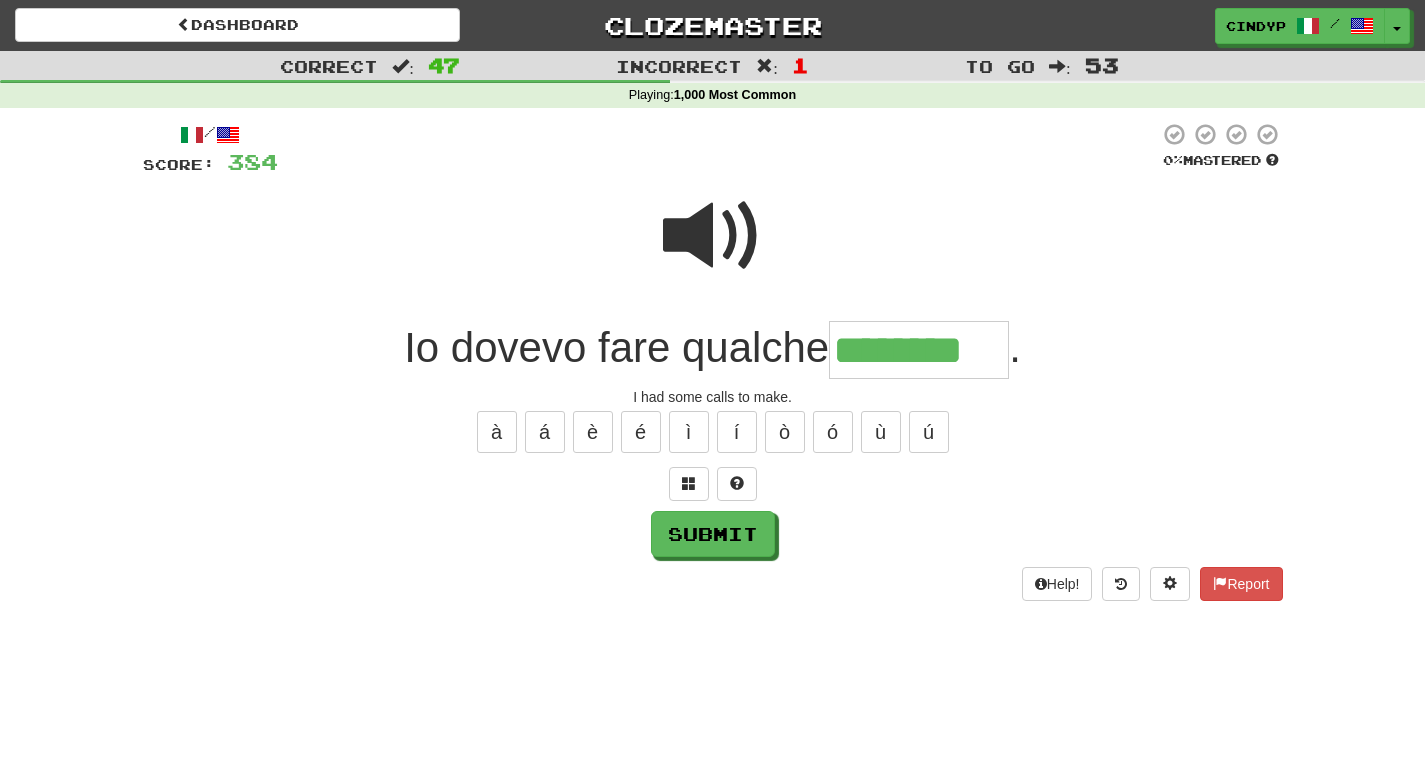 type on "********" 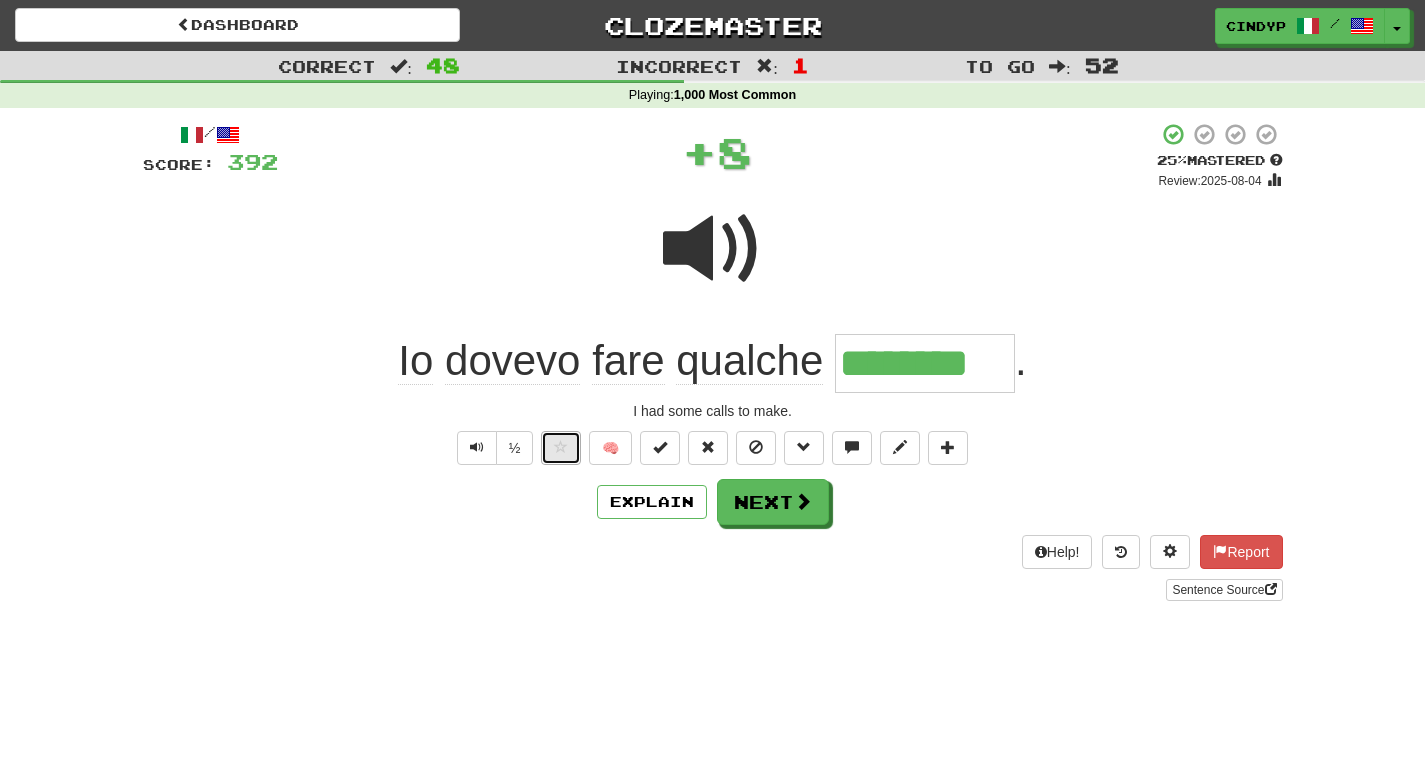 click at bounding box center [561, 448] 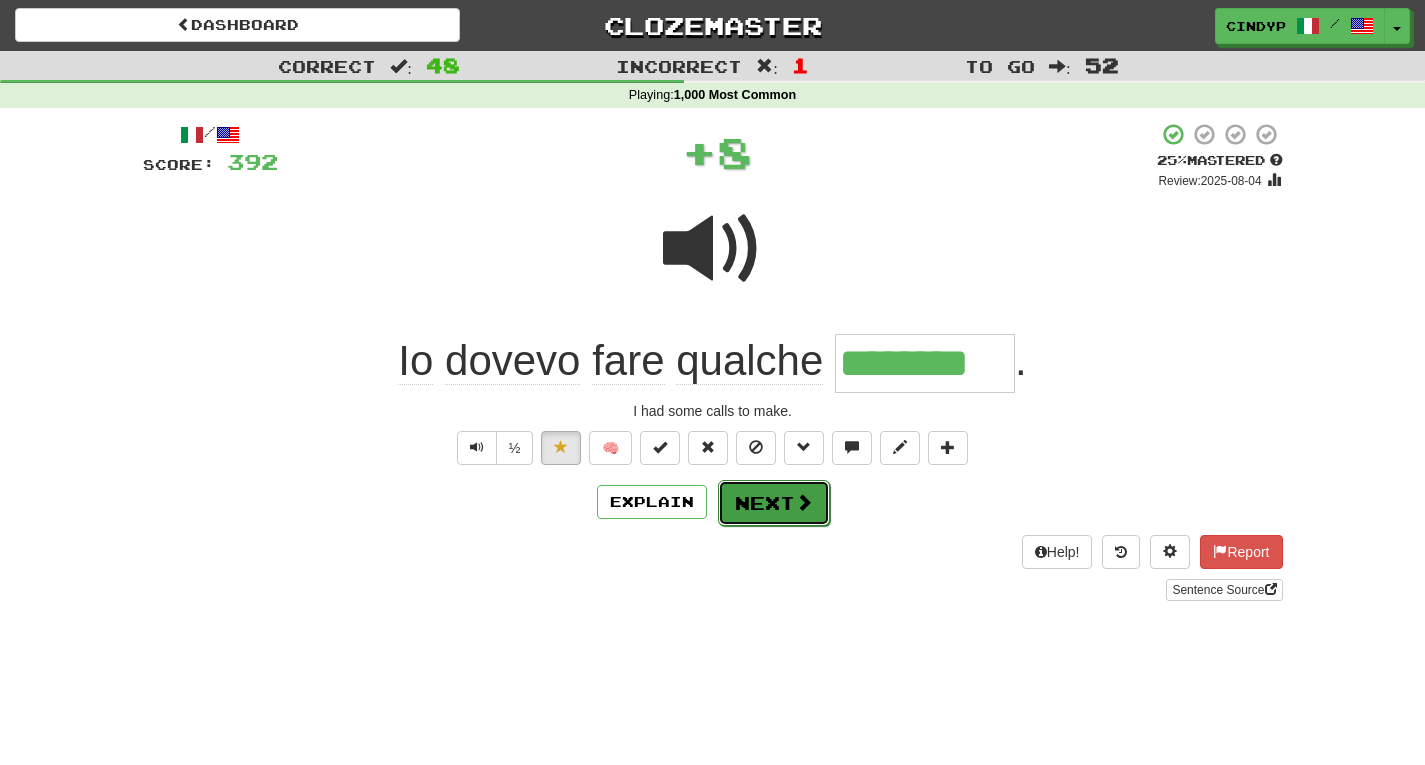 click on "Next" at bounding box center [774, 503] 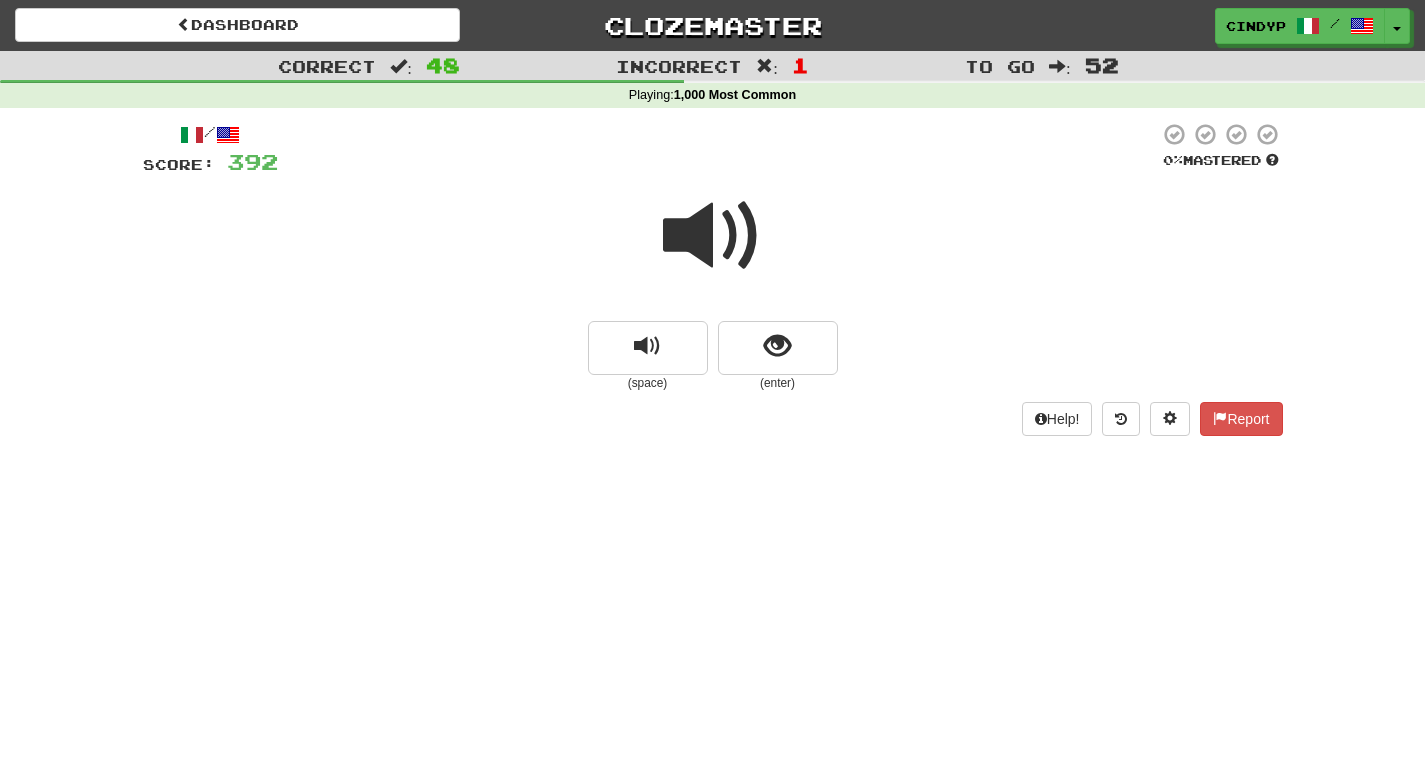 click at bounding box center [713, 236] 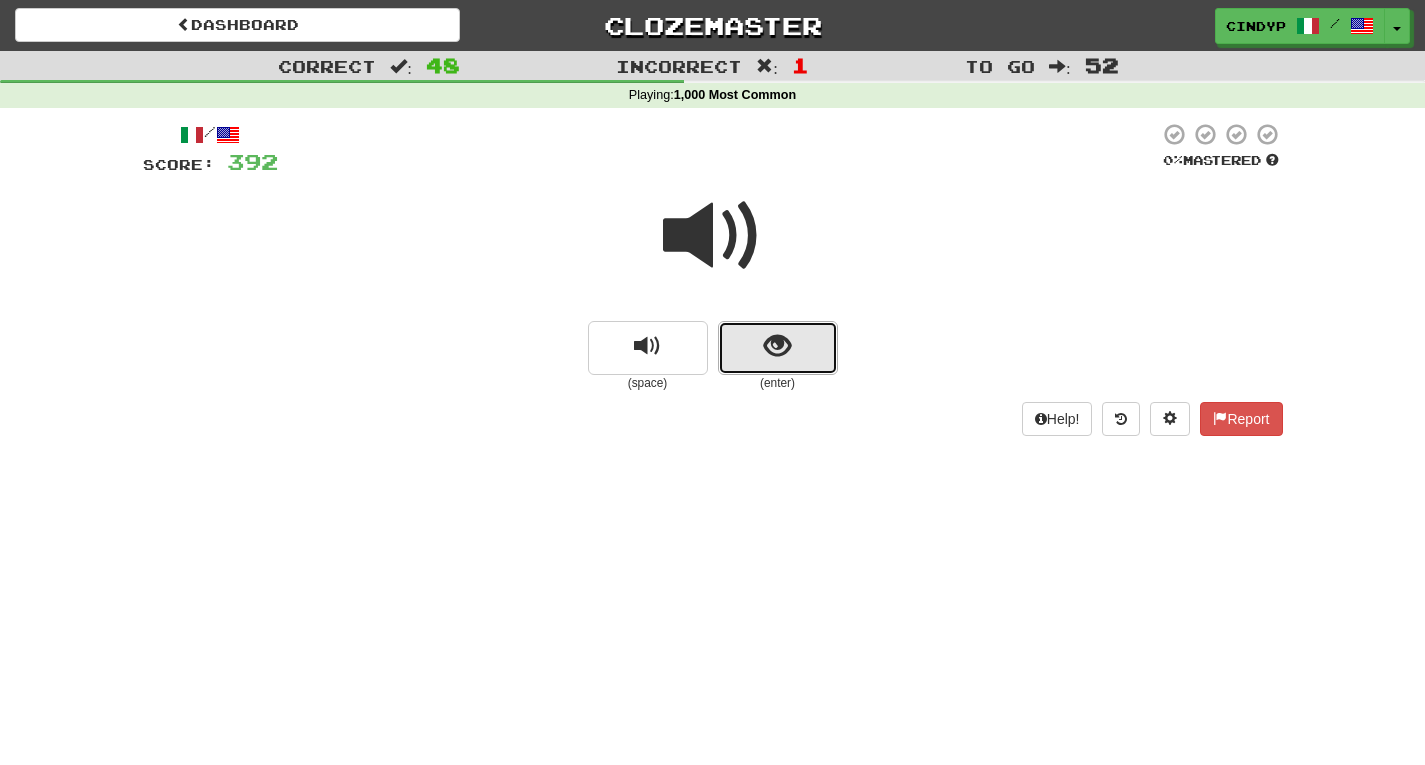 click at bounding box center [777, 346] 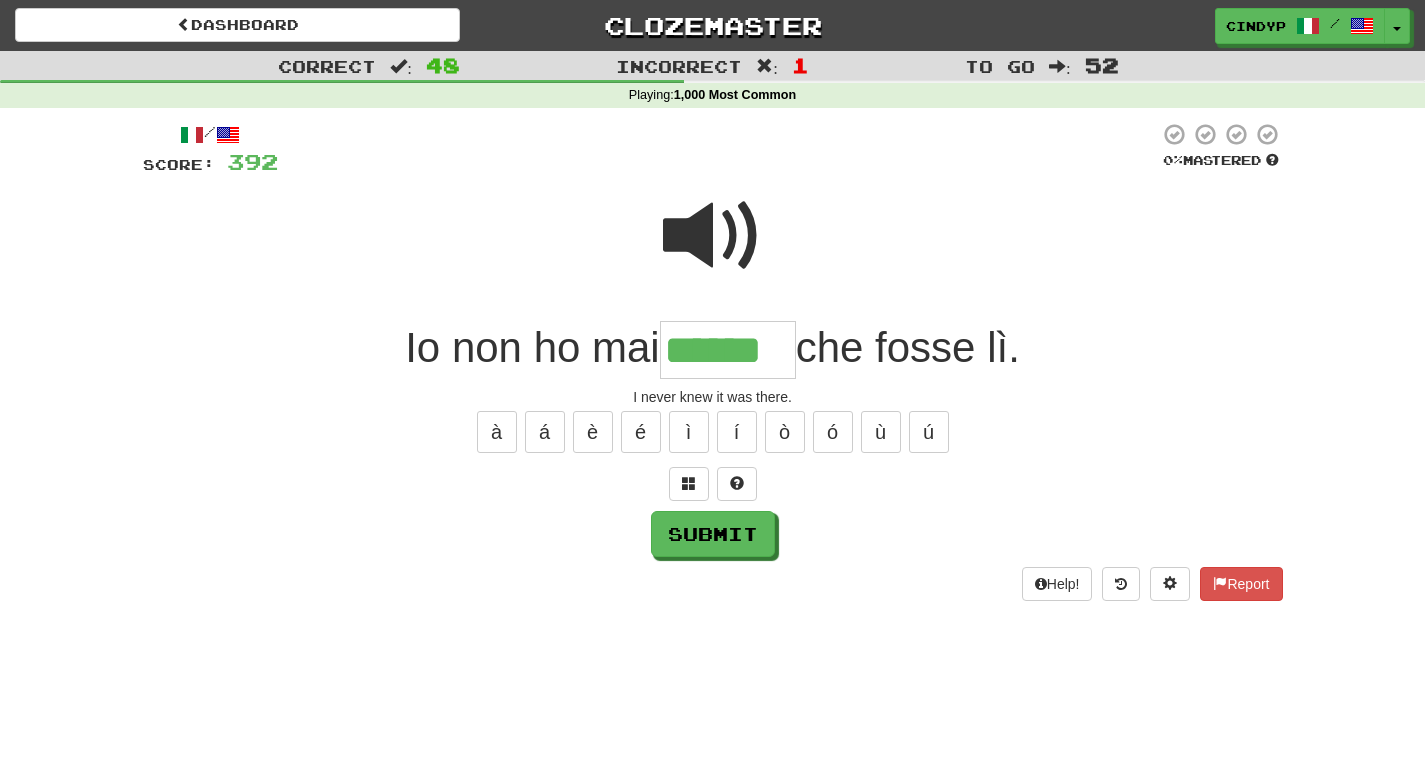 type on "******" 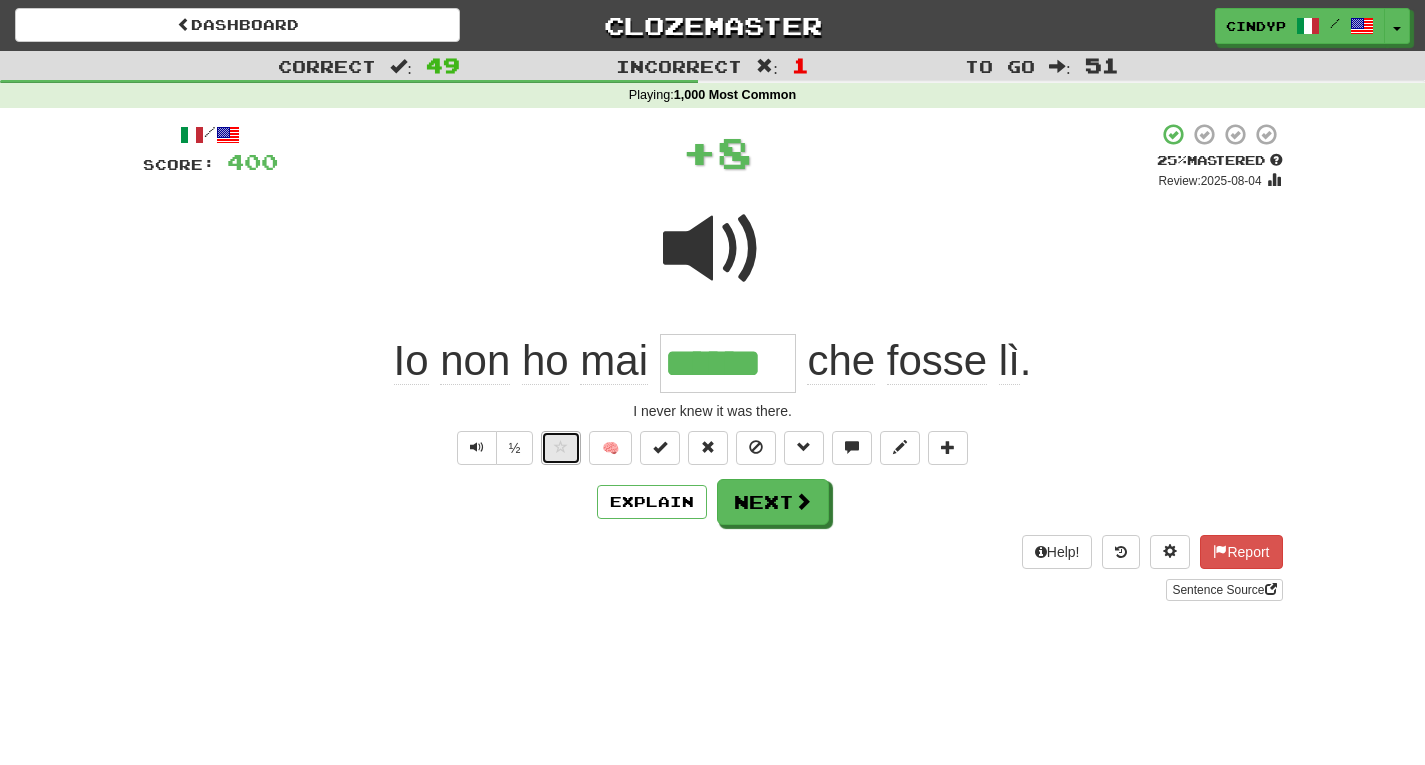 click at bounding box center [561, 447] 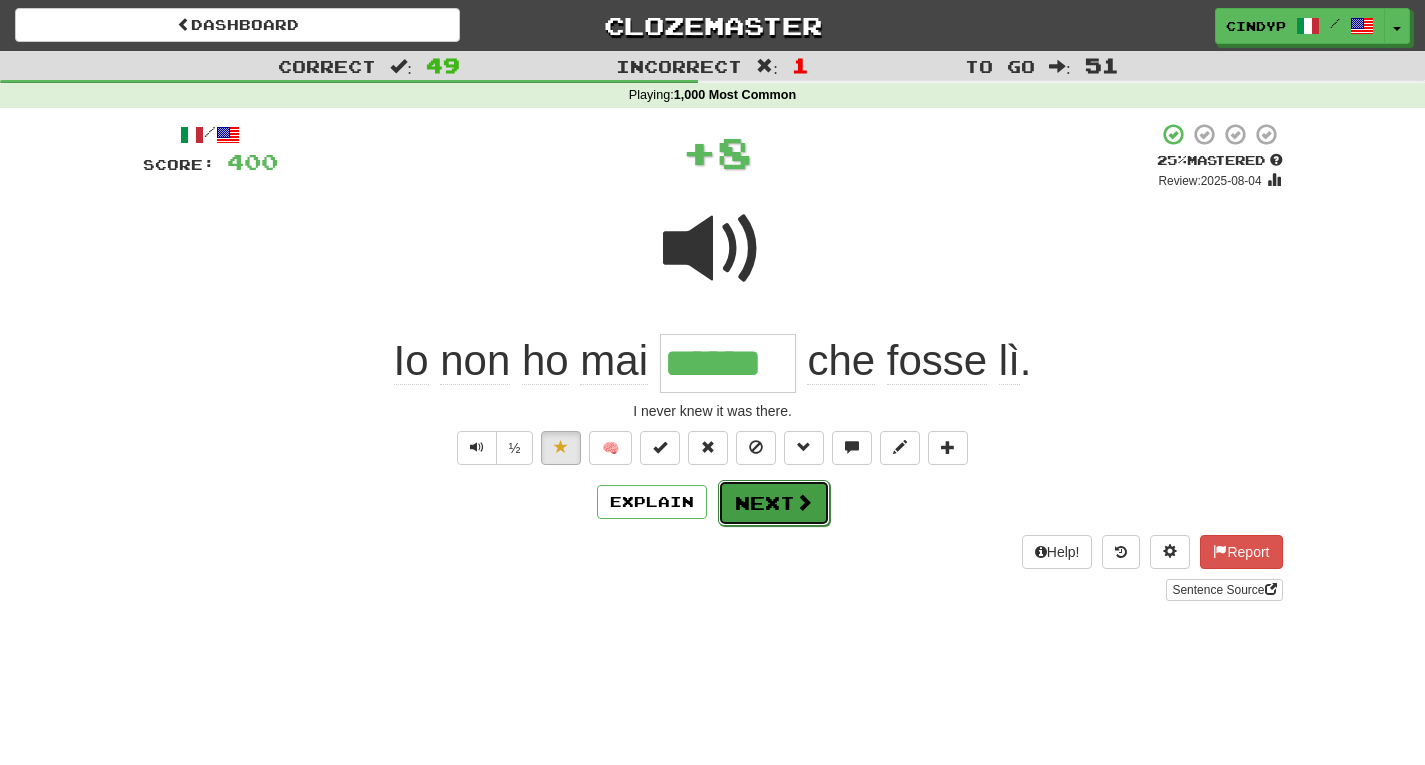 click on "Next" at bounding box center [774, 503] 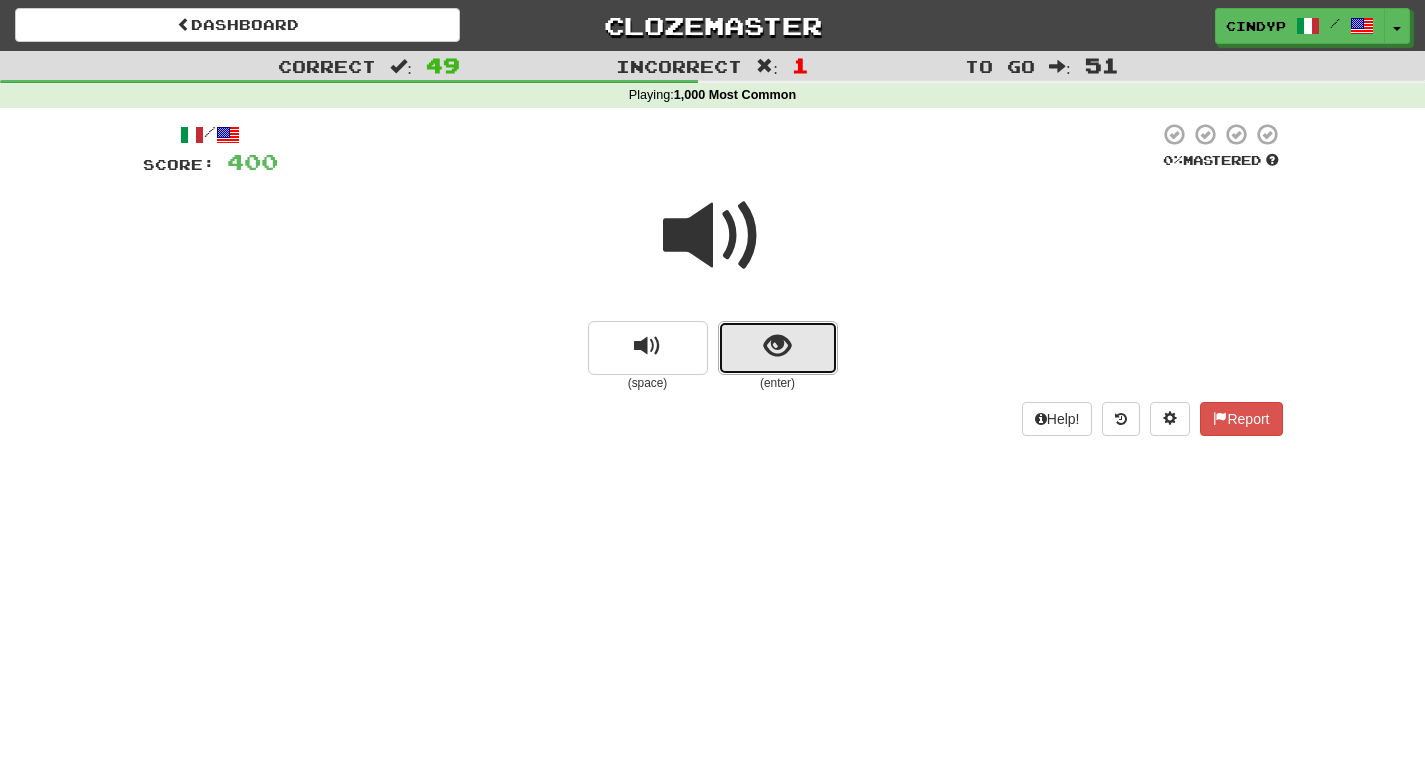 click at bounding box center (778, 348) 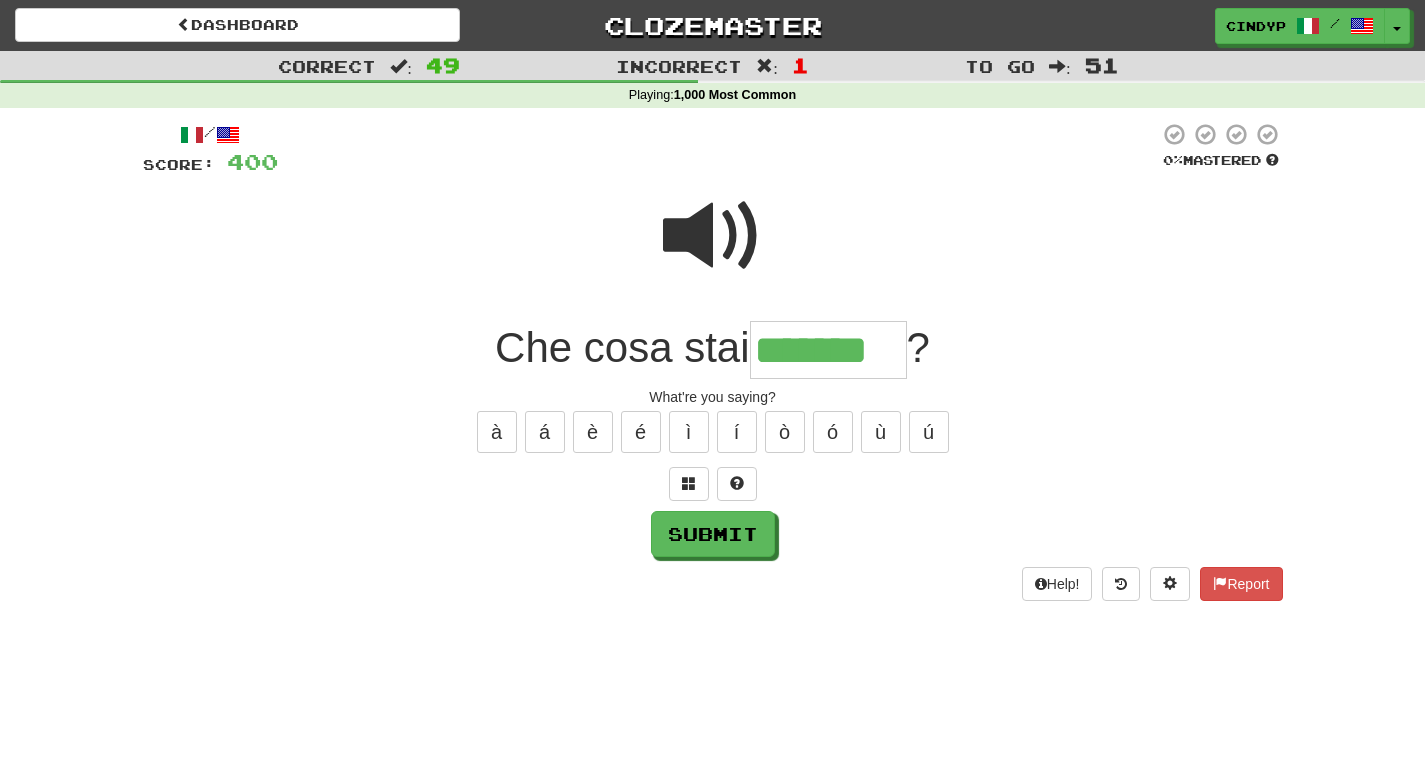 type on "*******" 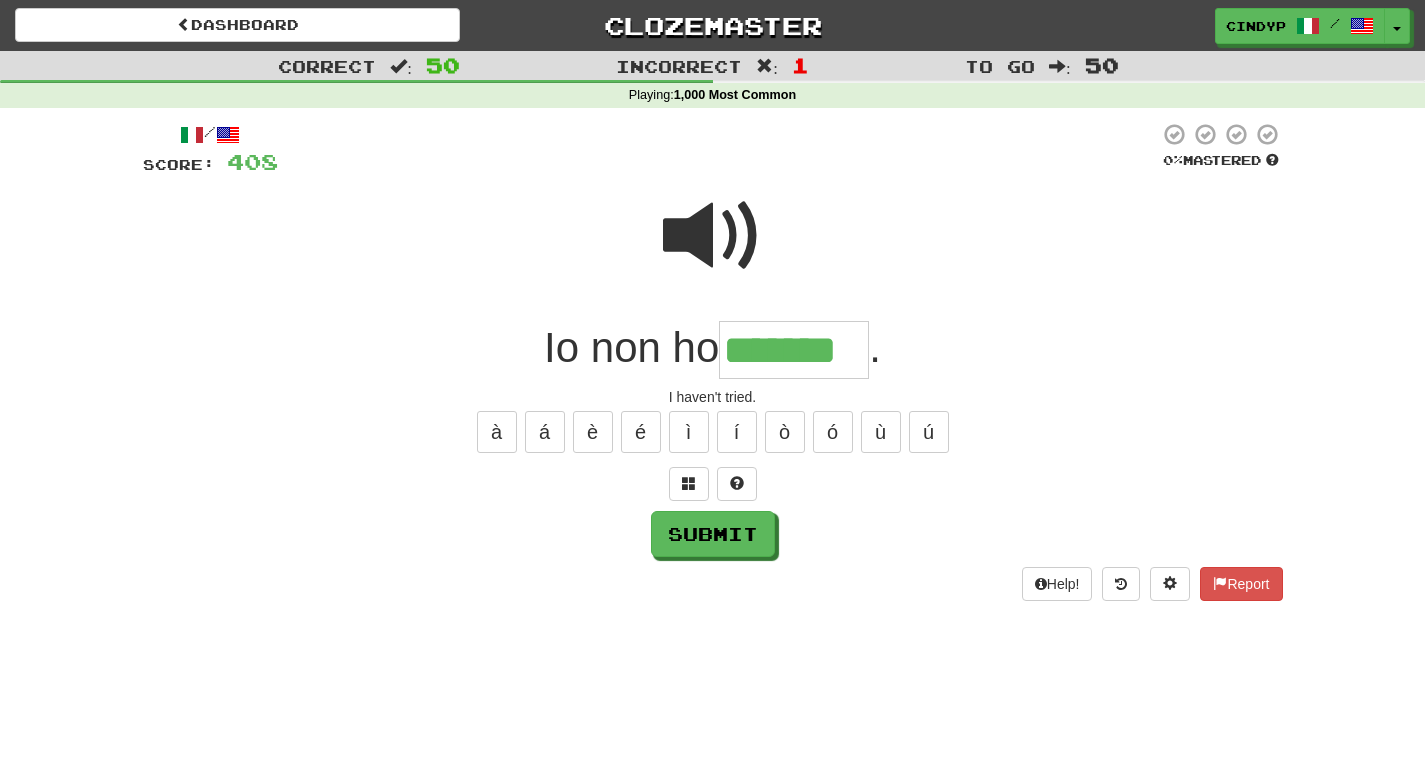 type on "*******" 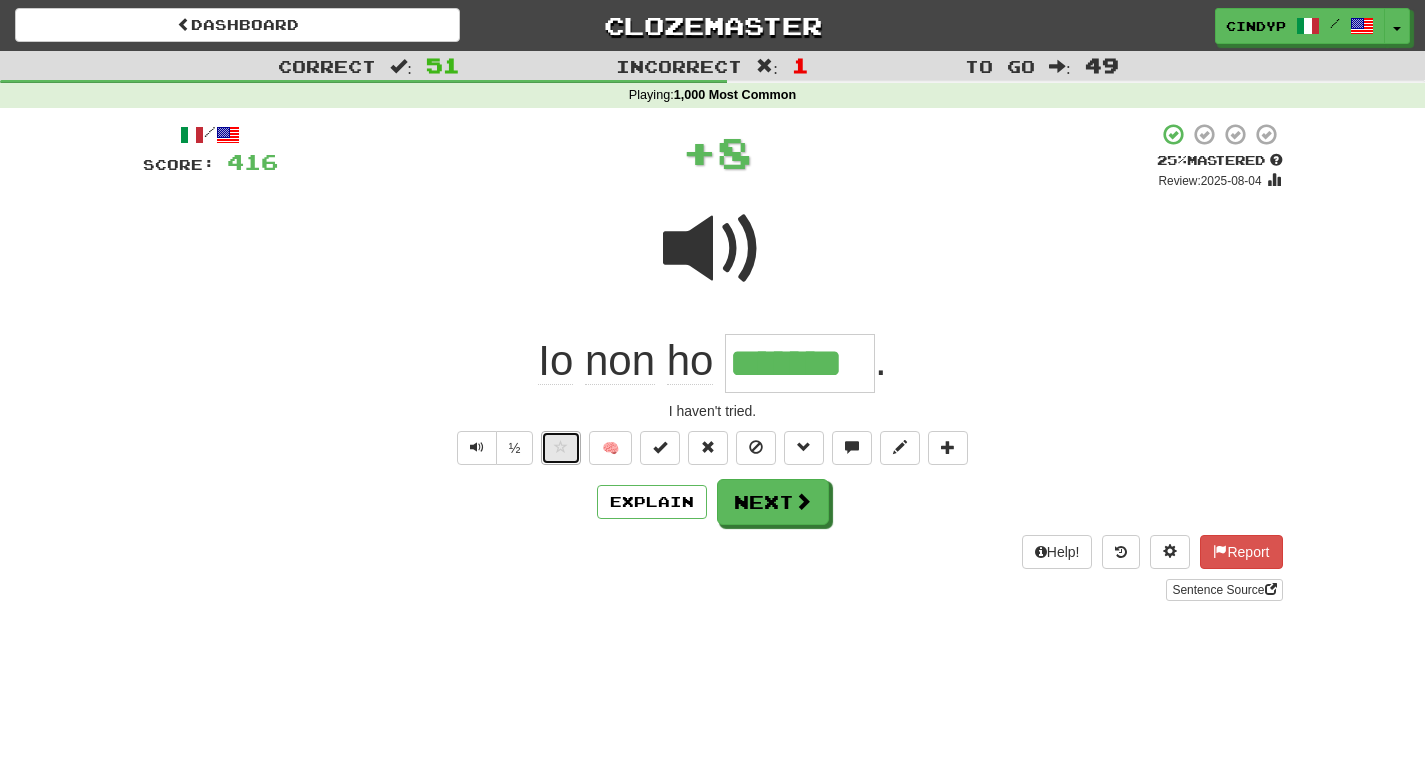 click at bounding box center (561, 447) 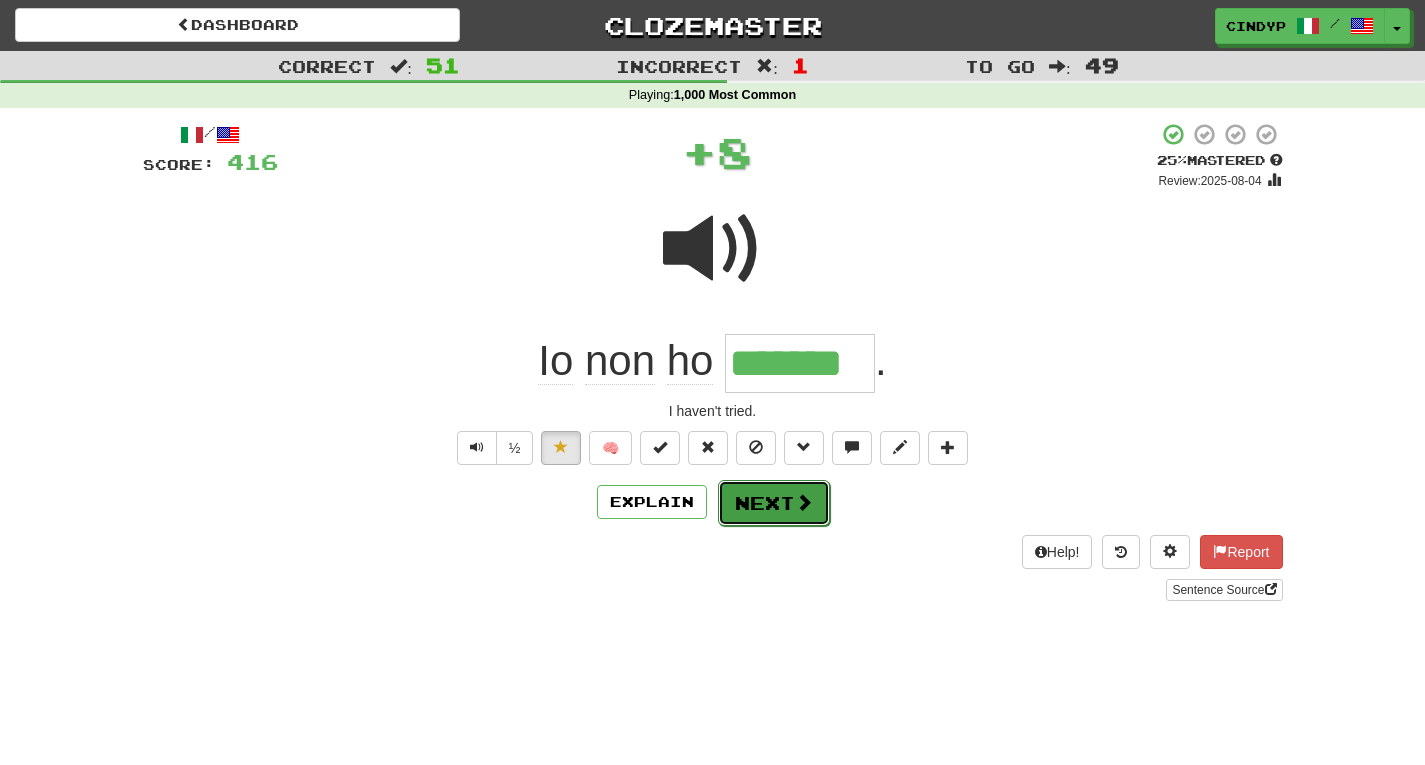 click on "Next" at bounding box center (774, 503) 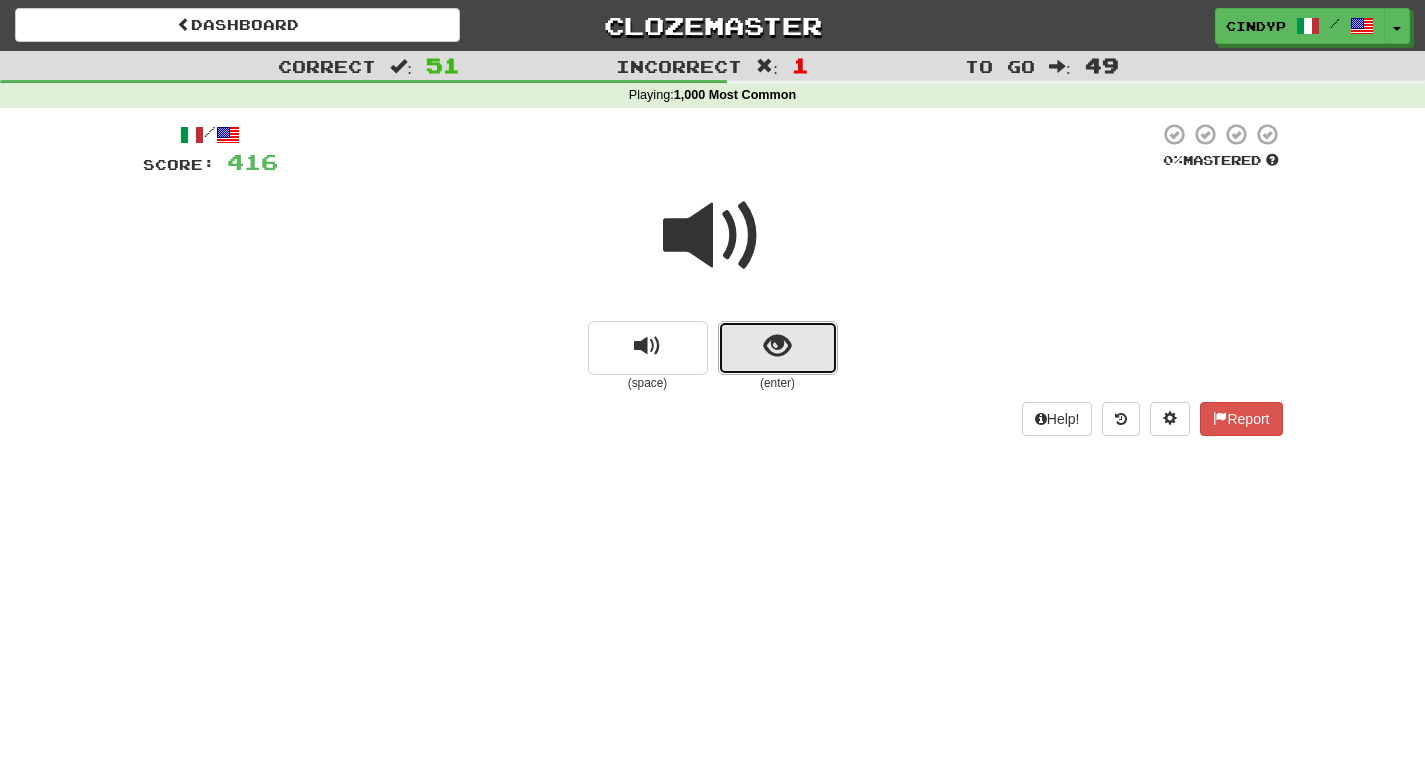 click at bounding box center (777, 346) 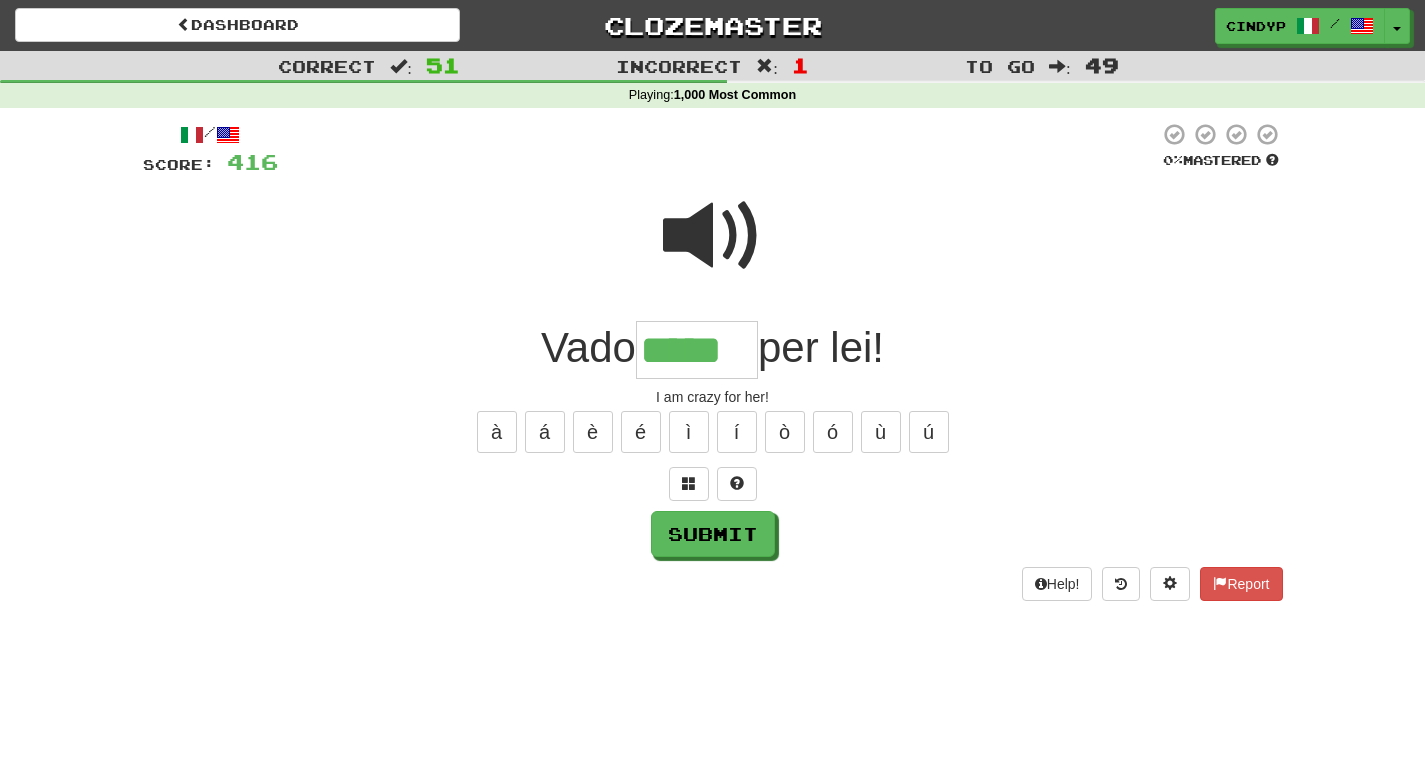 type on "*****" 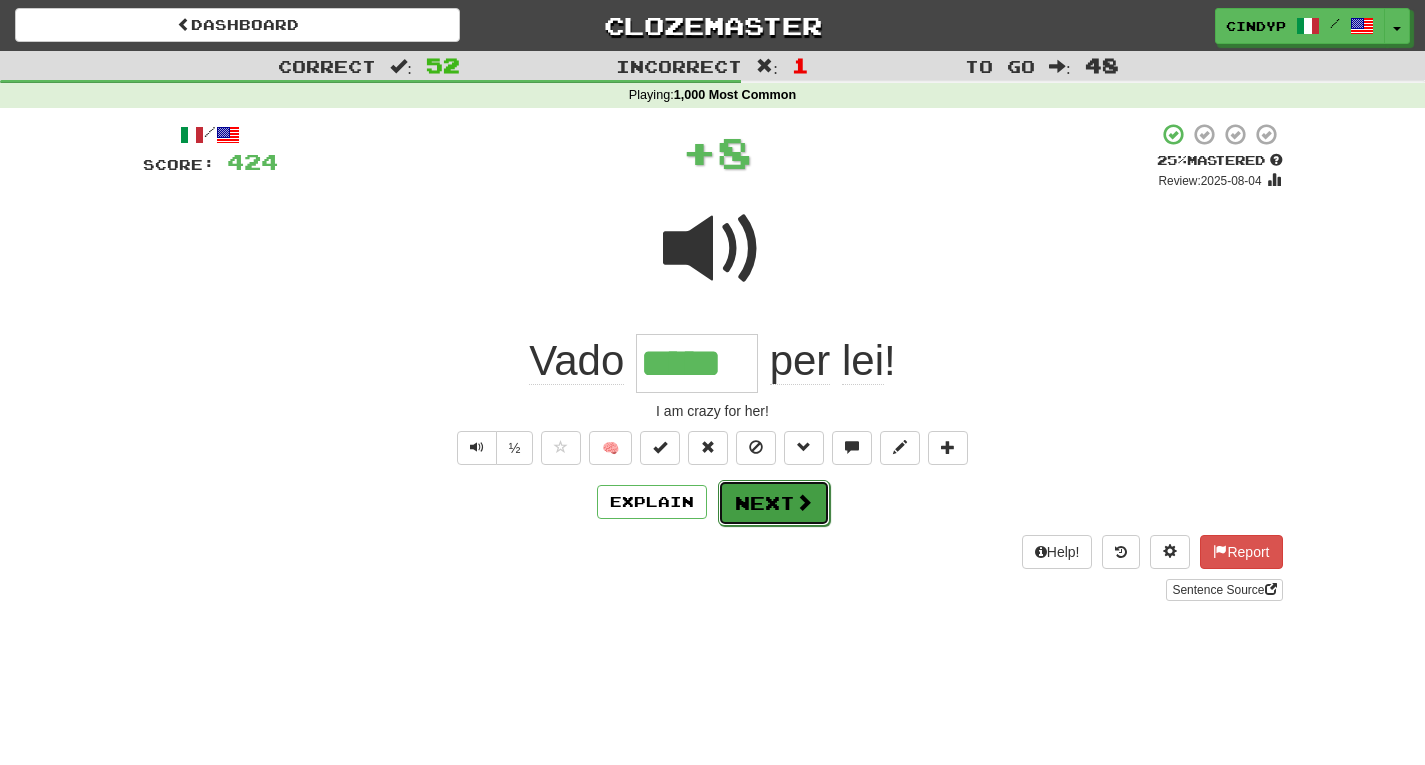 click on "Next" at bounding box center (774, 503) 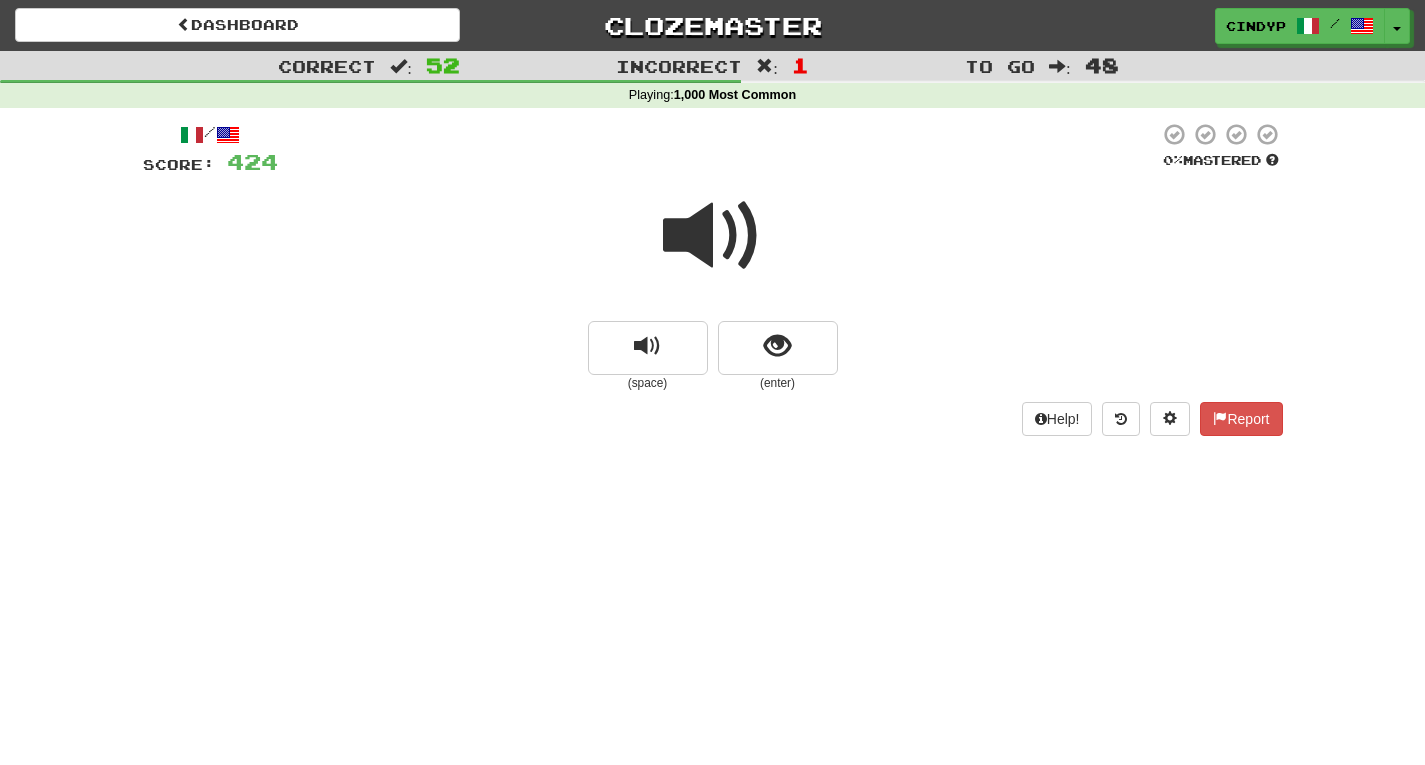 click on "(enter)" at bounding box center [778, 383] 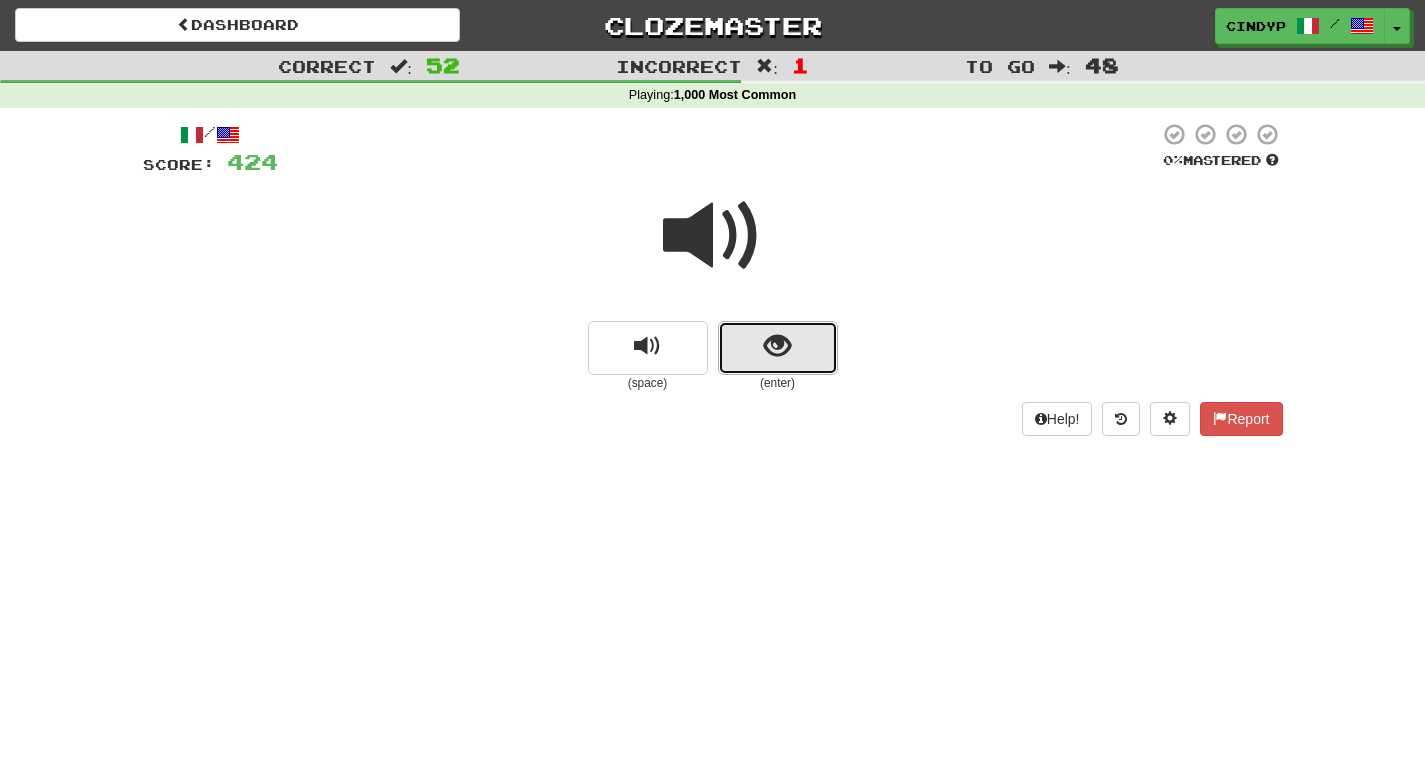 click at bounding box center (778, 348) 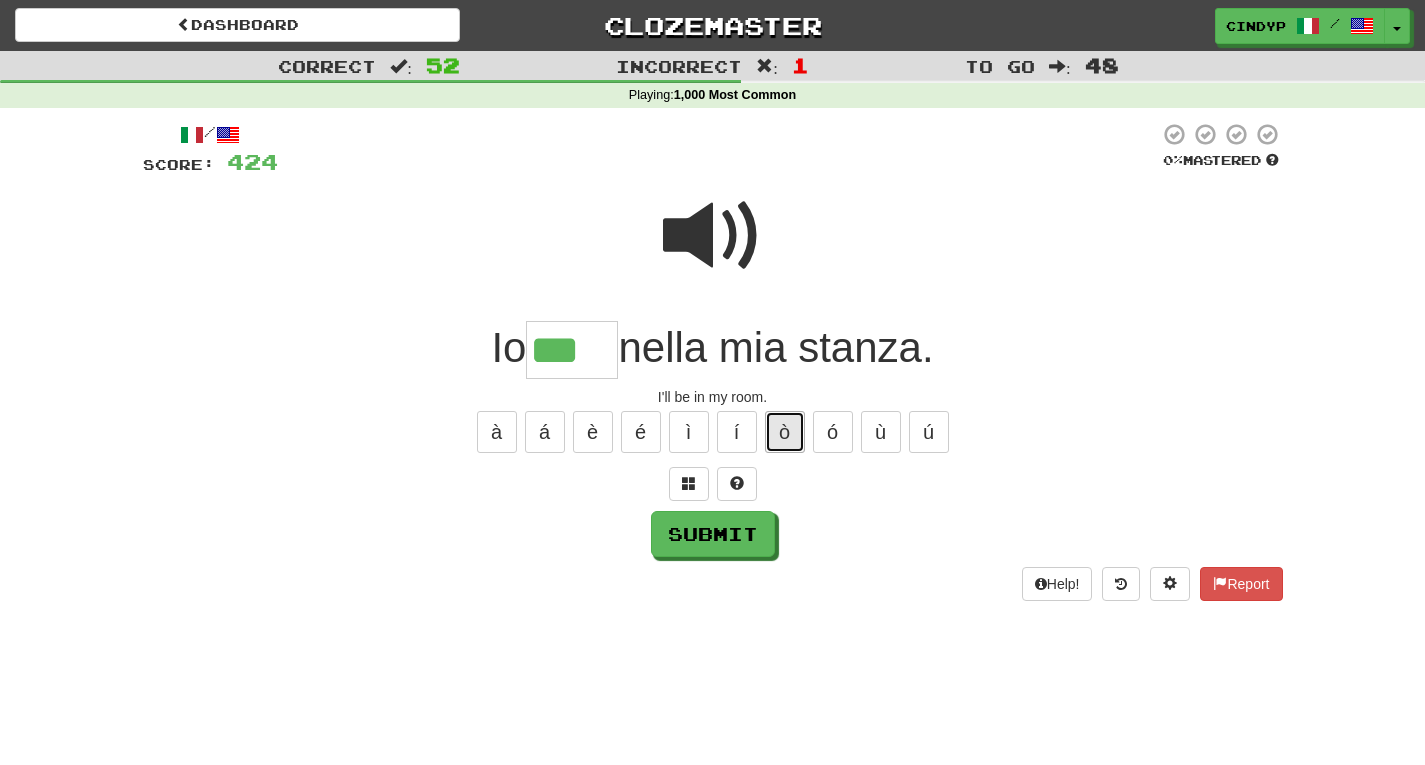 click on "ò" at bounding box center (785, 432) 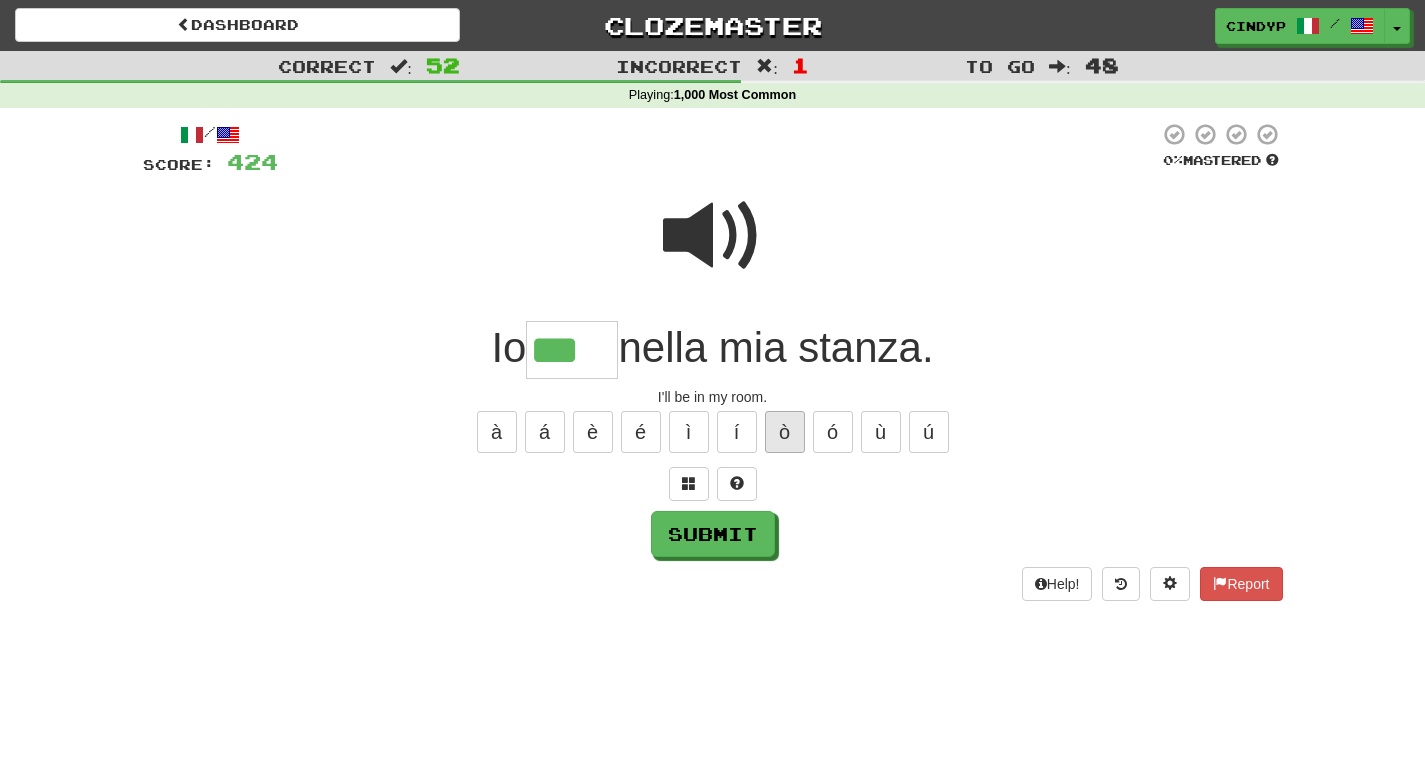 type on "****" 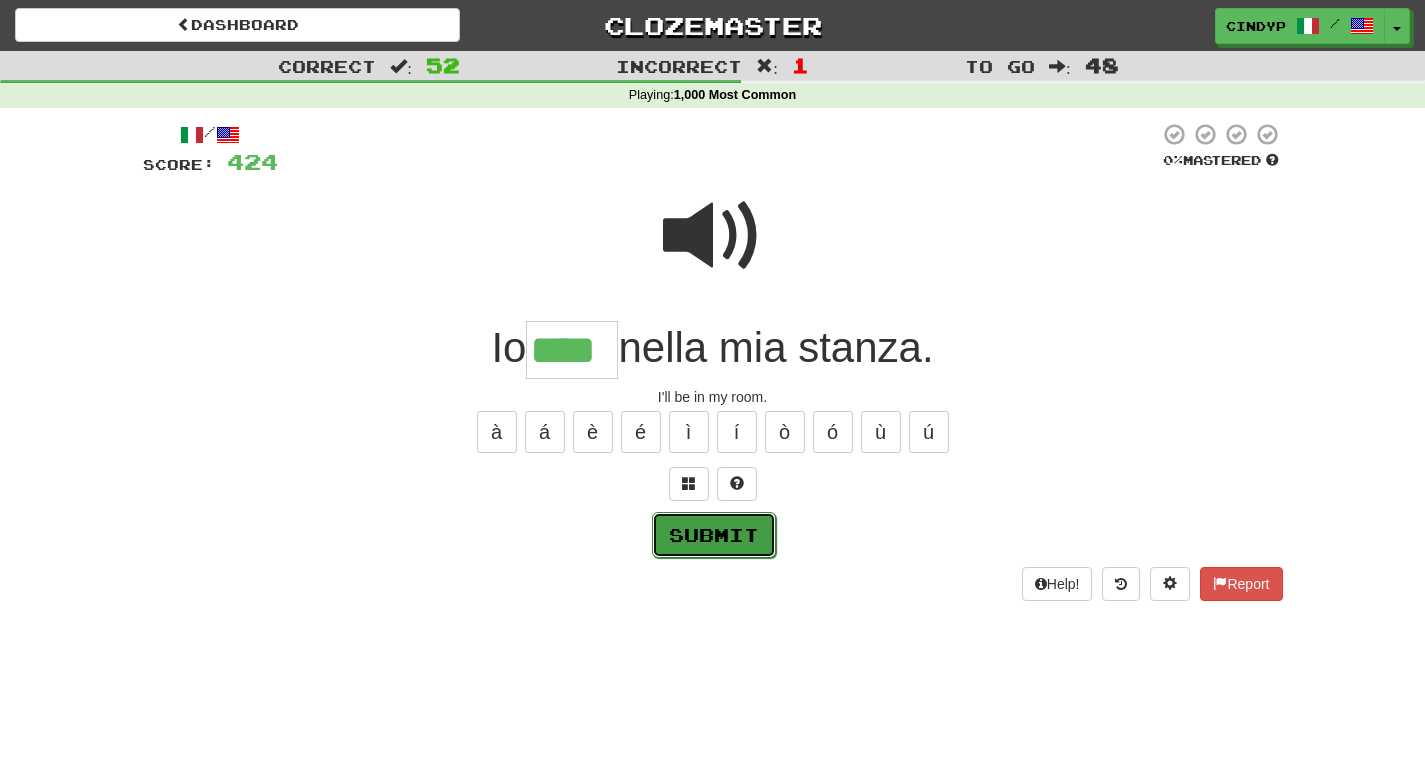 click on "Submit" at bounding box center [714, 535] 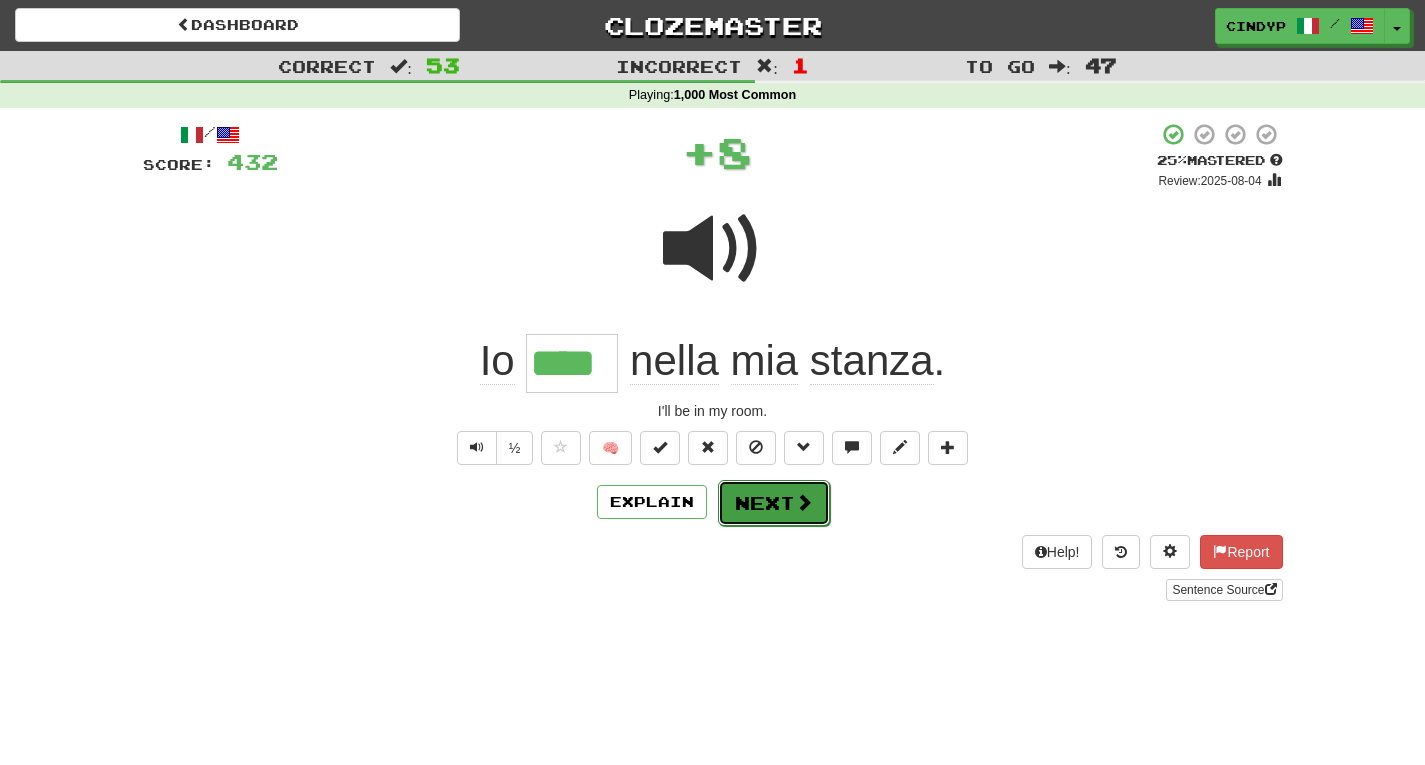 click on "Next" at bounding box center [774, 503] 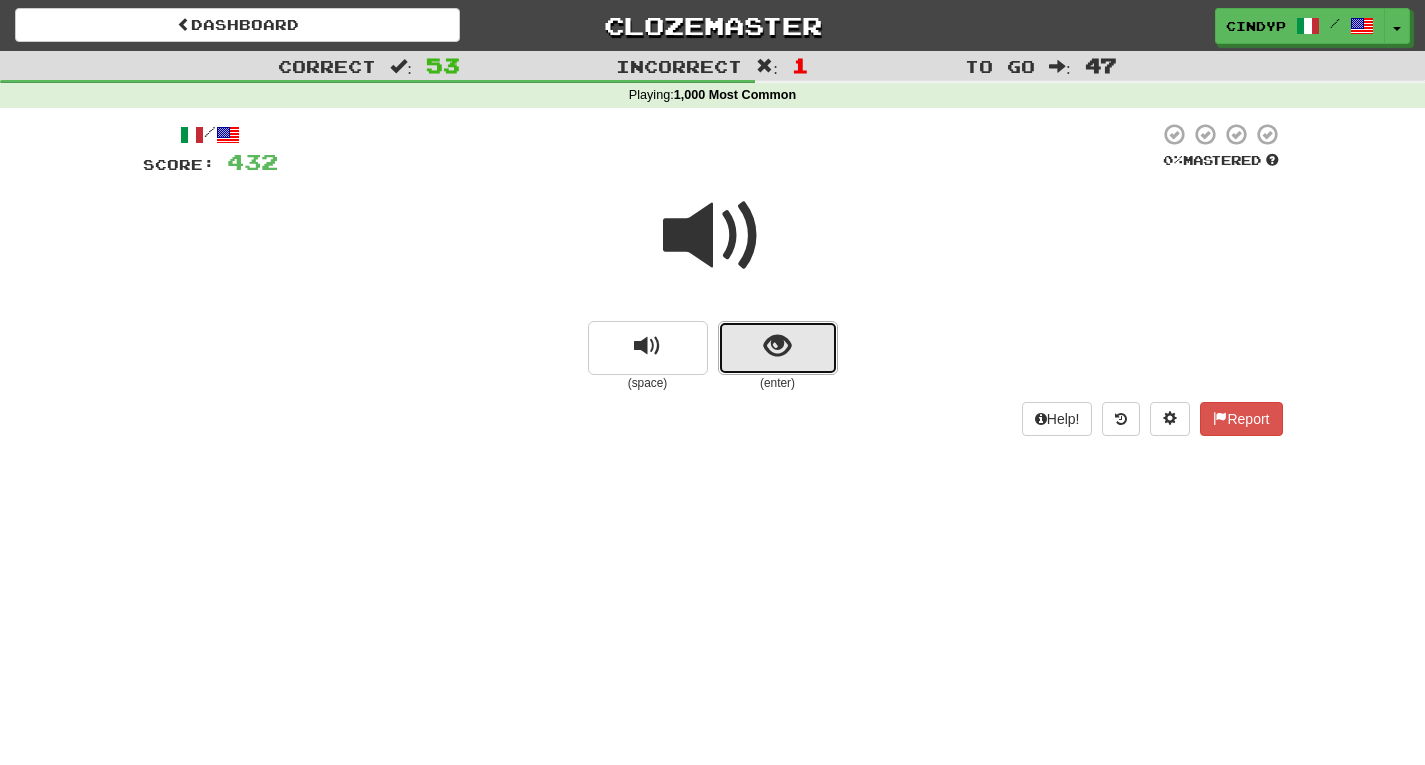 click at bounding box center [777, 346] 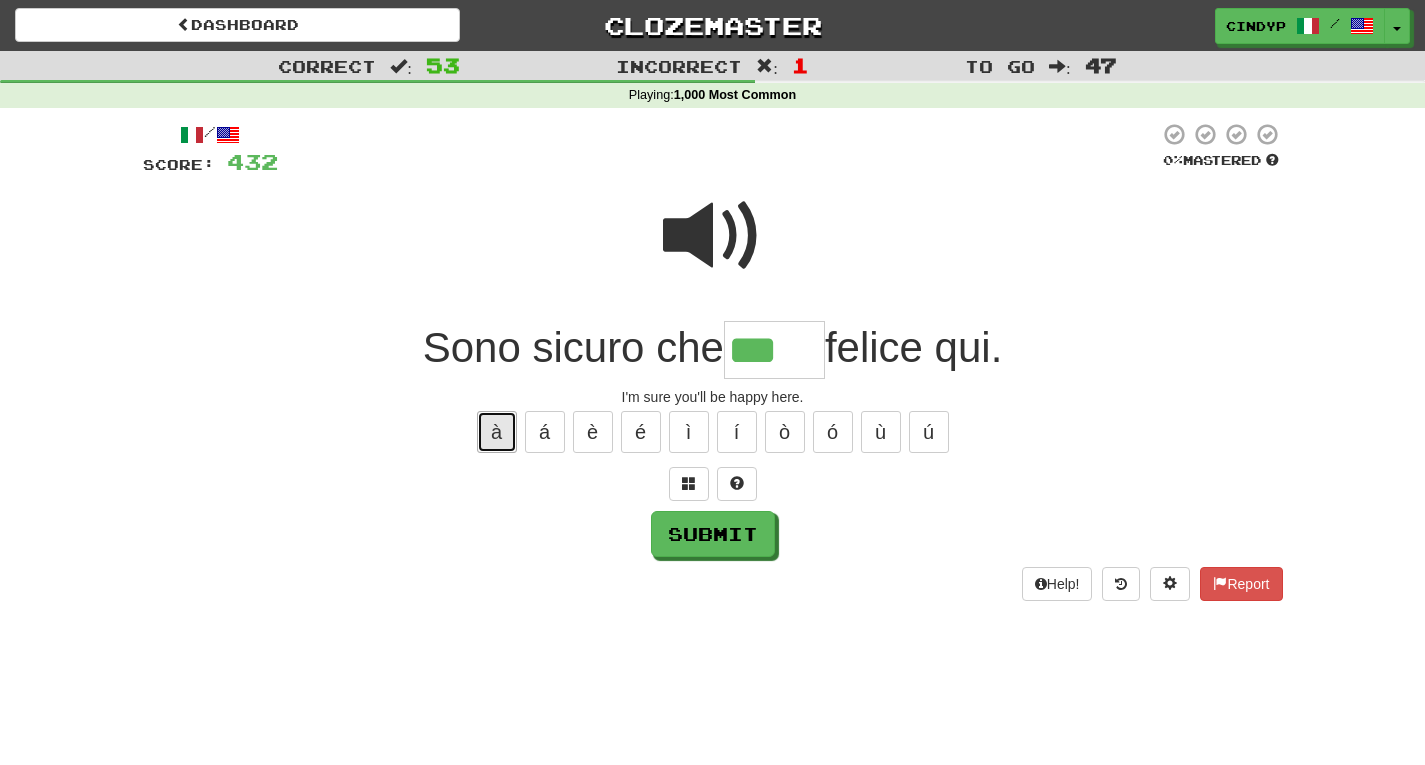 click on "à" at bounding box center (497, 432) 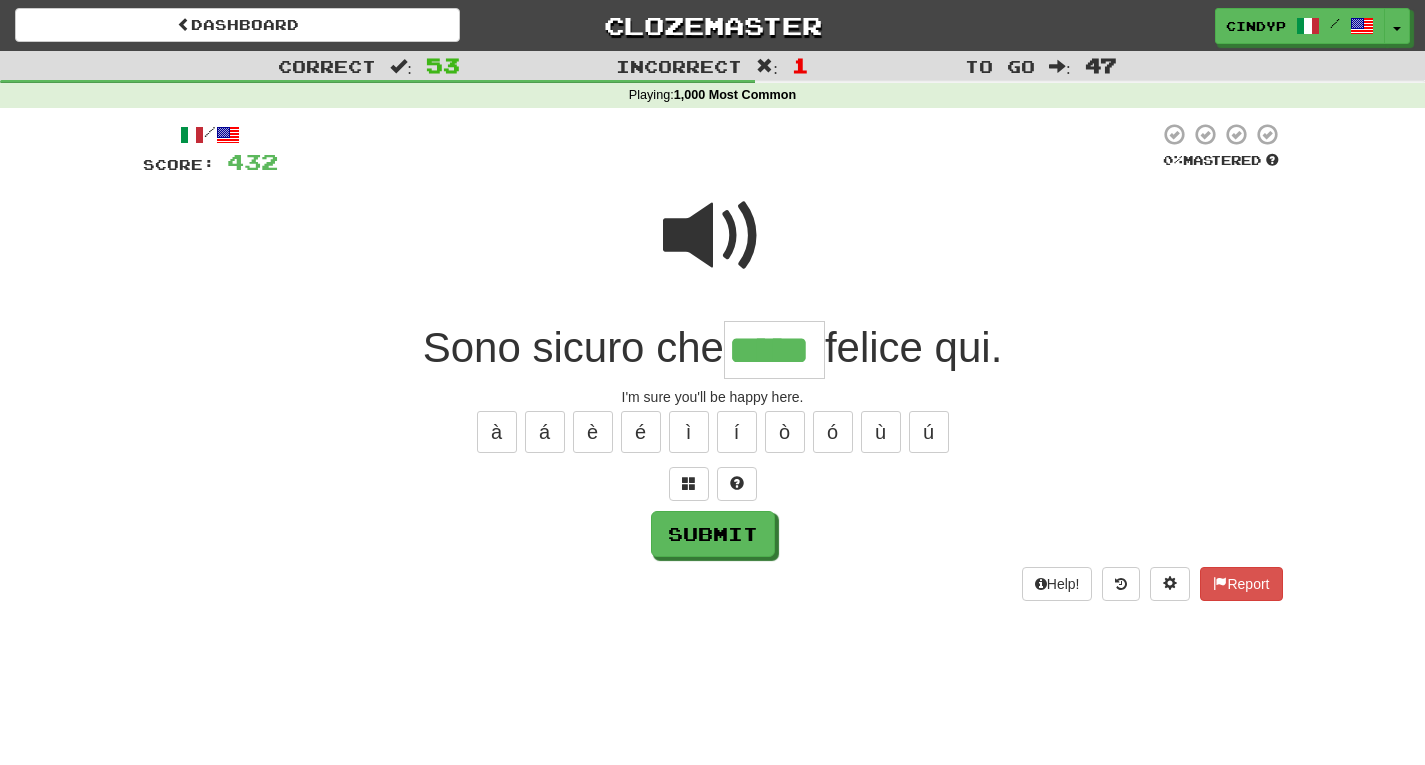type on "*****" 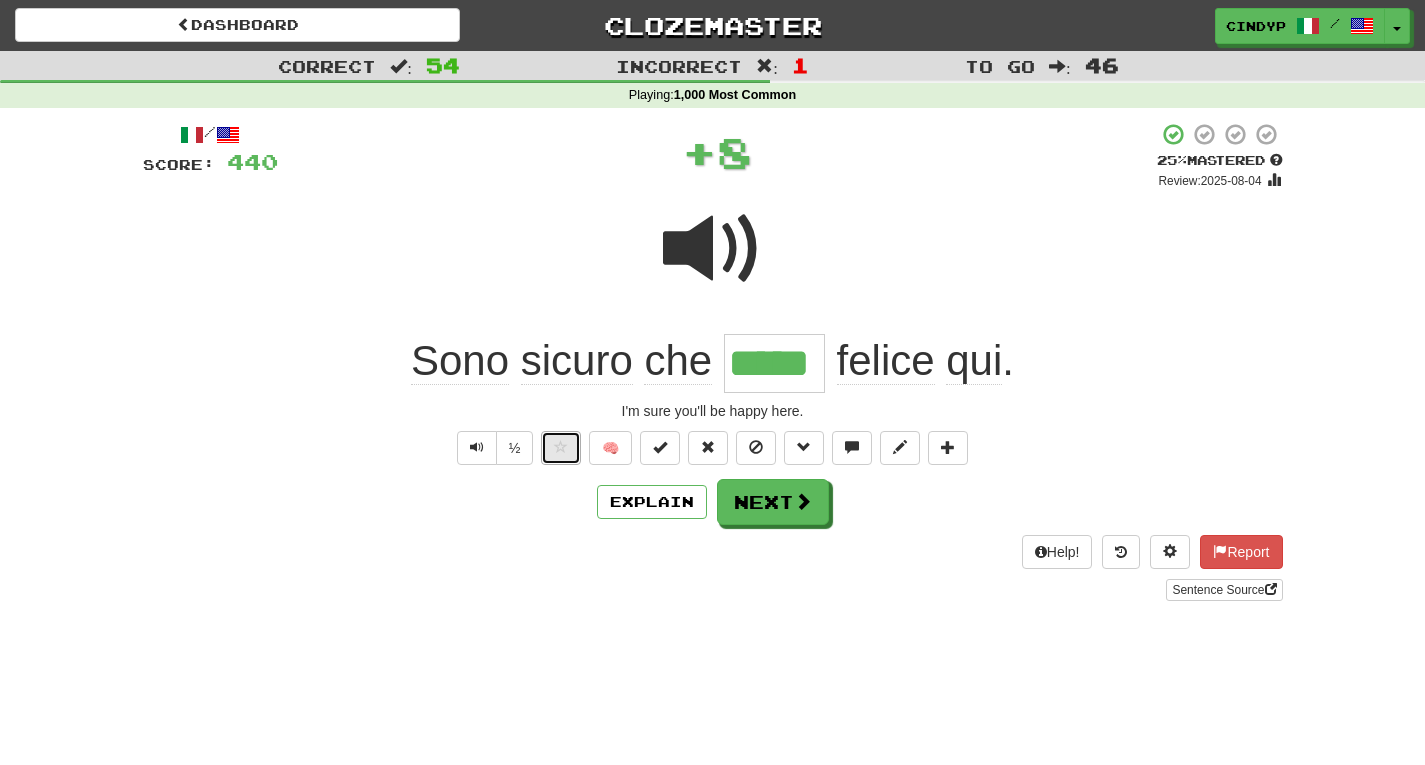 click at bounding box center (561, 447) 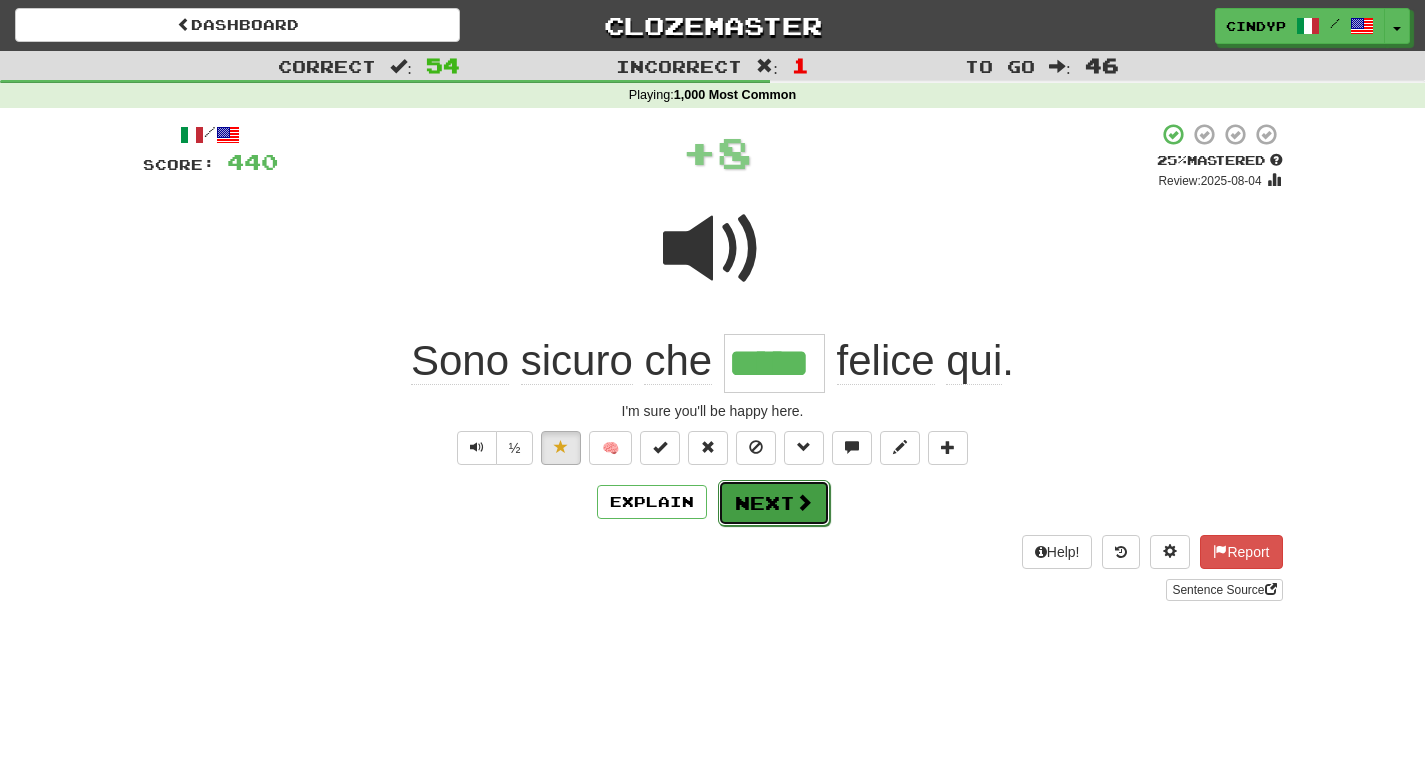 click on "Next" at bounding box center (774, 503) 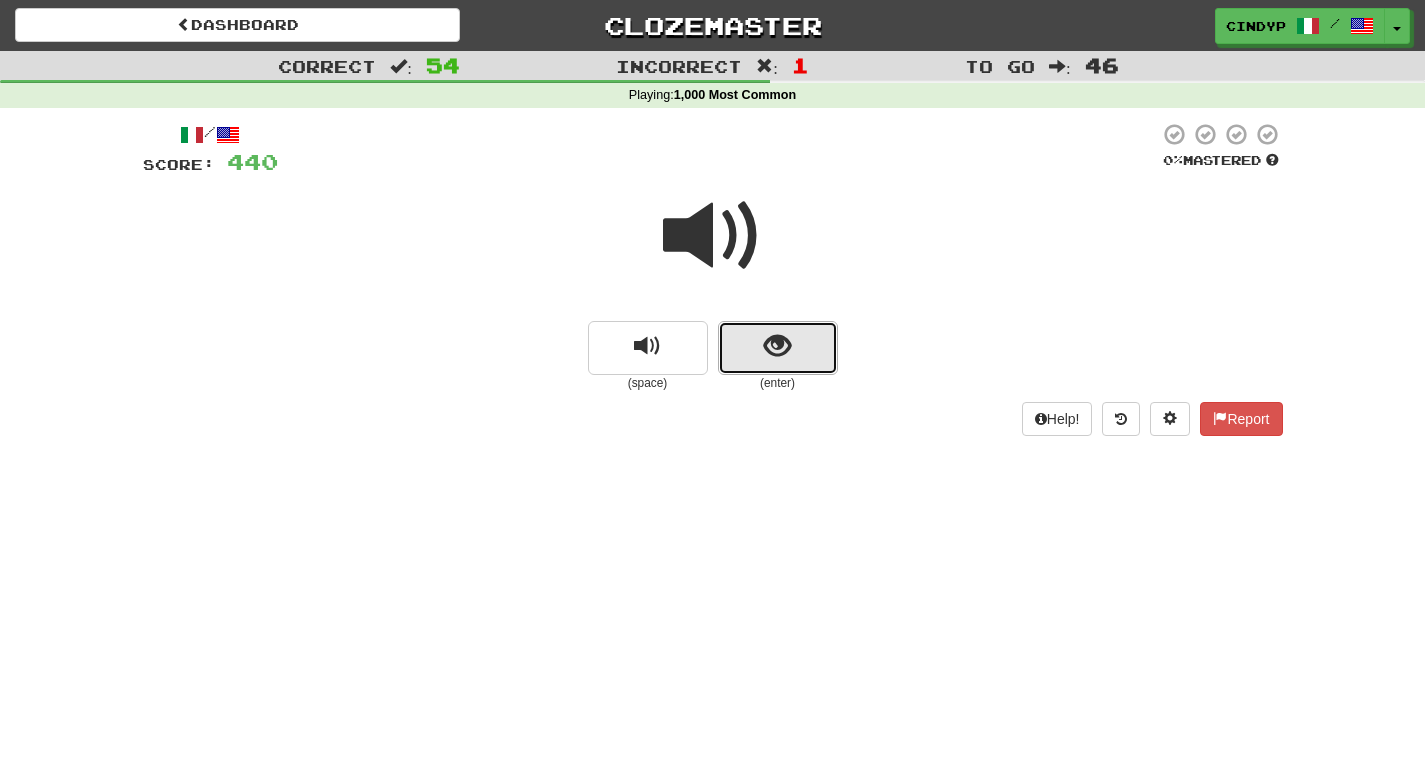 click at bounding box center (777, 346) 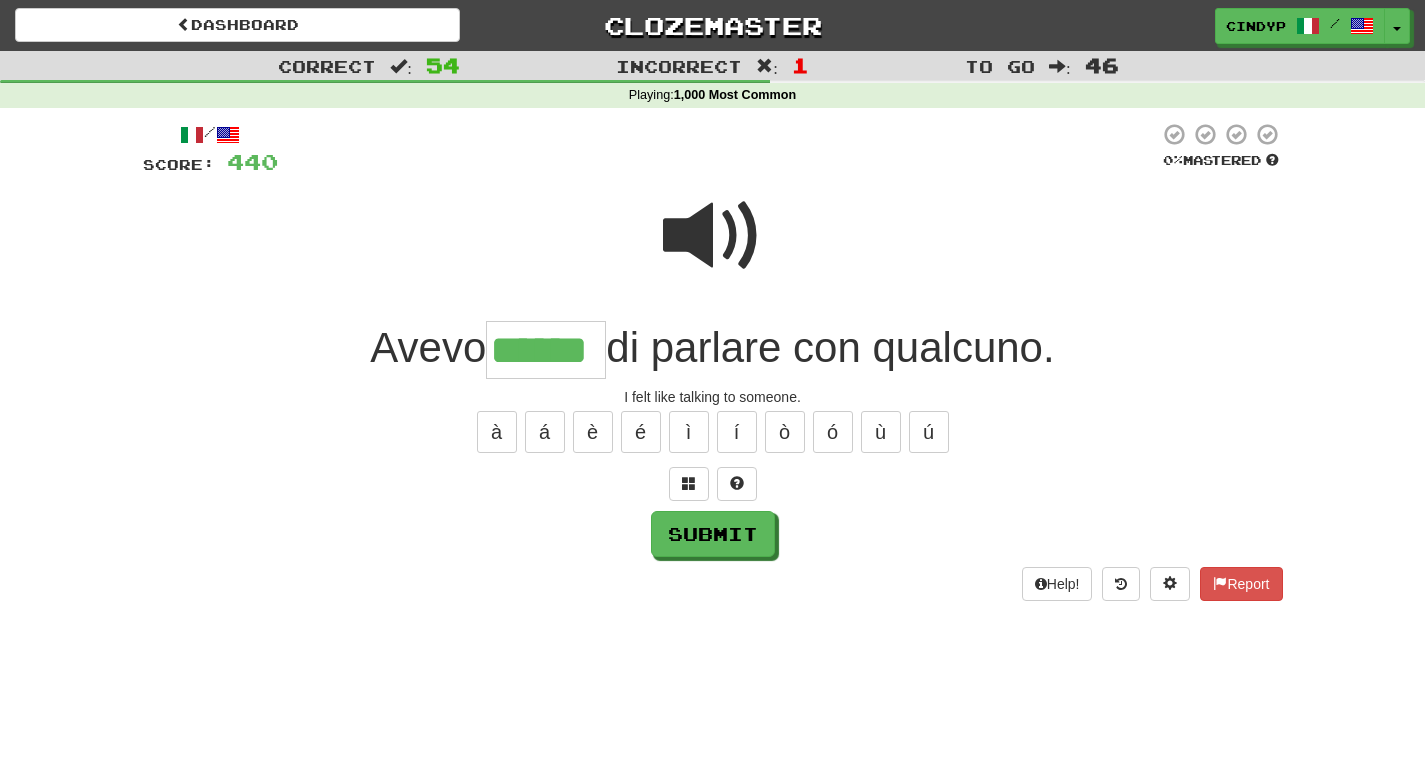 type on "******" 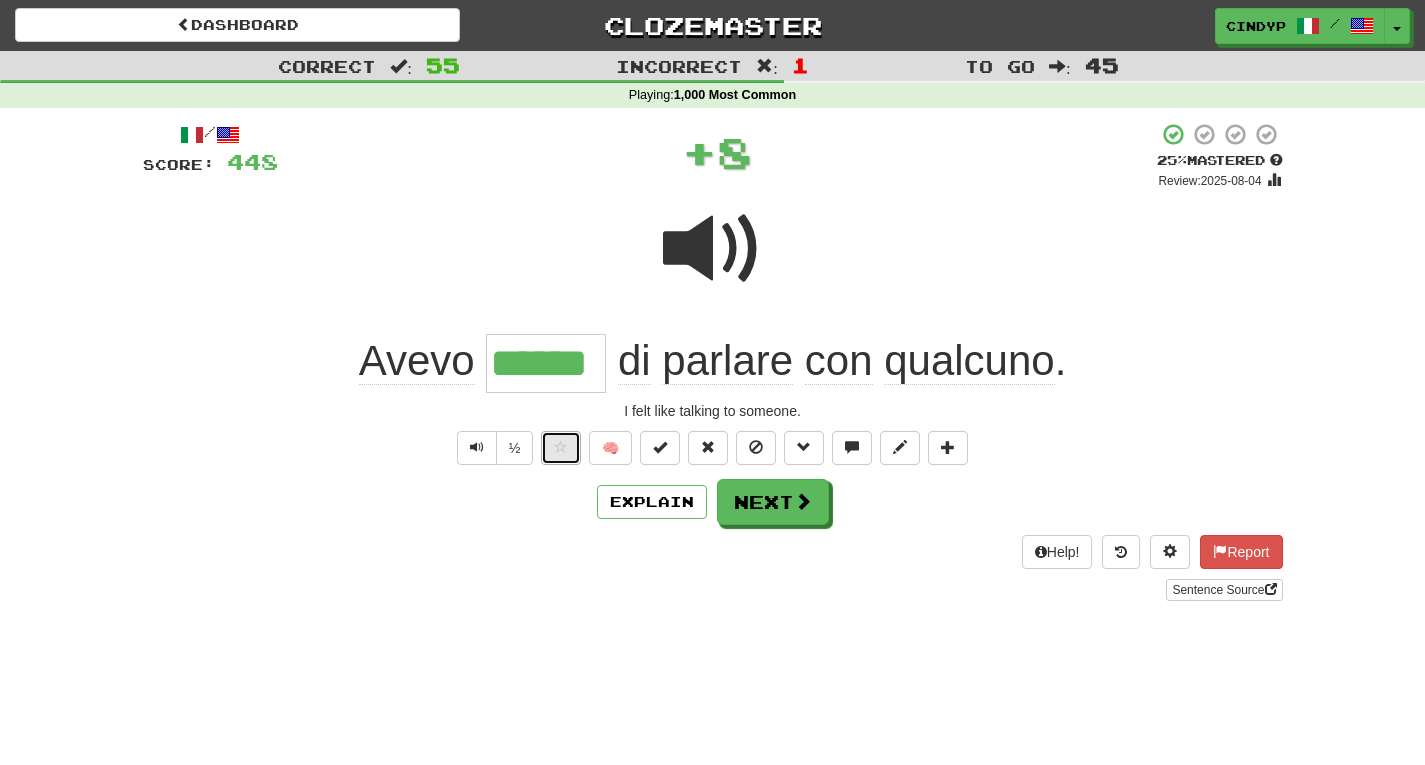 click at bounding box center [561, 447] 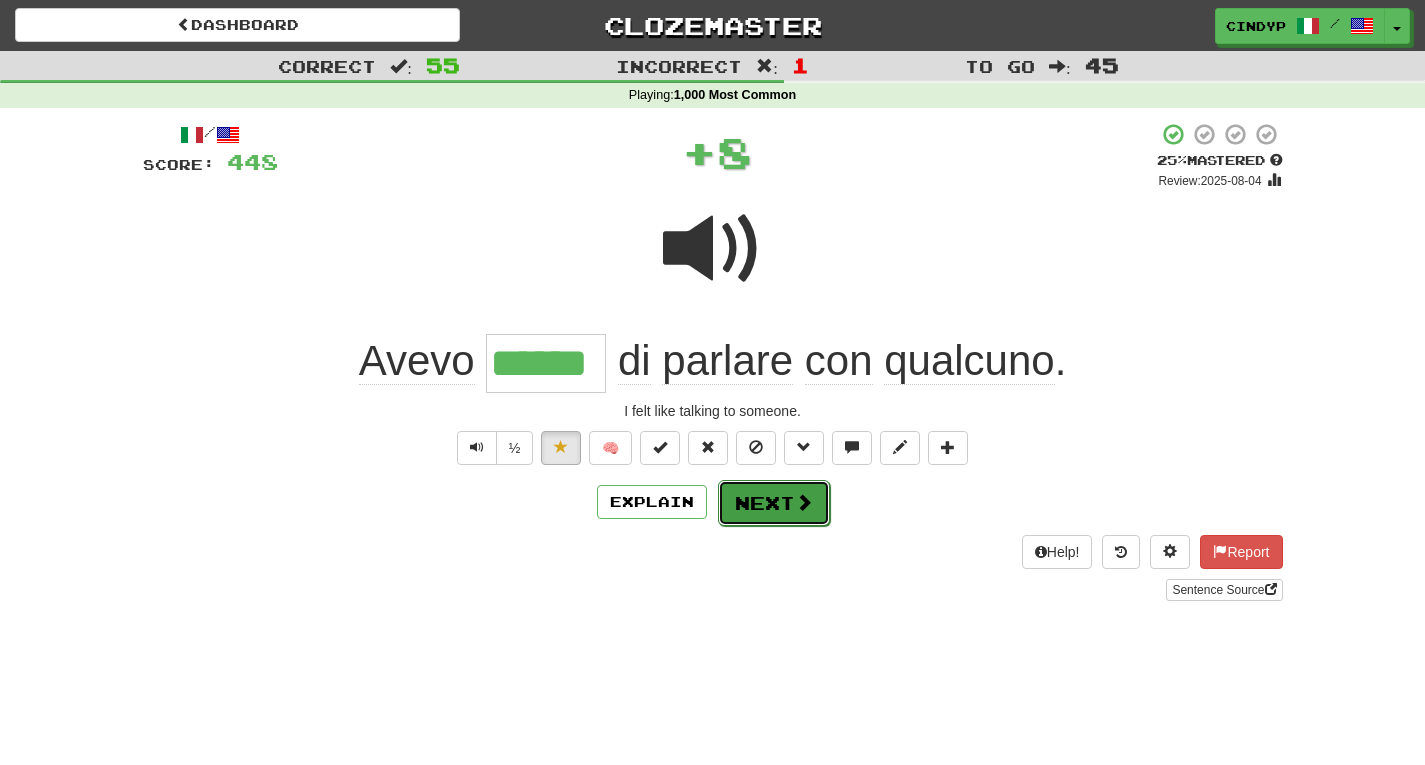 click on "Next" at bounding box center (774, 503) 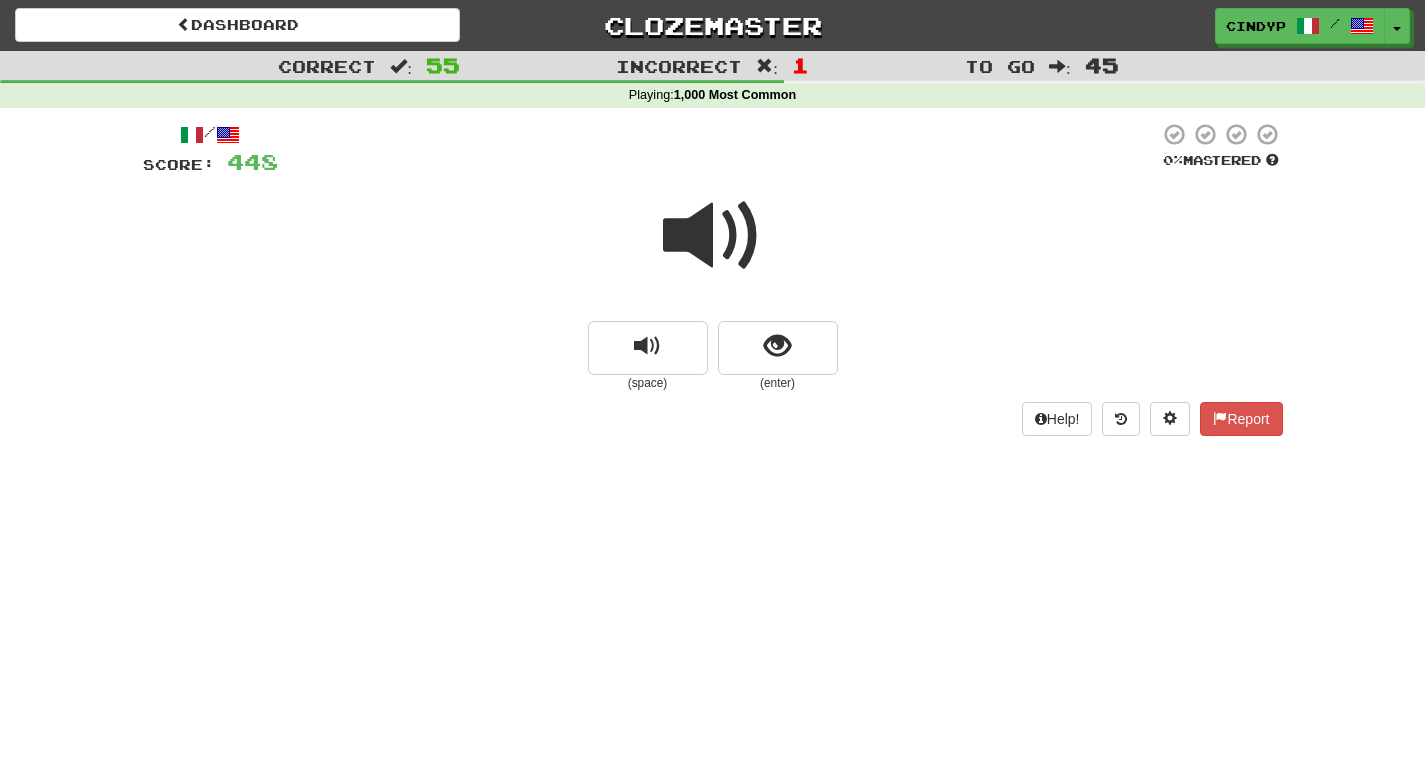 click at bounding box center [713, 236] 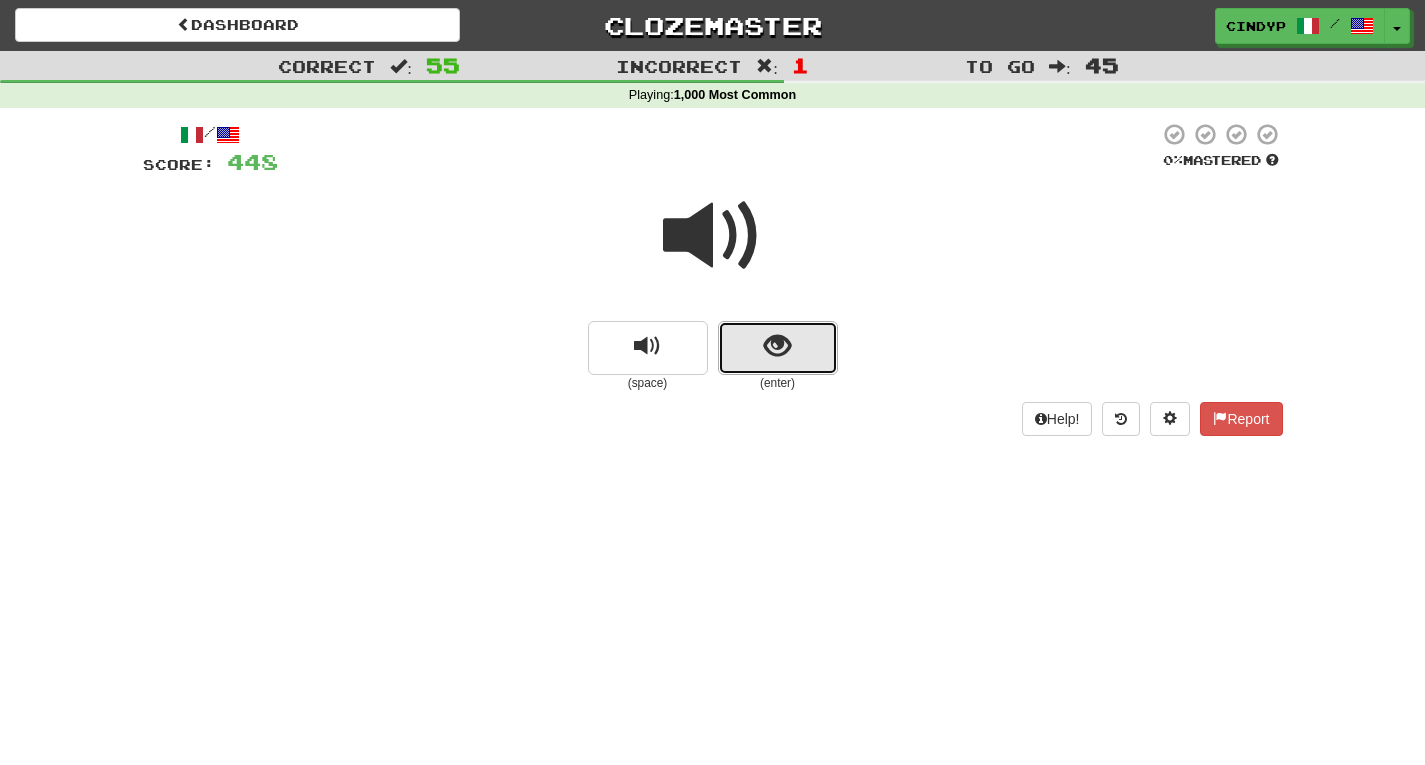 click at bounding box center (778, 348) 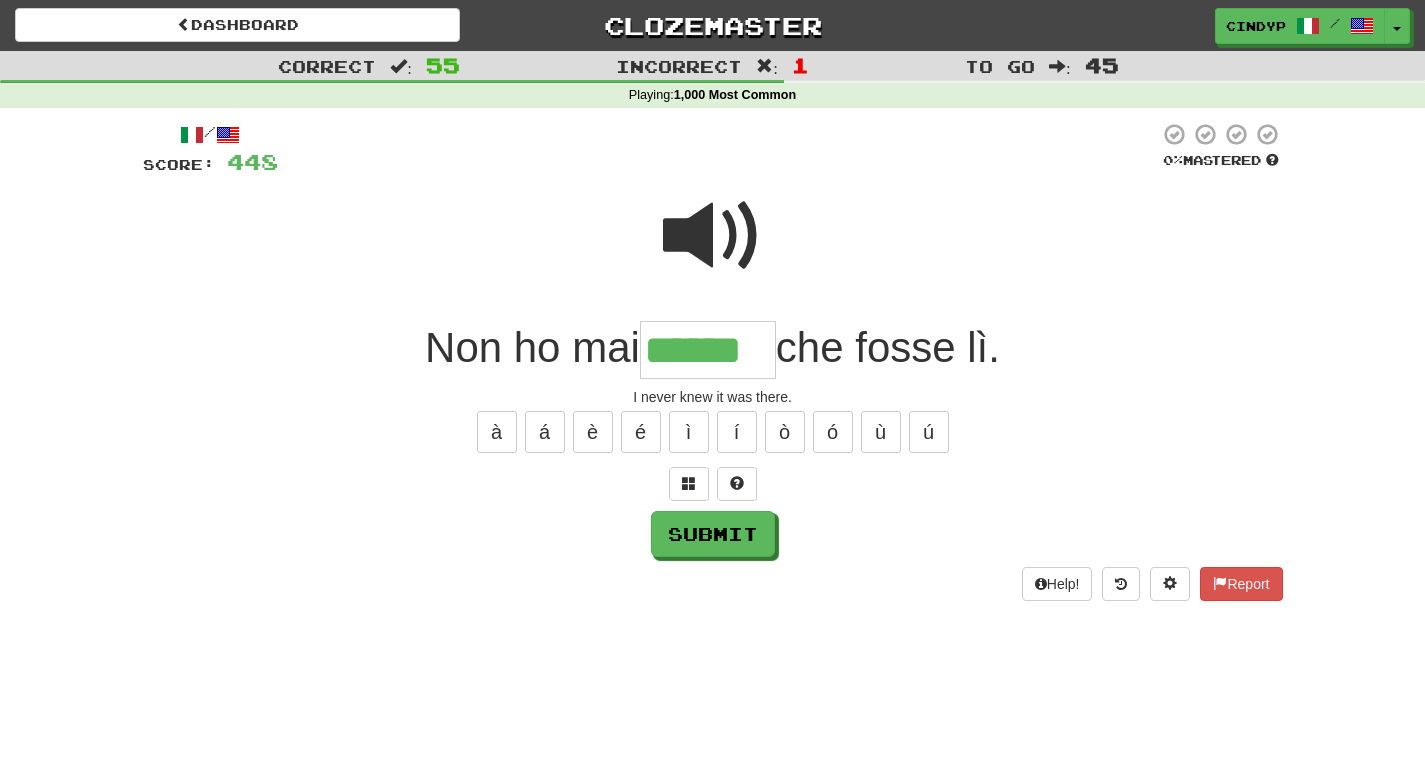 type on "******" 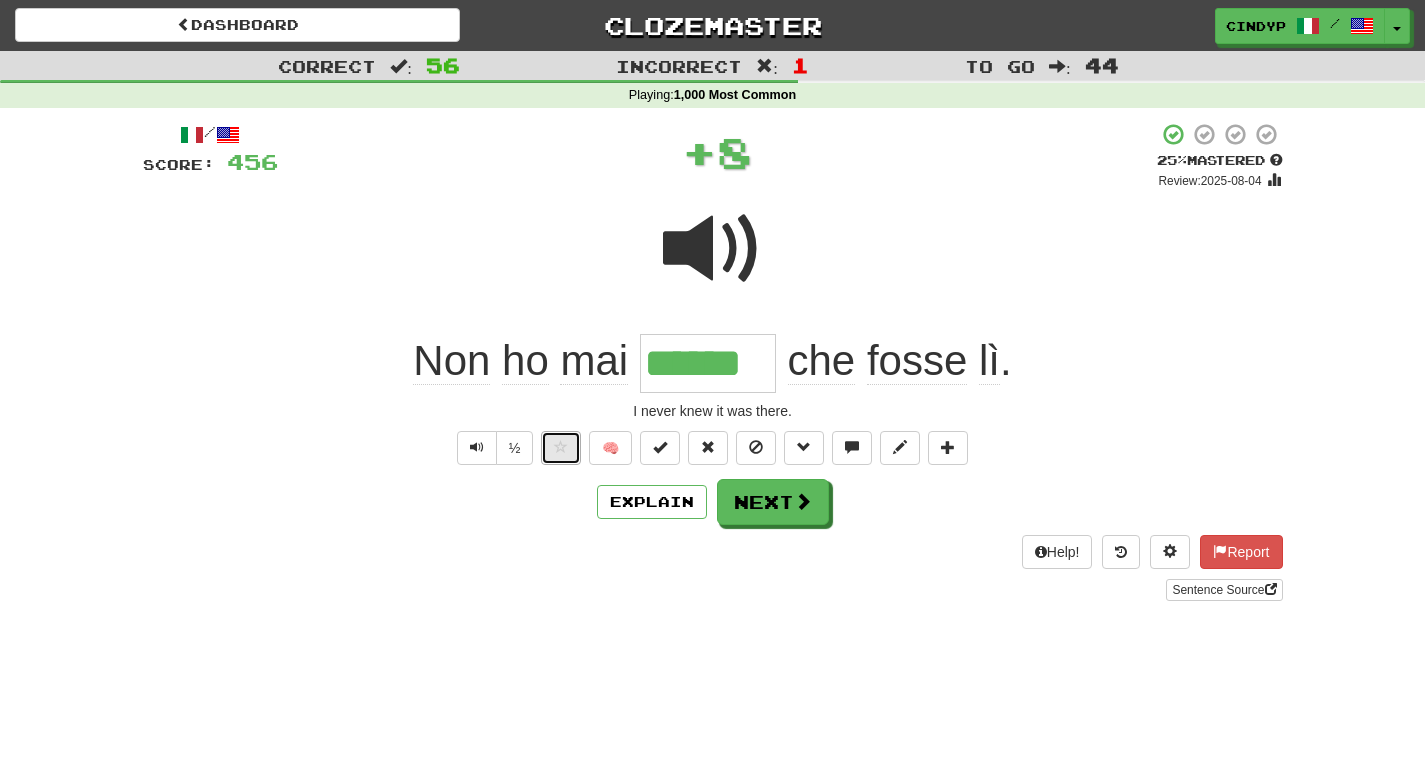 click at bounding box center [561, 447] 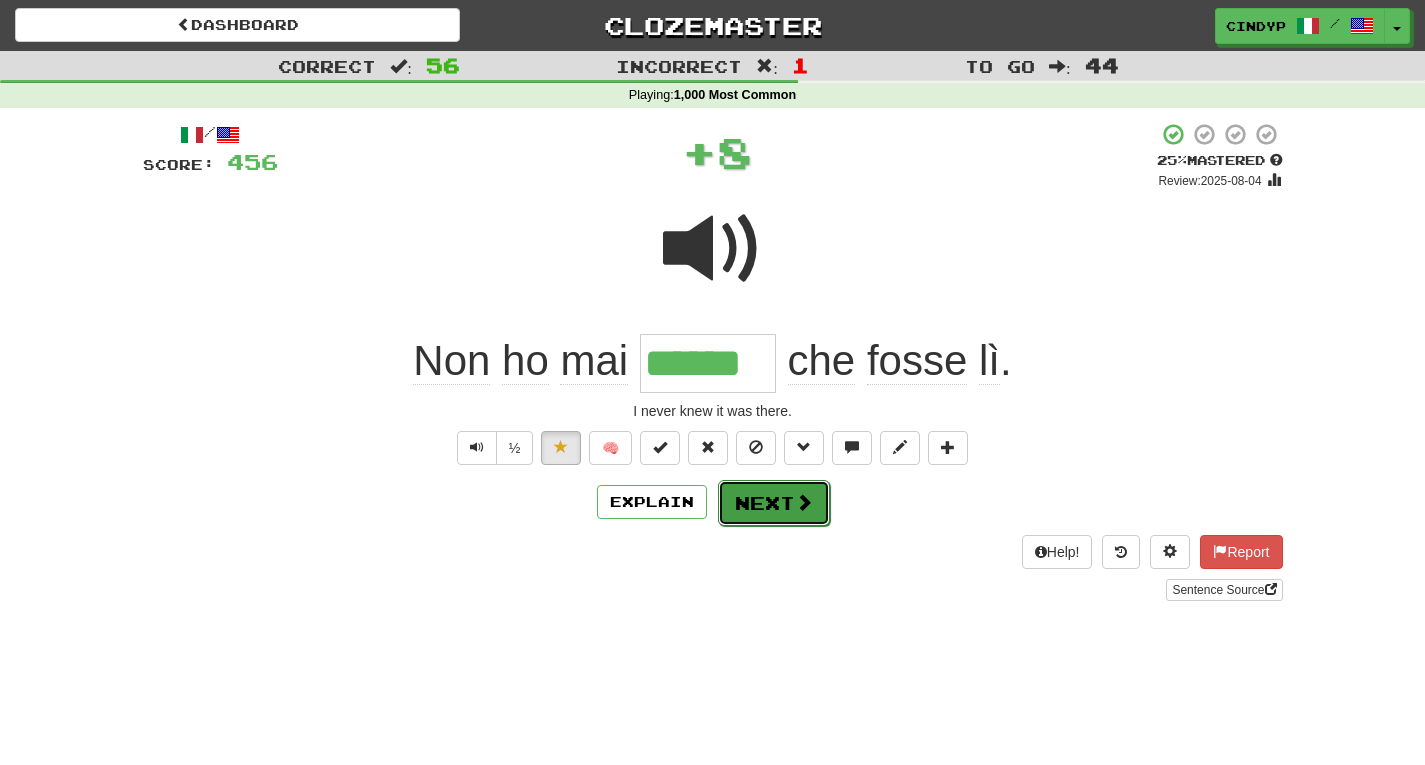 click on "Next" at bounding box center [774, 503] 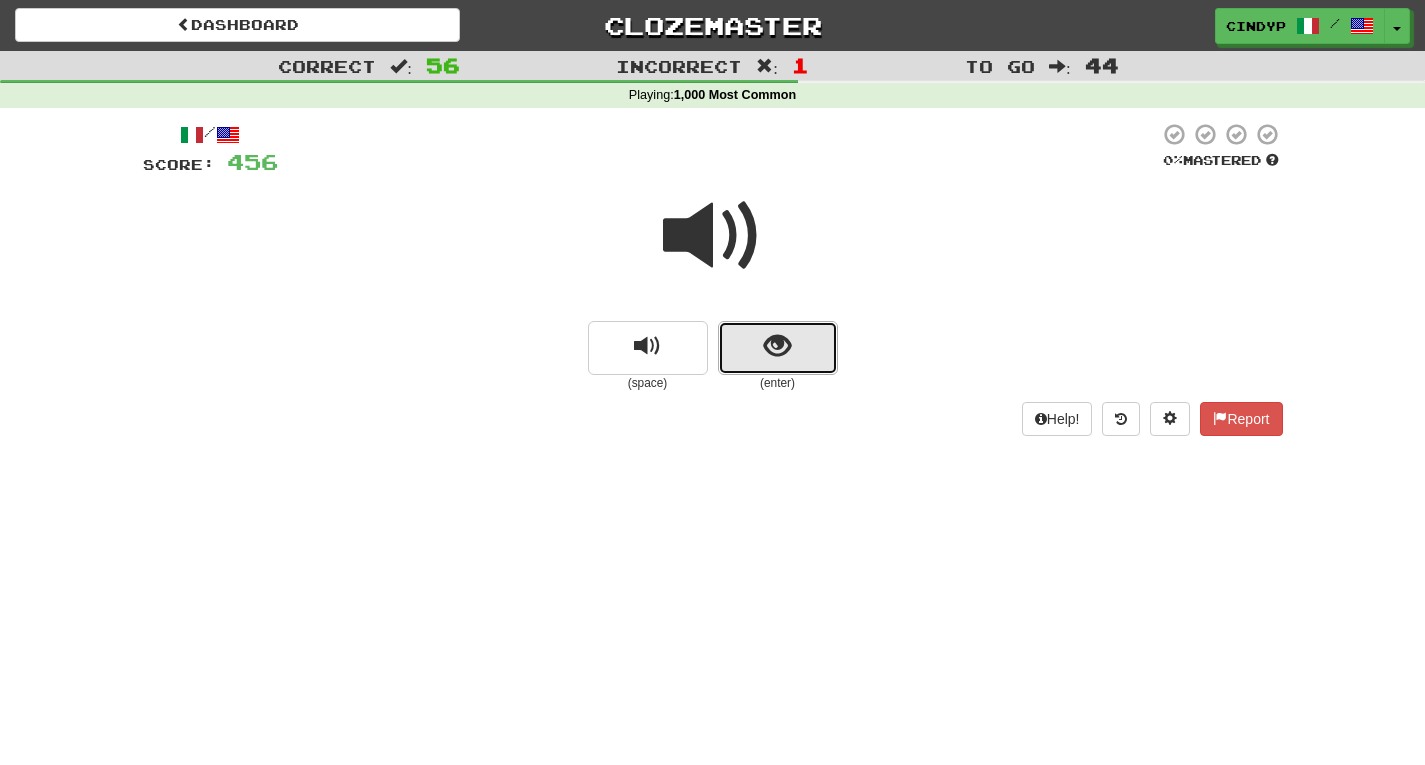 click at bounding box center [778, 348] 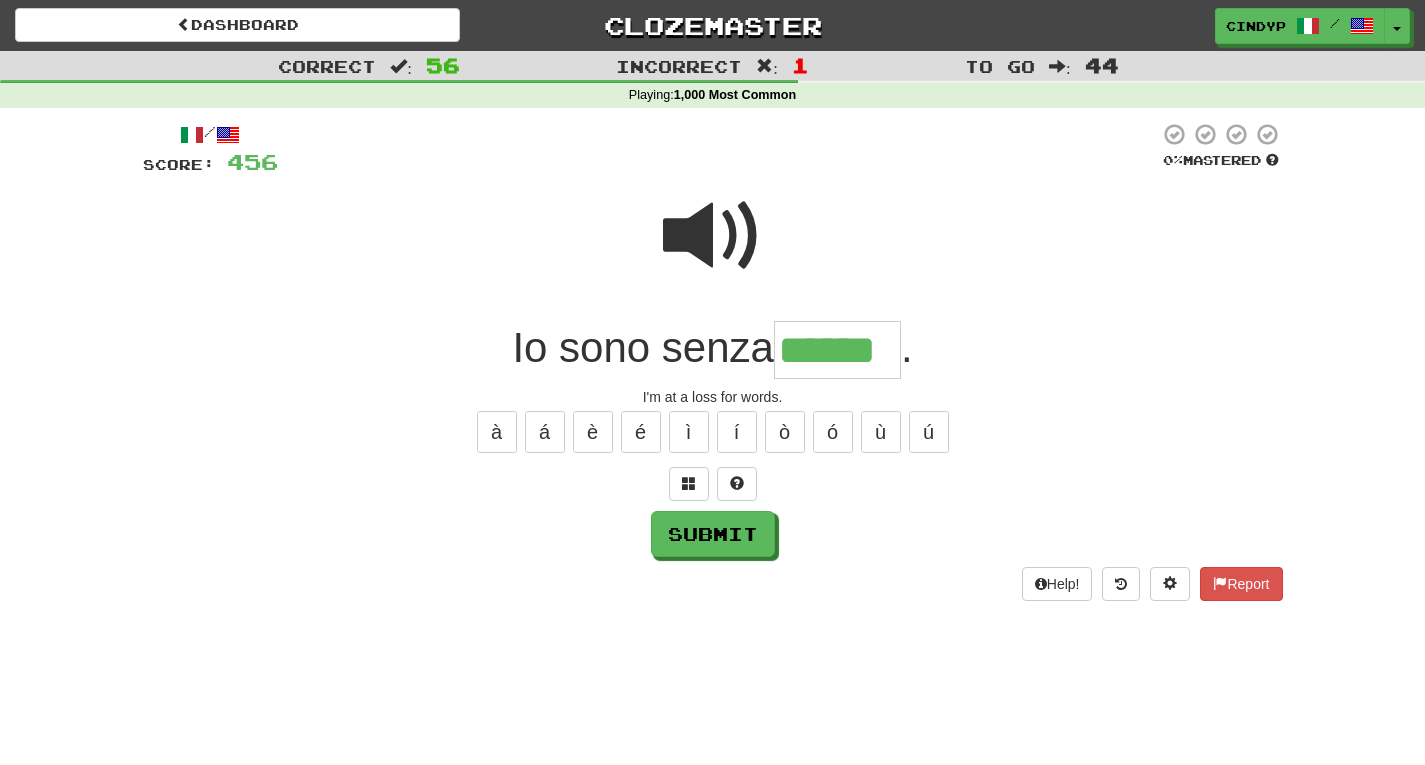 type on "******" 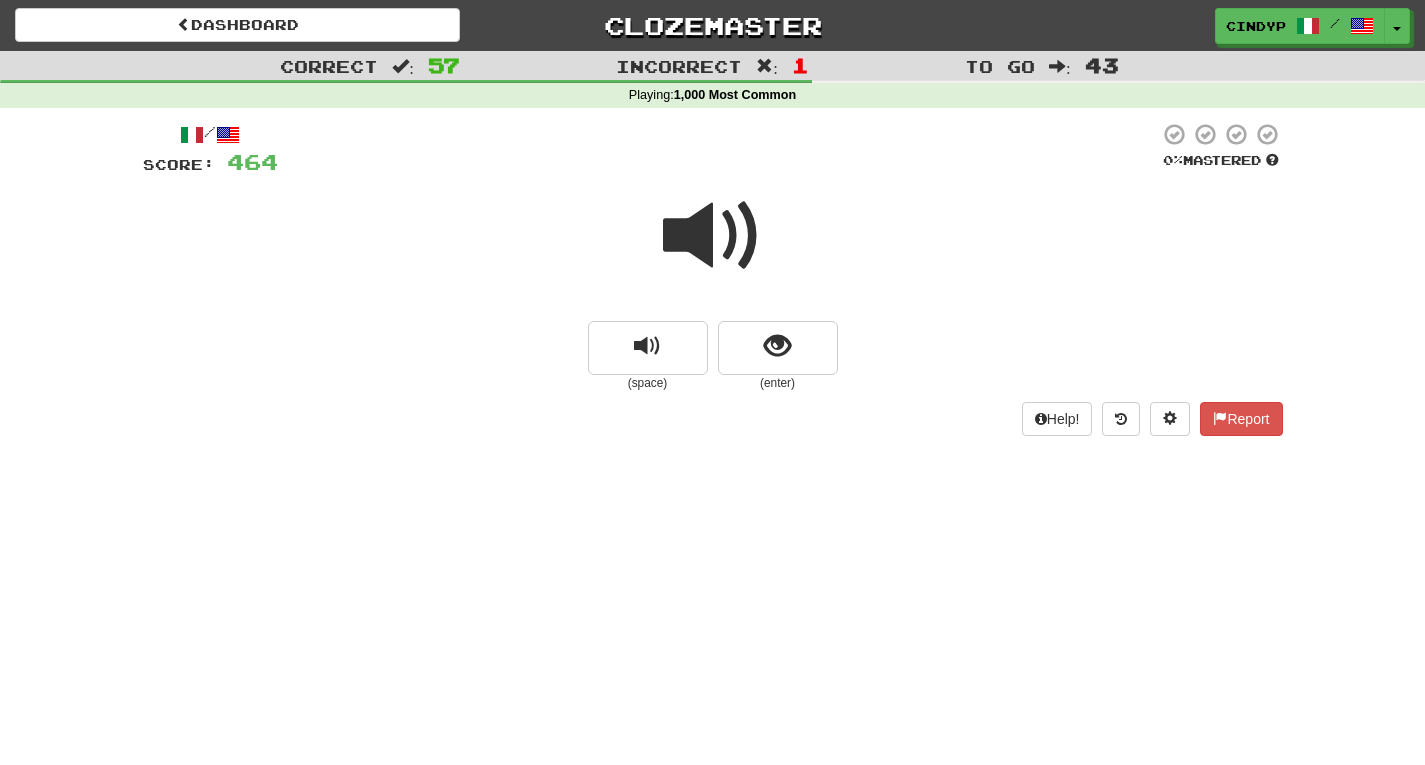 click at bounding box center (713, 236) 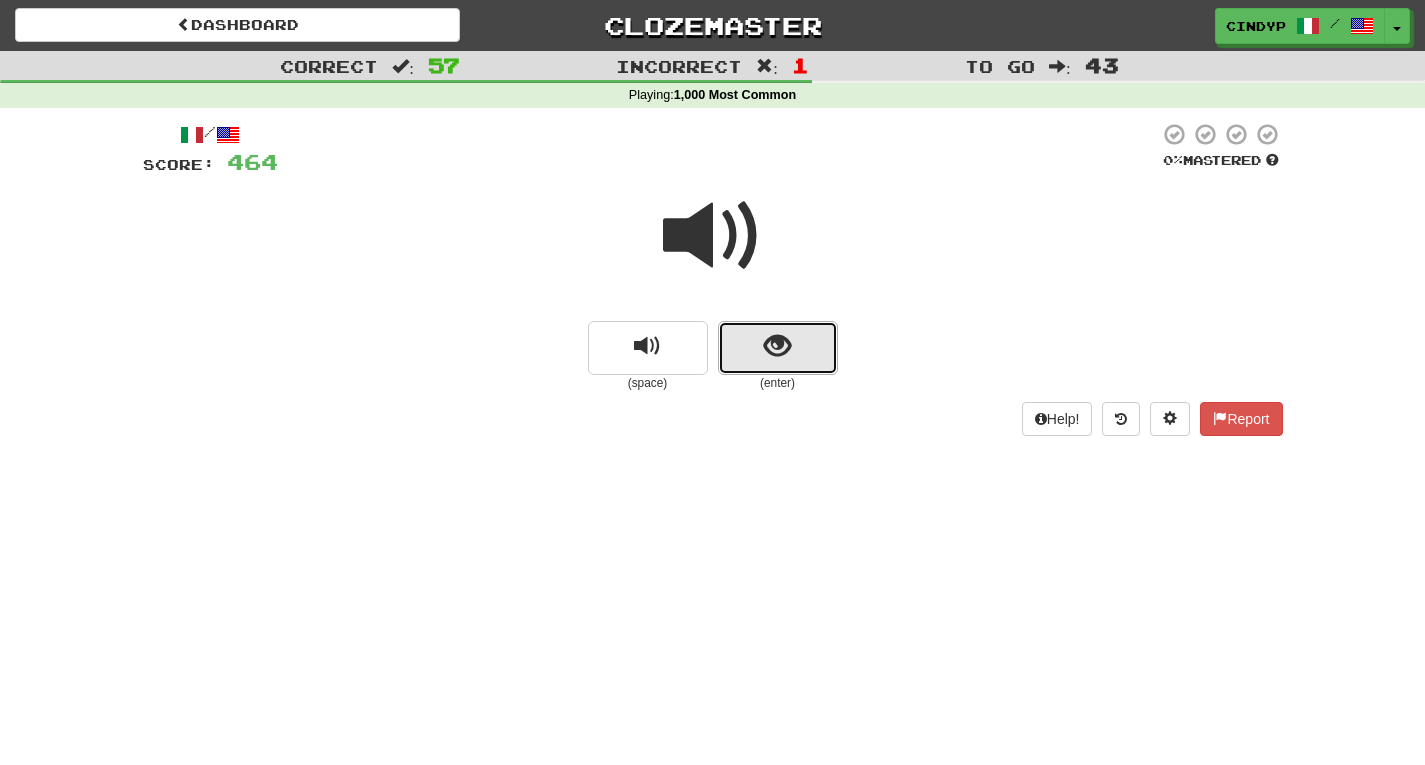 click at bounding box center (777, 346) 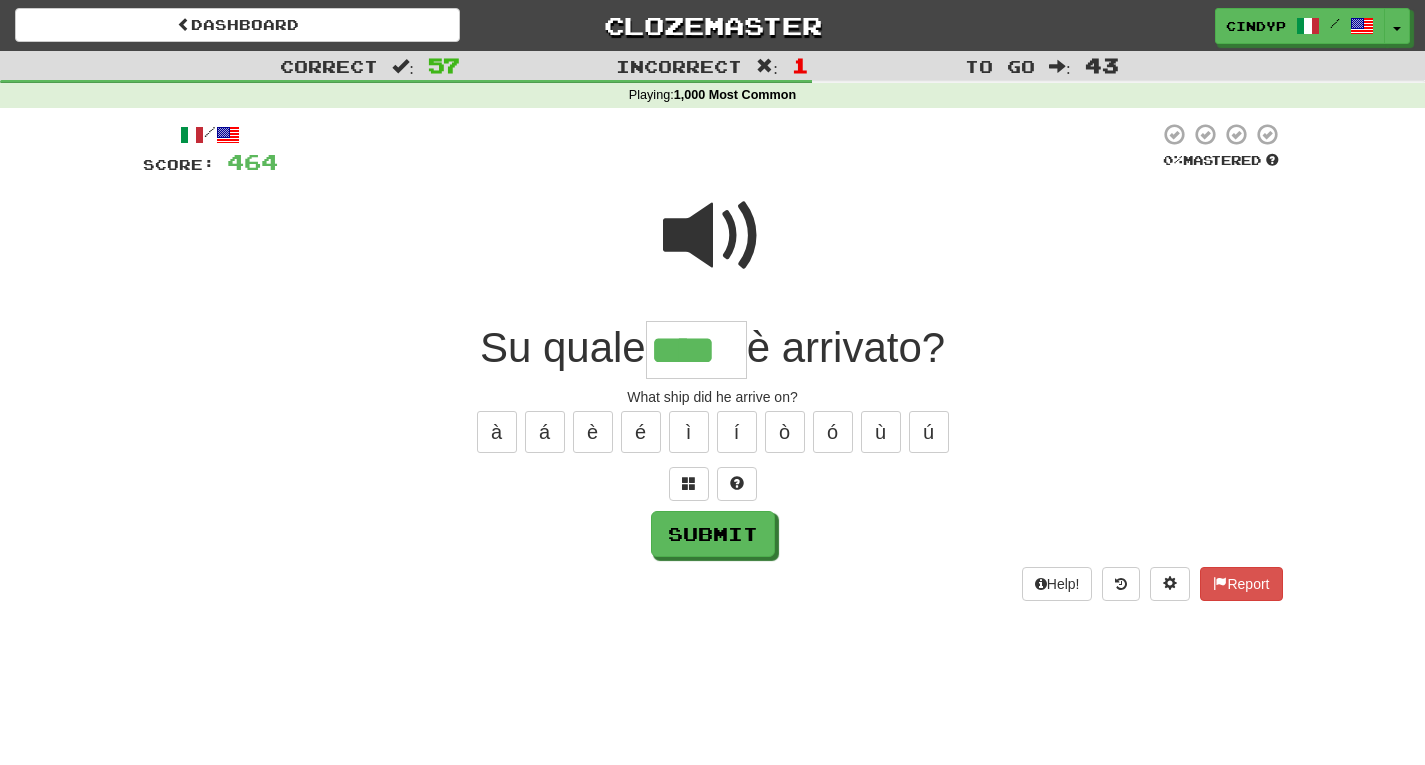 type on "****" 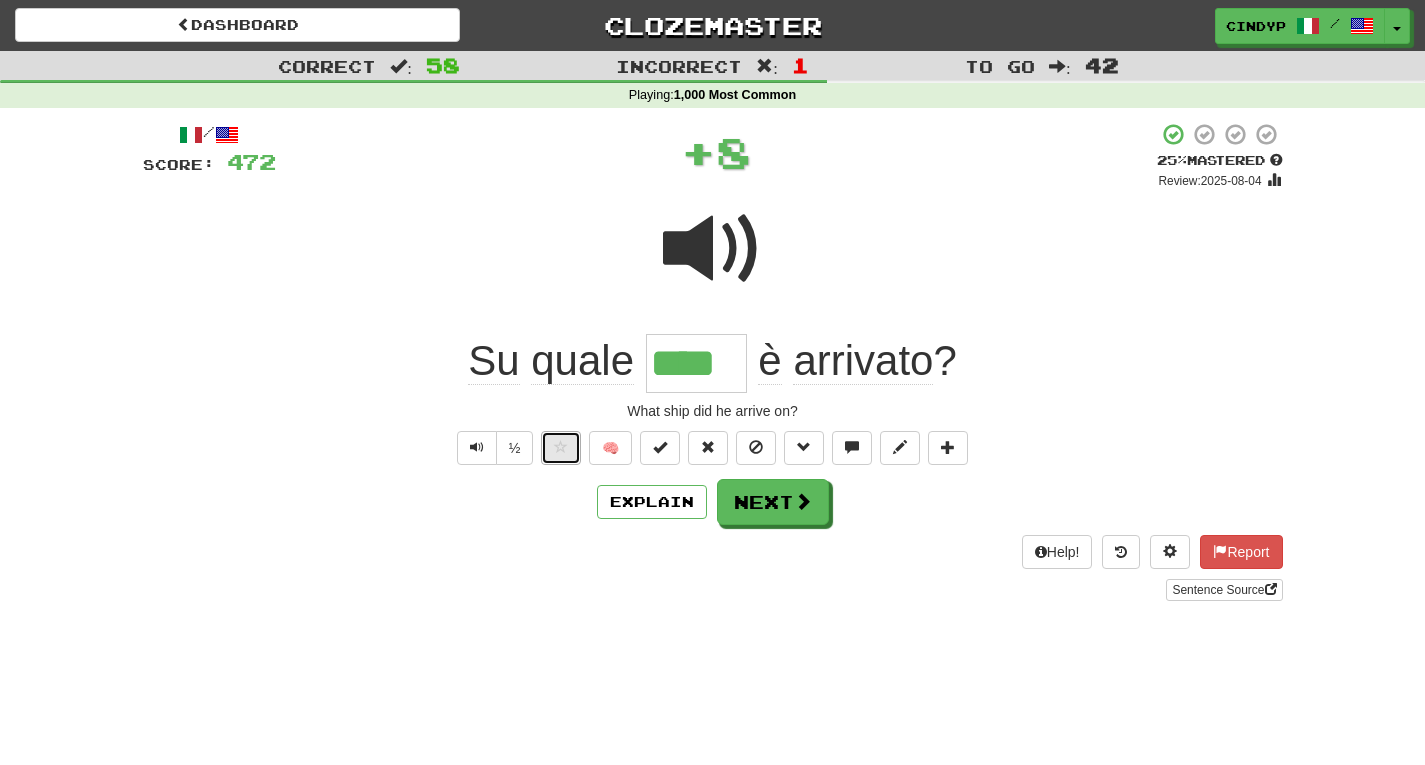 click at bounding box center [561, 448] 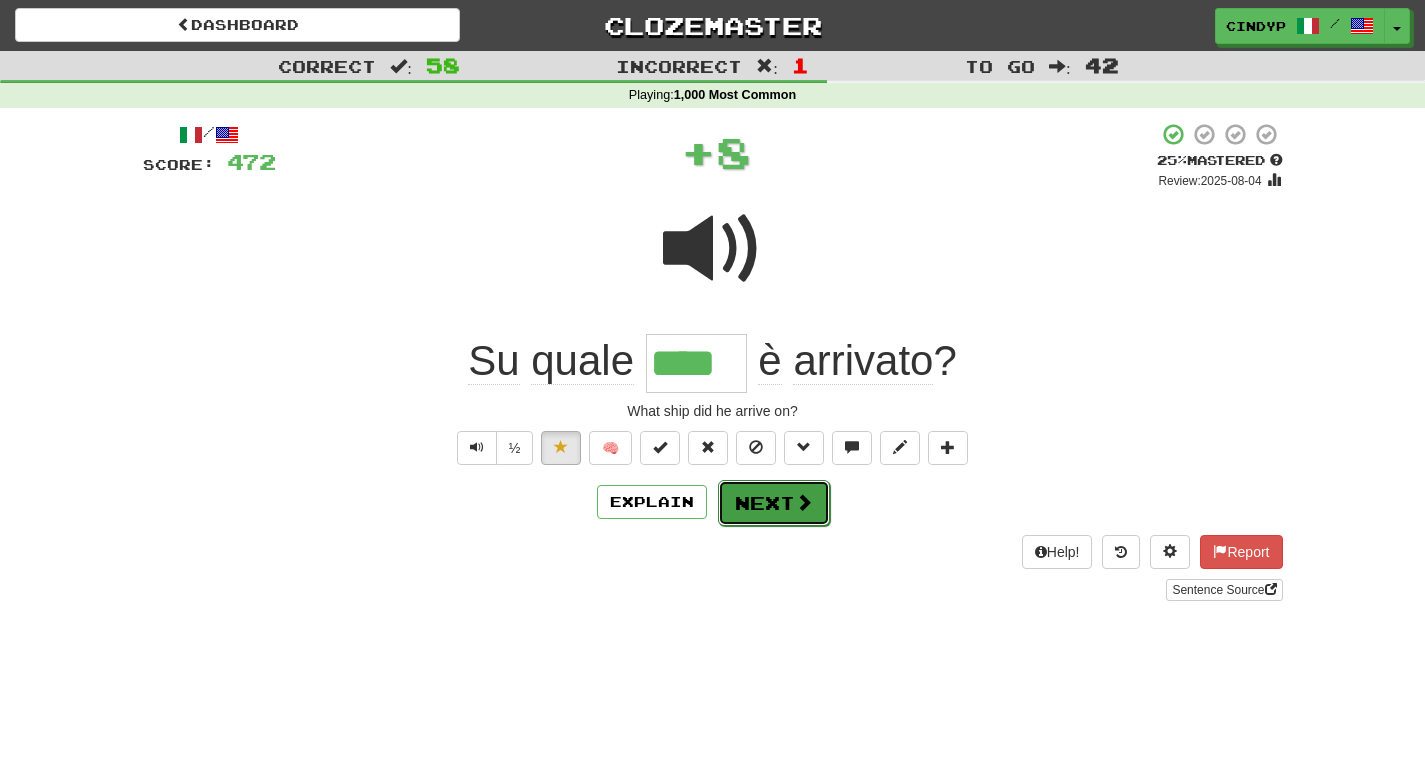 click on "Next" at bounding box center [774, 503] 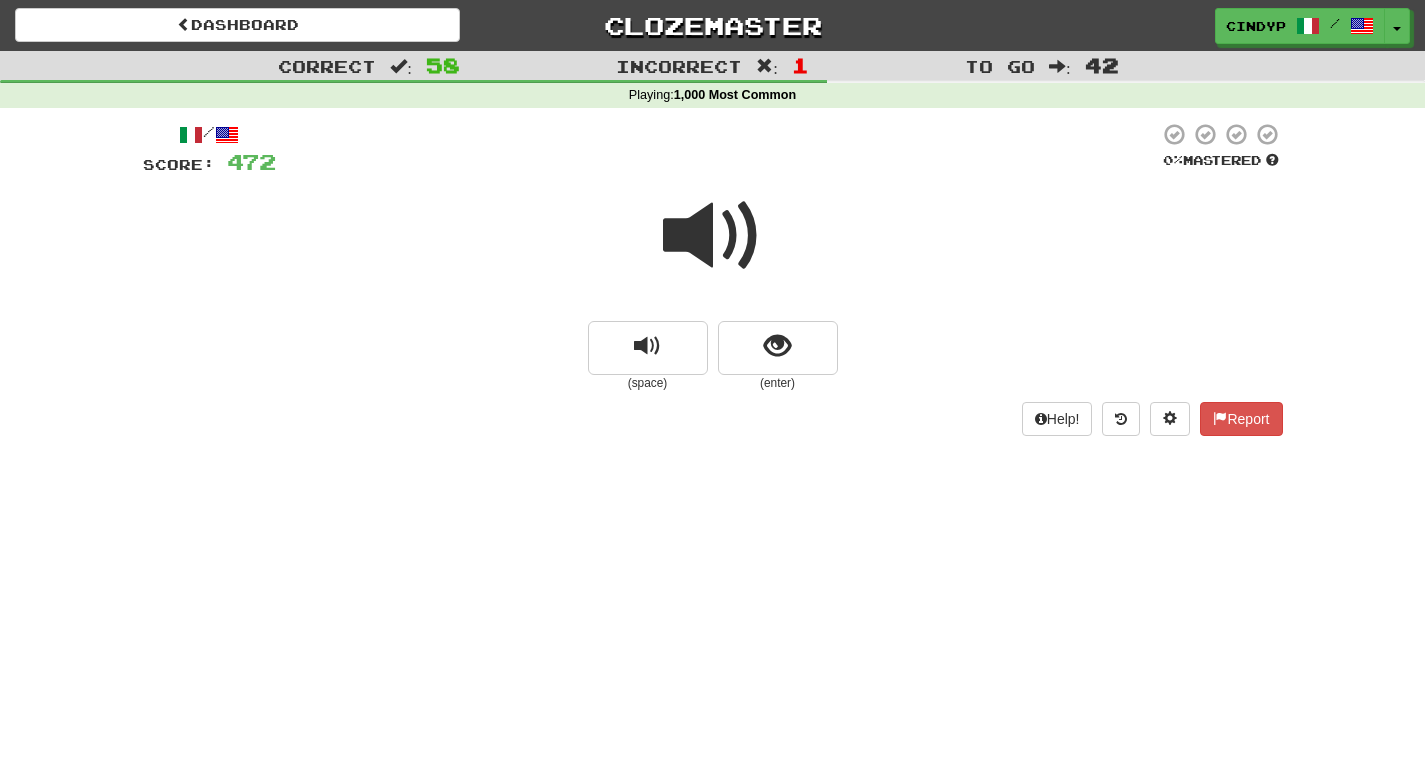 click at bounding box center [713, 236] 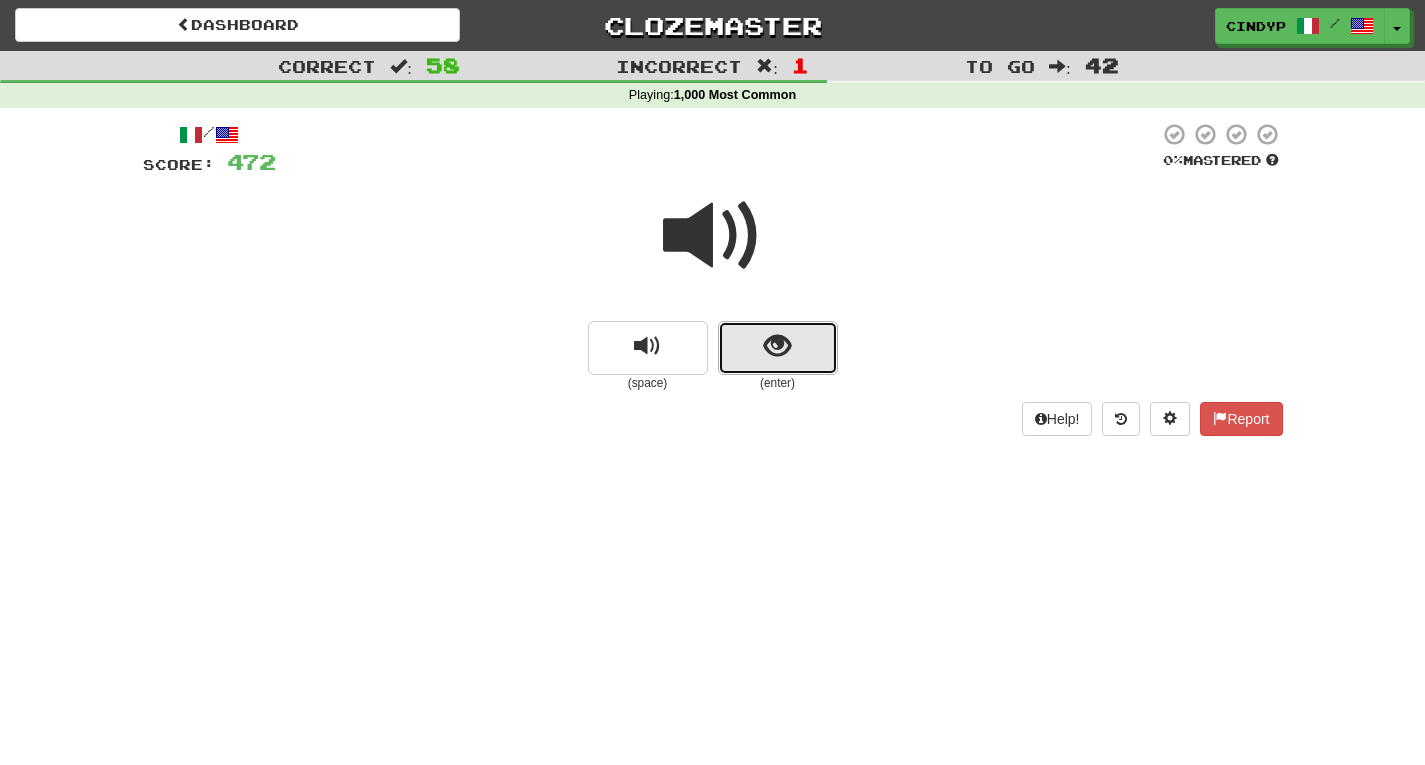 click at bounding box center [778, 348] 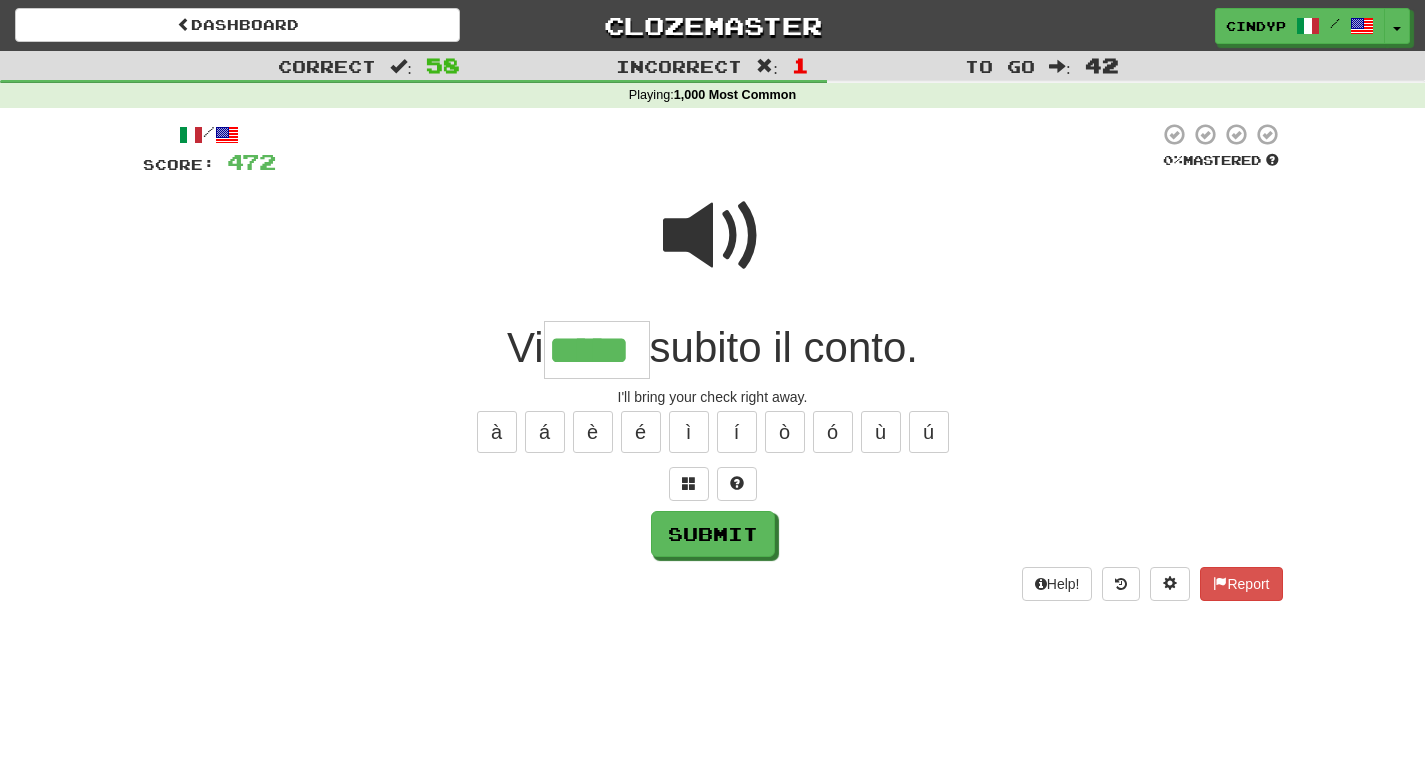 type on "*****" 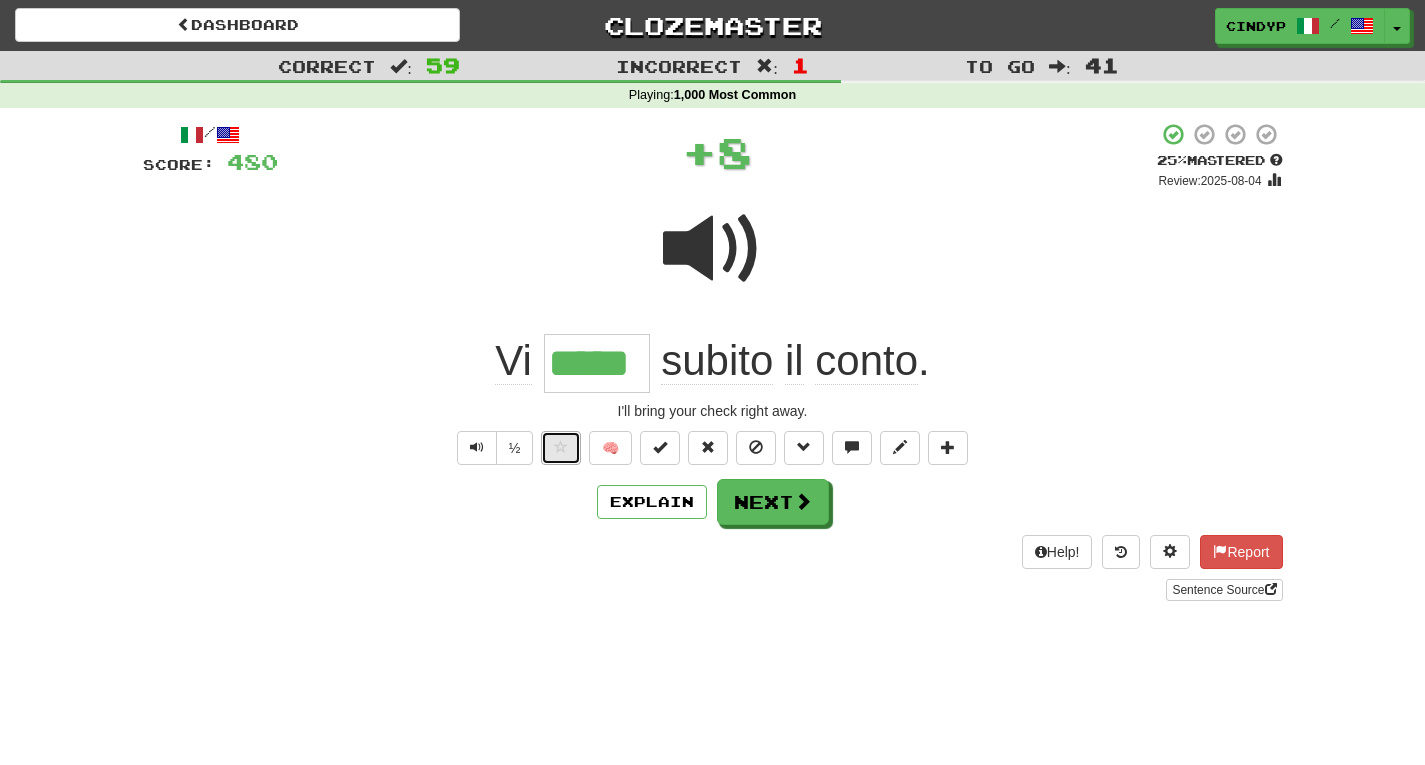 click at bounding box center (561, 448) 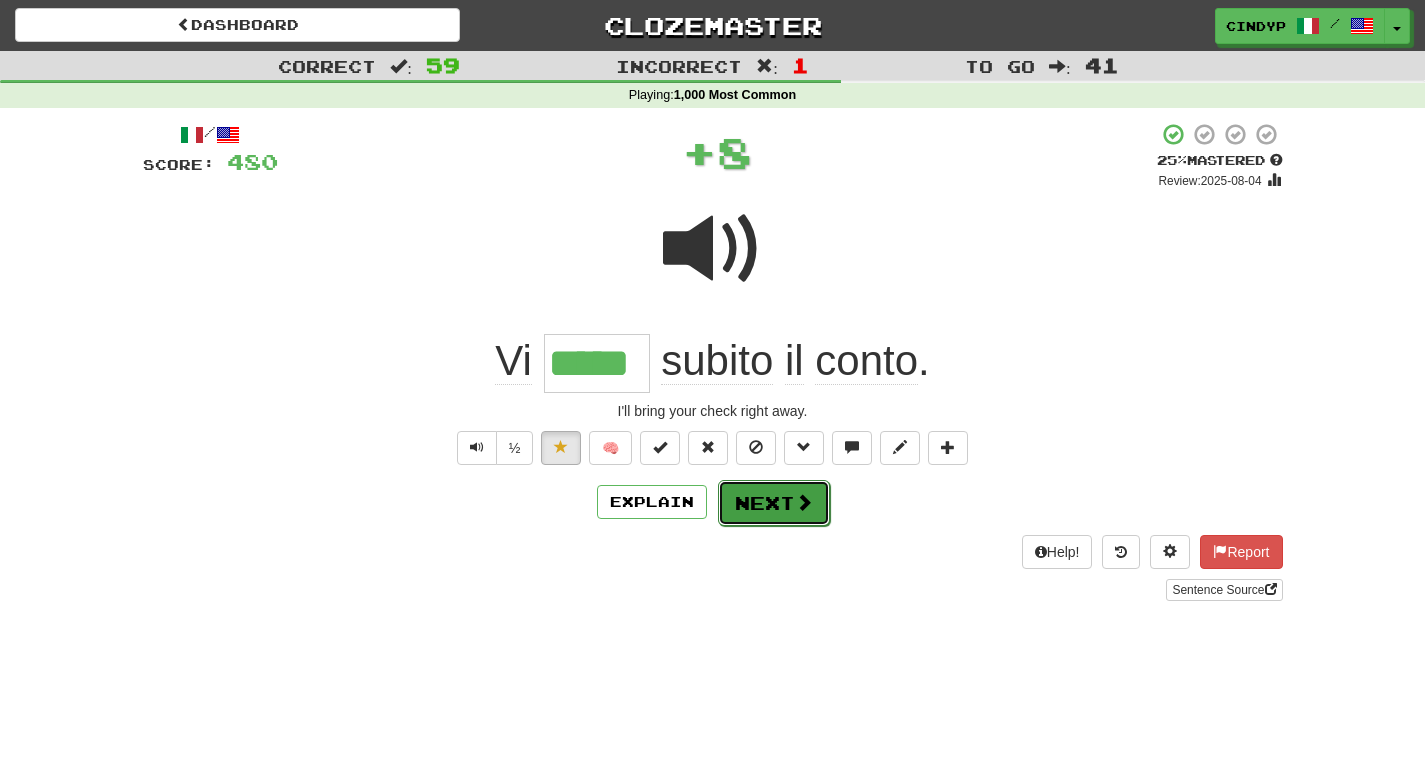 click at bounding box center [804, 502] 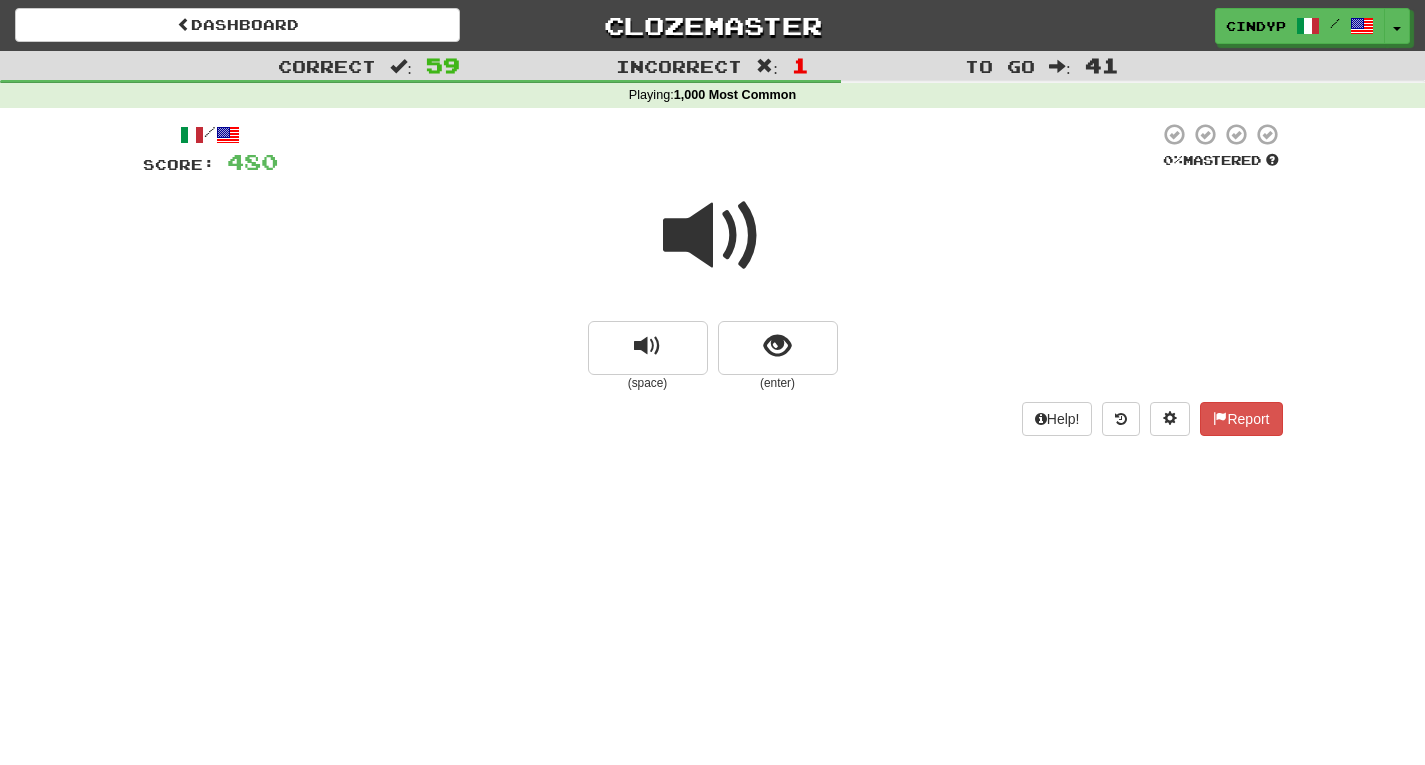 click at bounding box center (713, 236) 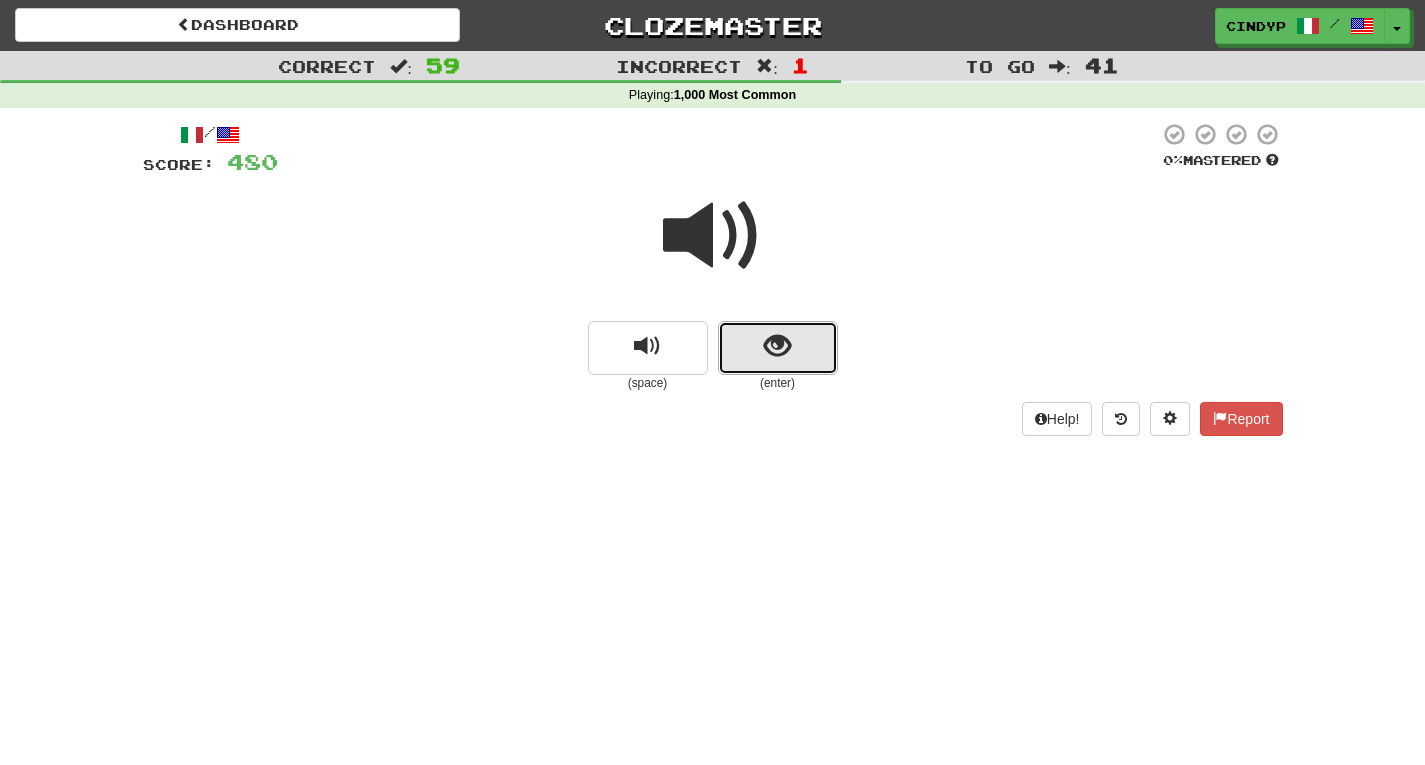 click at bounding box center (778, 348) 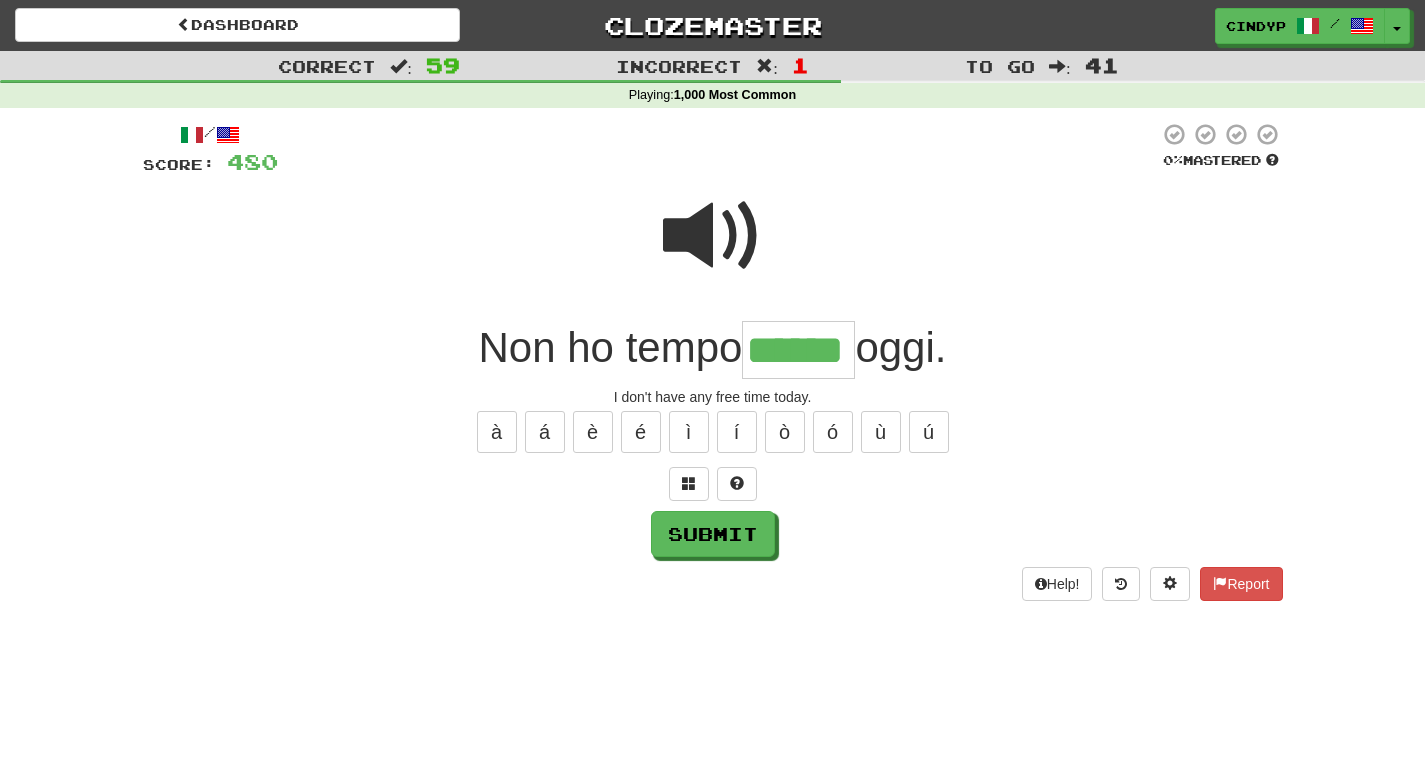 type on "******" 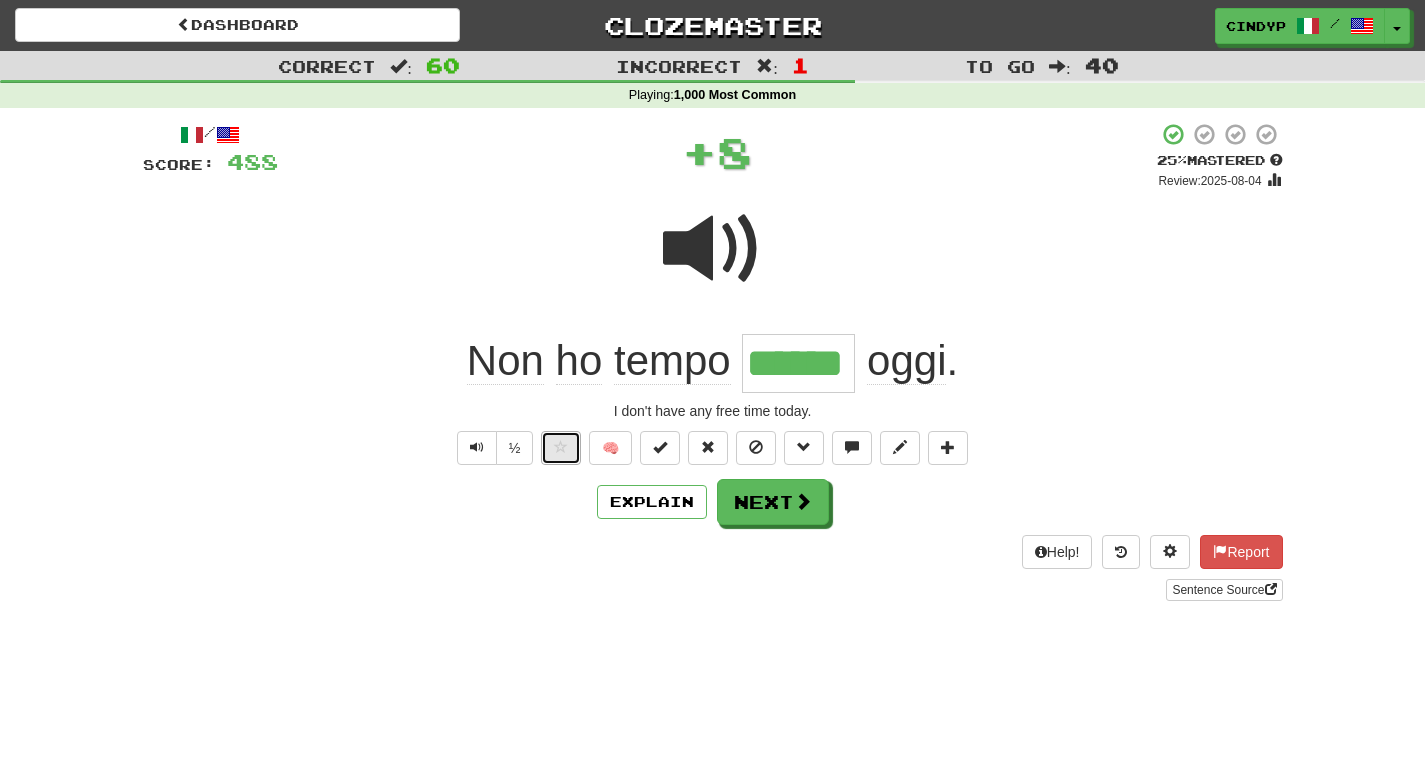 click at bounding box center (561, 447) 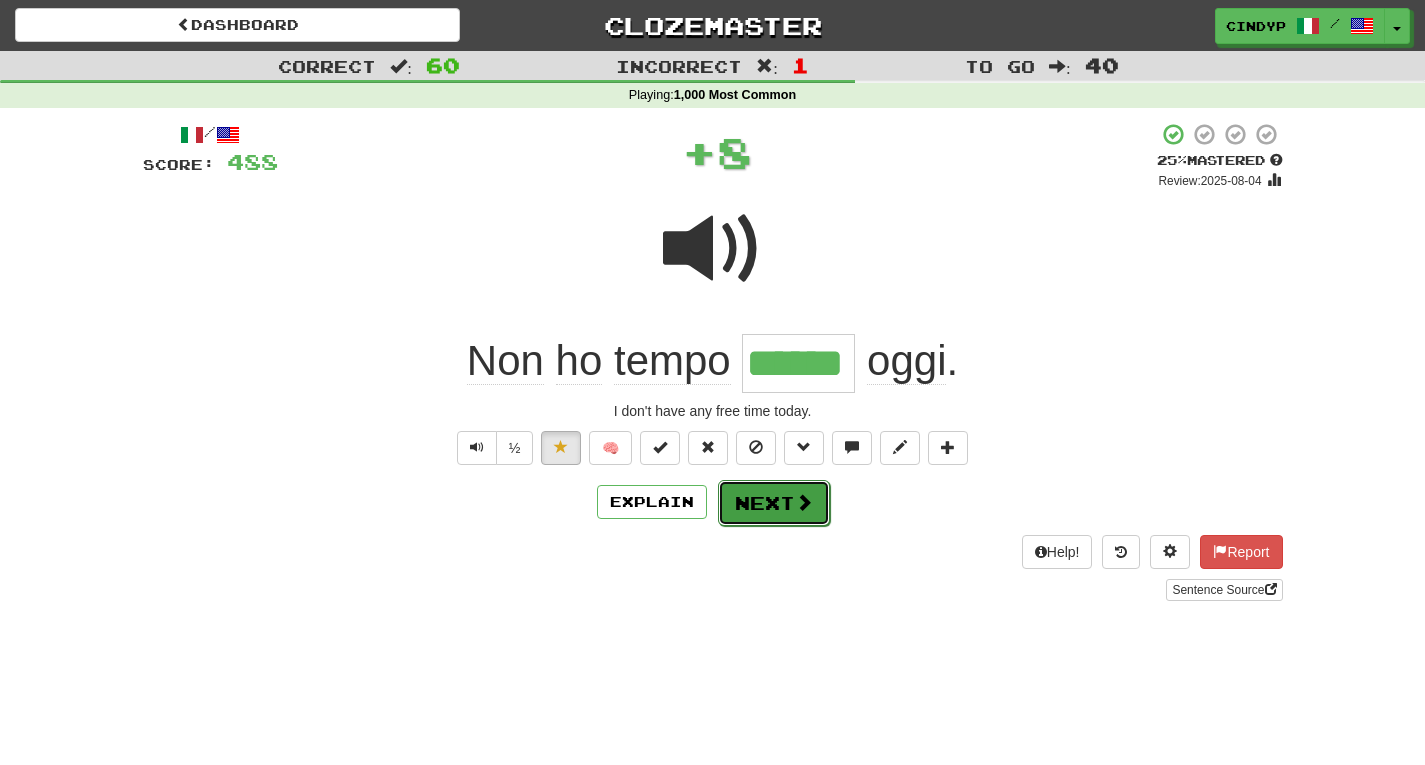 click on "Next" at bounding box center (774, 503) 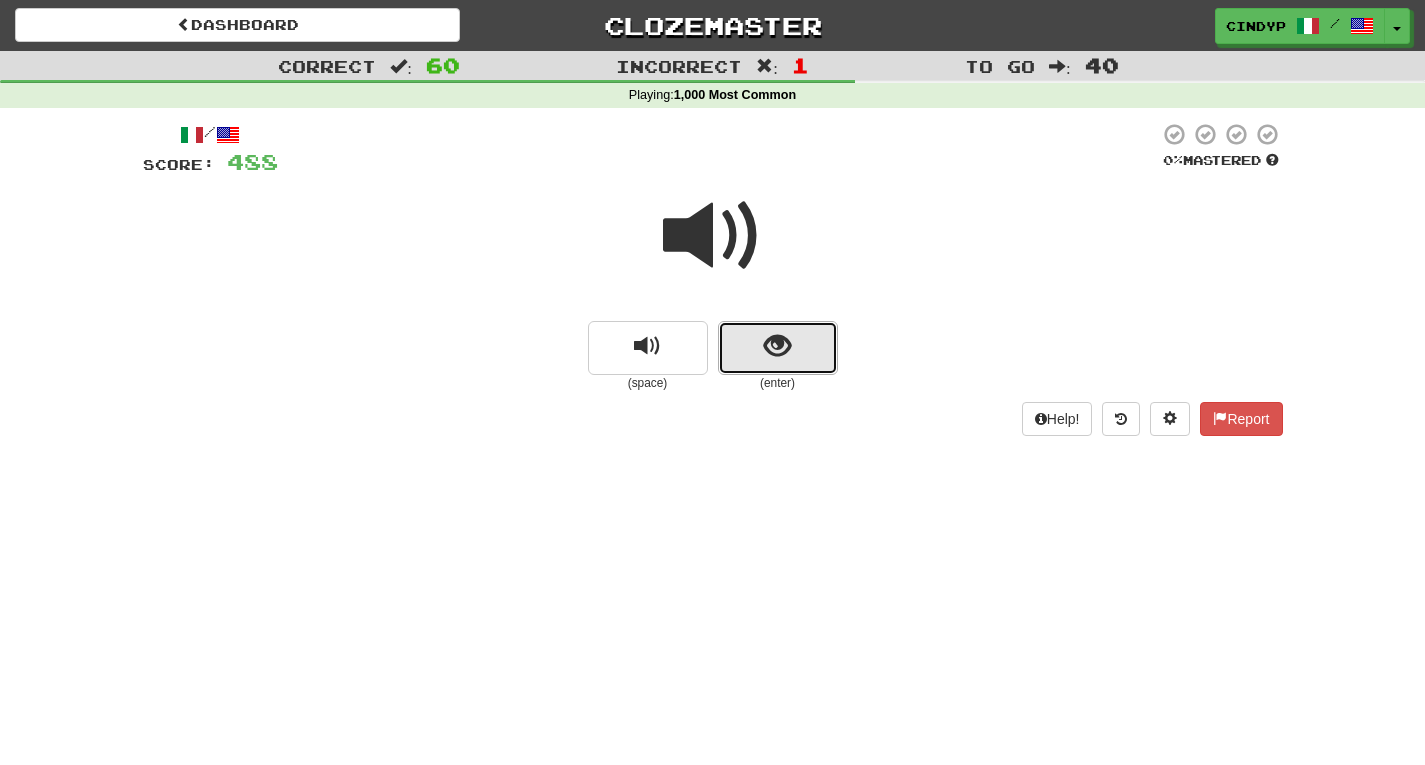 click at bounding box center (777, 346) 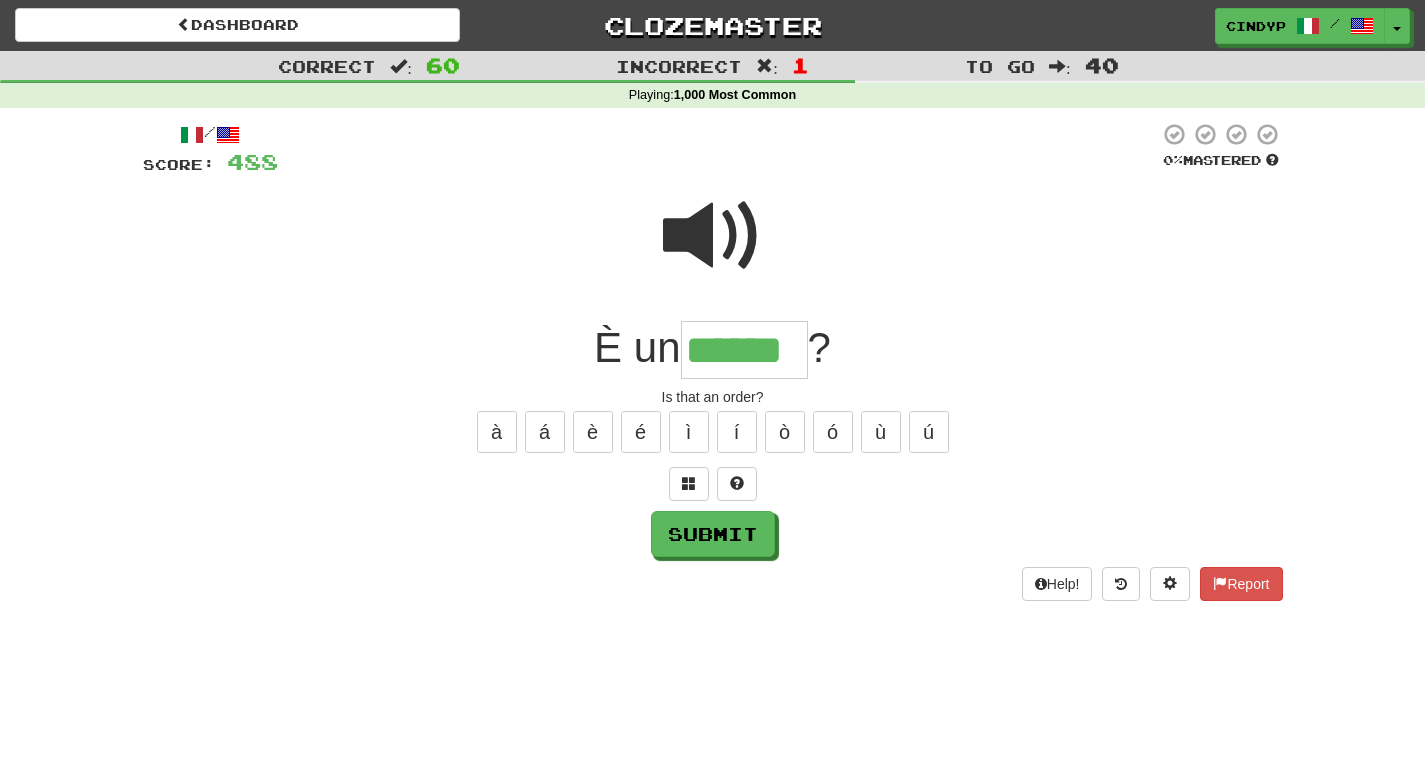 type on "******" 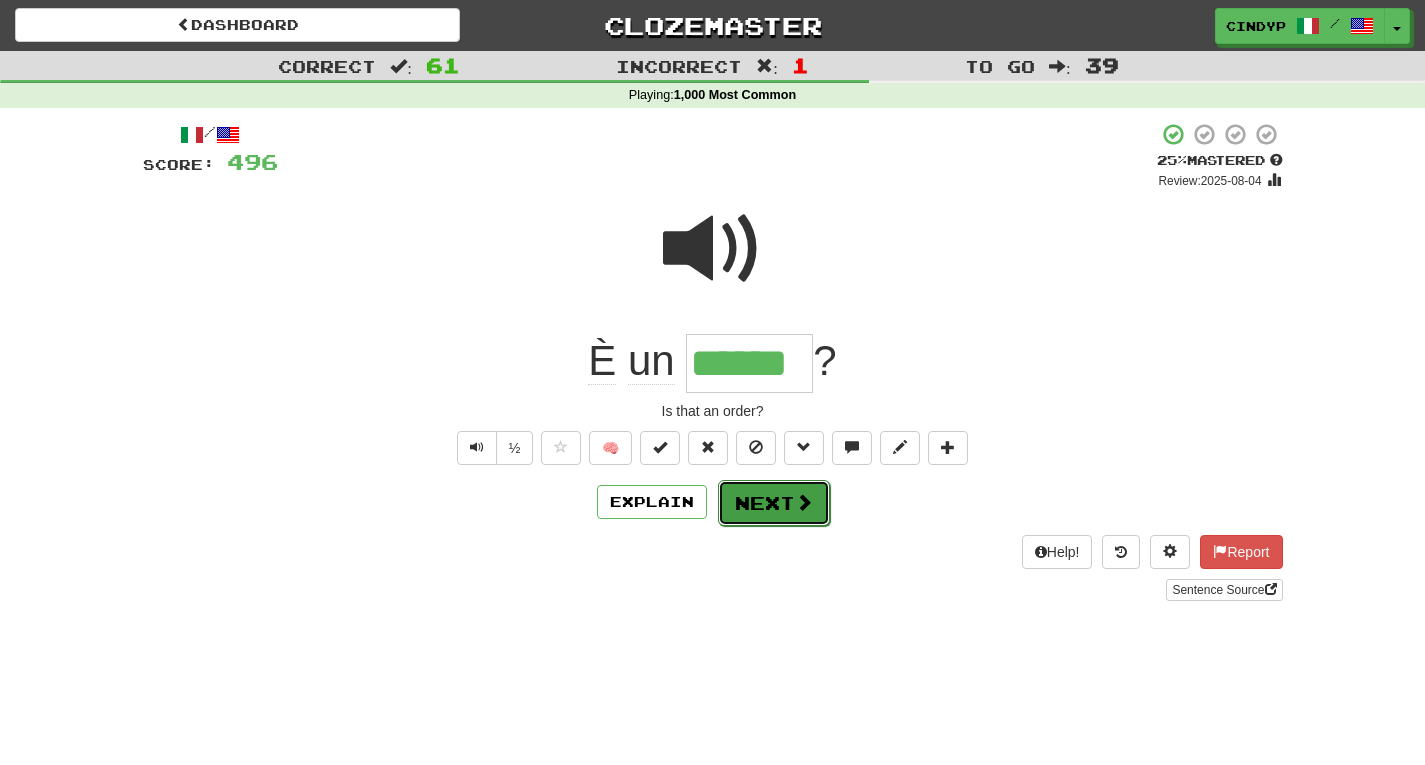 click on "Next" at bounding box center (774, 503) 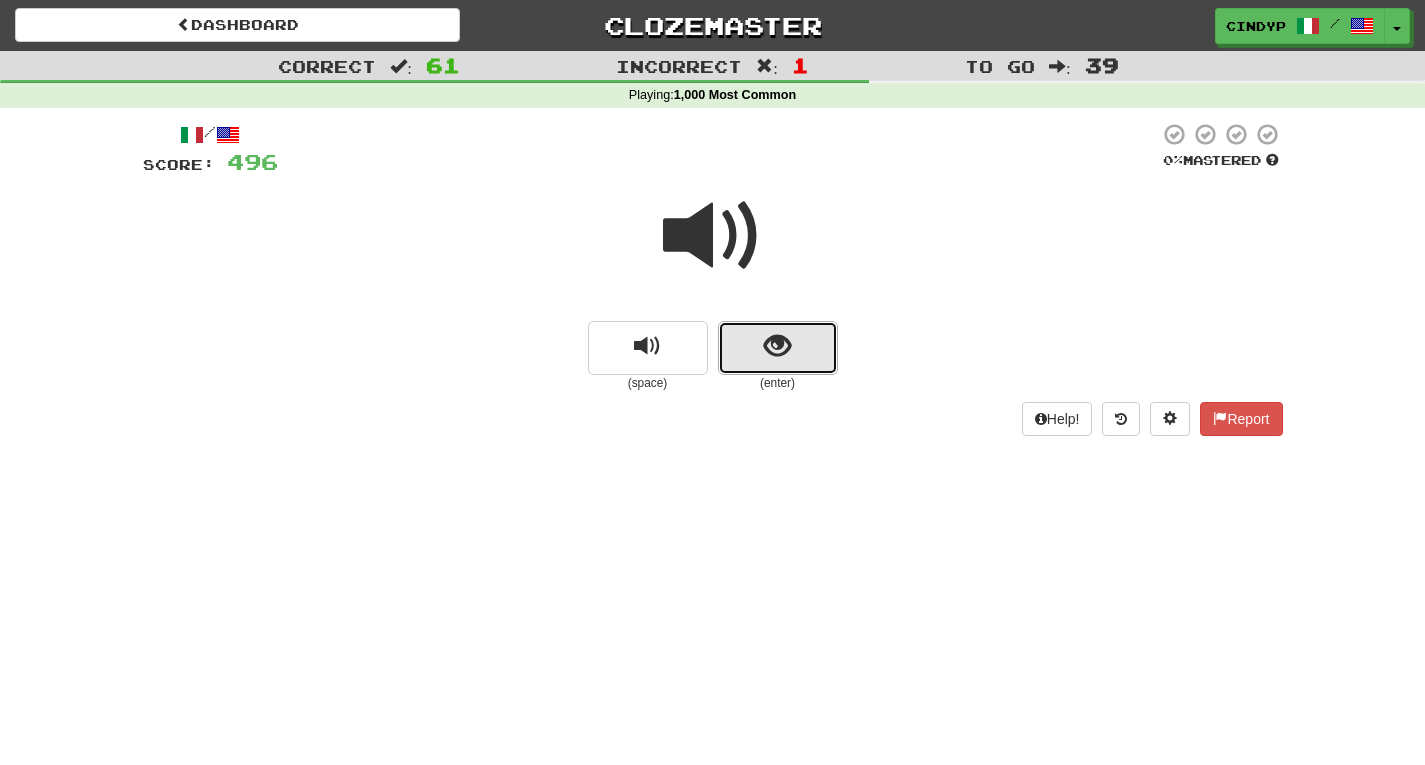 click at bounding box center [778, 348] 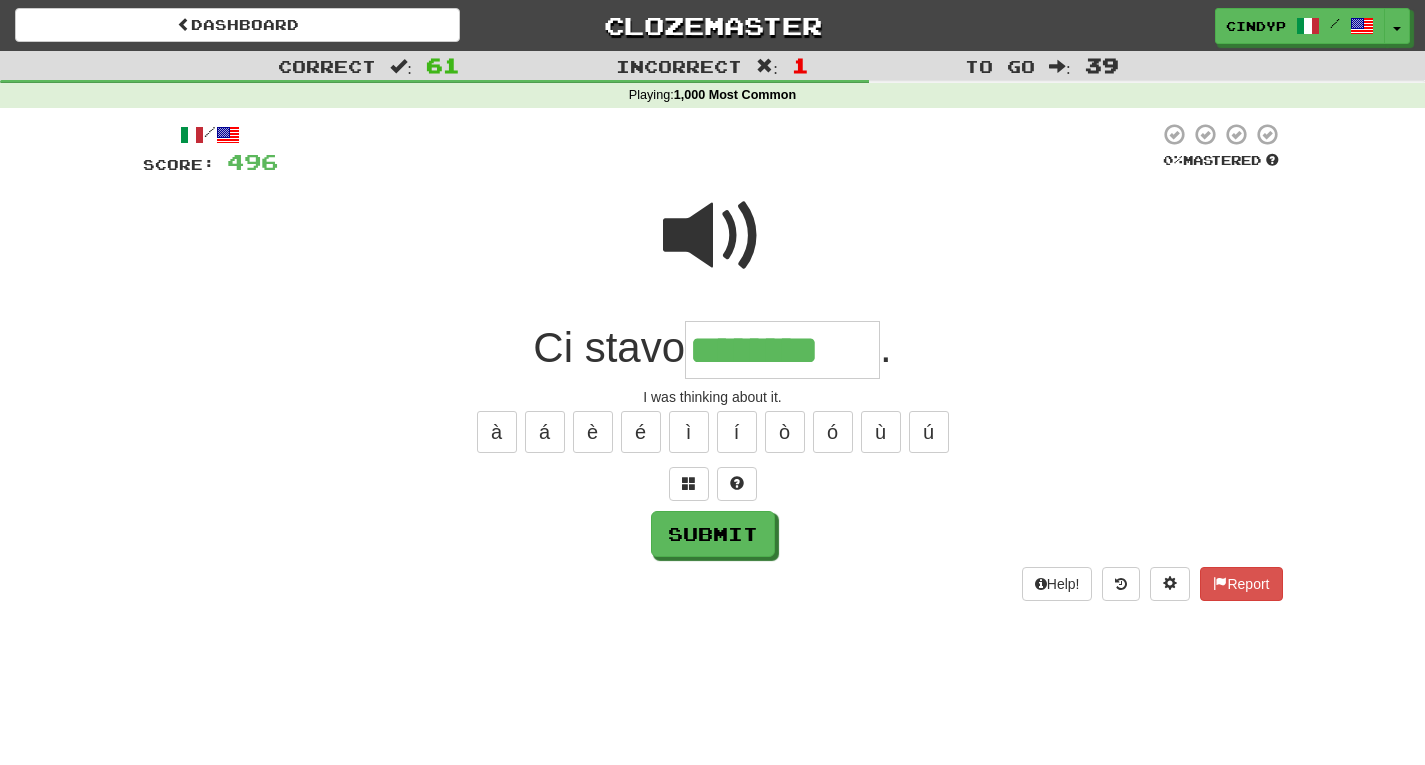 type on "********" 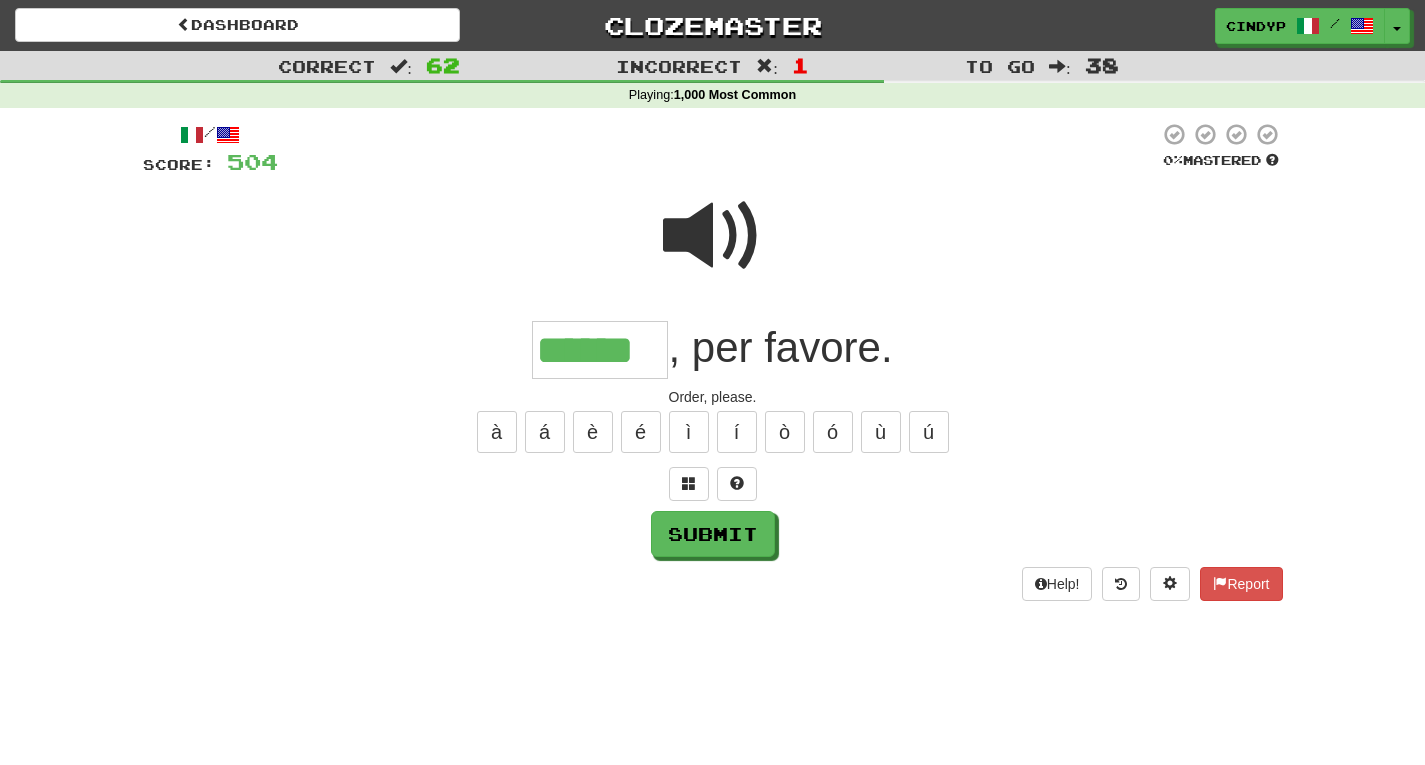 type on "******" 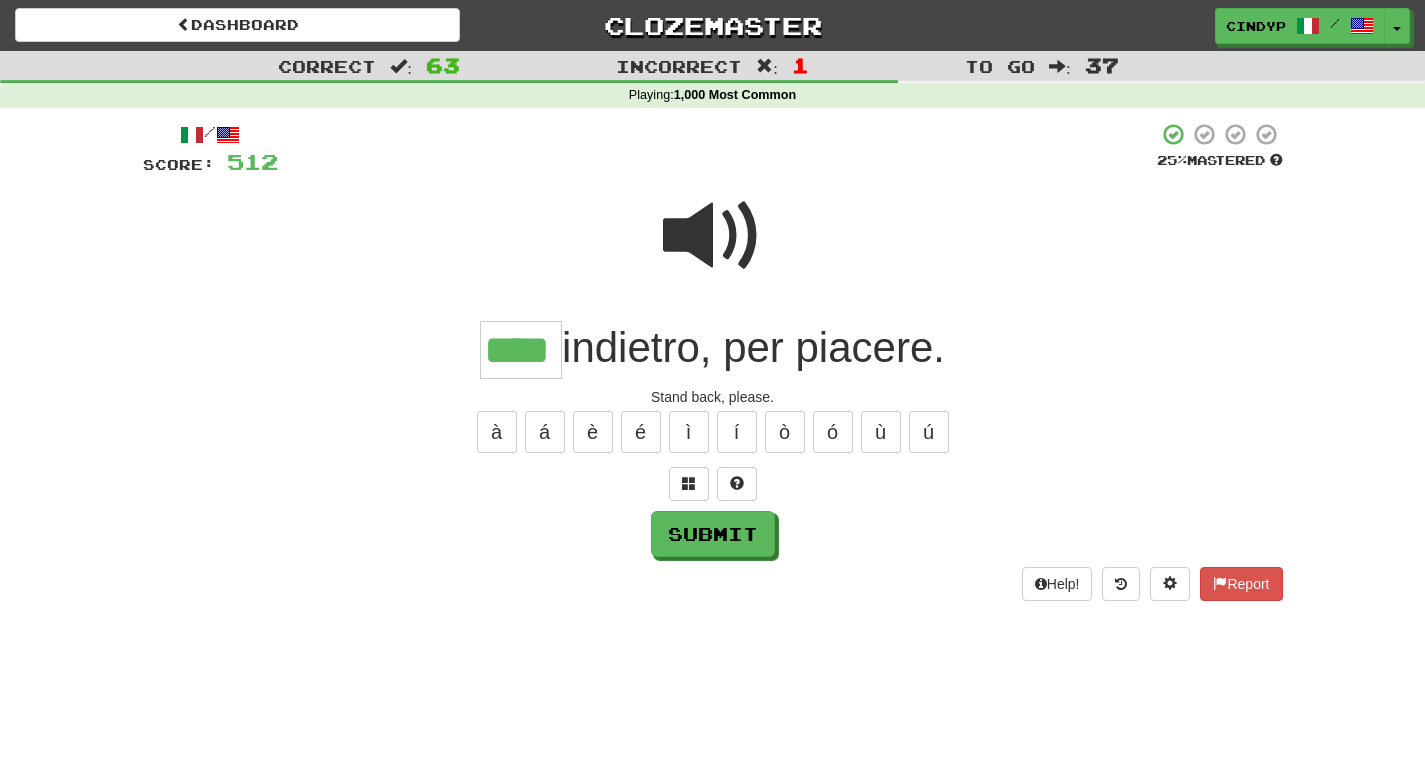 type on "****" 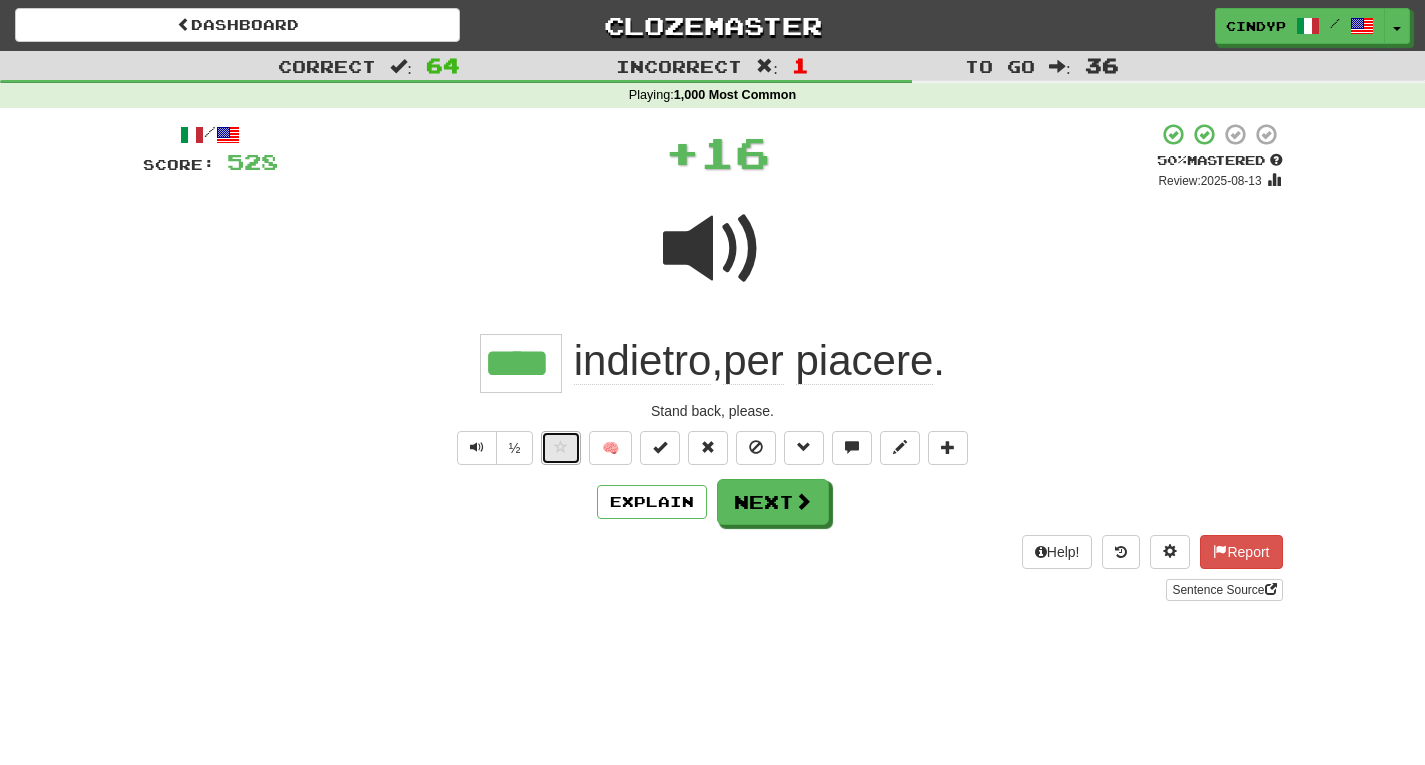 click at bounding box center (561, 447) 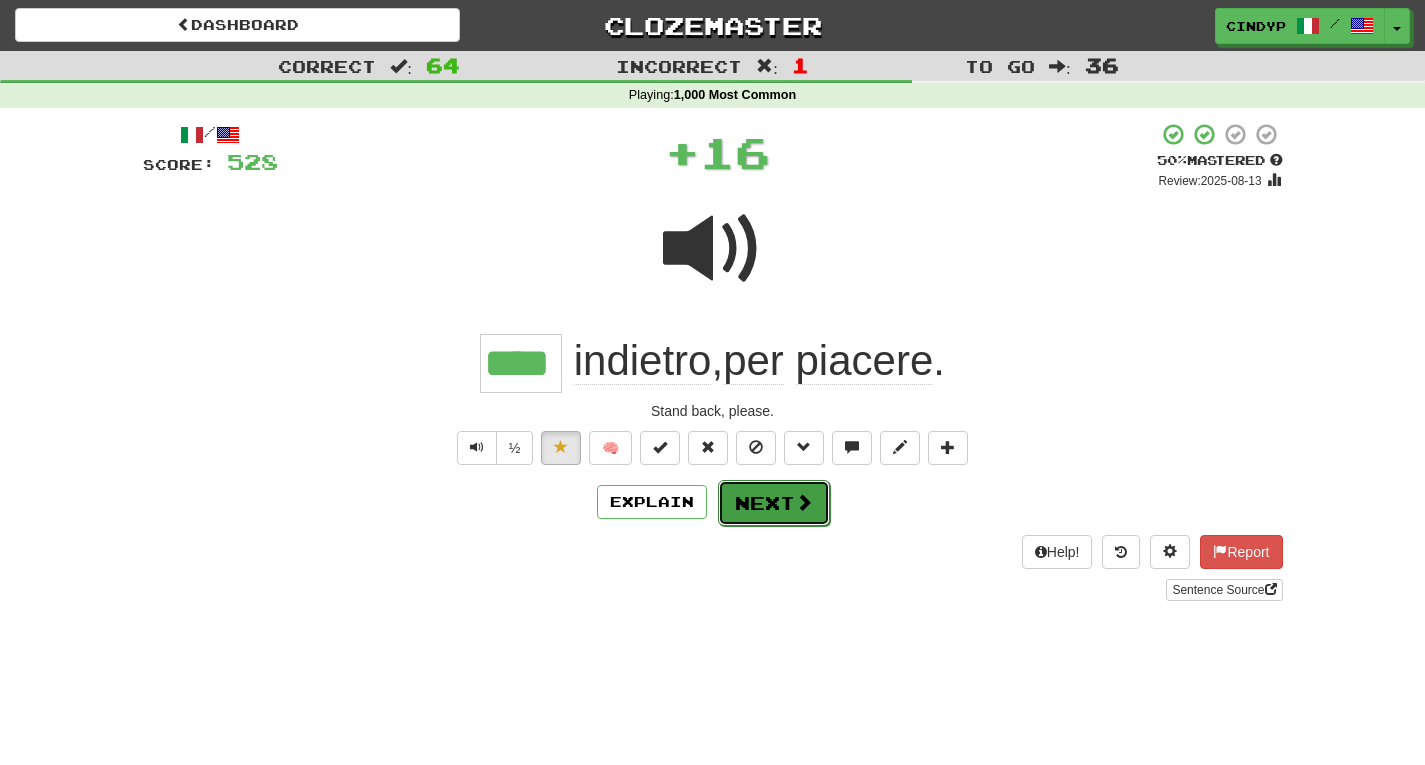 click on "Next" at bounding box center (774, 503) 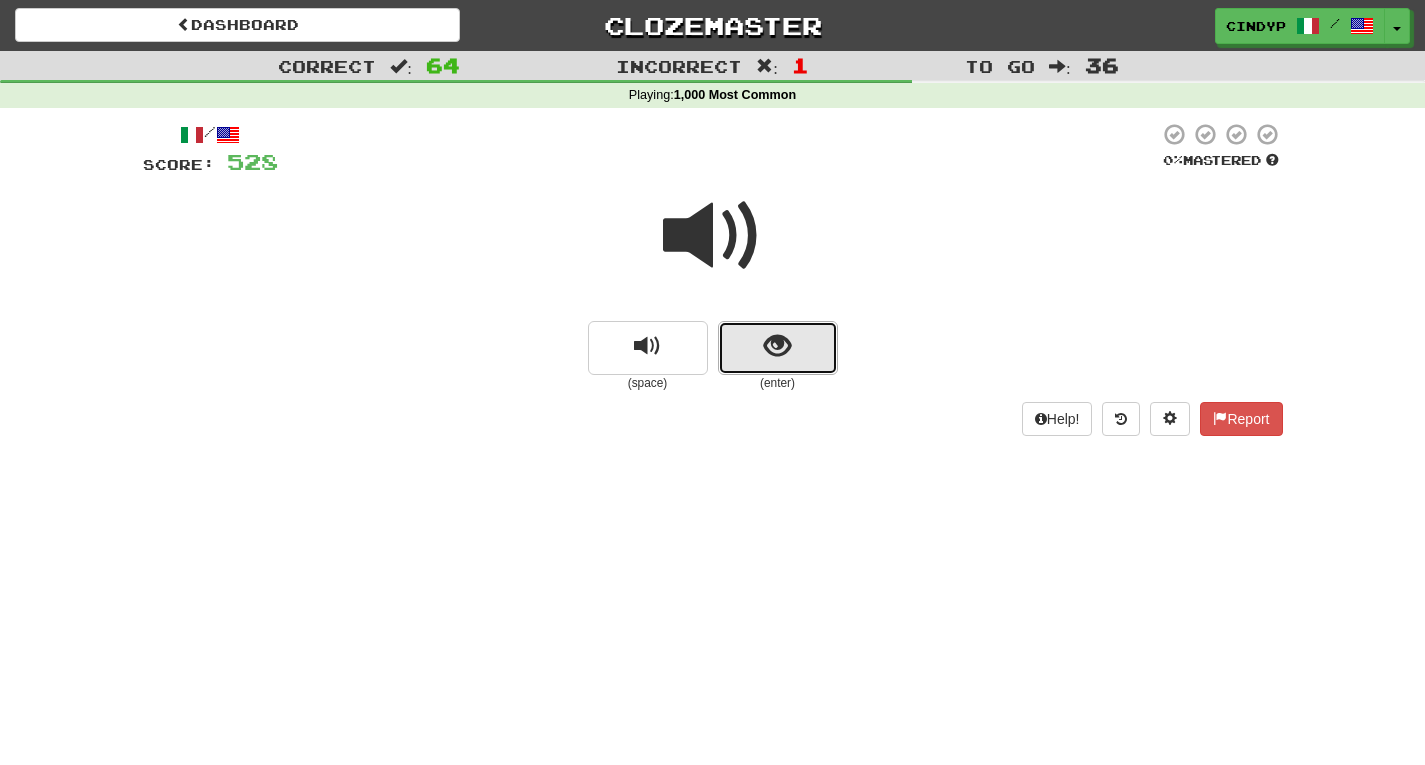 click at bounding box center [778, 348] 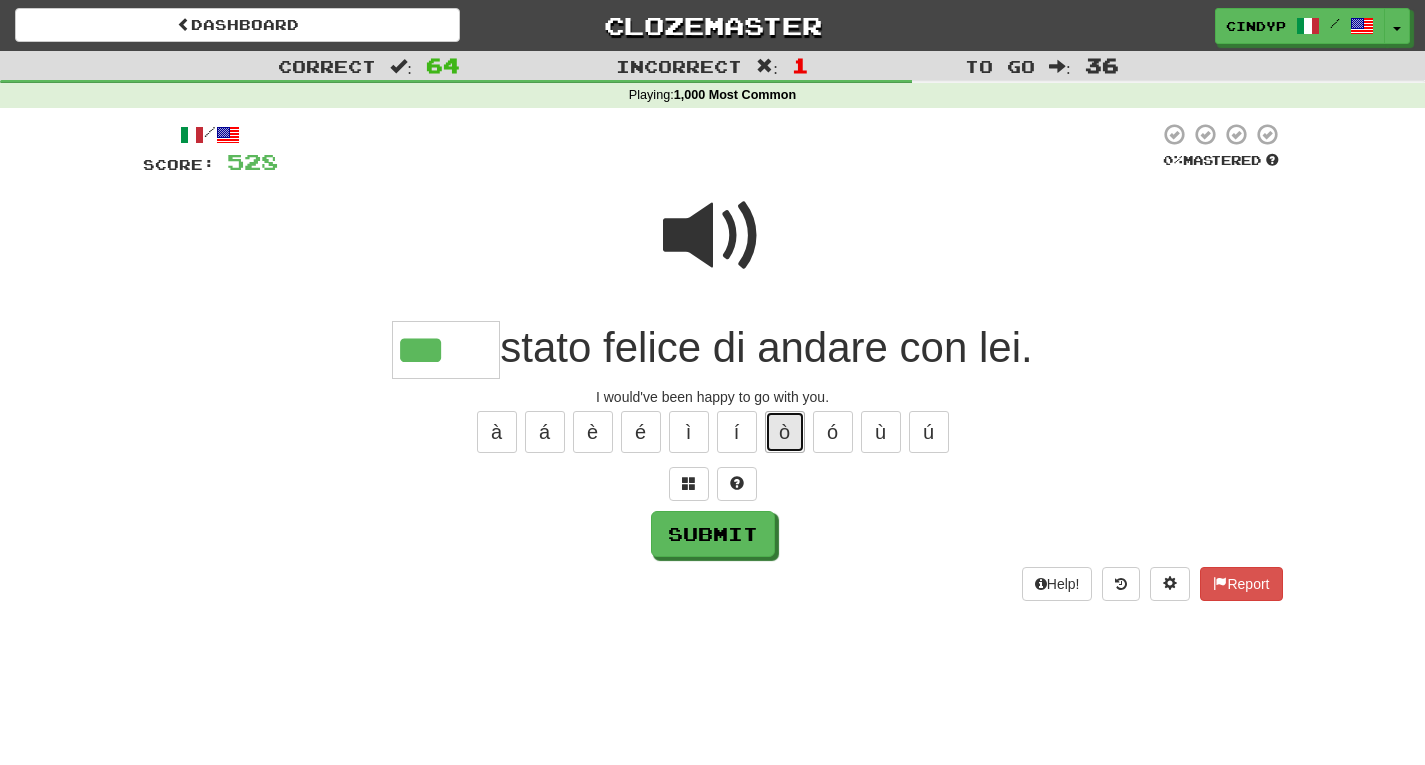 click on "ò" at bounding box center [785, 432] 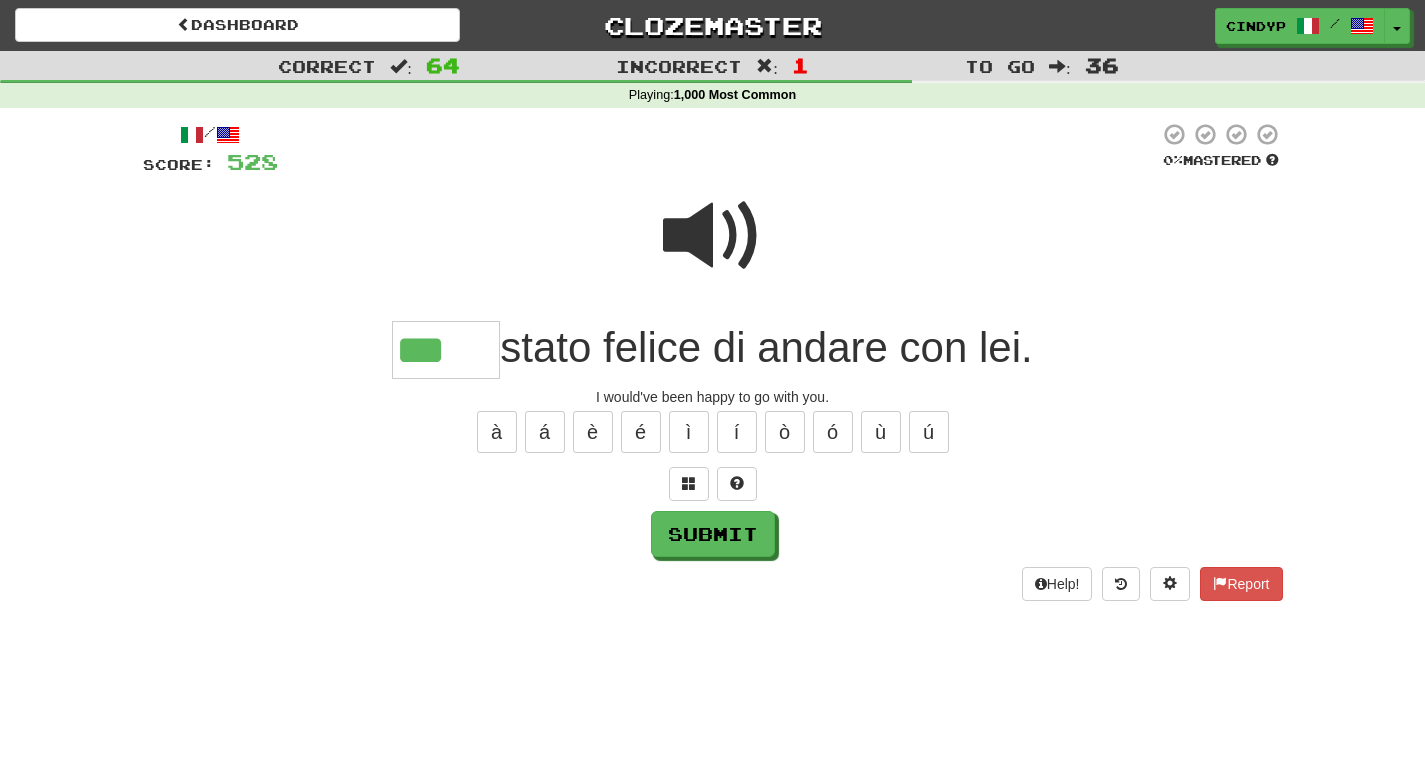 click at bounding box center [713, 236] 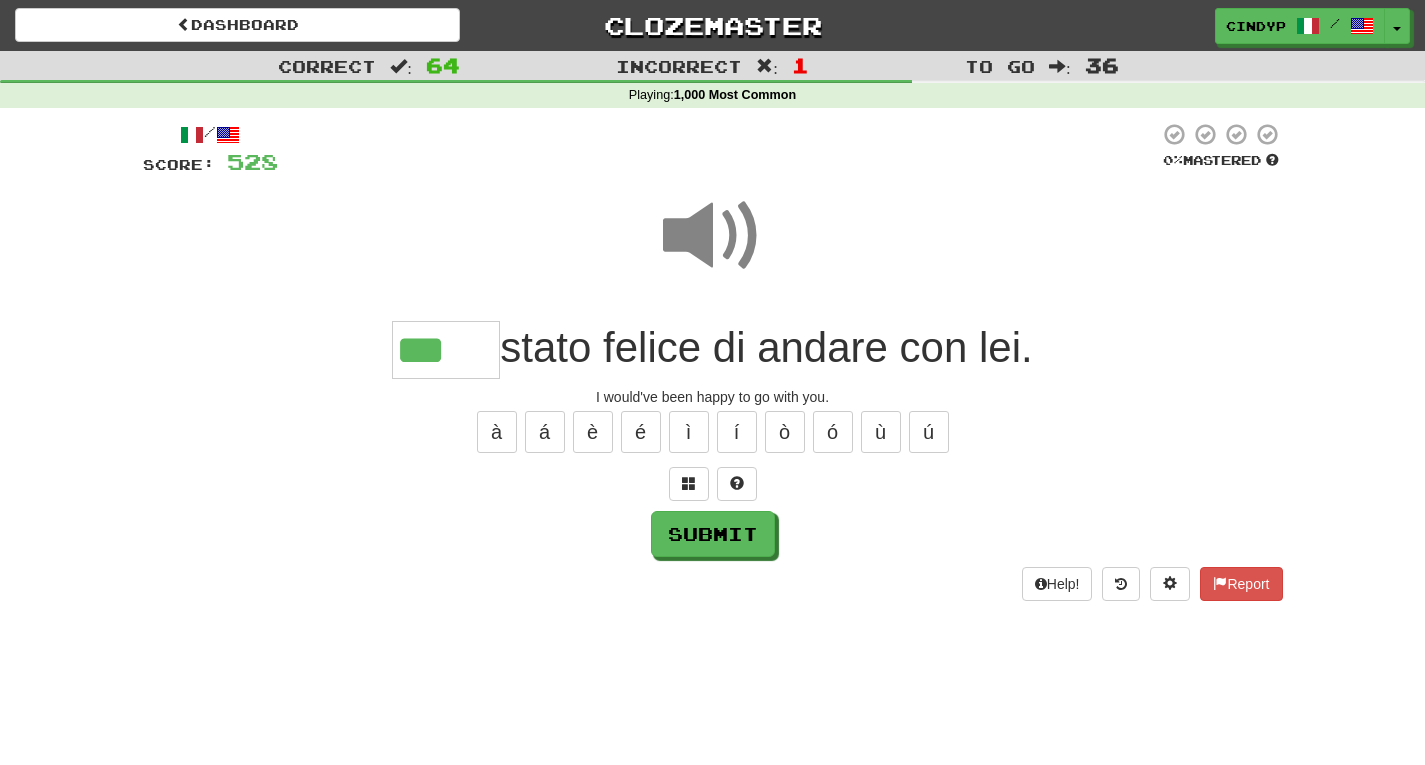 click on "***" at bounding box center [446, 350] 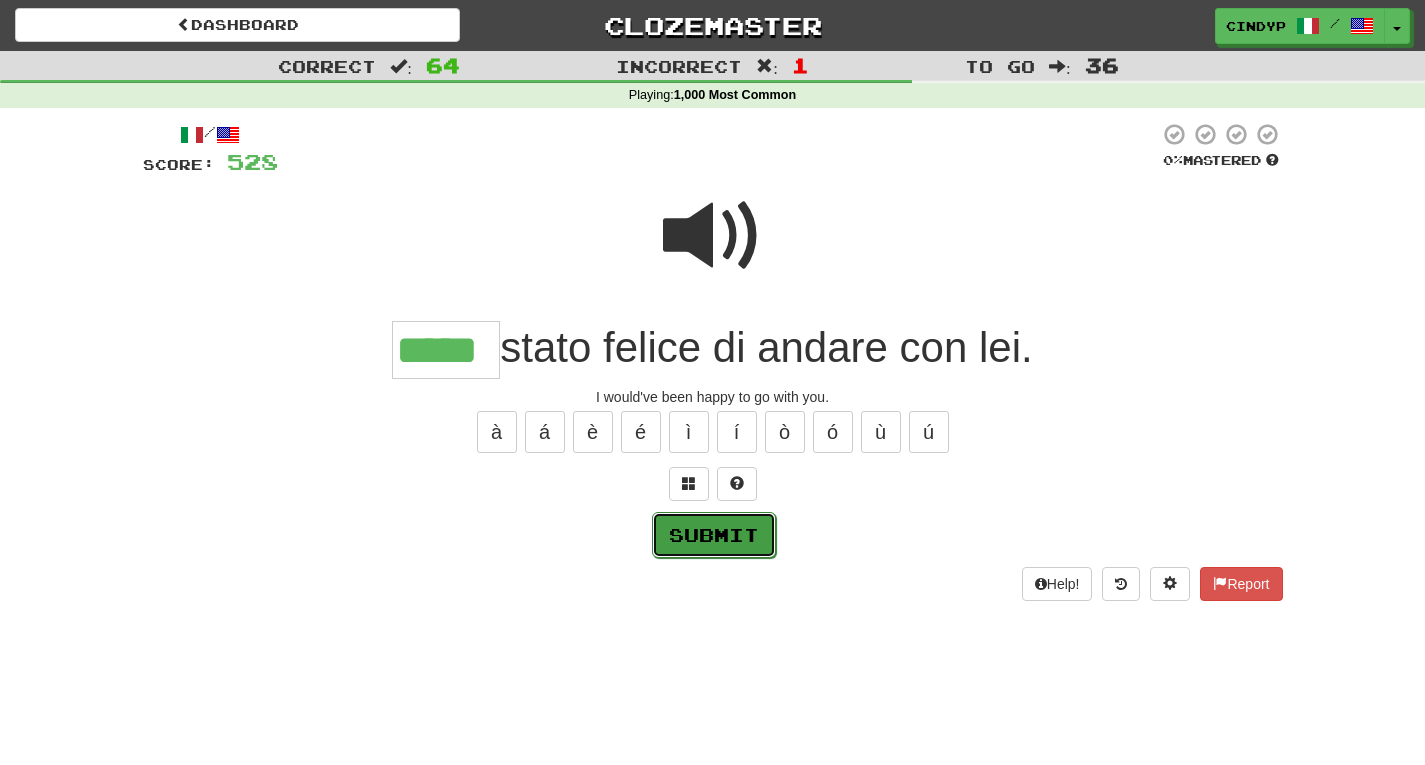 click on "Submit" at bounding box center [714, 535] 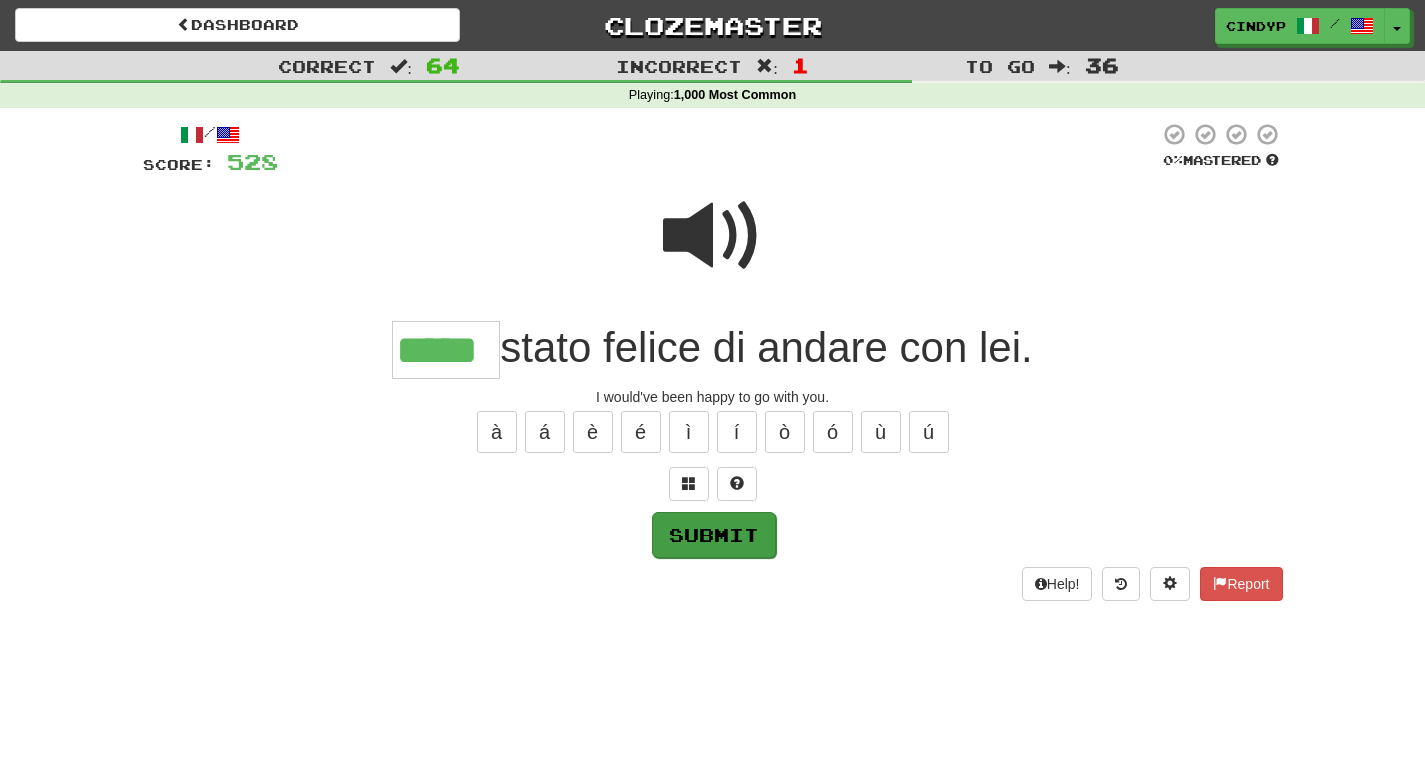 type on "*****" 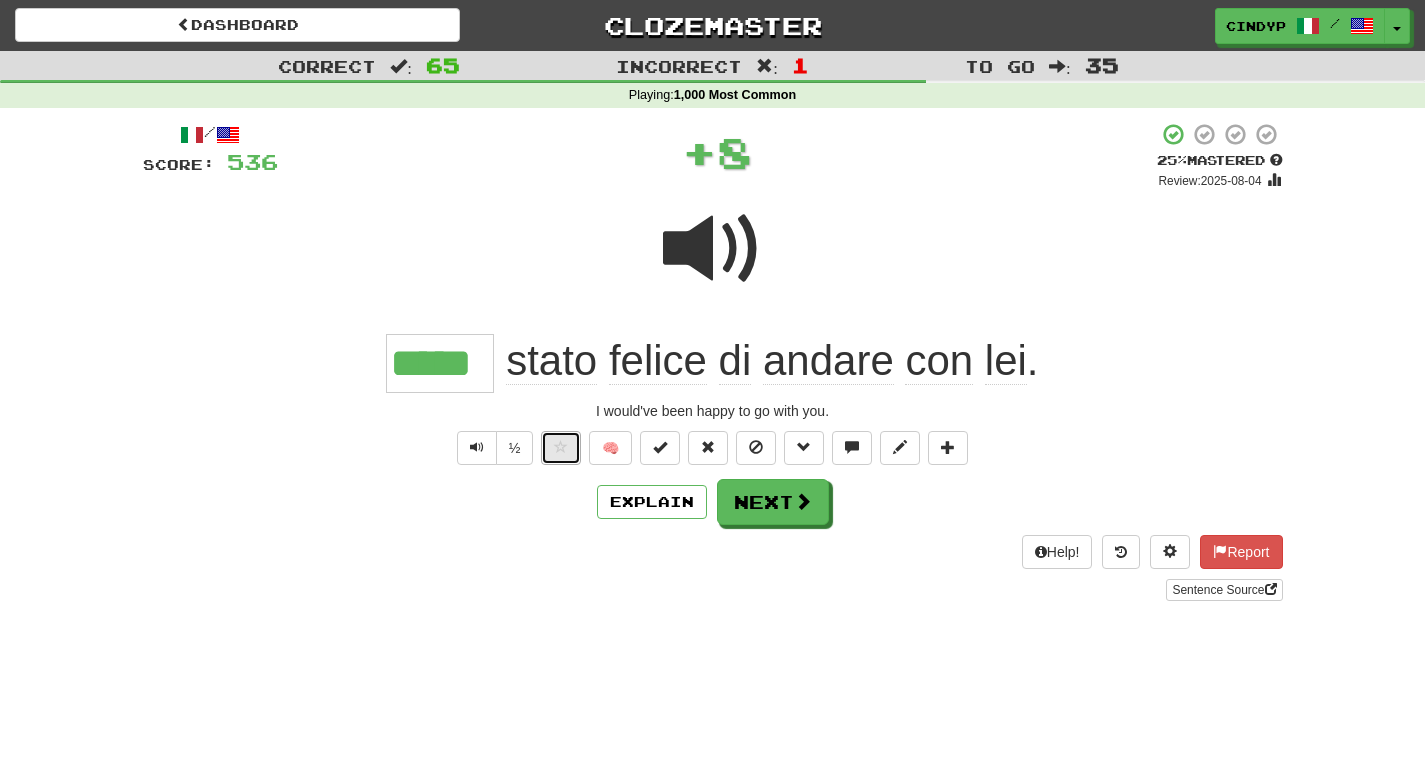 click at bounding box center (561, 447) 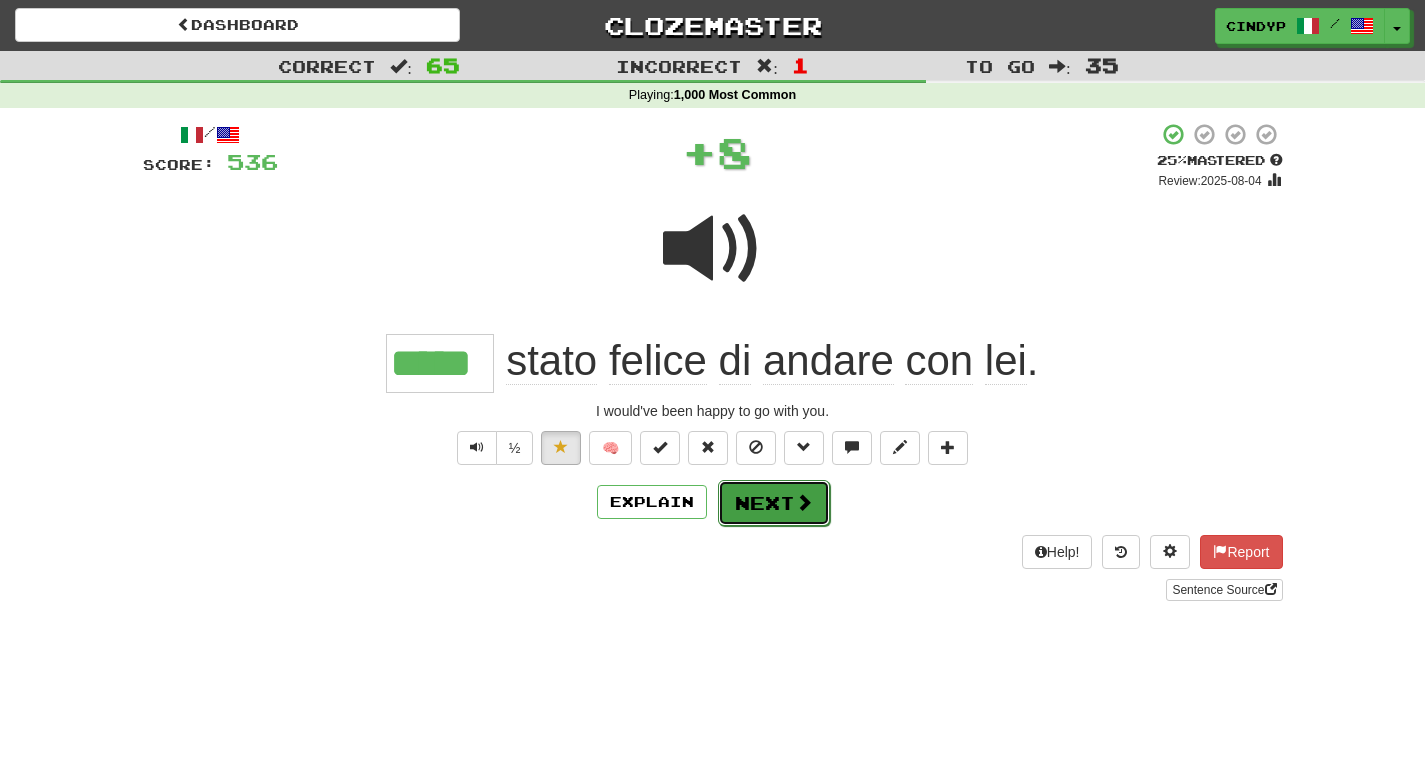 click on "Next" at bounding box center (774, 503) 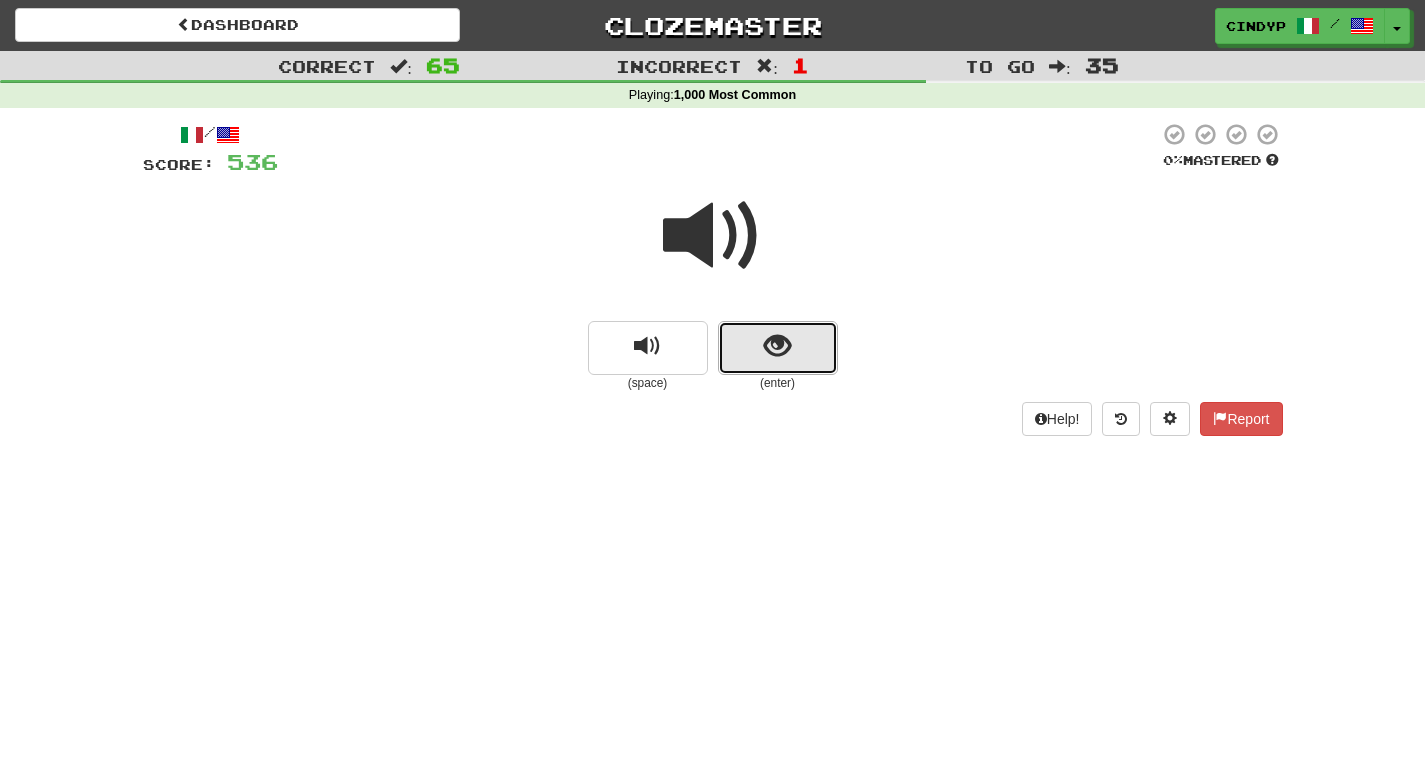click at bounding box center (778, 348) 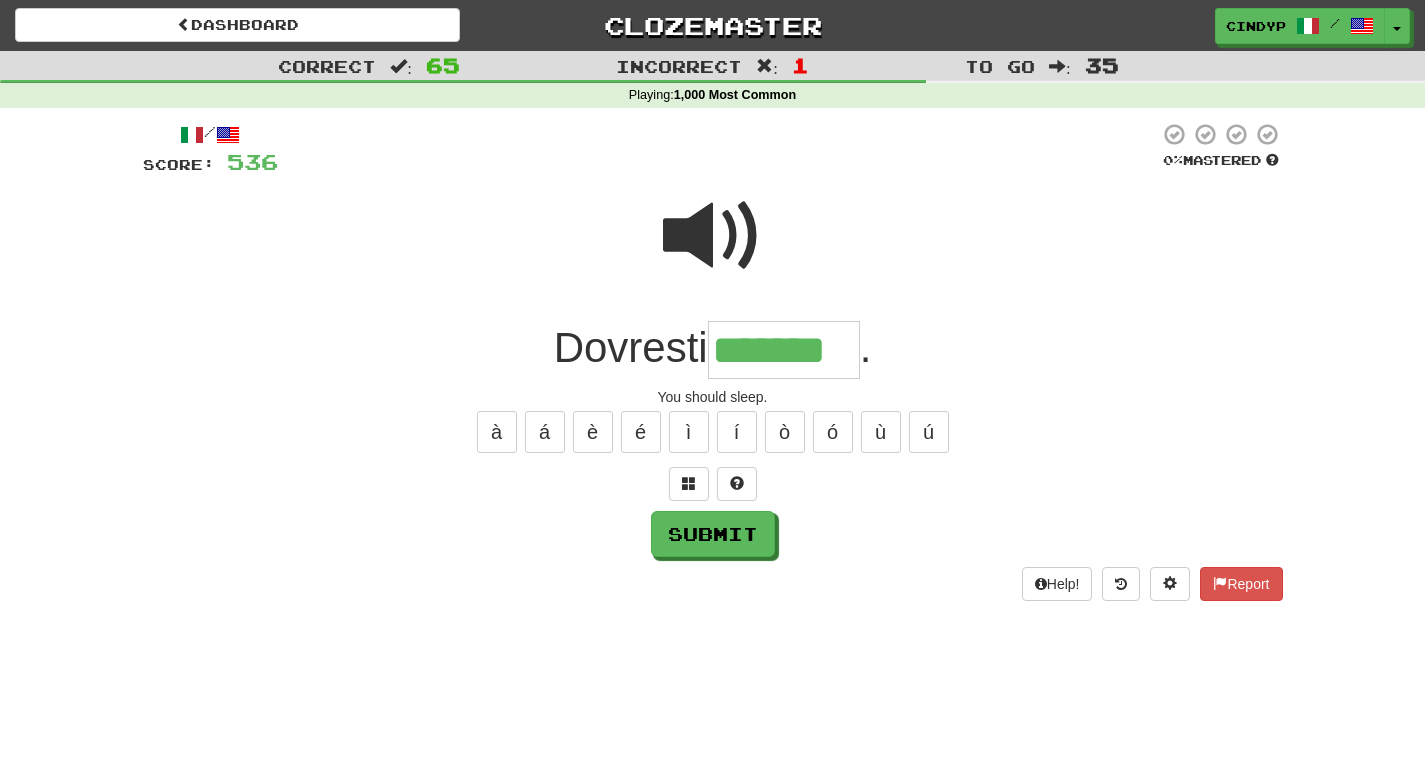 type on "*******" 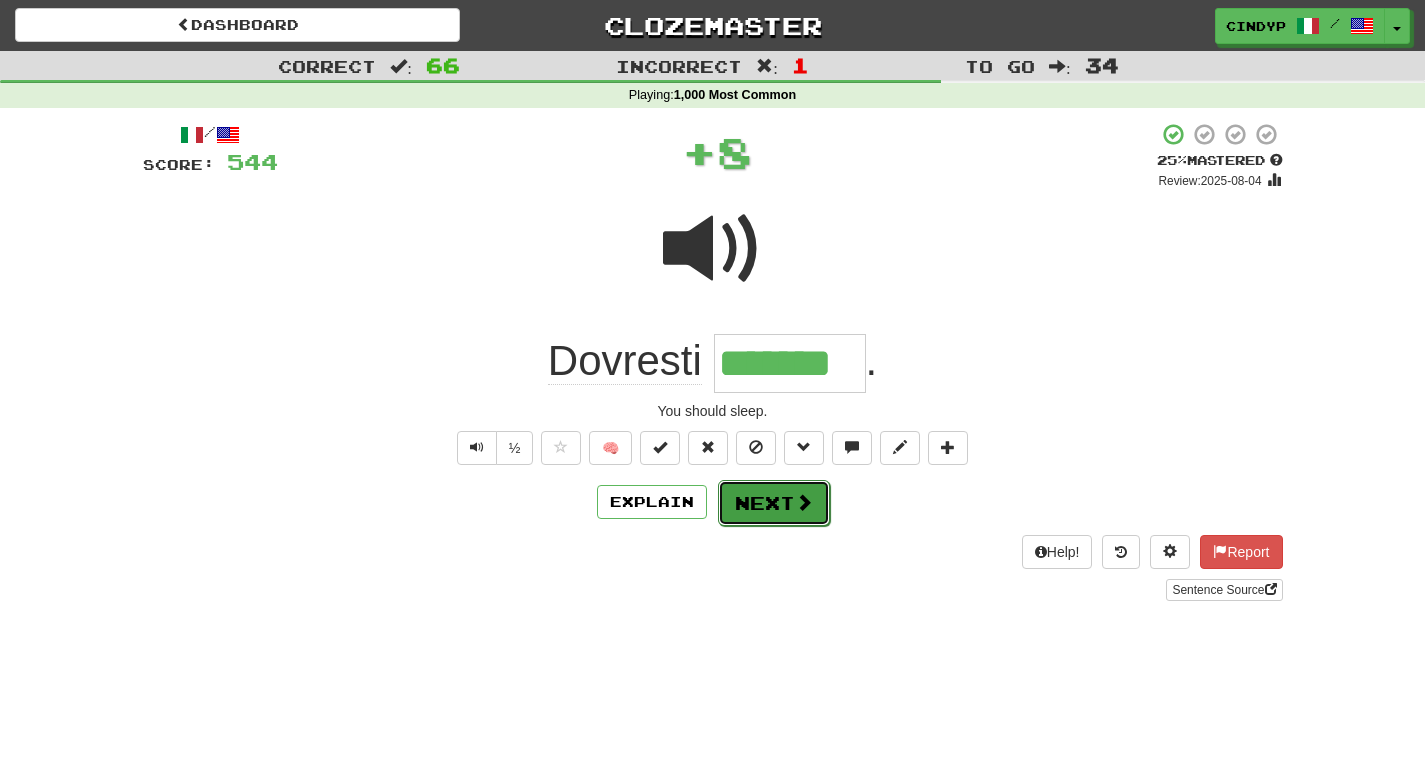 click on "Next" at bounding box center [774, 503] 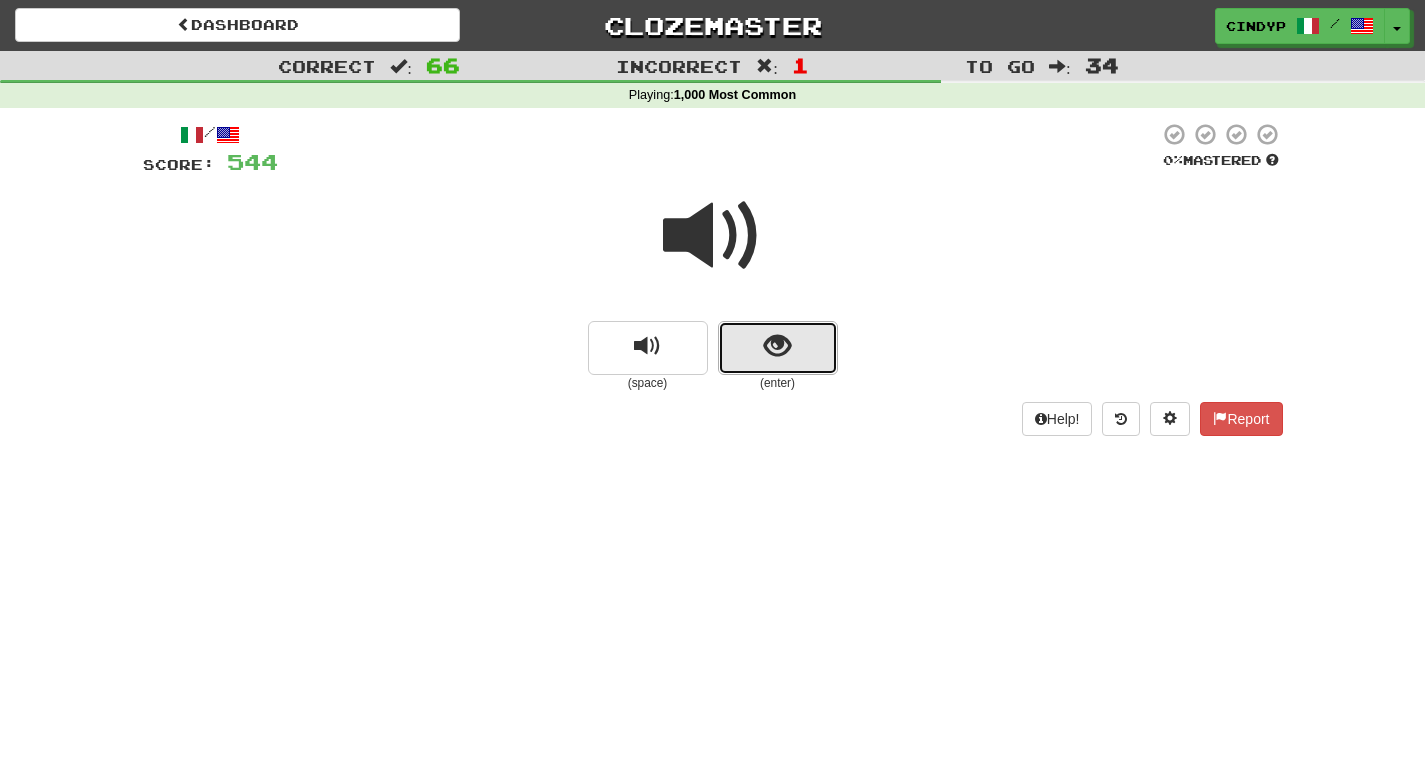 click at bounding box center [778, 348] 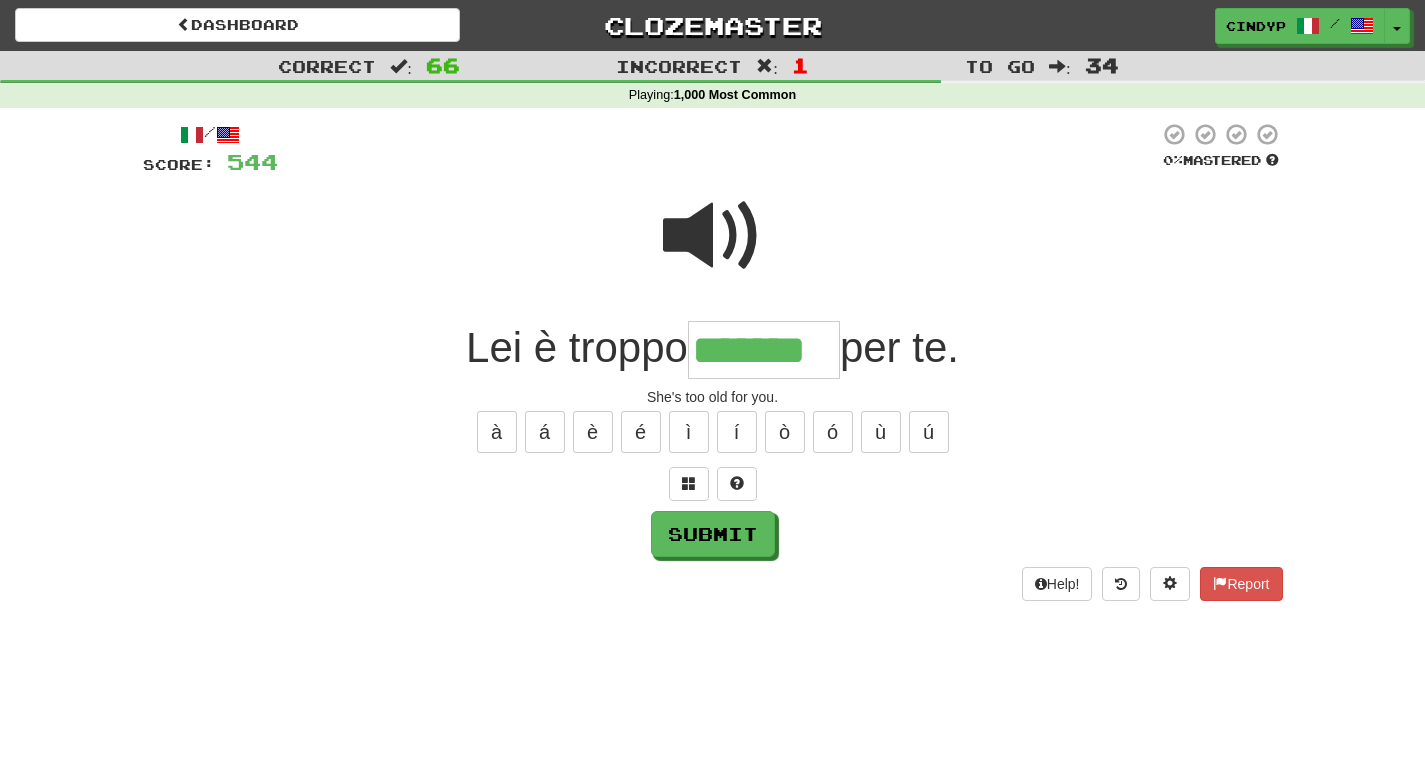 type on "*******" 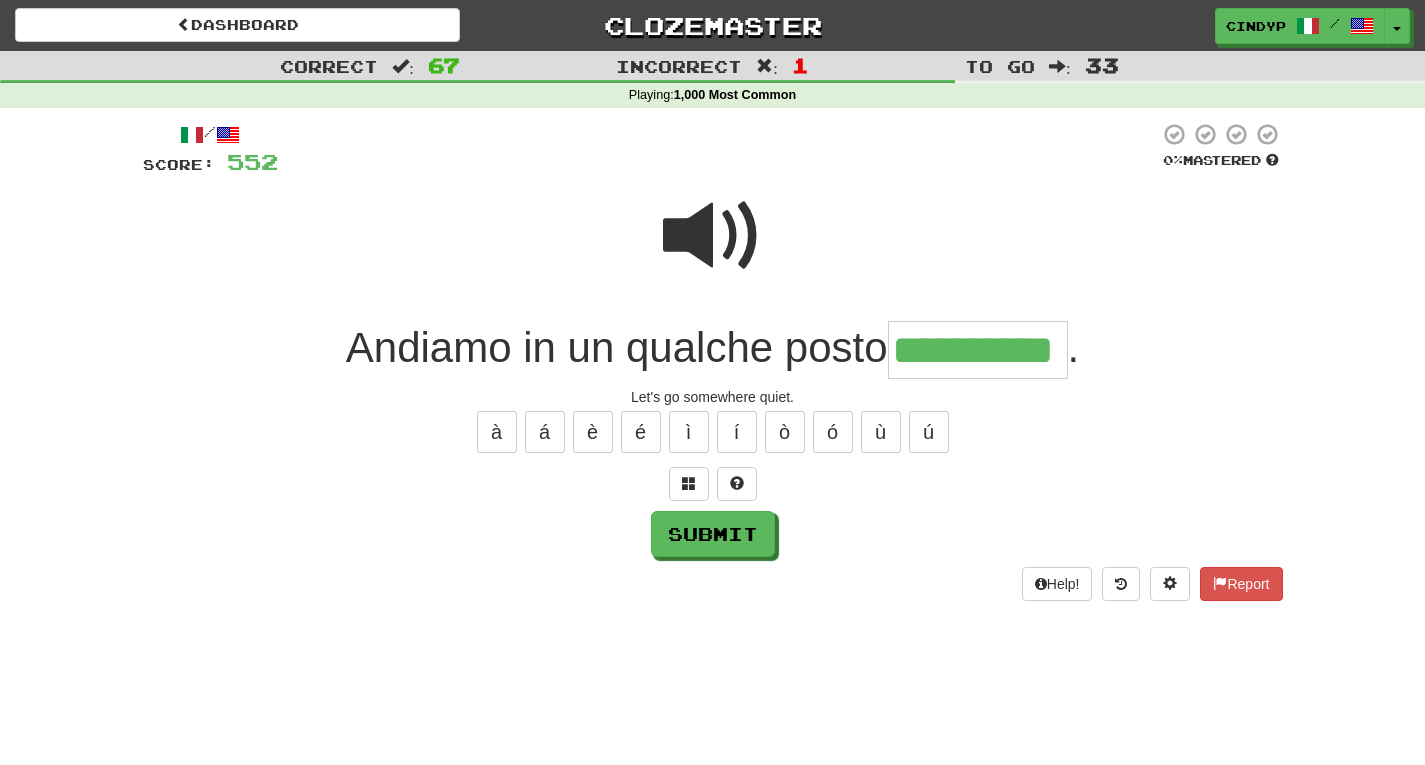 type on "**********" 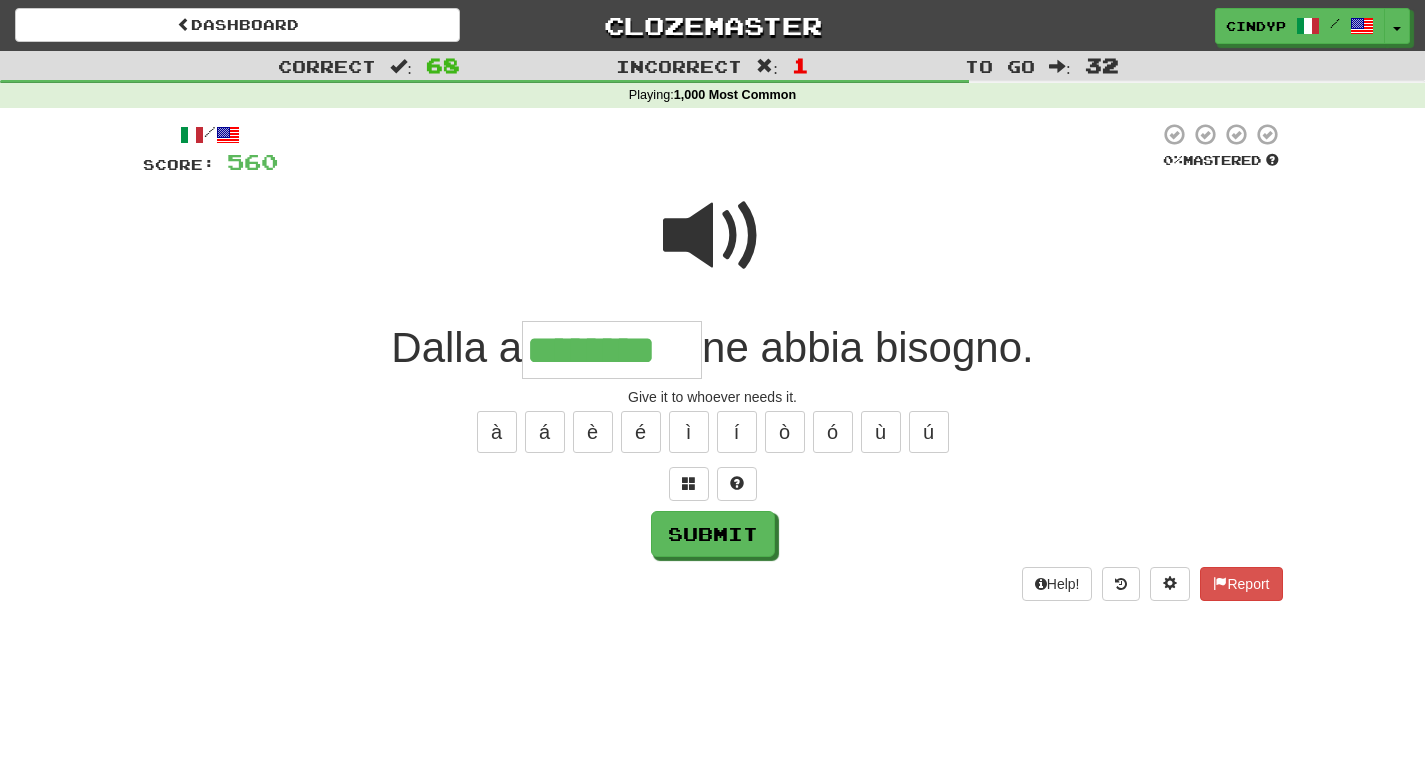 type on "********" 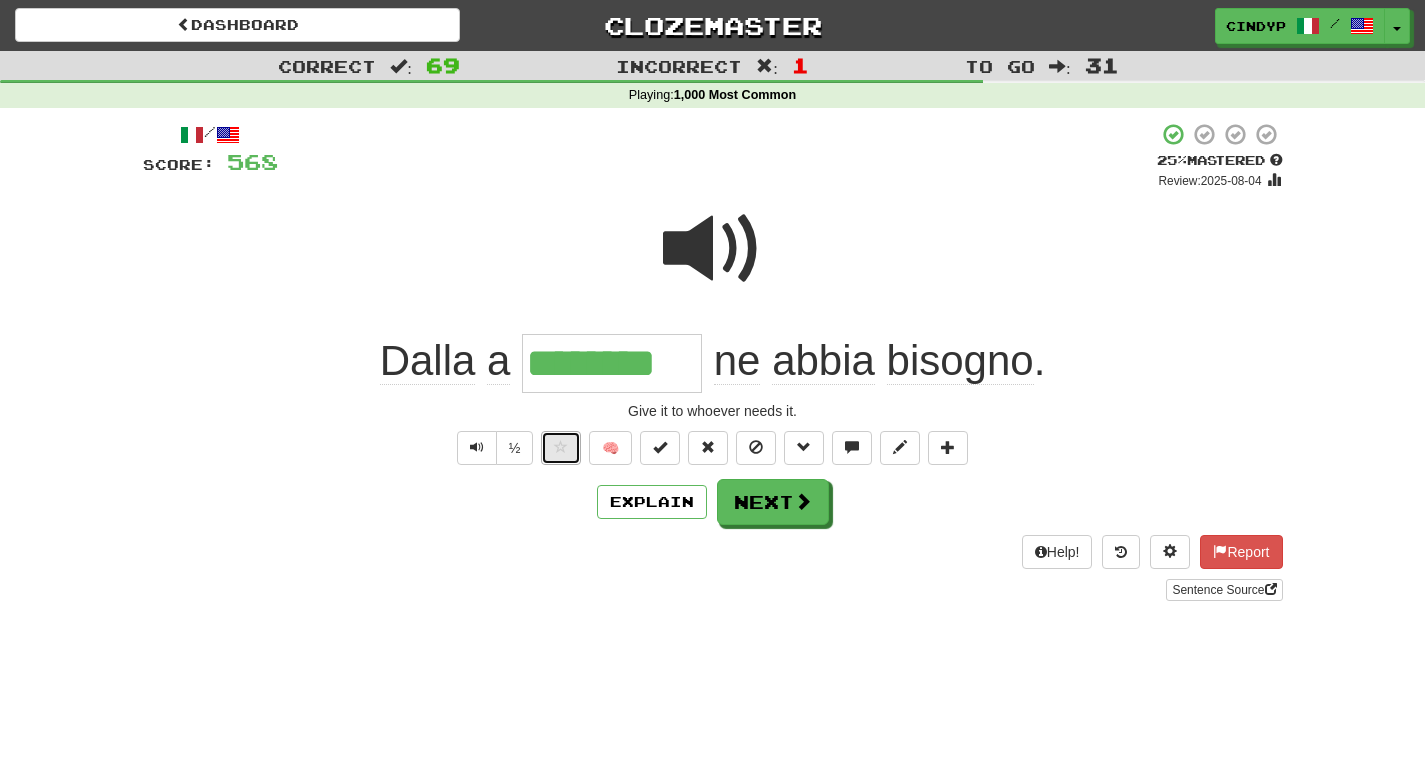 click at bounding box center (561, 448) 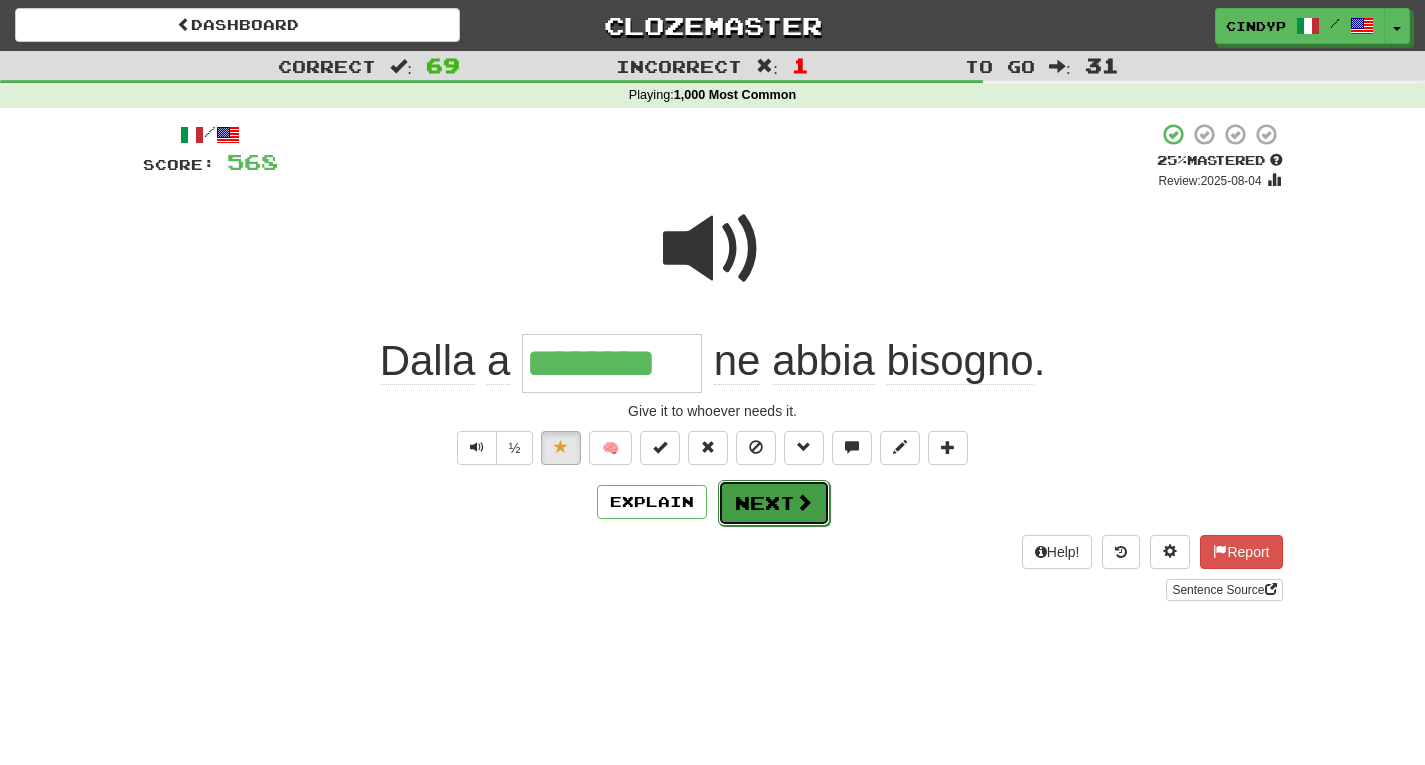 click on "Next" at bounding box center [774, 503] 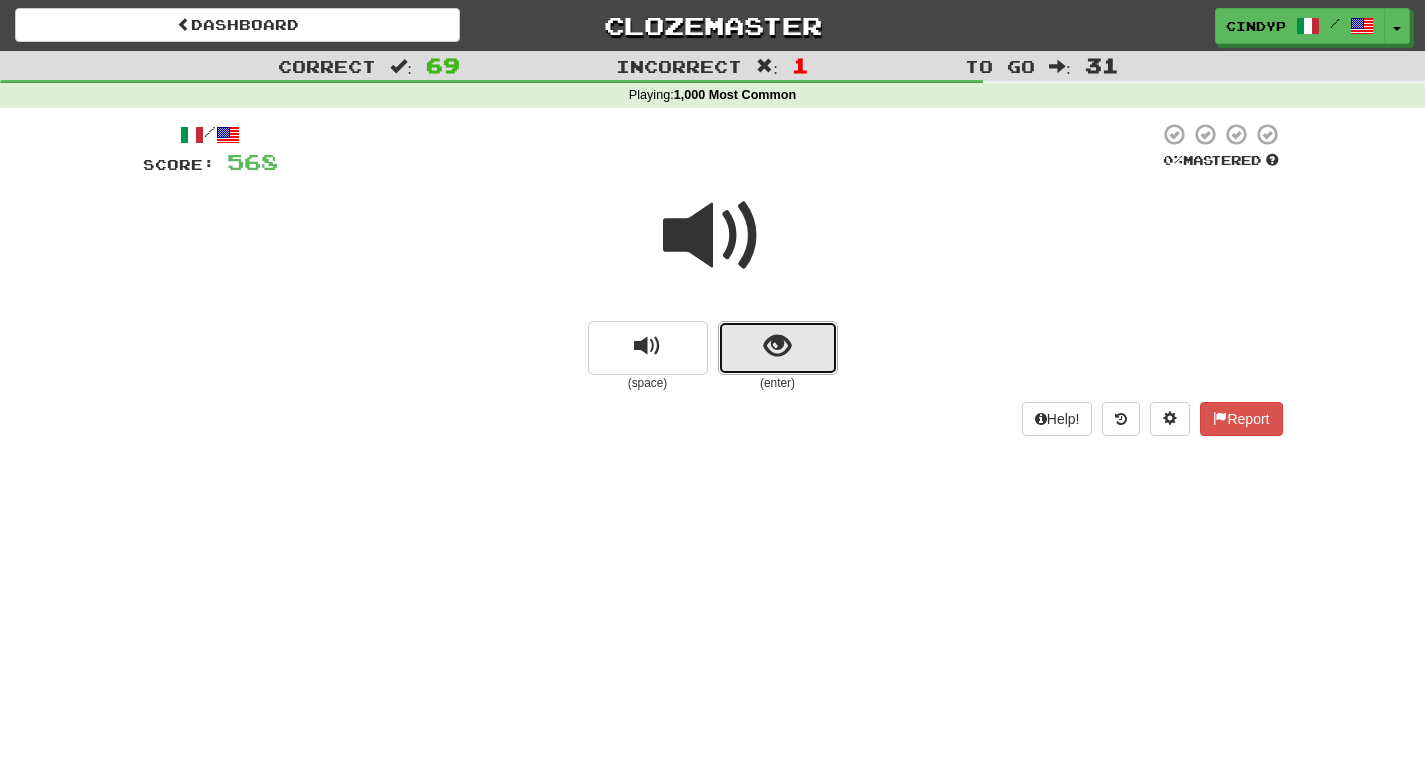 click at bounding box center (778, 348) 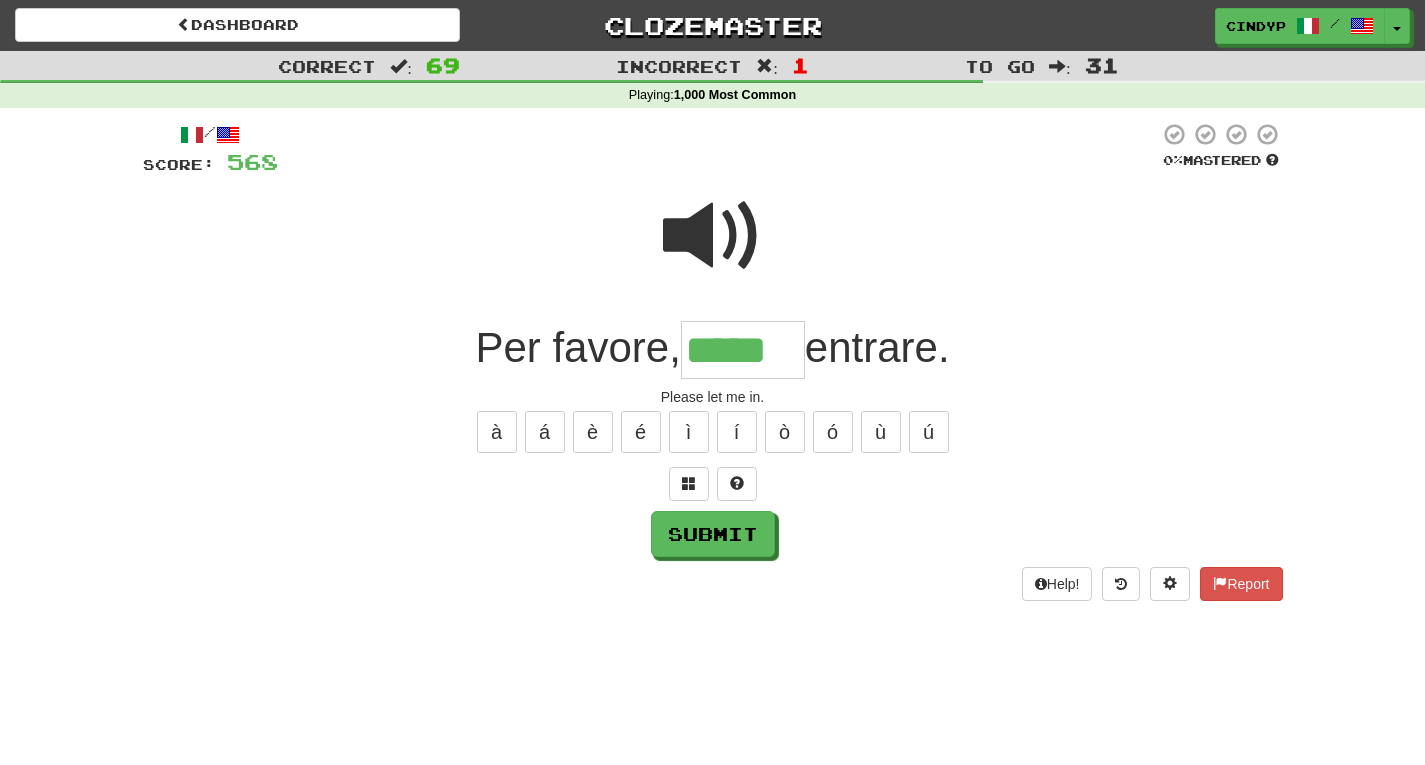 type on "*****" 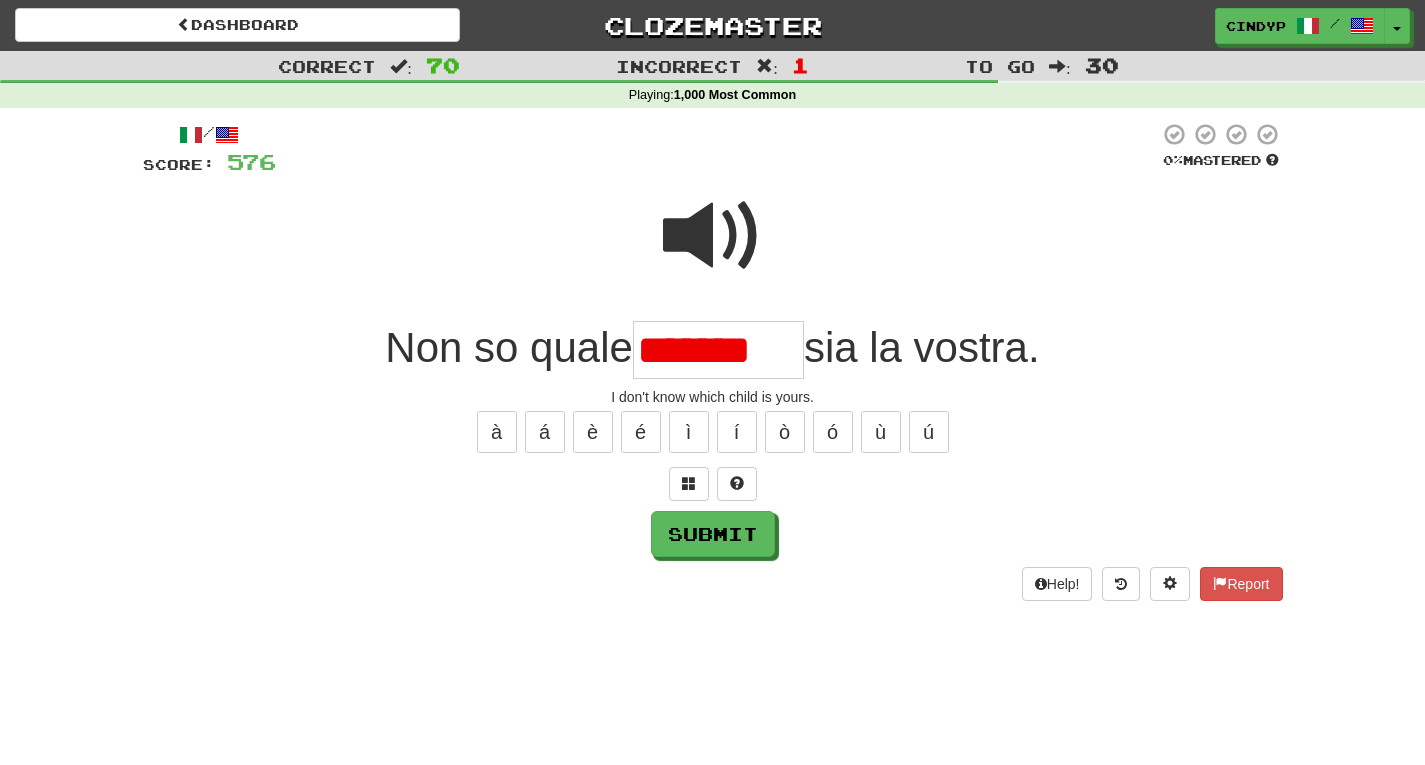 scroll, scrollTop: 0, scrollLeft: 0, axis: both 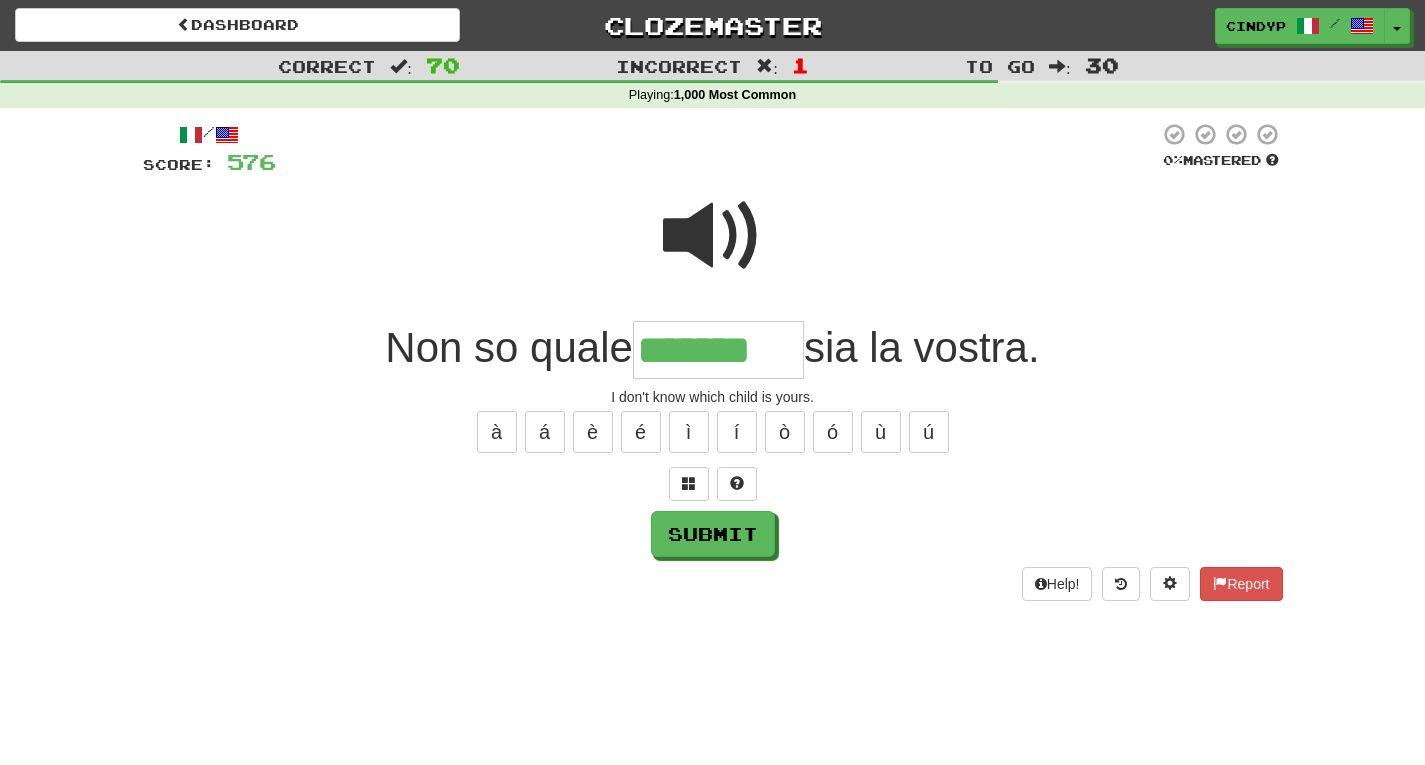 type on "*******" 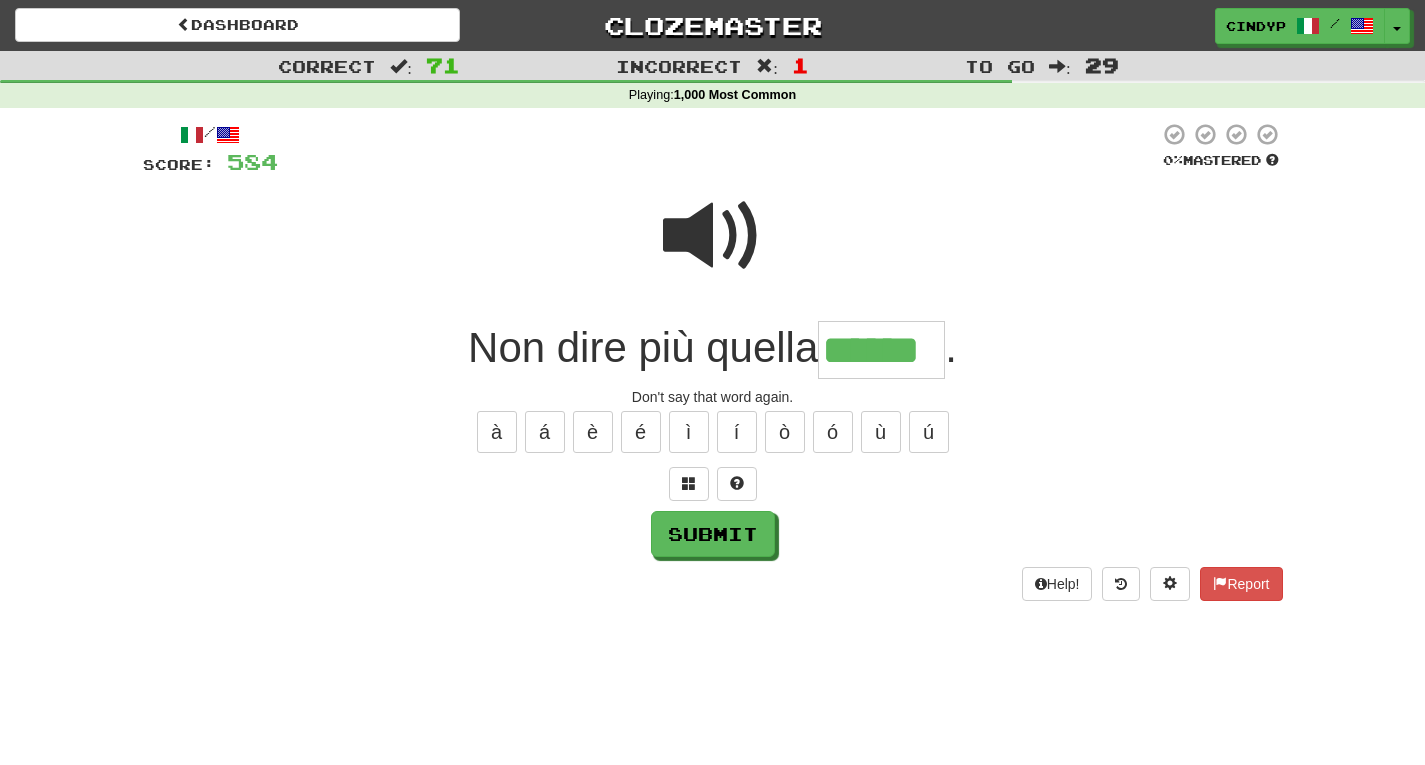 type on "******" 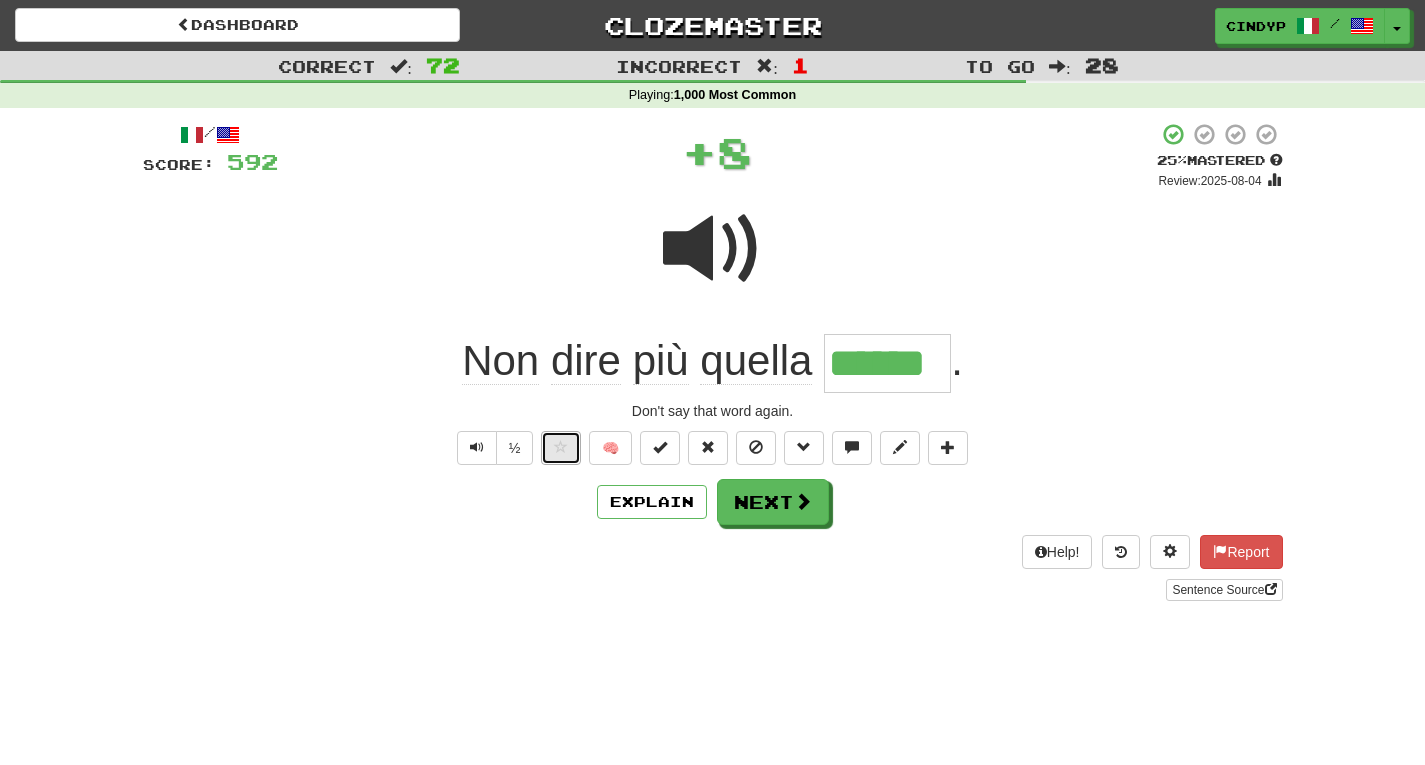 click at bounding box center (561, 448) 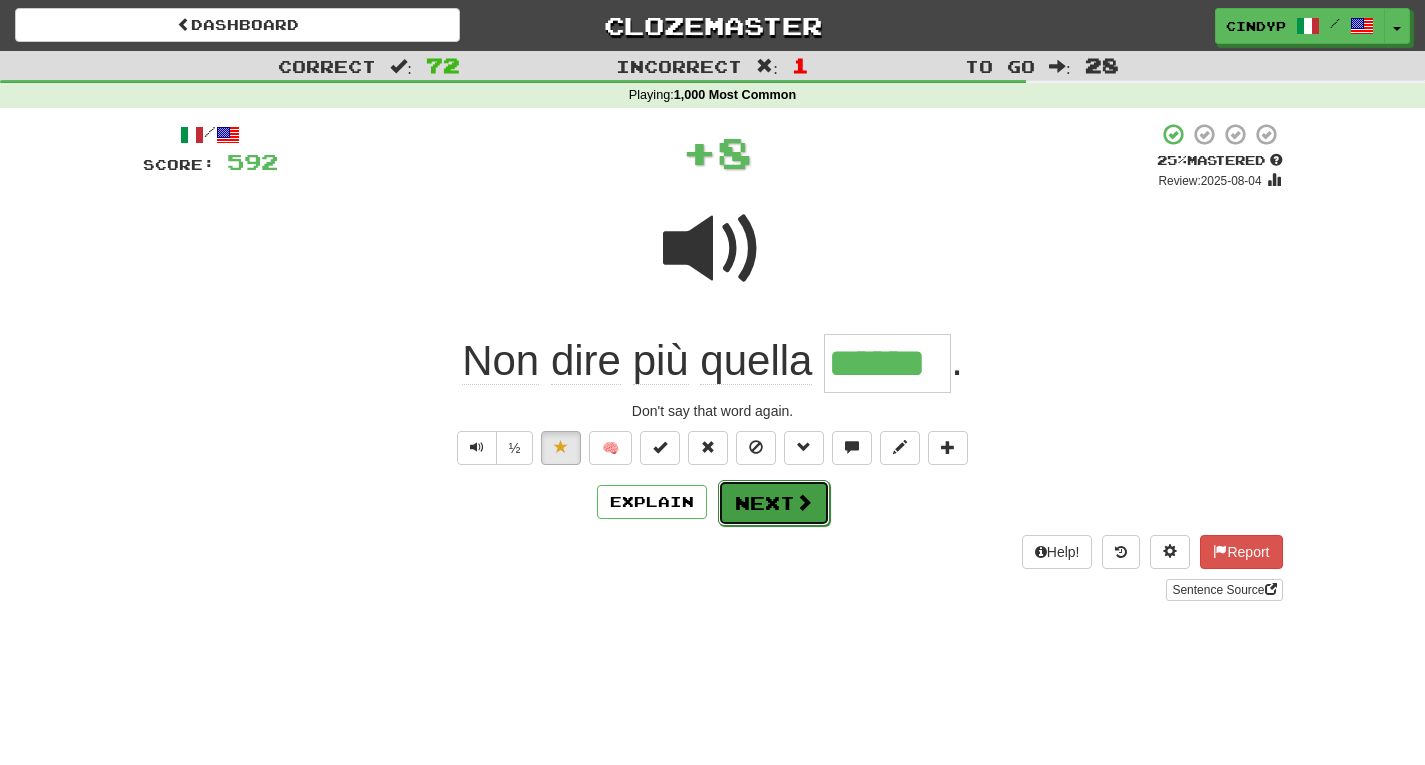 click on "Next" at bounding box center [774, 503] 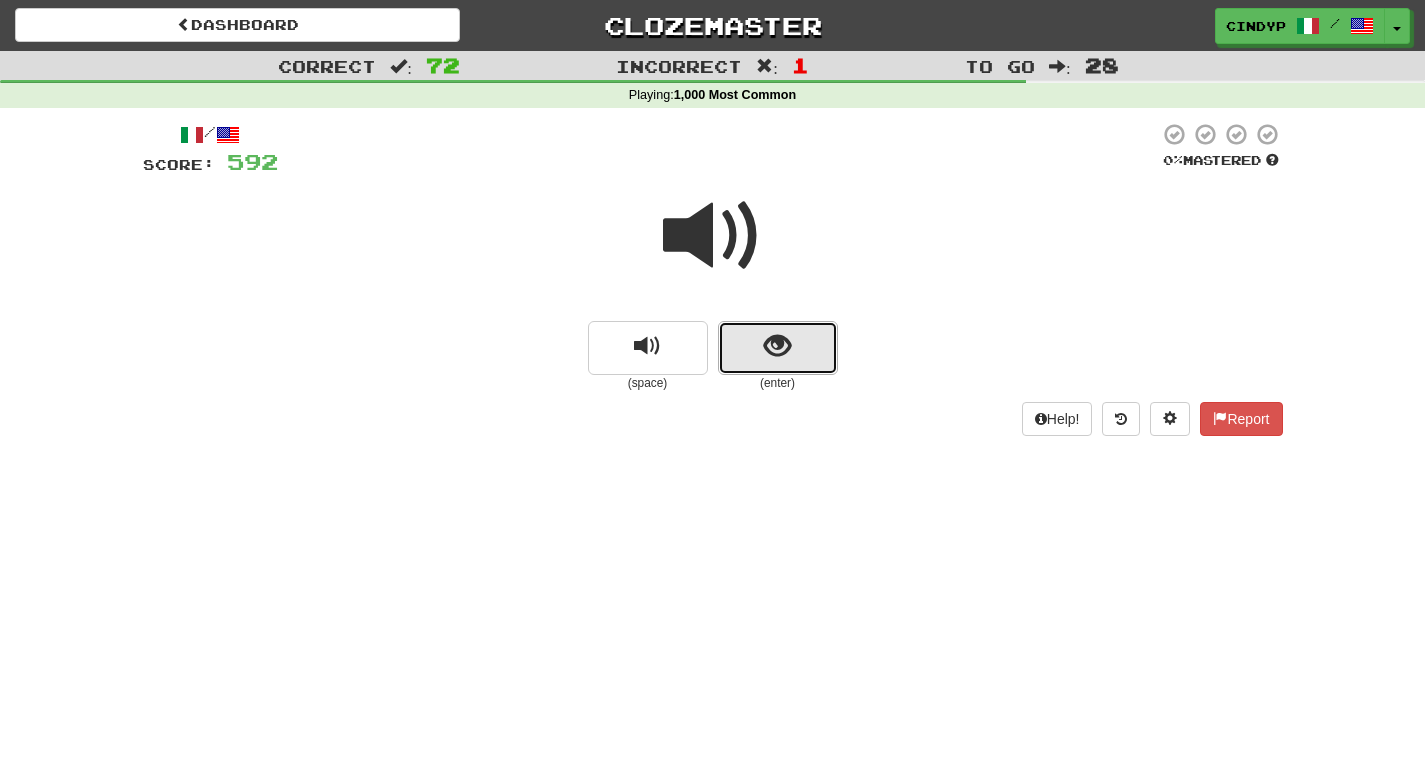 click at bounding box center (778, 348) 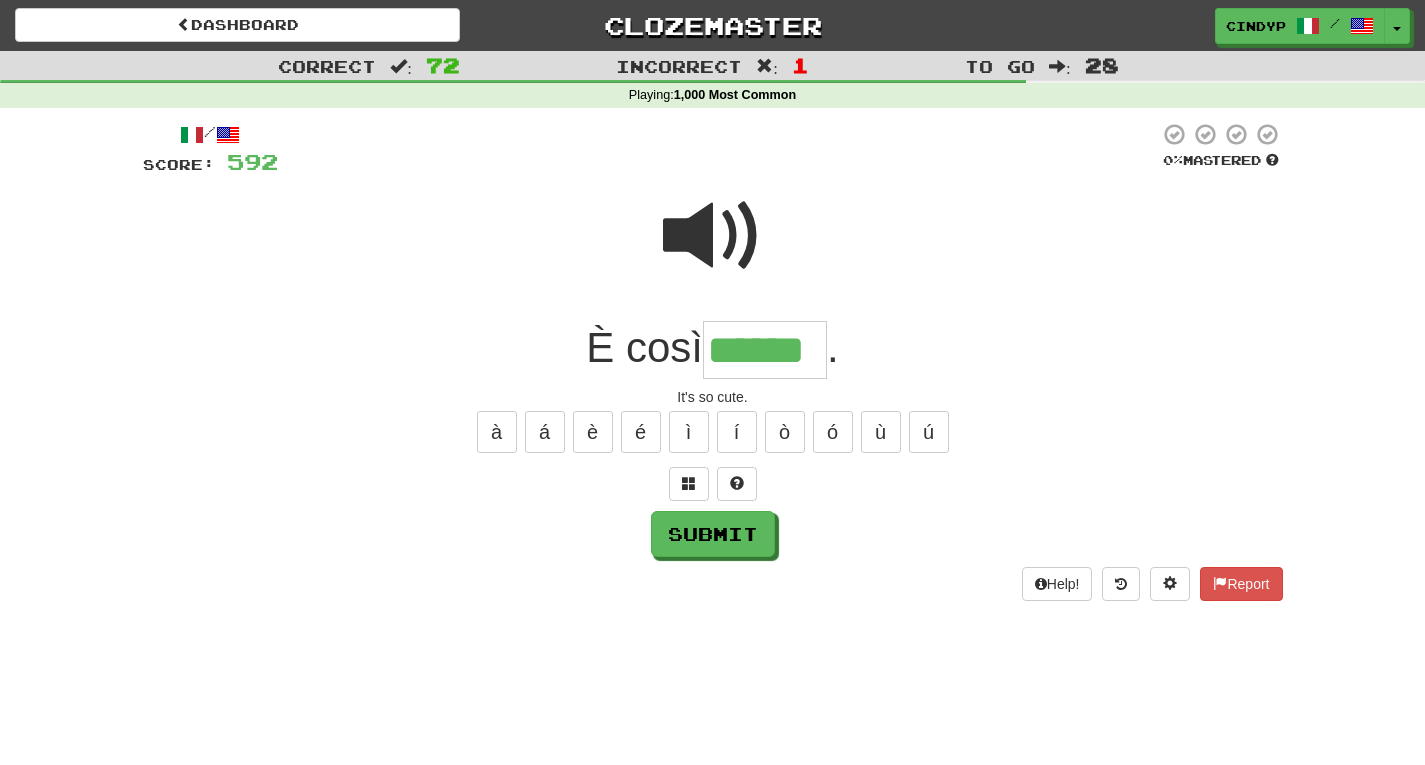 type on "******" 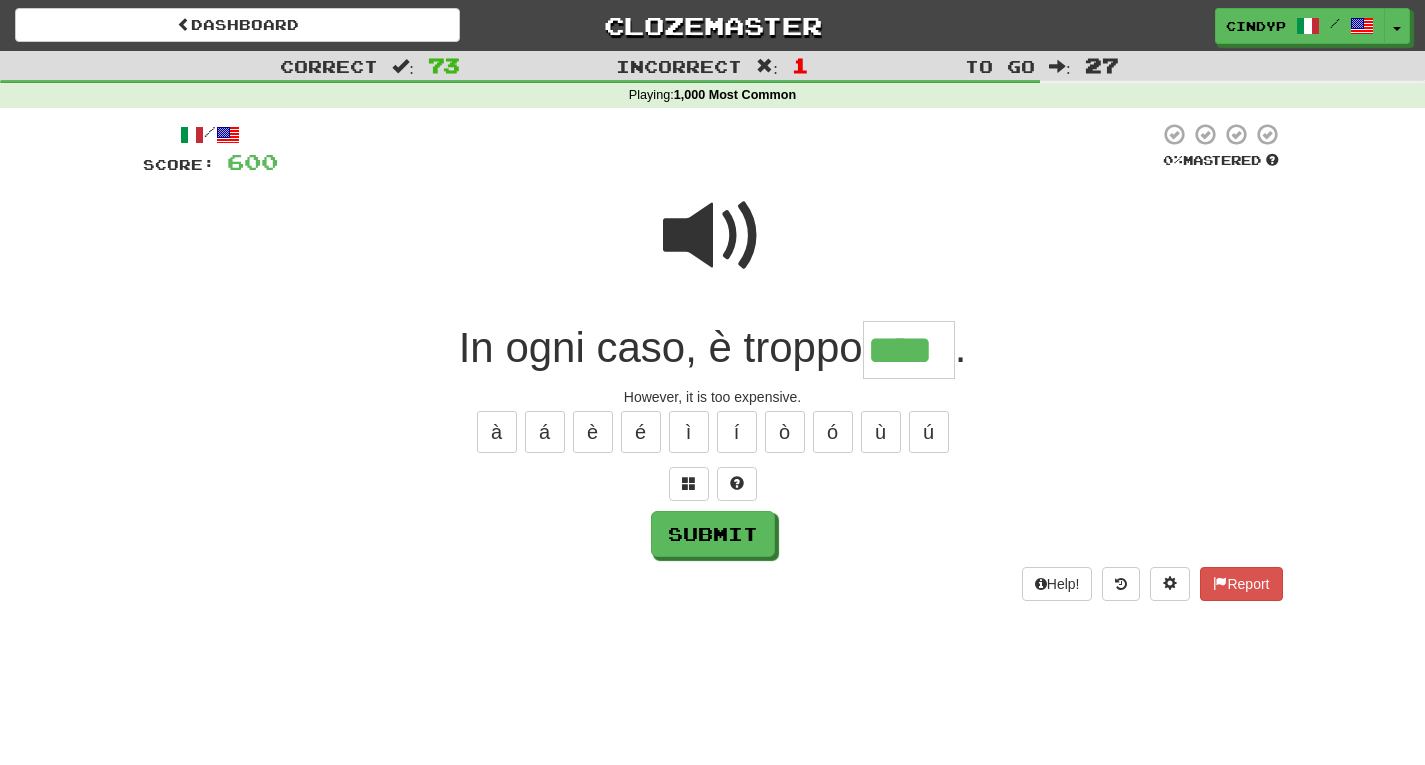 type on "****" 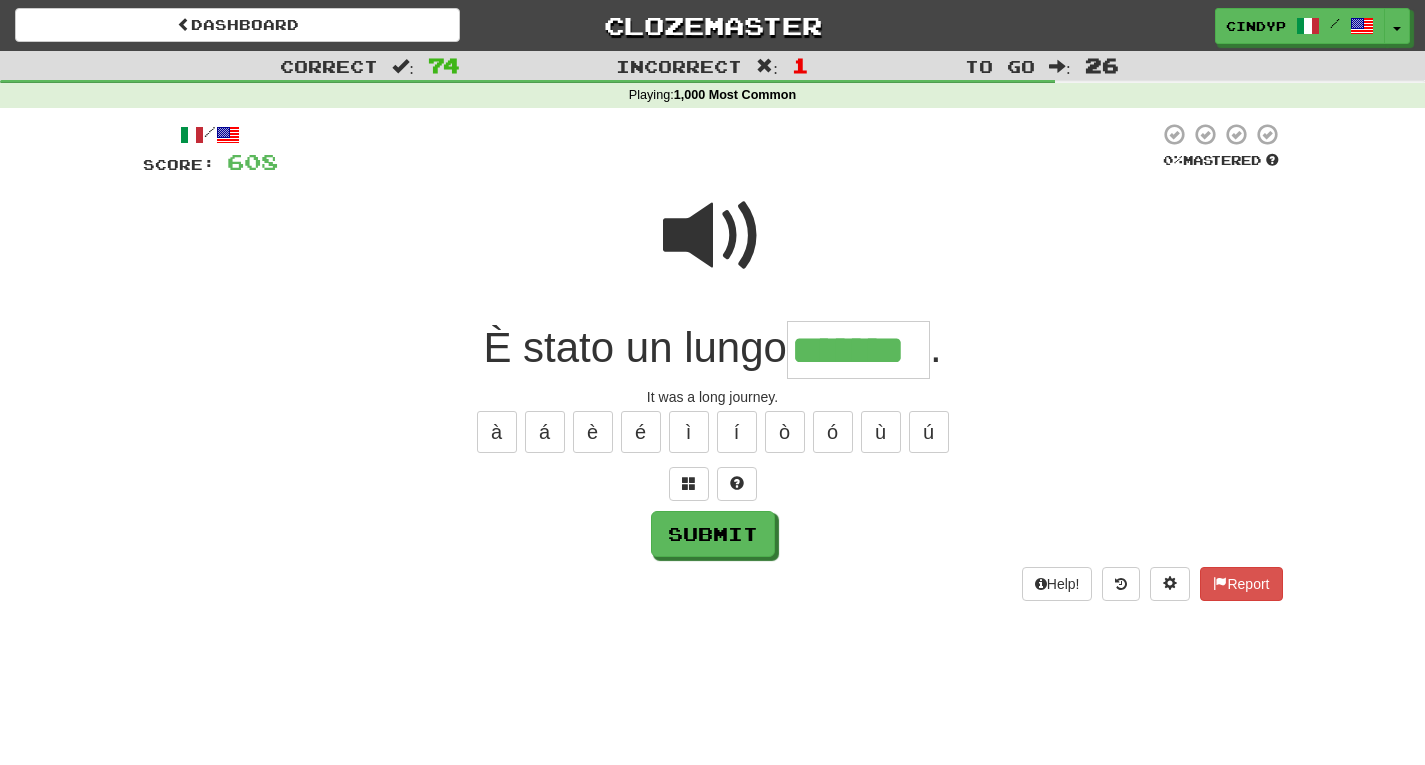 type on "*******" 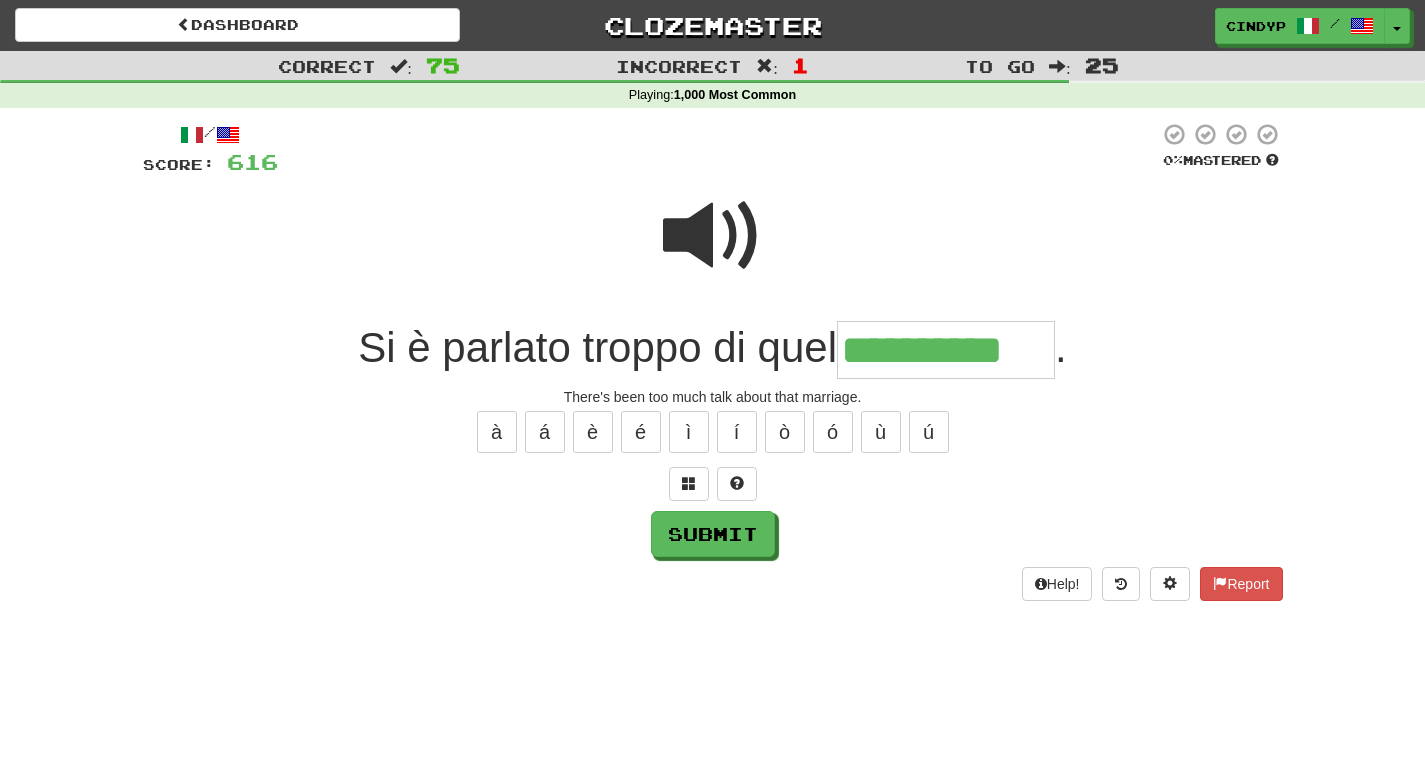 type on "**********" 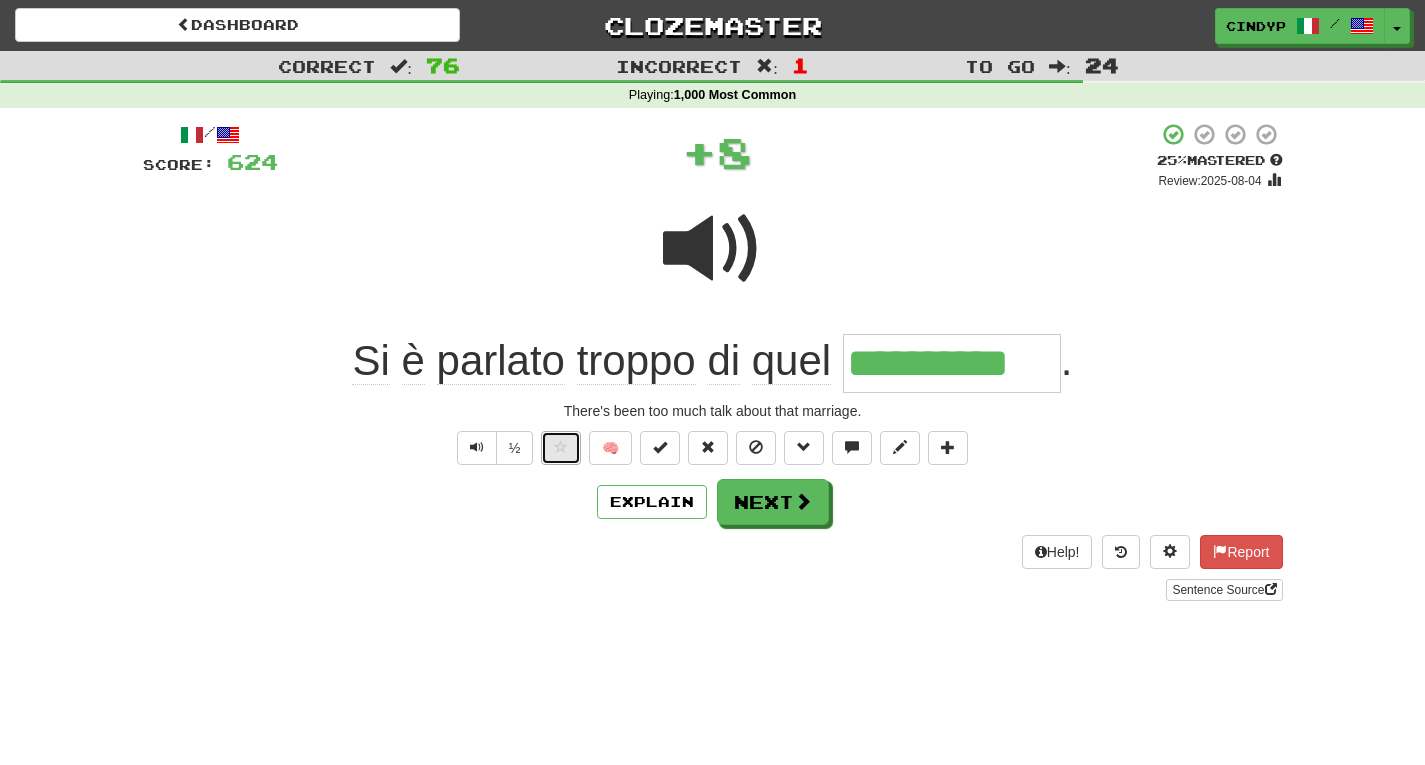 click at bounding box center (561, 447) 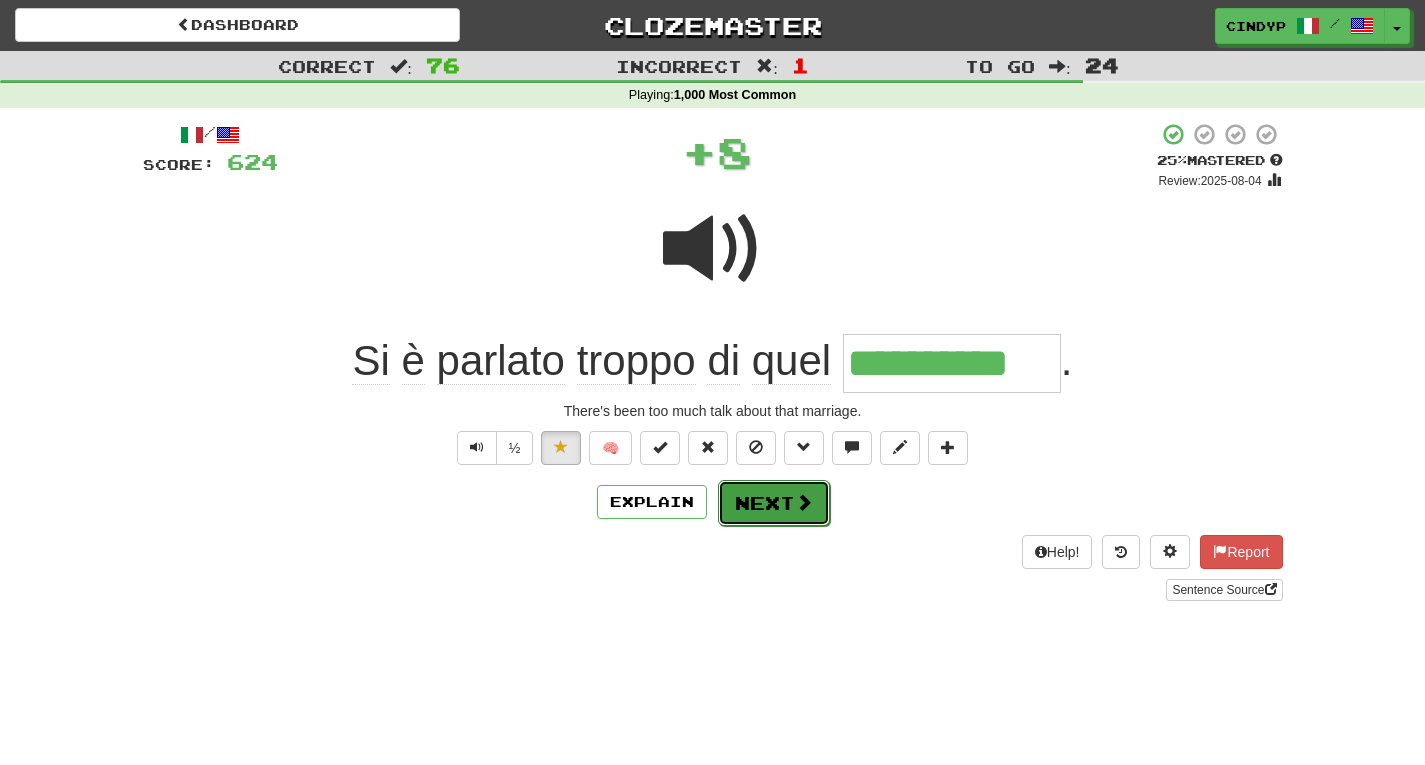 click on "Next" at bounding box center [774, 503] 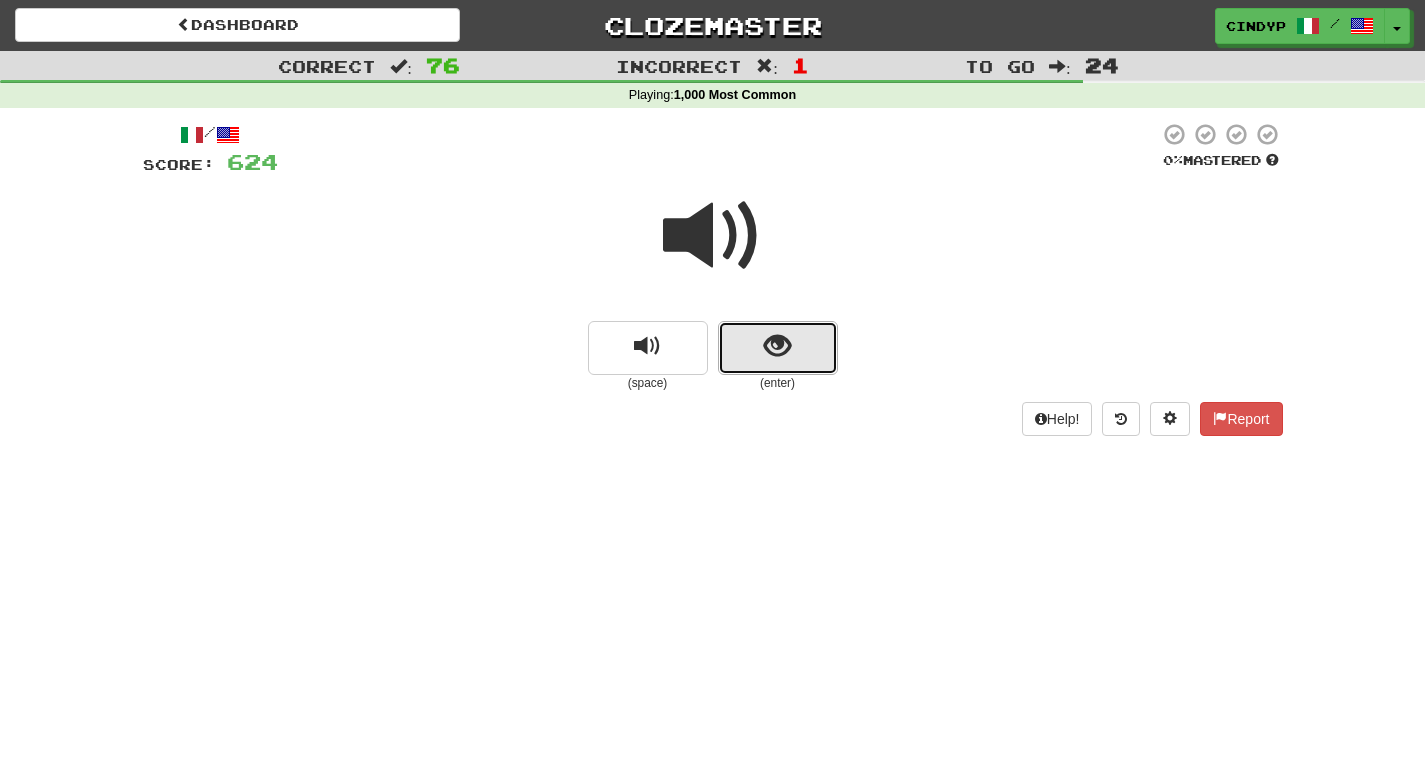 click at bounding box center (778, 348) 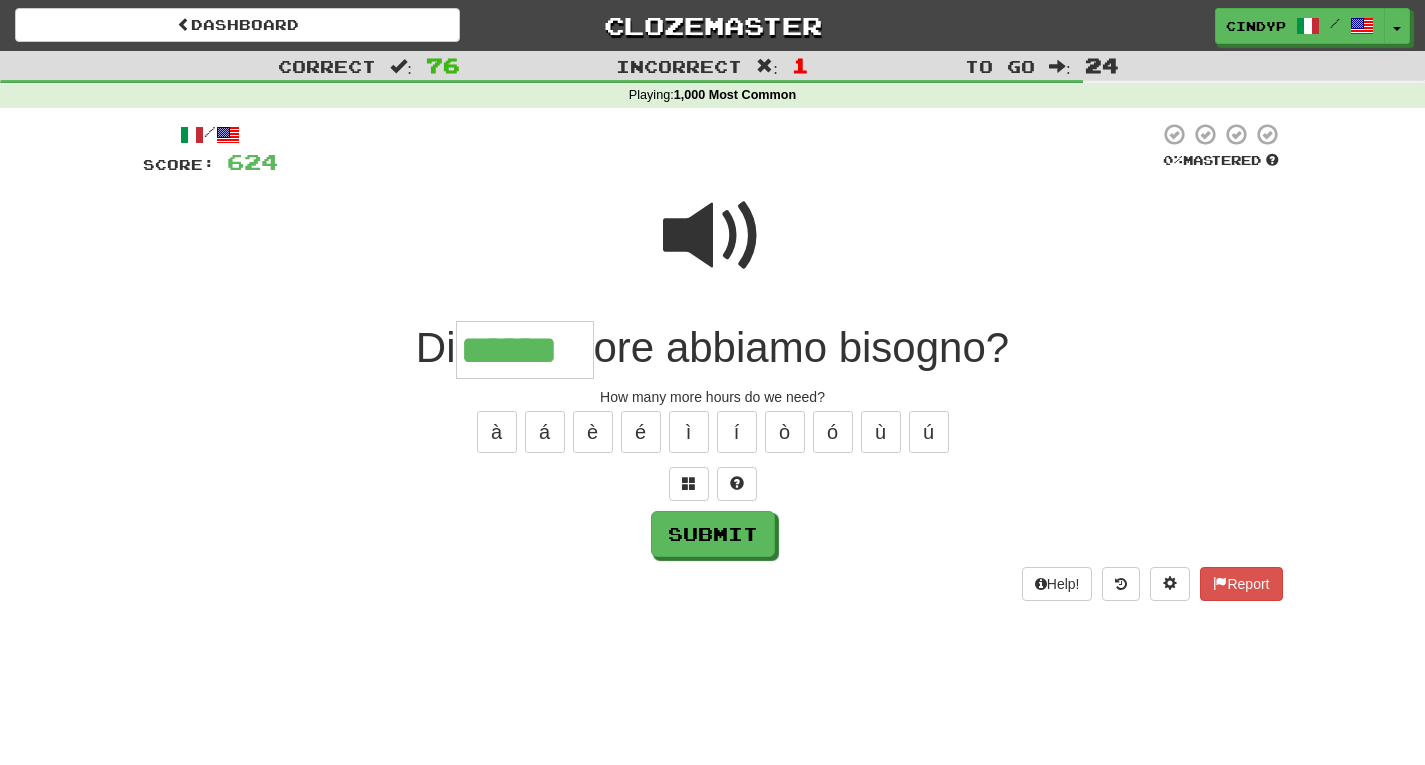 type on "******" 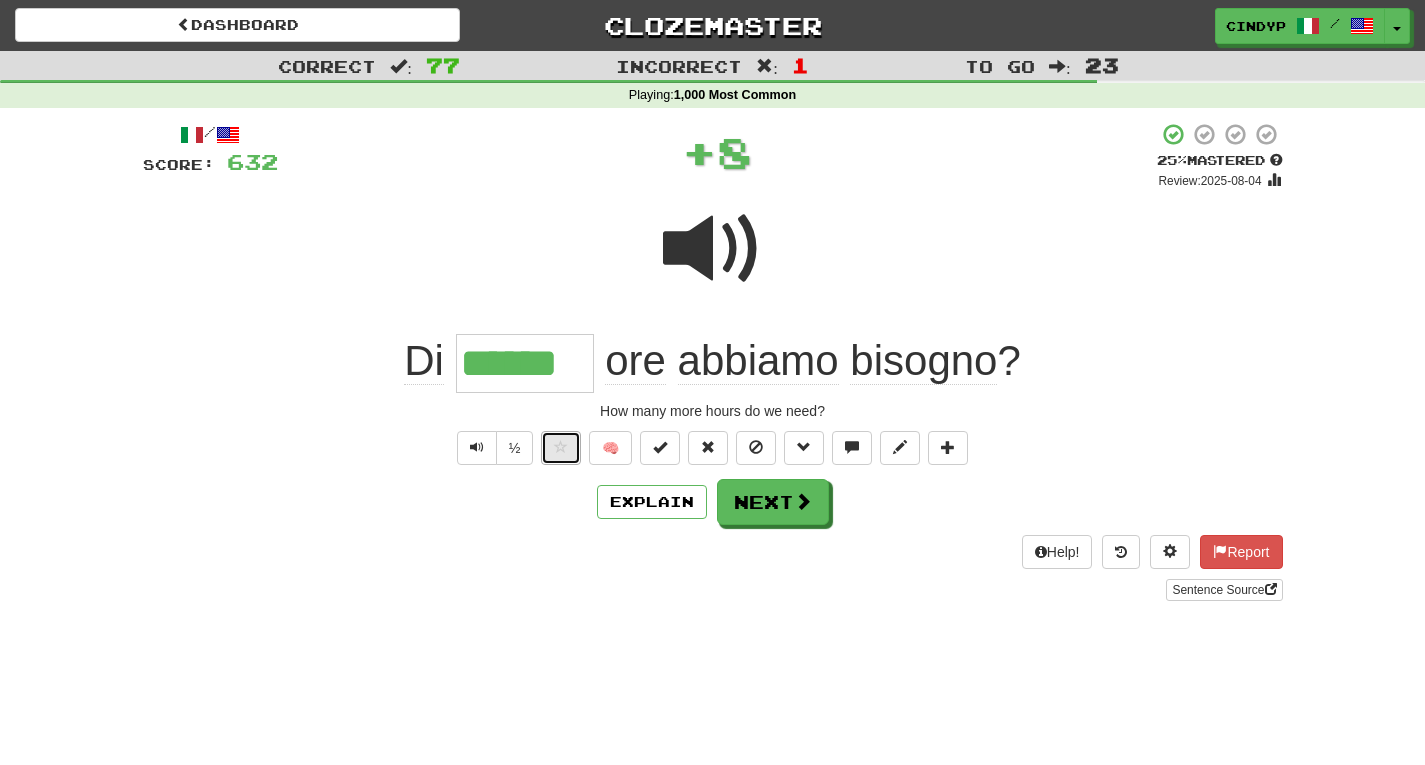 click at bounding box center [561, 447] 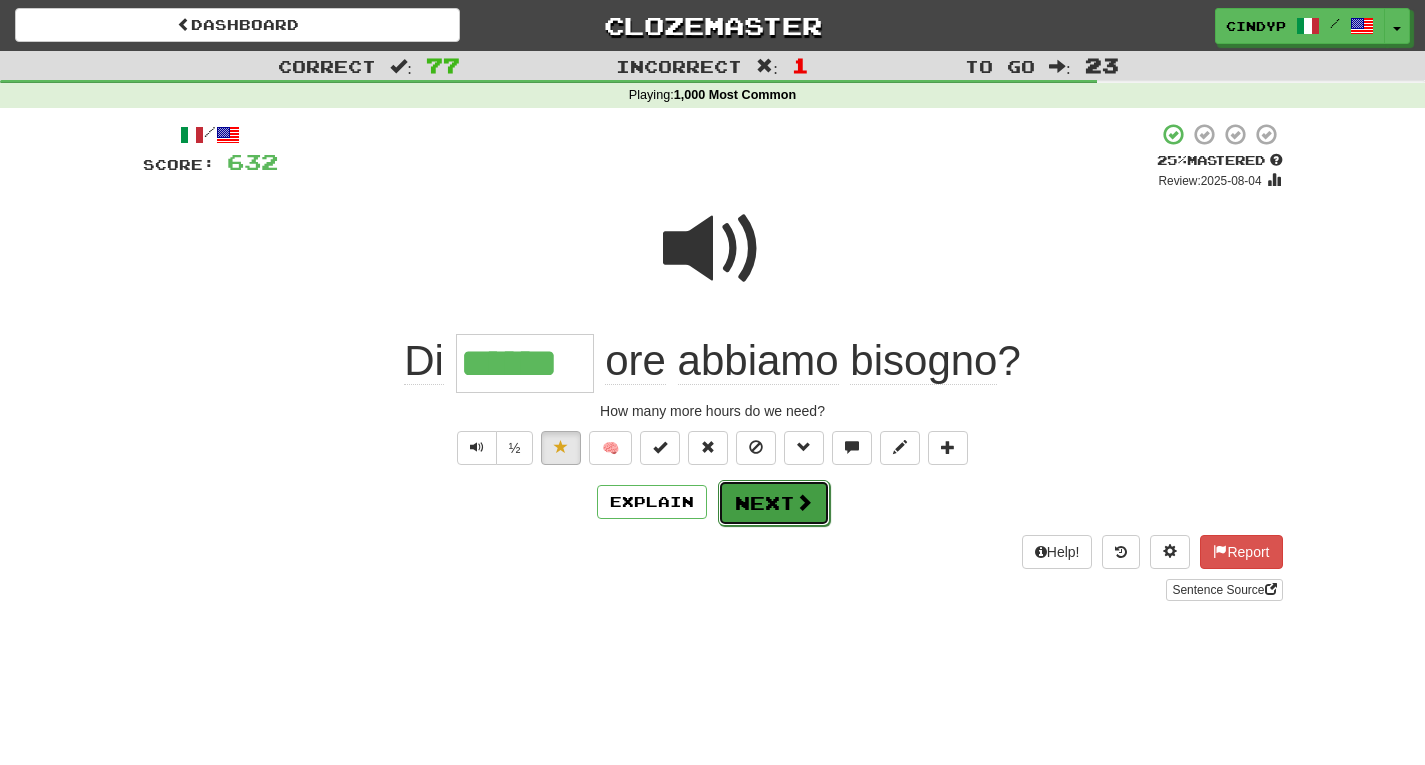 click on "Next" at bounding box center [774, 503] 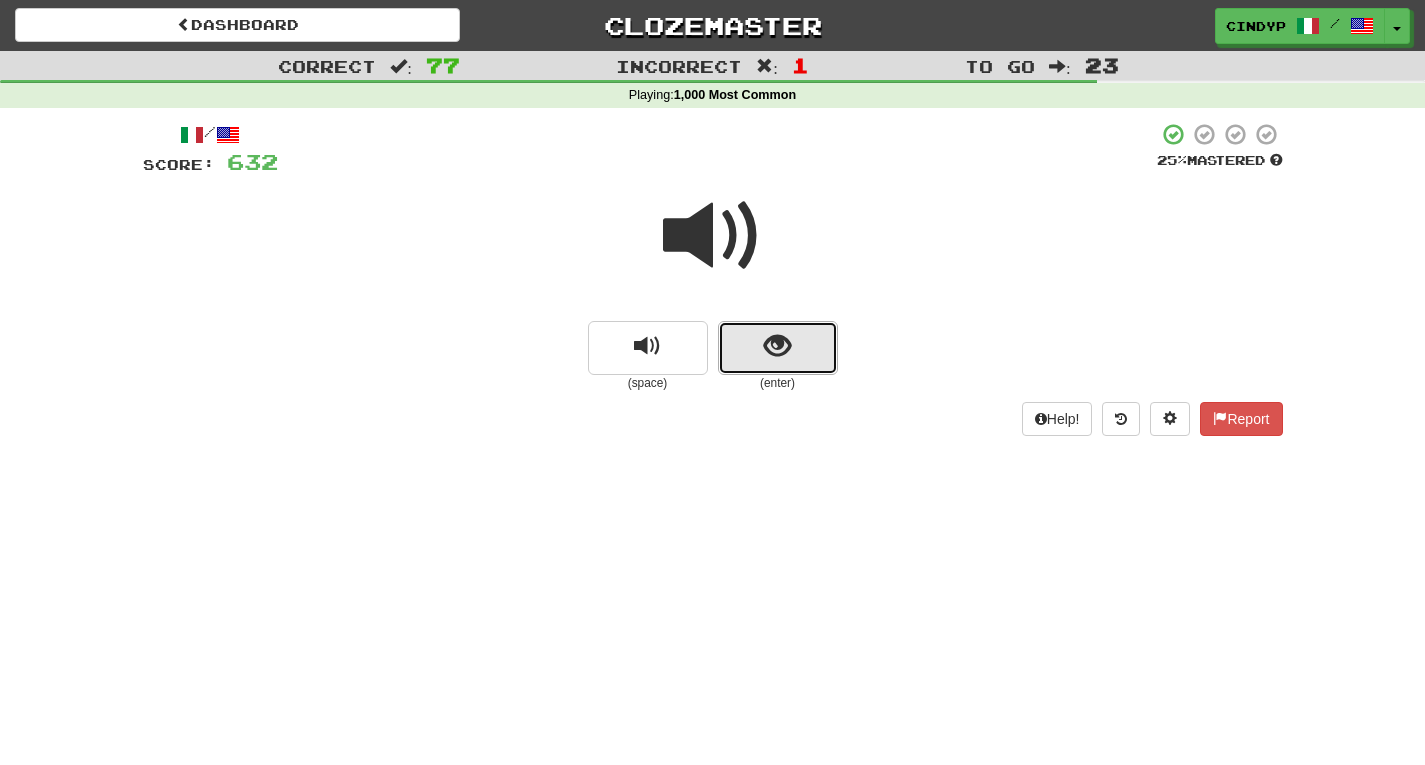 click at bounding box center [777, 346] 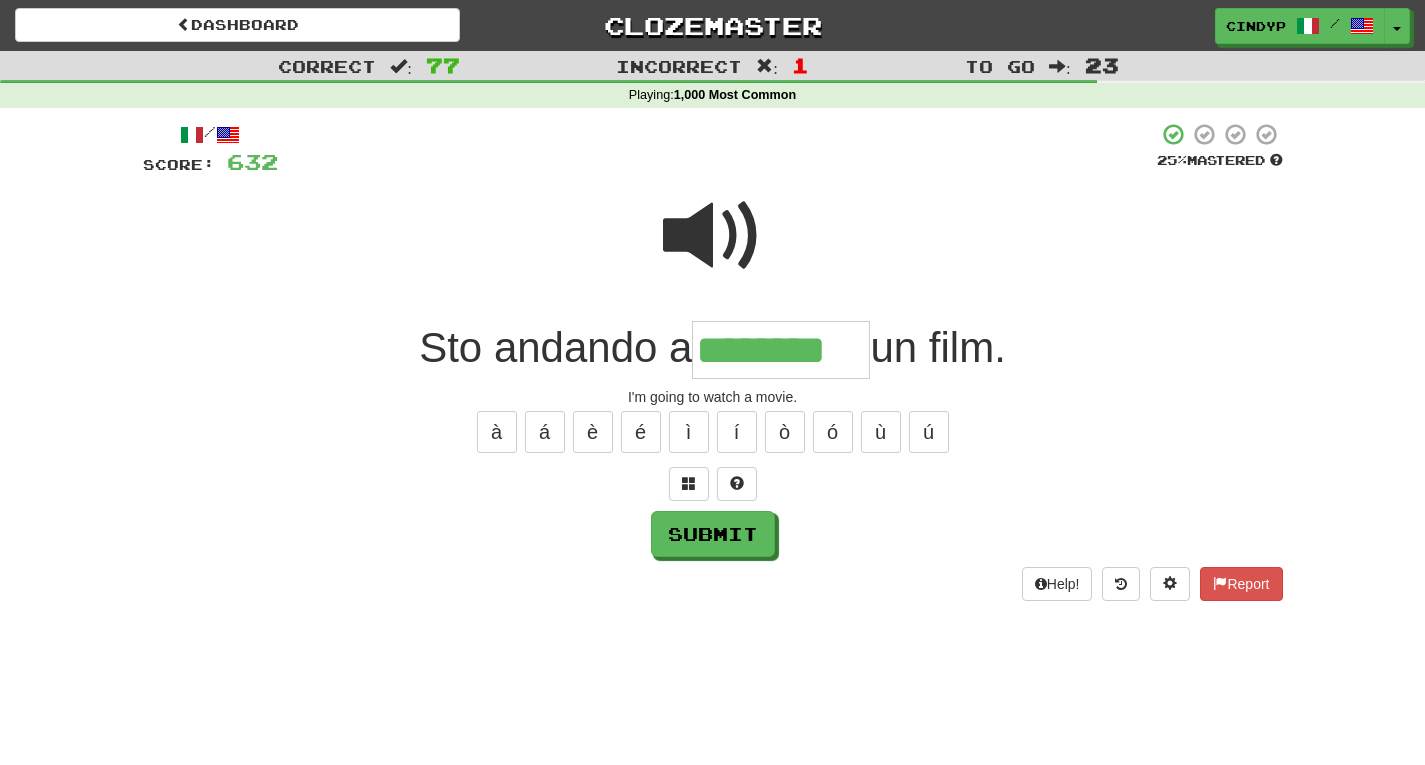 type on "********" 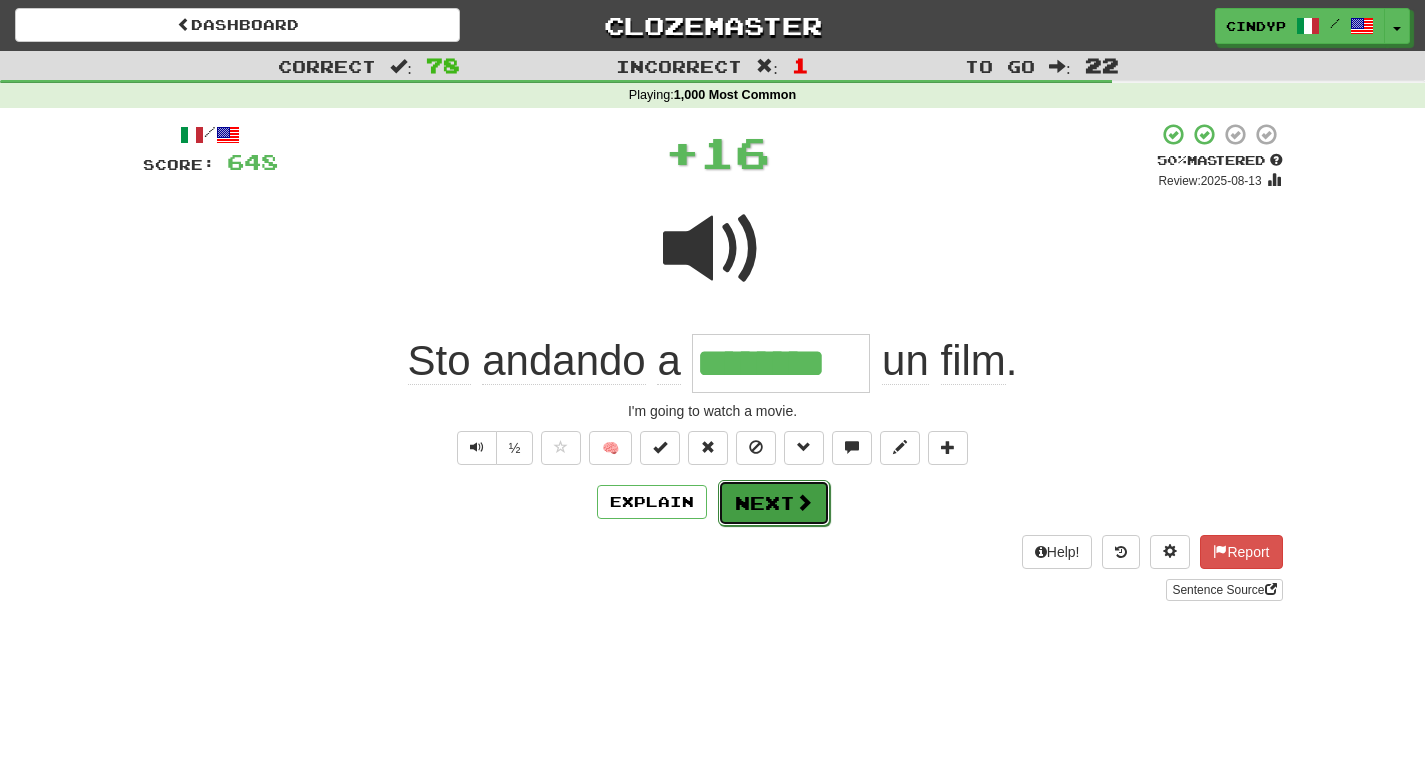 click on "Next" at bounding box center [774, 503] 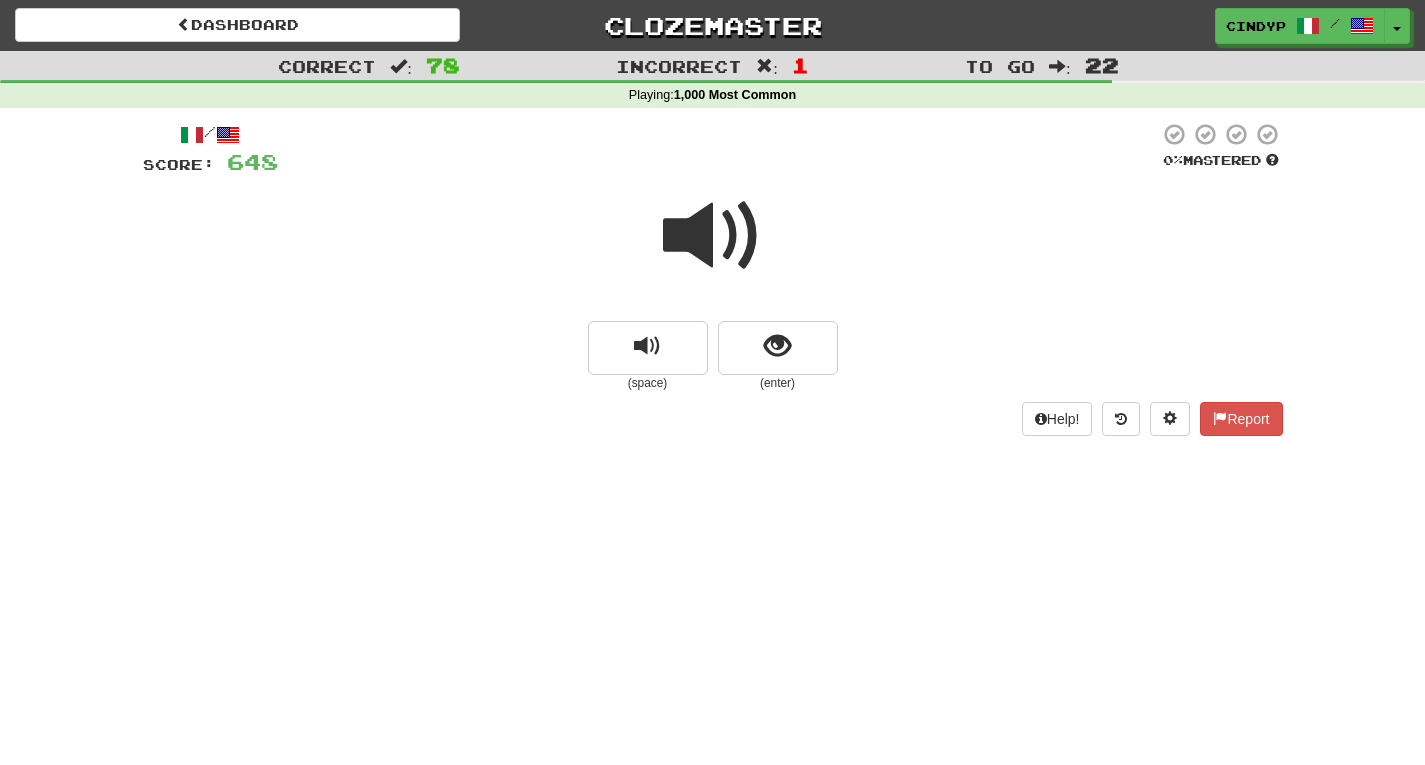 click at bounding box center (713, 236) 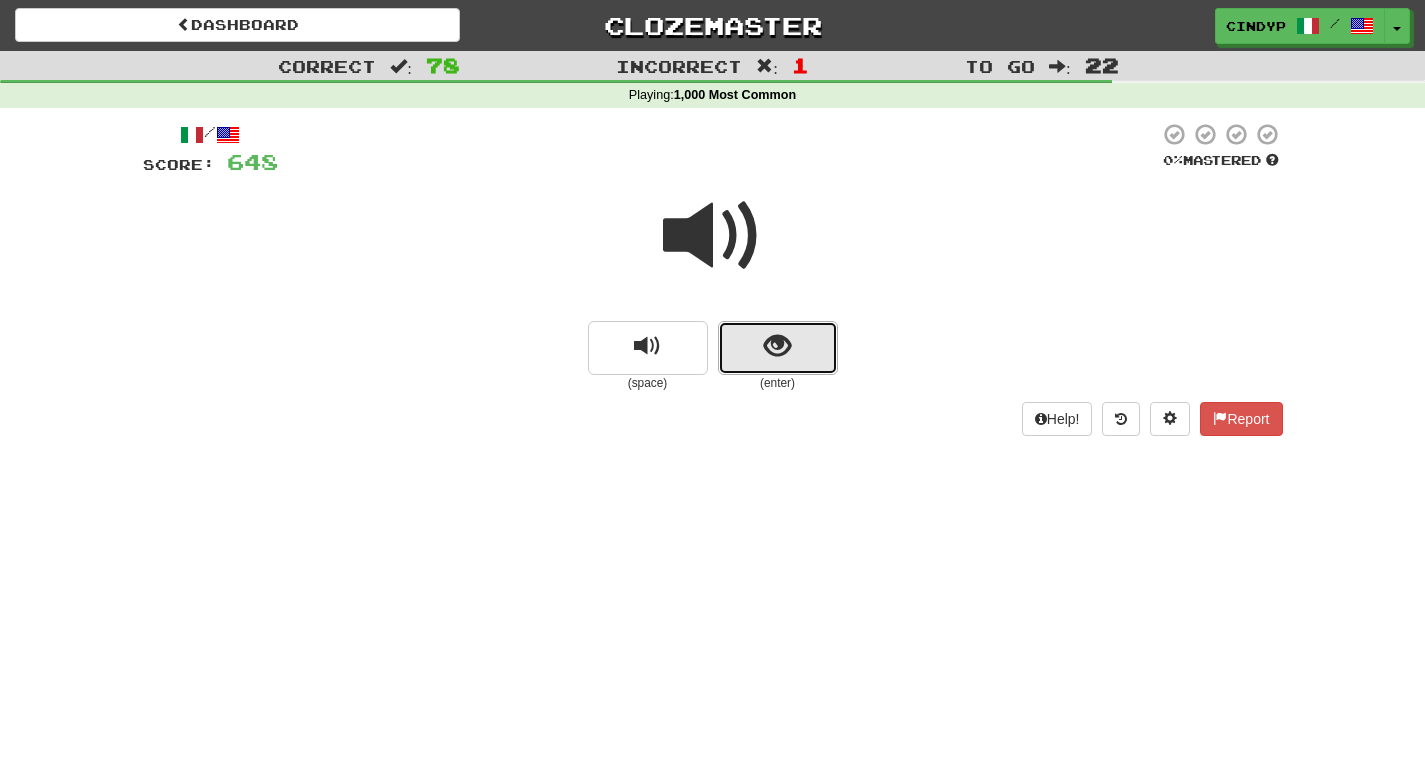 click at bounding box center [778, 348] 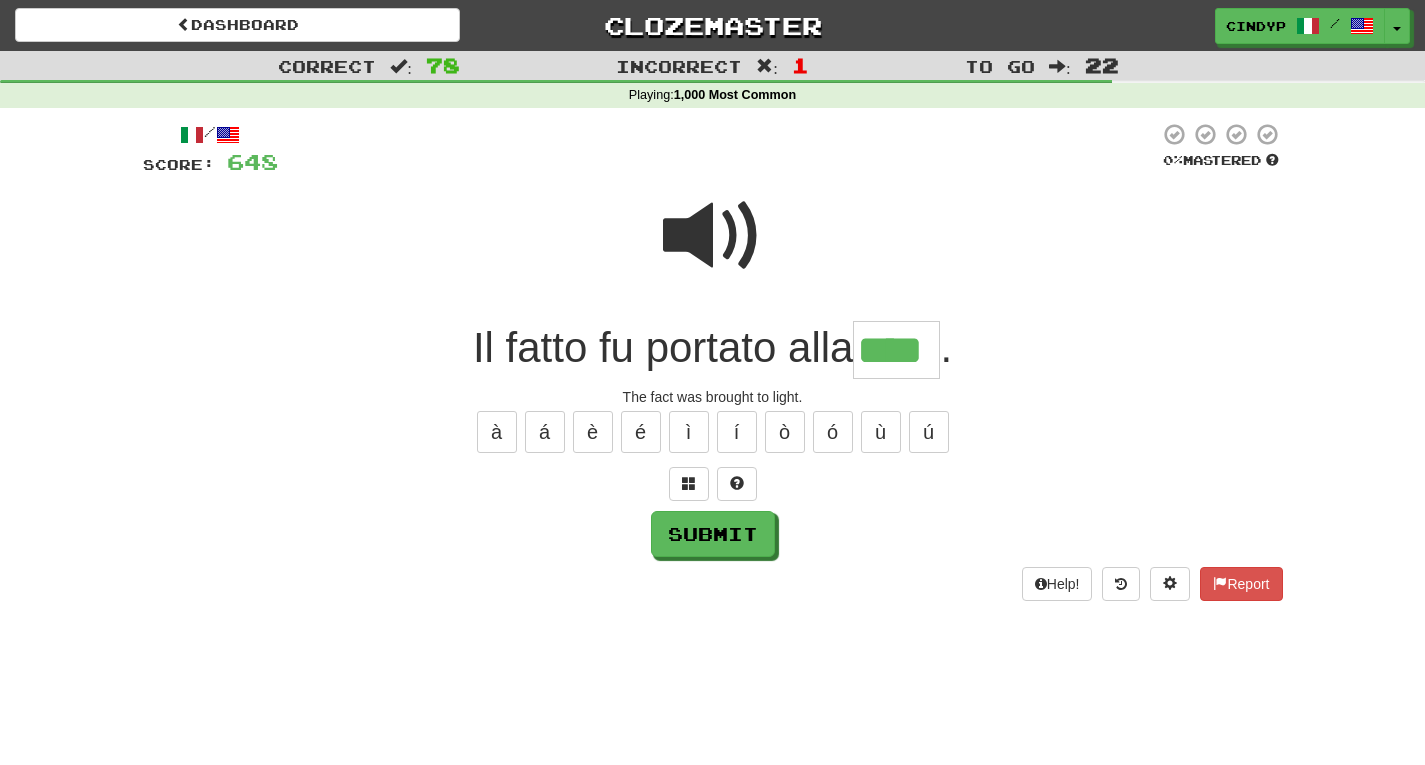 type on "****" 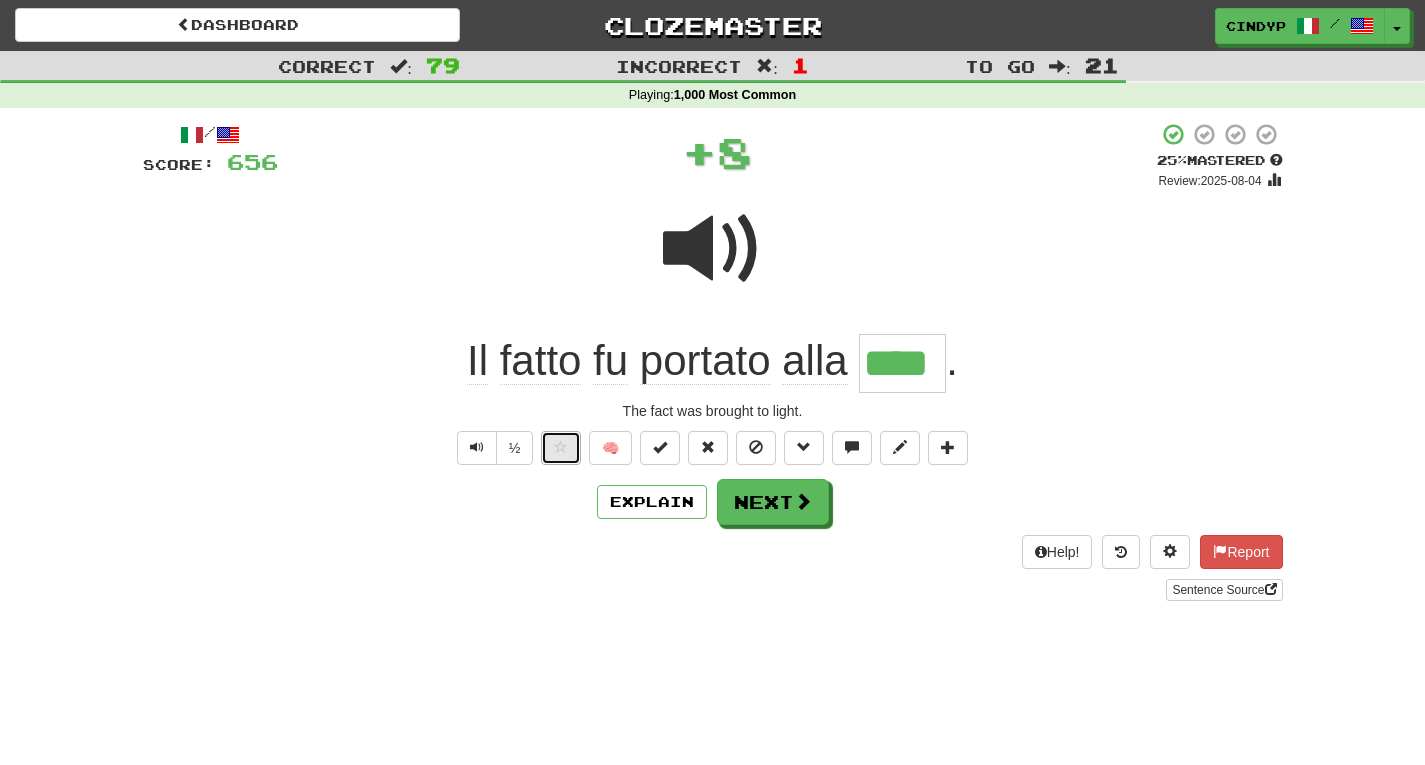 click at bounding box center [561, 448] 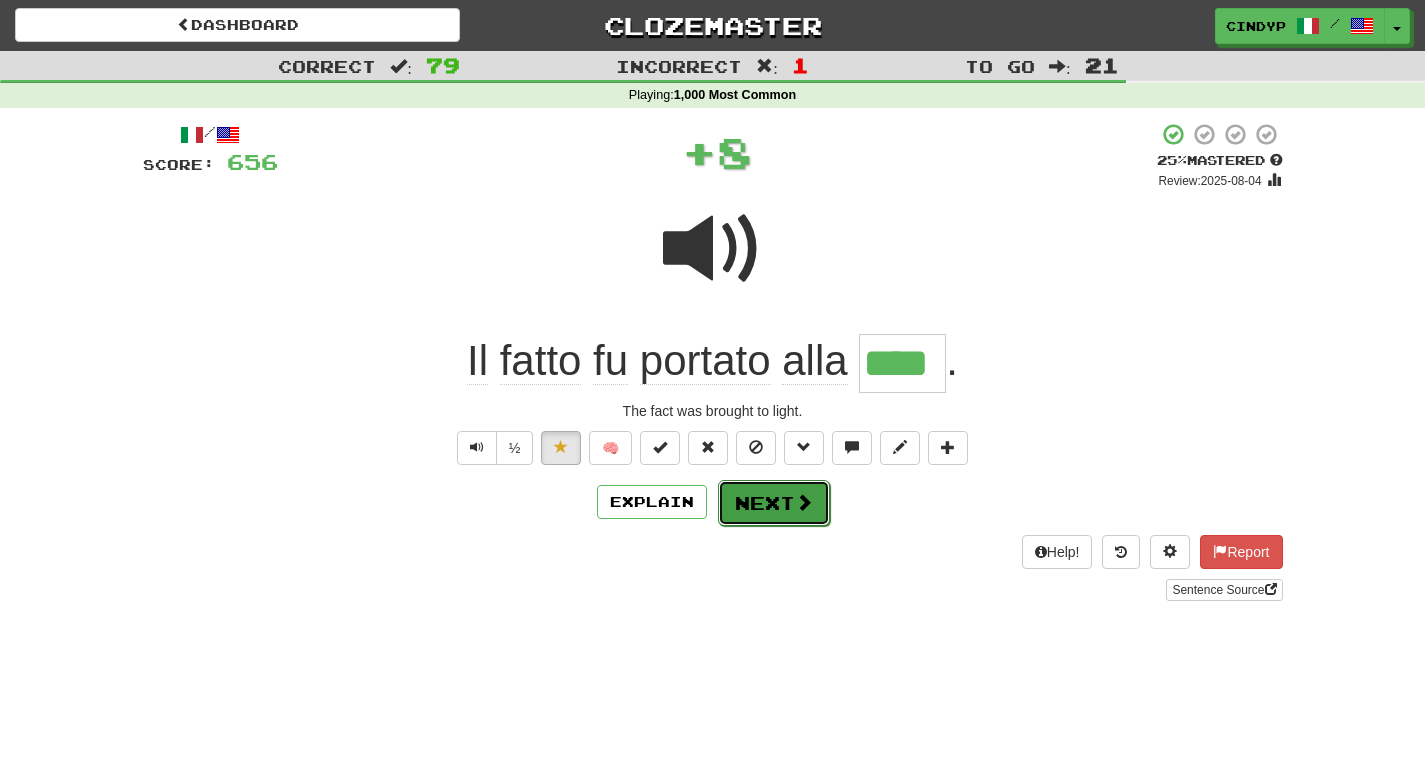 click on "Next" at bounding box center (774, 503) 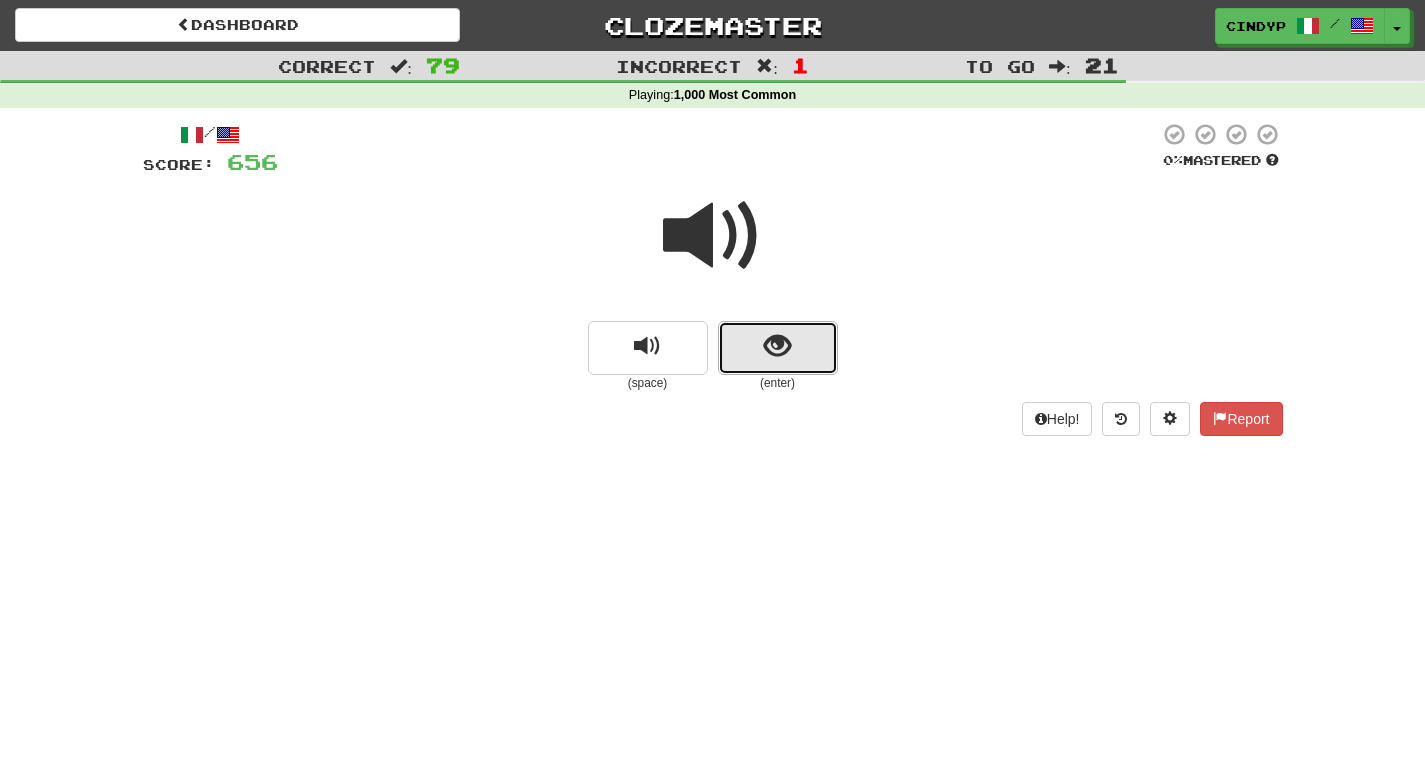 click at bounding box center (778, 348) 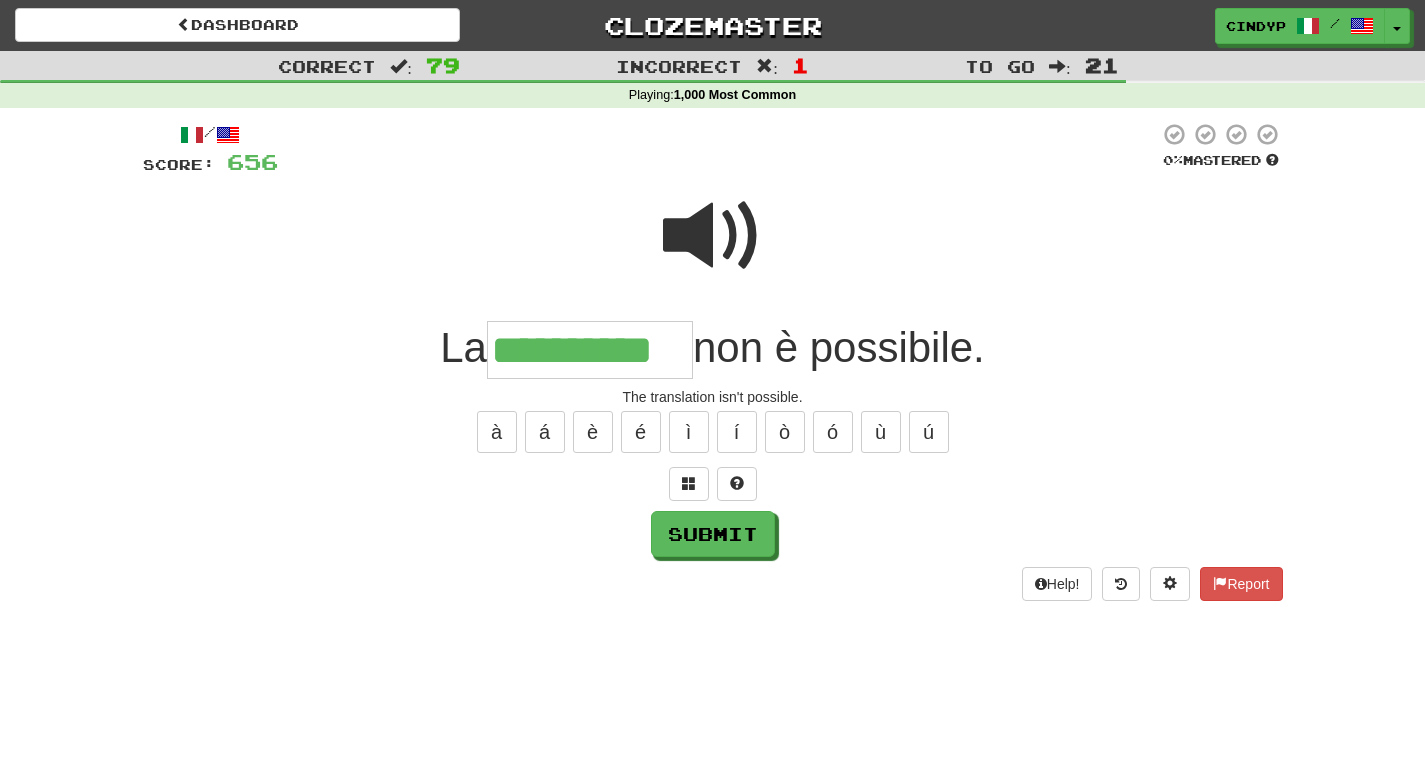 type on "**********" 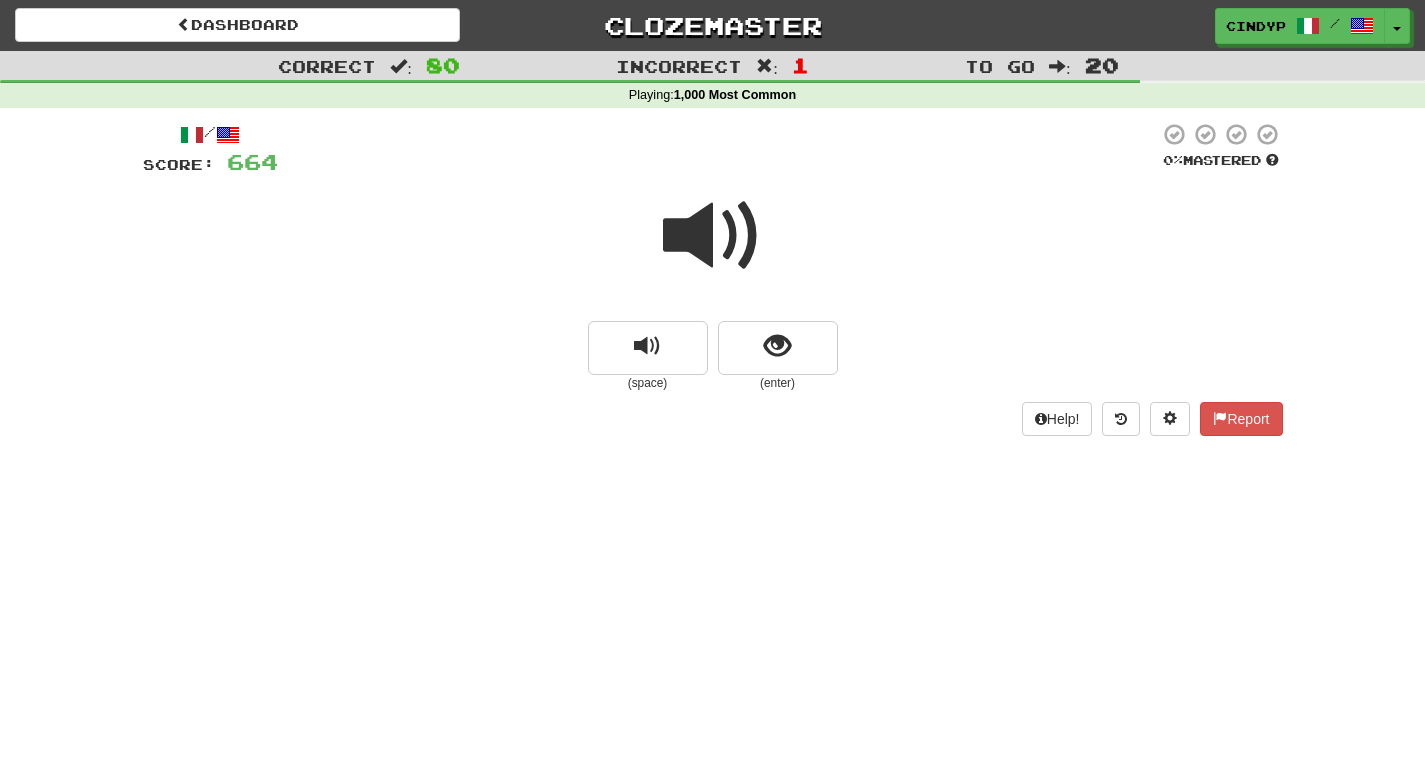 click at bounding box center [713, 236] 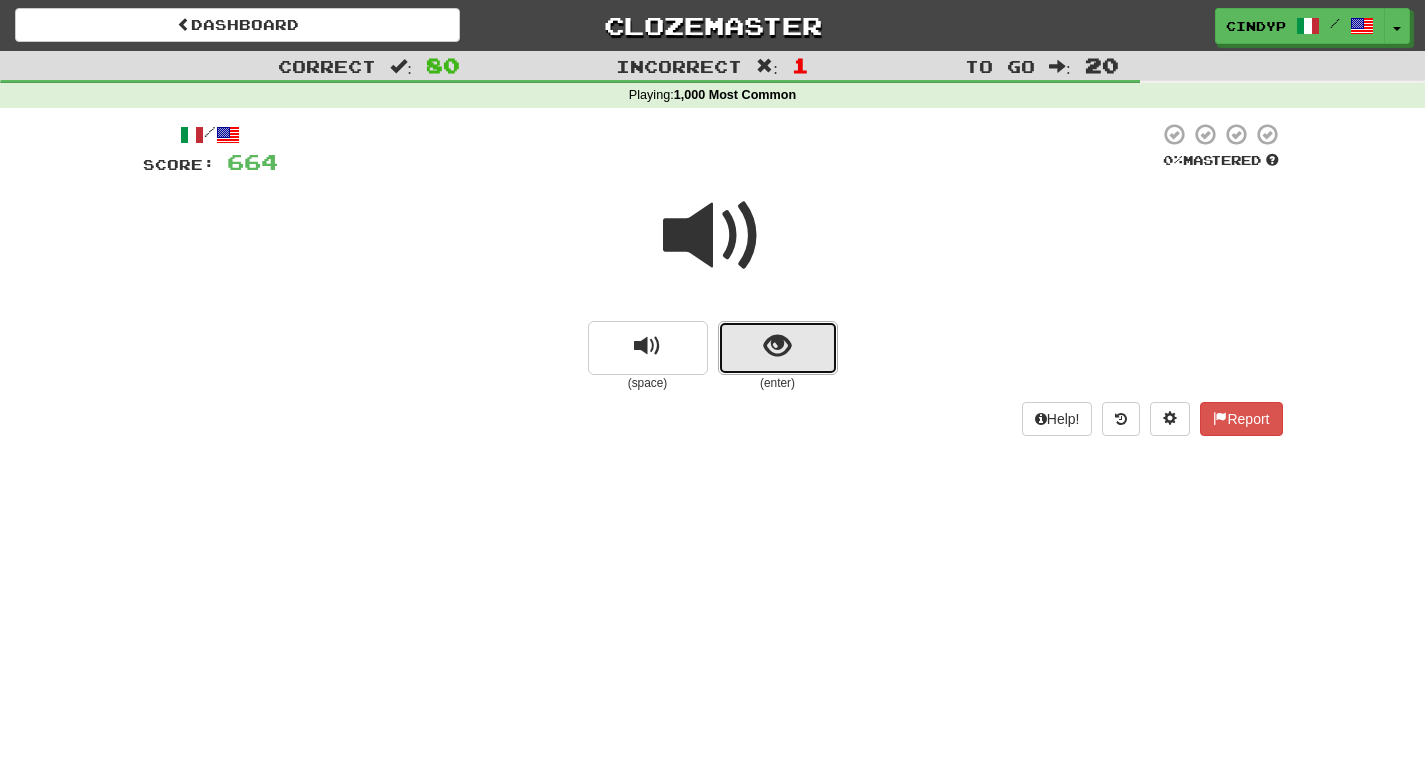 click at bounding box center (777, 346) 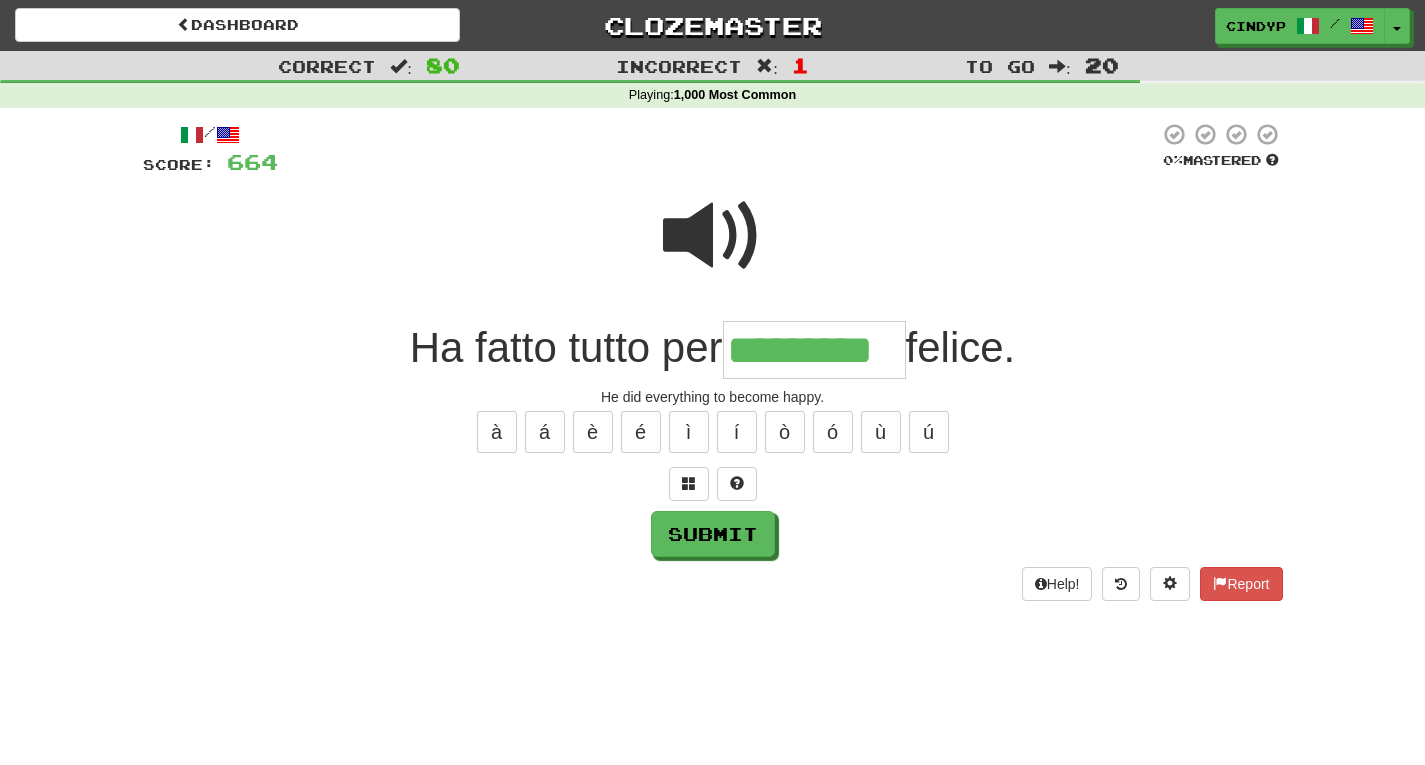 type on "*********" 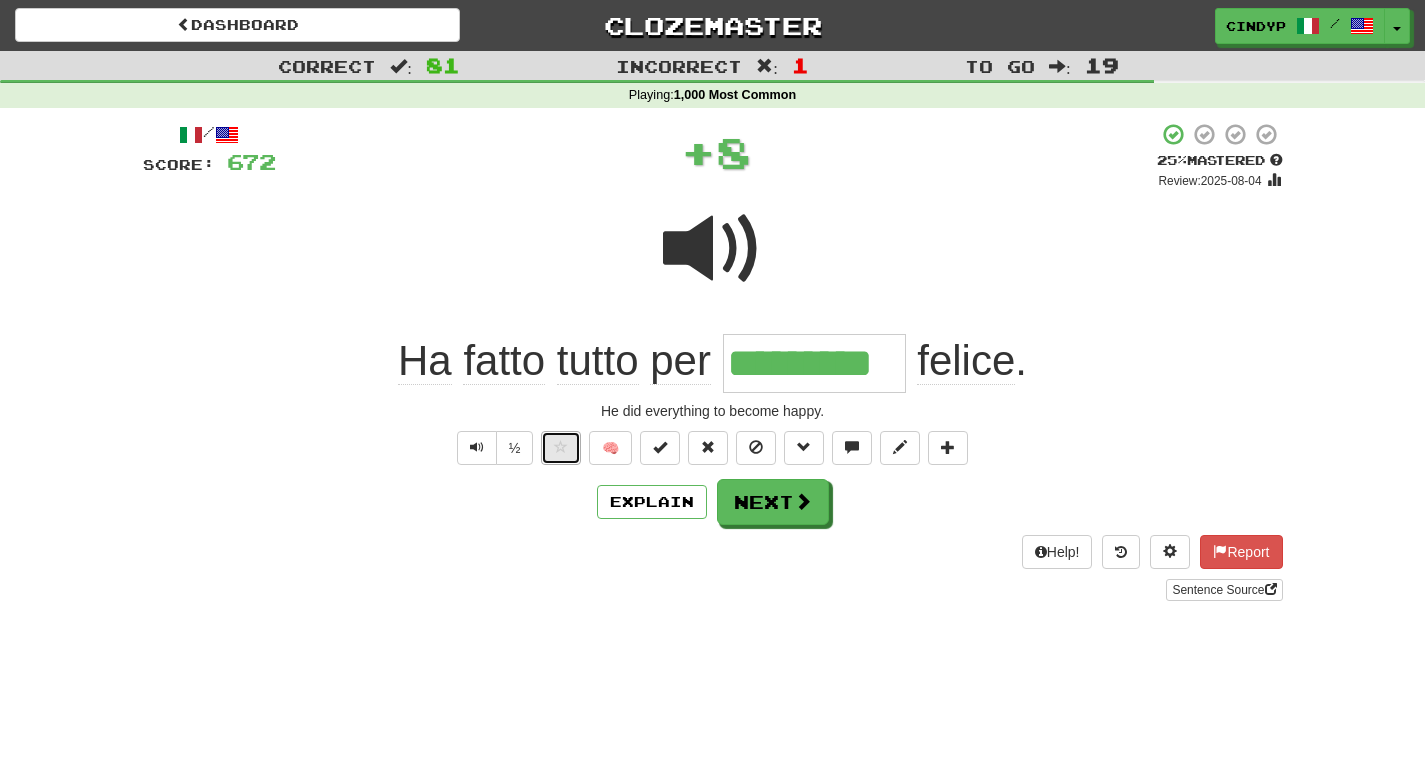 click at bounding box center [561, 447] 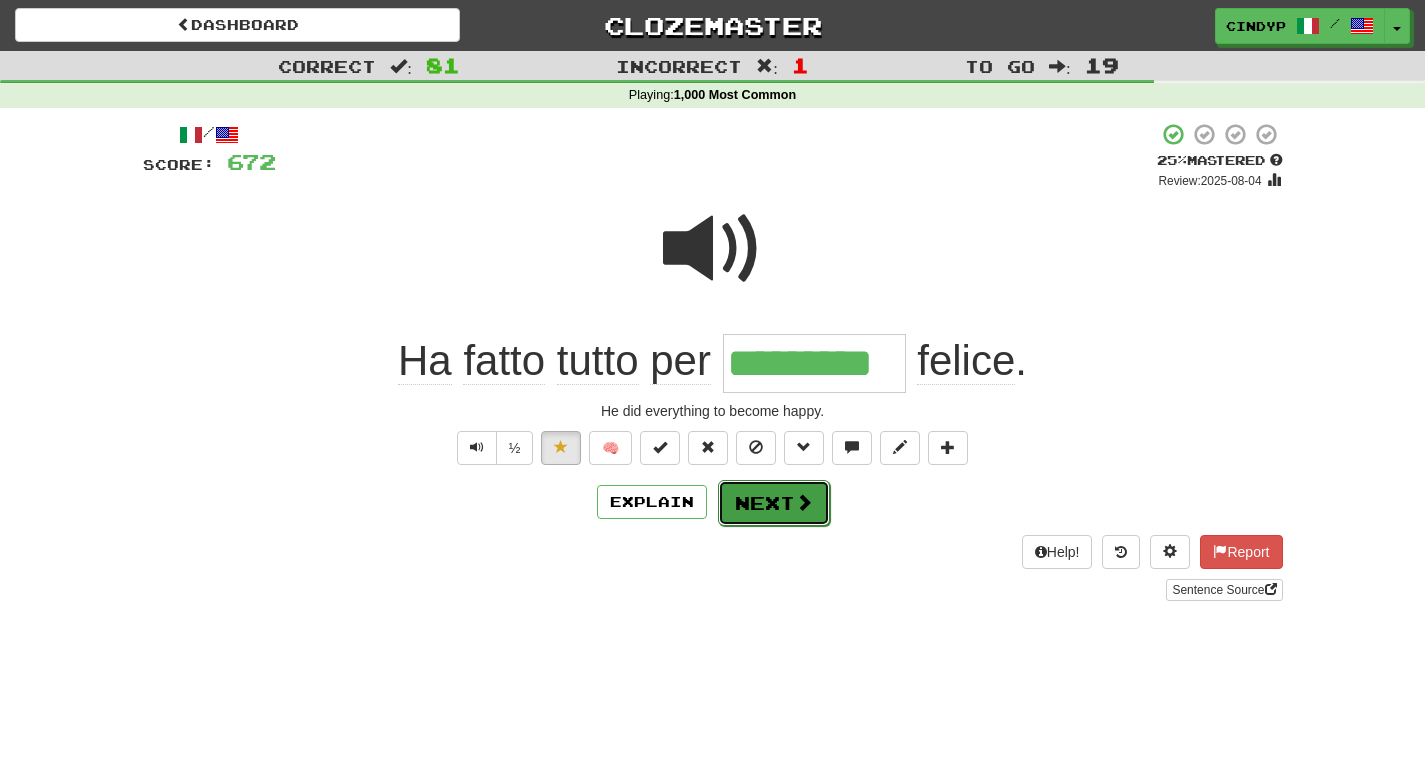 click on "Next" at bounding box center [774, 503] 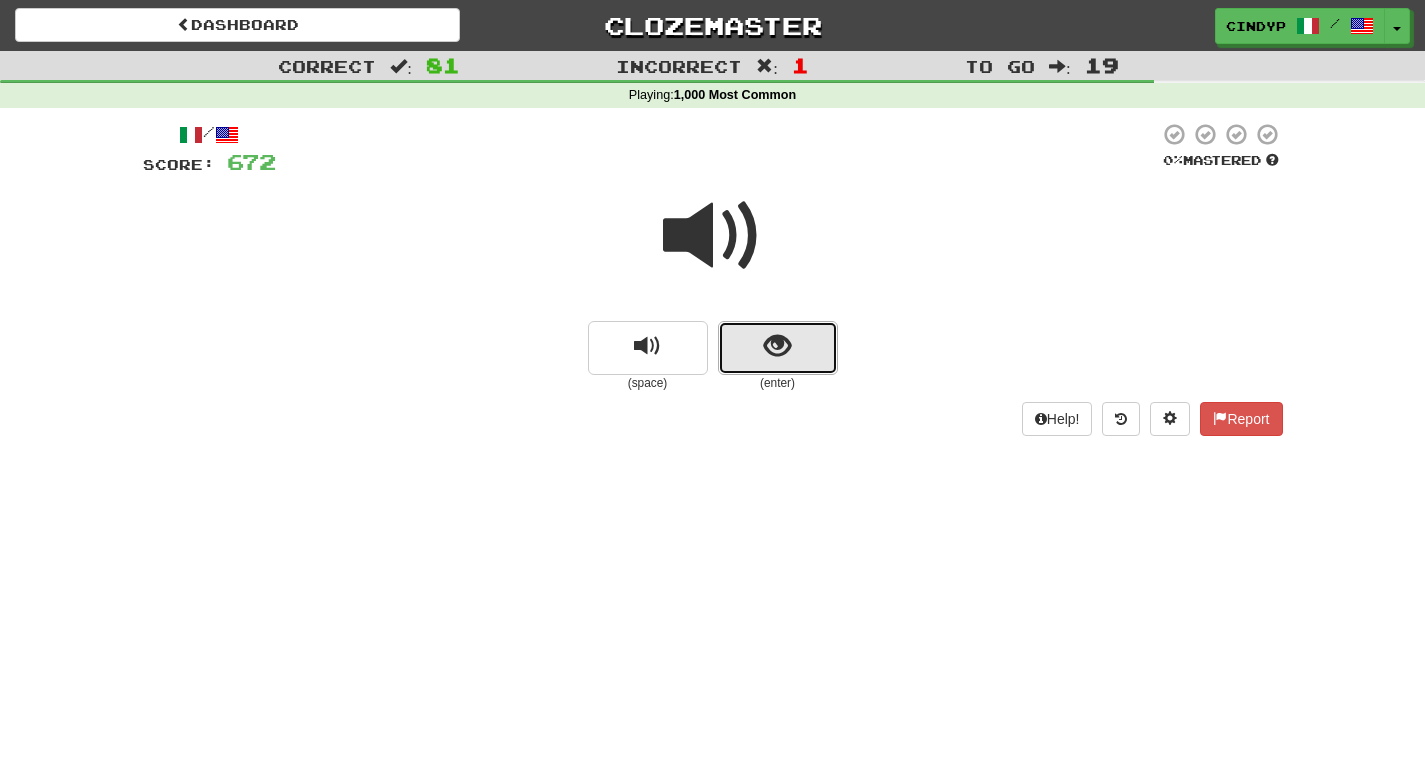 click at bounding box center [778, 348] 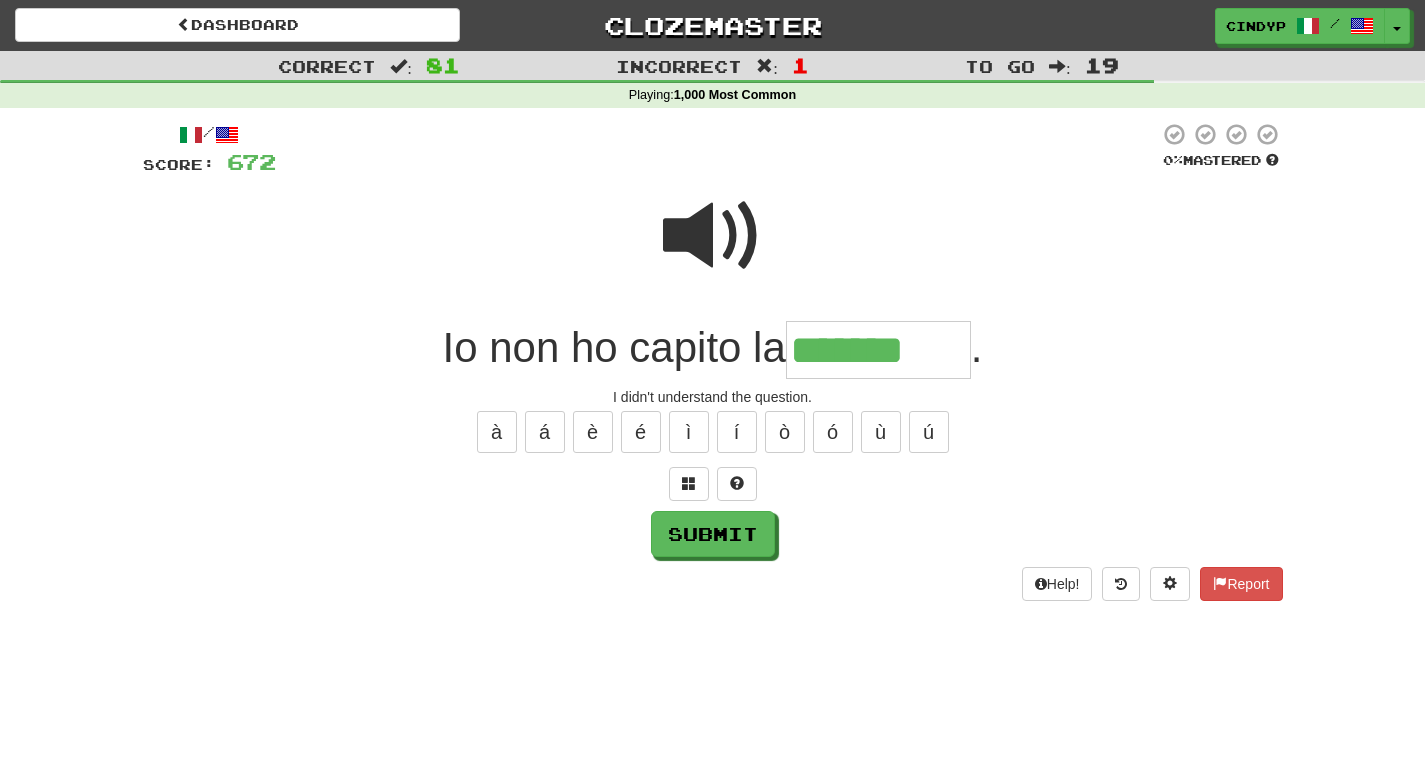 type on "*******" 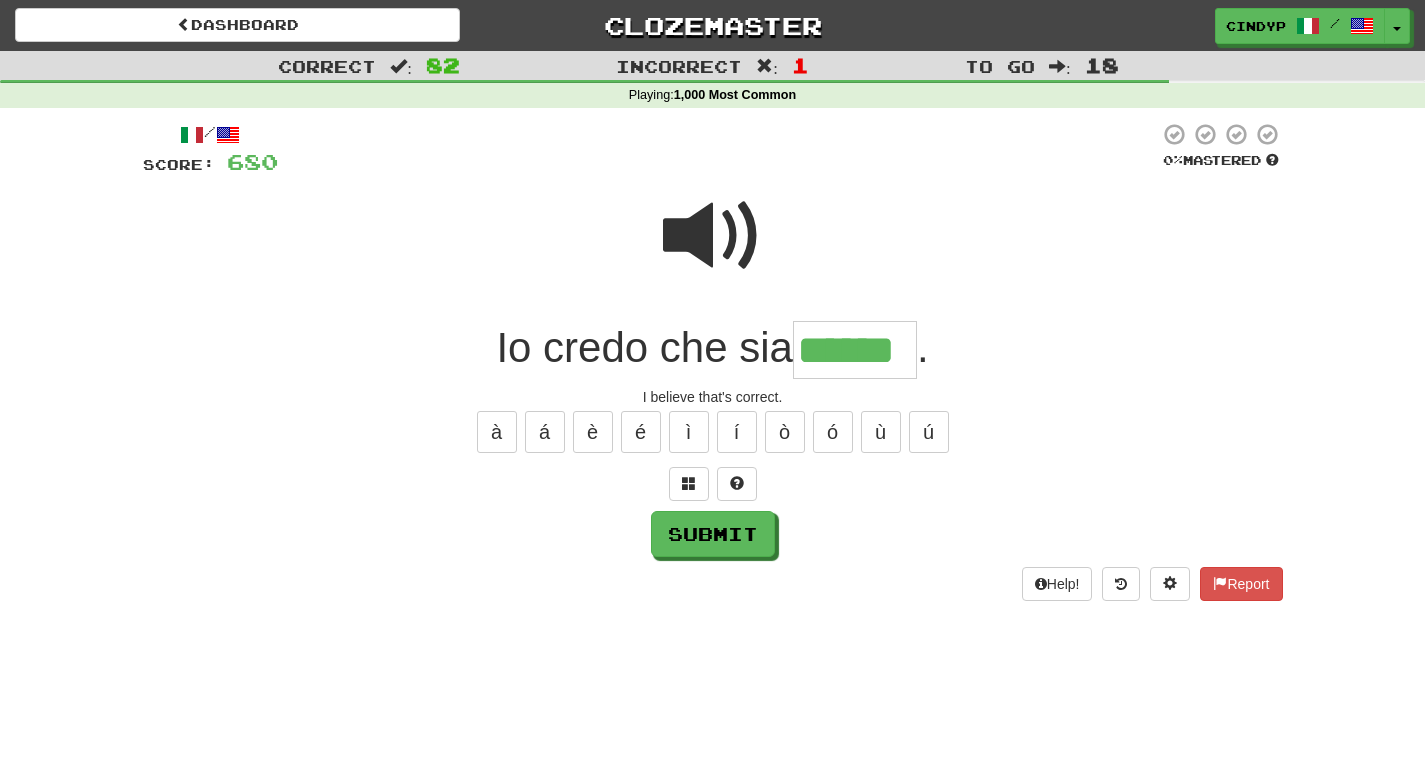 type on "******" 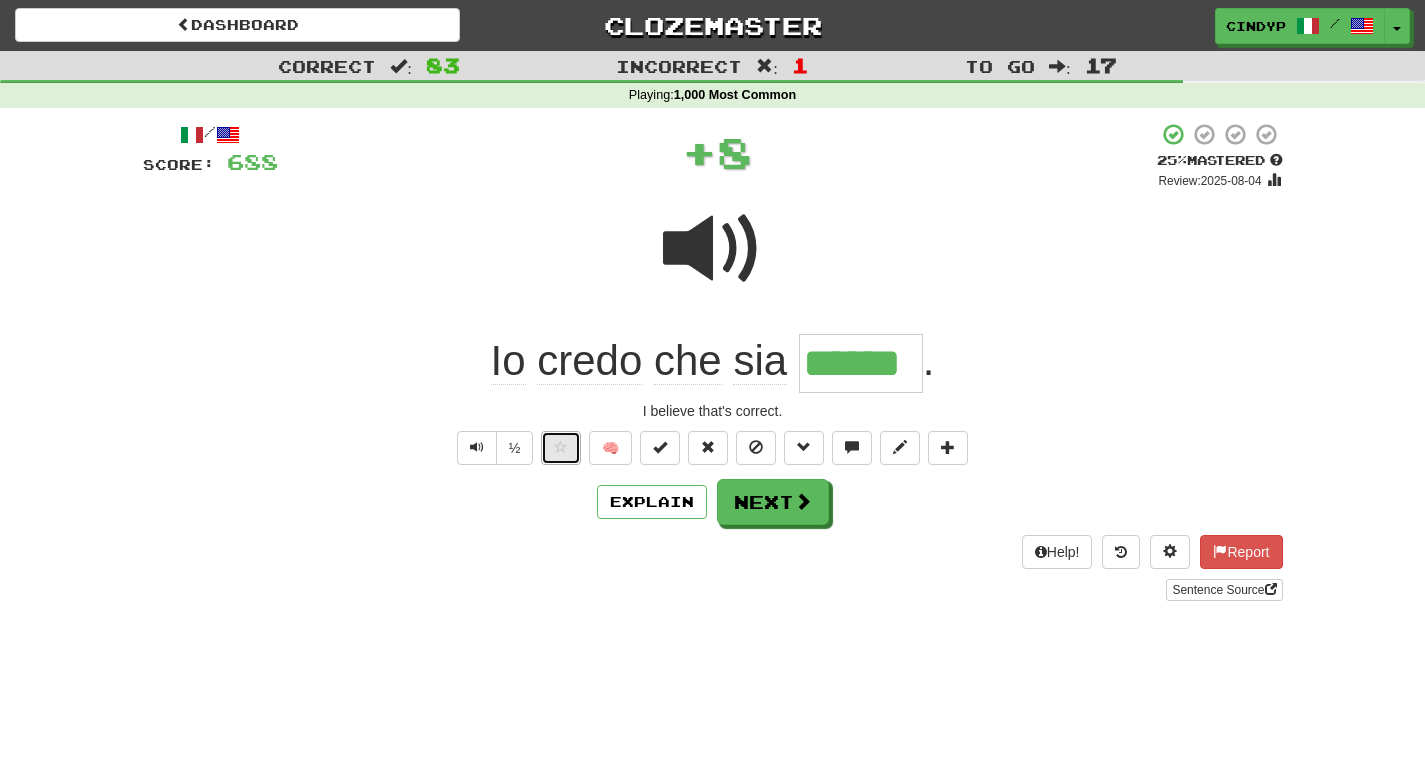 click at bounding box center (561, 448) 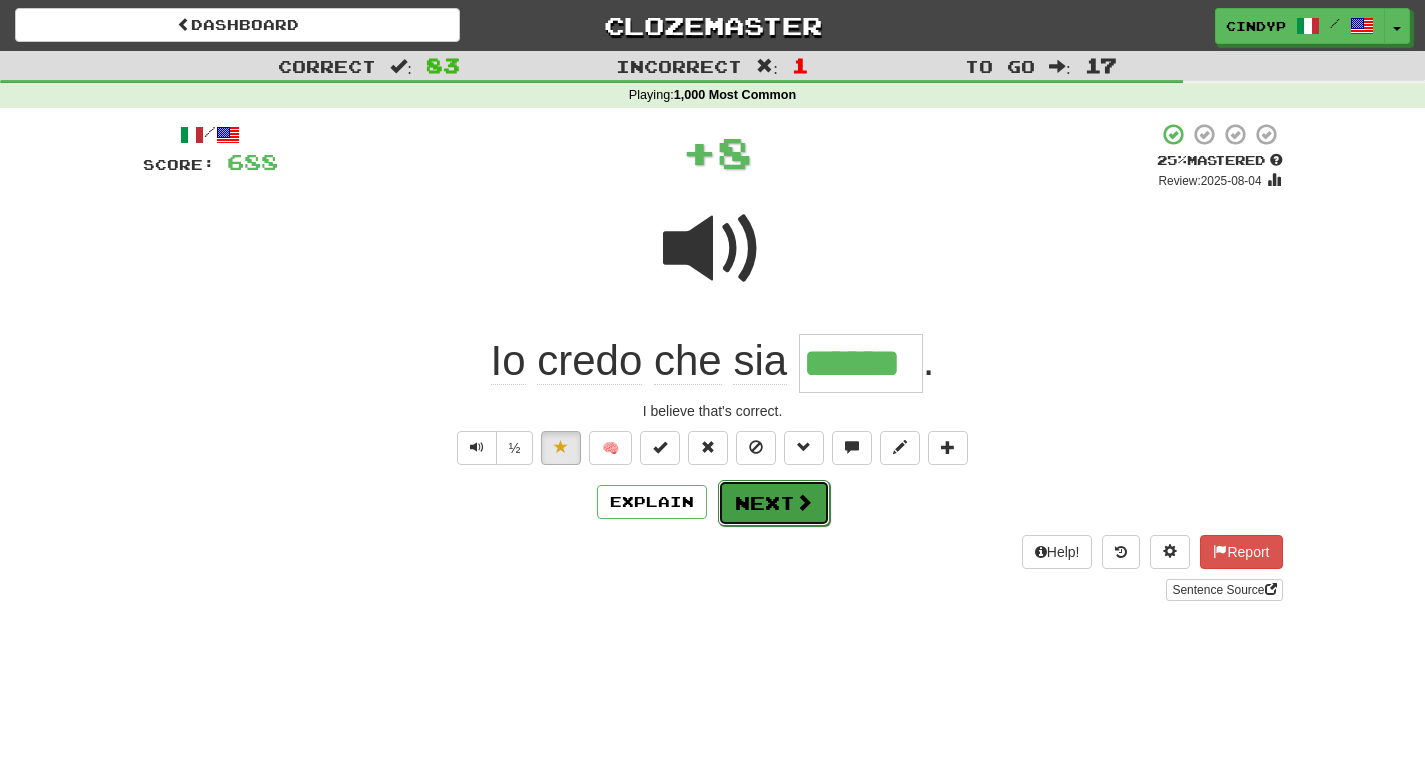 click on "Next" at bounding box center (774, 503) 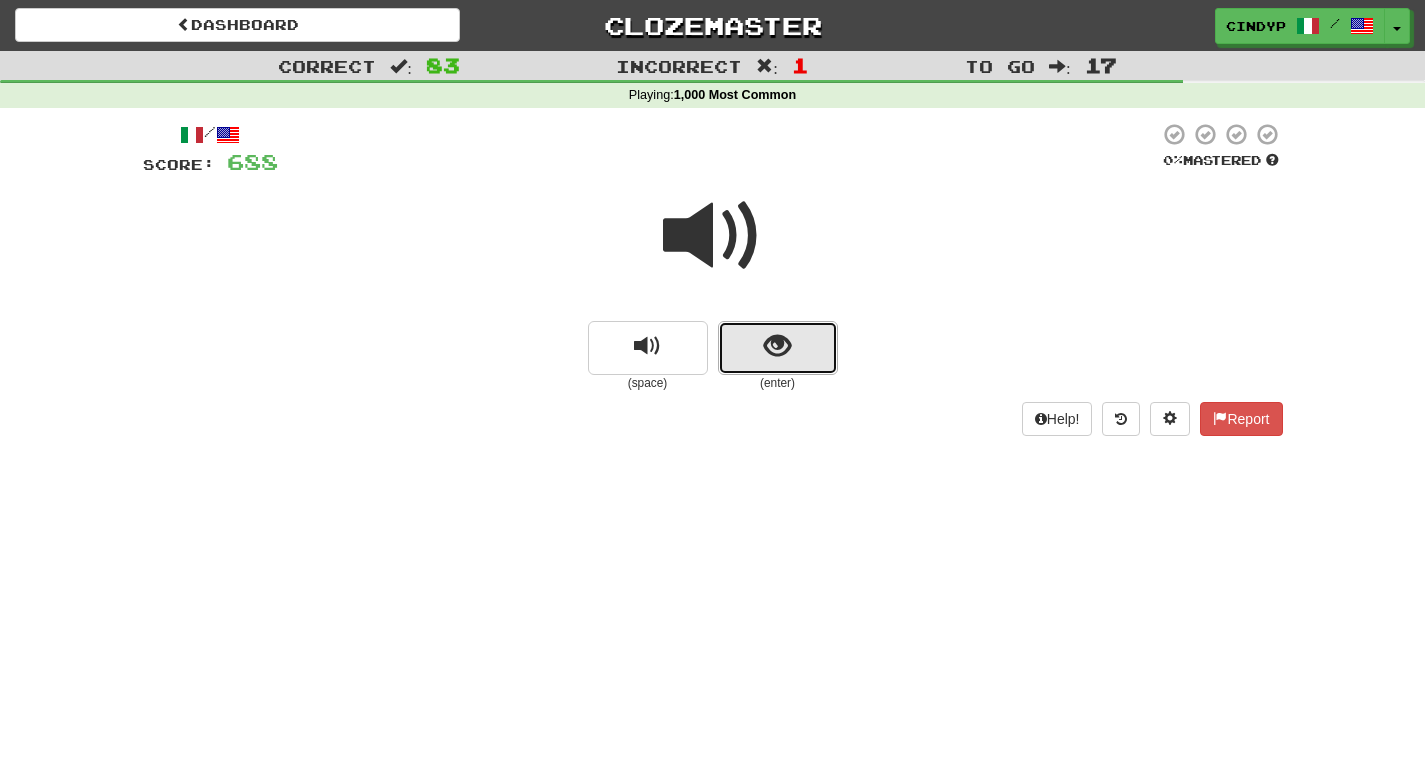 click at bounding box center [778, 348] 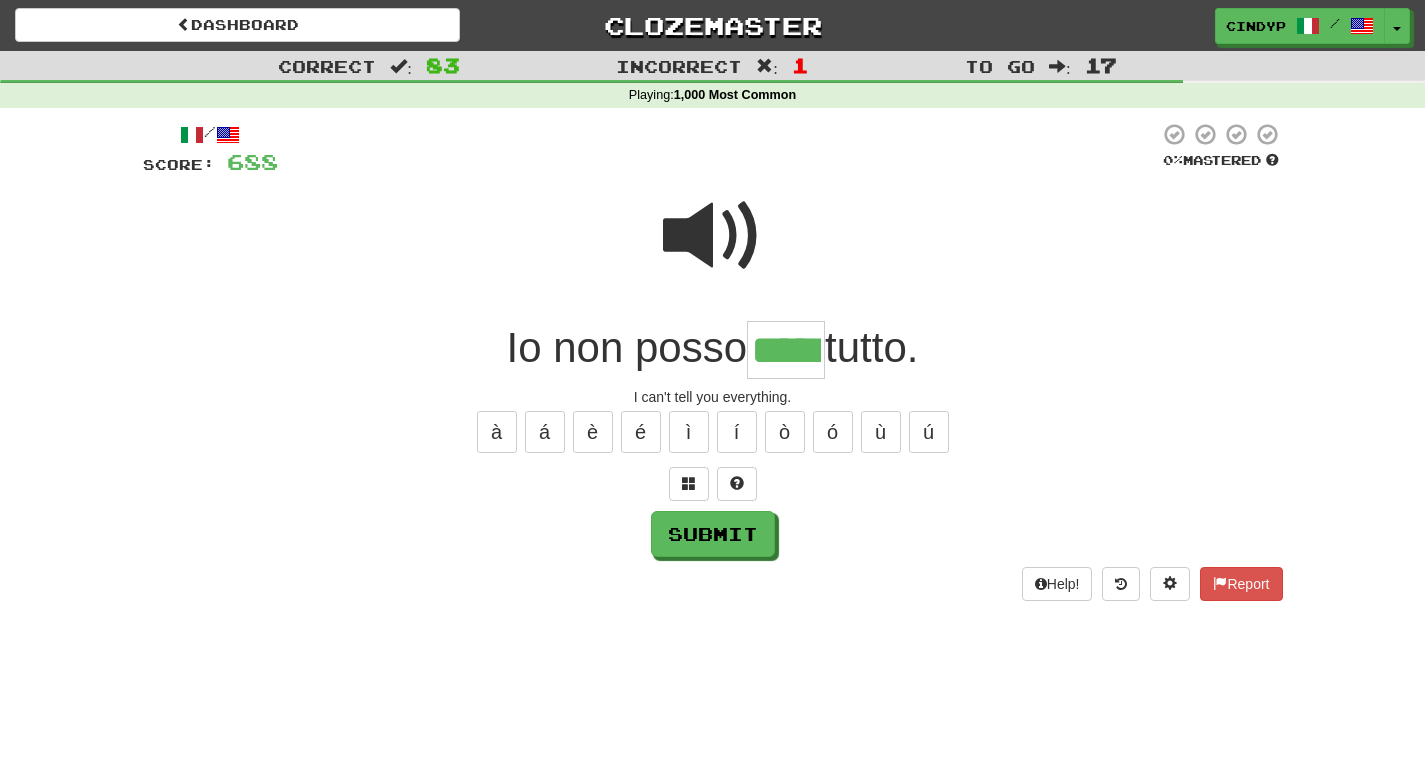 type on "*****" 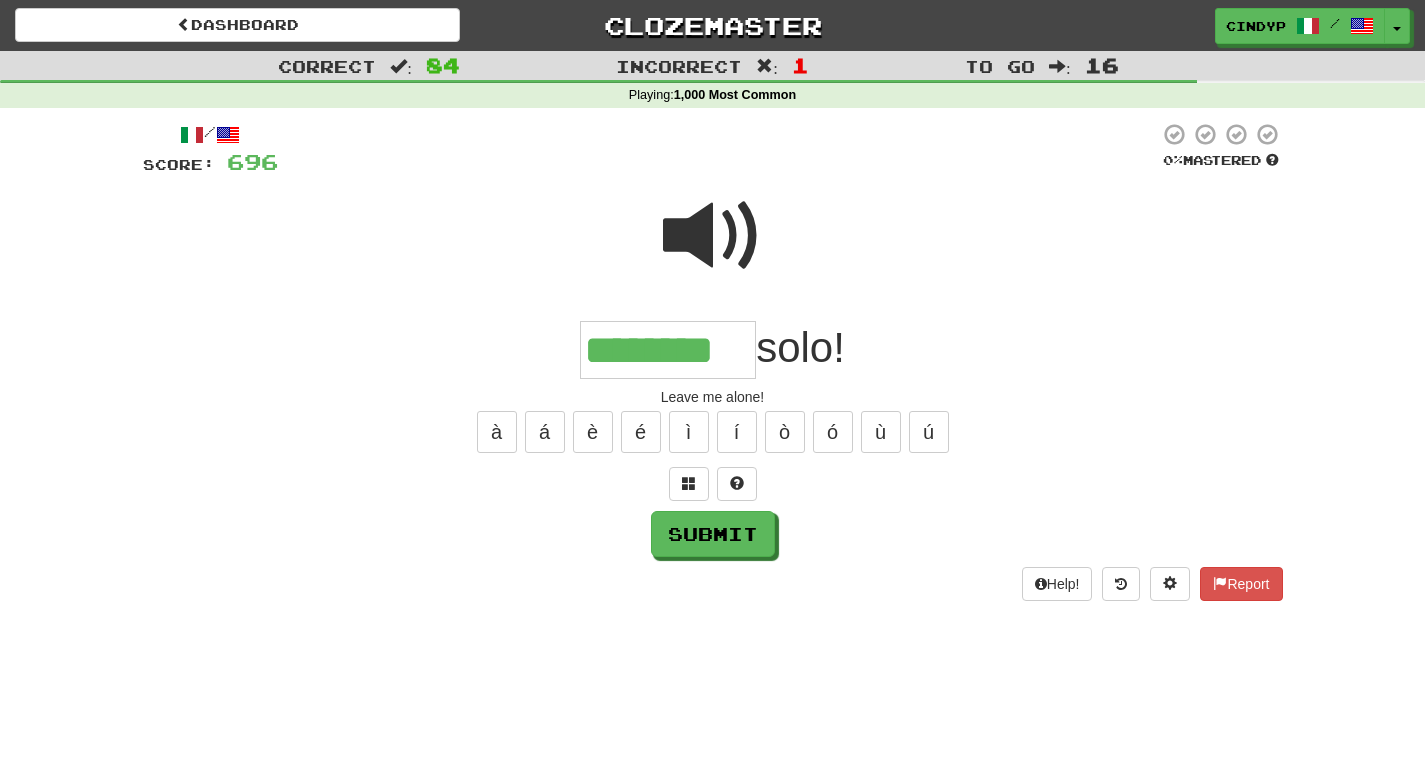 type on "********" 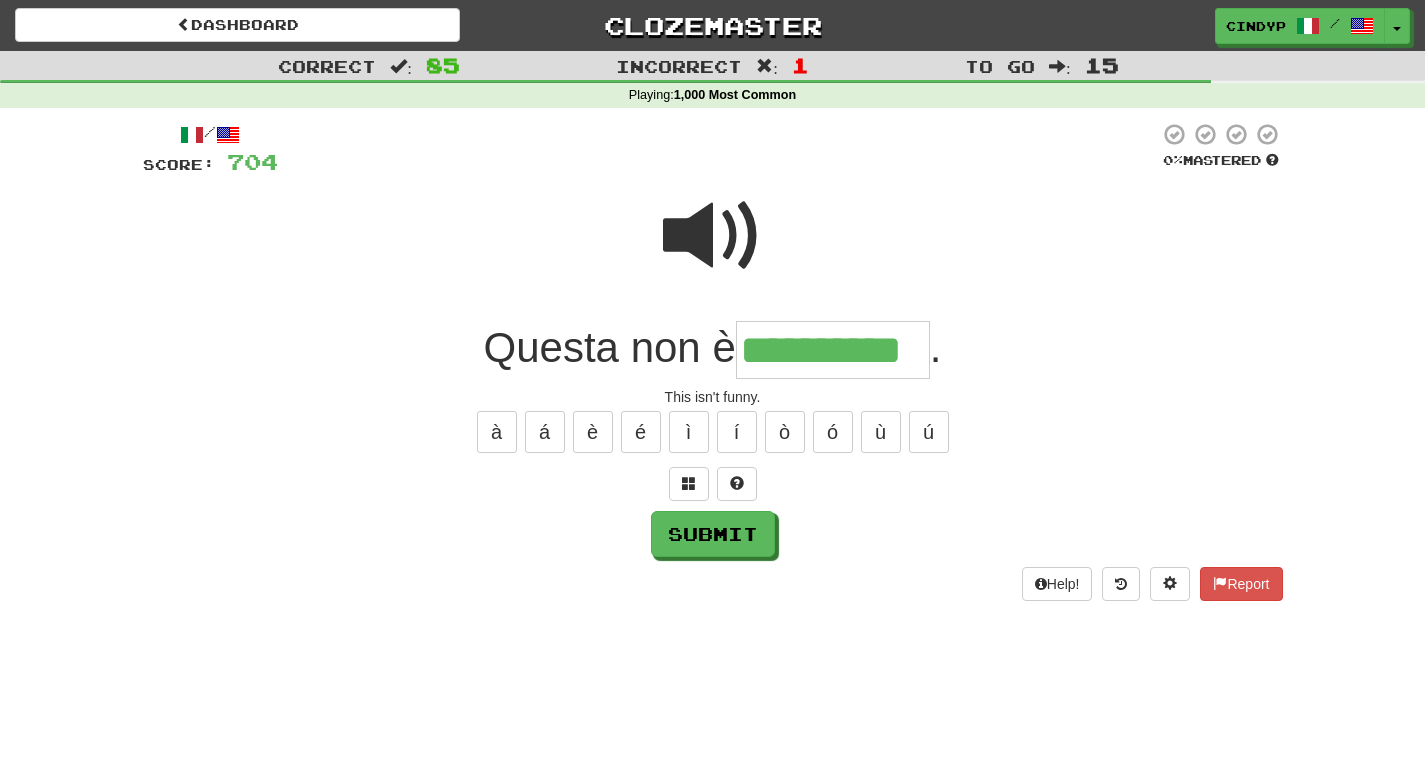 type on "**********" 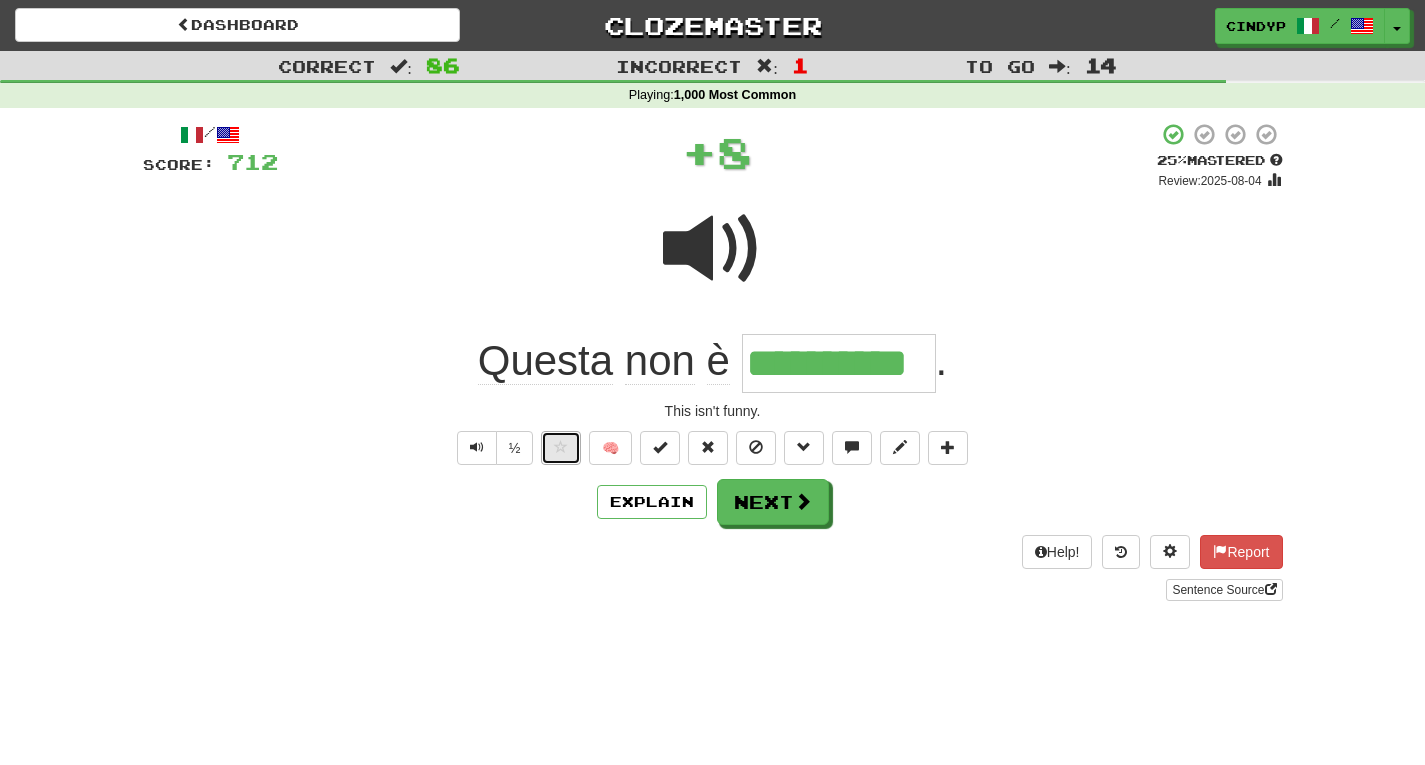 click at bounding box center (561, 448) 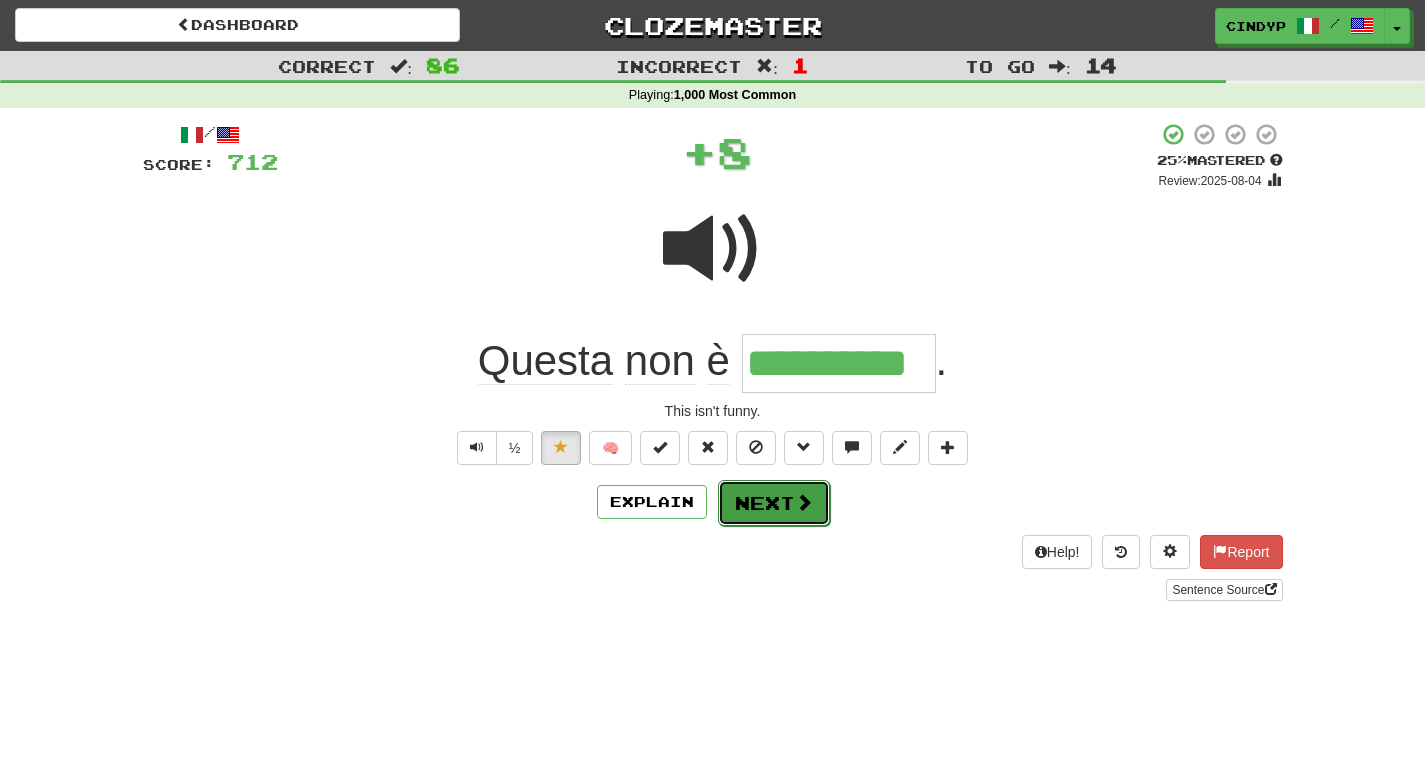 click on "Next" at bounding box center (774, 503) 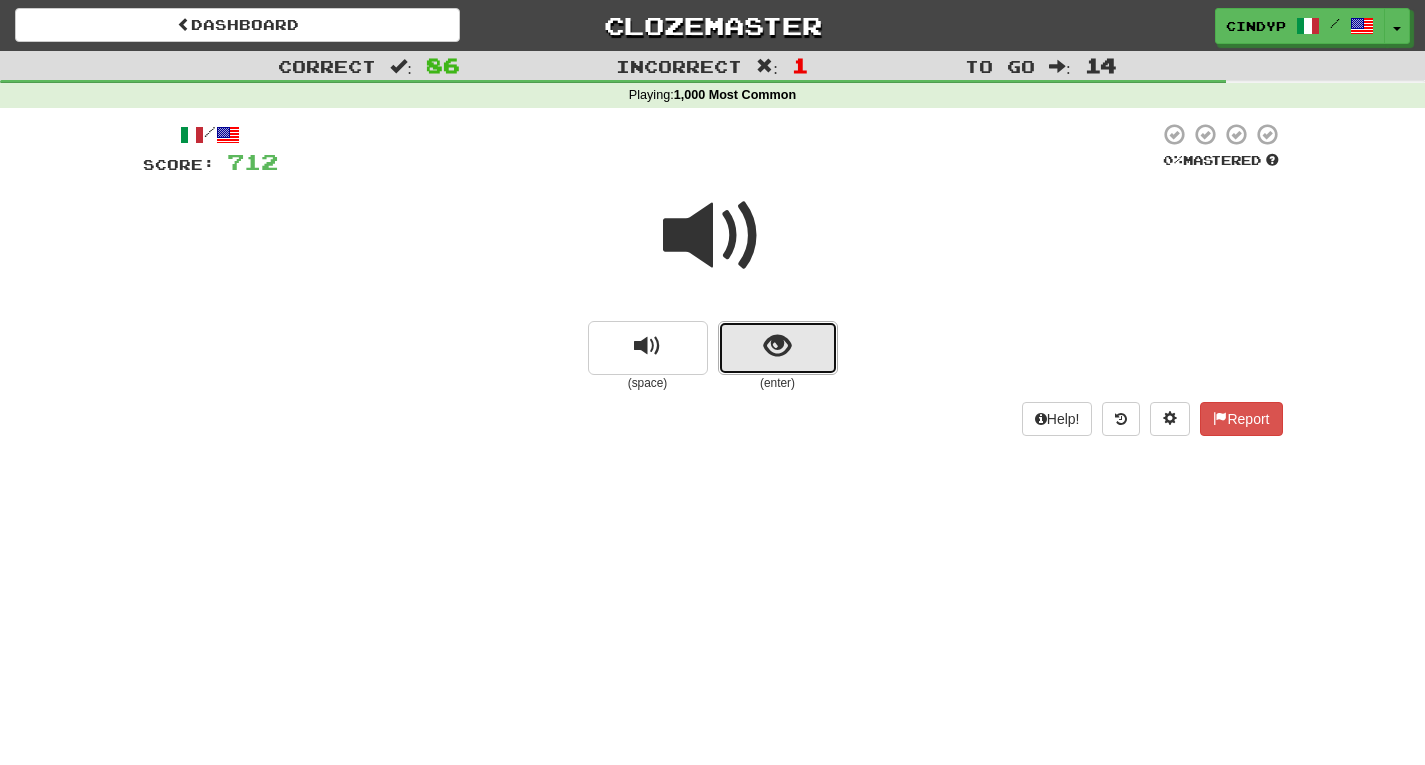 click at bounding box center [778, 348] 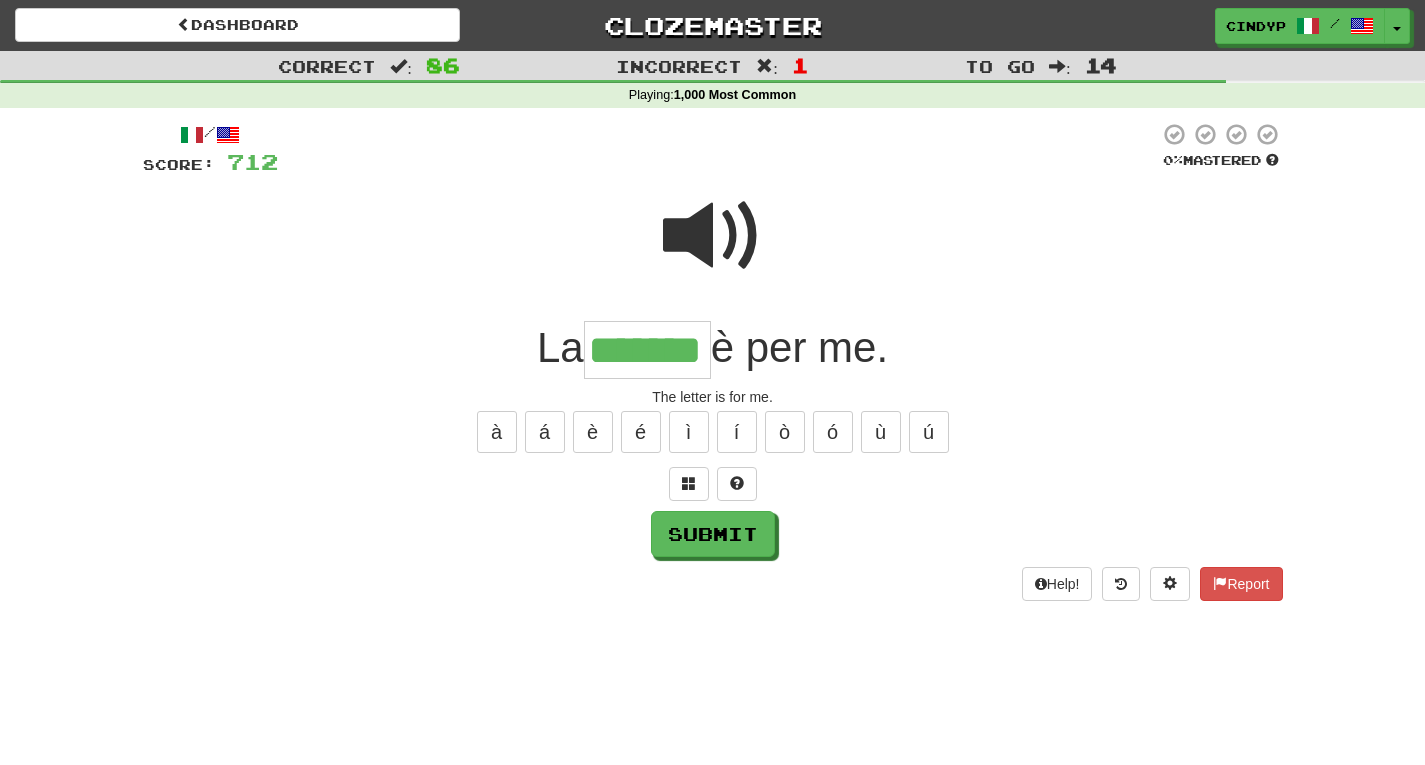 type on "*******" 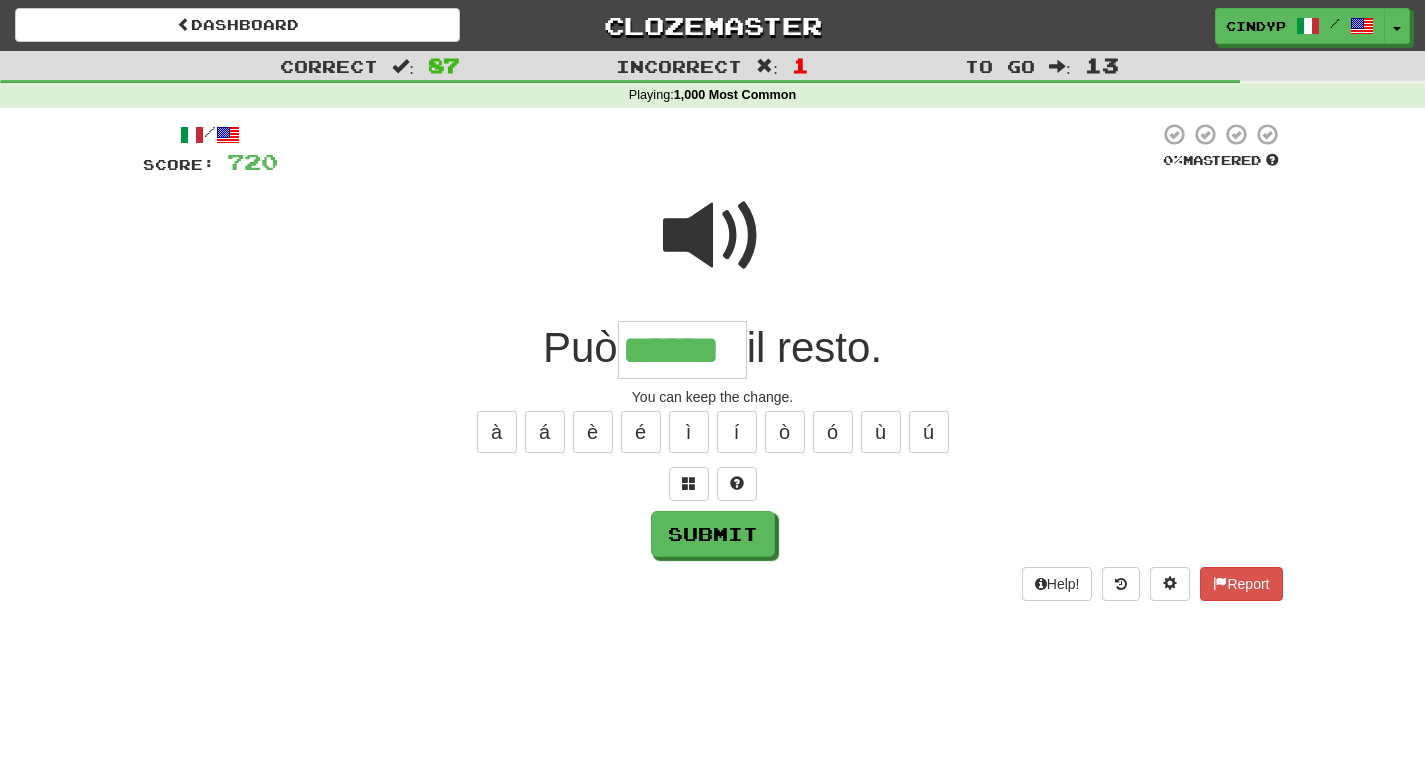 type on "******" 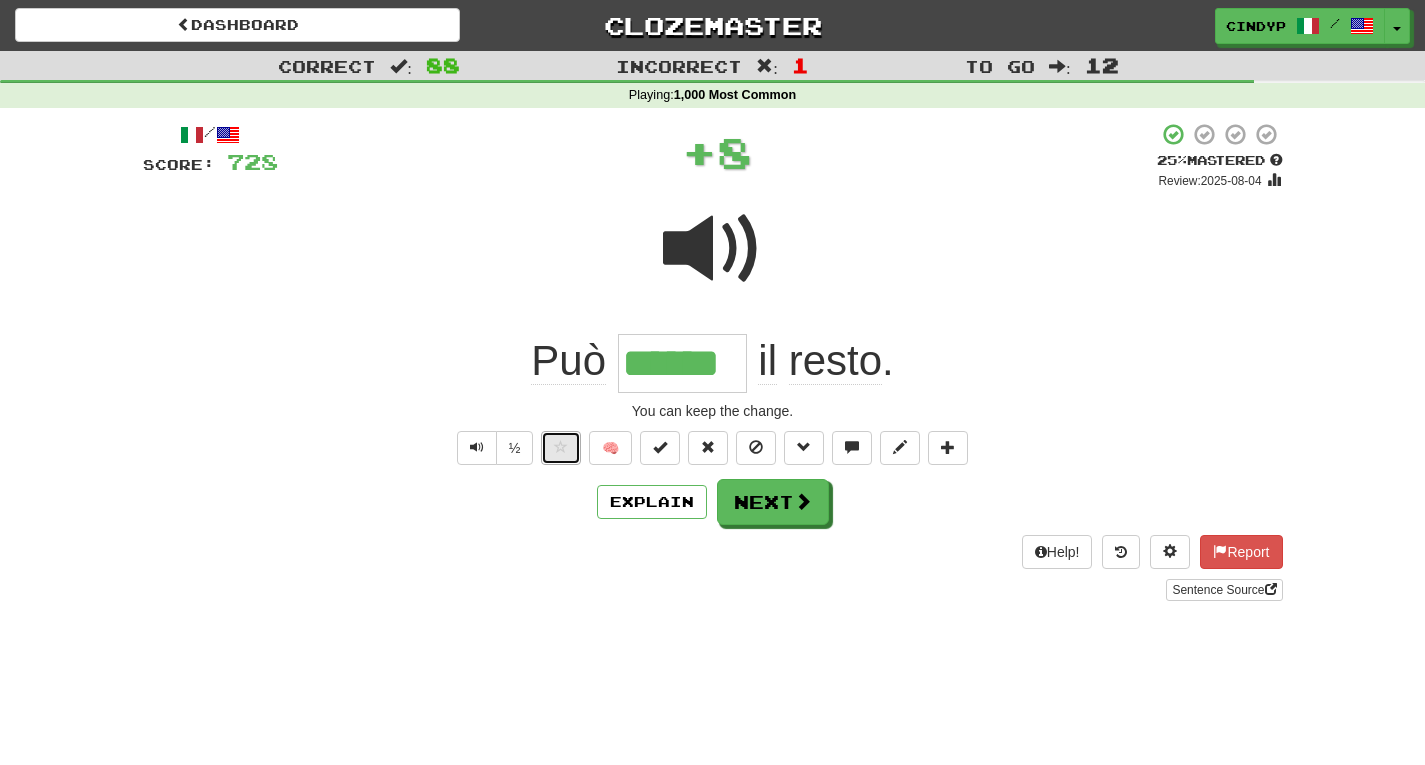 click at bounding box center (561, 447) 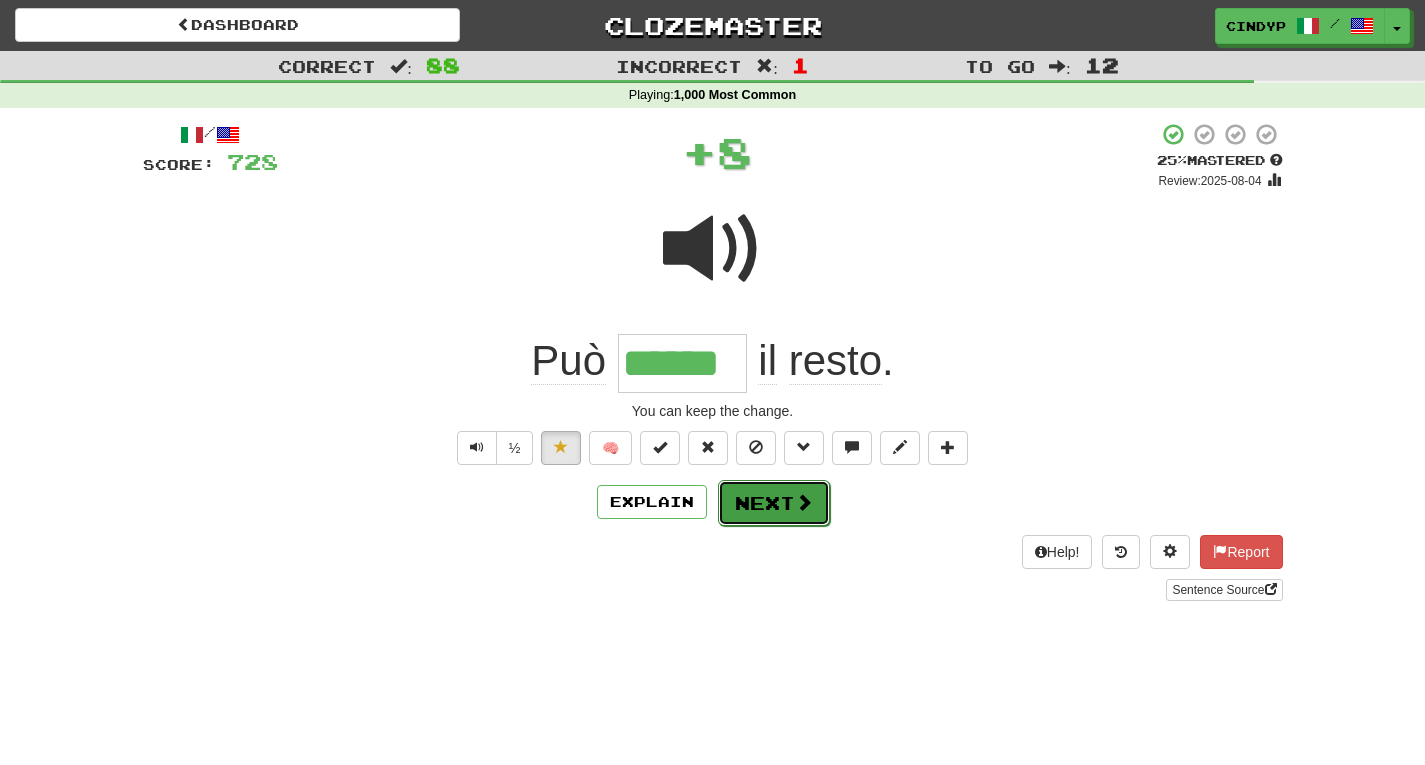 click on "Next" at bounding box center (774, 503) 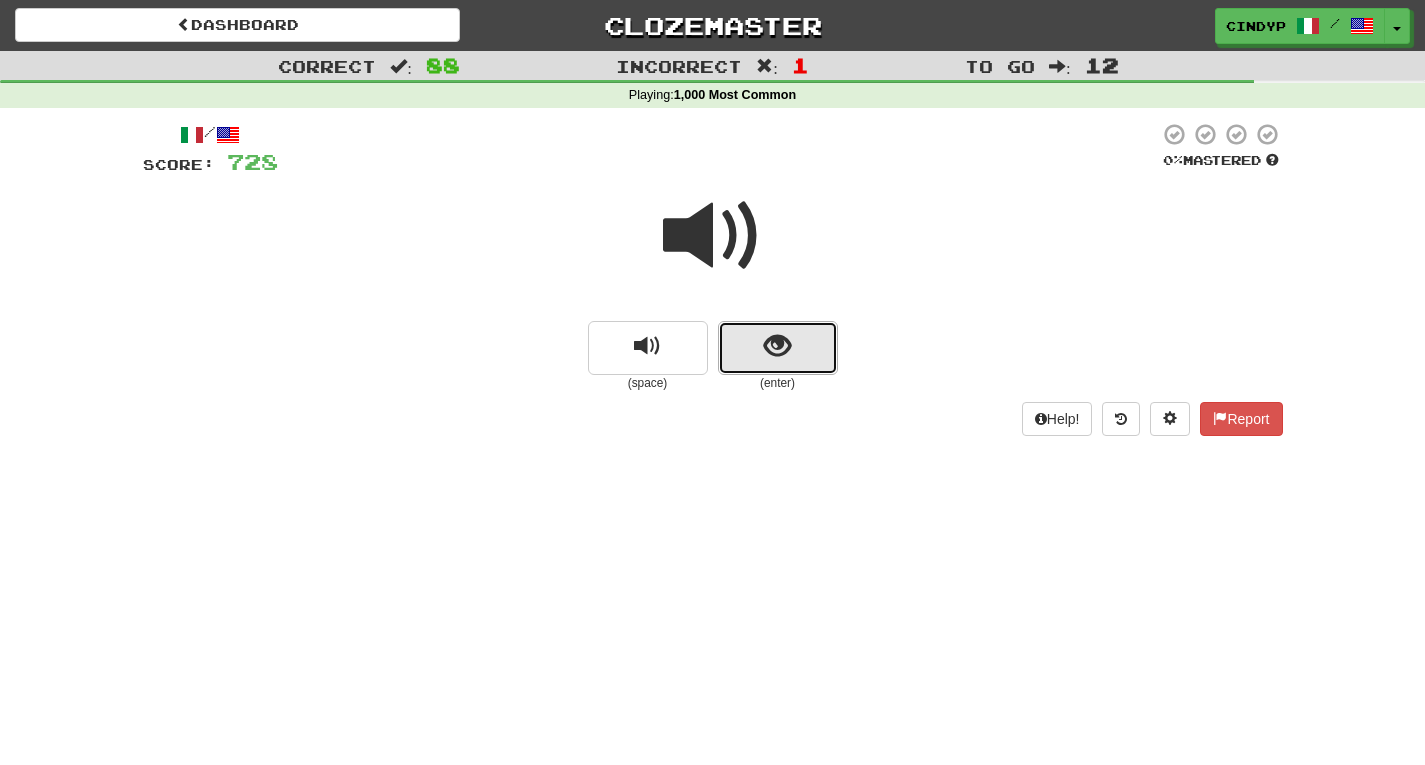 click at bounding box center (777, 346) 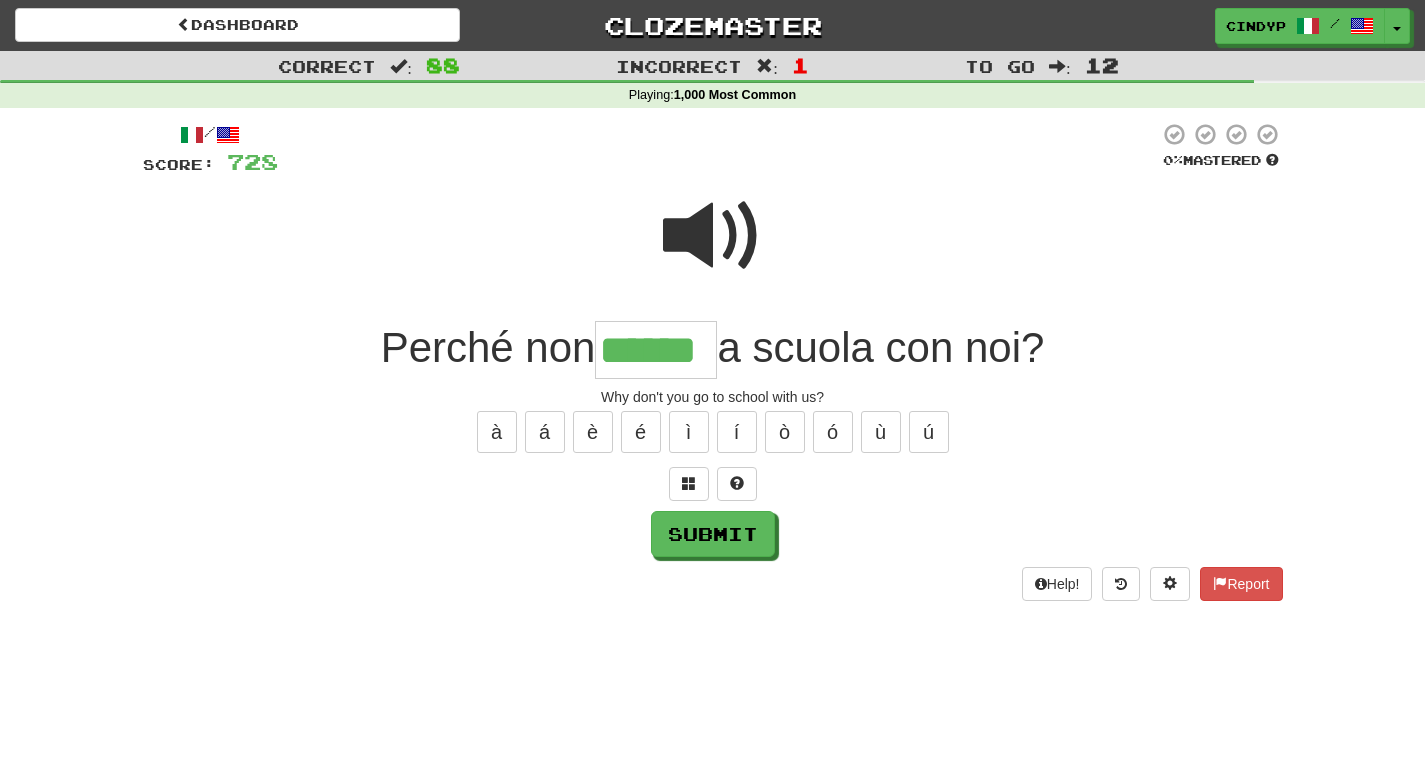 type on "******" 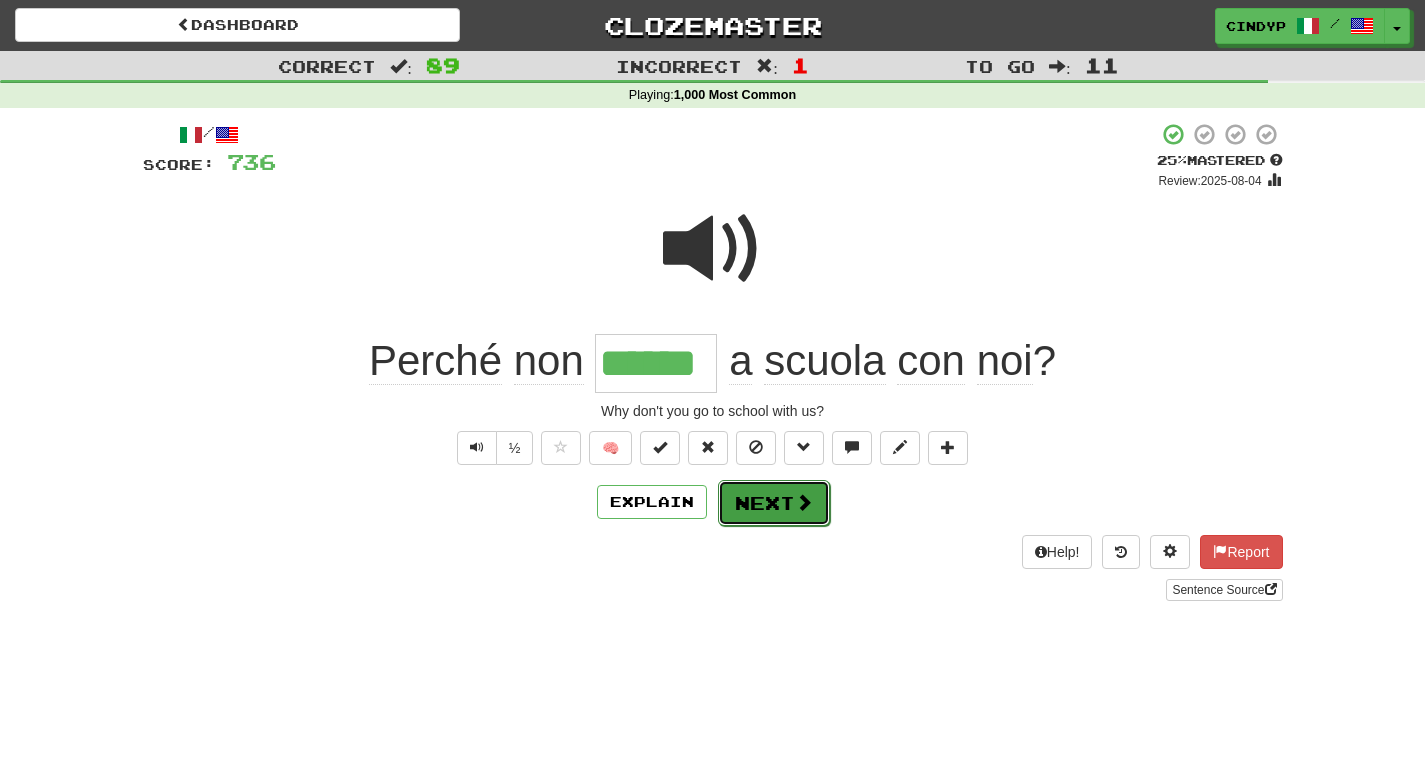click on "Next" at bounding box center [774, 503] 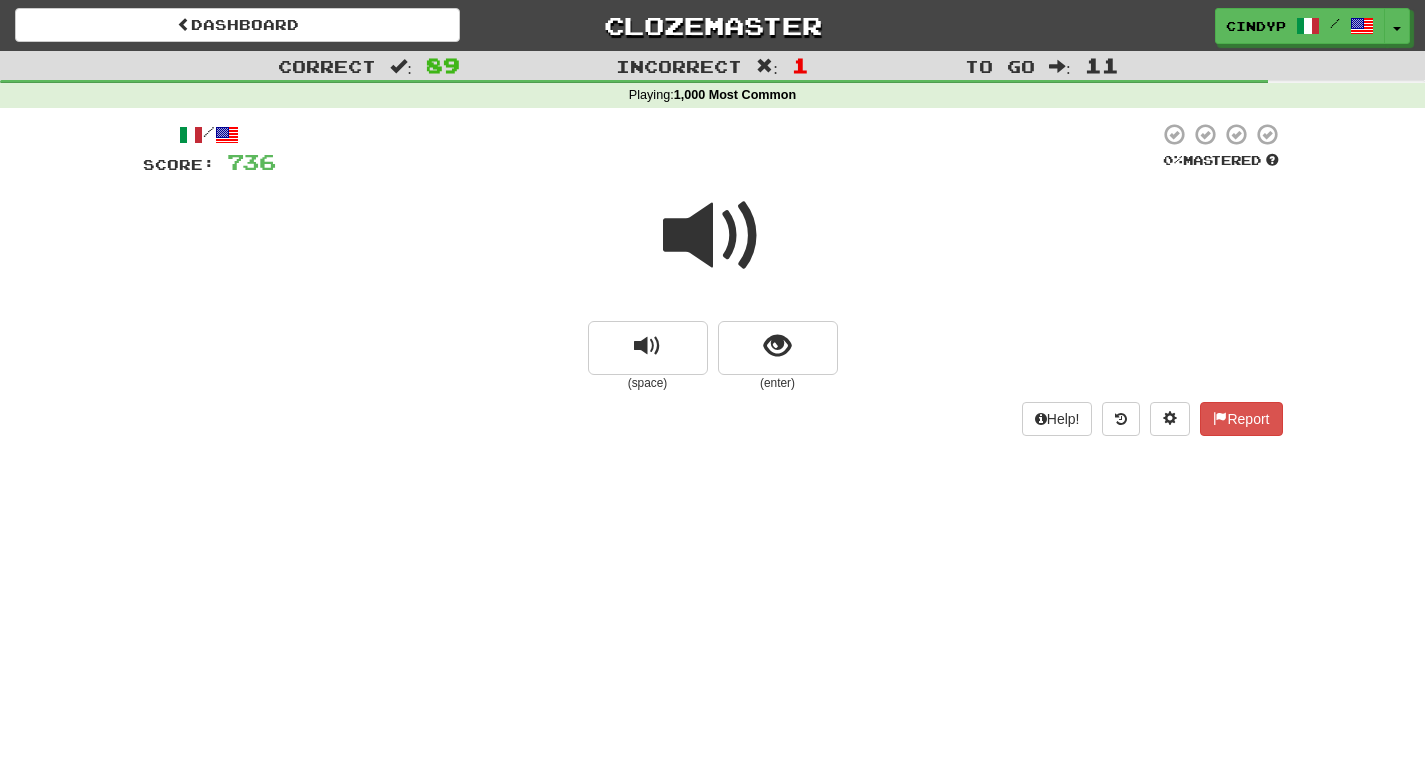 click at bounding box center (713, 236) 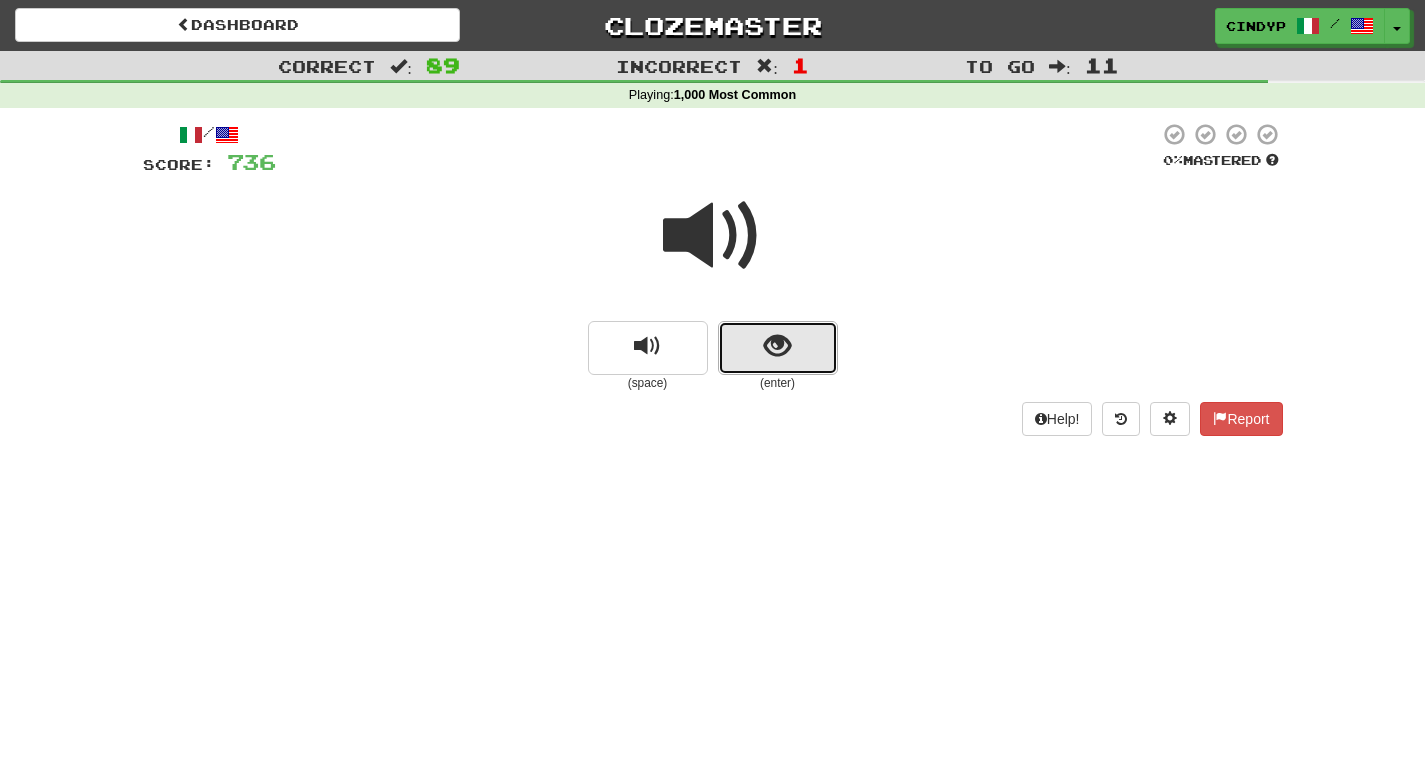 click at bounding box center (778, 348) 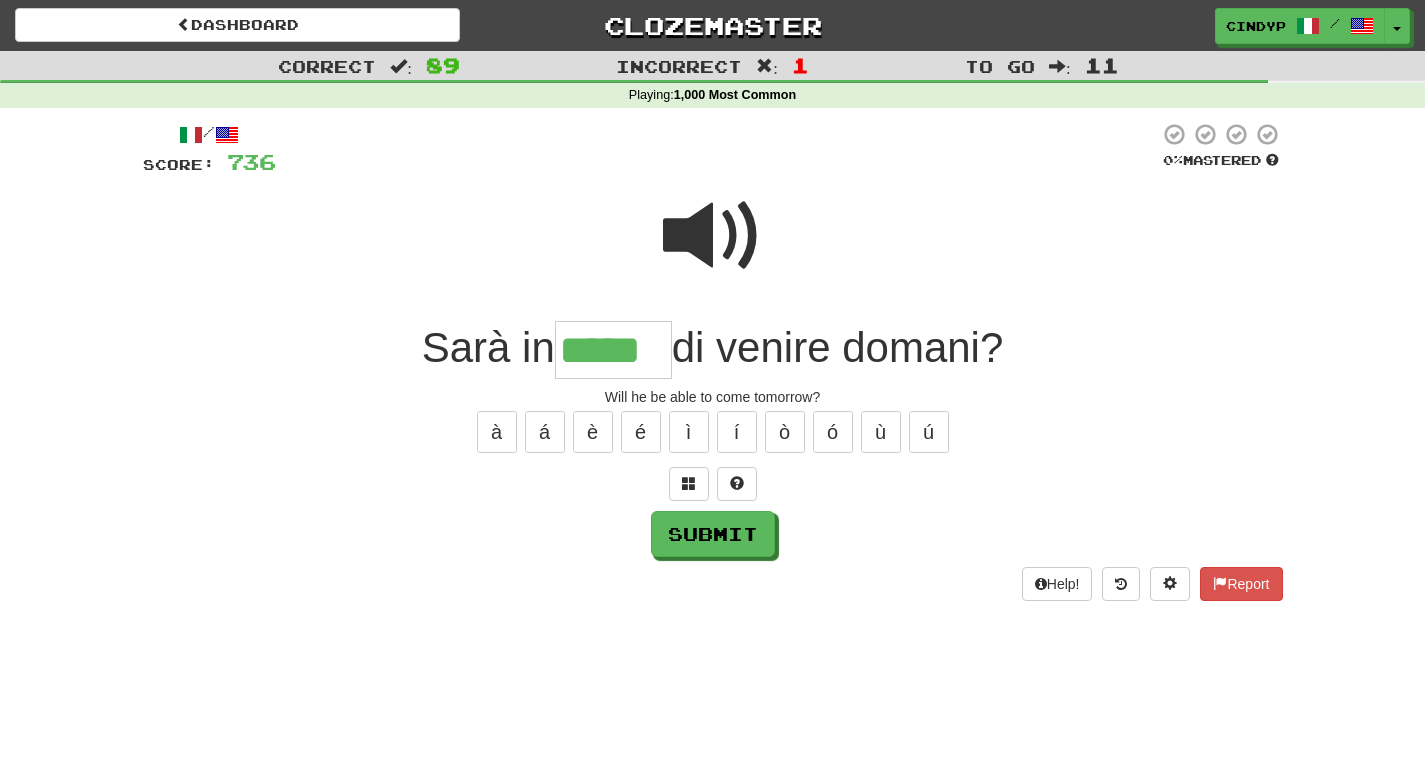 type on "*****" 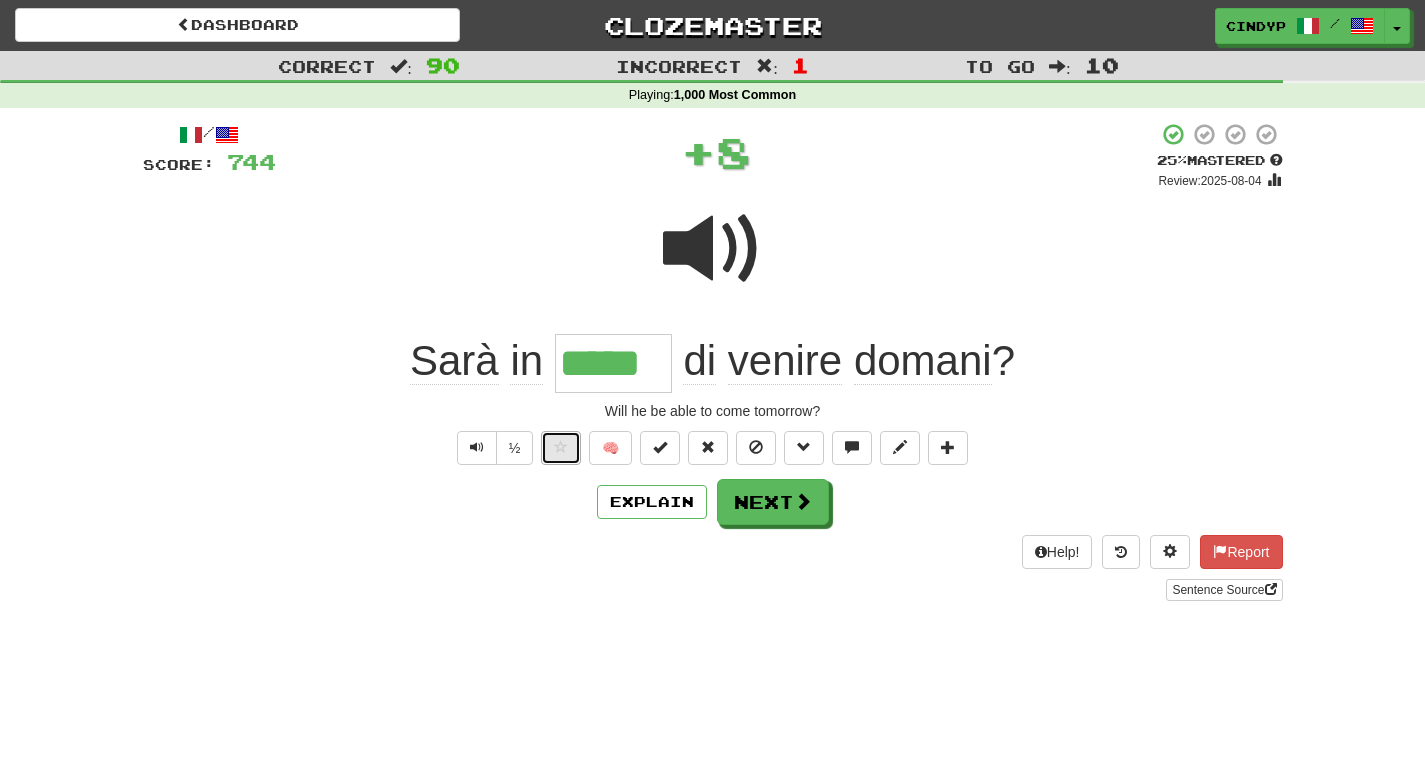 click at bounding box center (561, 447) 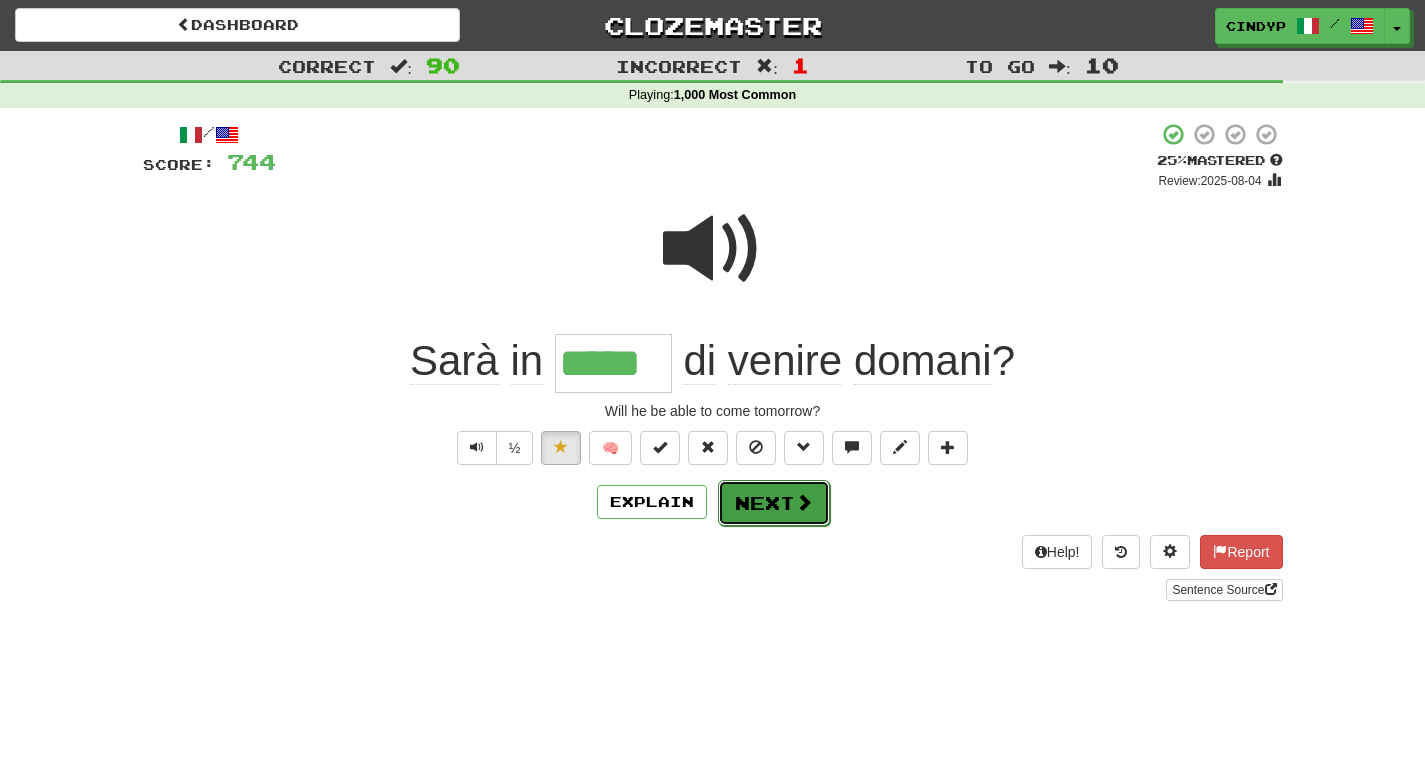 click on "Next" at bounding box center (774, 503) 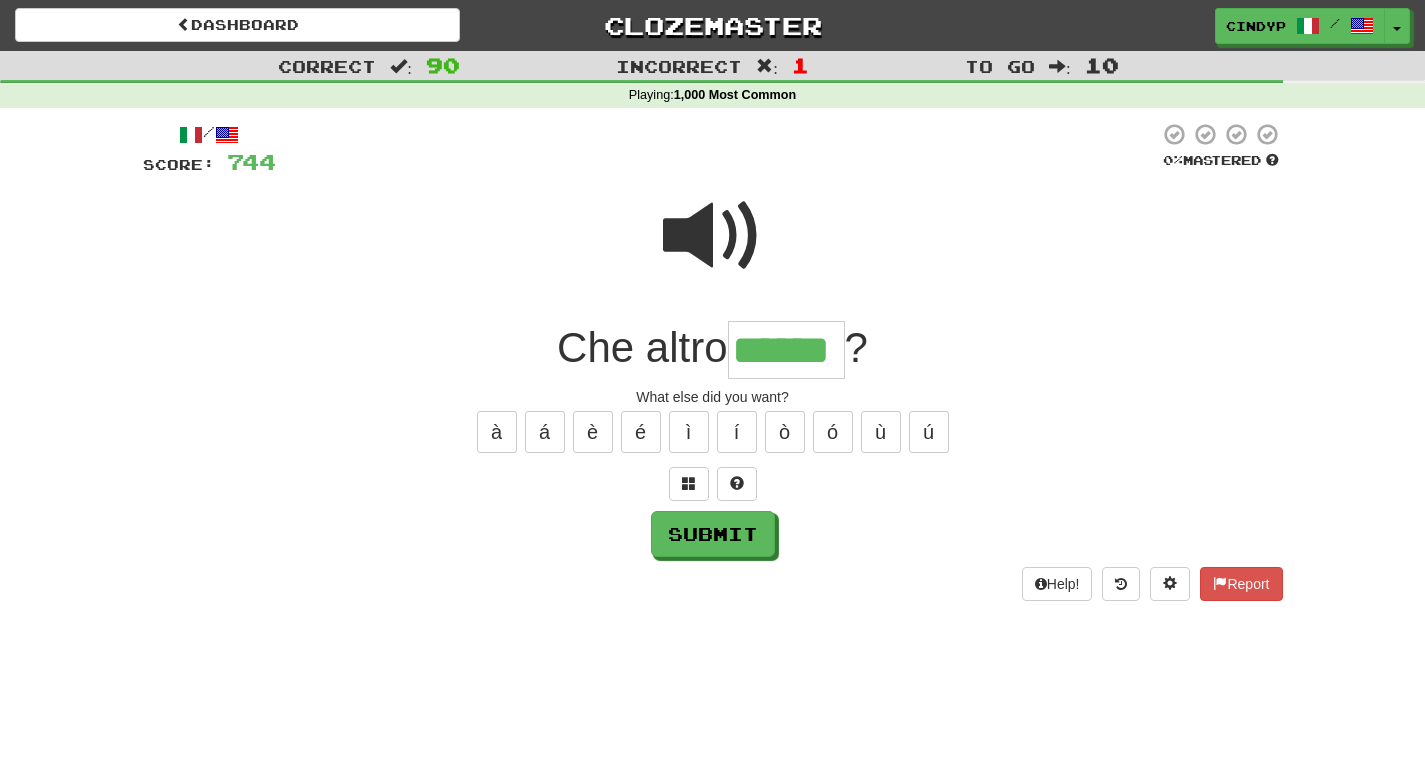 type on "******" 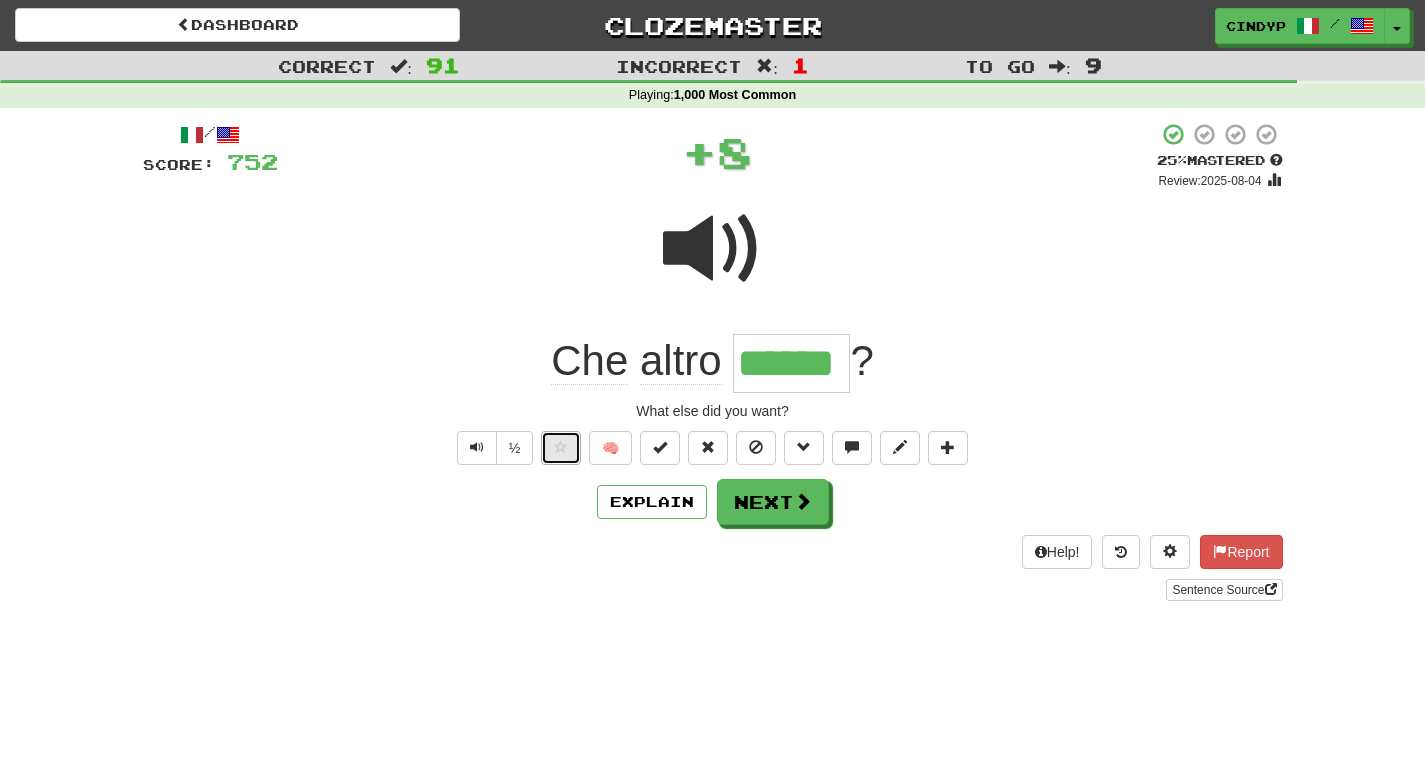 click at bounding box center [561, 447] 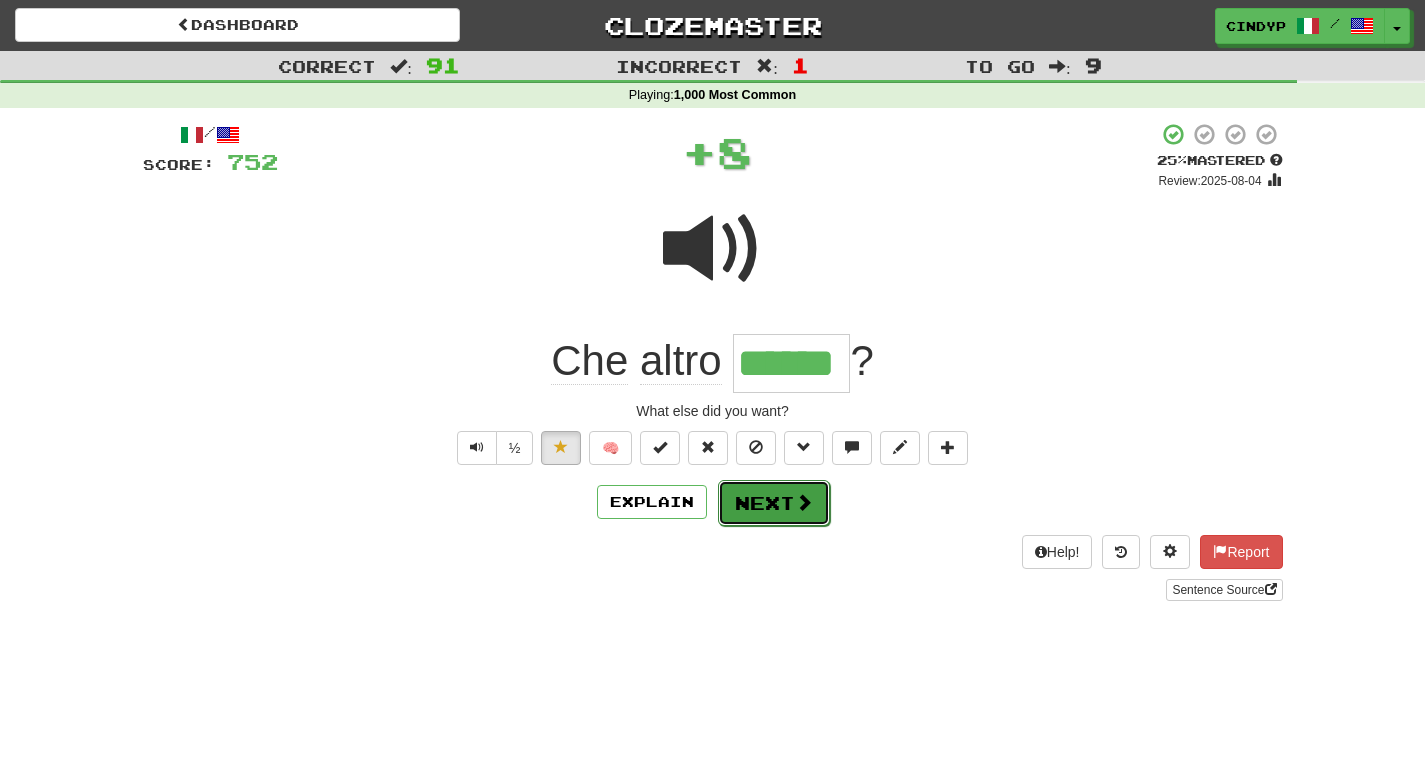 click on "Next" at bounding box center [774, 503] 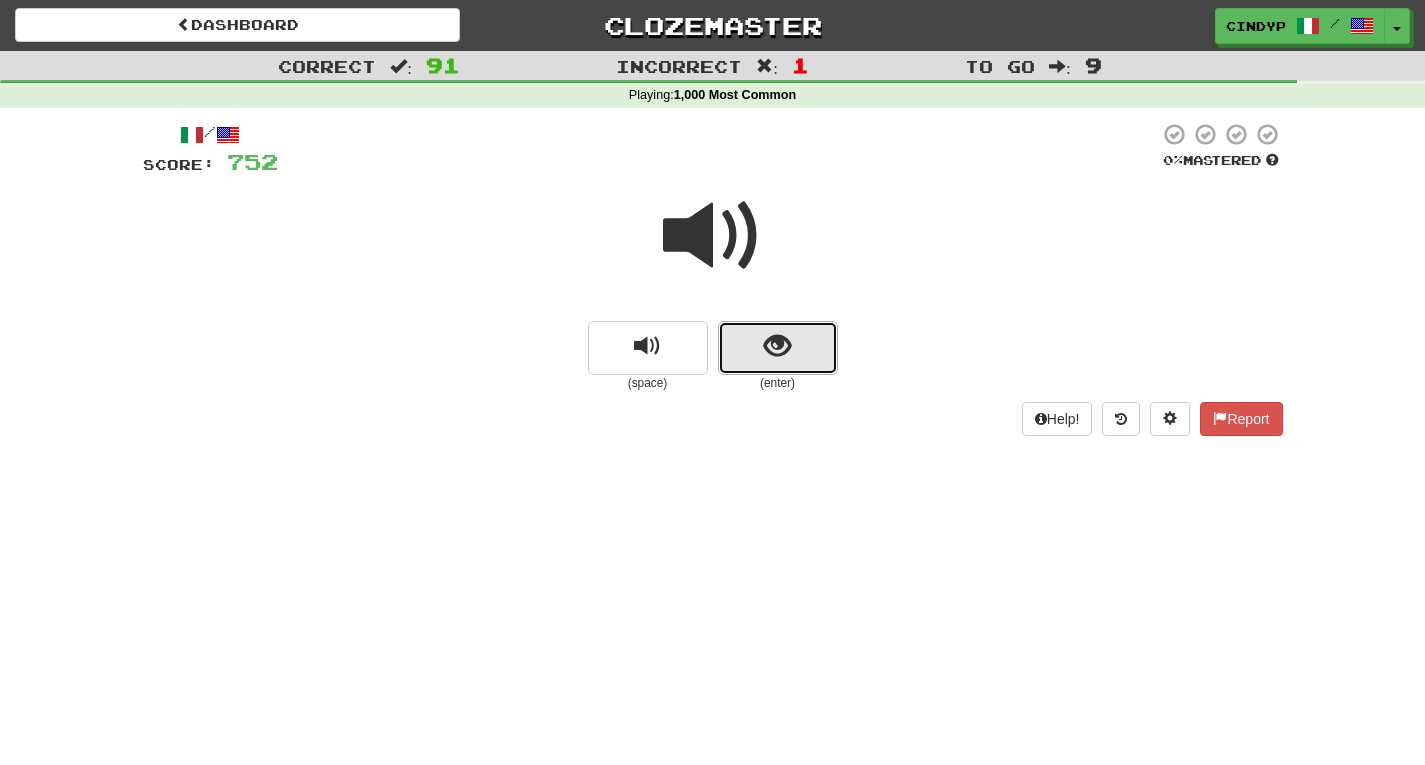 click at bounding box center [778, 348] 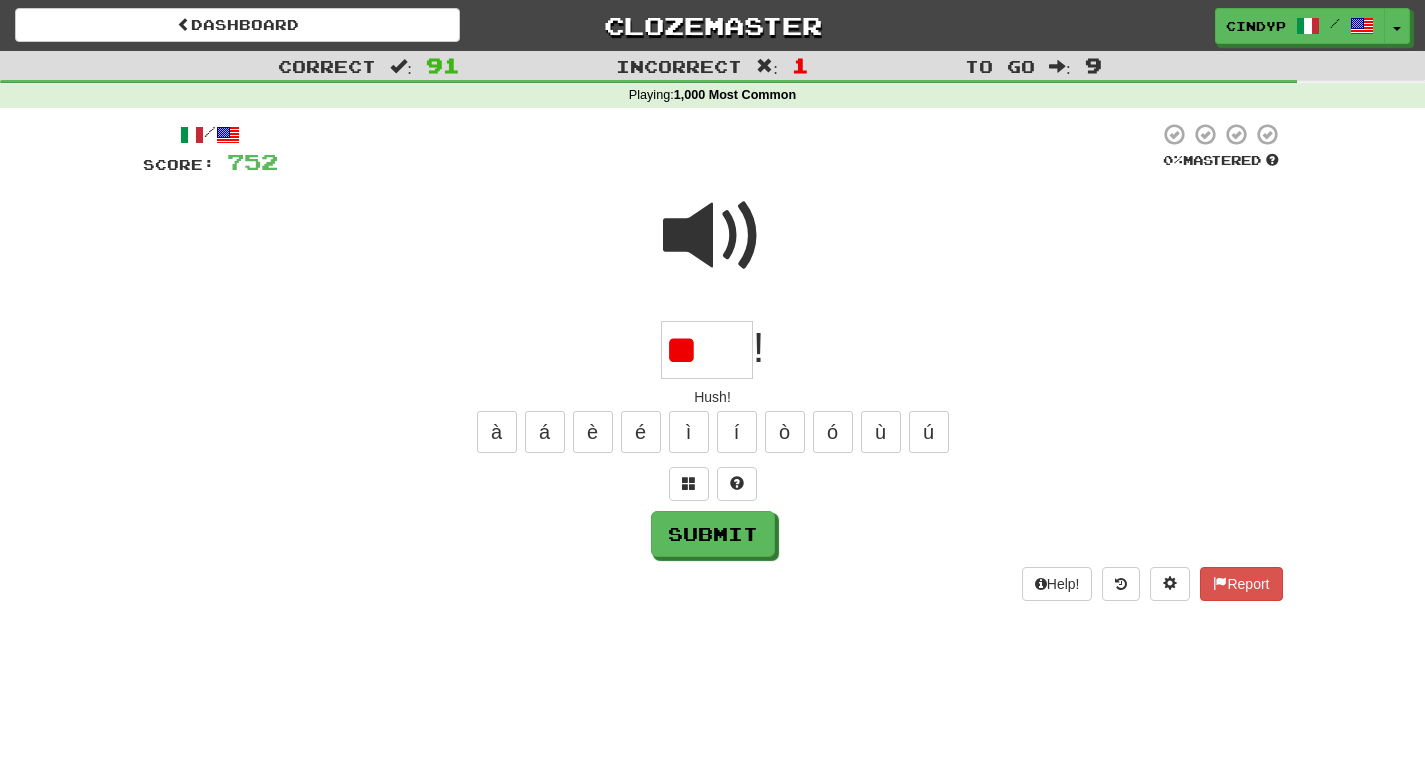 type on "*" 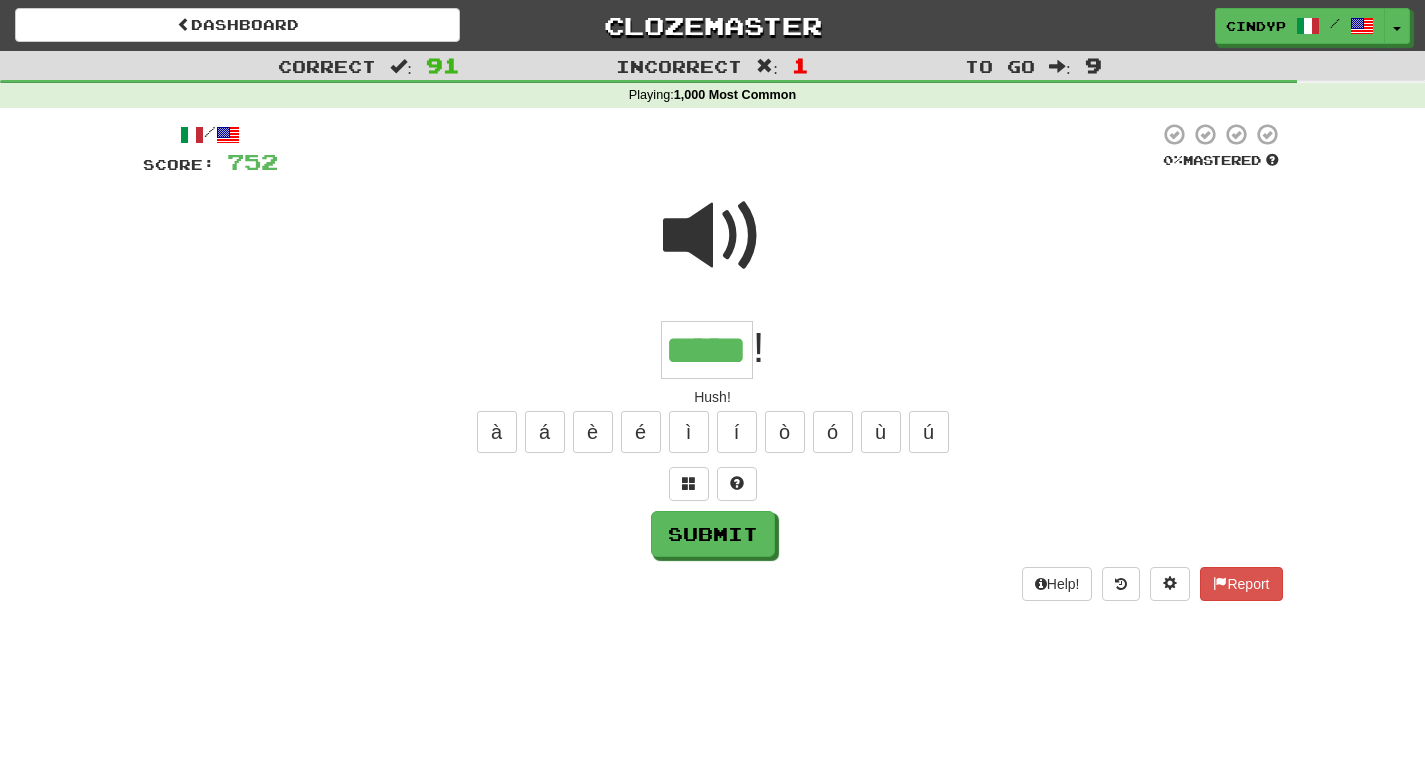 type on "*****" 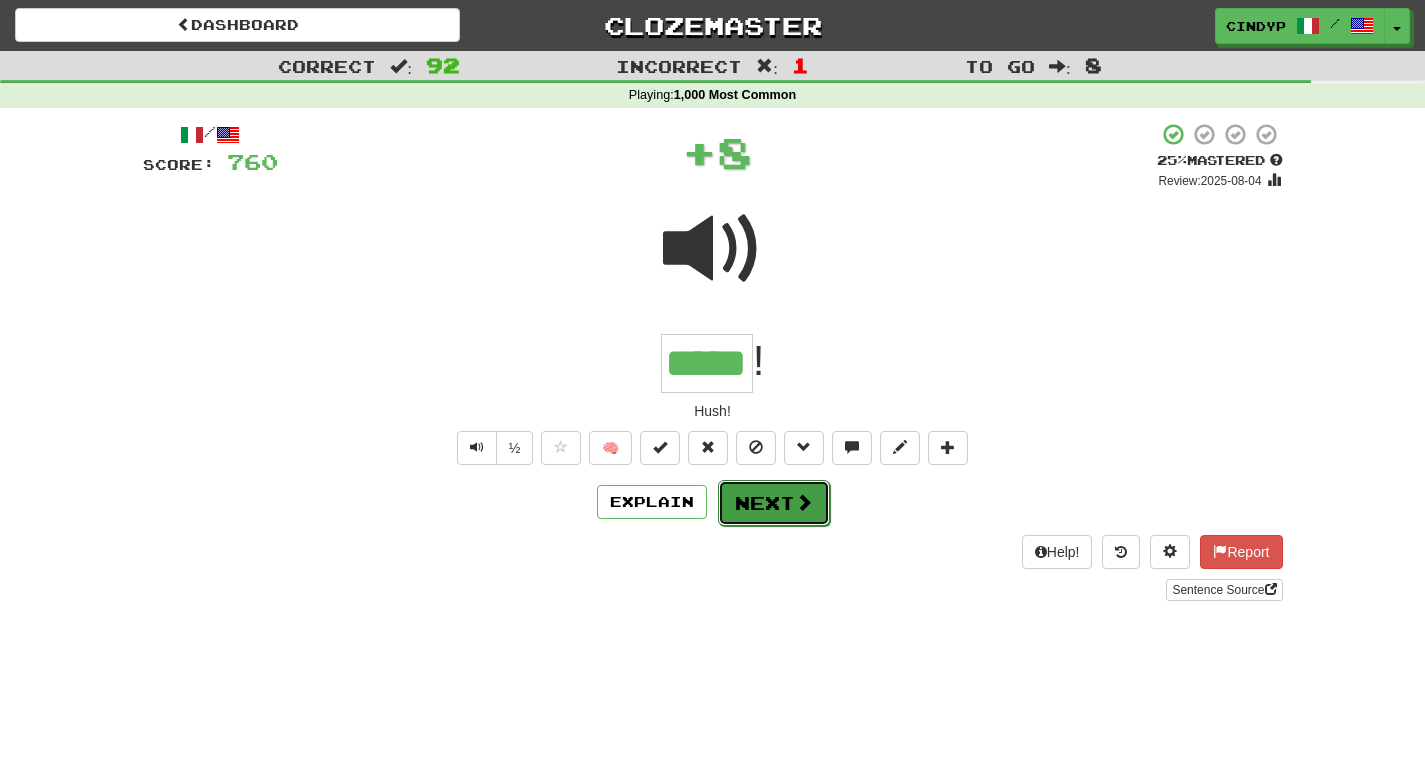 click at bounding box center (804, 502) 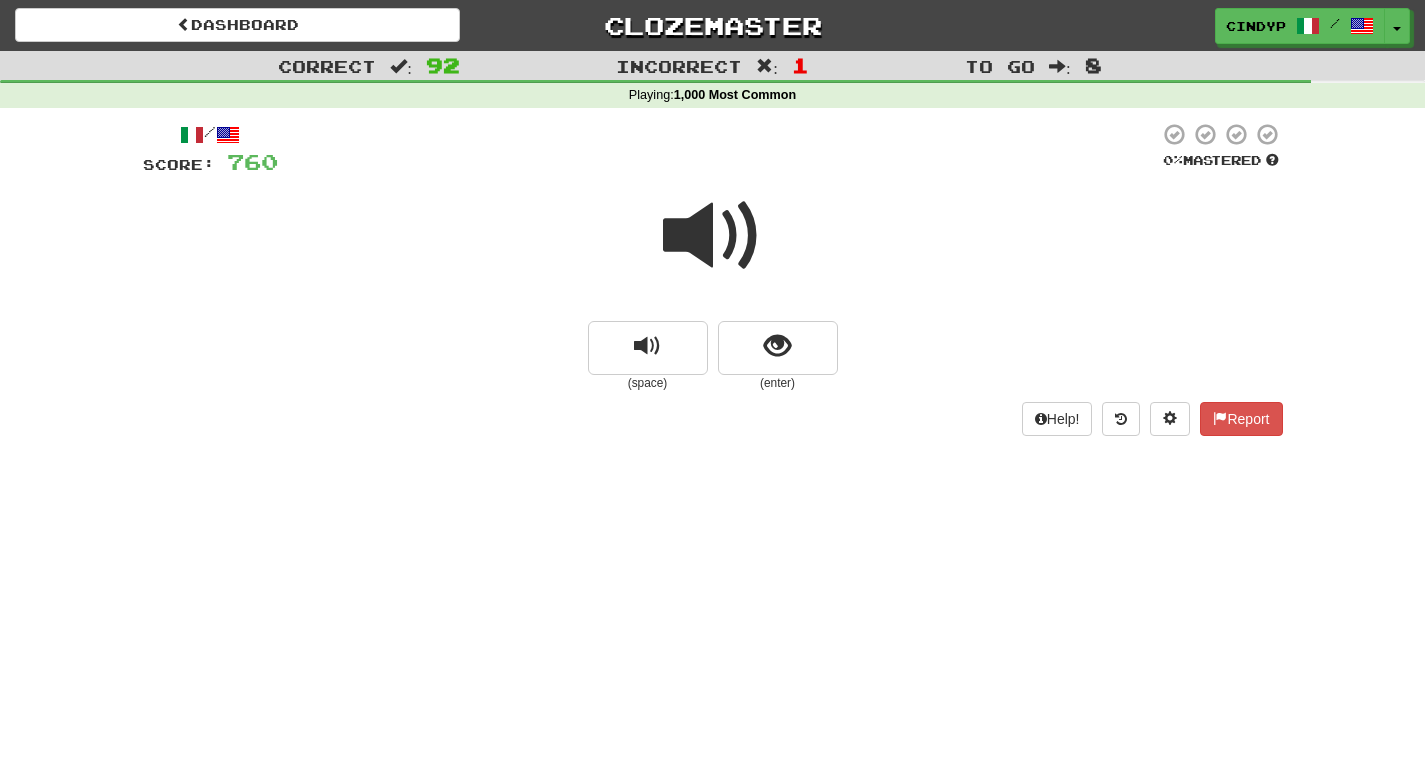 click at bounding box center [713, 236] 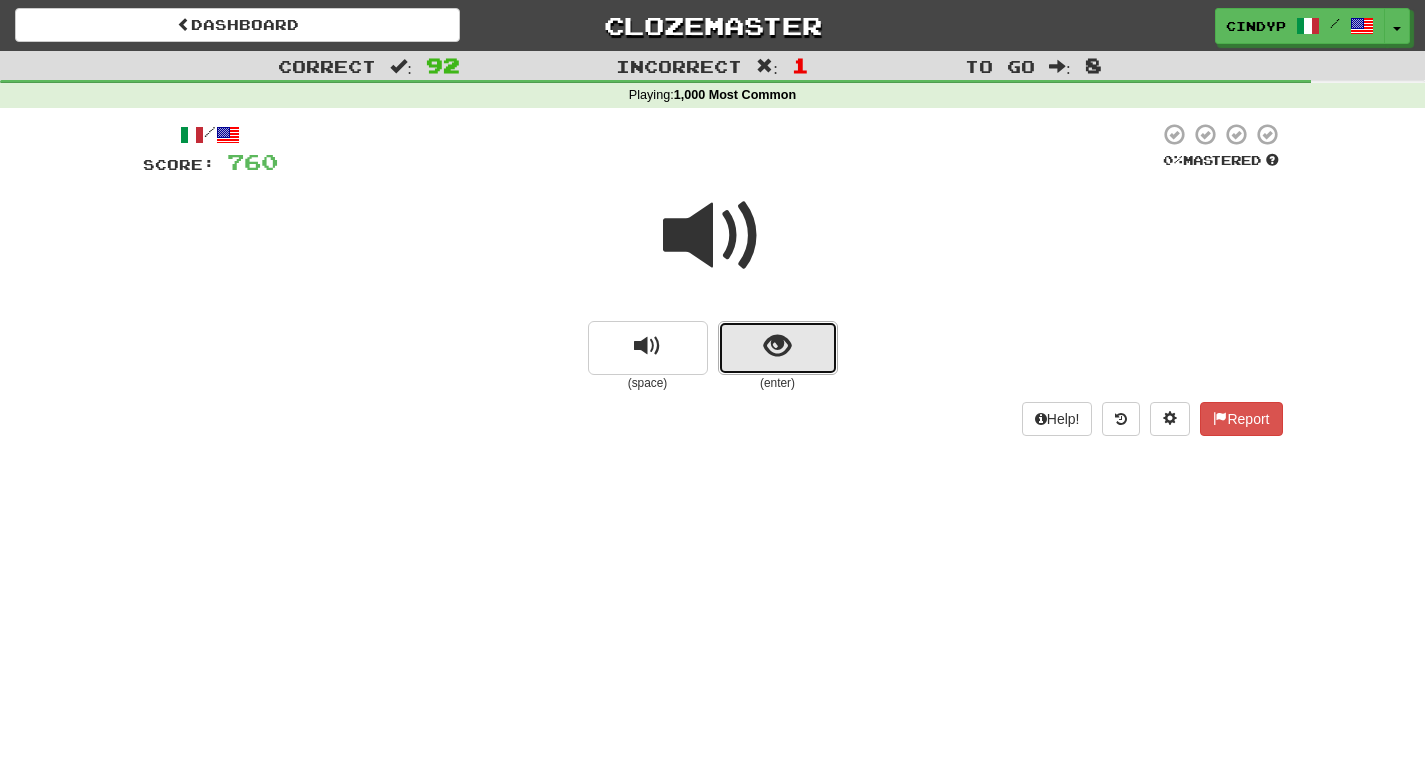 click at bounding box center (777, 346) 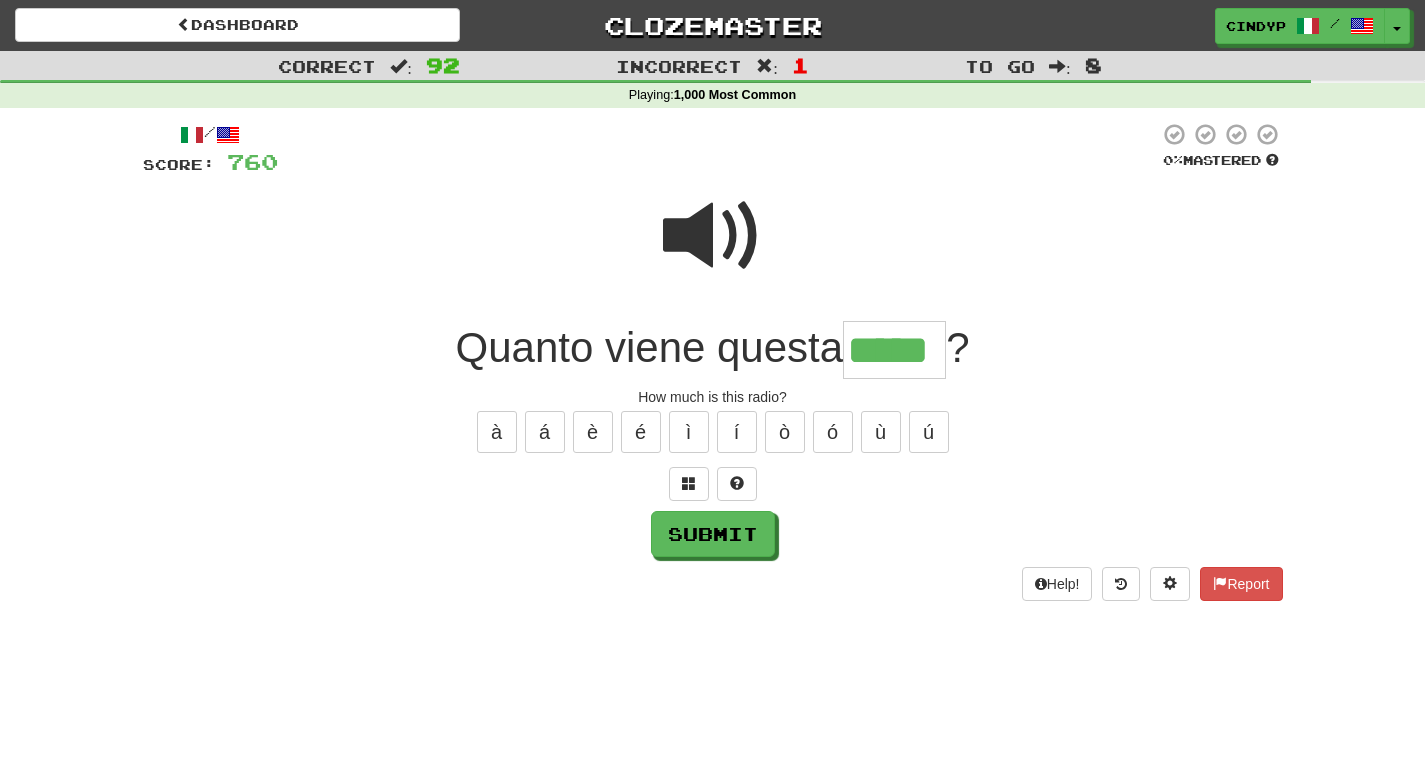 type on "*****" 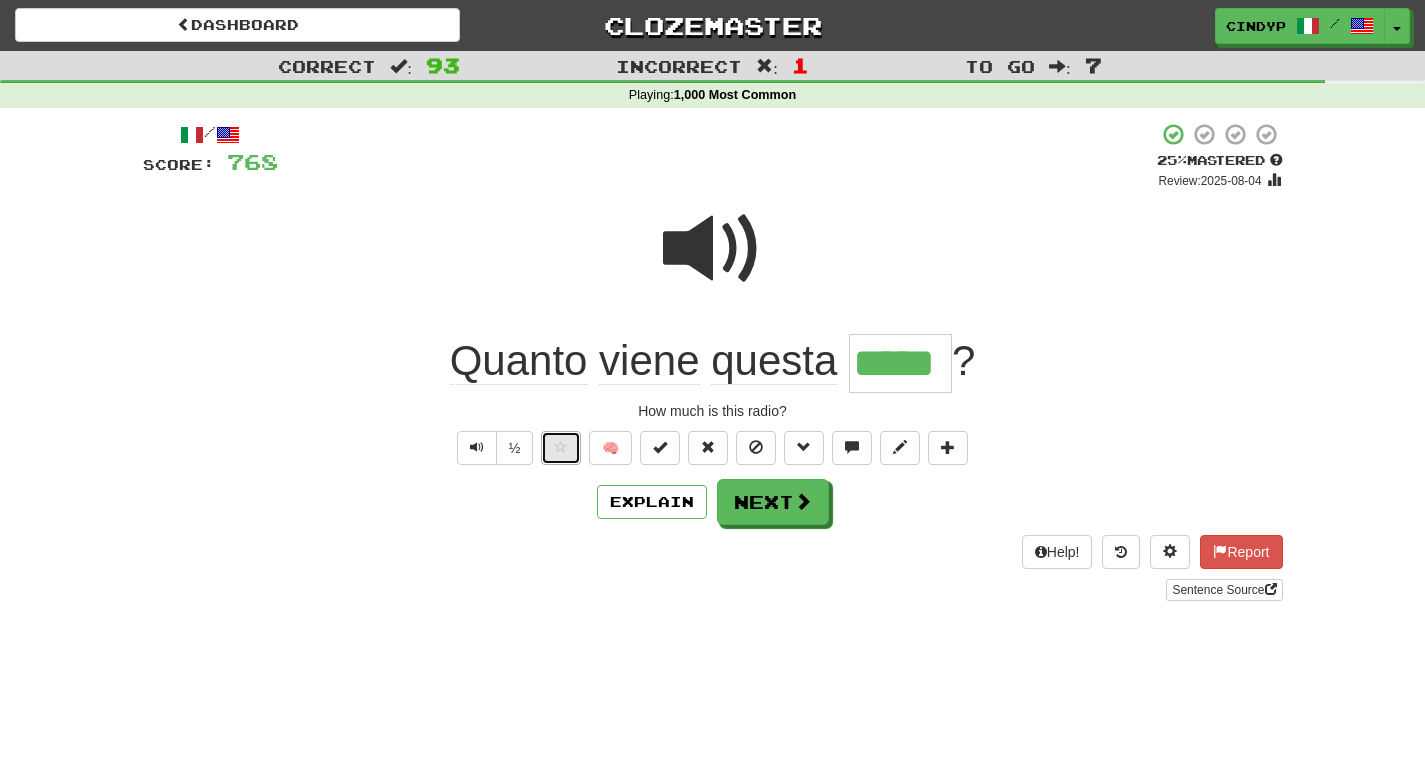 click at bounding box center [561, 447] 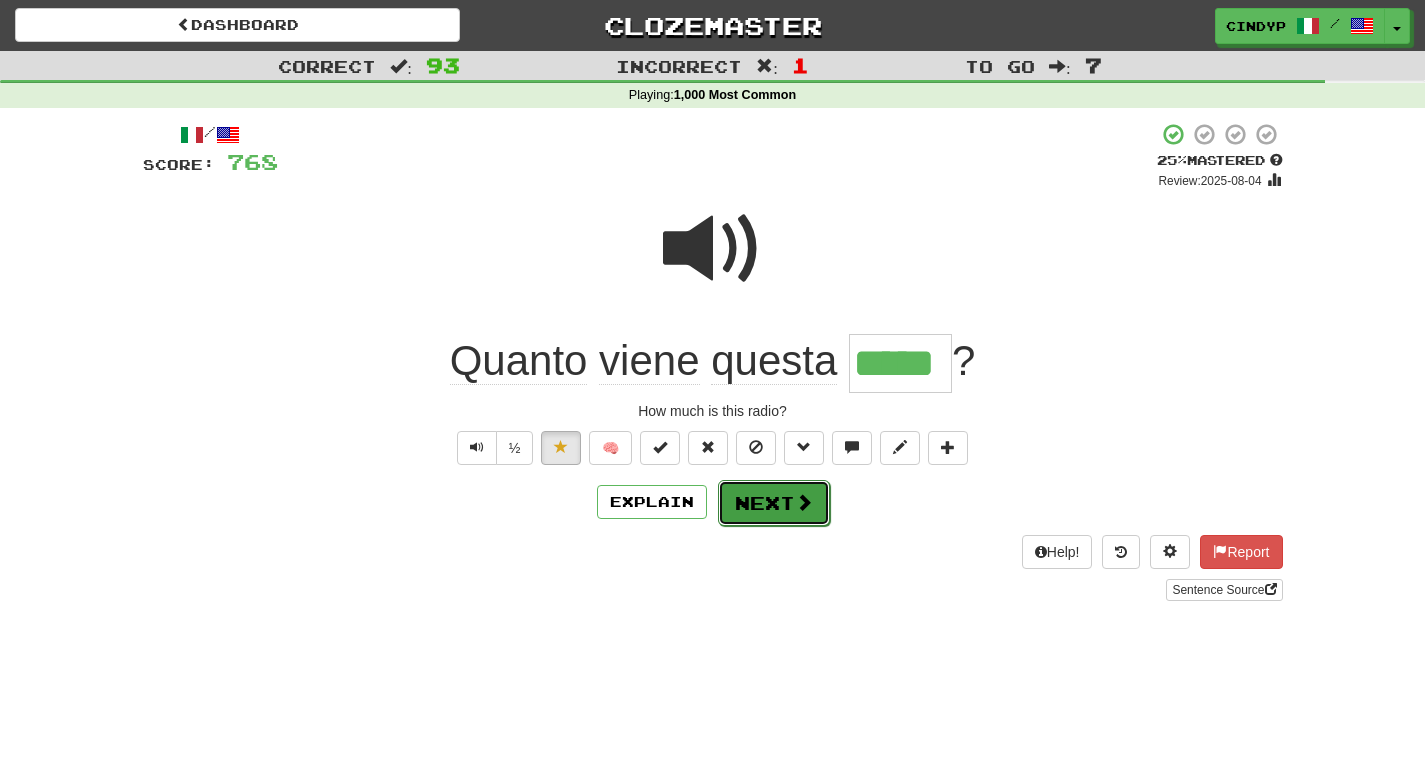 click on "Next" at bounding box center [774, 503] 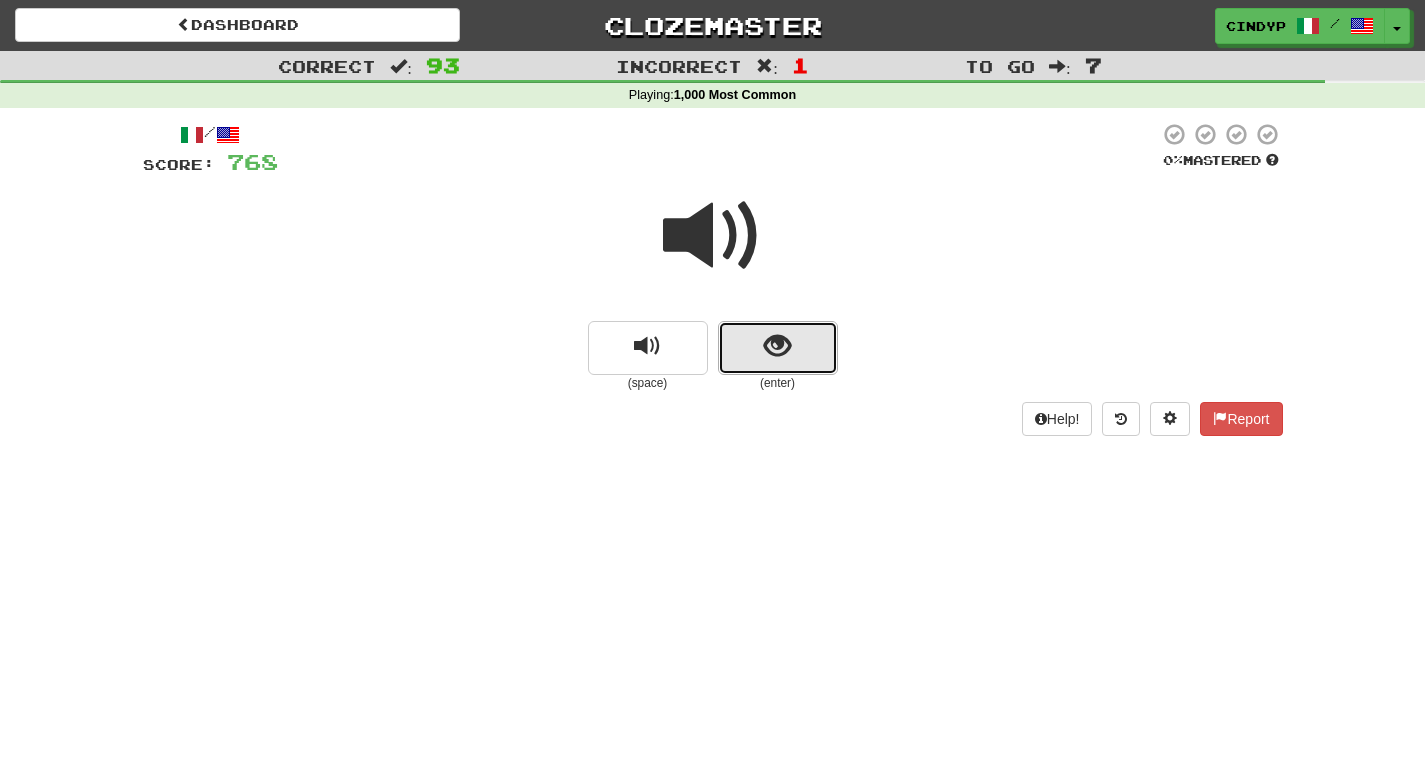 click at bounding box center [777, 346] 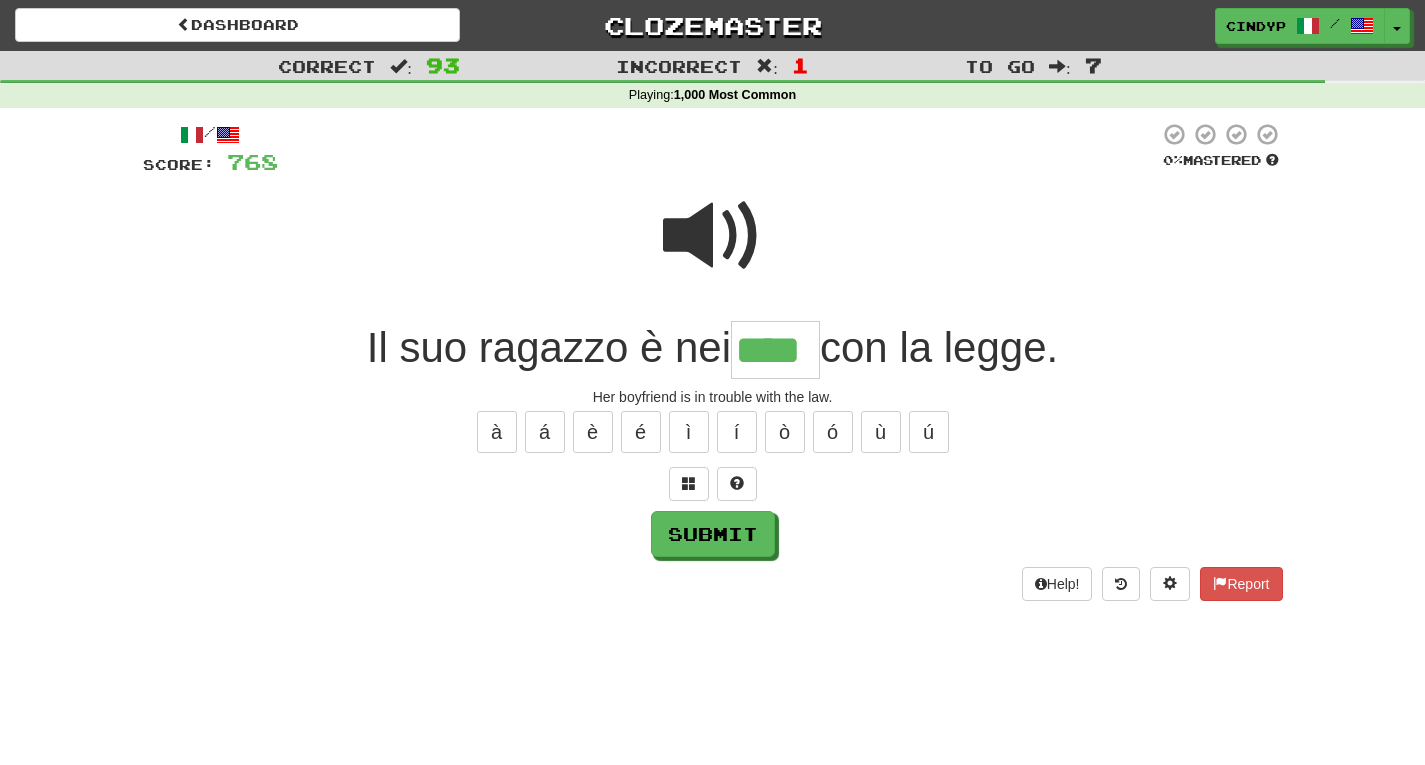 type on "****" 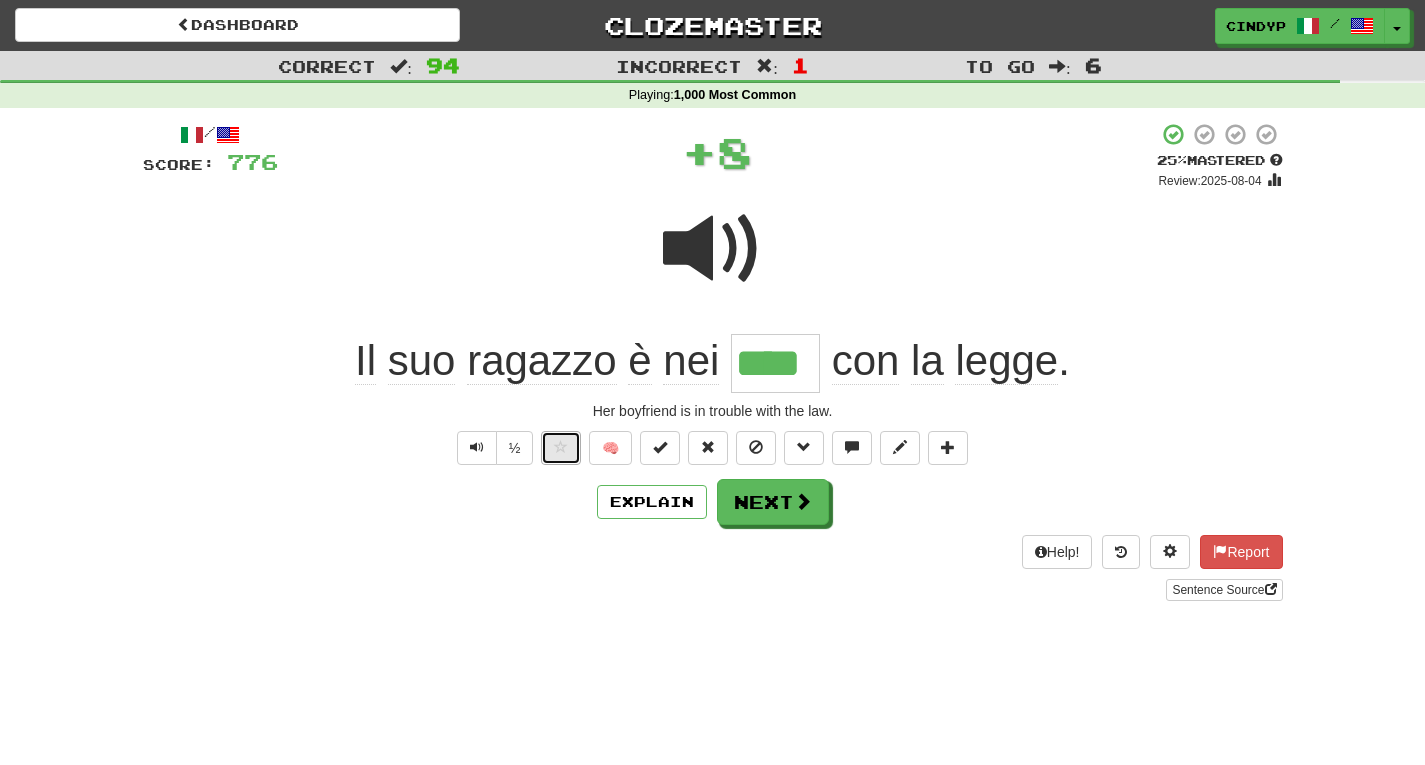 click at bounding box center [561, 448] 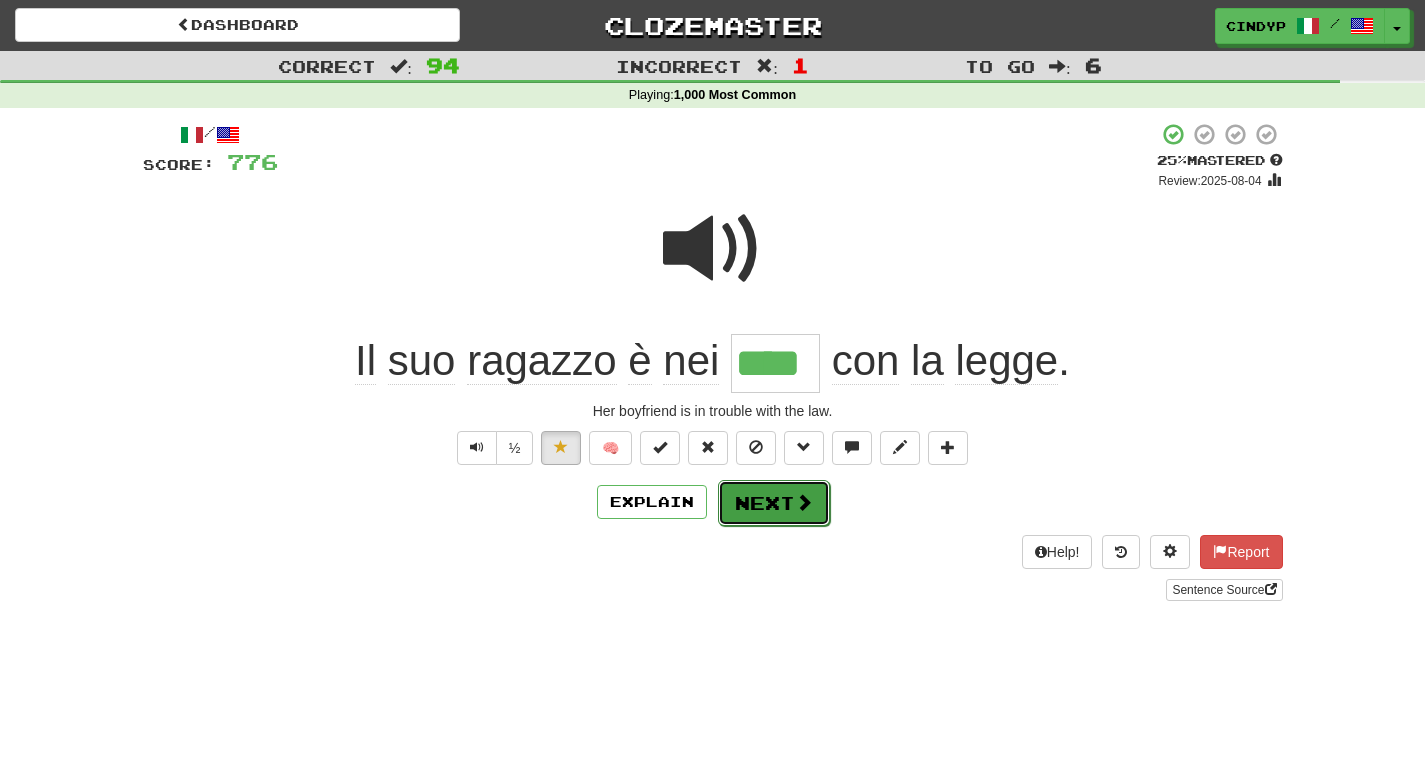click on "Next" at bounding box center (774, 503) 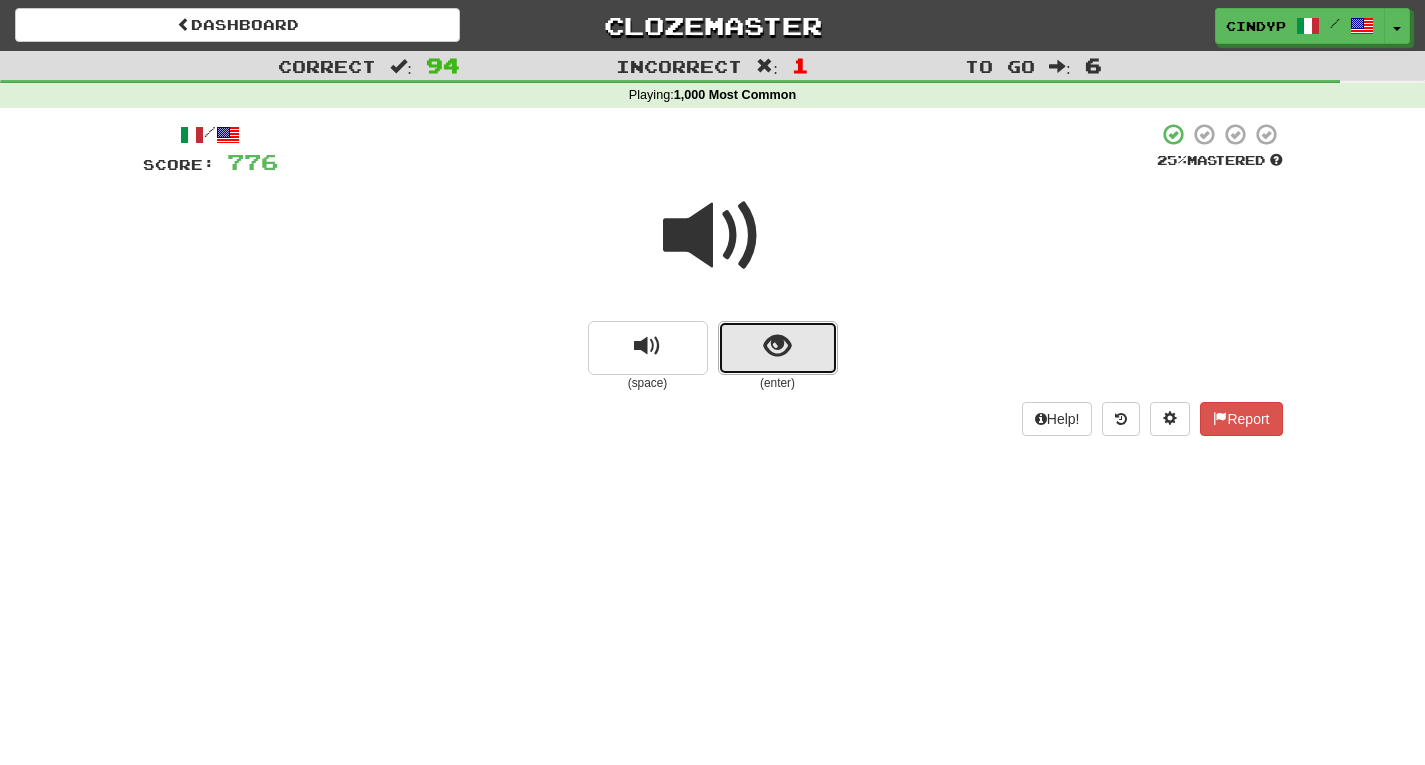 click at bounding box center [777, 346] 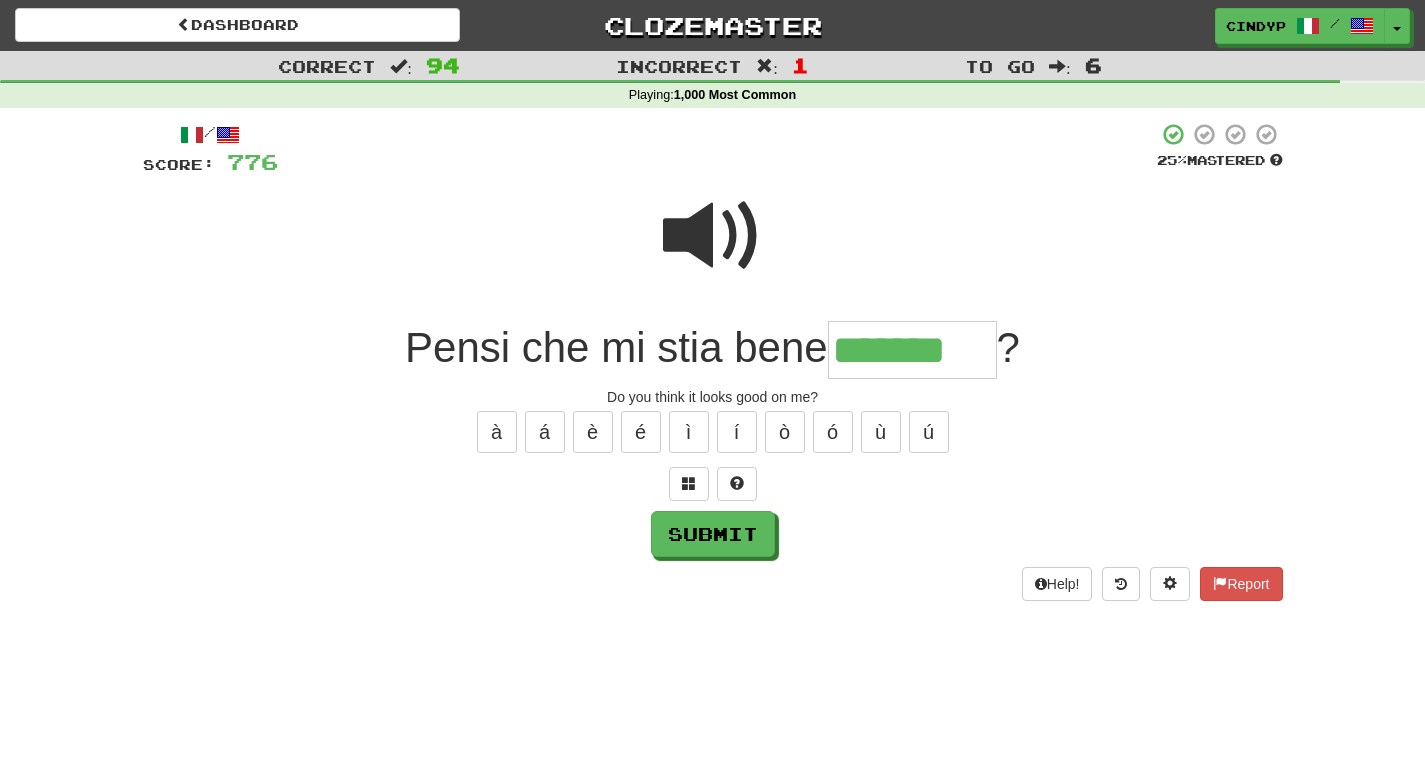 type on "*******" 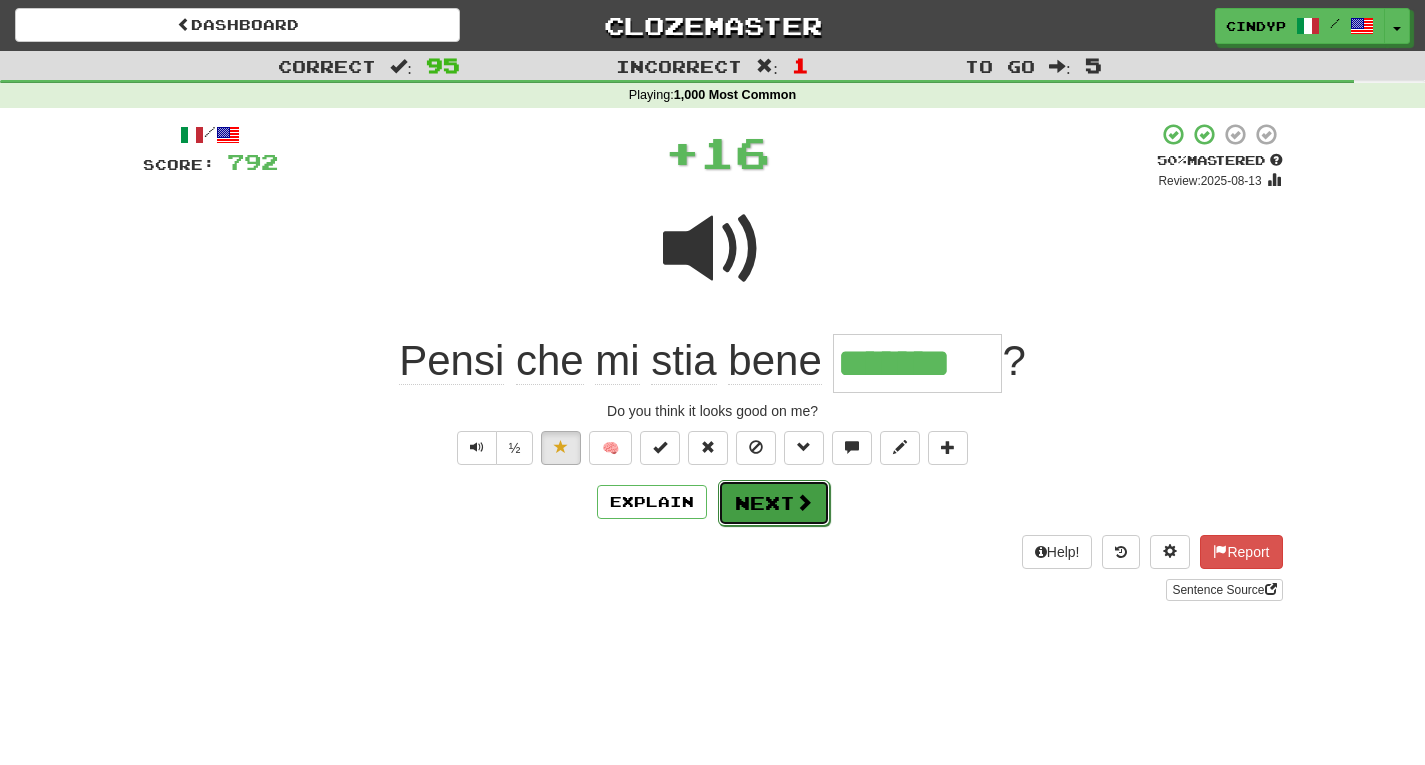 click on "Next" at bounding box center [774, 503] 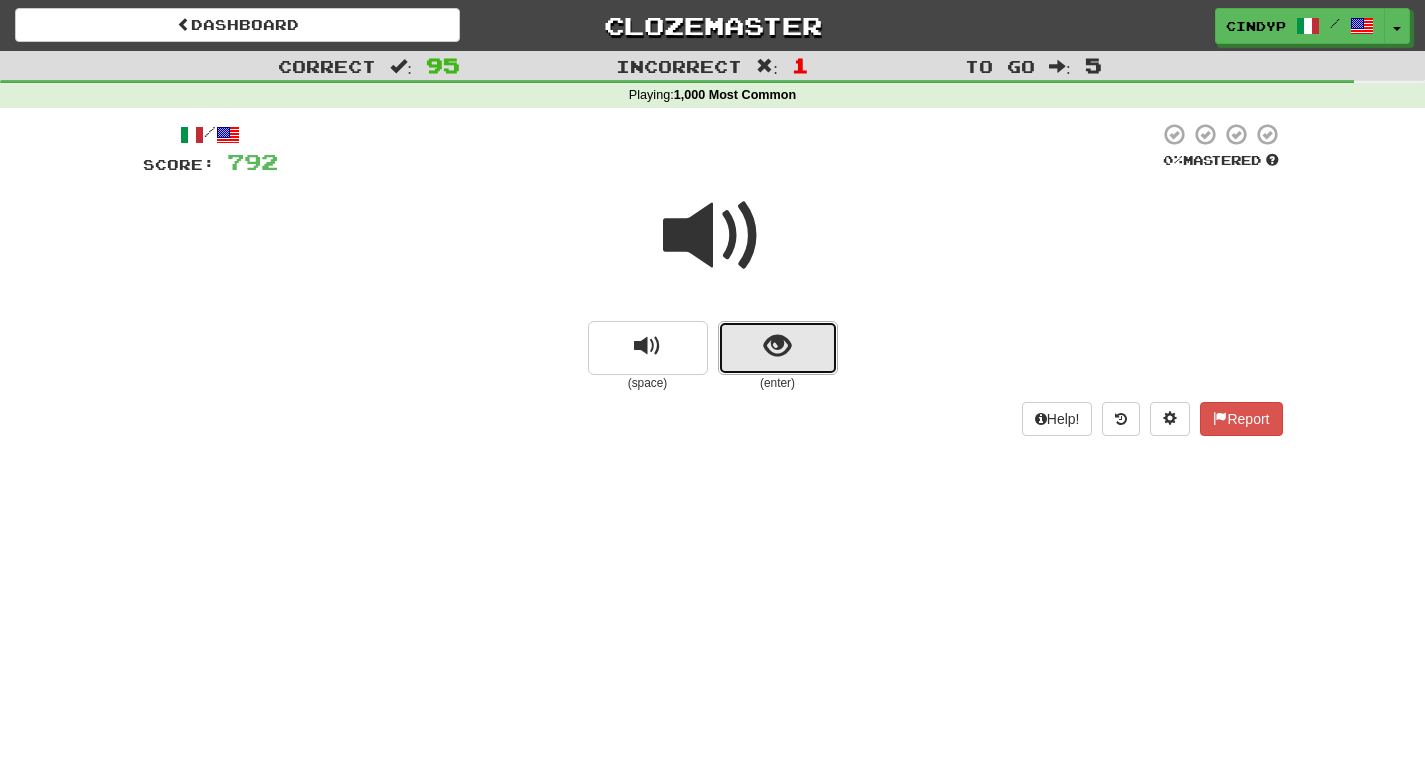 click at bounding box center (778, 348) 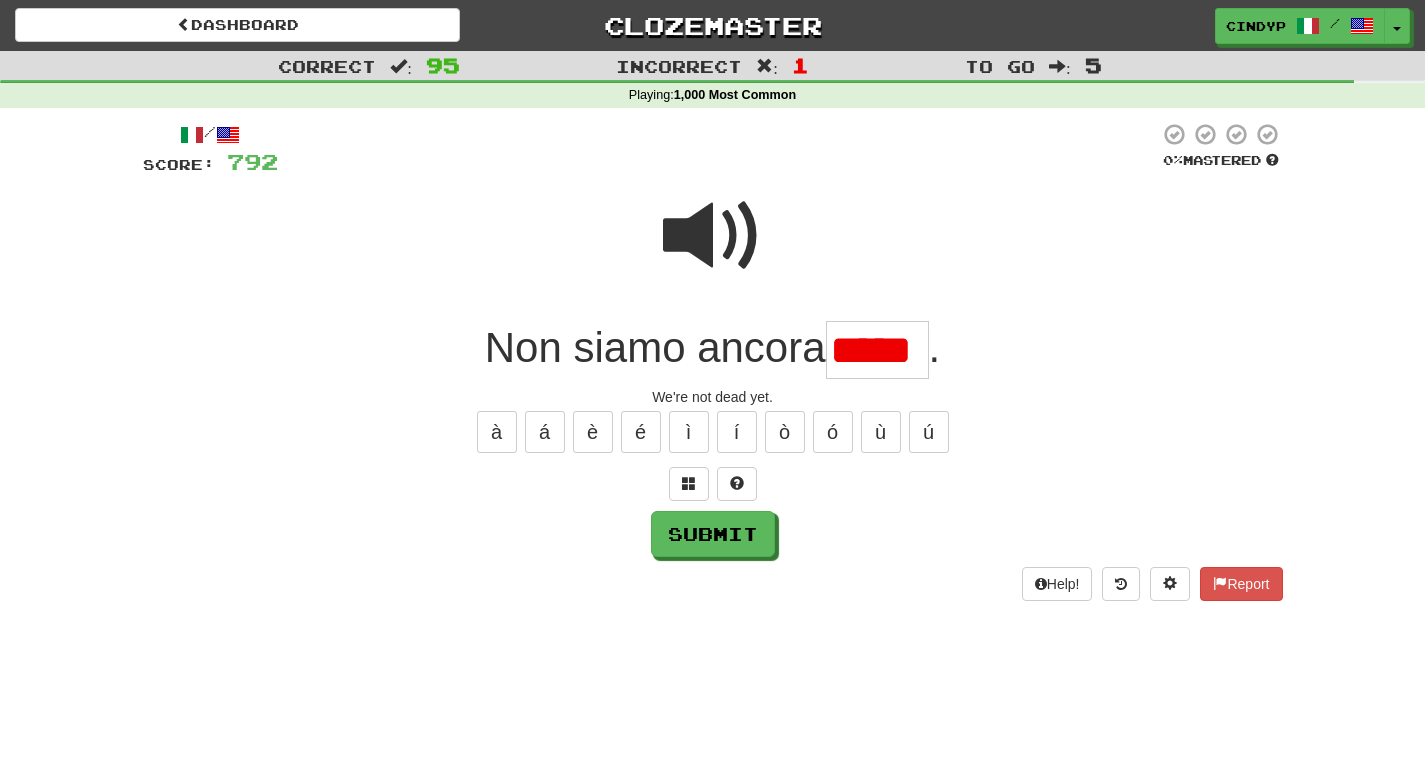 scroll, scrollTop: 0, scrollLeft: 0, axis: both 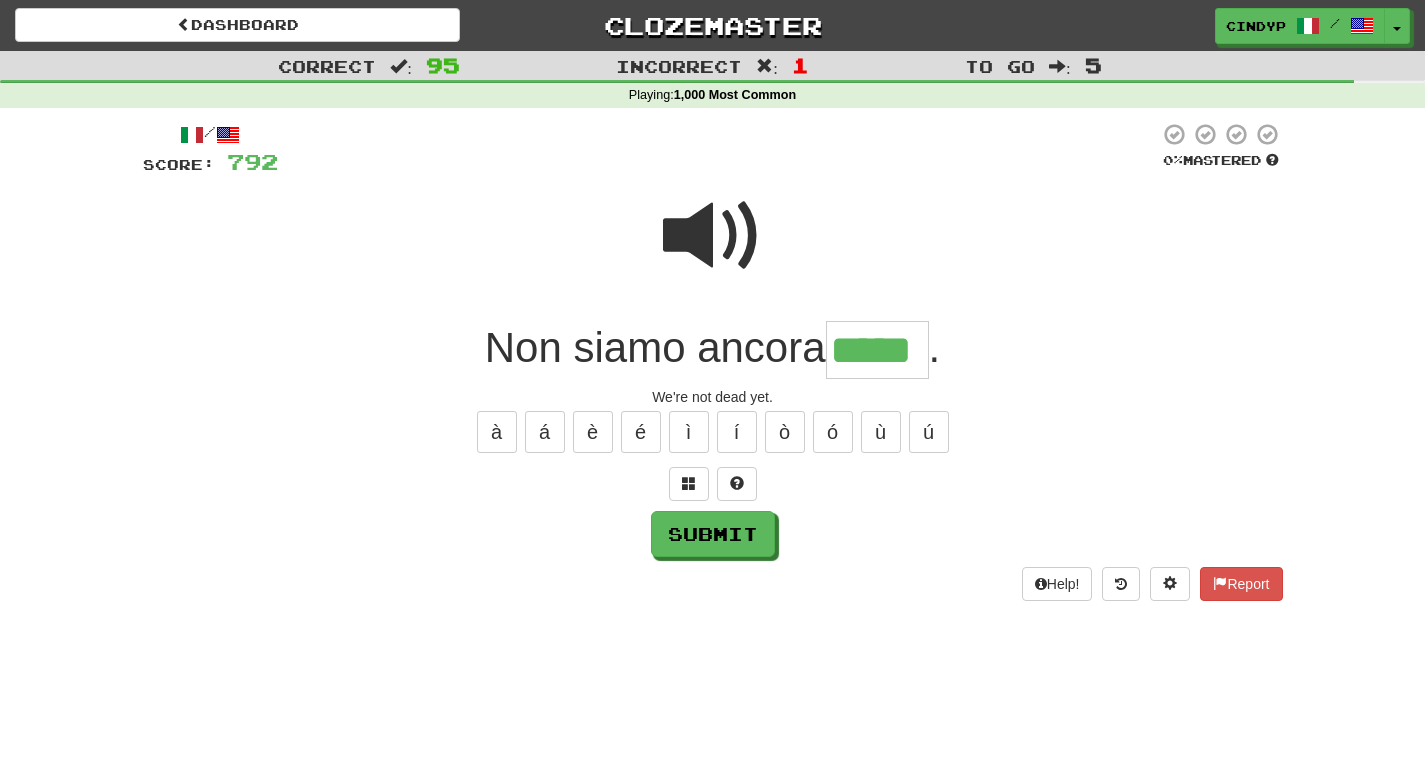 type on "*****" 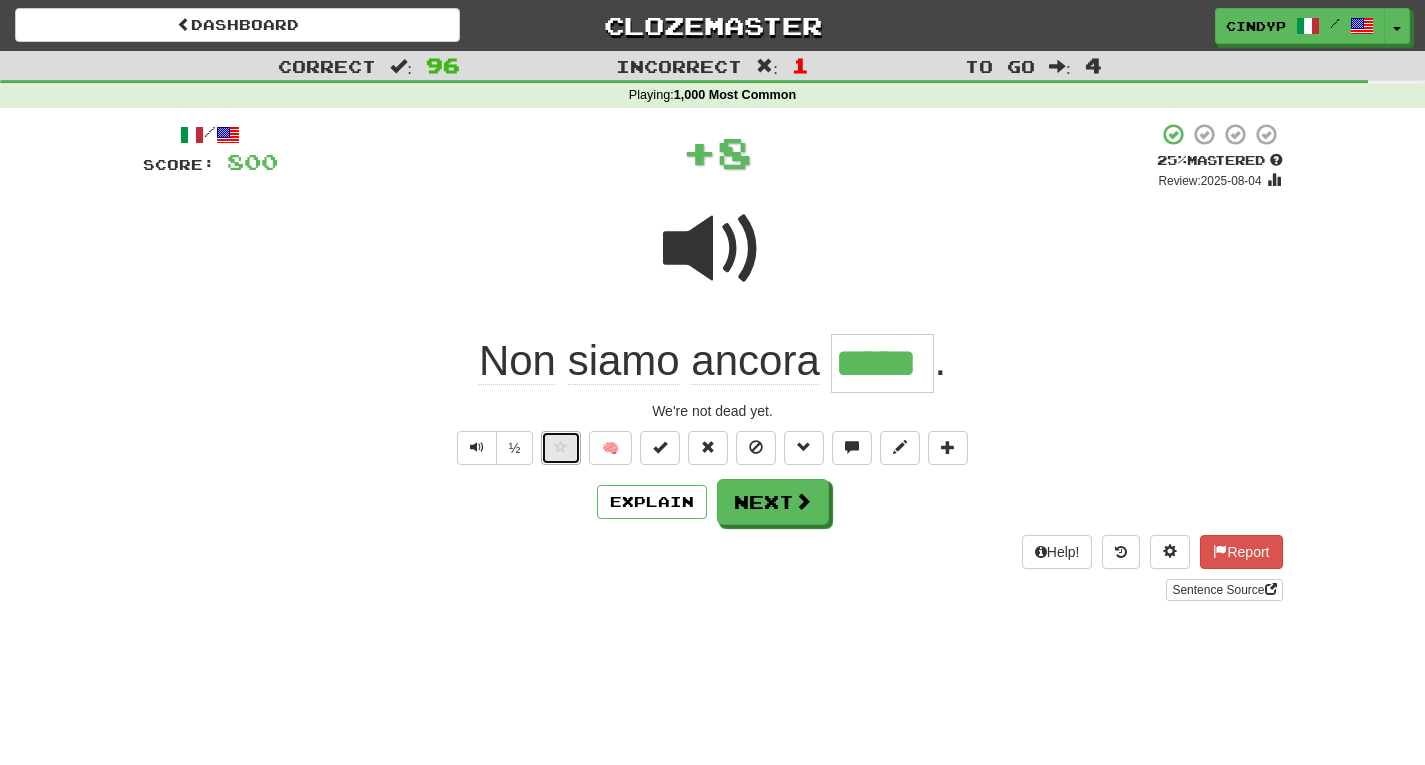 click at bounding box center (561, 447) 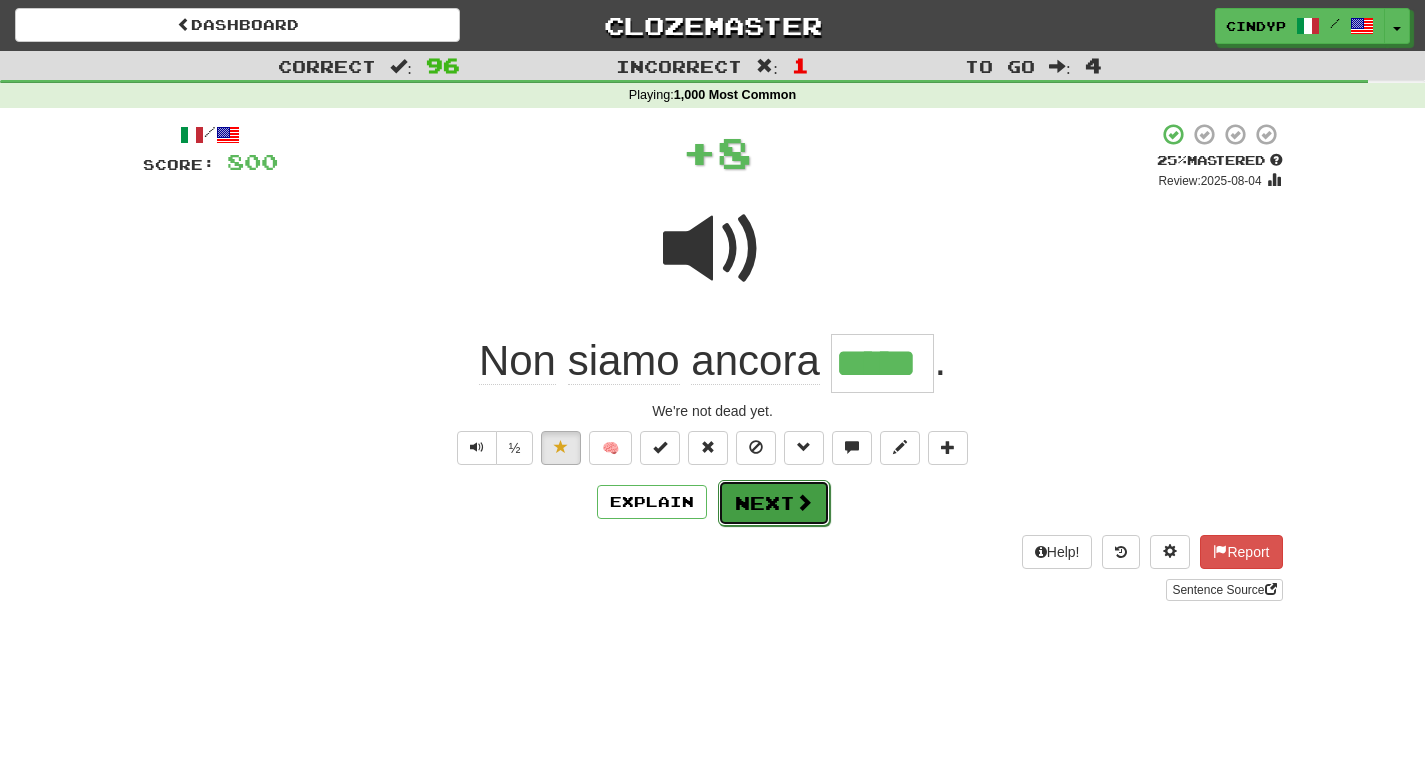 click on "Next" at bounding box center [774, 503] 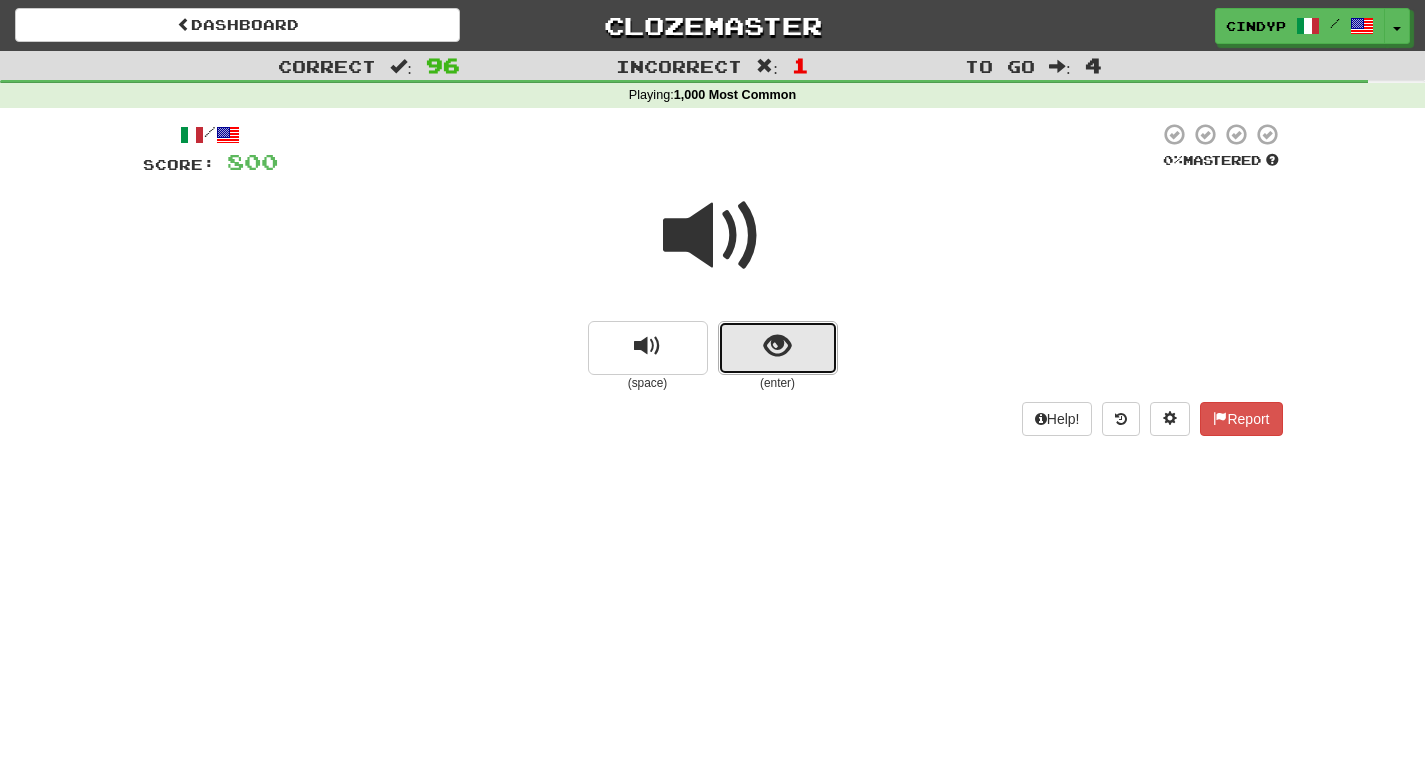 click at bounding box center (778, 348) 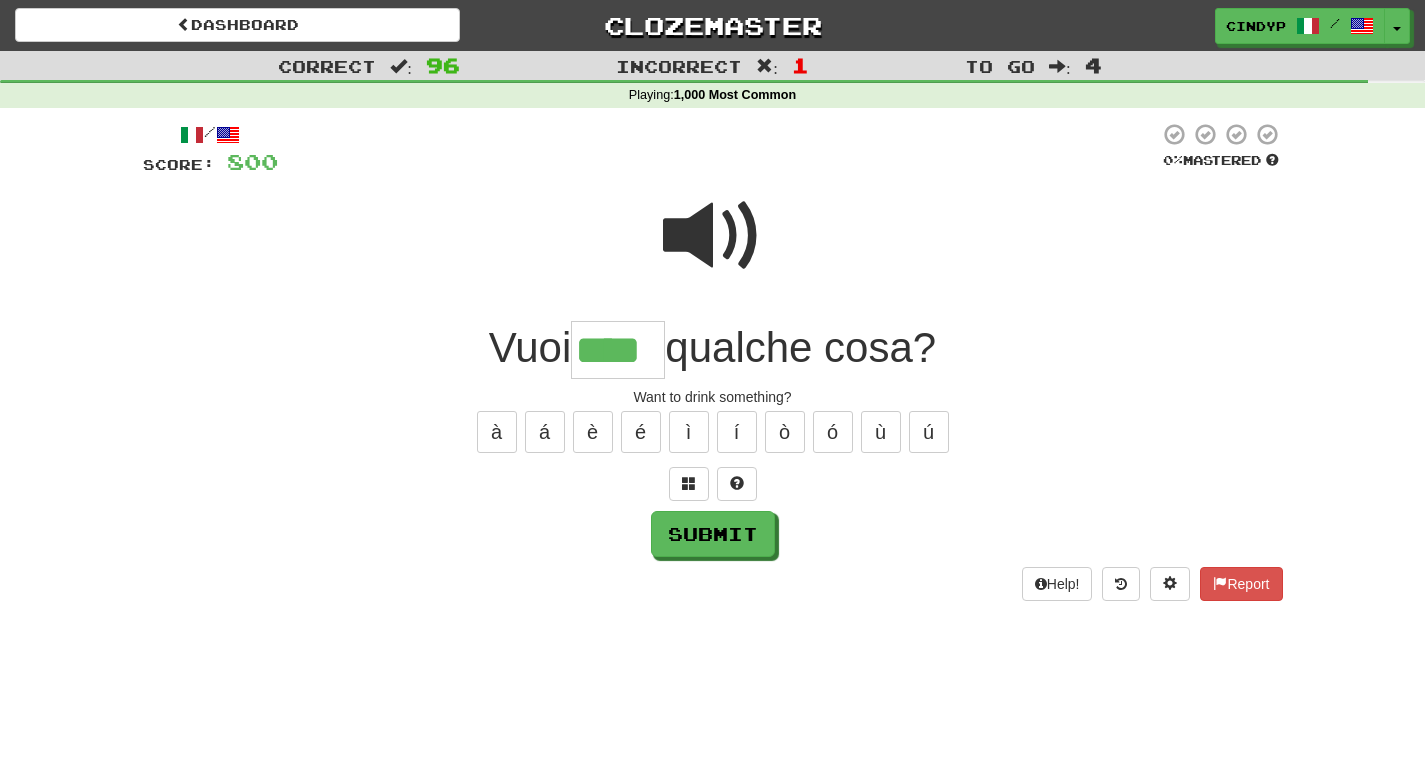 type on "****" 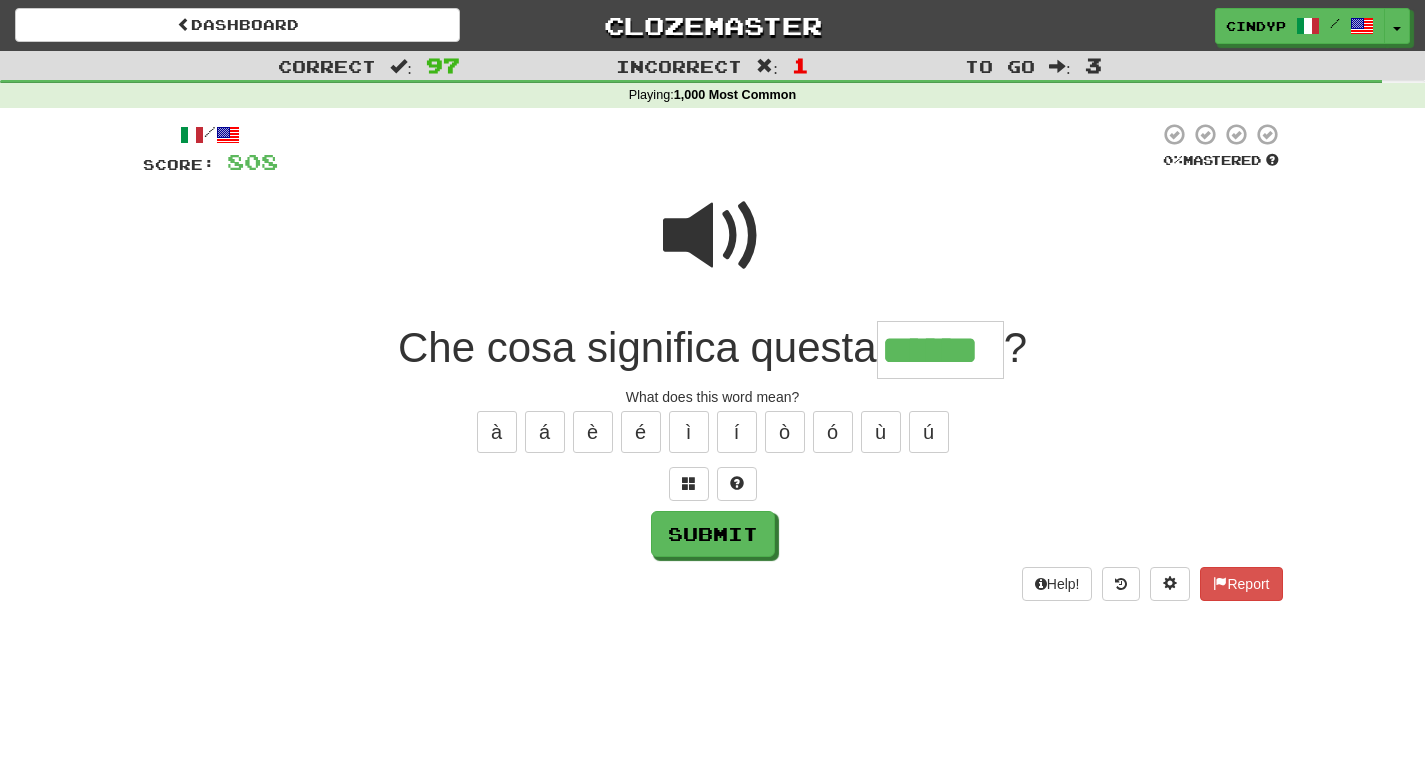 type on "******" 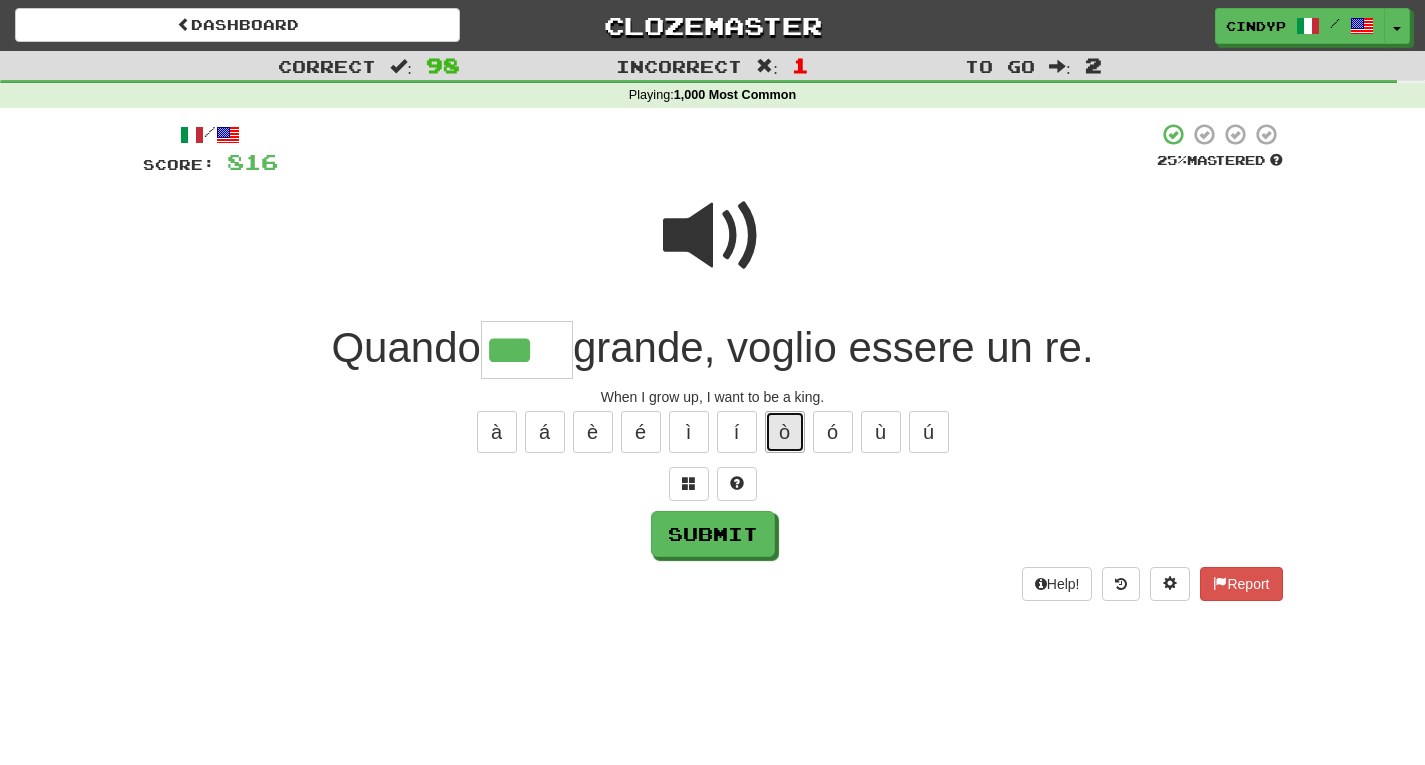 click on "ò" at bounding box center [785, 432] 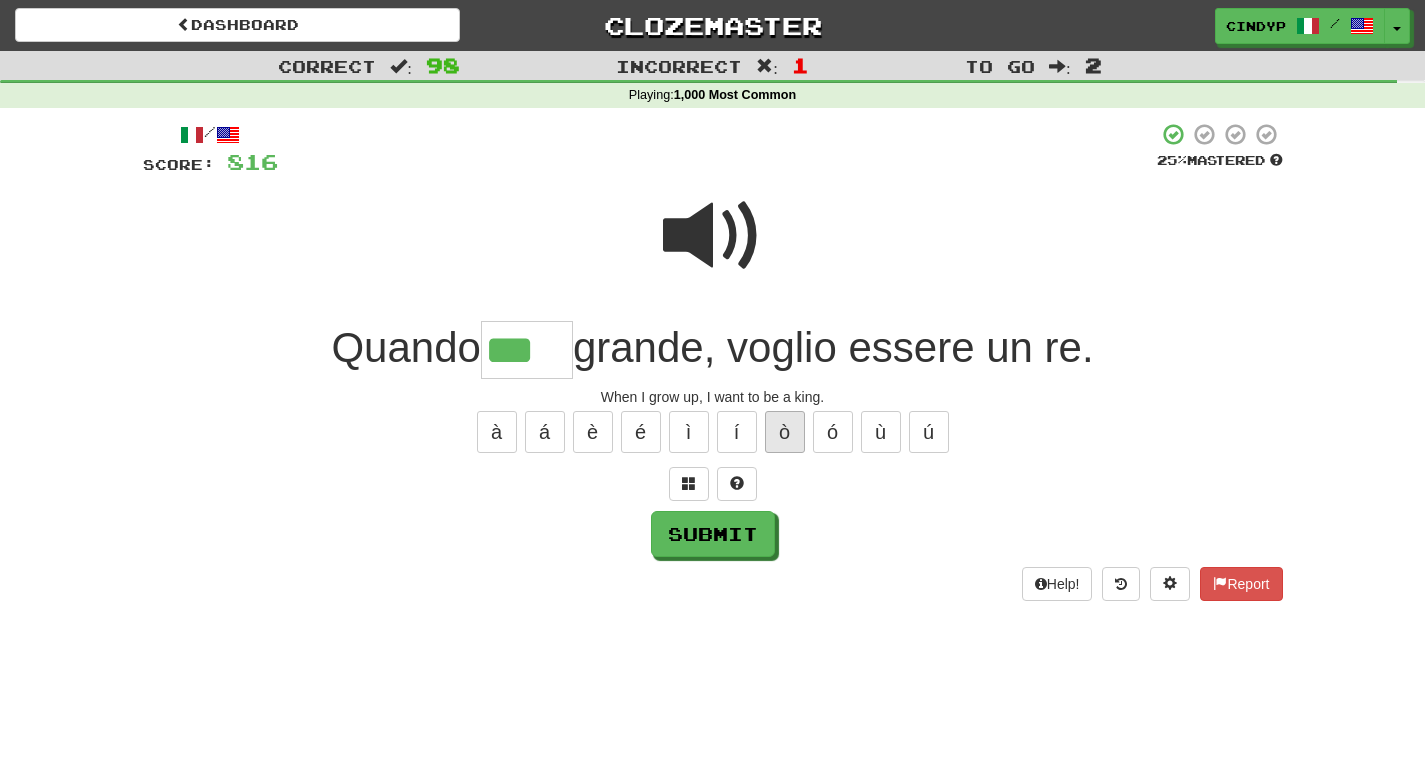 type on "****" 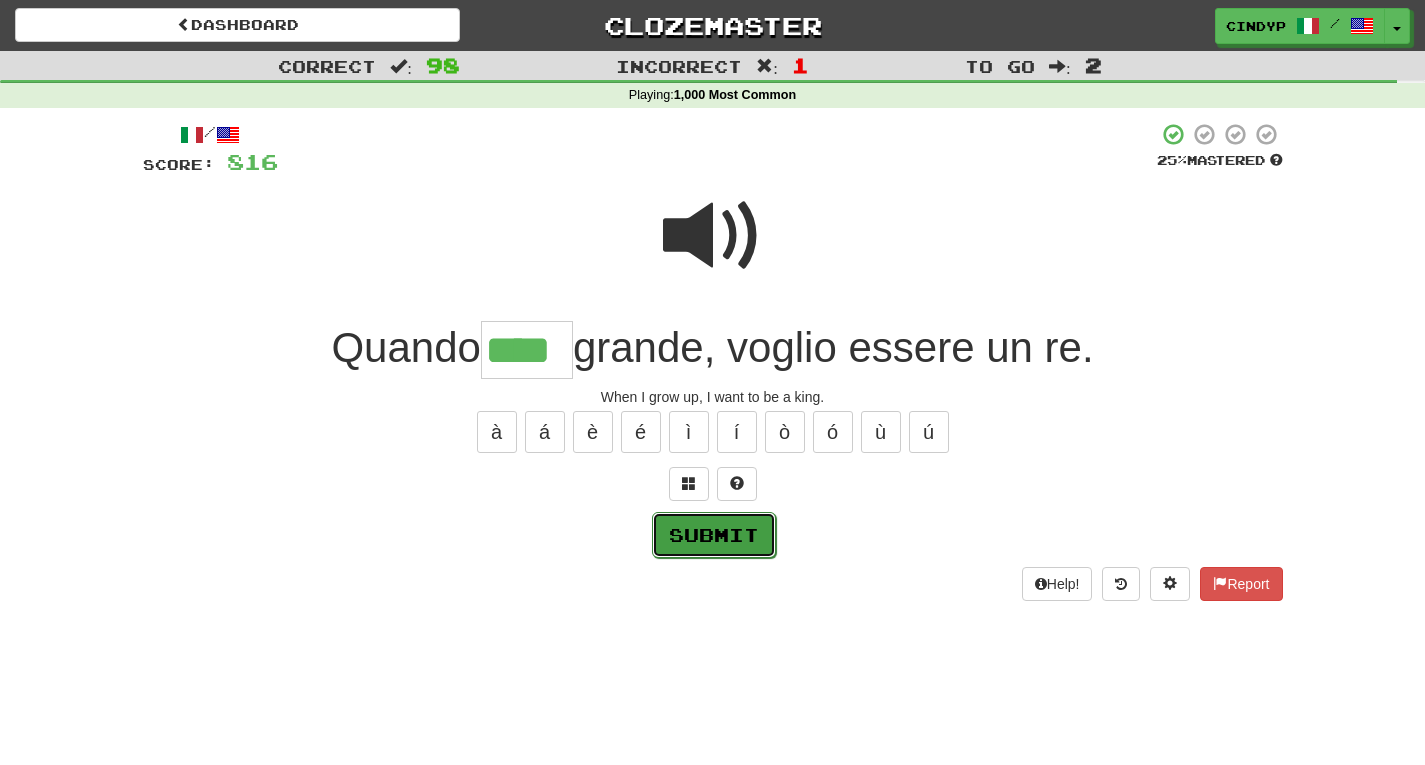 click on "Submit" at bounding box center [714, 535] 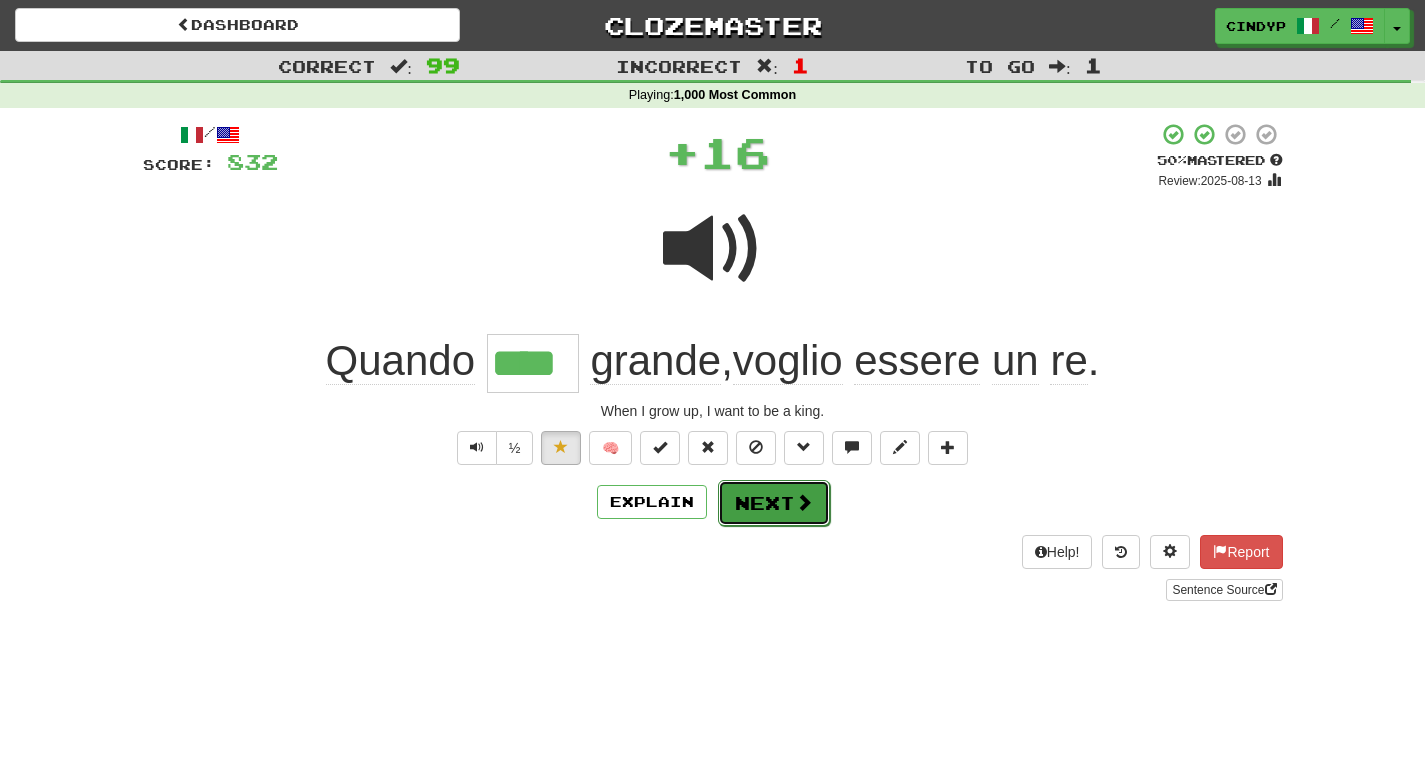 click on "Next" at bounding box center (774, 503) 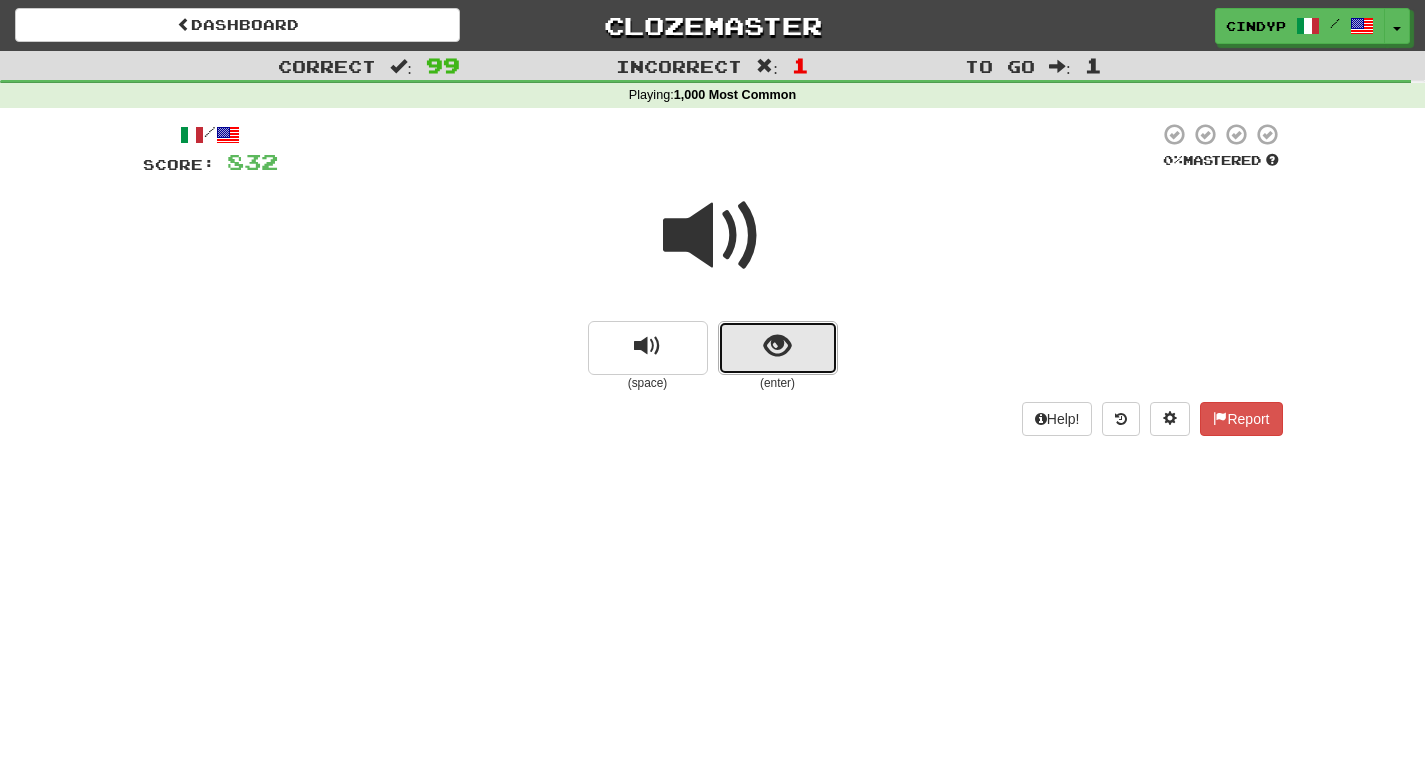 click at bounding box center [778, 348] 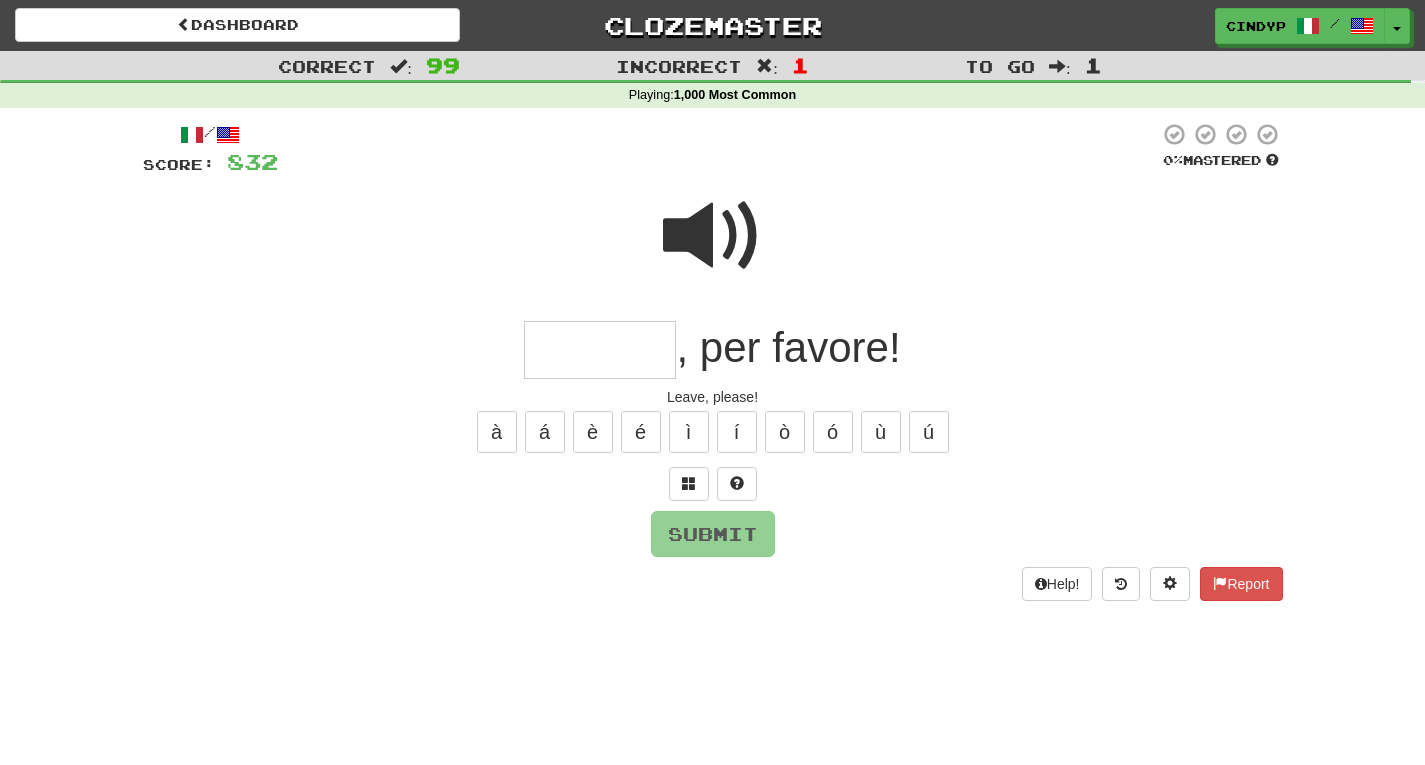 type on "*" 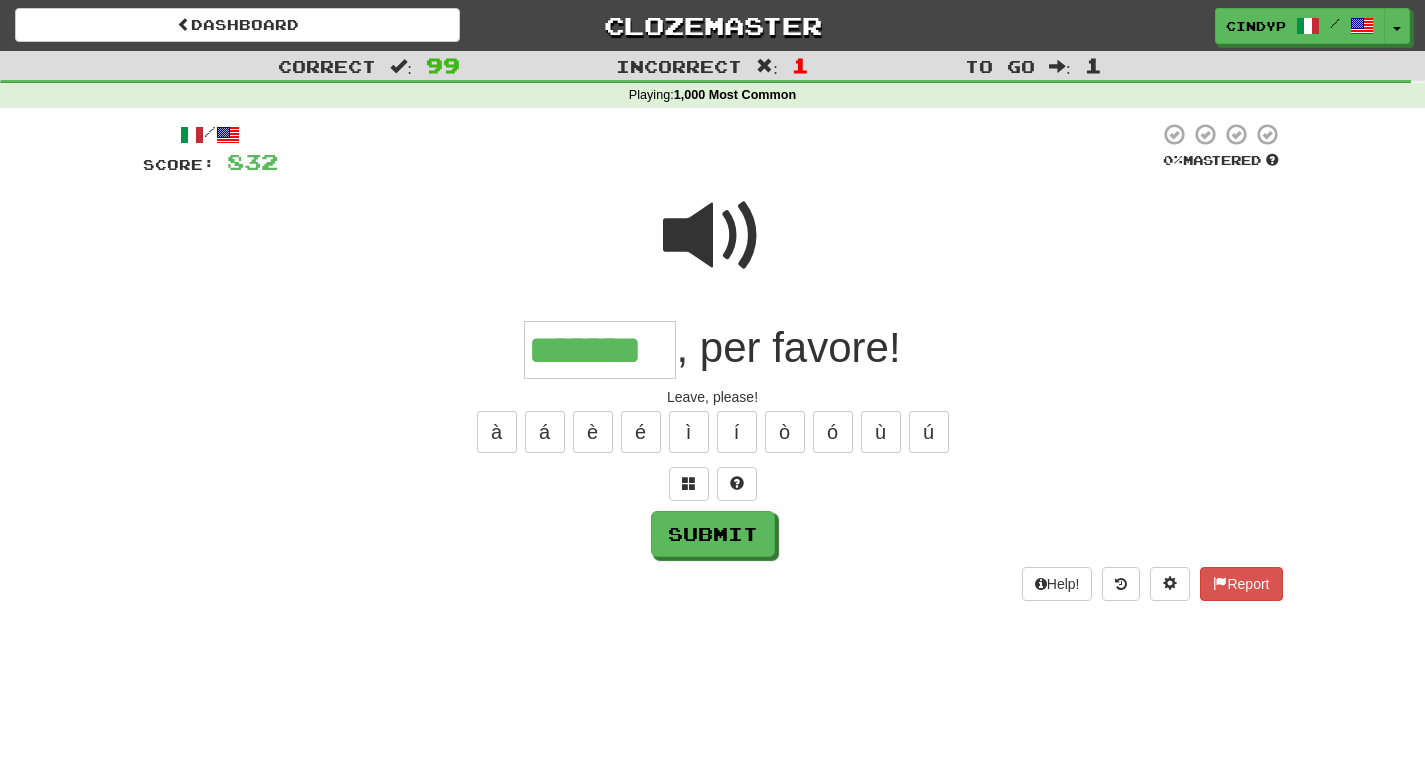 type on "*******" 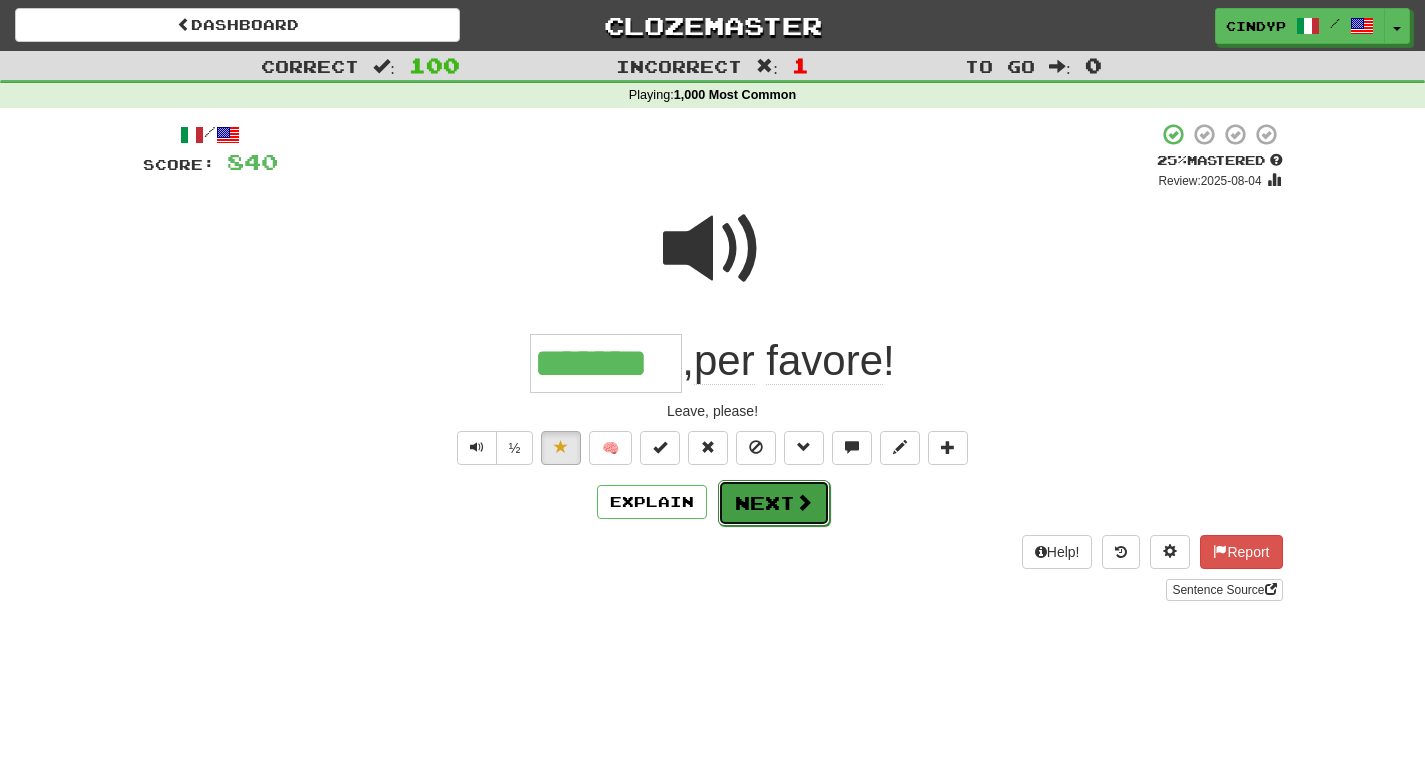 click on "Next" at bounding box center (774, 503) 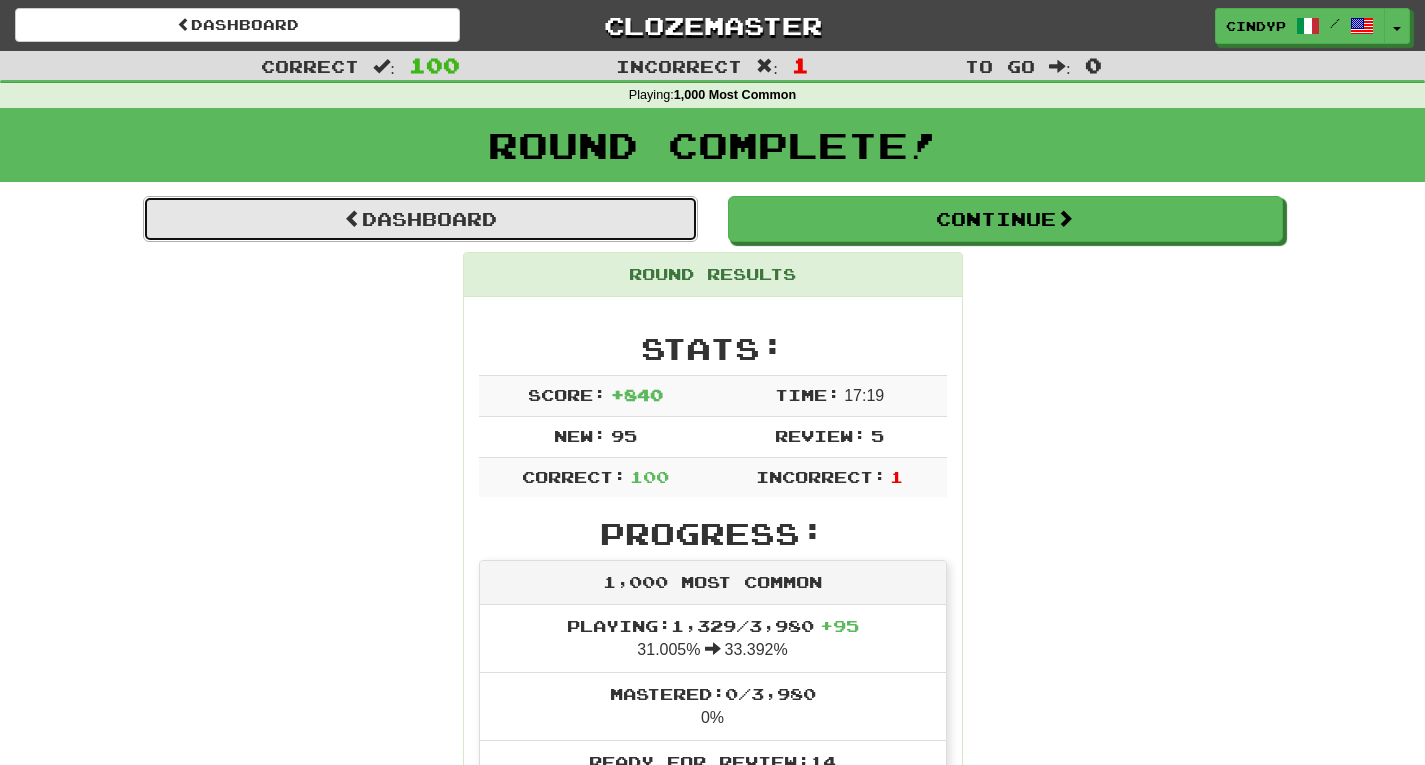 click on "Dashboard" at bounding box center (420, 219) 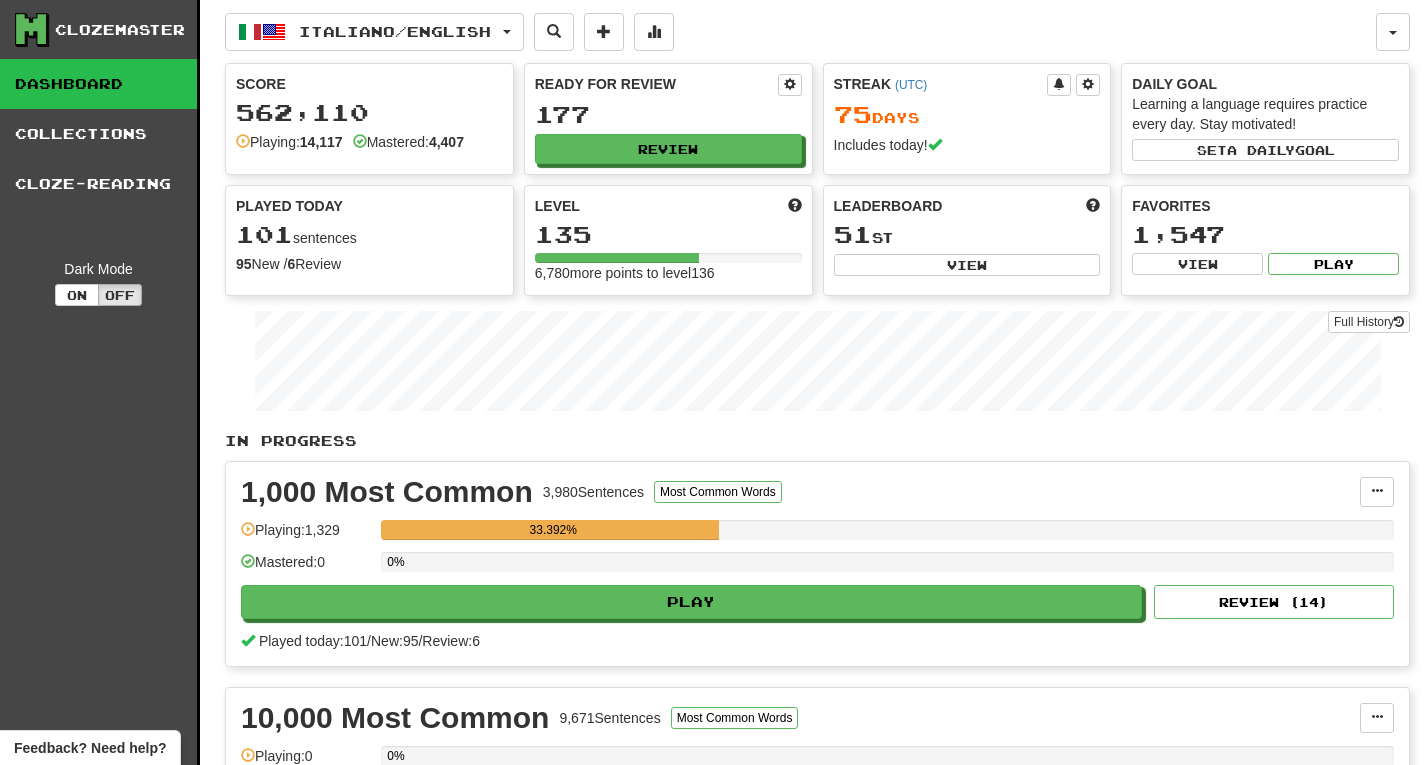 scroll, scrollTop: 1, scrollLeft: 0, axis: vertical 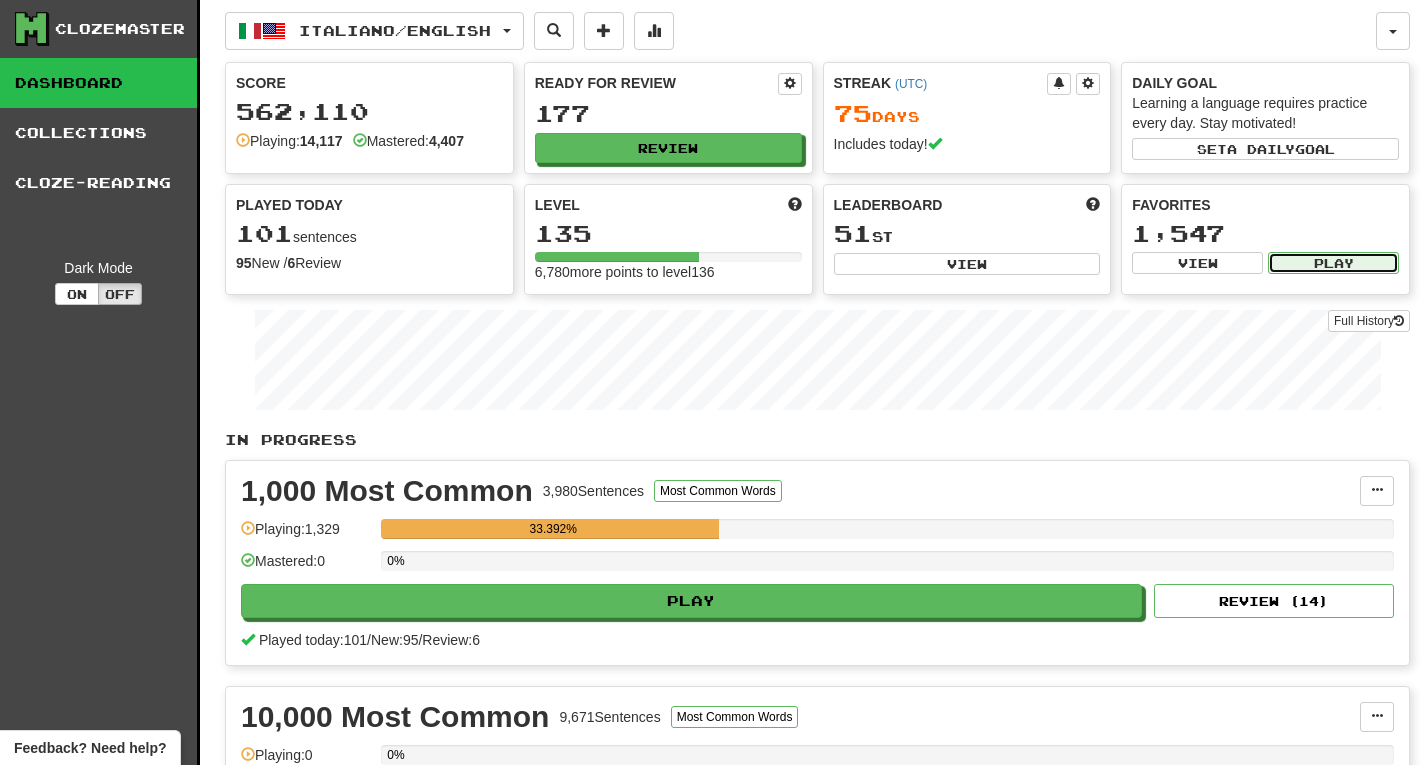 click on "Play" at bounding box center [1333, 263] 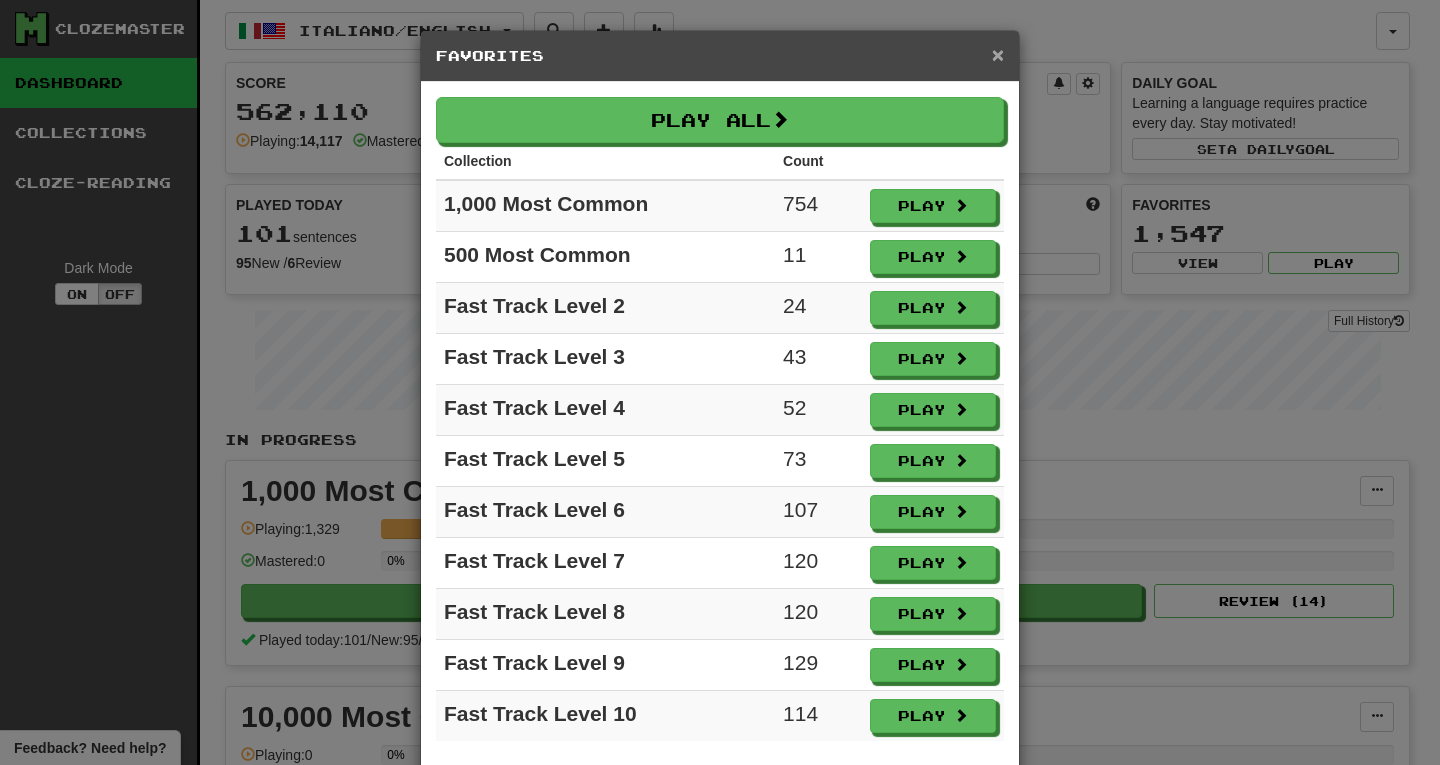 click on "×" at bounding box center [998, 54] 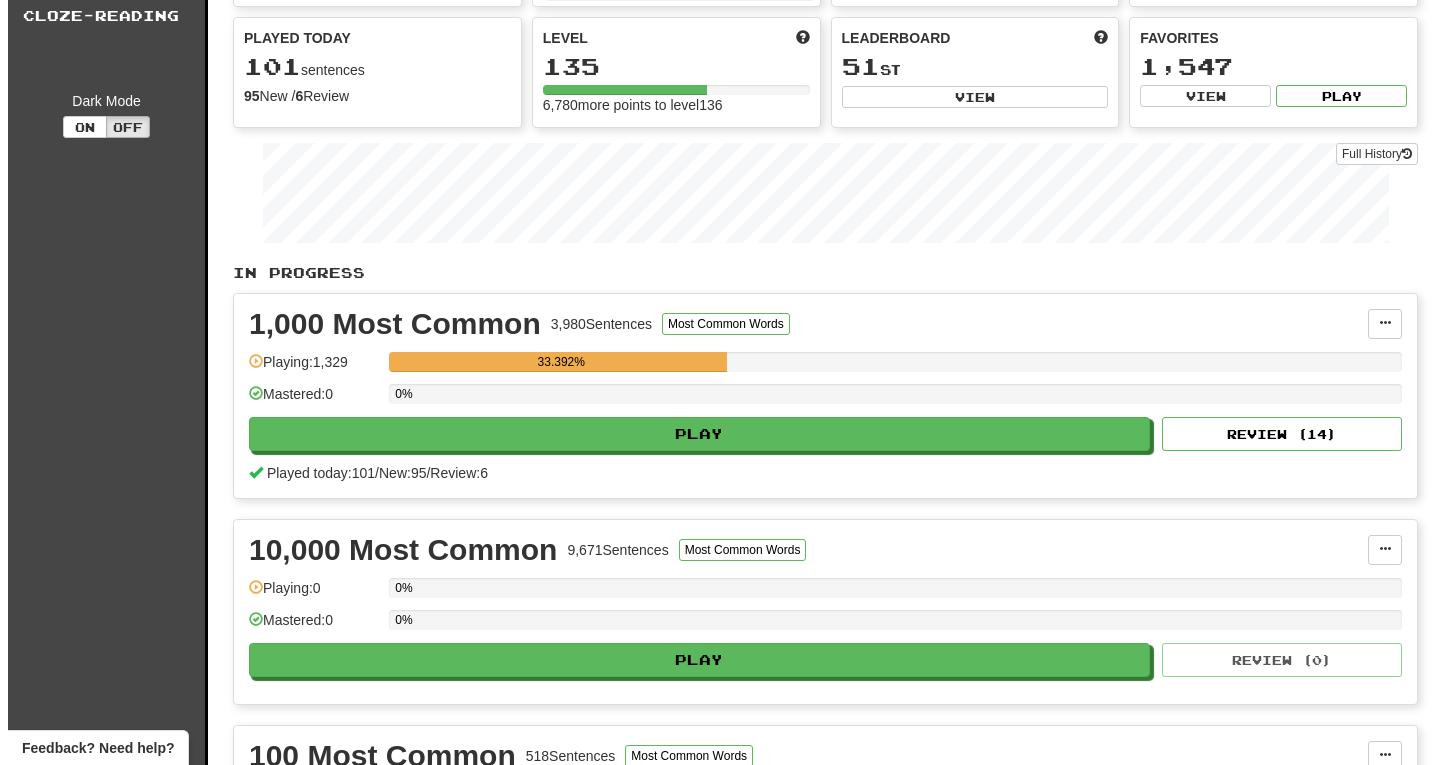 scroll, scrollTop: 178, scrollLeft: 0, axis: vertical 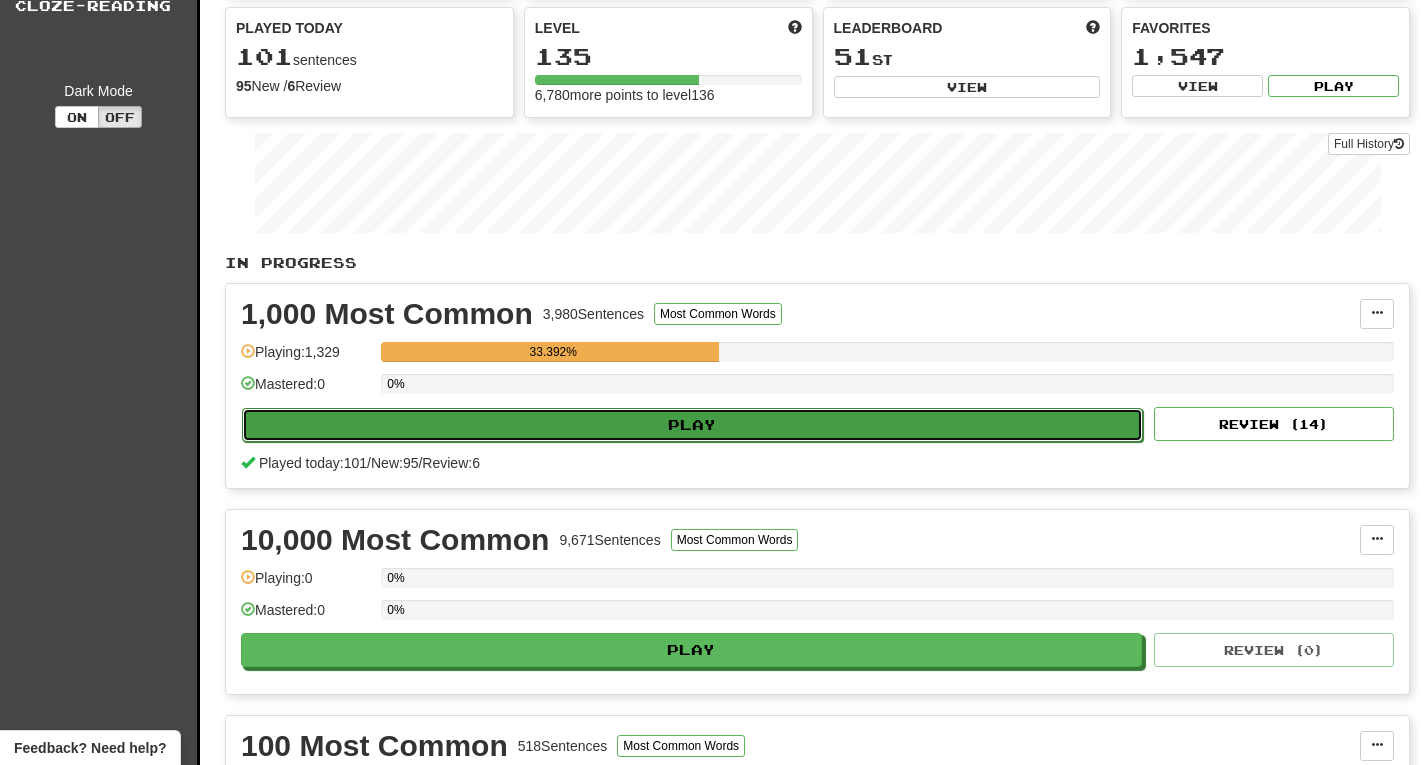 click on "Play" at bounding box center [692, 425] 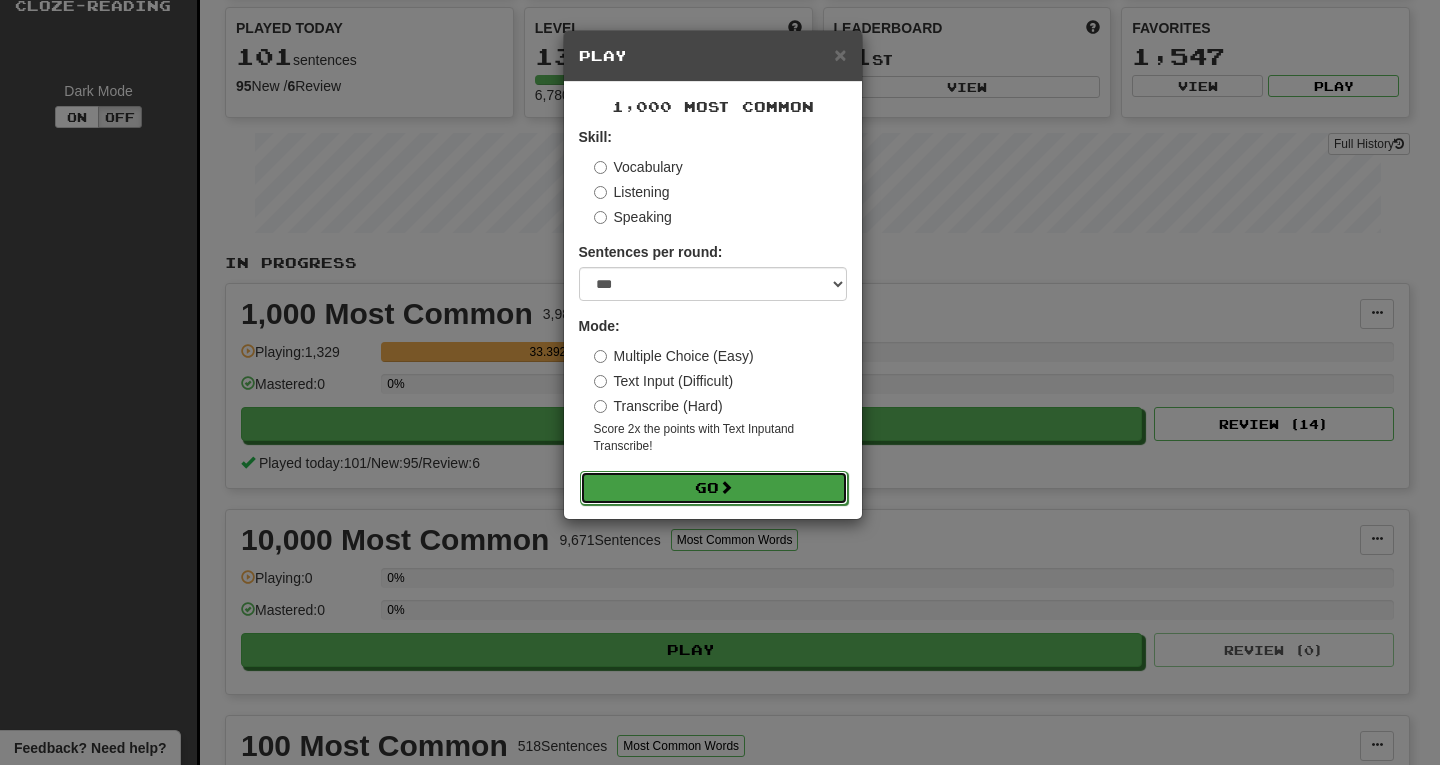 click on "Go" at bounding box center (714, 488) 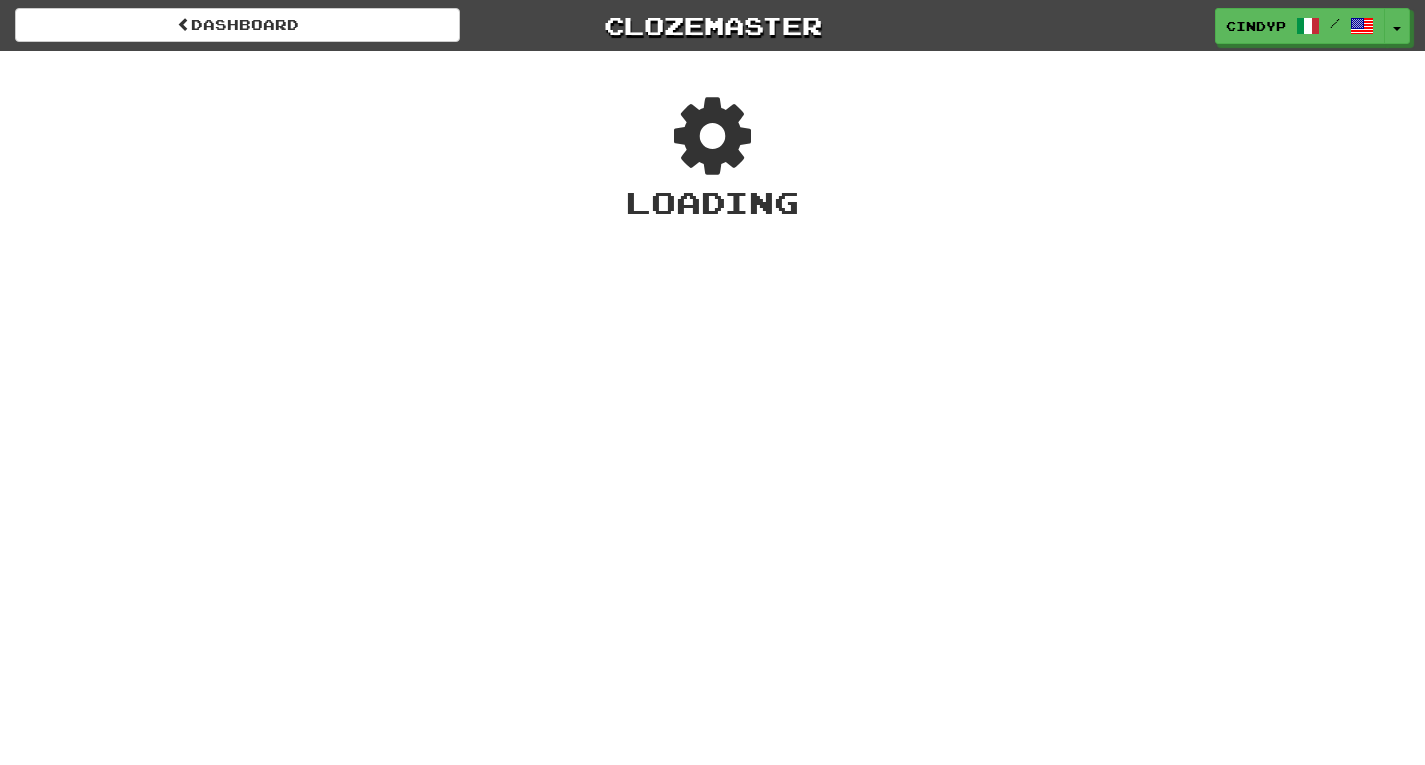 scroll, scrollTop: 0, scrollLeft: 0, axis: both 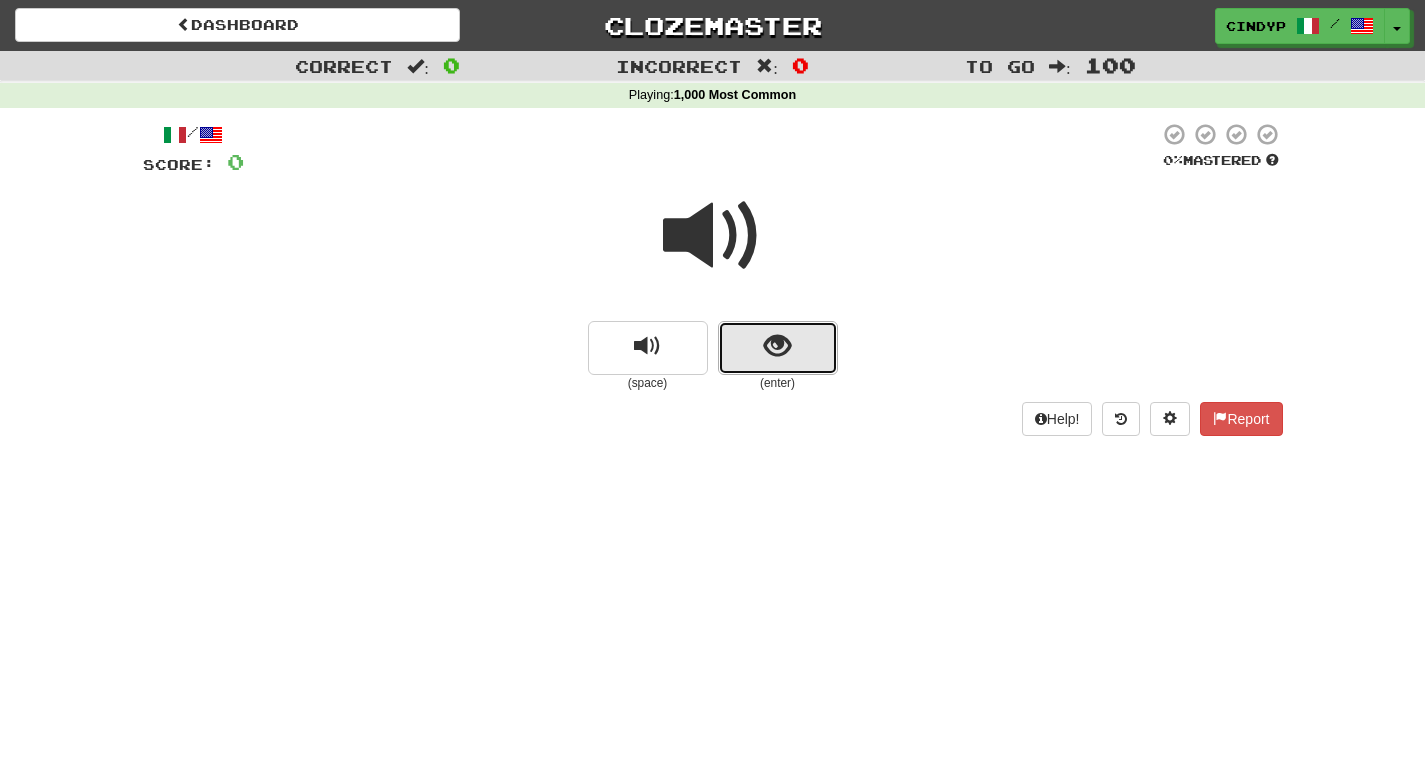 click at bounding box center [778, 348] 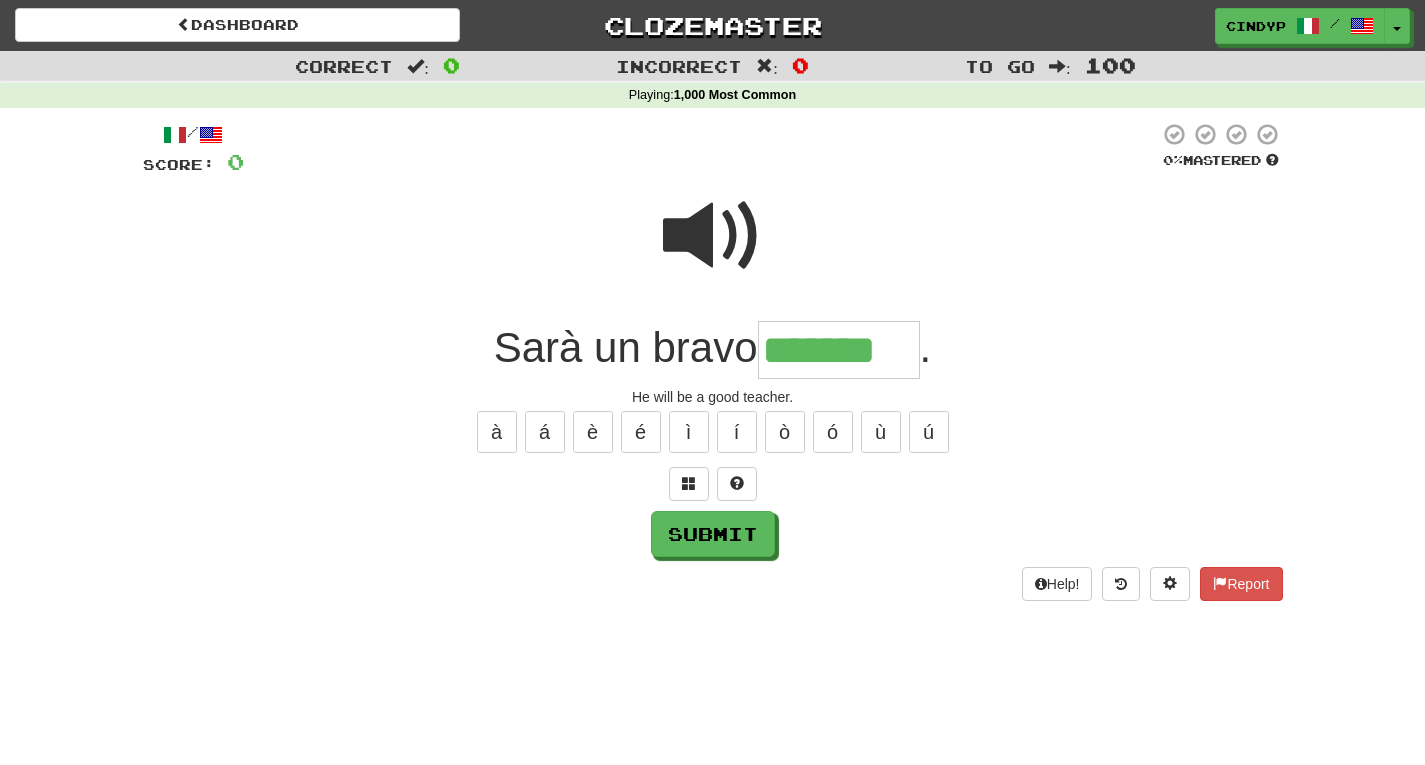 type on "*******" 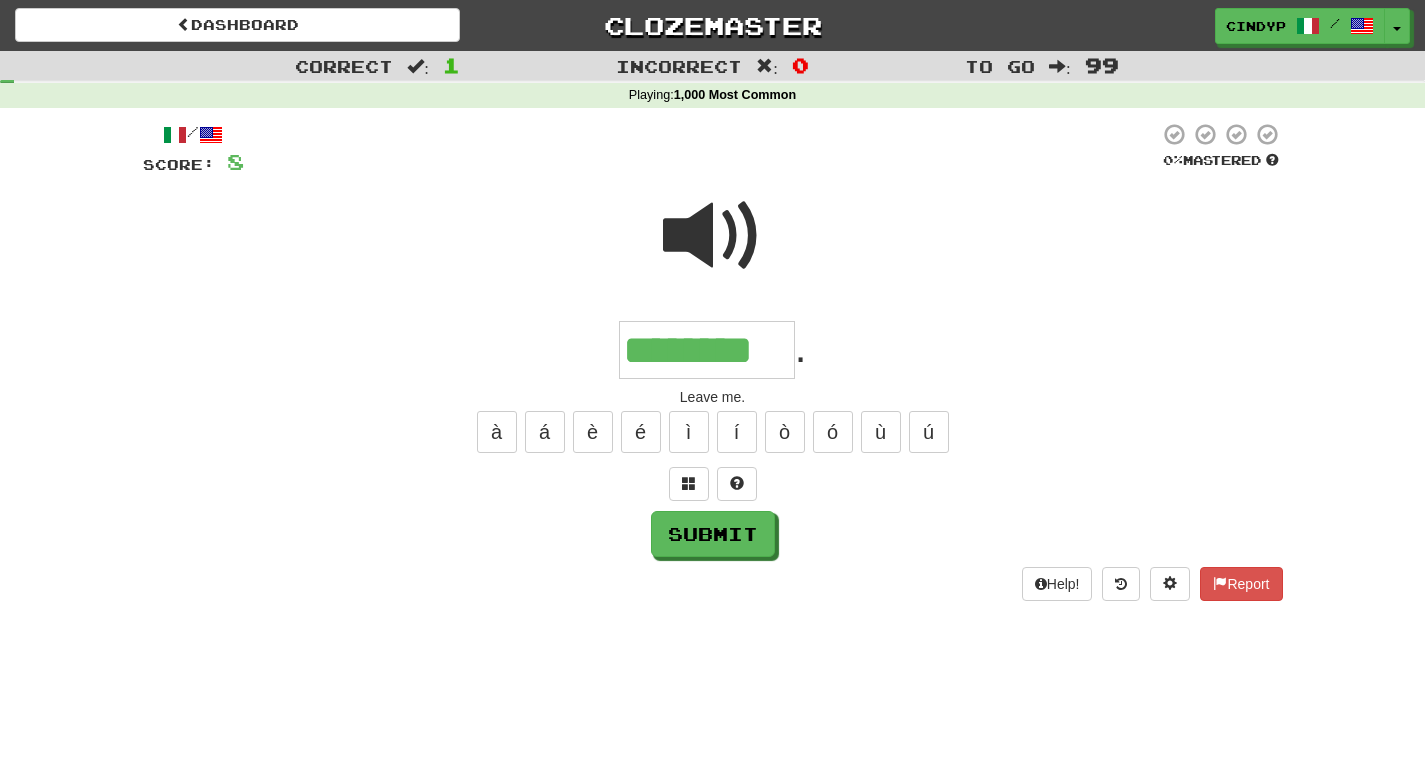 type on "********" 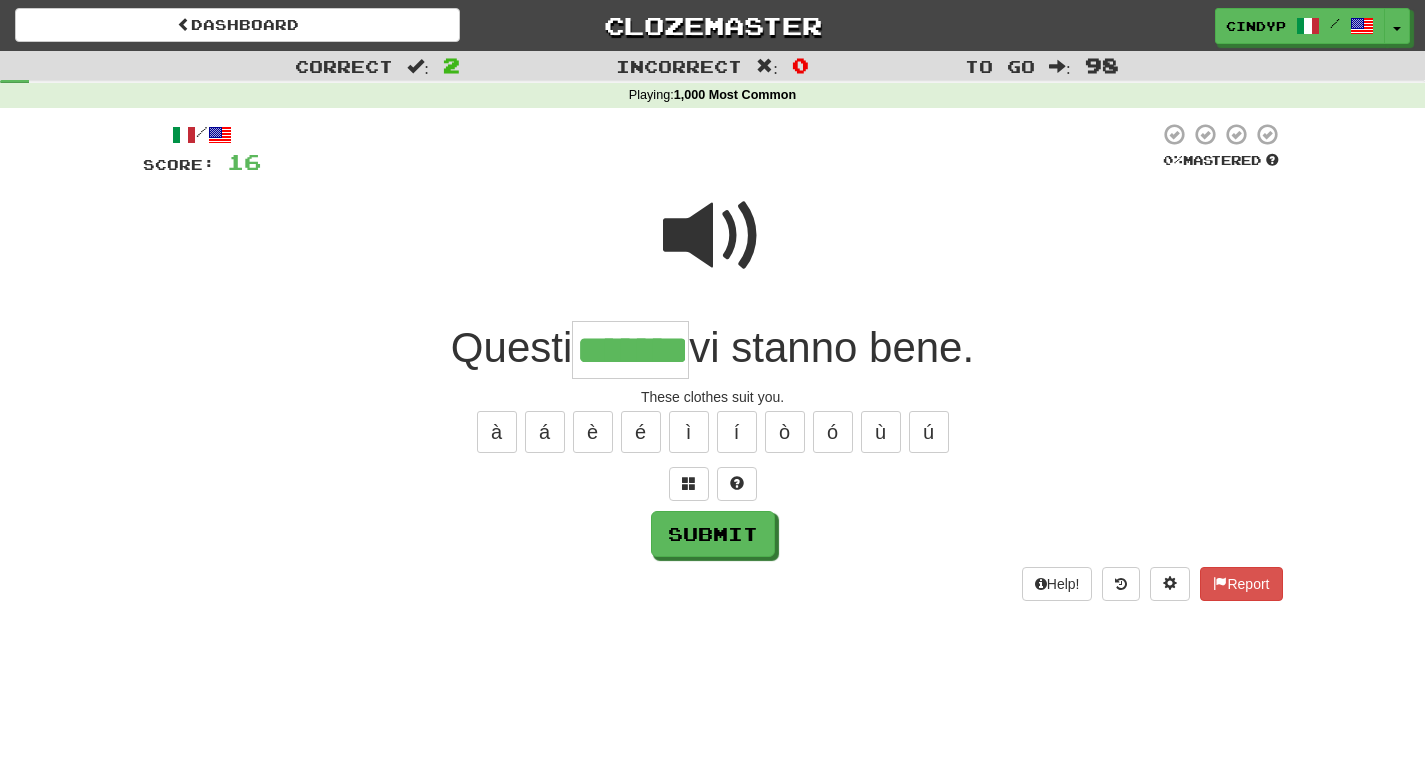 type on "*******" 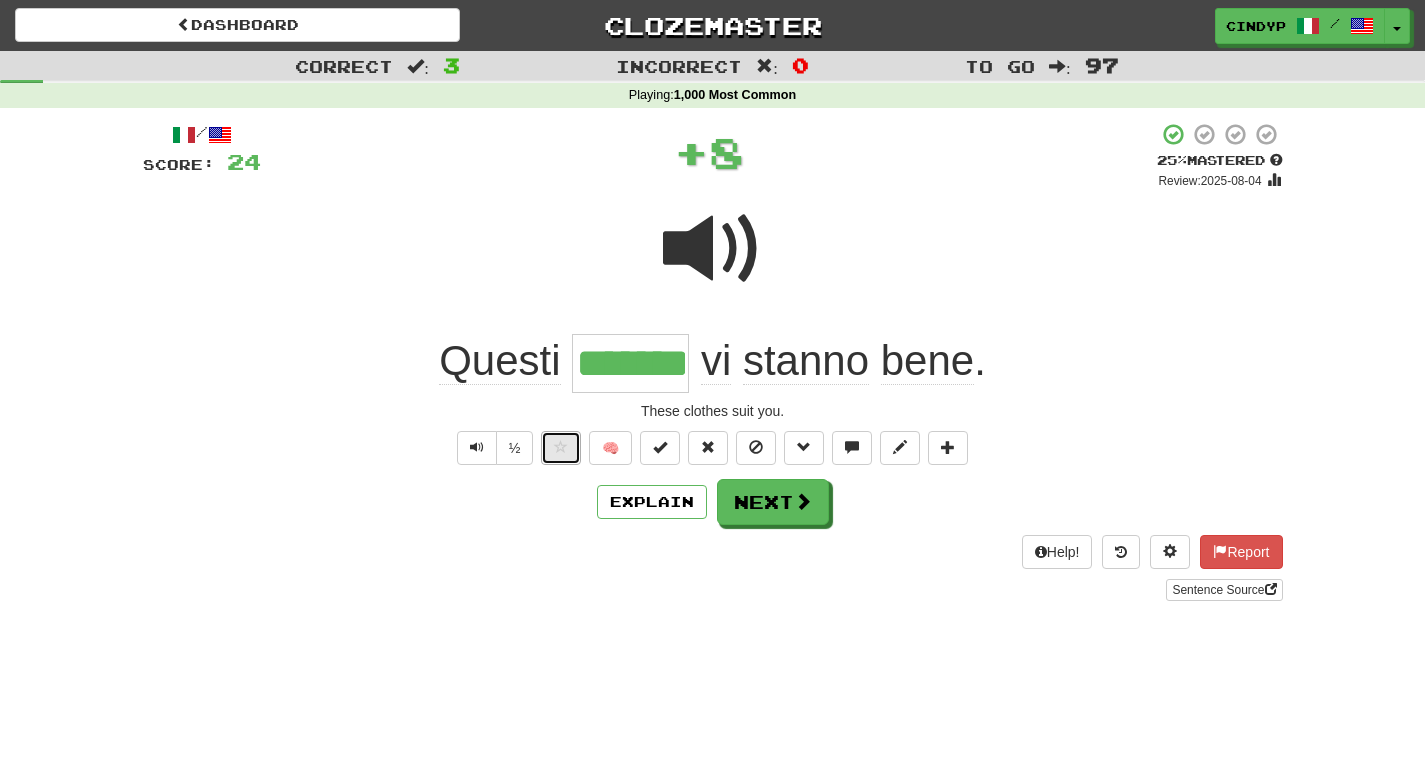 click at bounding box center [561, 448] 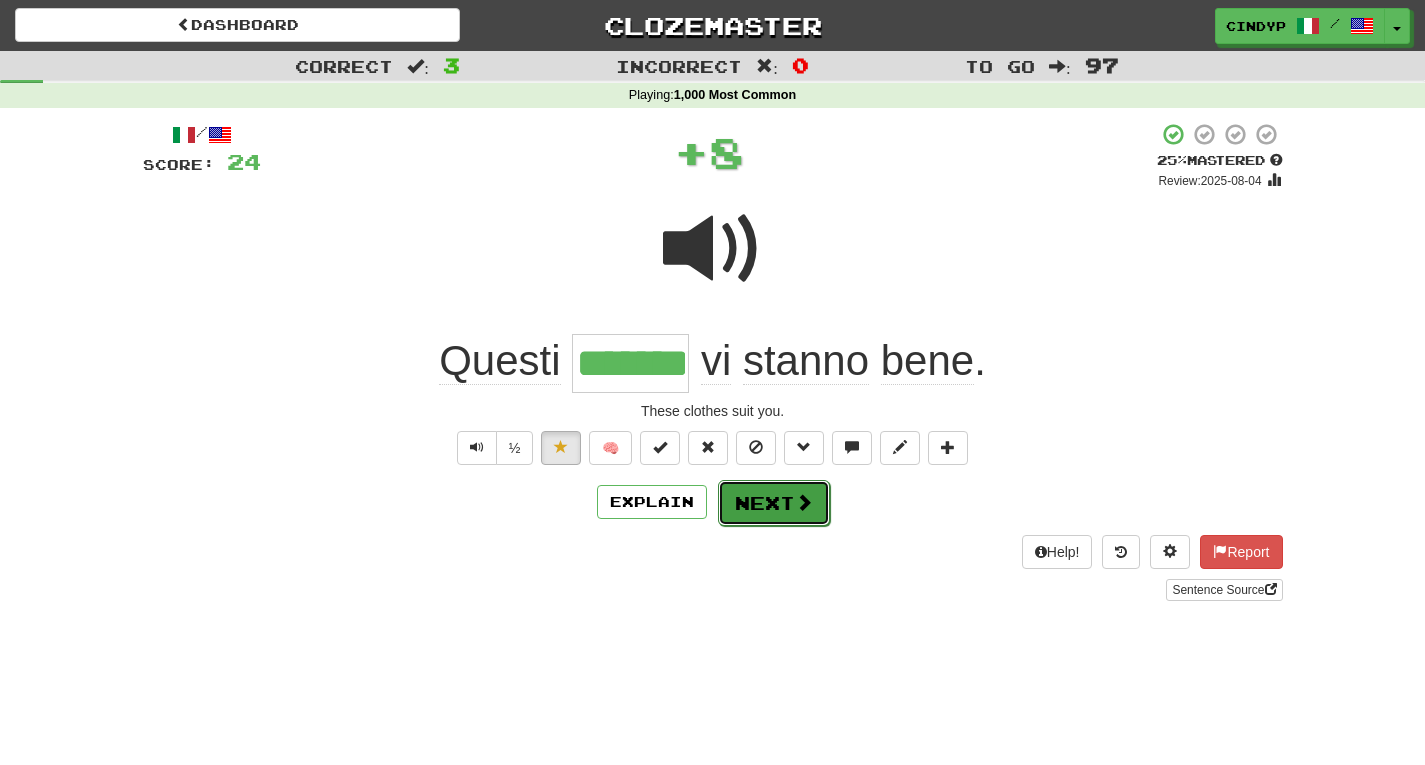 click on "Next" at bounding box center [774, 503] 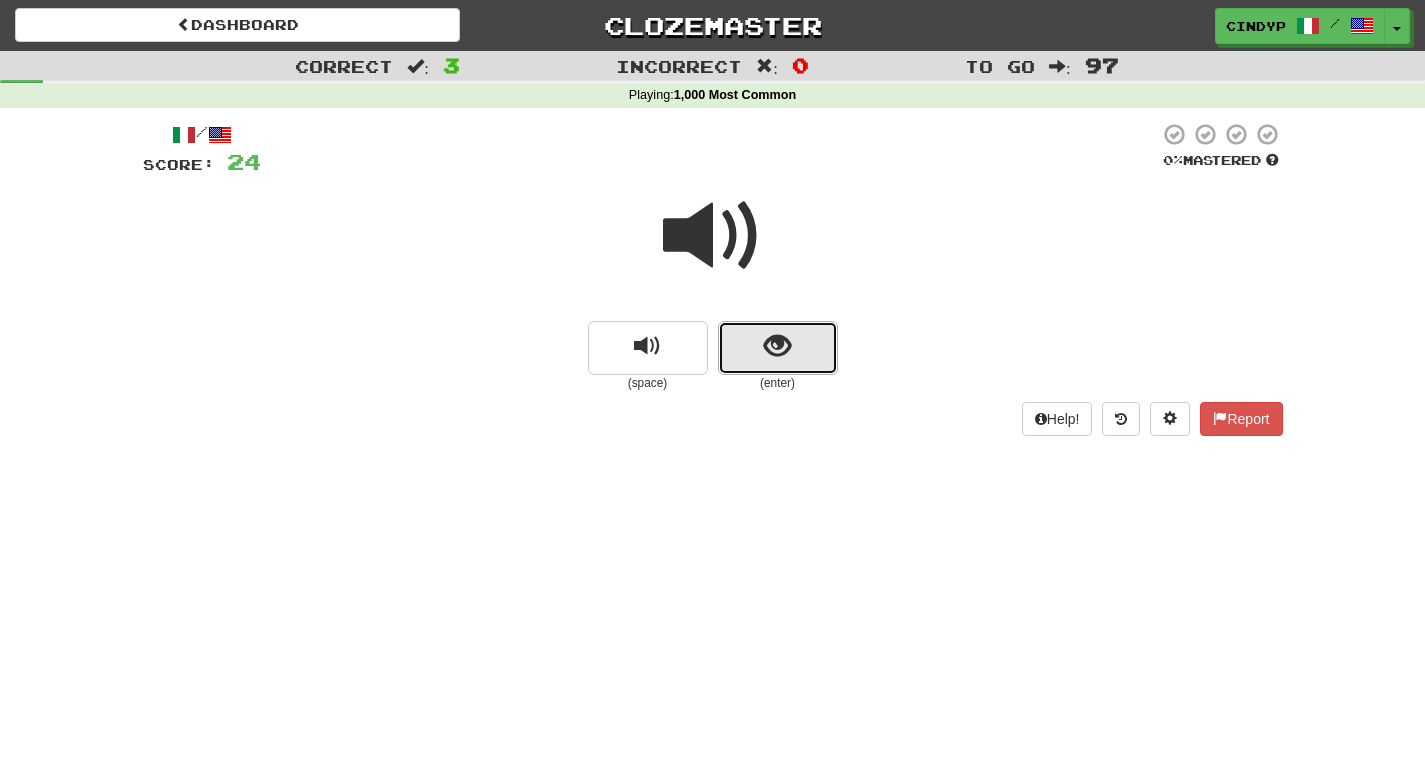 click at bounding box center (778, 348) 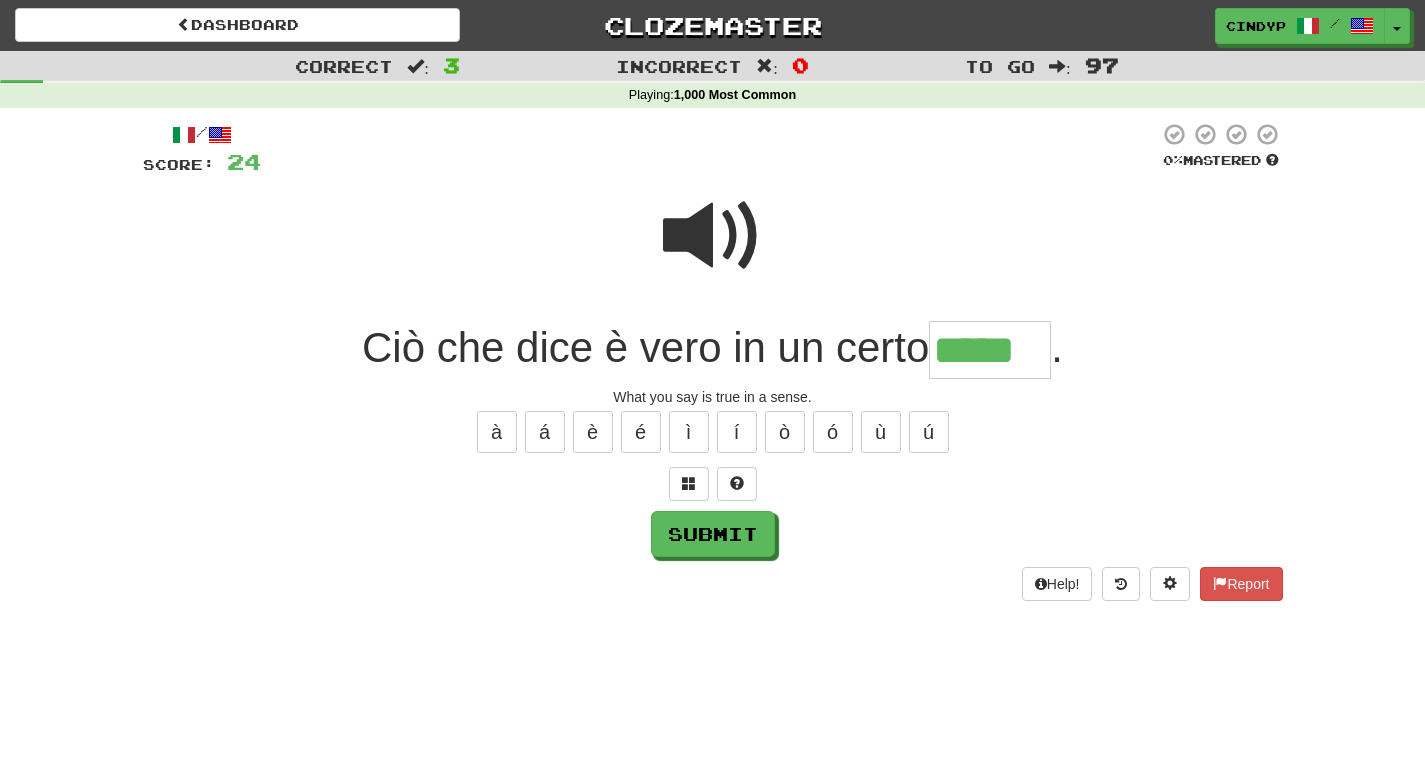 type on "*****" 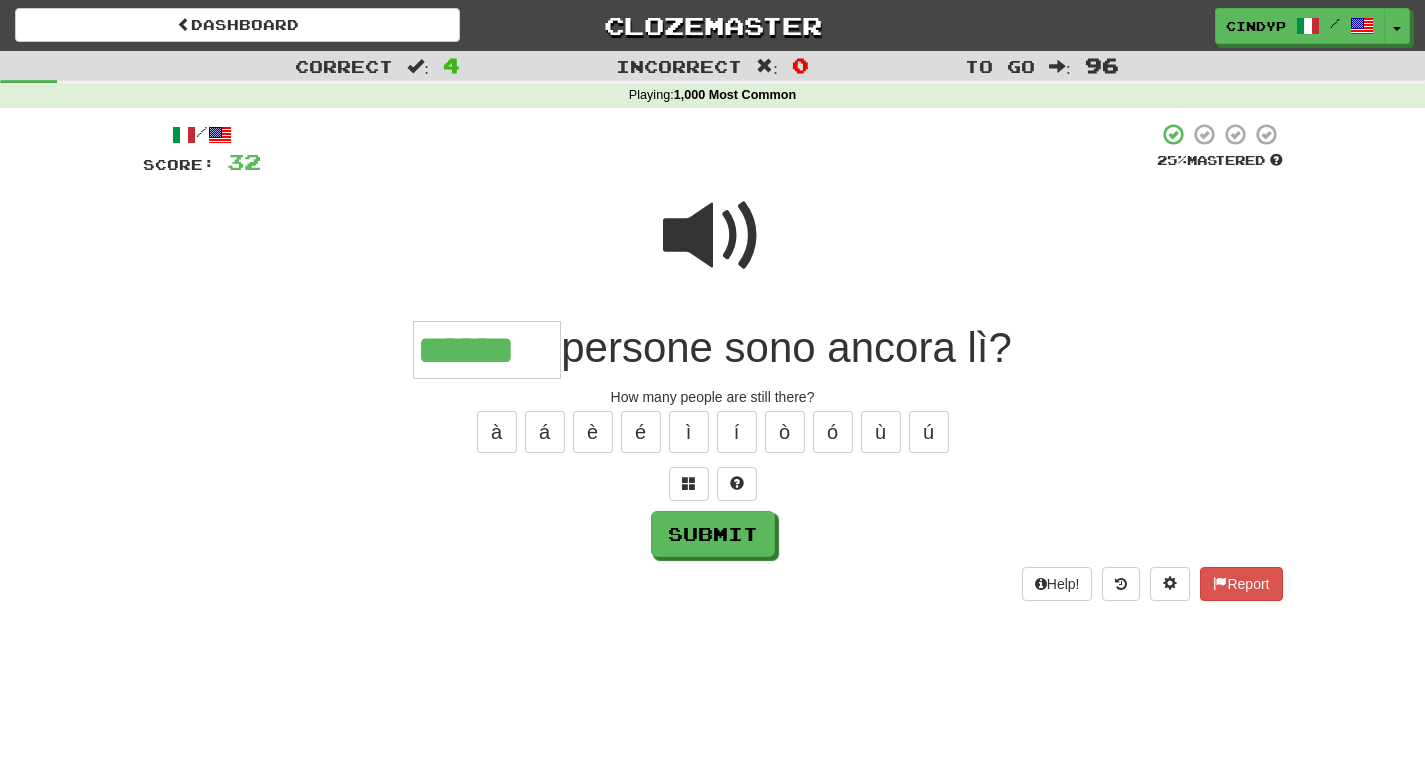 type on "******" 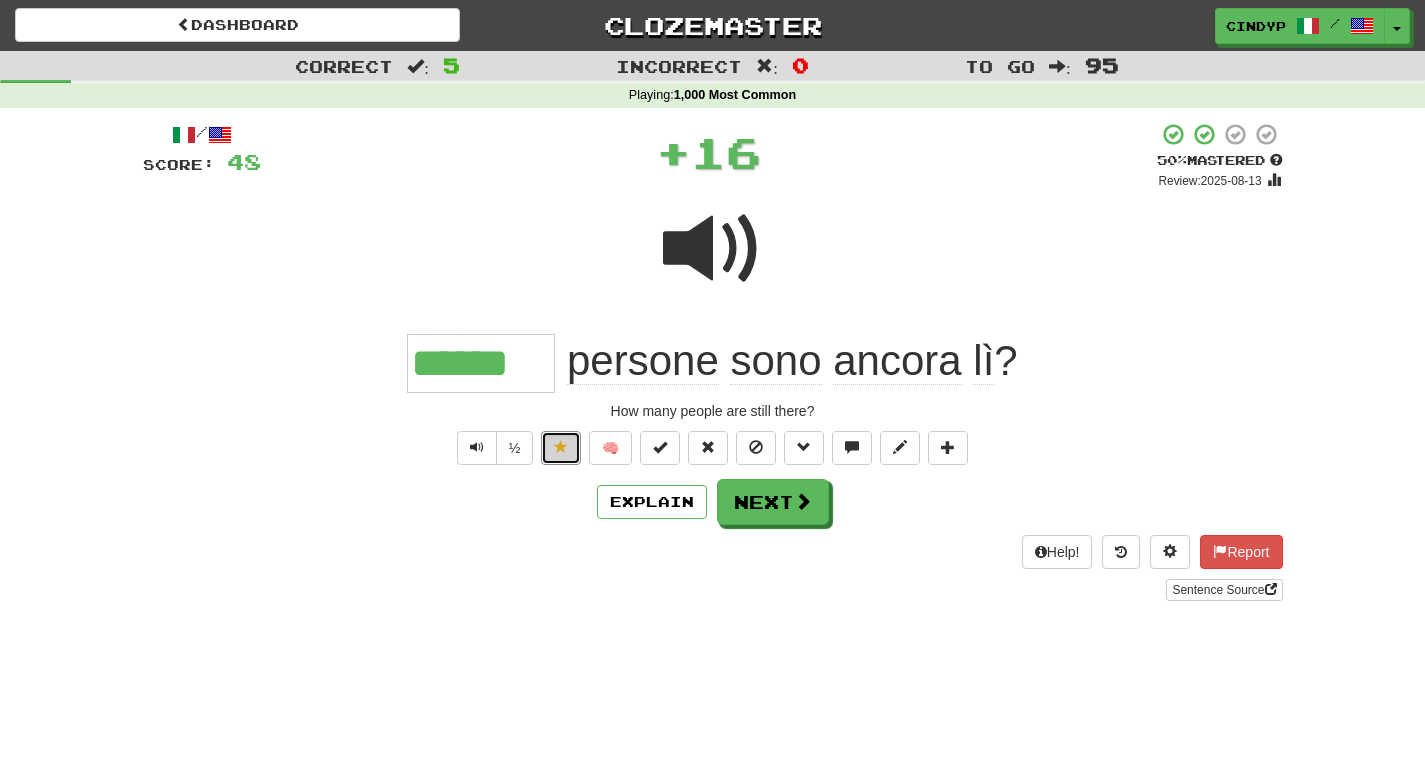 click at bounding box center (561, 448) 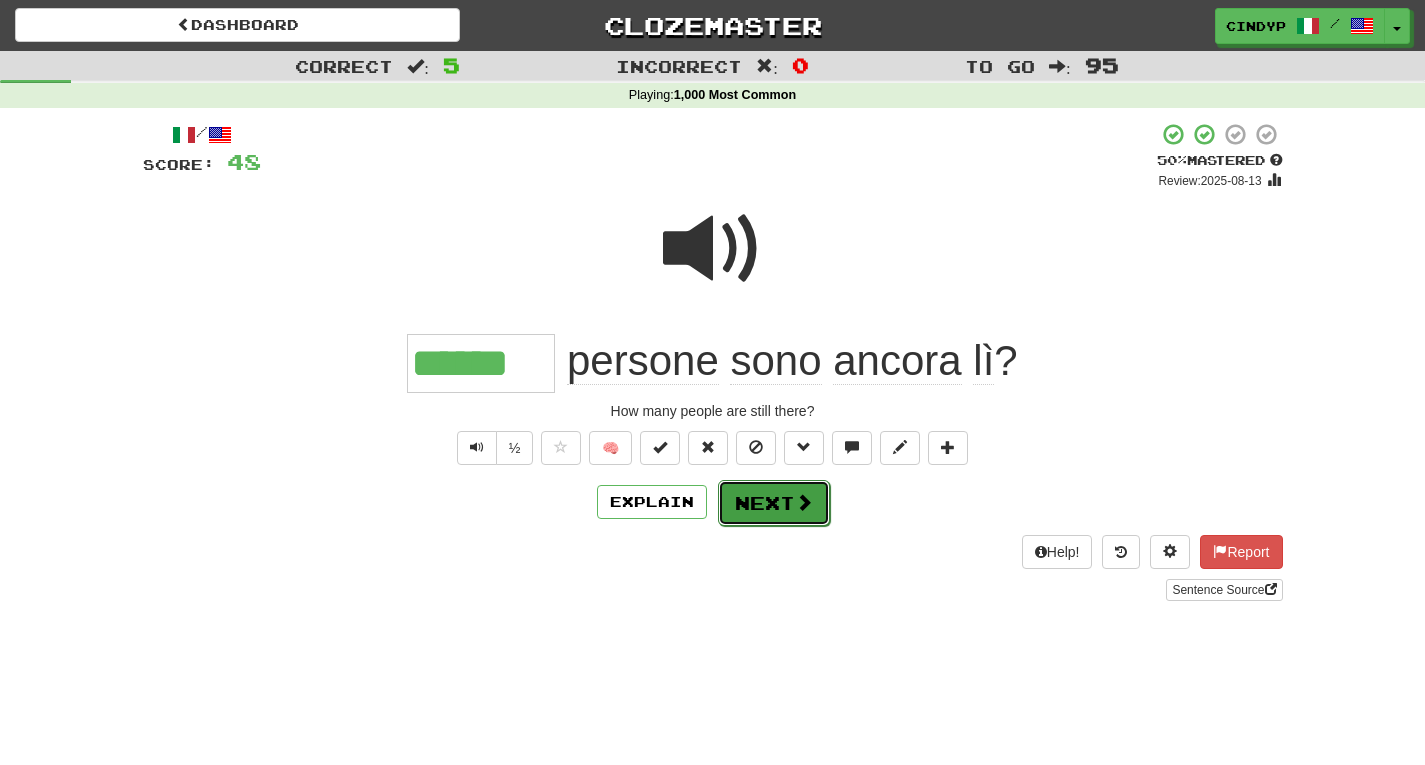 click on "Next" at bounding box center [774, 503] 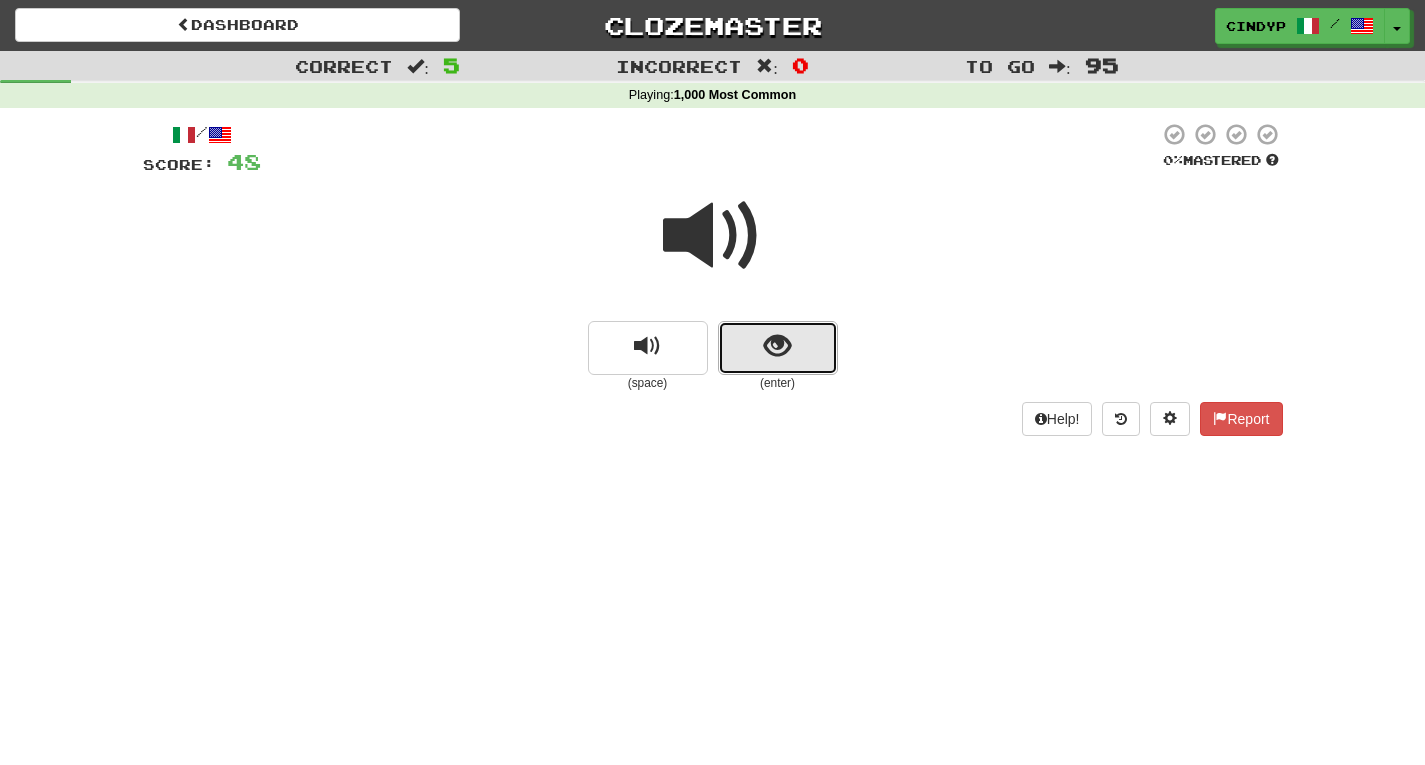 click at bounding box center (777, 346) 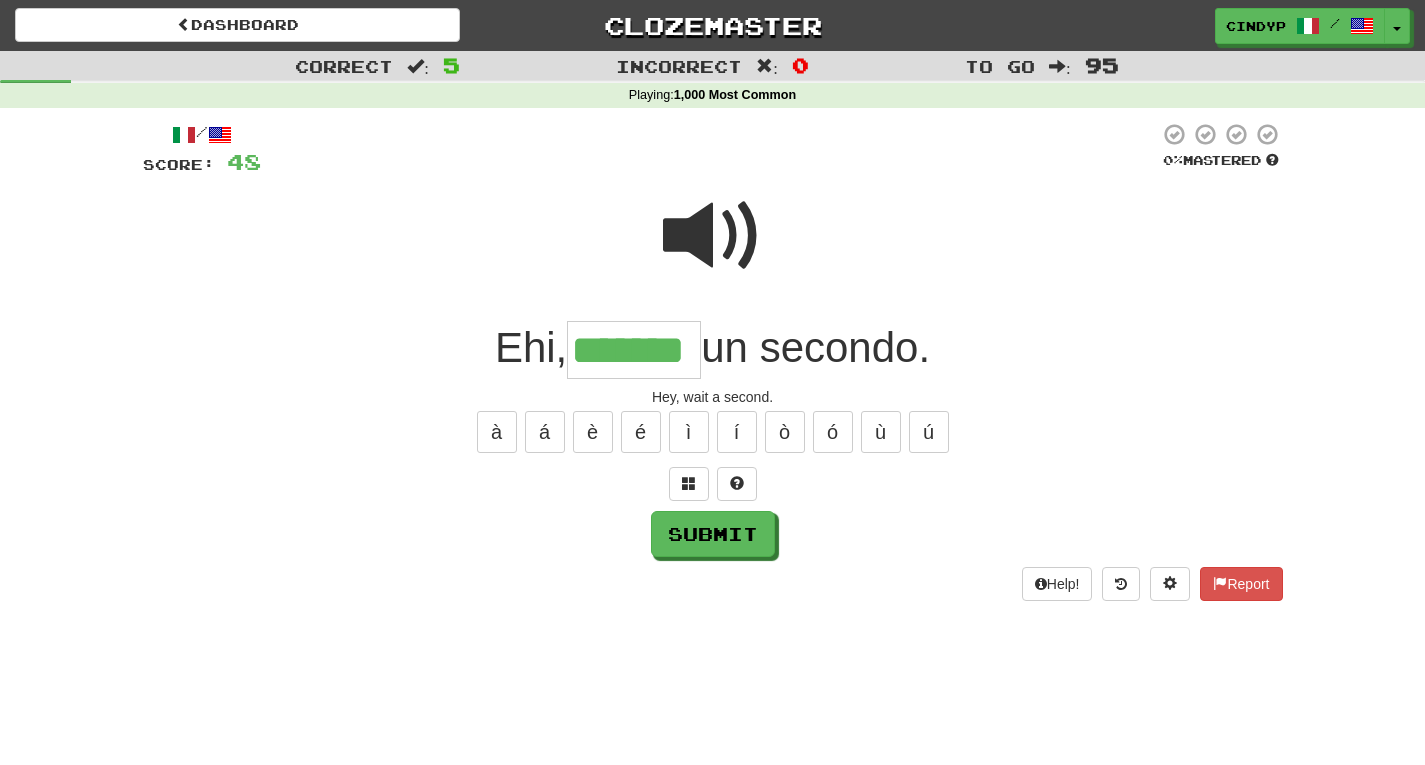 type on "*******" 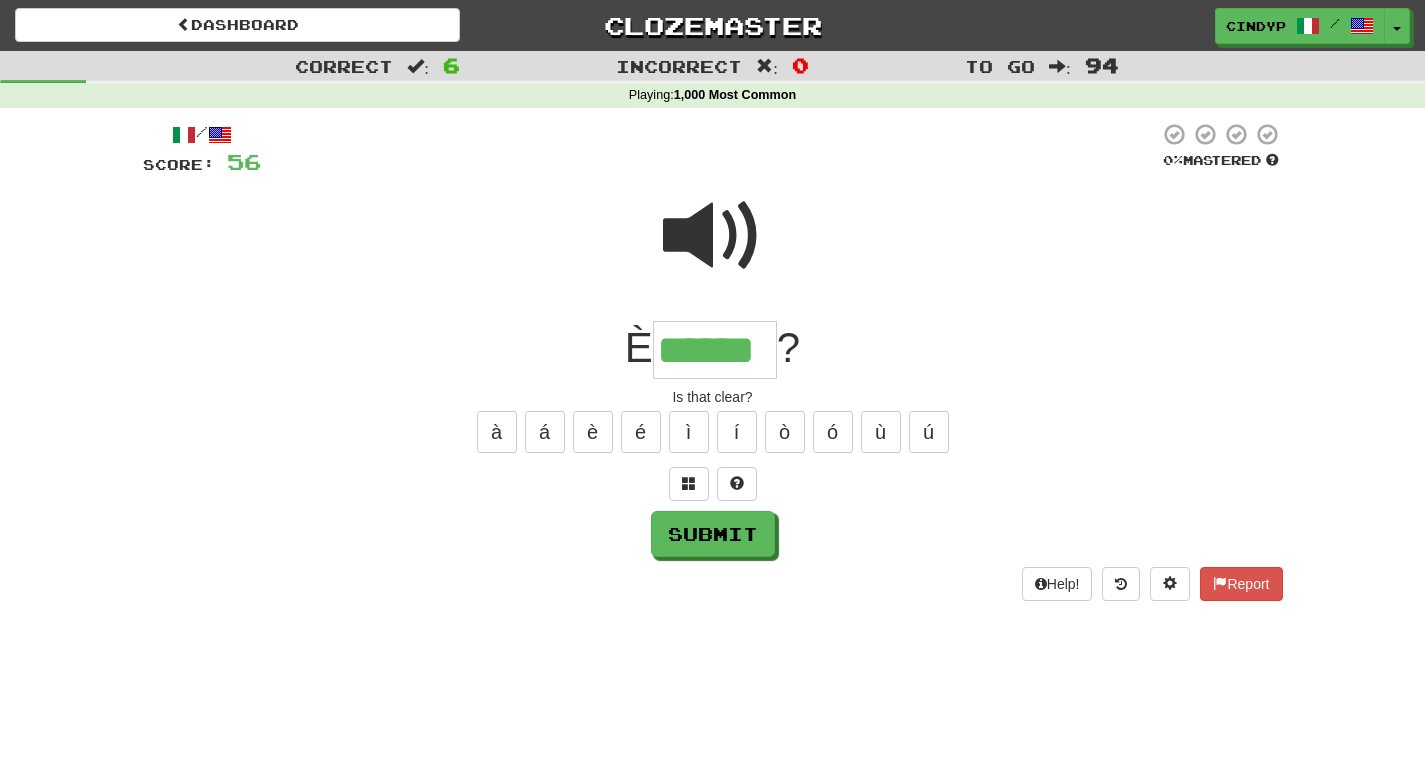 type on "******" 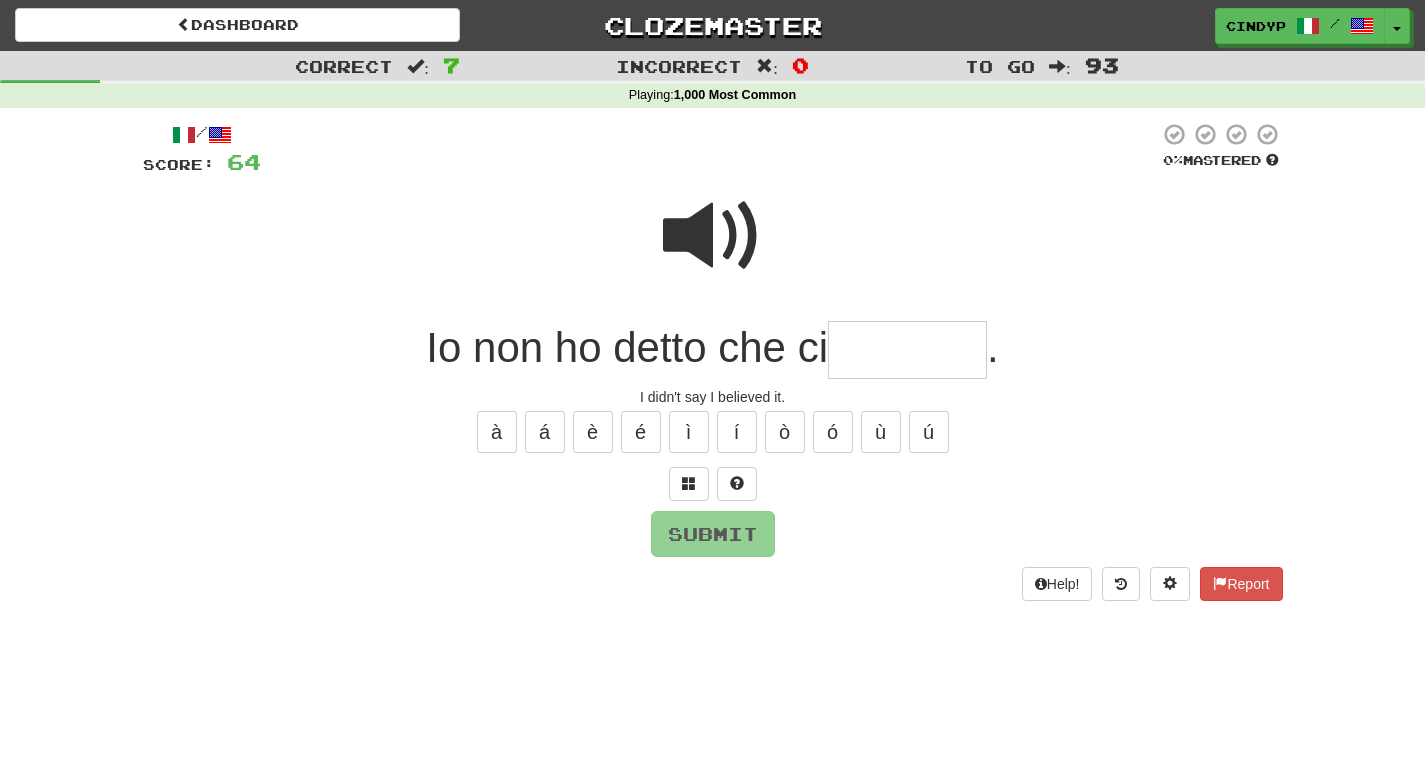 type on "*" 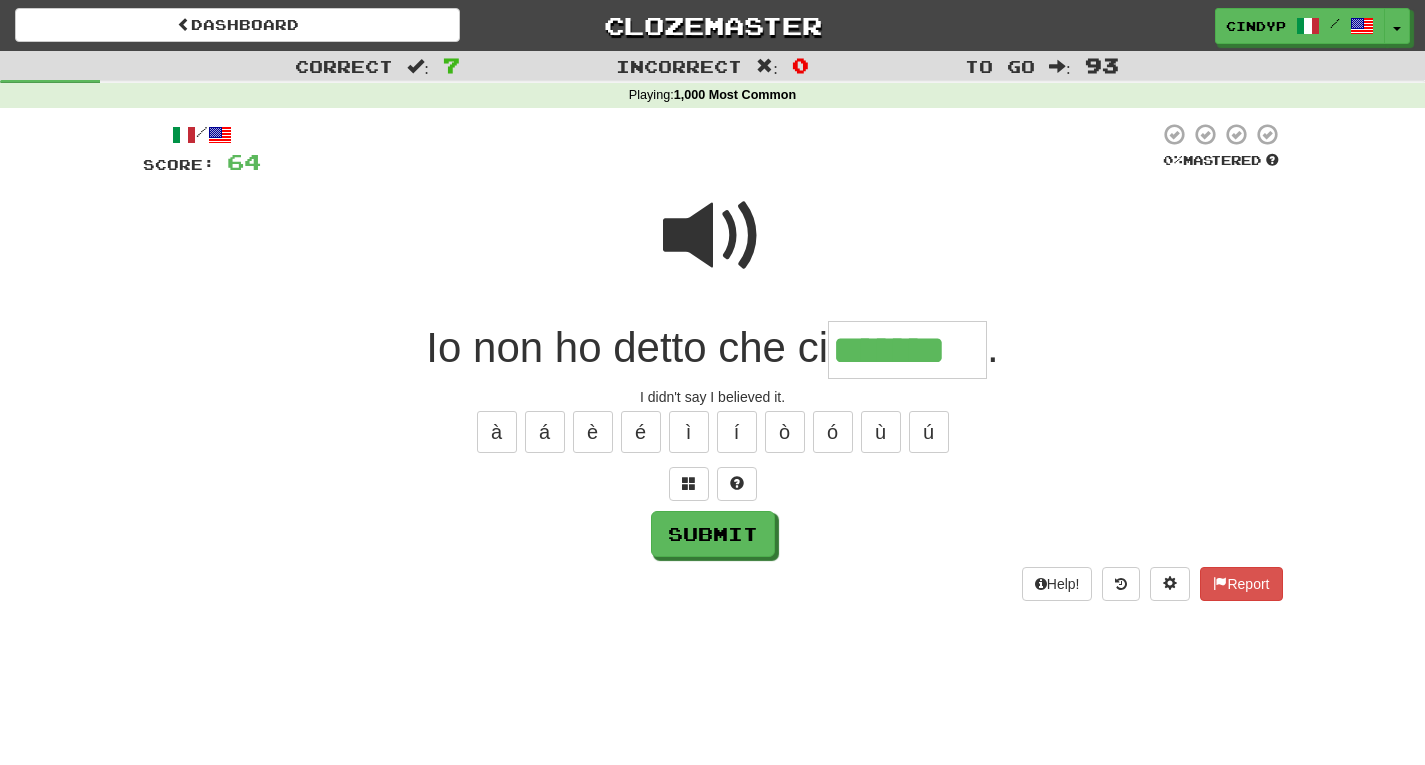 type on "*******" 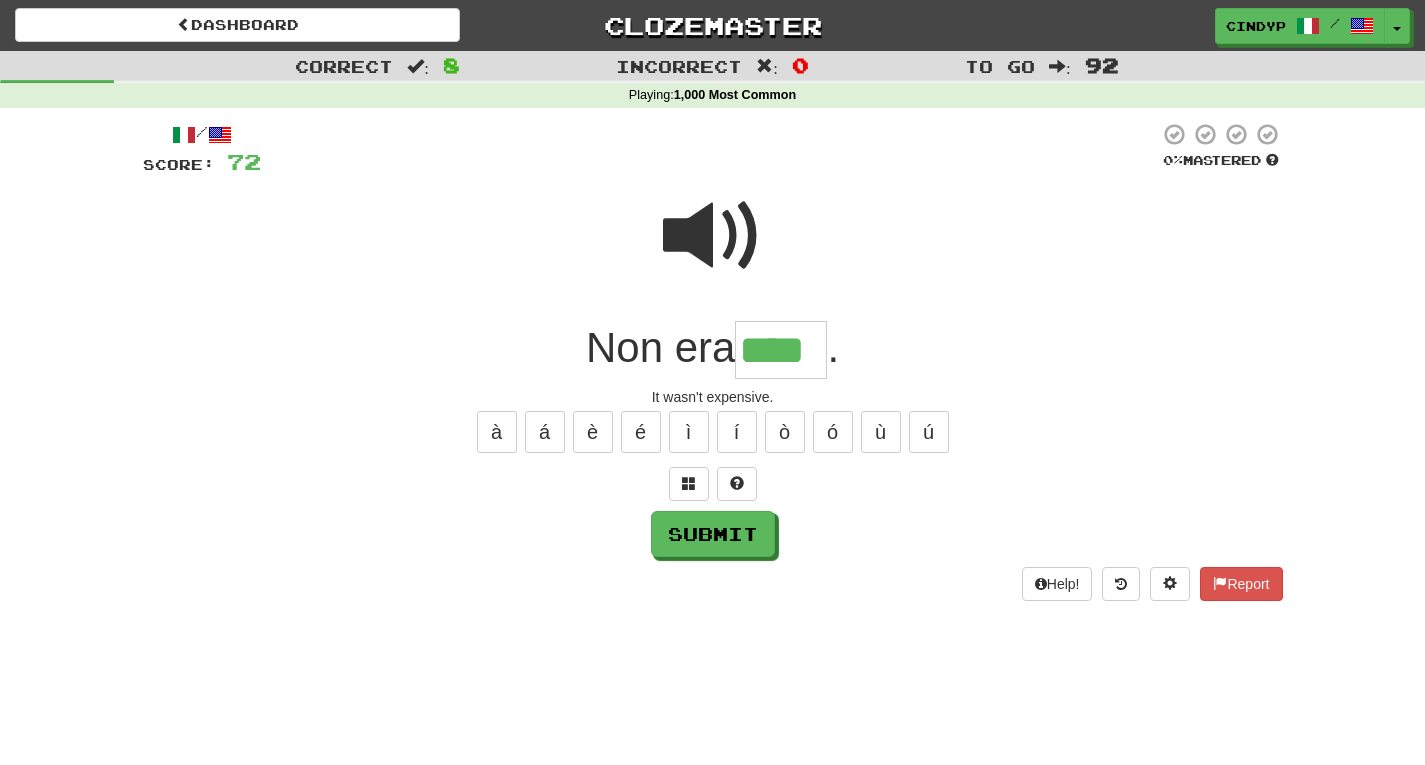 type on "****" 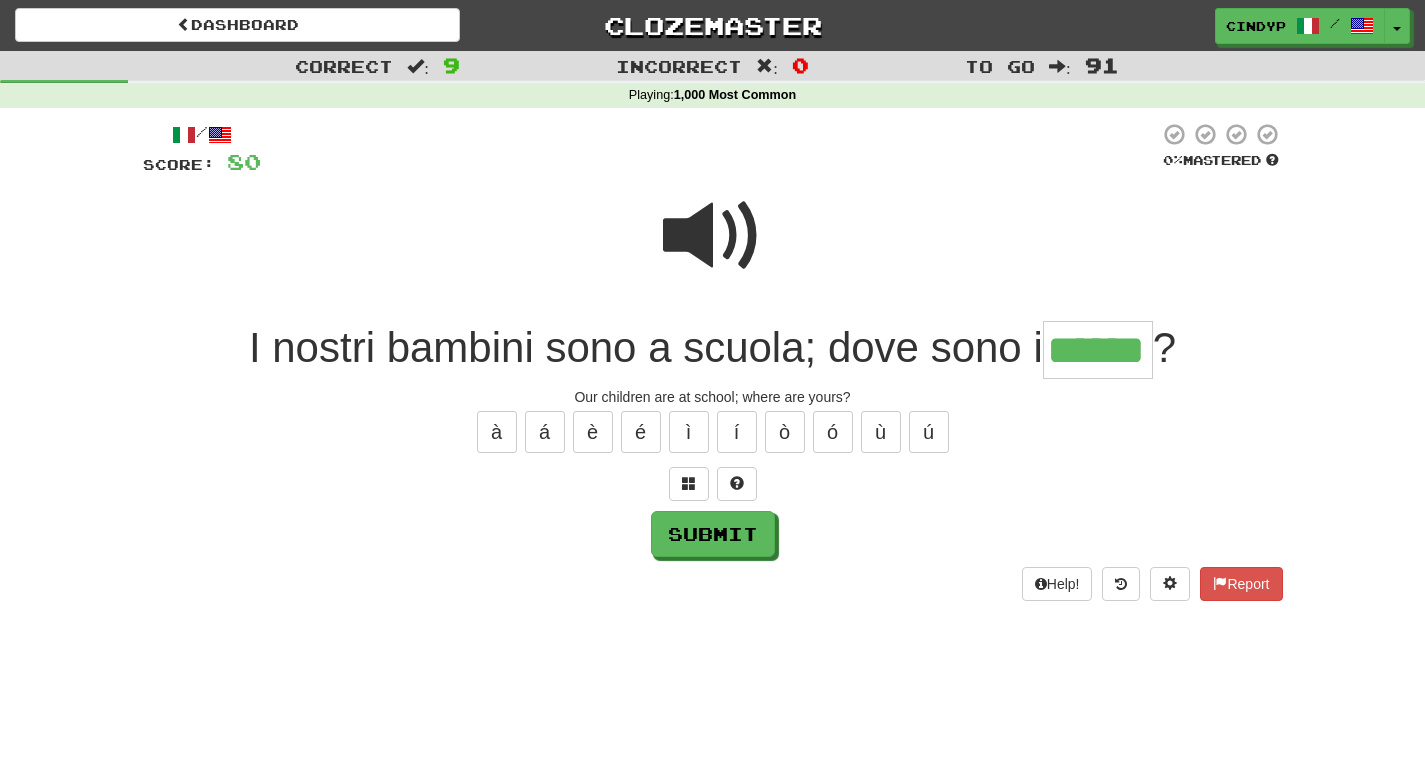 type on "******" 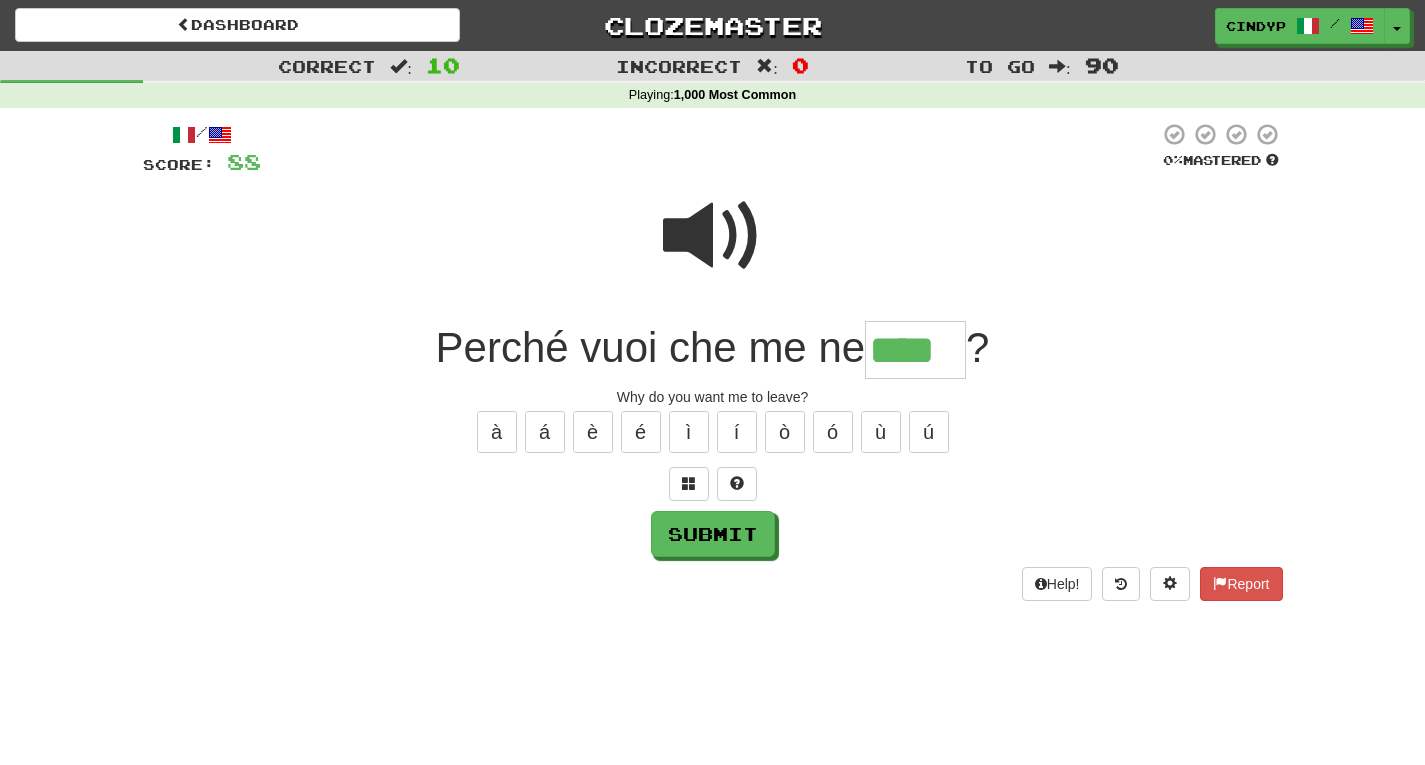 type on "****" 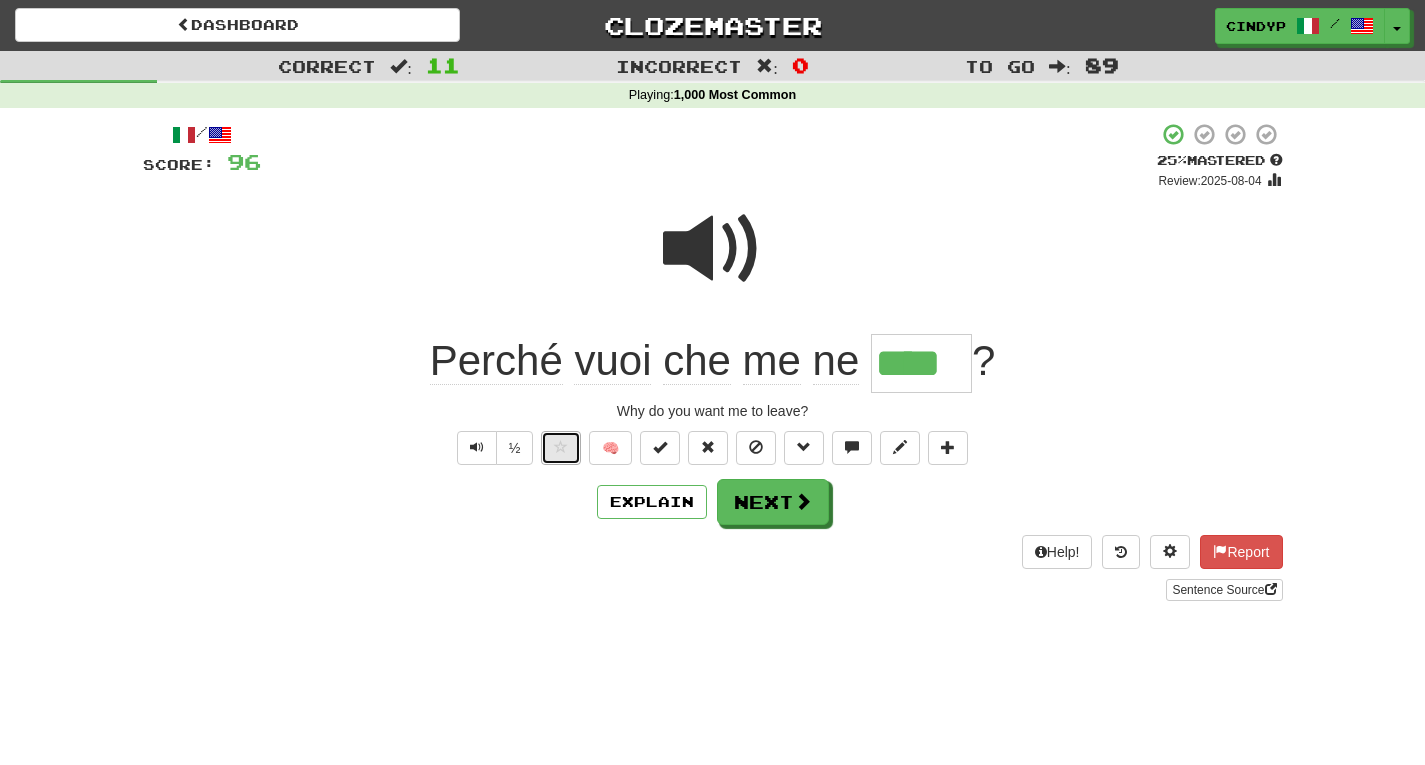 click at bounding box center (561, 448) 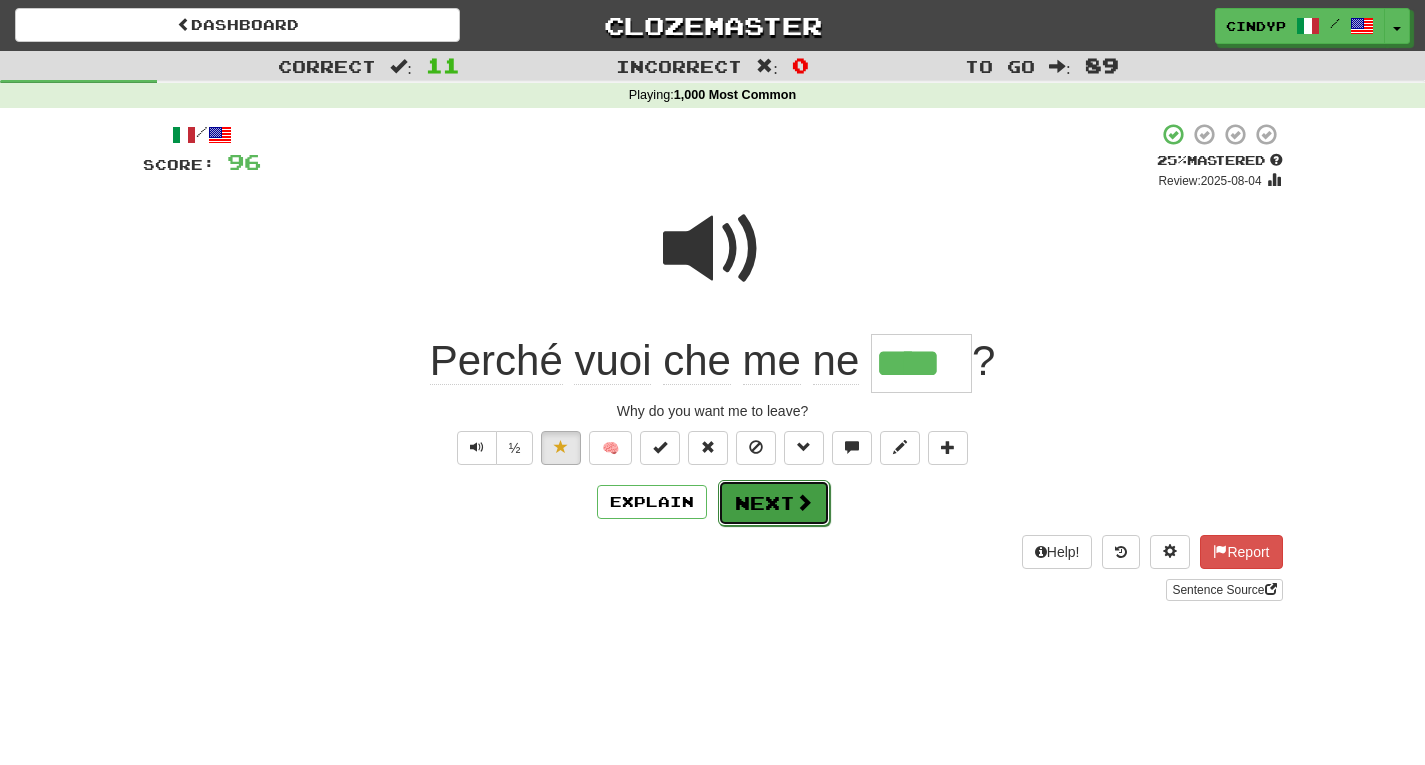 click on "Next" at bounding box center (774, 503) 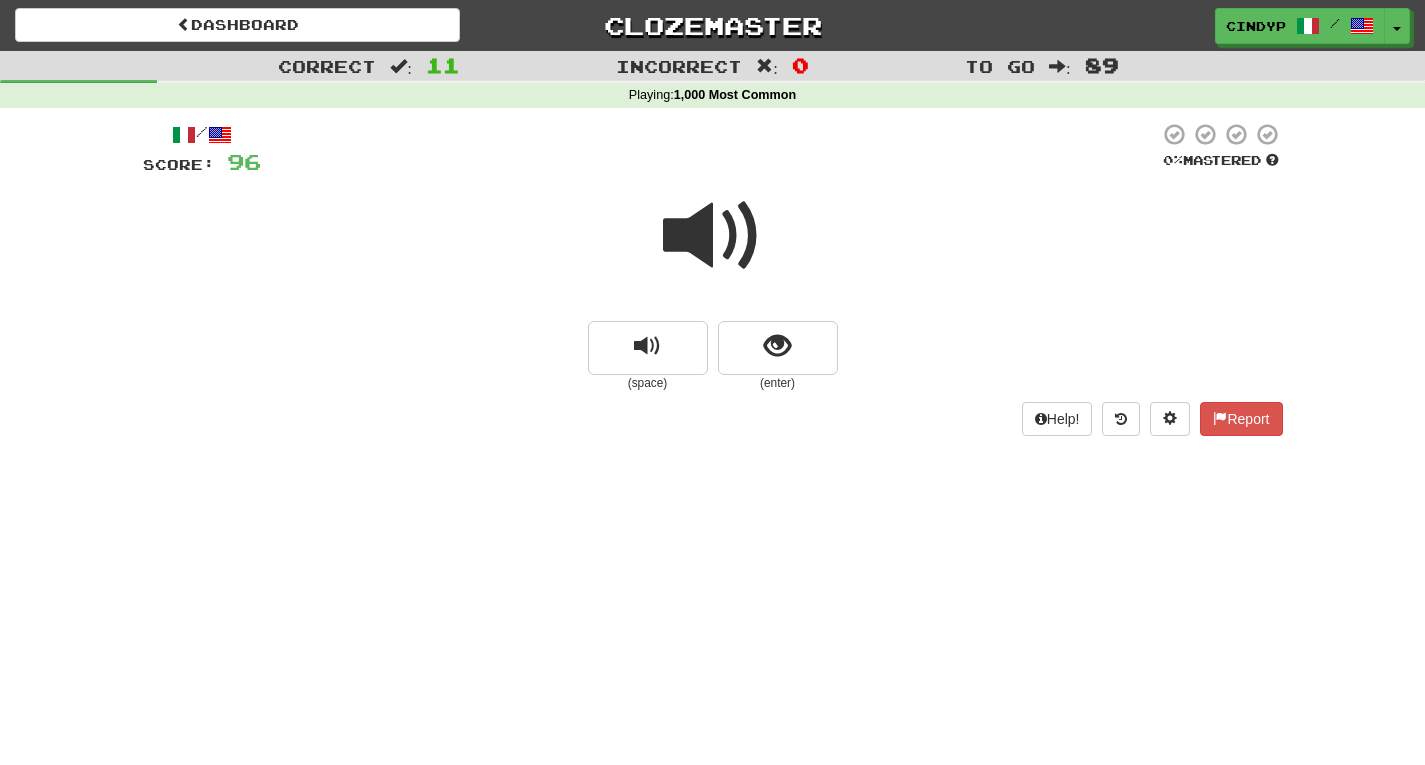 click at bounding box center (713, 236) 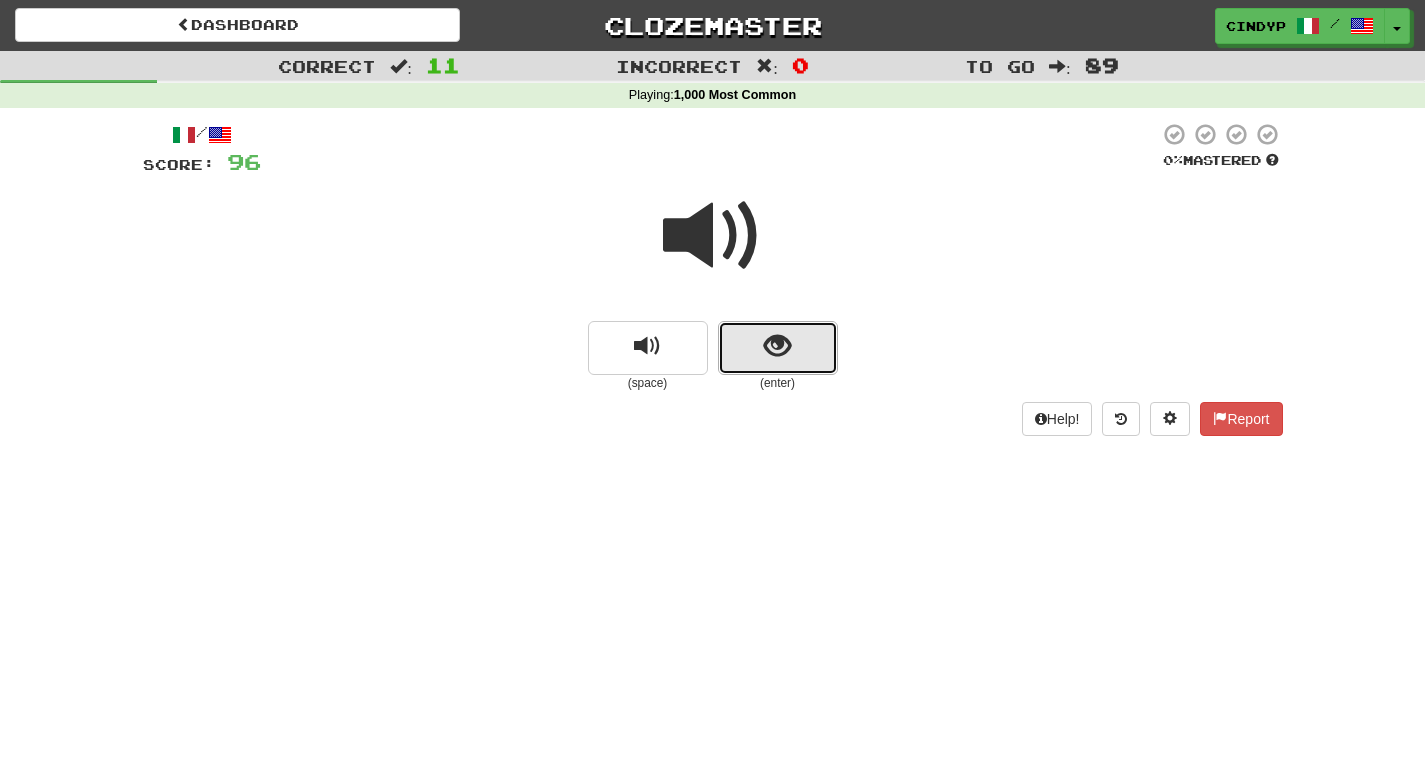 click at bounding box center (778, 348) 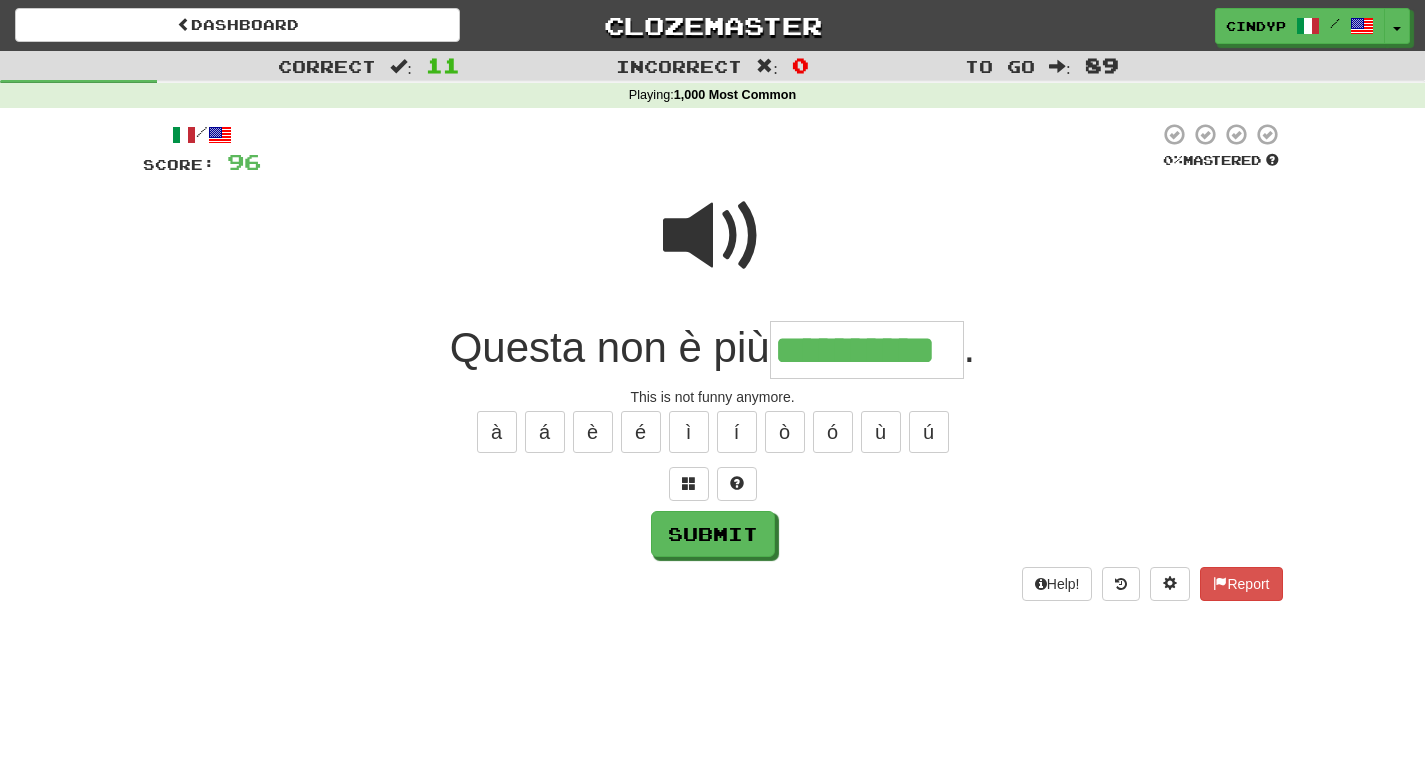 type on "**********" 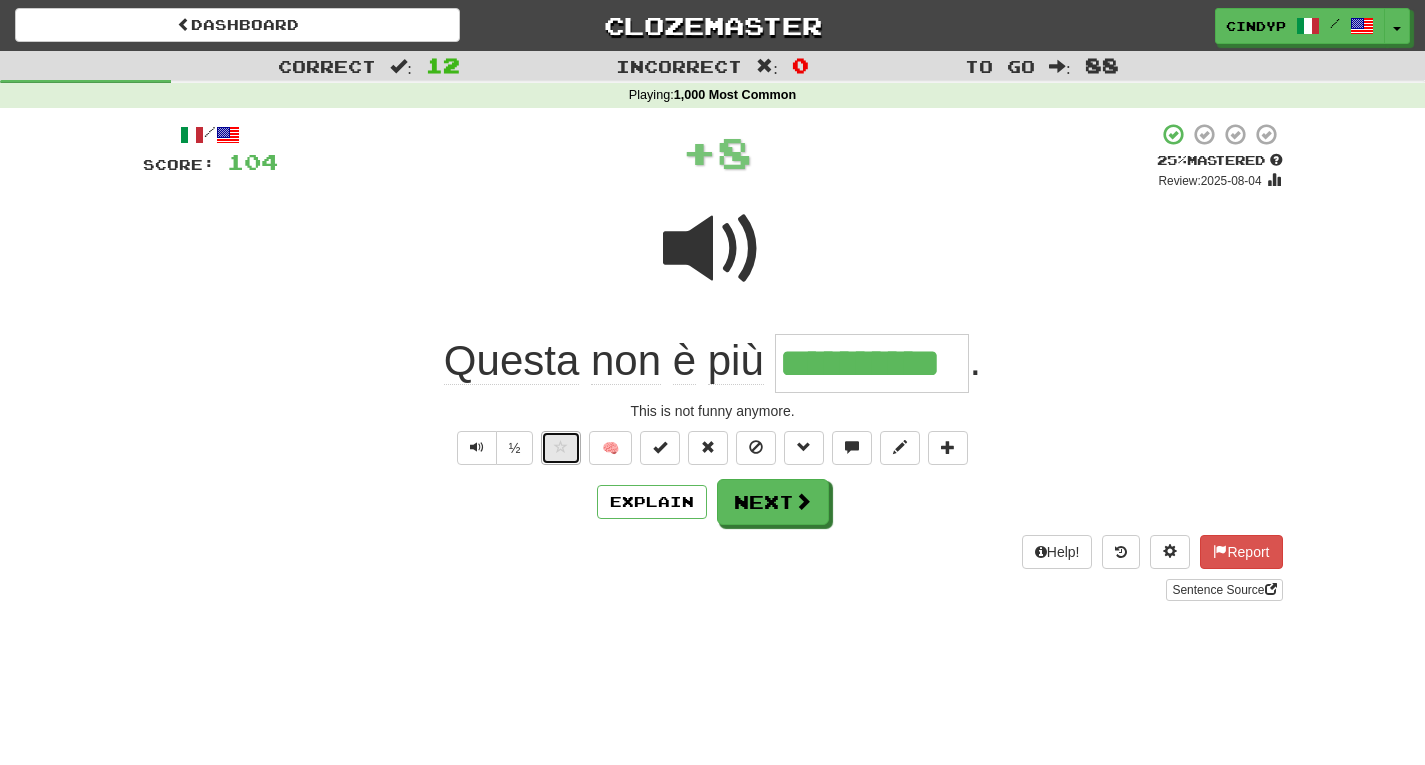 click at bounding box center [561, 448] 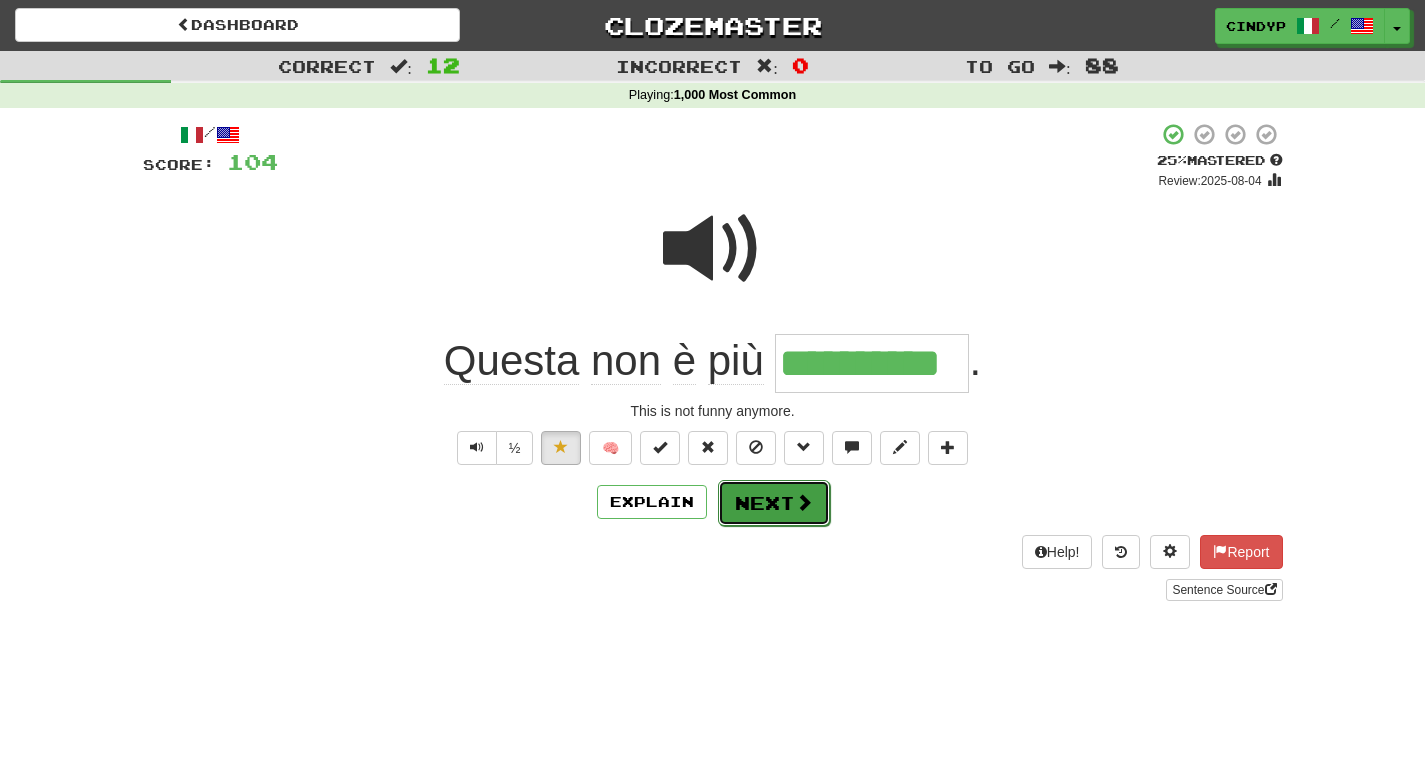 click on "Next" at bounding box center (774, 503) 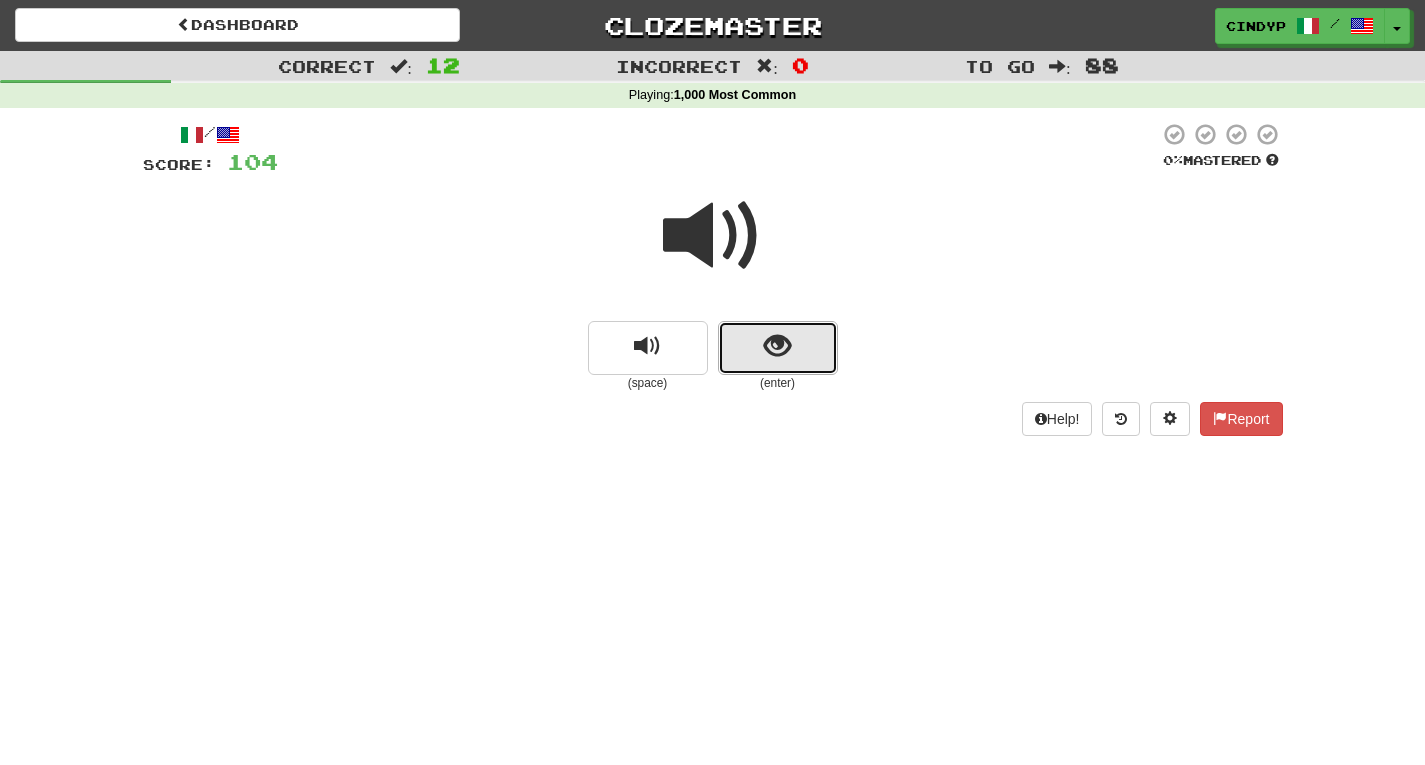 click at bounding box center (777, 346) 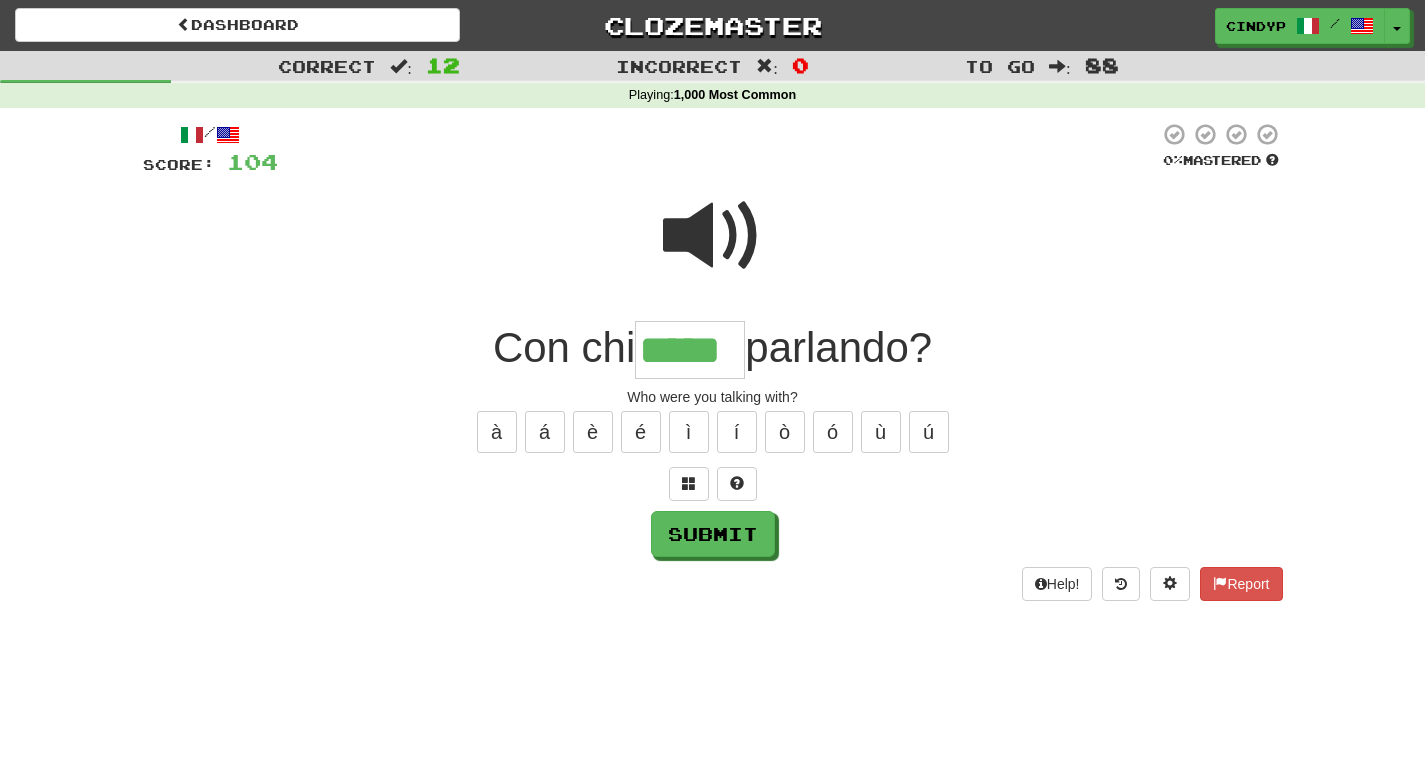 type on "*****" 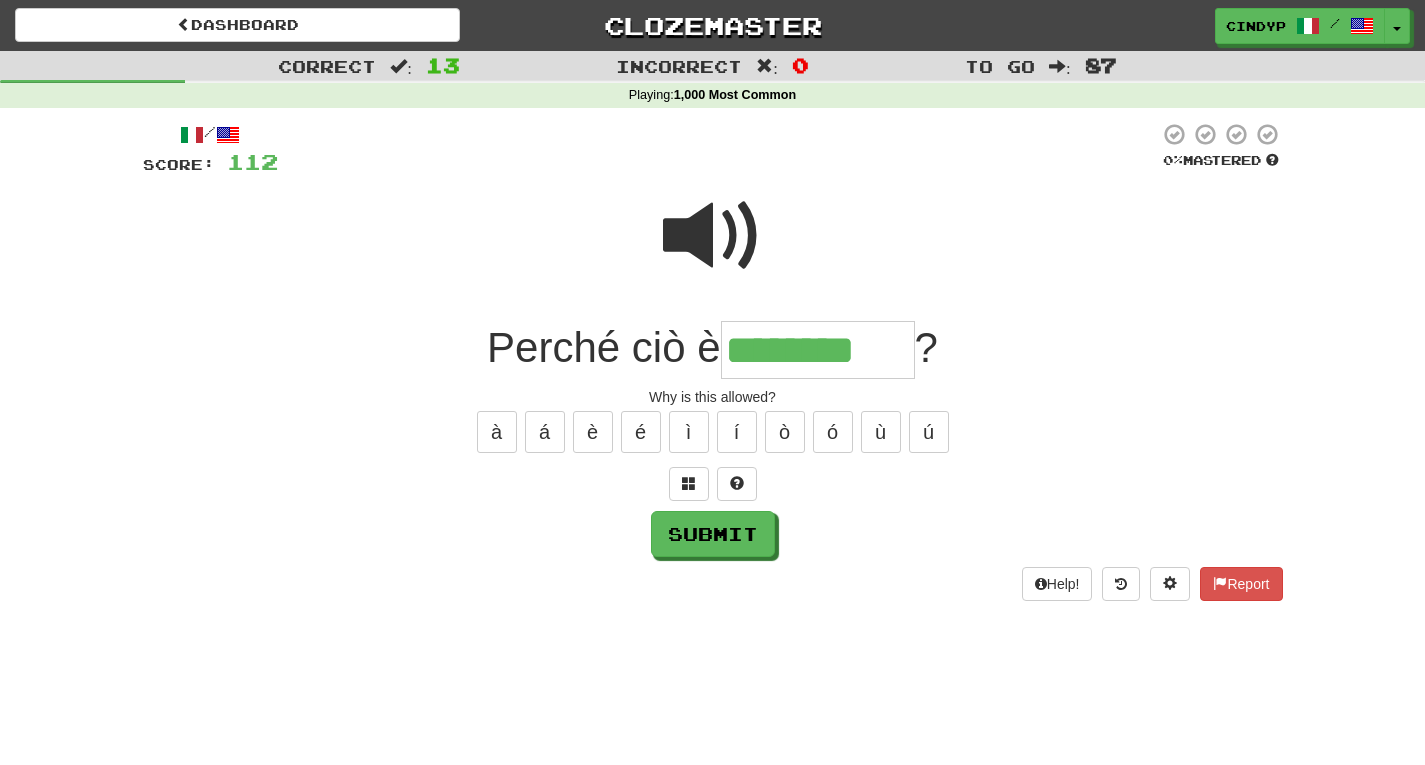 type on "********" 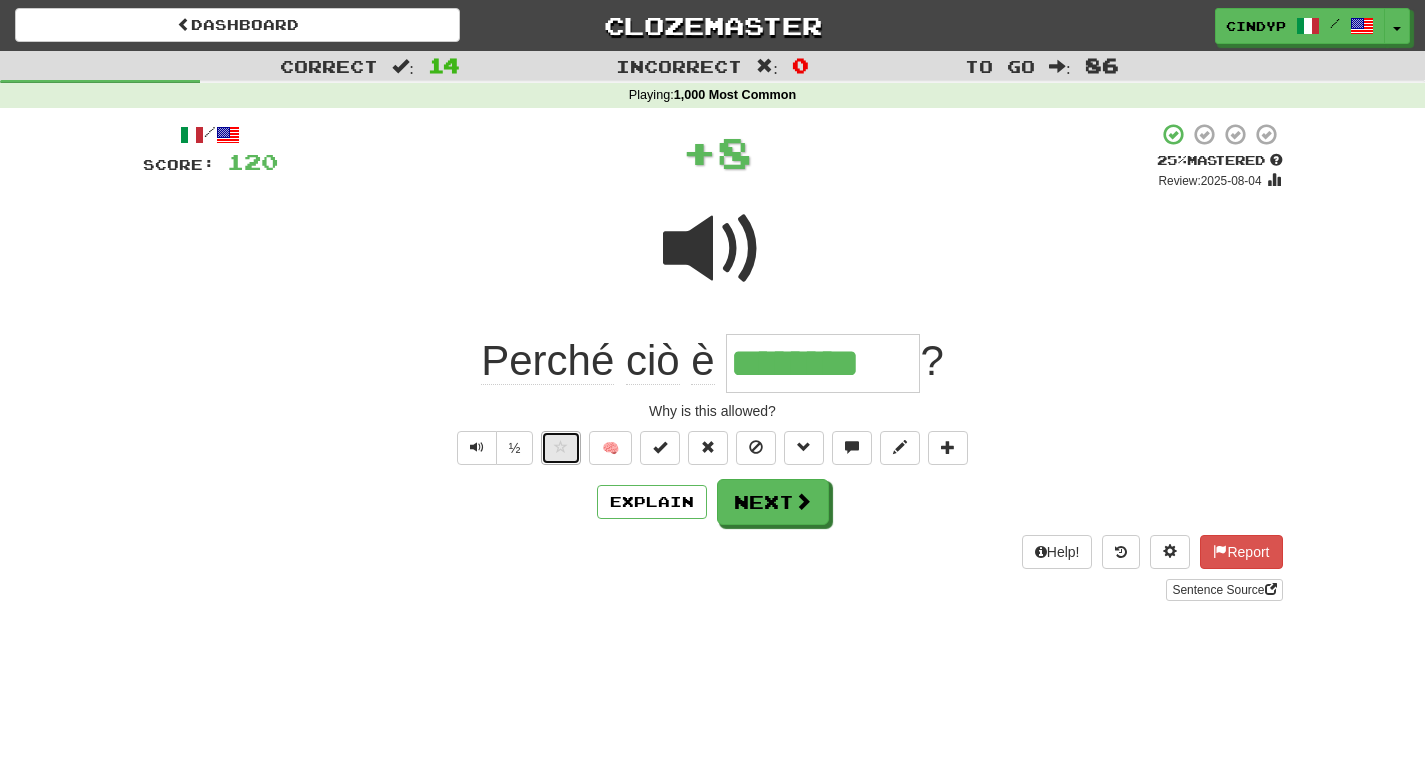 click at bounding box center [561, 447] 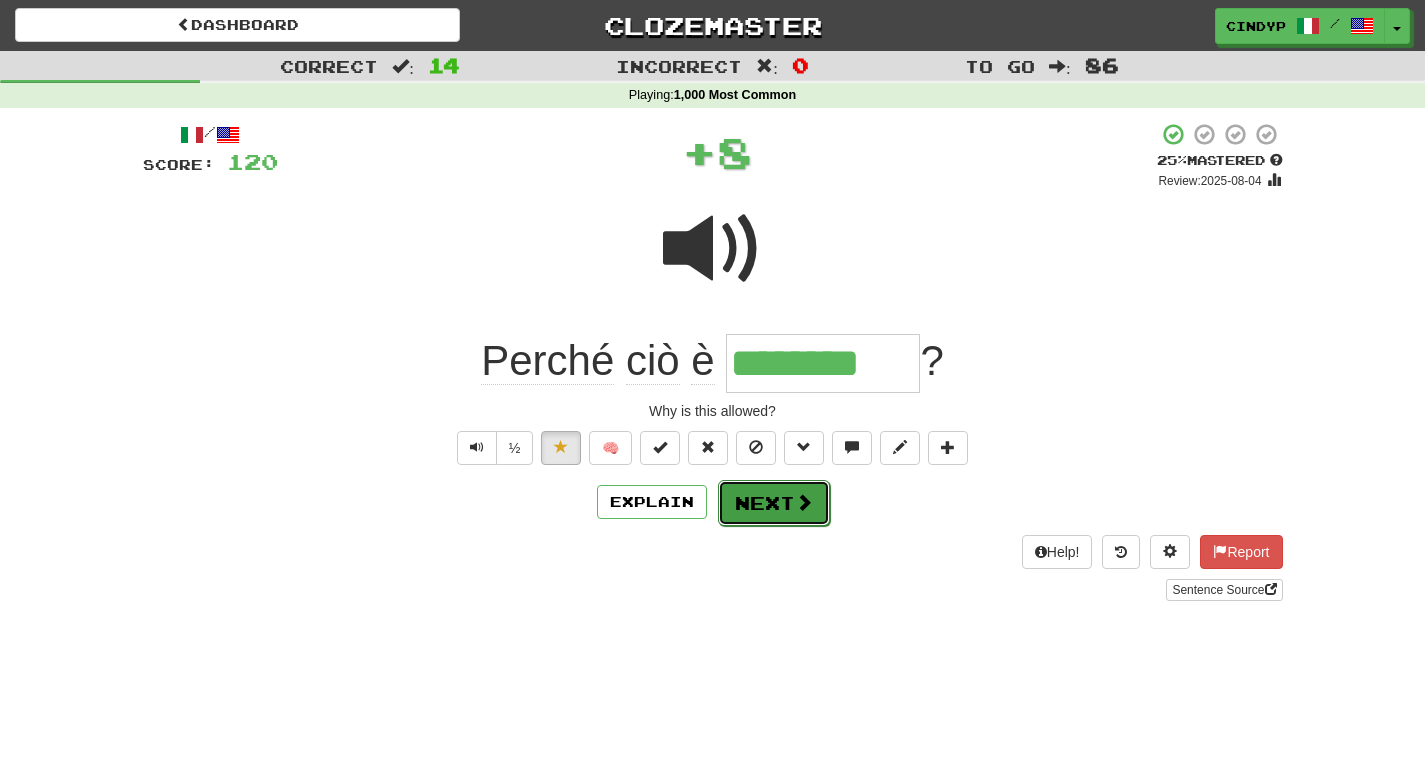 click on "Next" at bounding box center (774, 503) 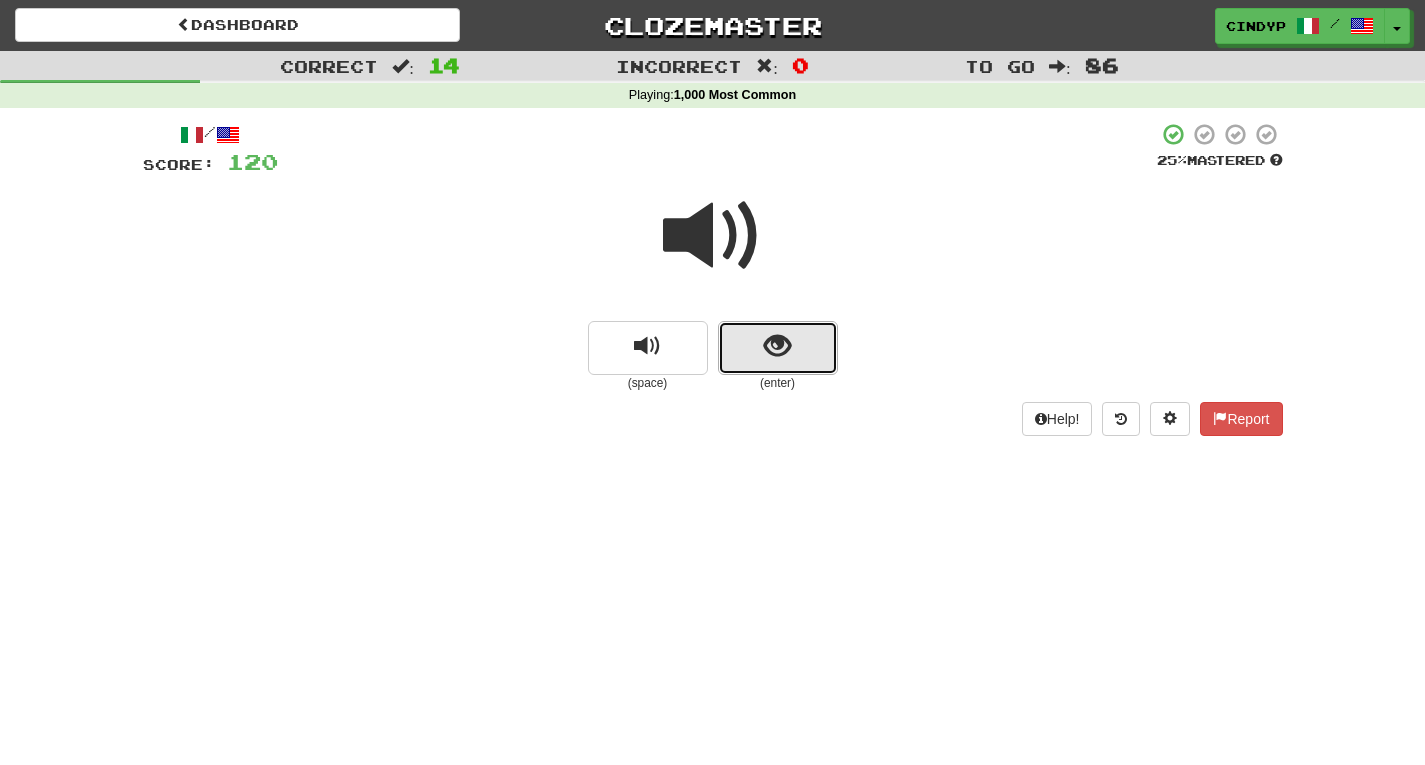 click at bounding box center [777, 346] 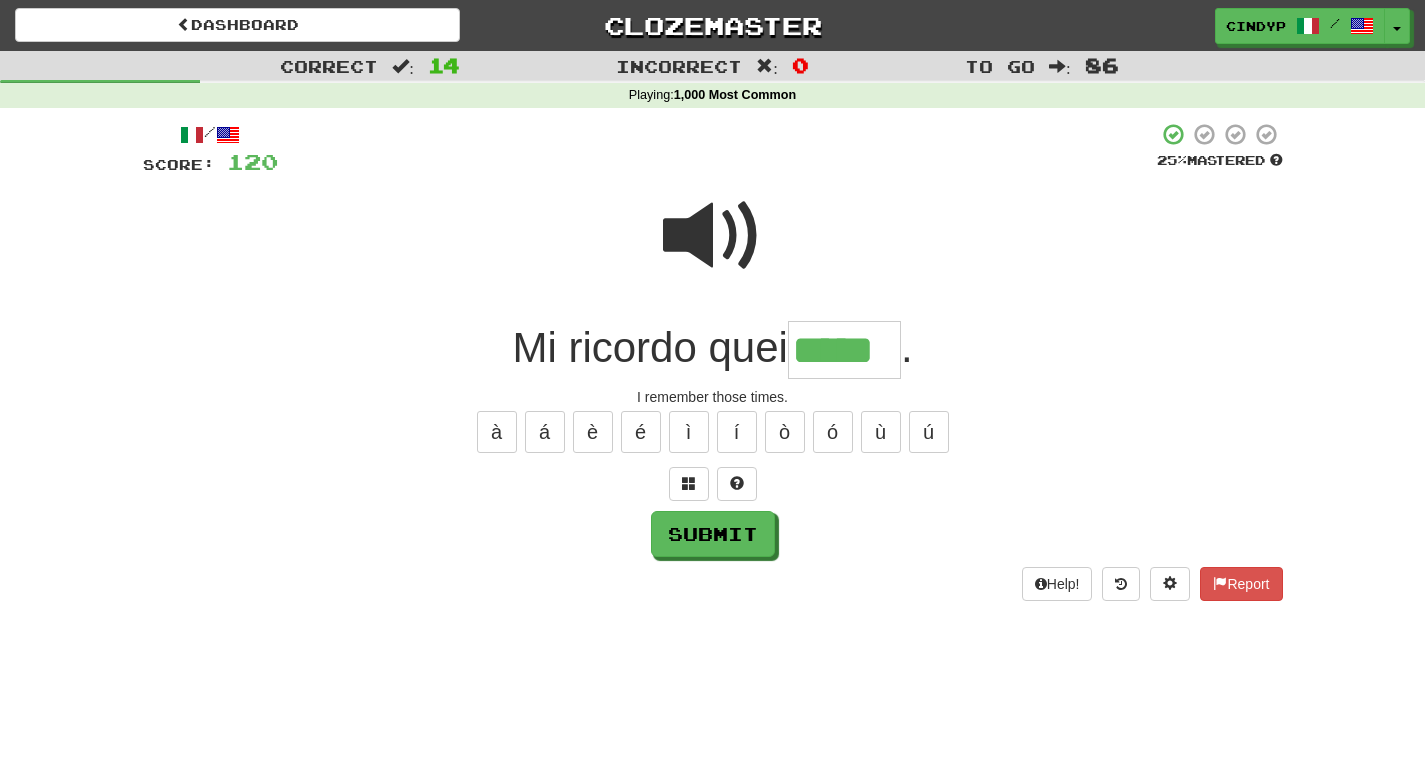 type on "*****" 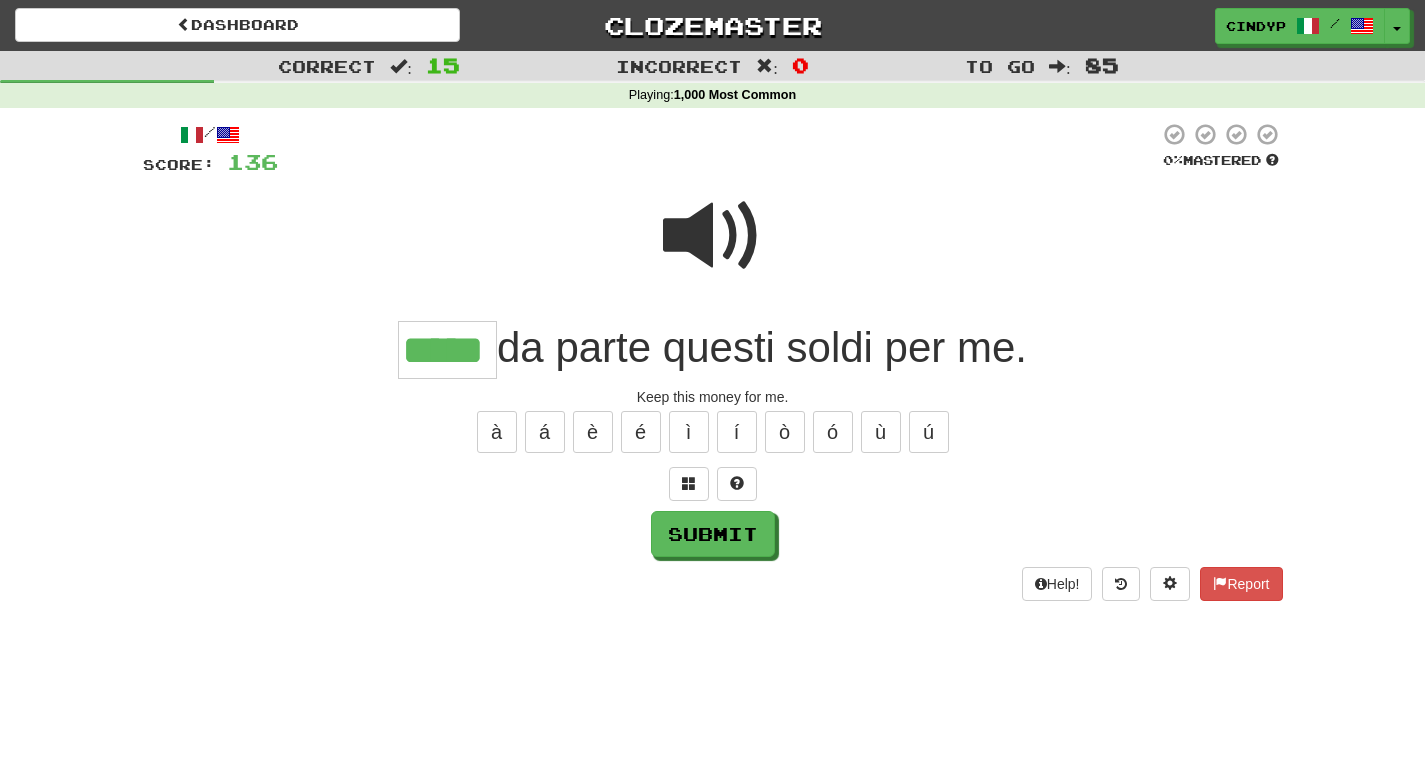type on "*****" 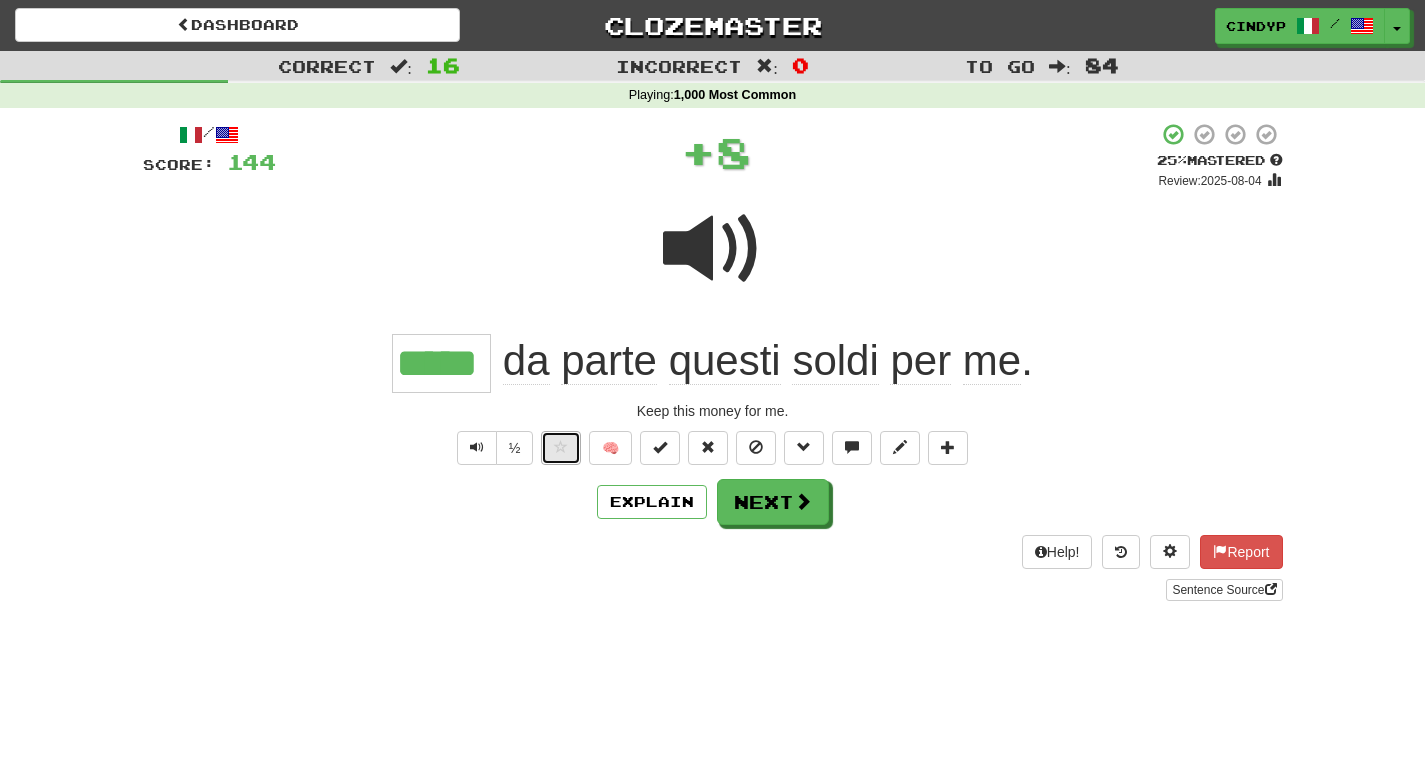 click at bounding box center [561, 447] 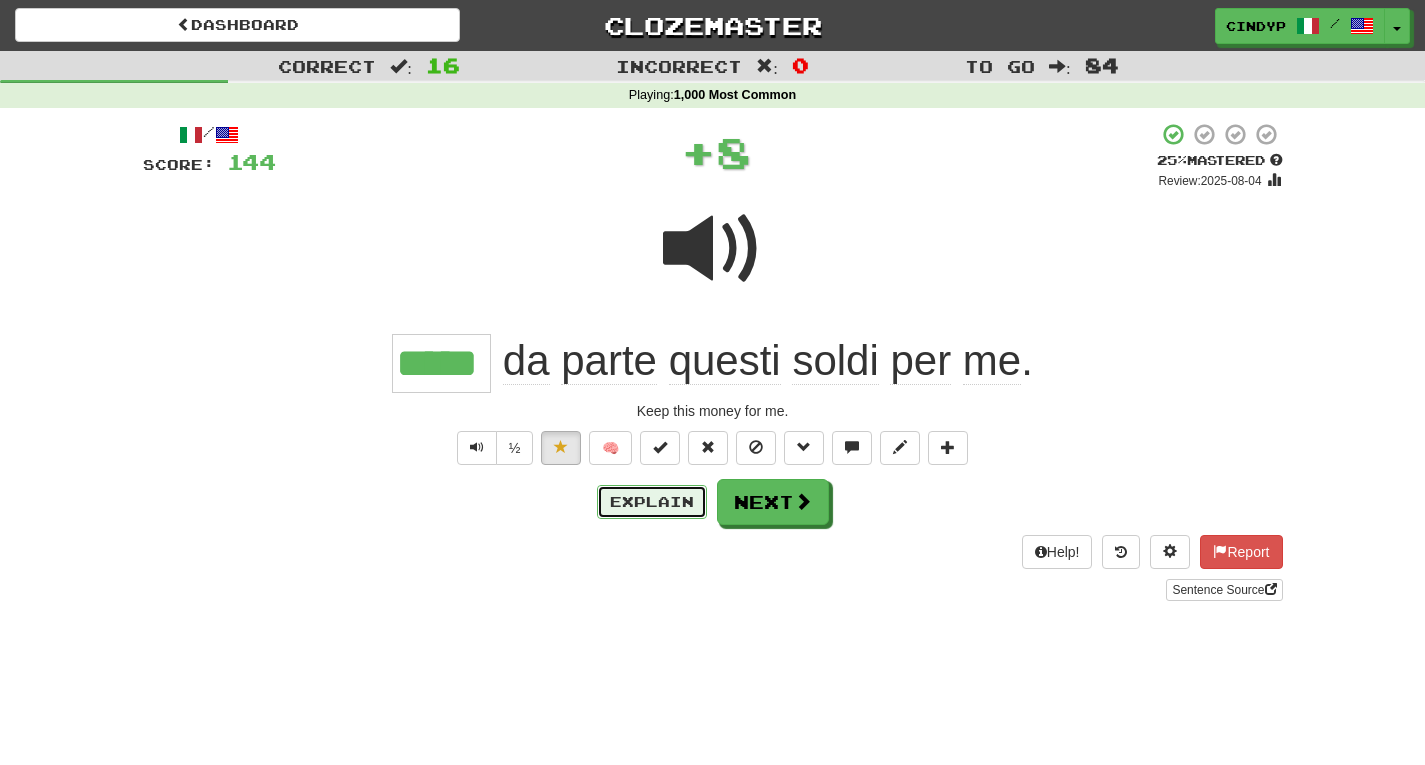click on "Explain" at bounding box center [652, 502] 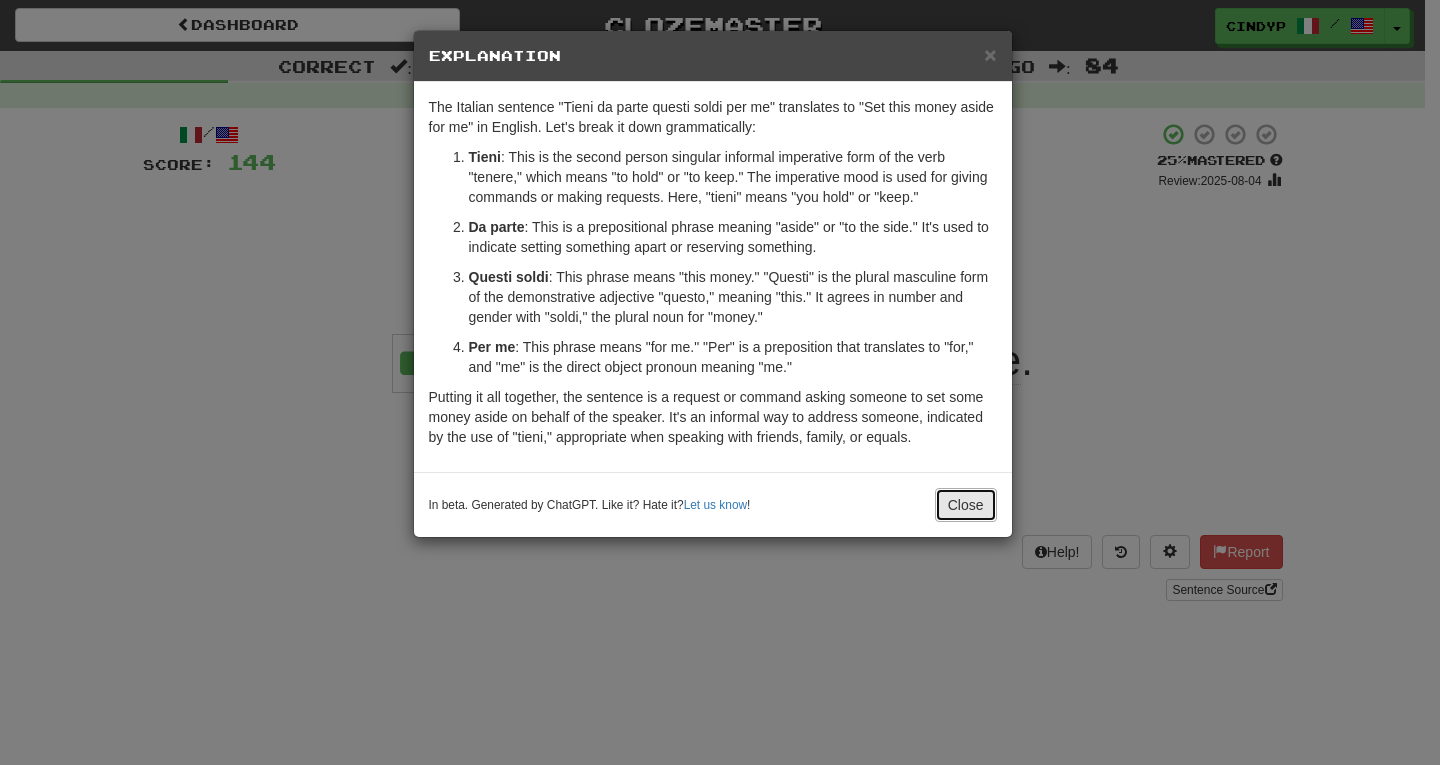 click on "Close" at bounding box center (966, 505) 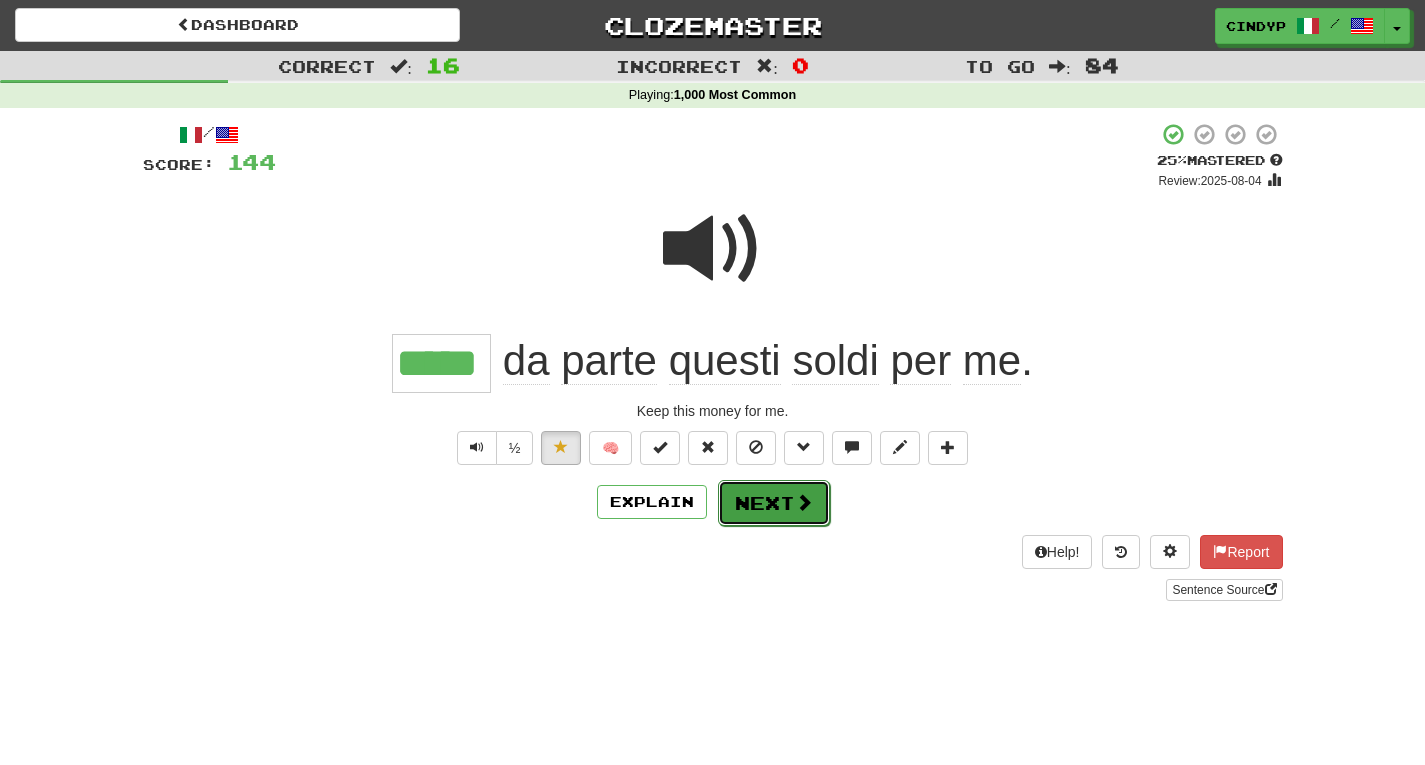 click at bounding box center [804, 502] 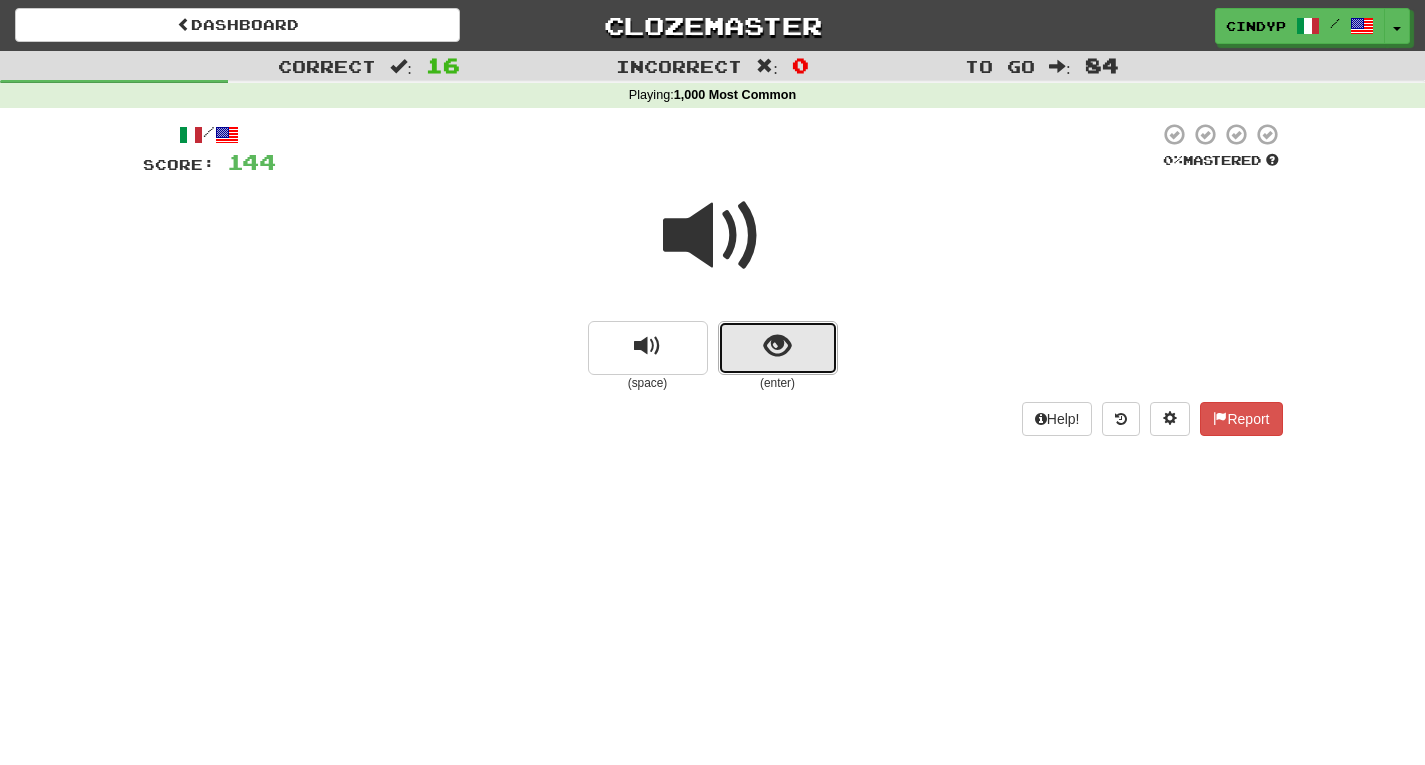 click at bounding box center [778, 348] 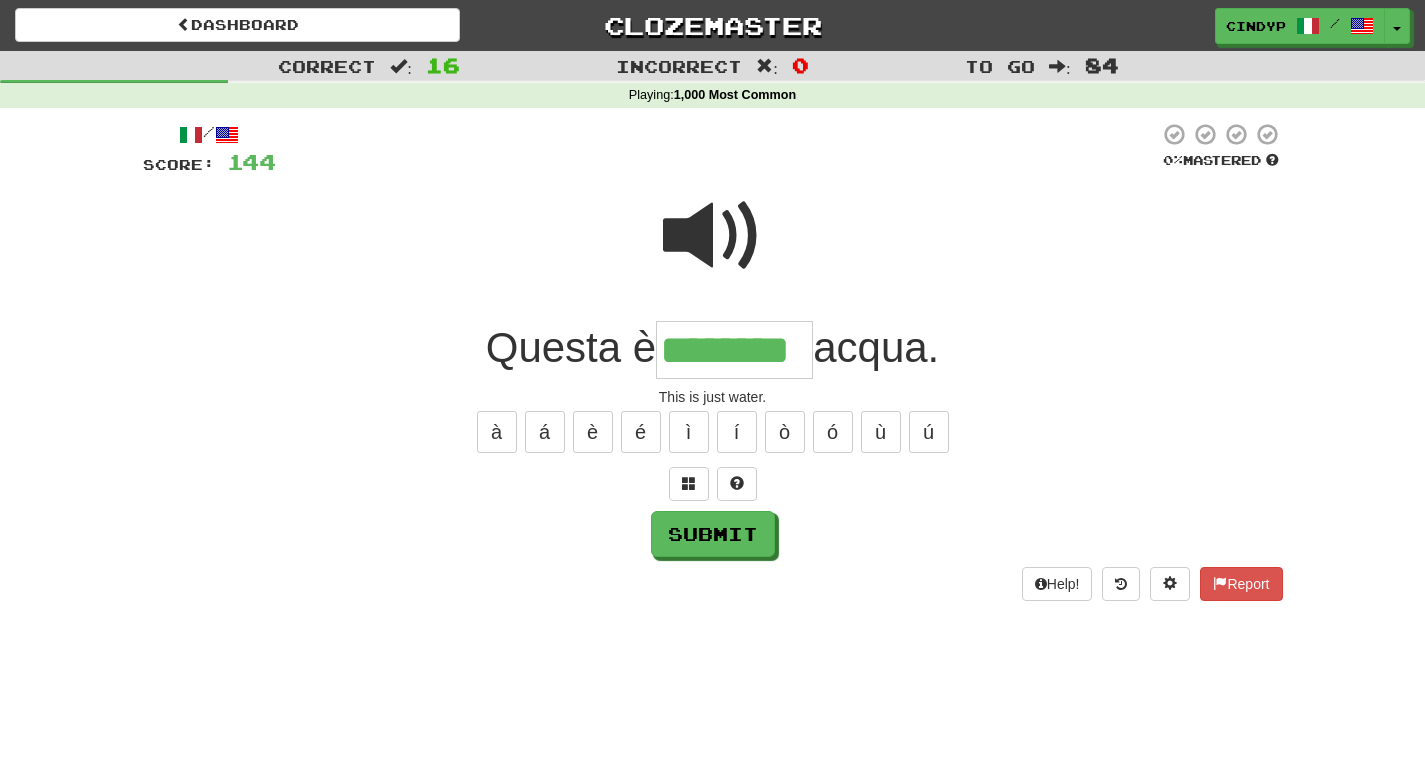type on "********" 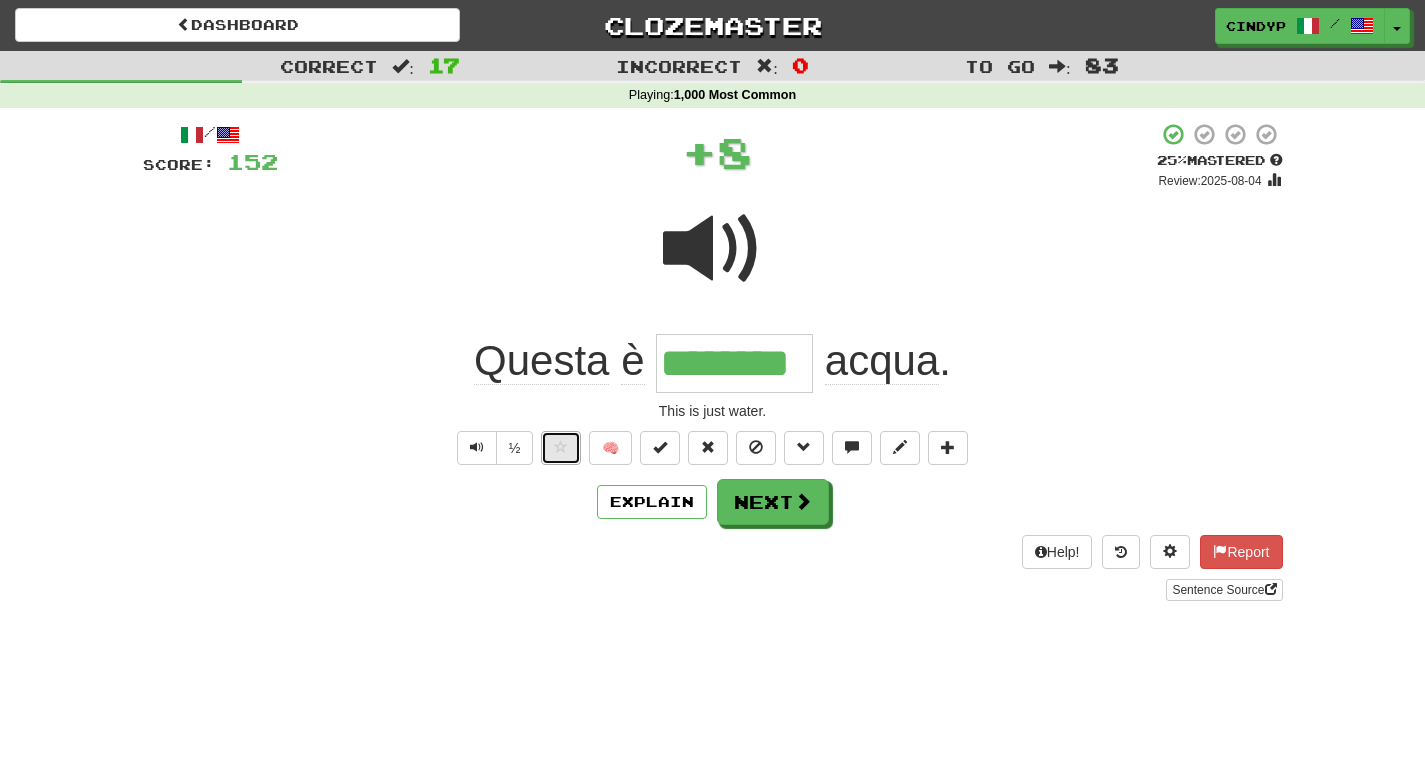 click at bounding box center (561, 448) 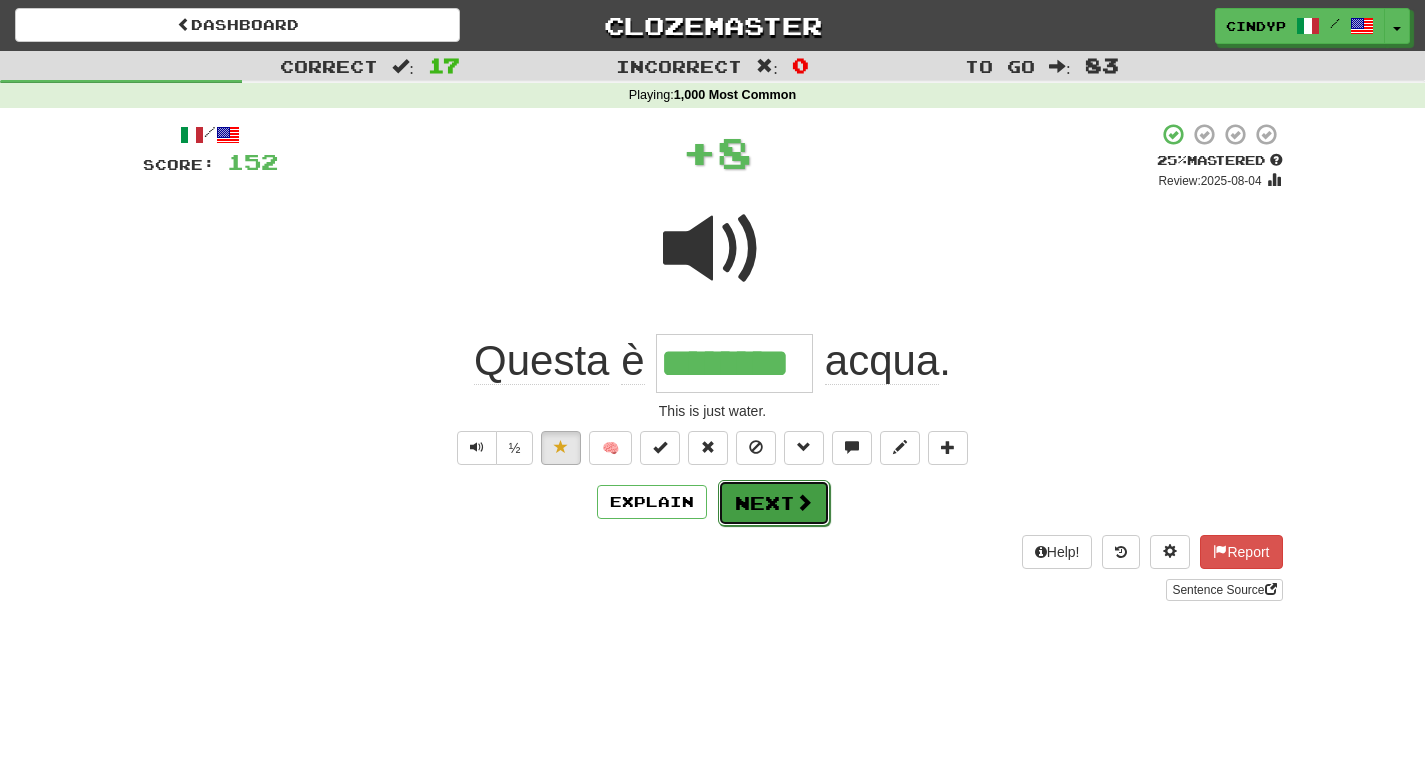 click on "Next" at bounding box center [774, 503] 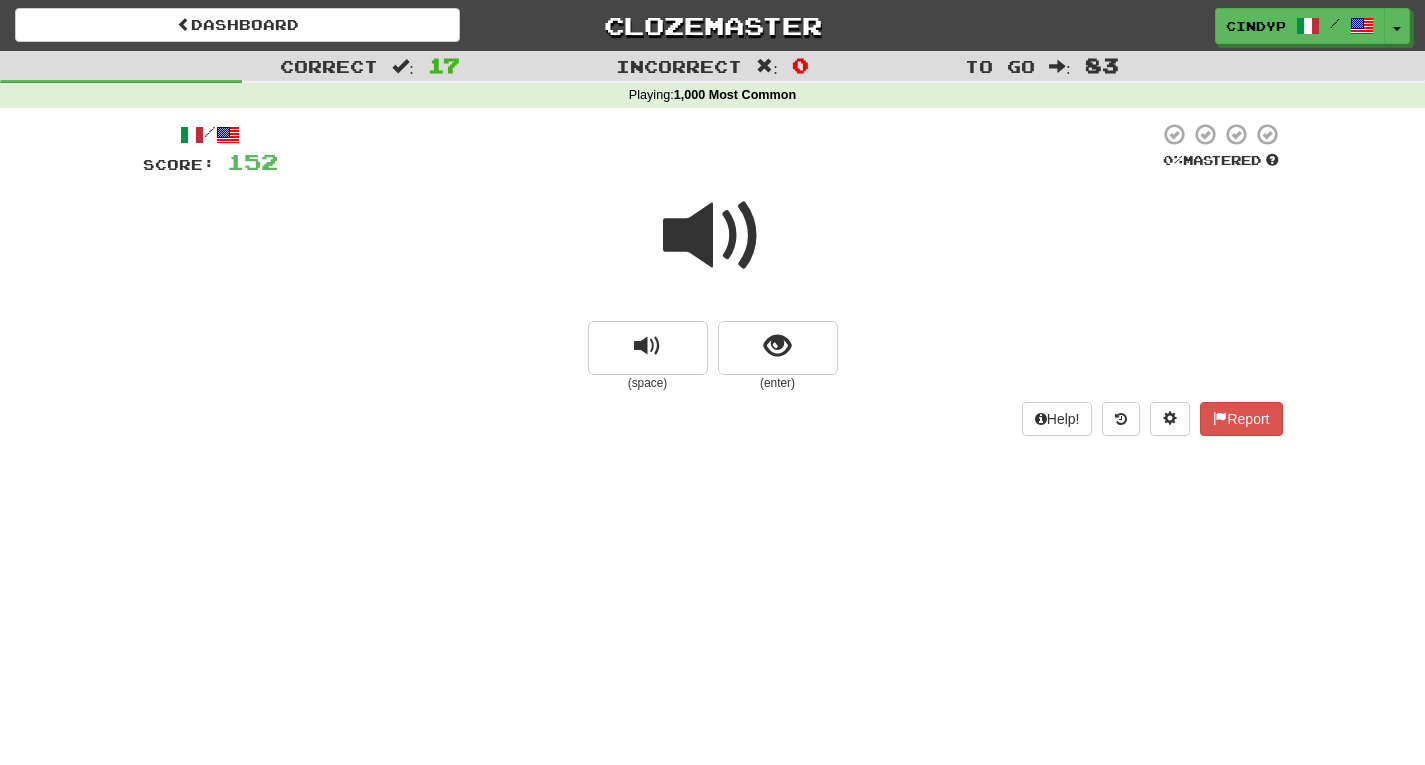 click at bounding box center [713, 236] 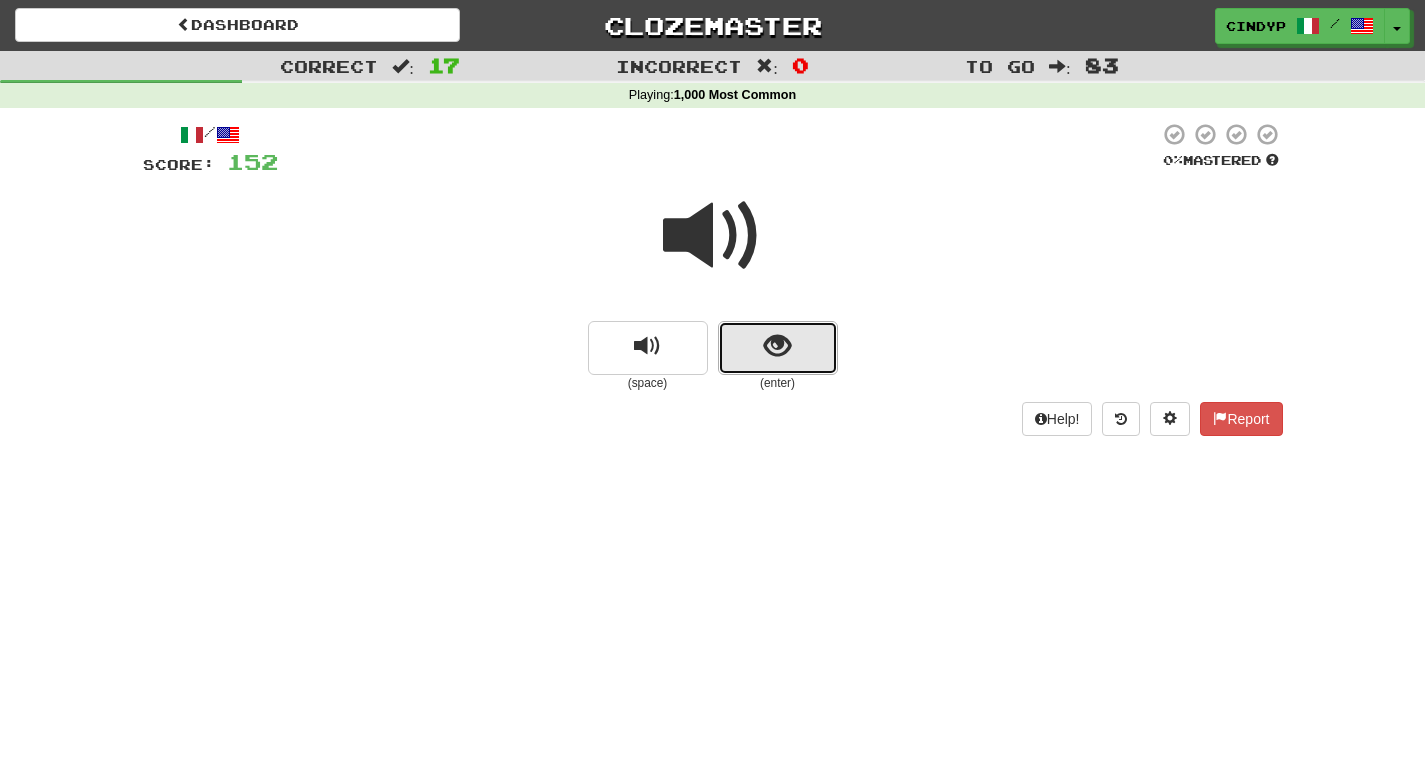 click at bounding box center [777, 346] 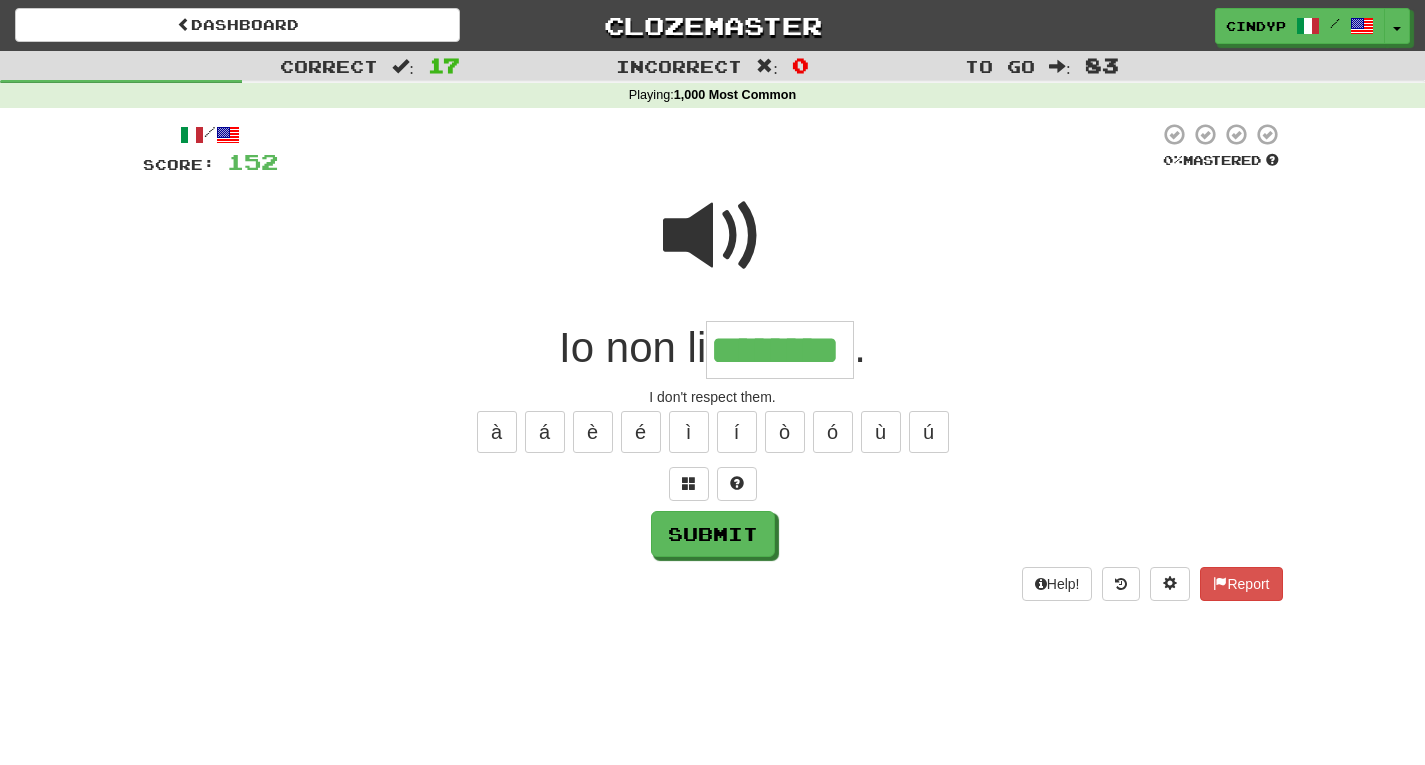 type on "********" 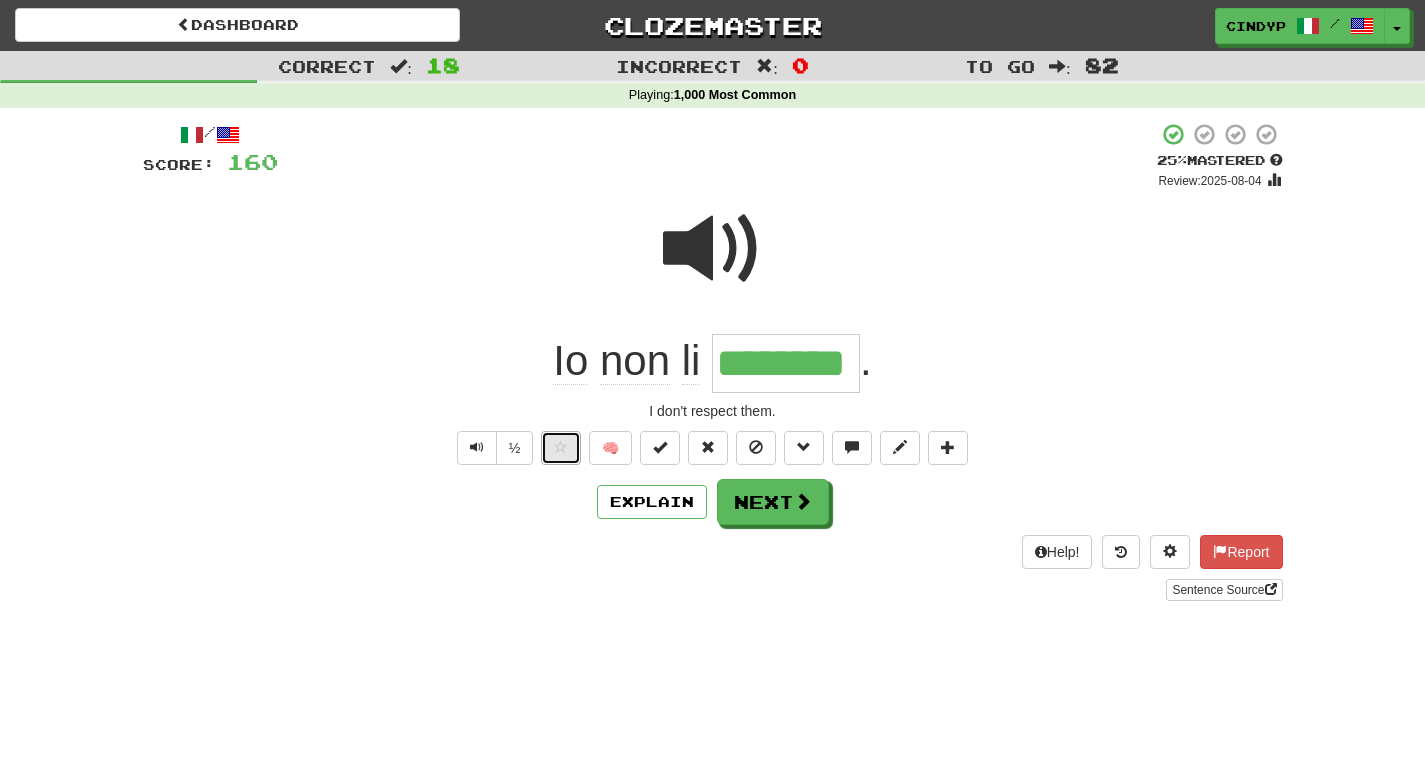 click at bounding box center (561, 447) 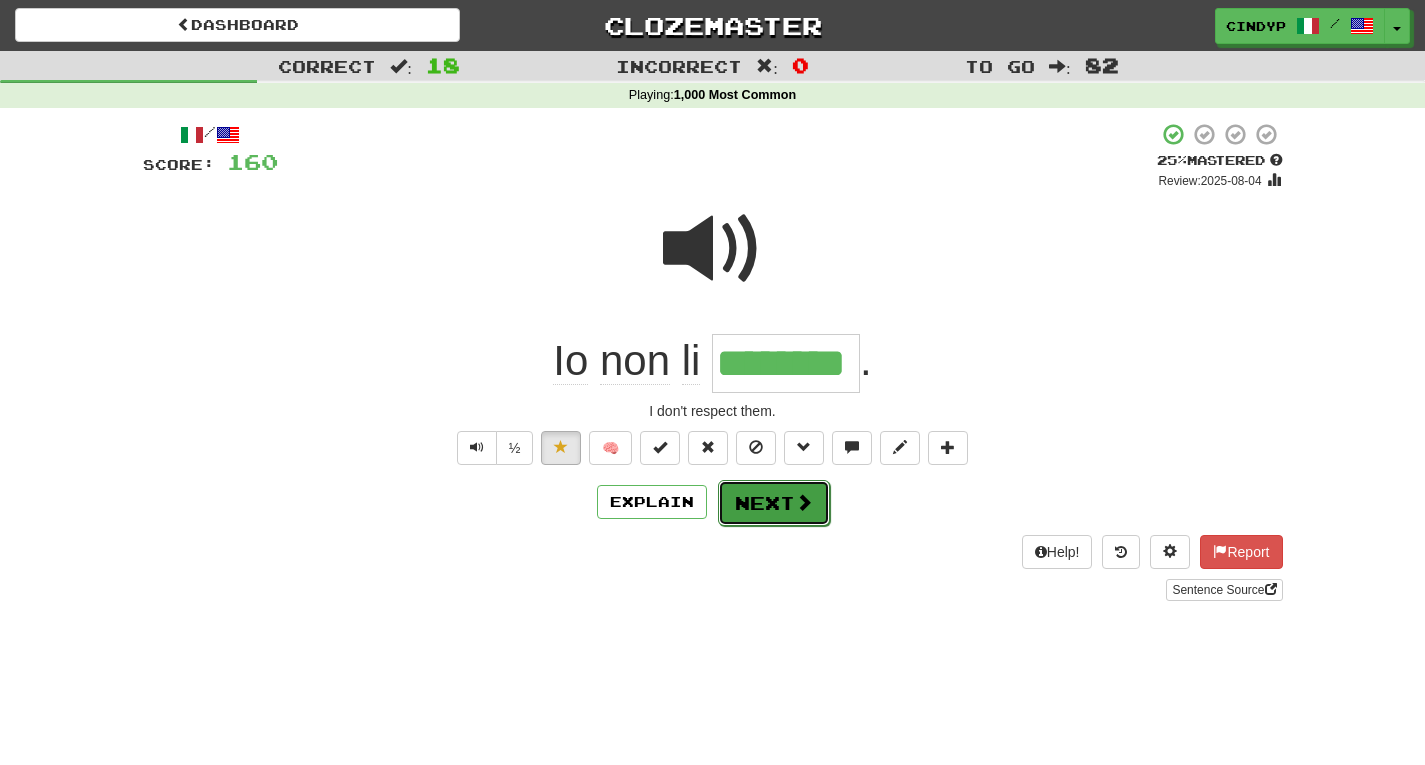 click on "Next" at bounding box center (774, 503) 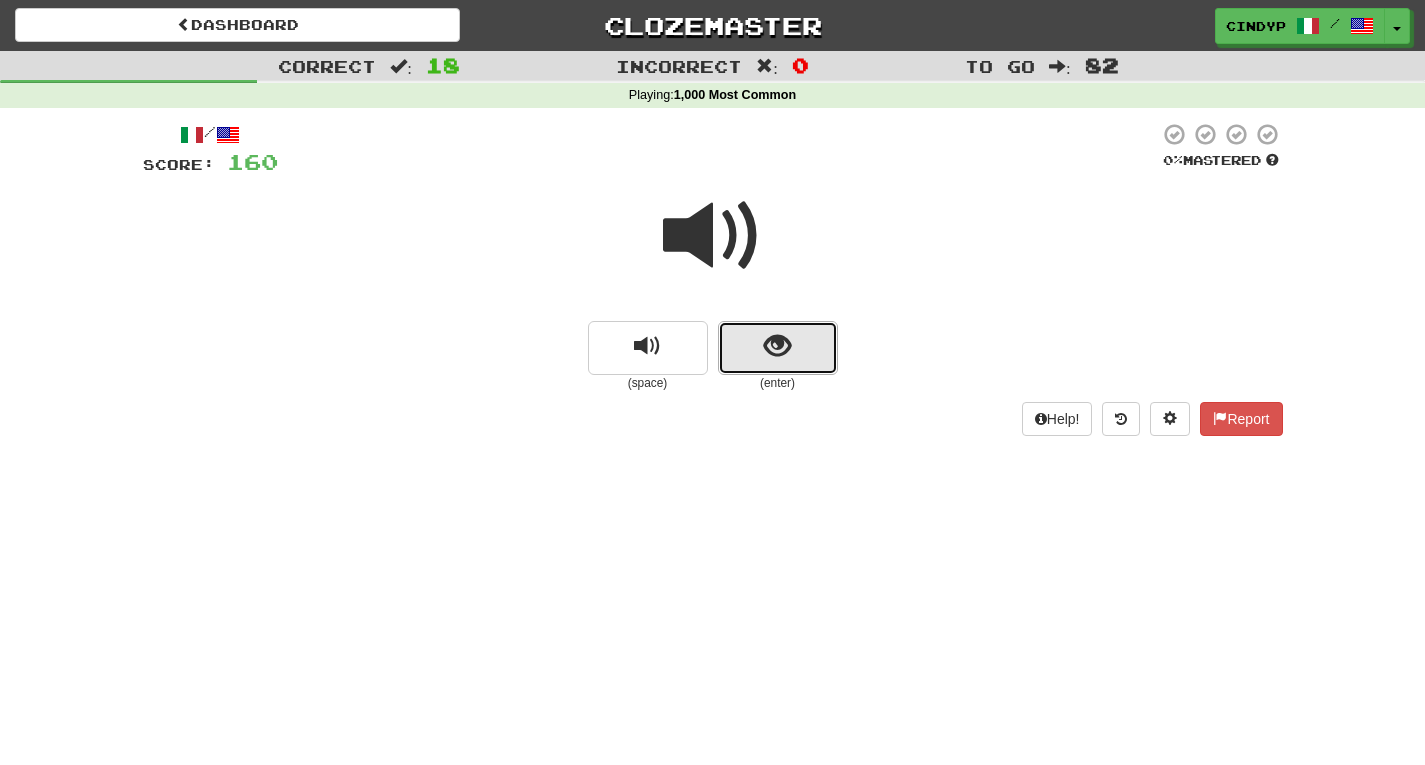 click at bounding box center (778, 348) 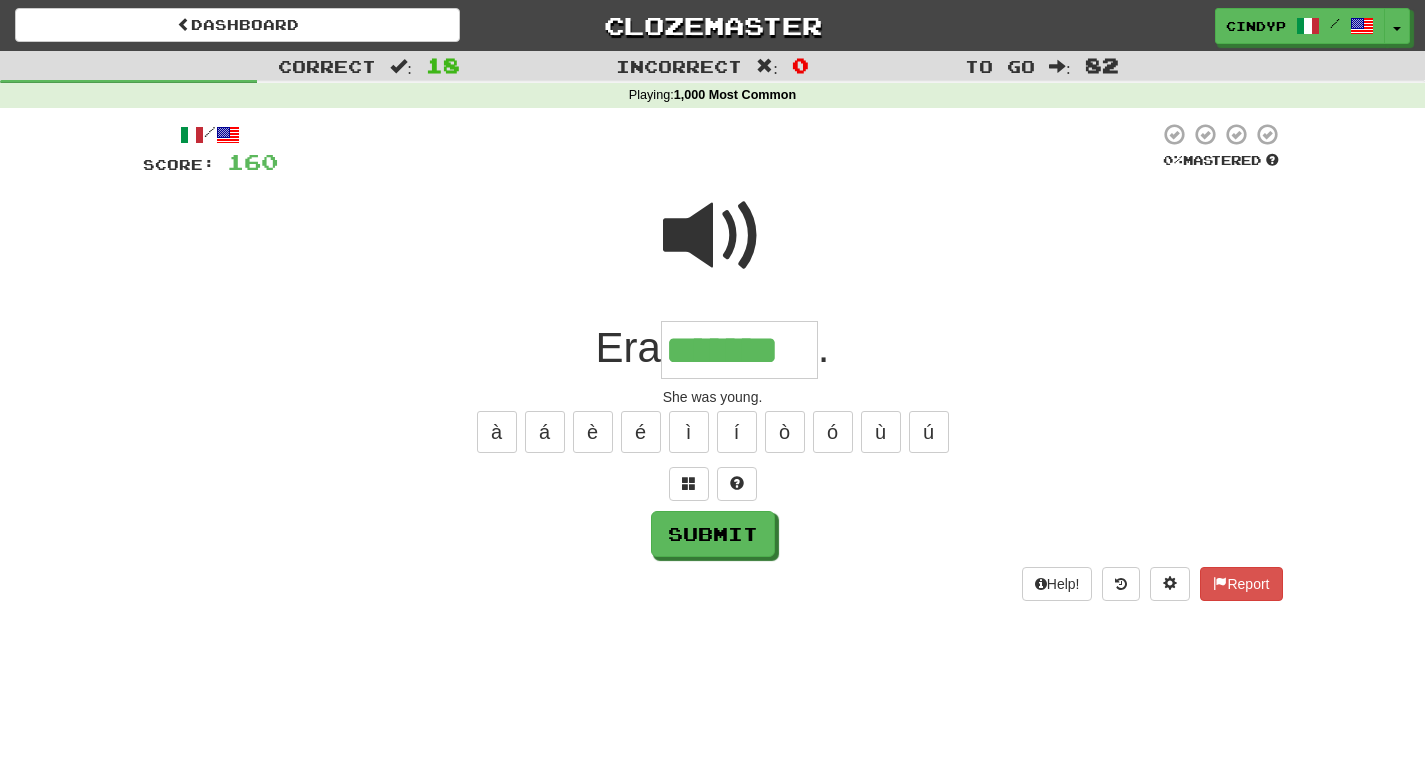 type on "*******" 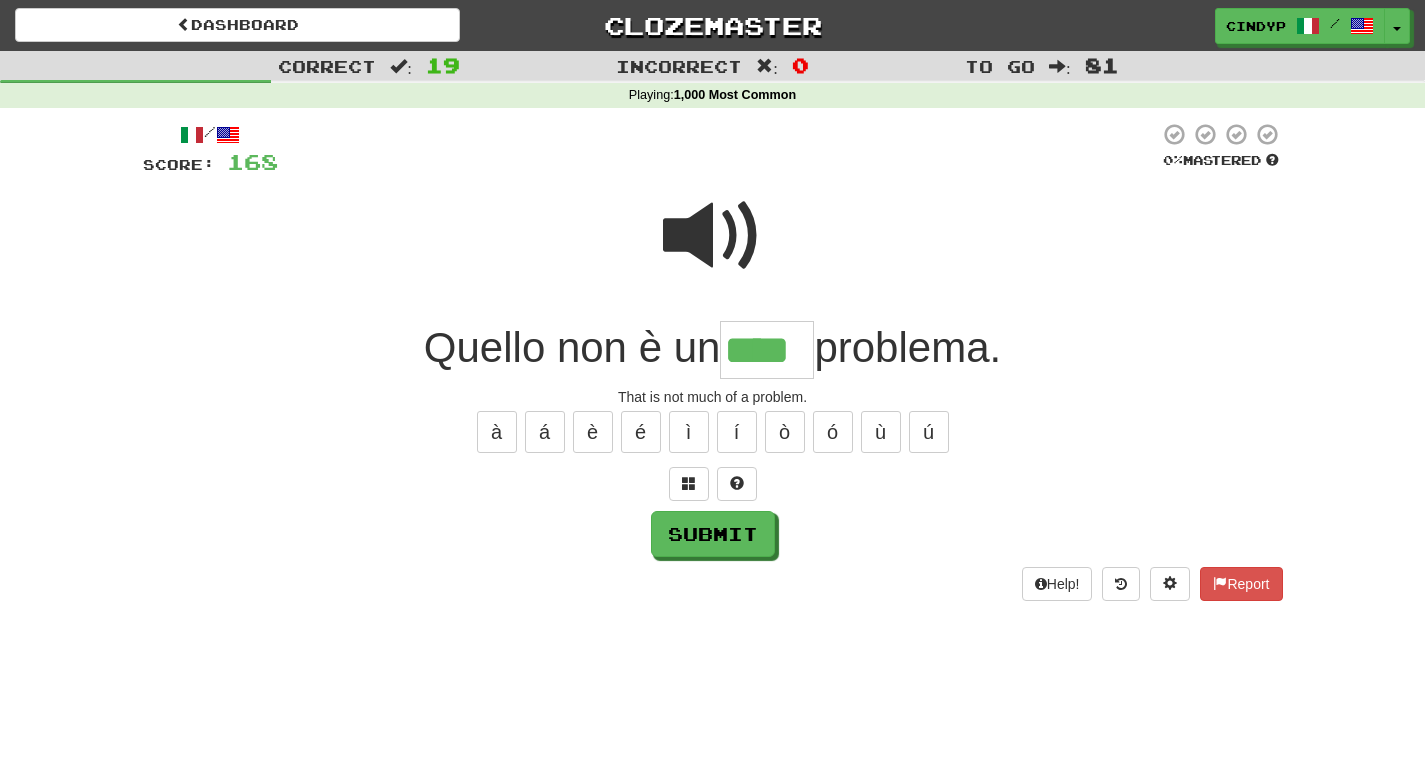 type on "****" 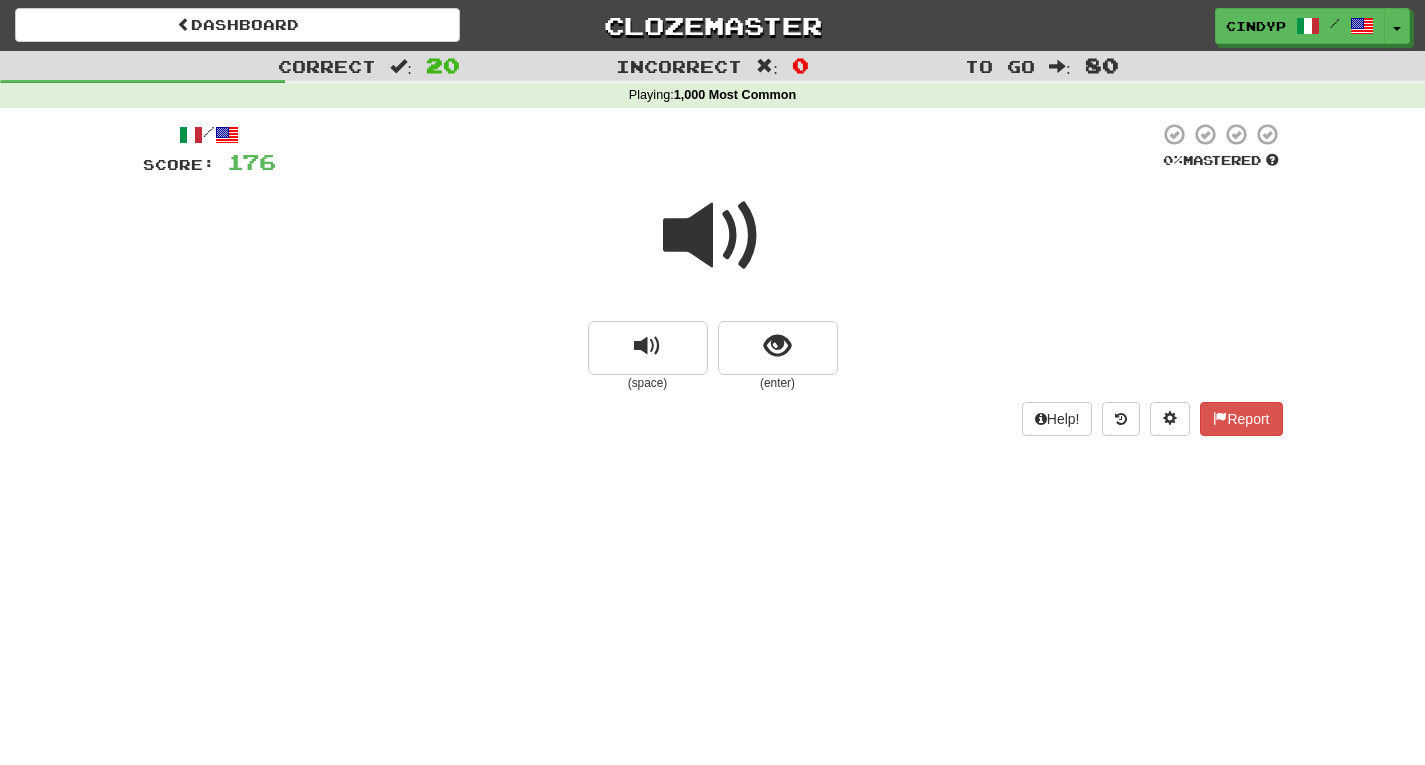 click at bounding box center [713, 236] 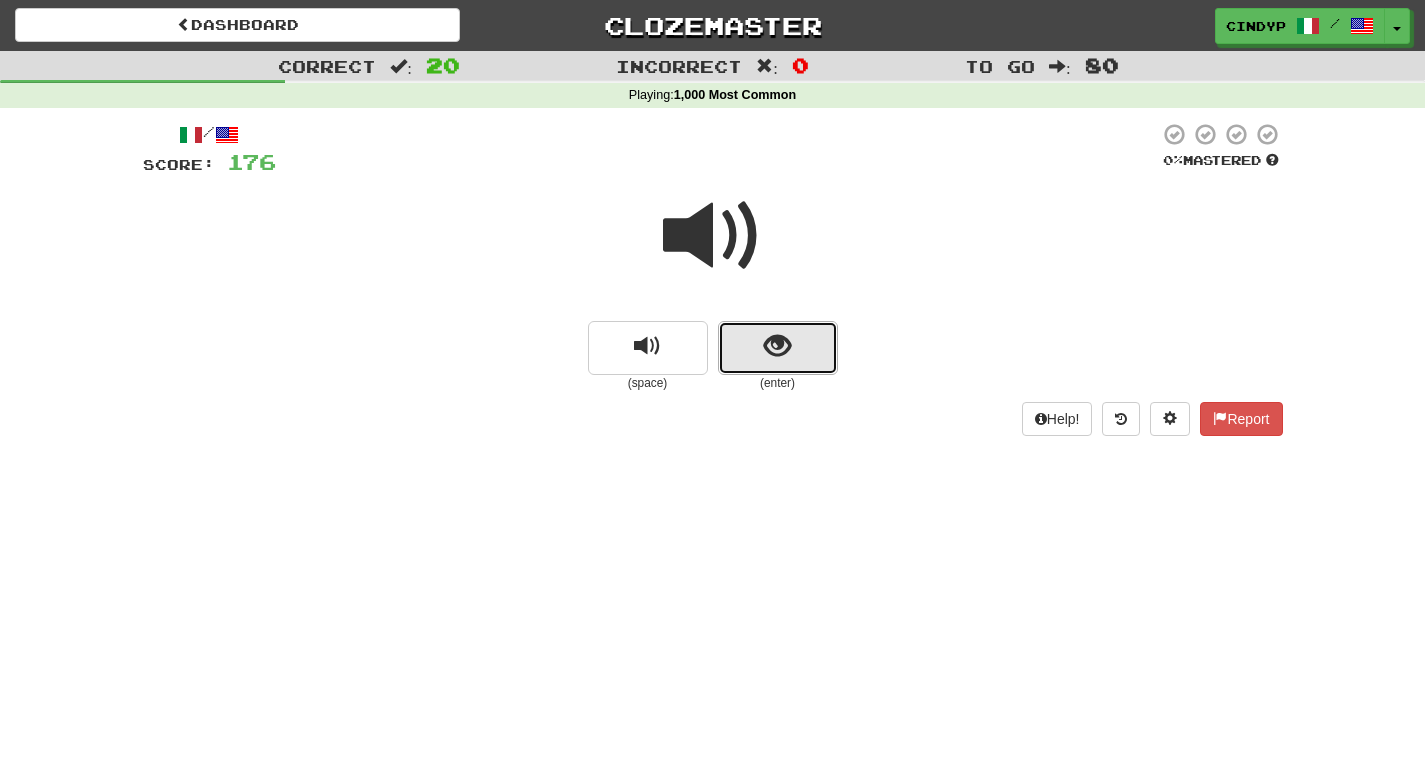 click at bounding box center (778, 348) 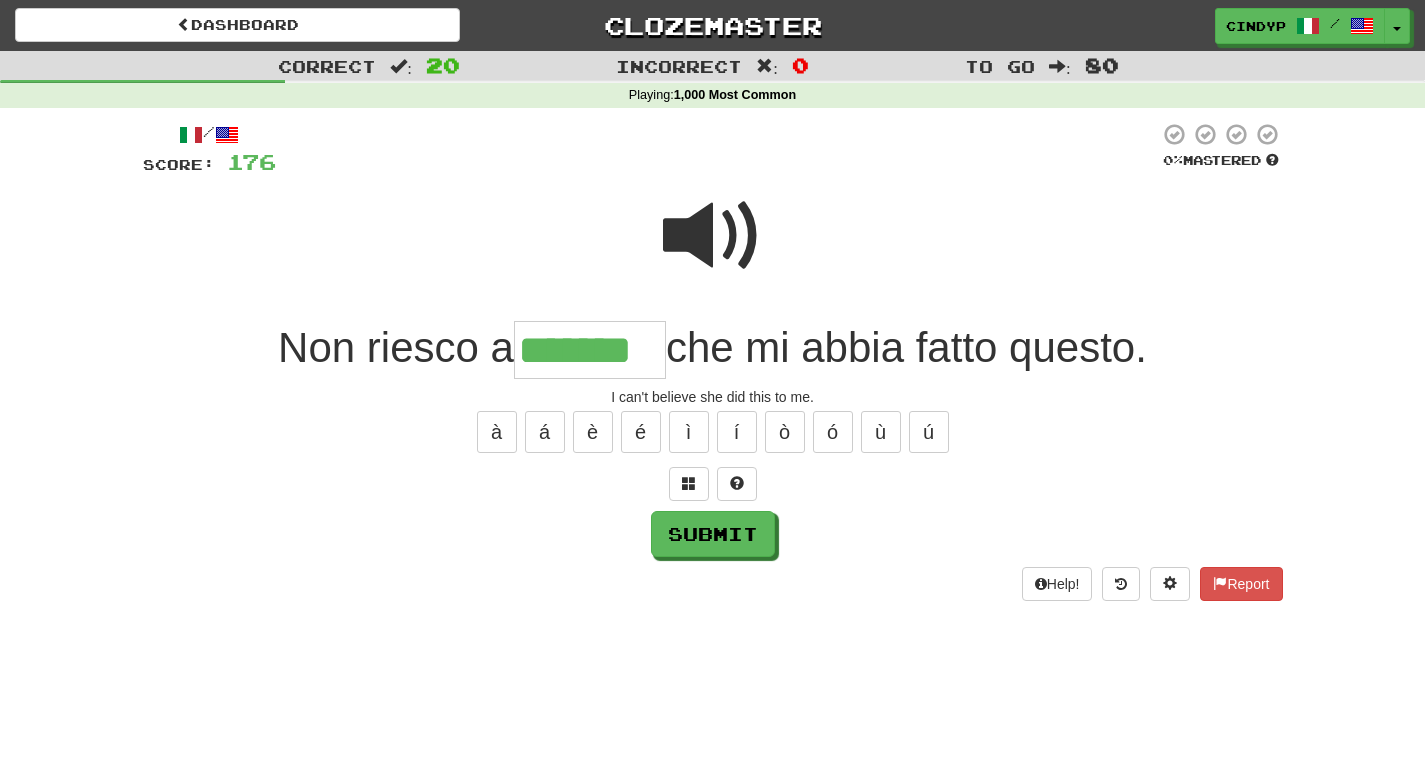 type on "*******" 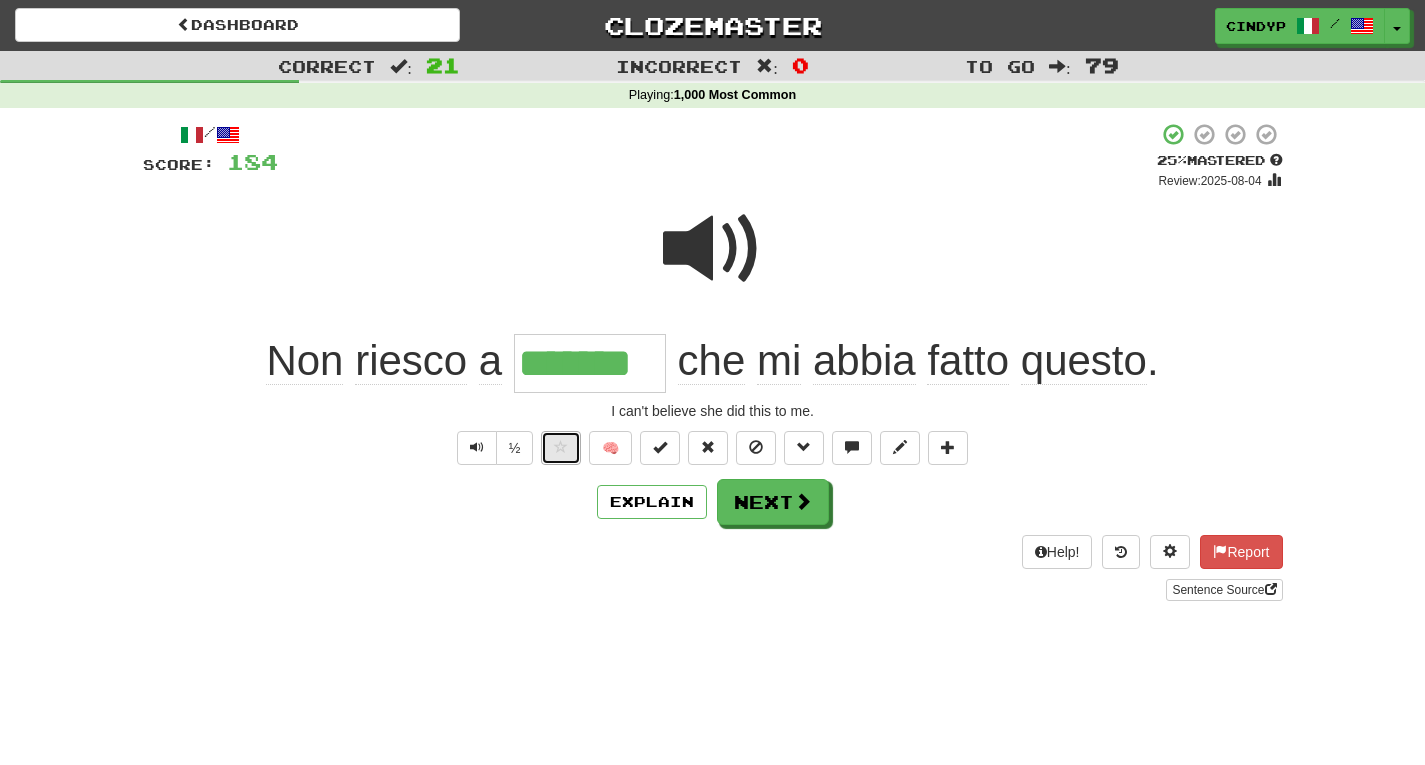 click at bounding box center (561, 448) 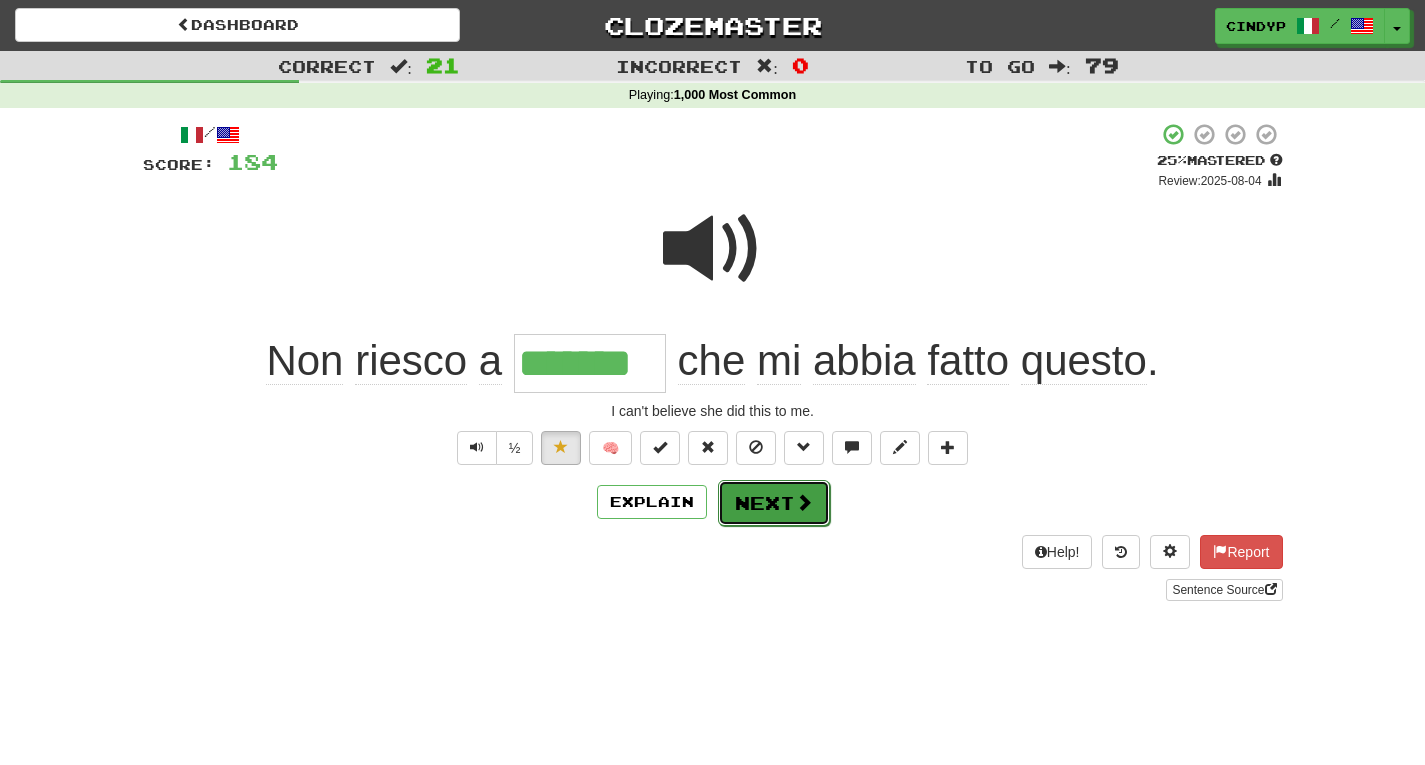 click on "Next" at bounding box center [774, 503] 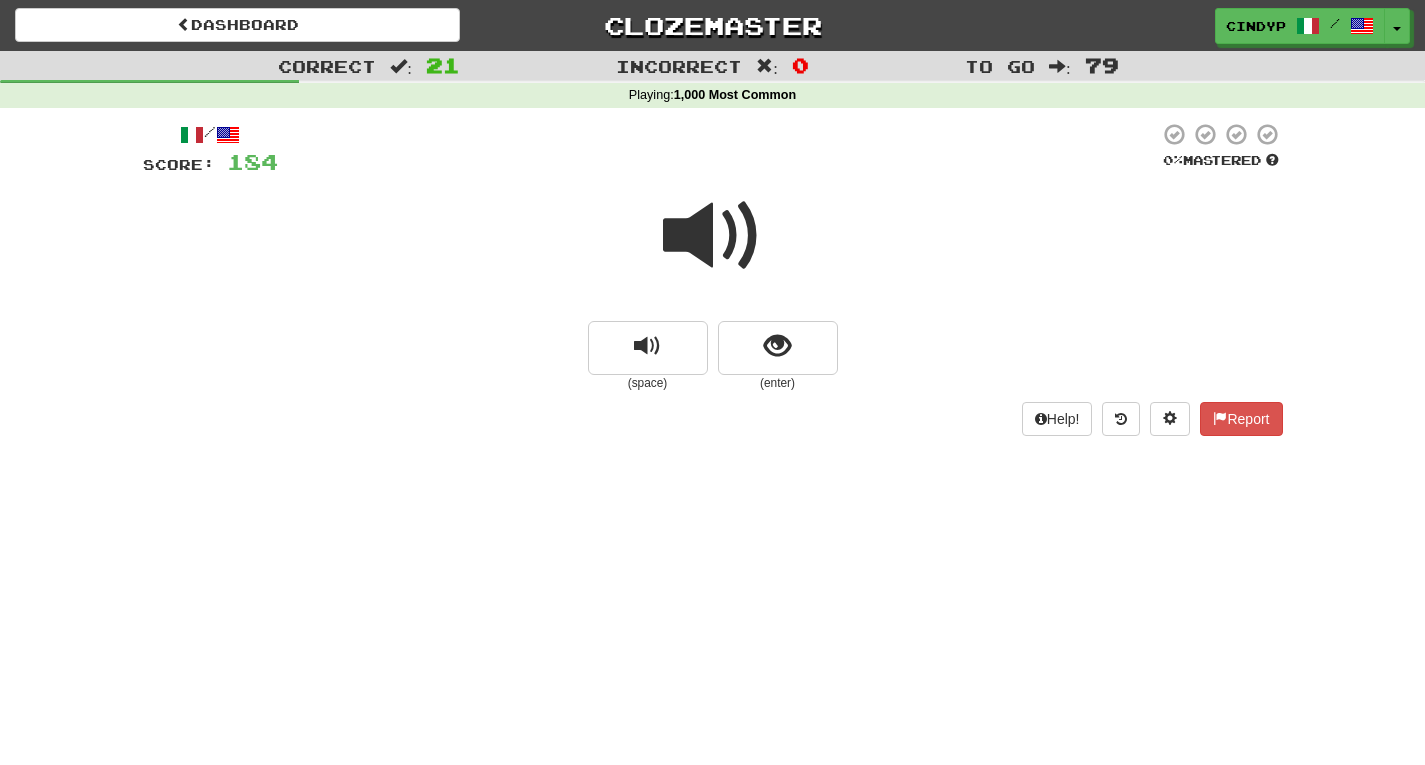 click at bounding box center [713, 236] 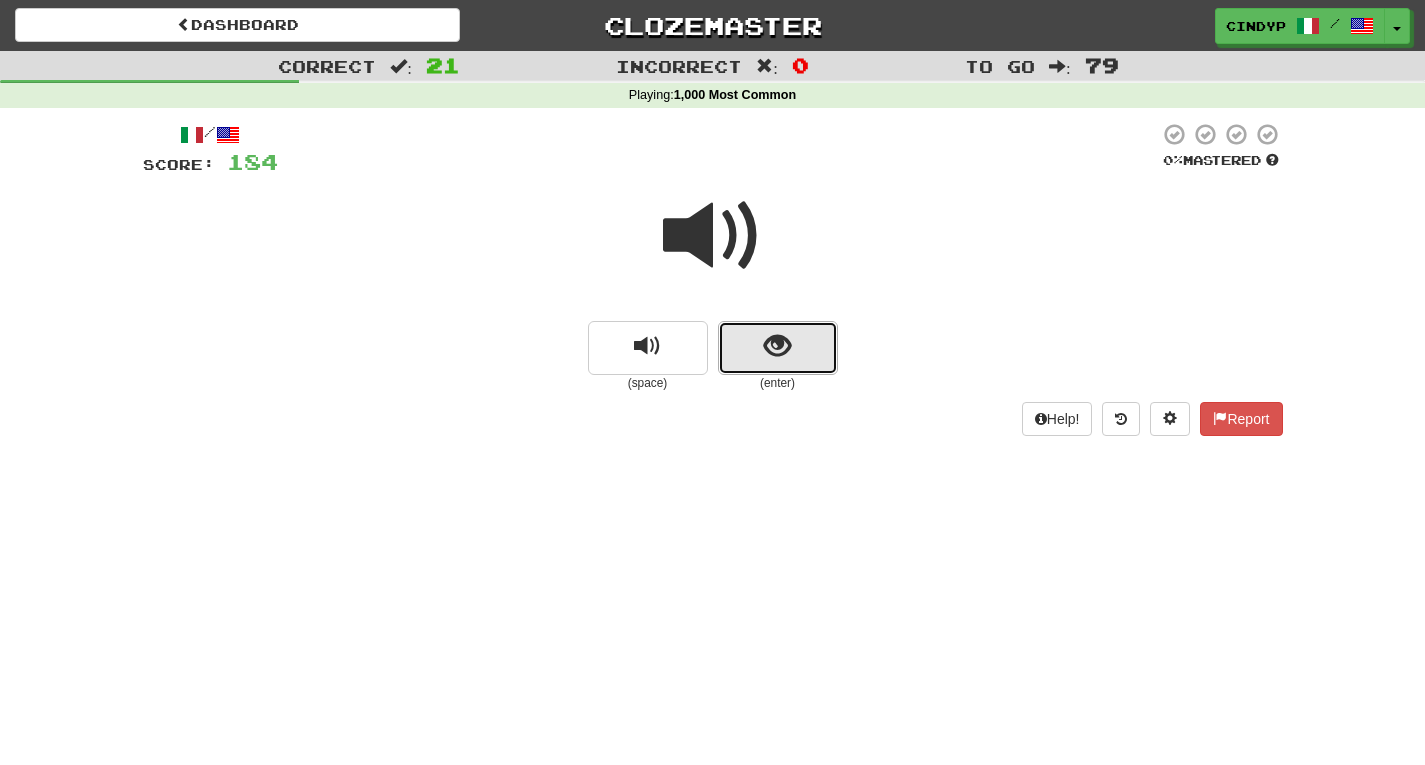 click at bounding box center [777, 346] 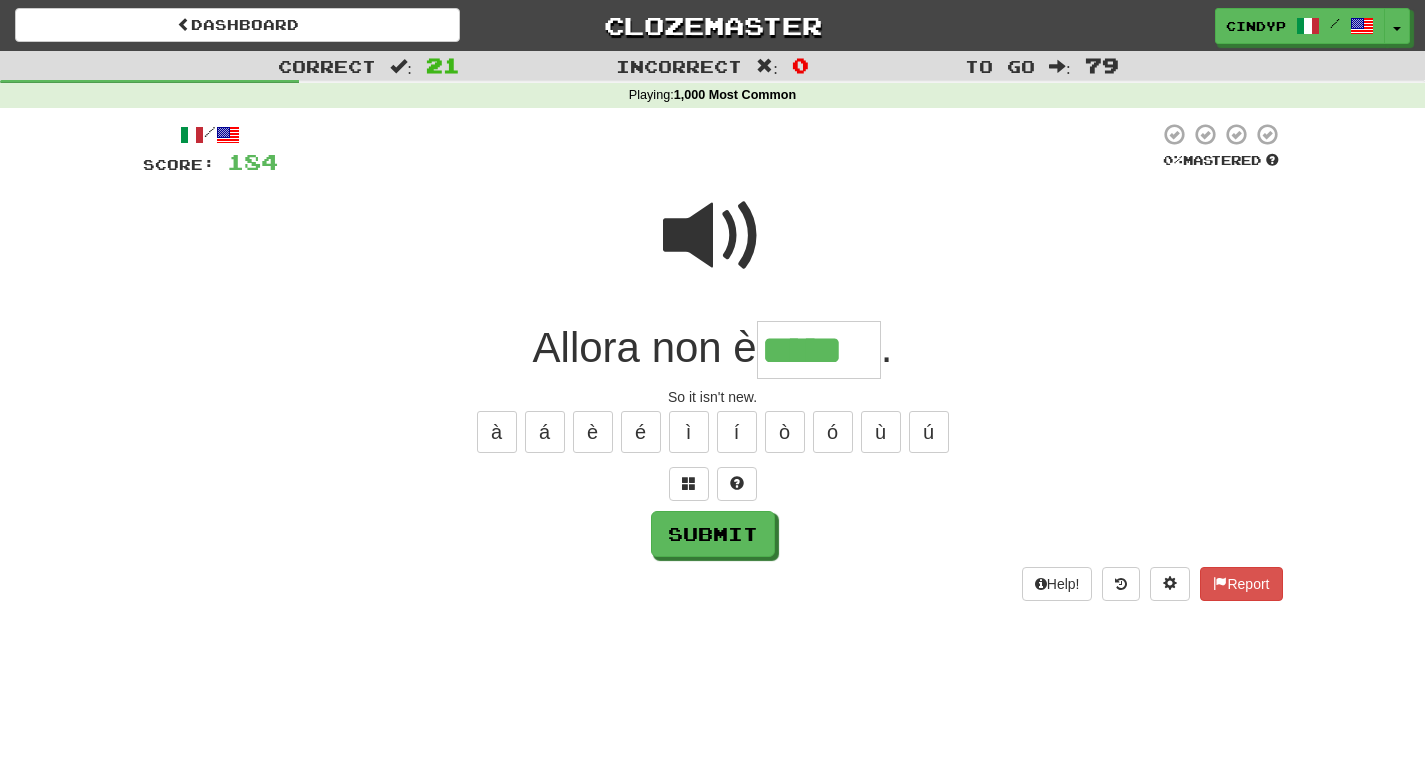type on "*****" 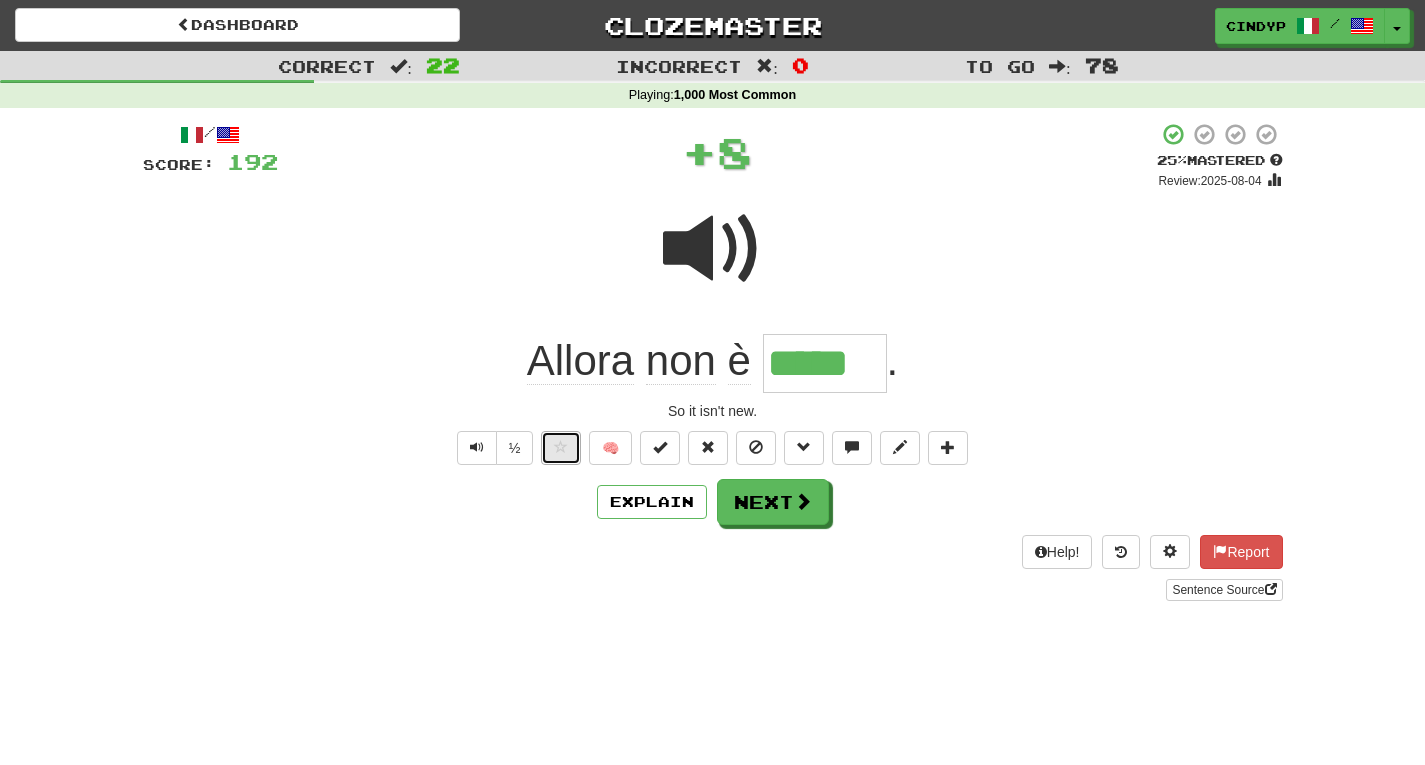 click at bounding box center [561, 447] 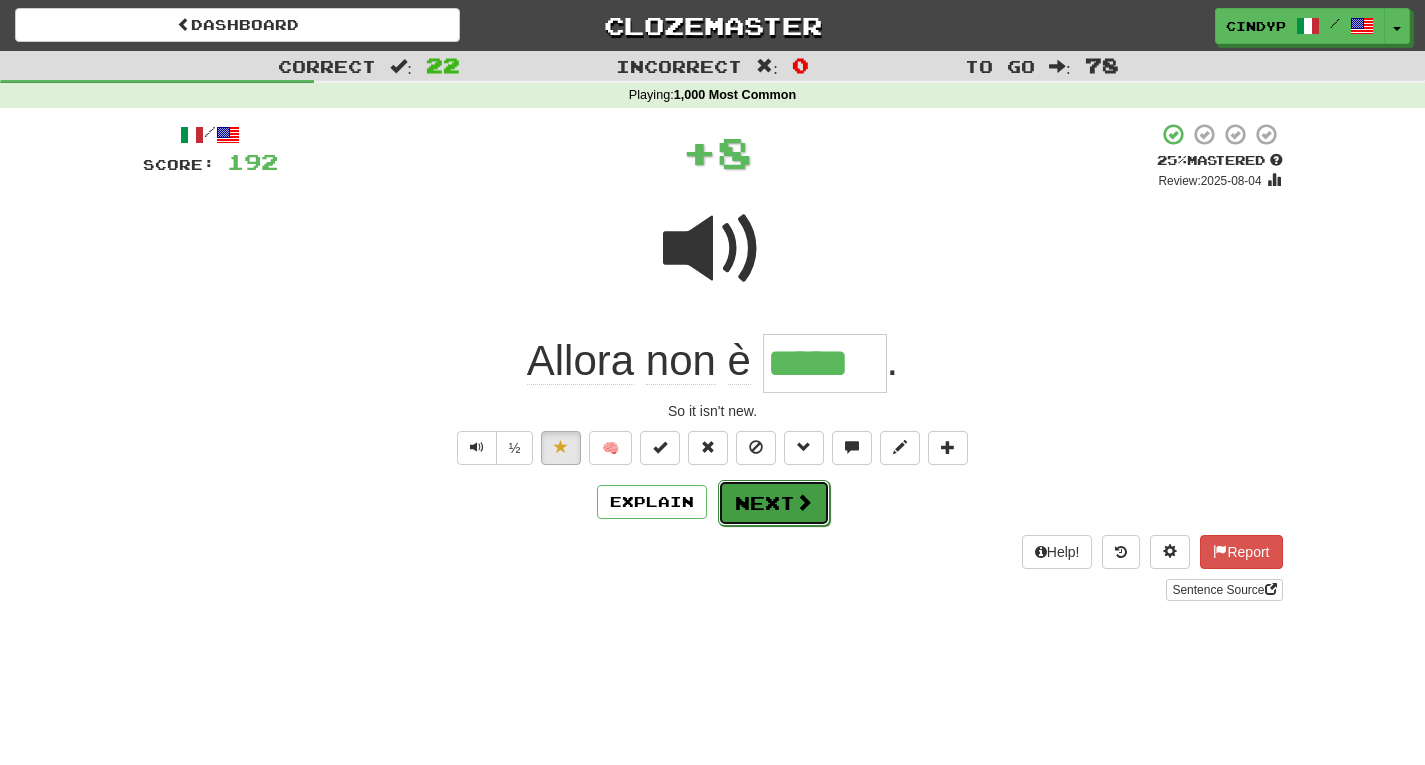 click on "Next" at bounding box center (774, 503) 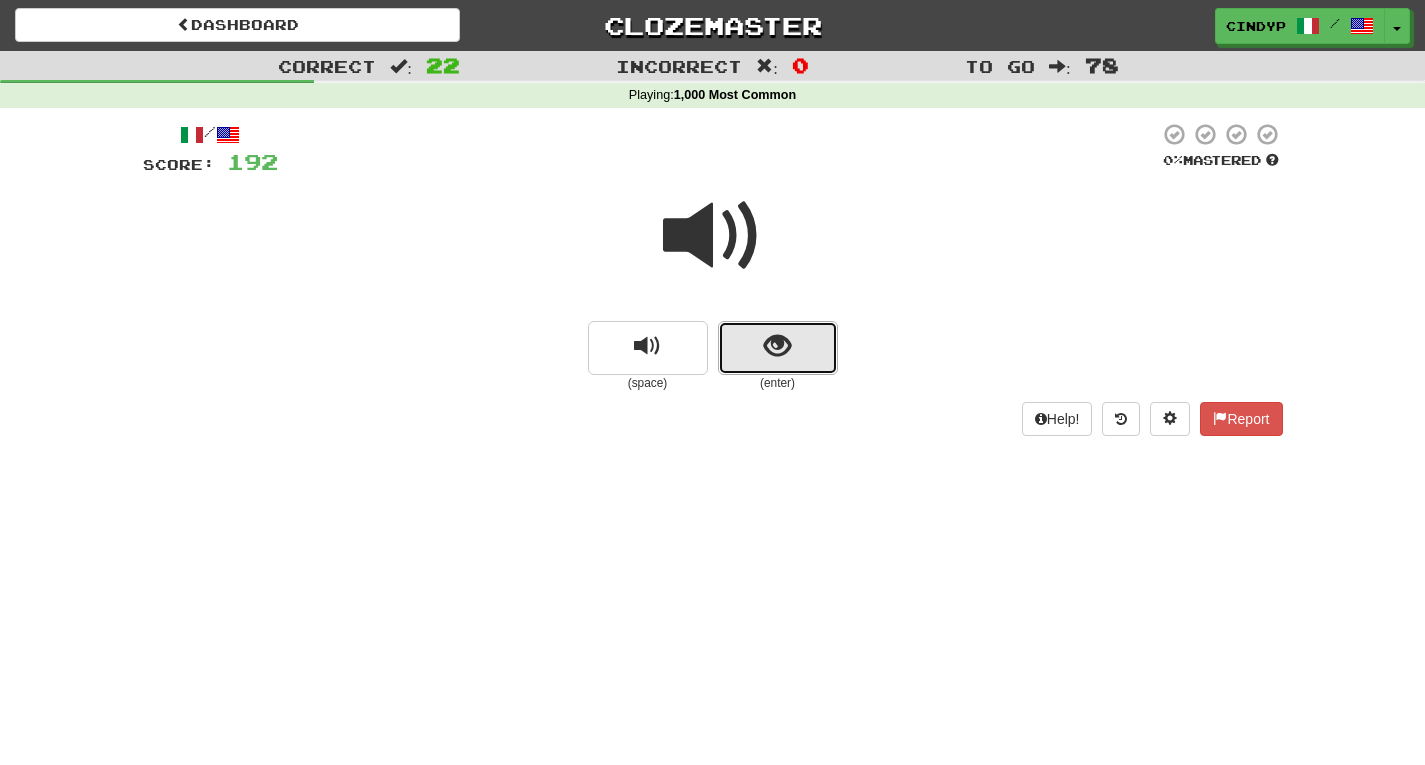 click at bounding box center [778, 348] 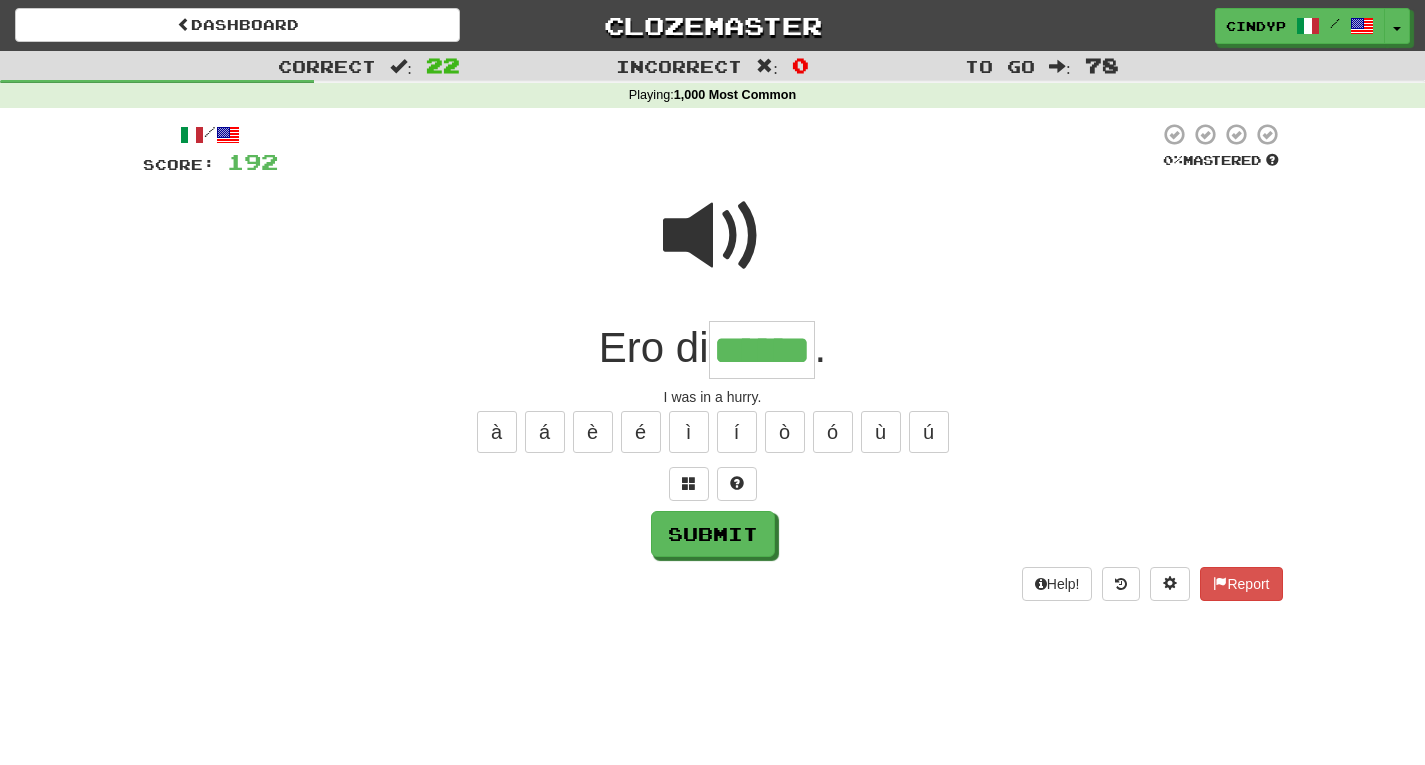 type on "******" 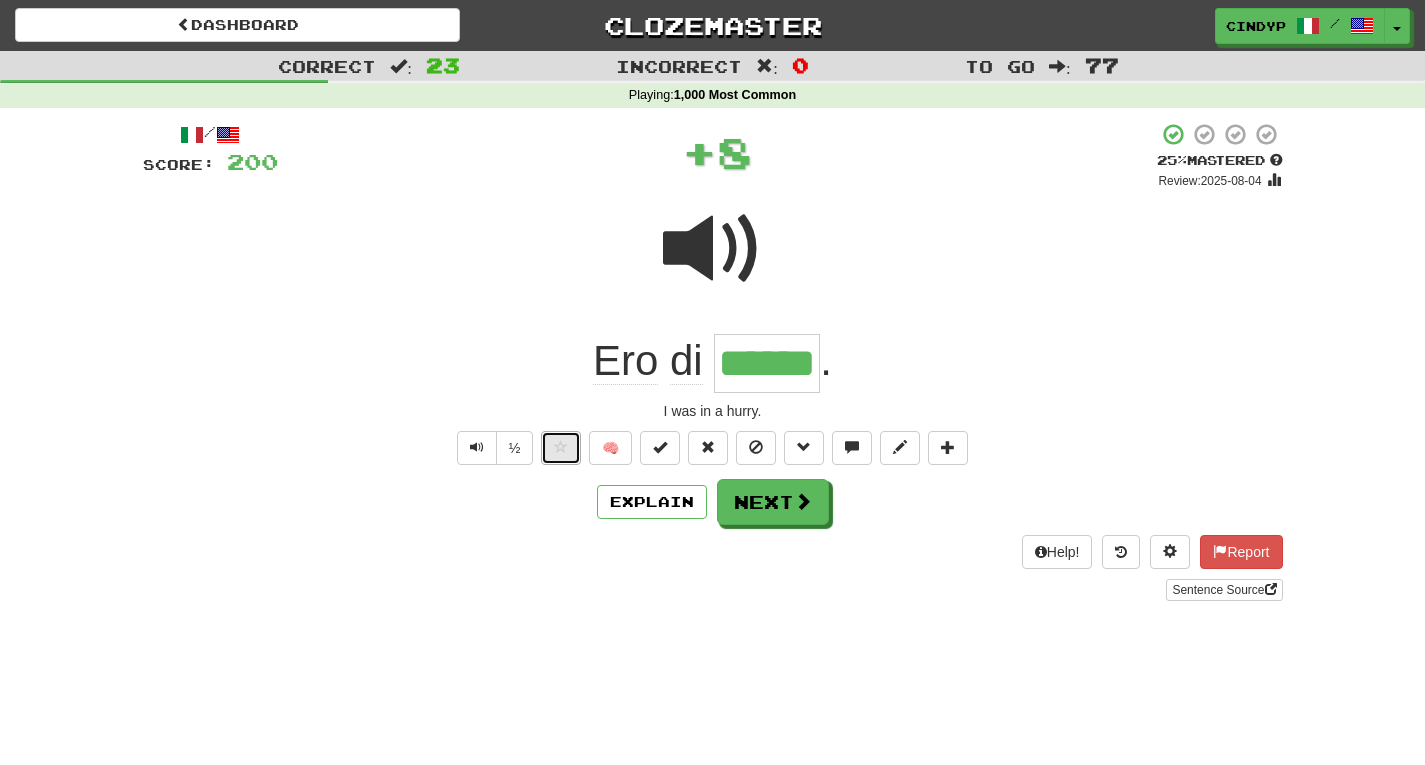 click at bounding box center (561, 448) 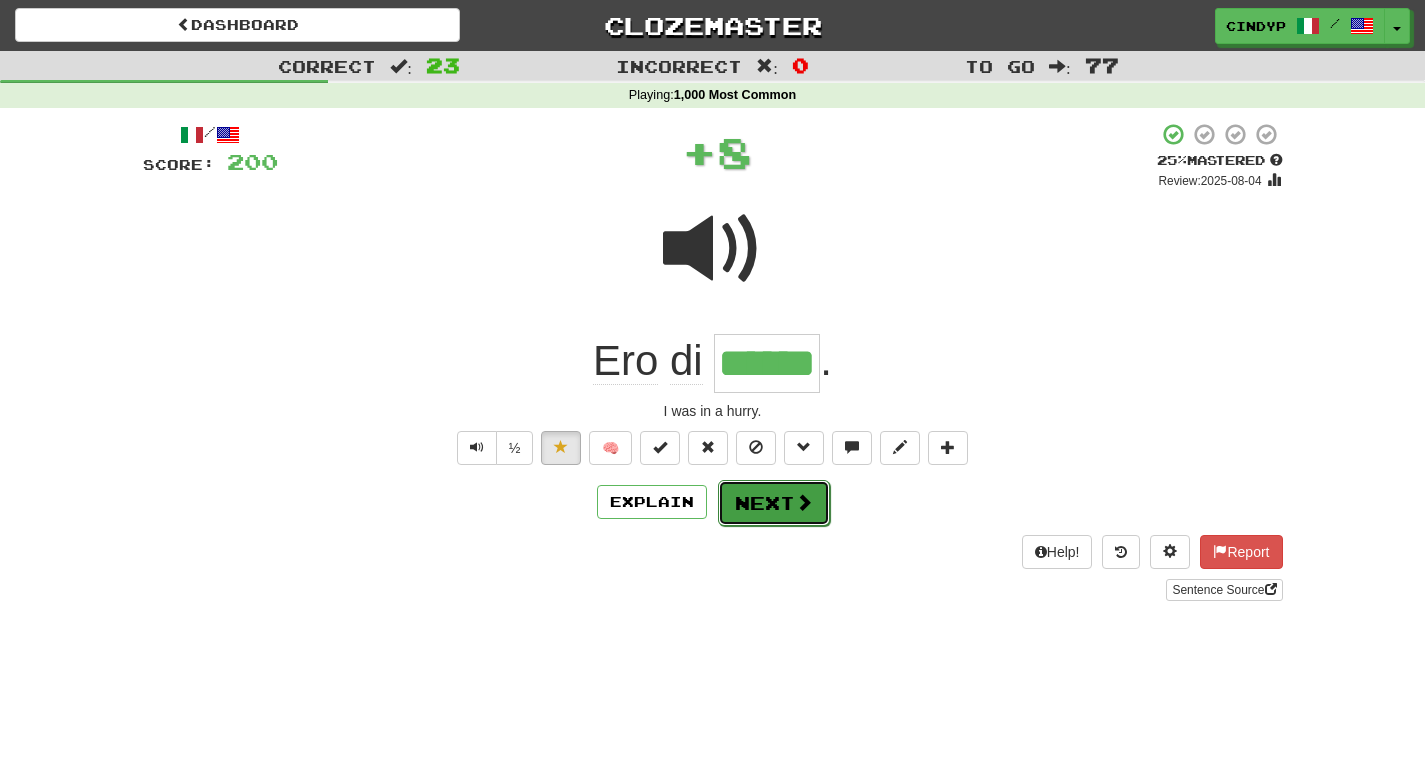 click on "Next" at bounding box center [774, 503] 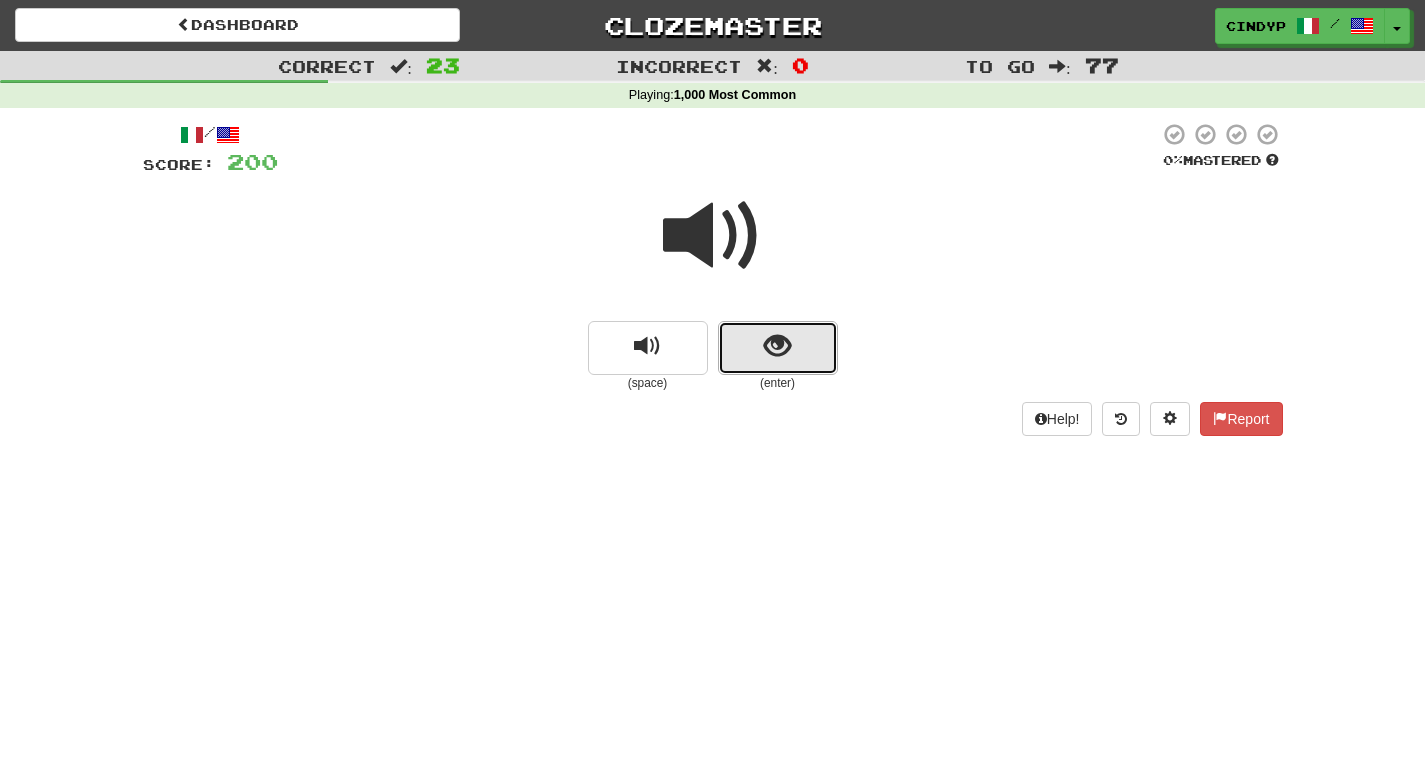 click at bounding box center [778, 348] 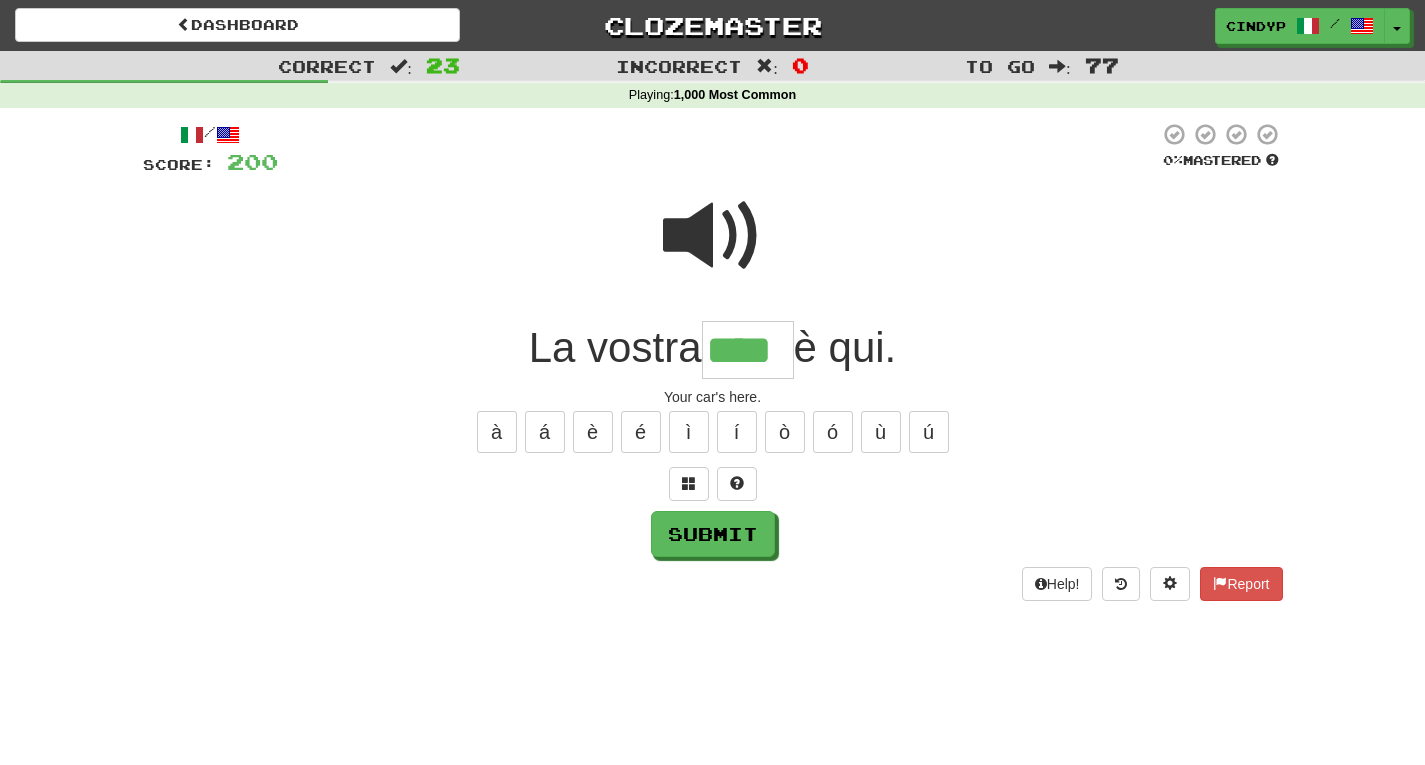 type on "****" 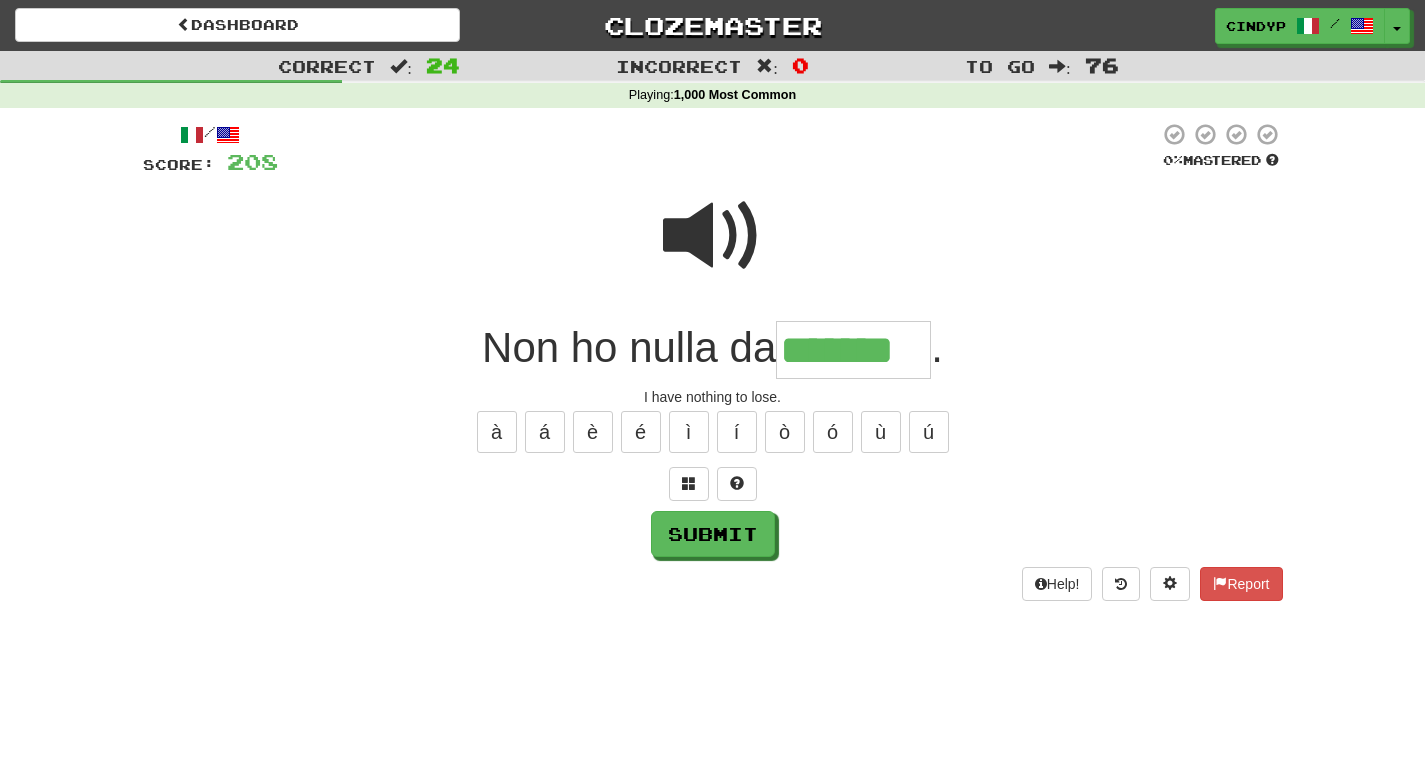type on "*******" 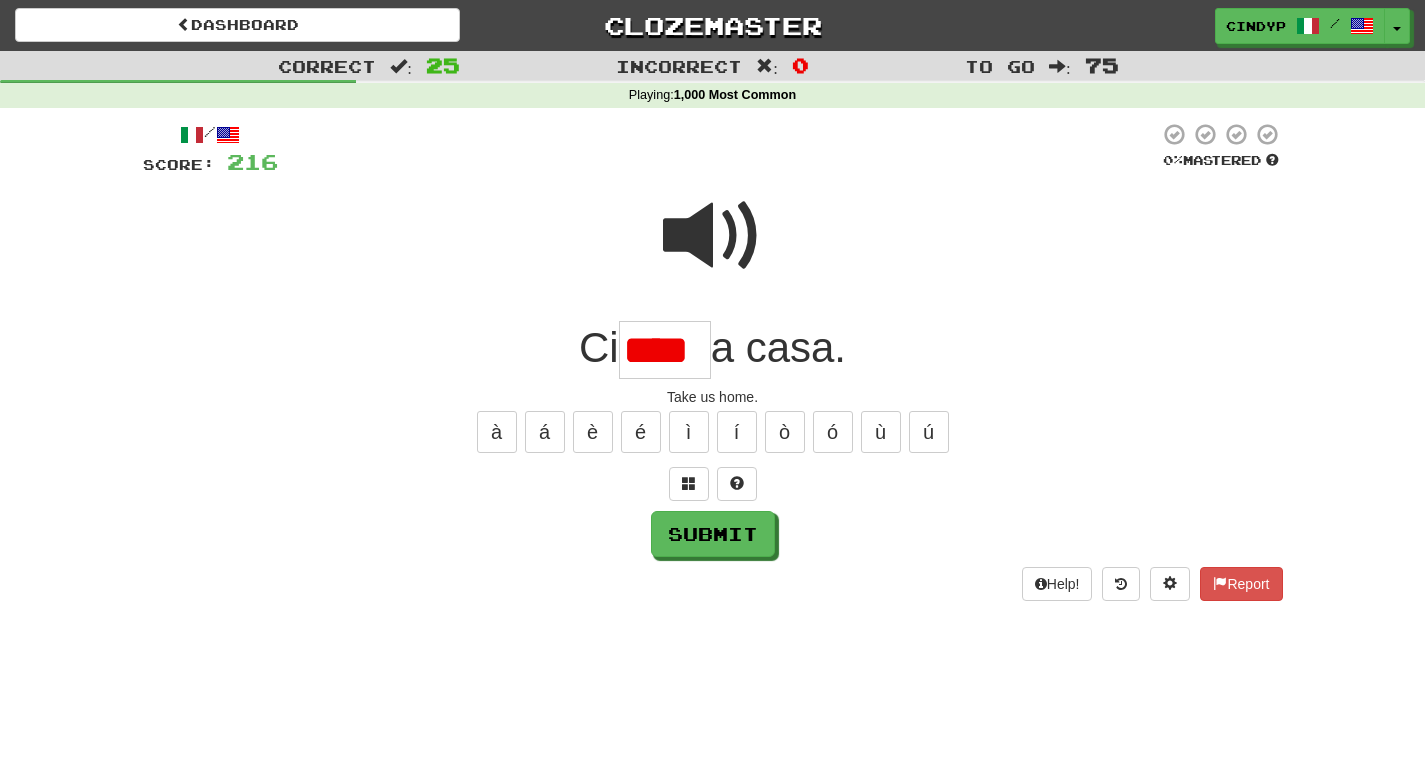 scroll, scrollTop: 0, scrollLeft: 0, axis: both 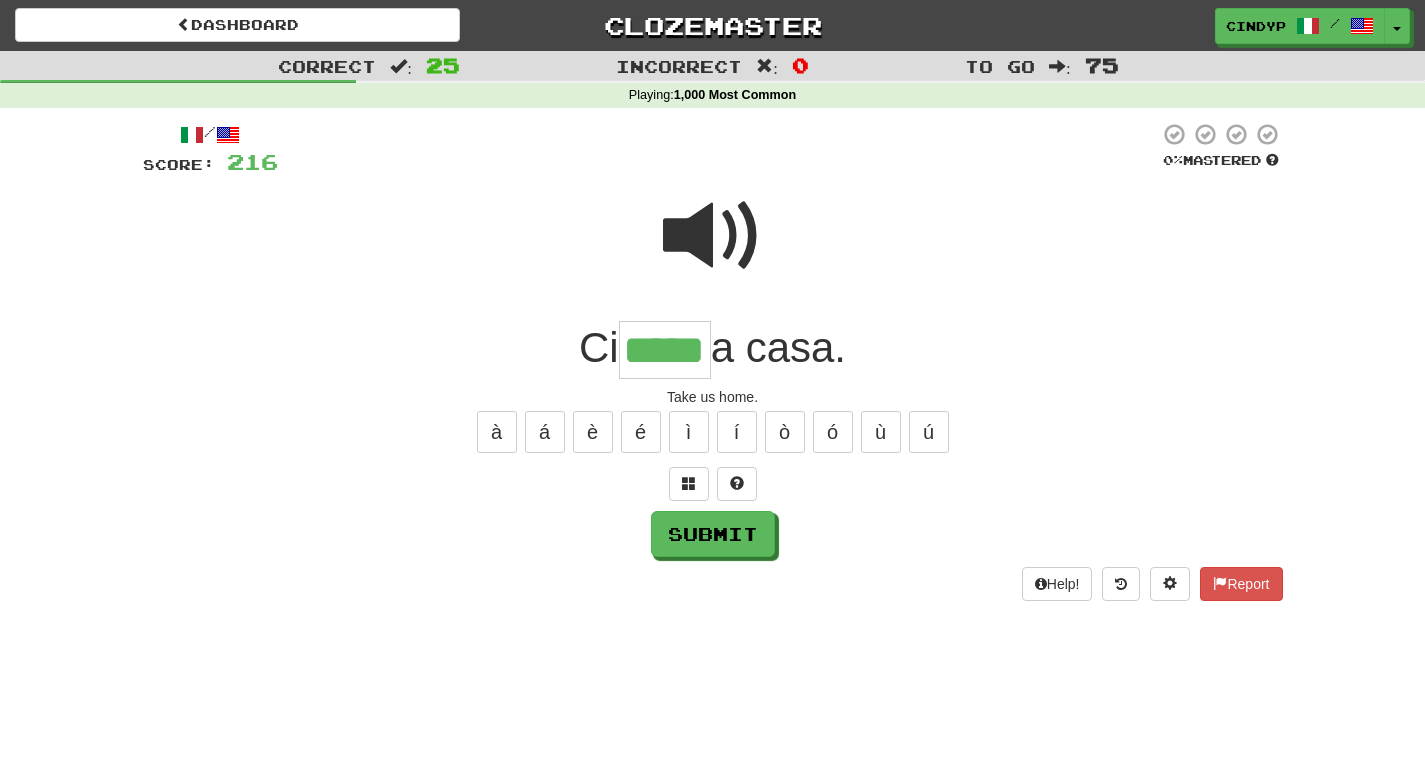 type on "*****" 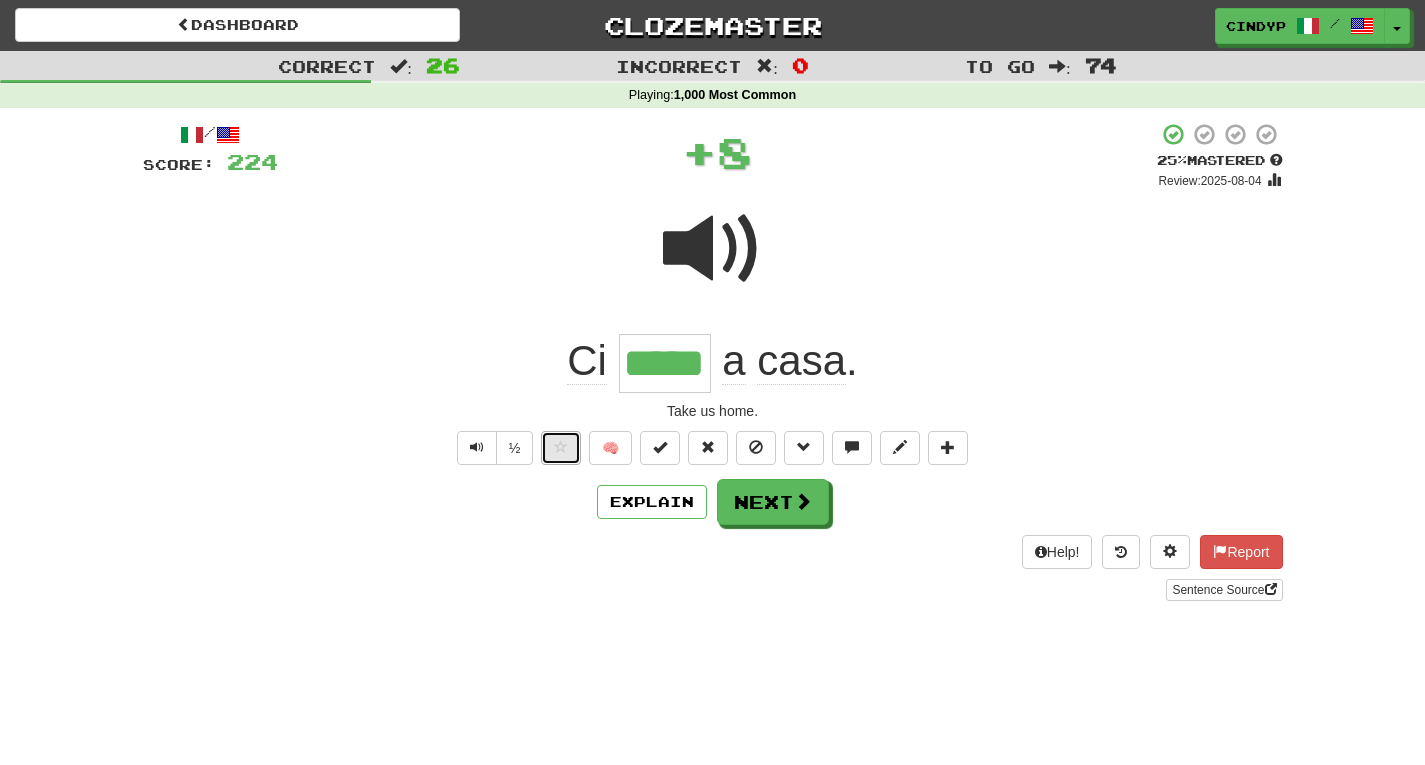 click at bounding box center [561, 448] 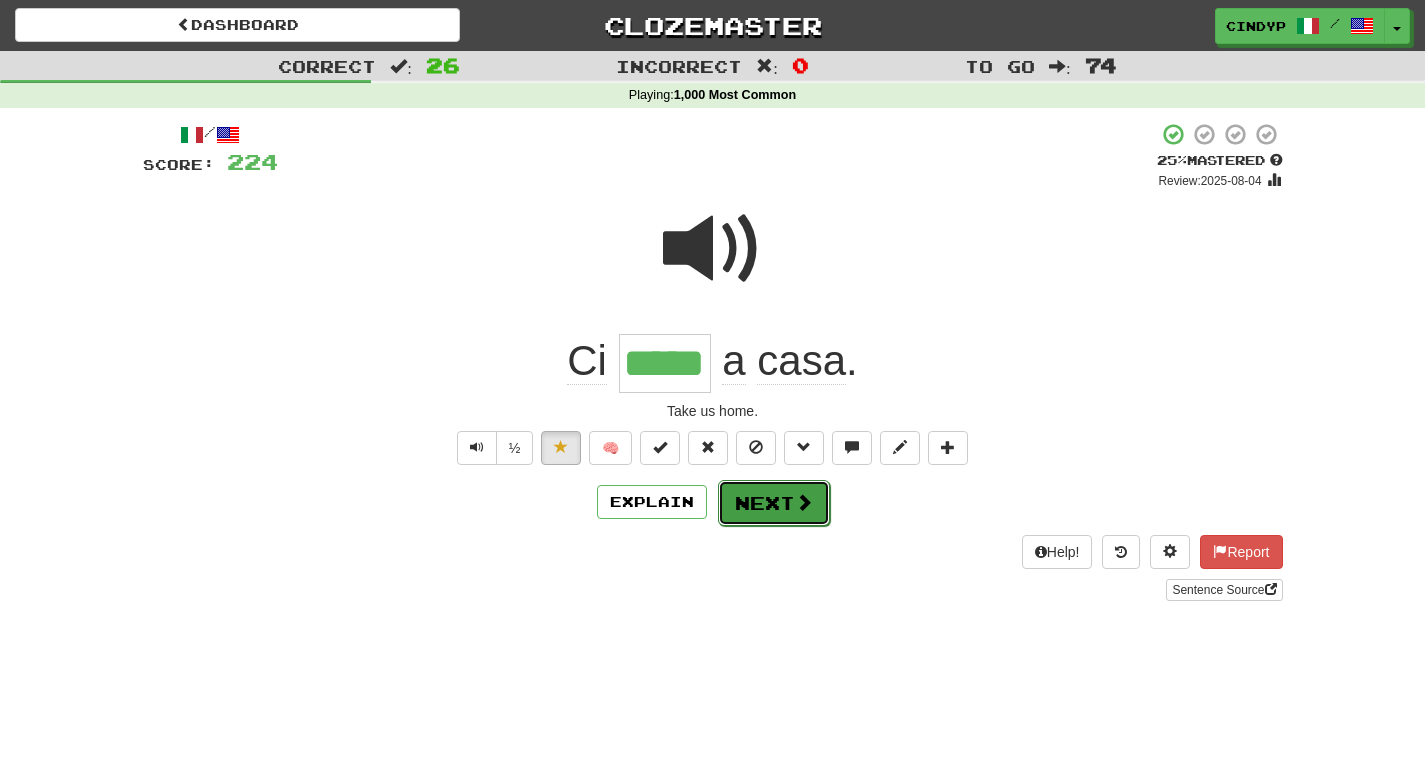 click on "Next" at bounding box center [774, 503] 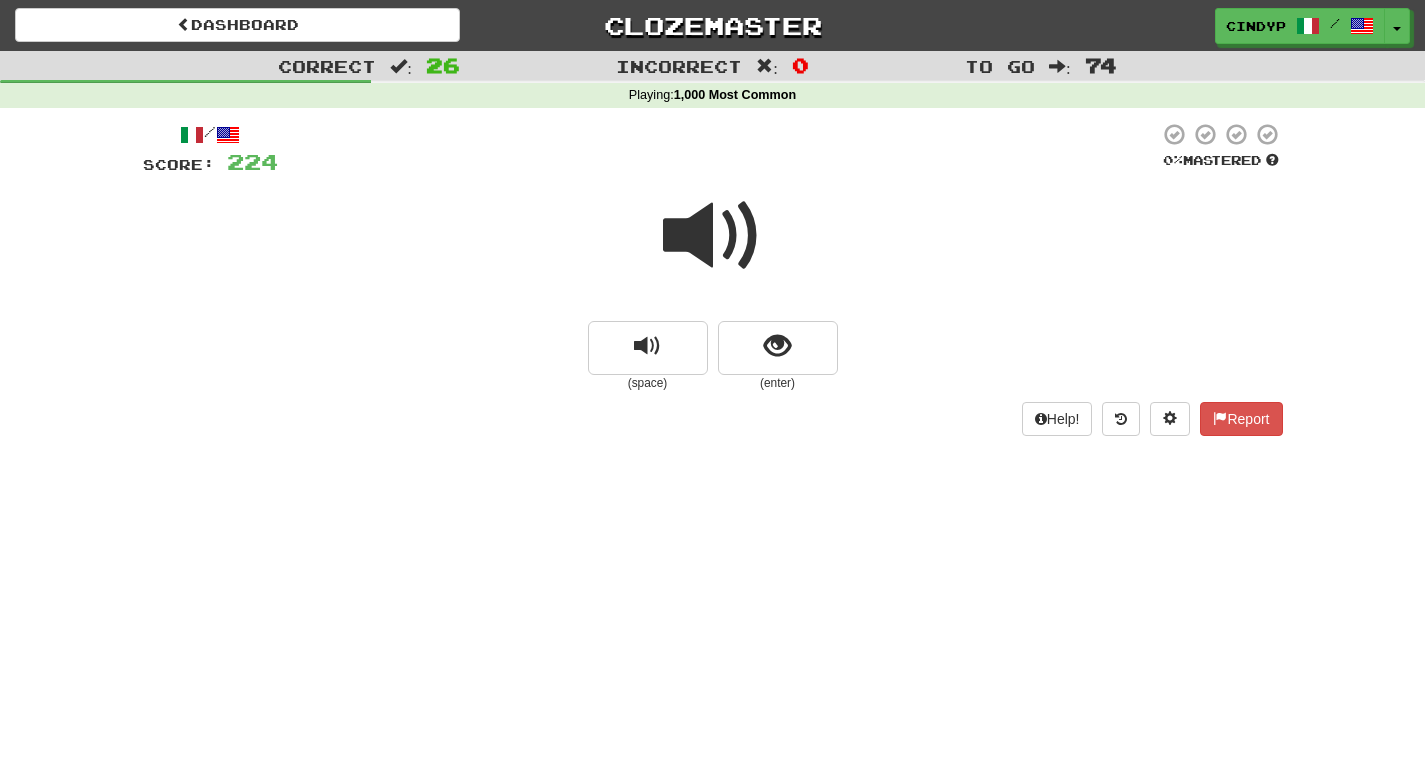 click at bounding box center (713, 236) 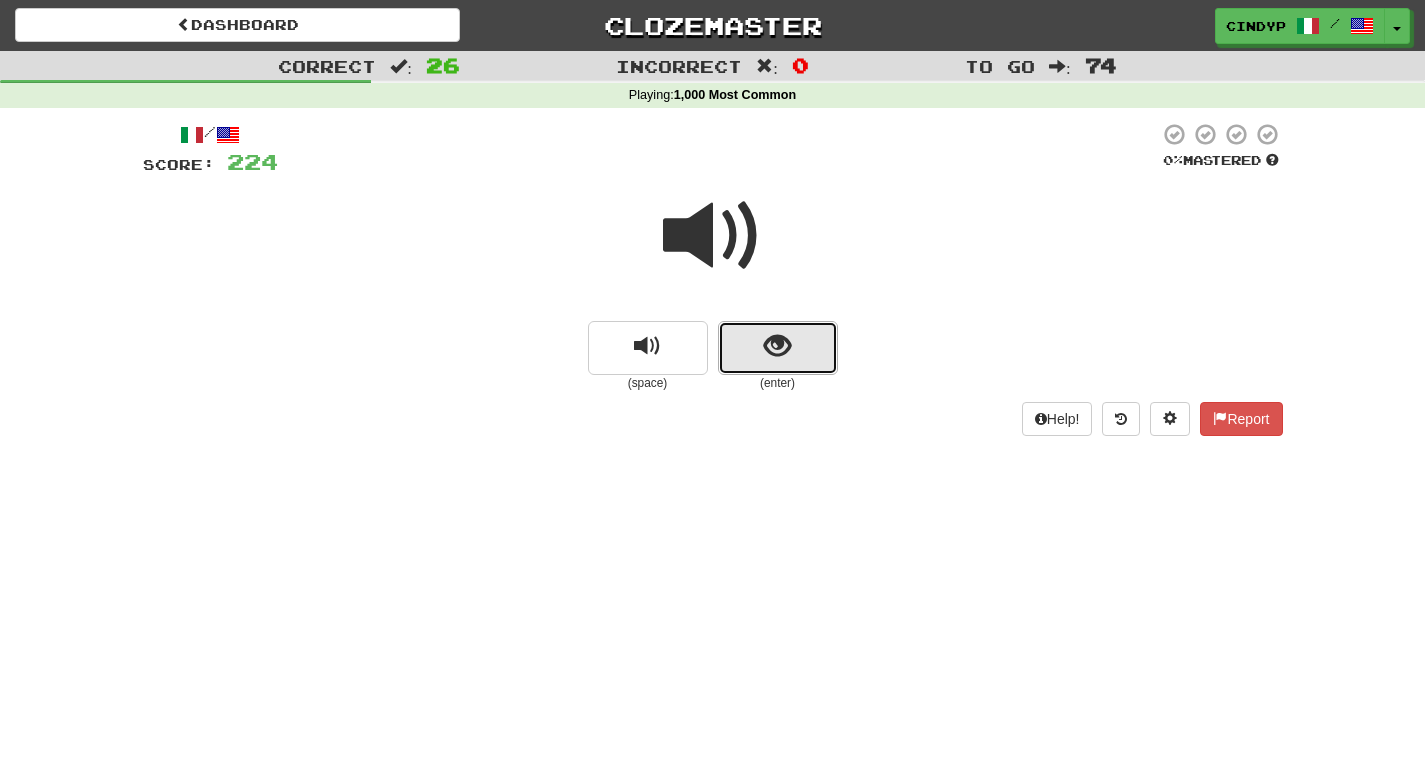 click at bounding box center [777, 346] 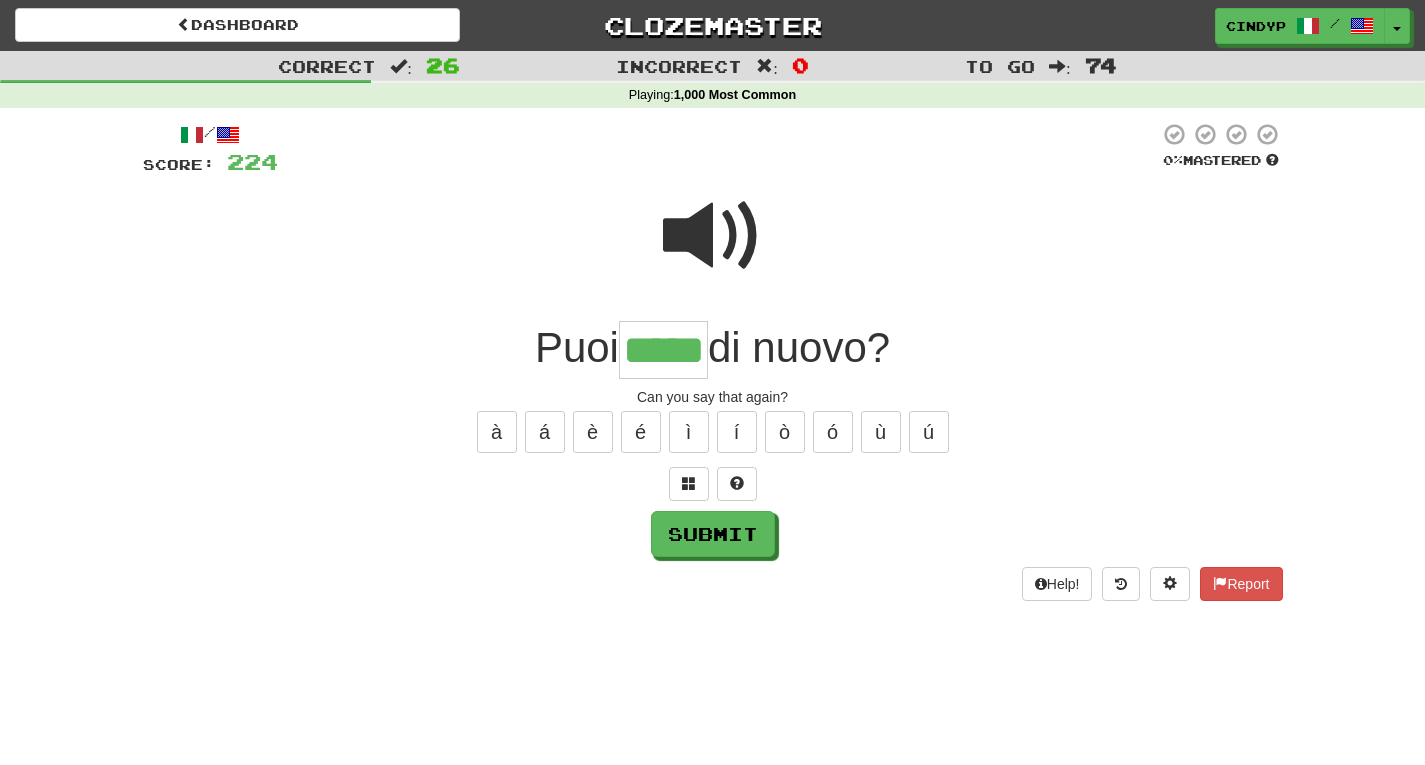 type on "*****" 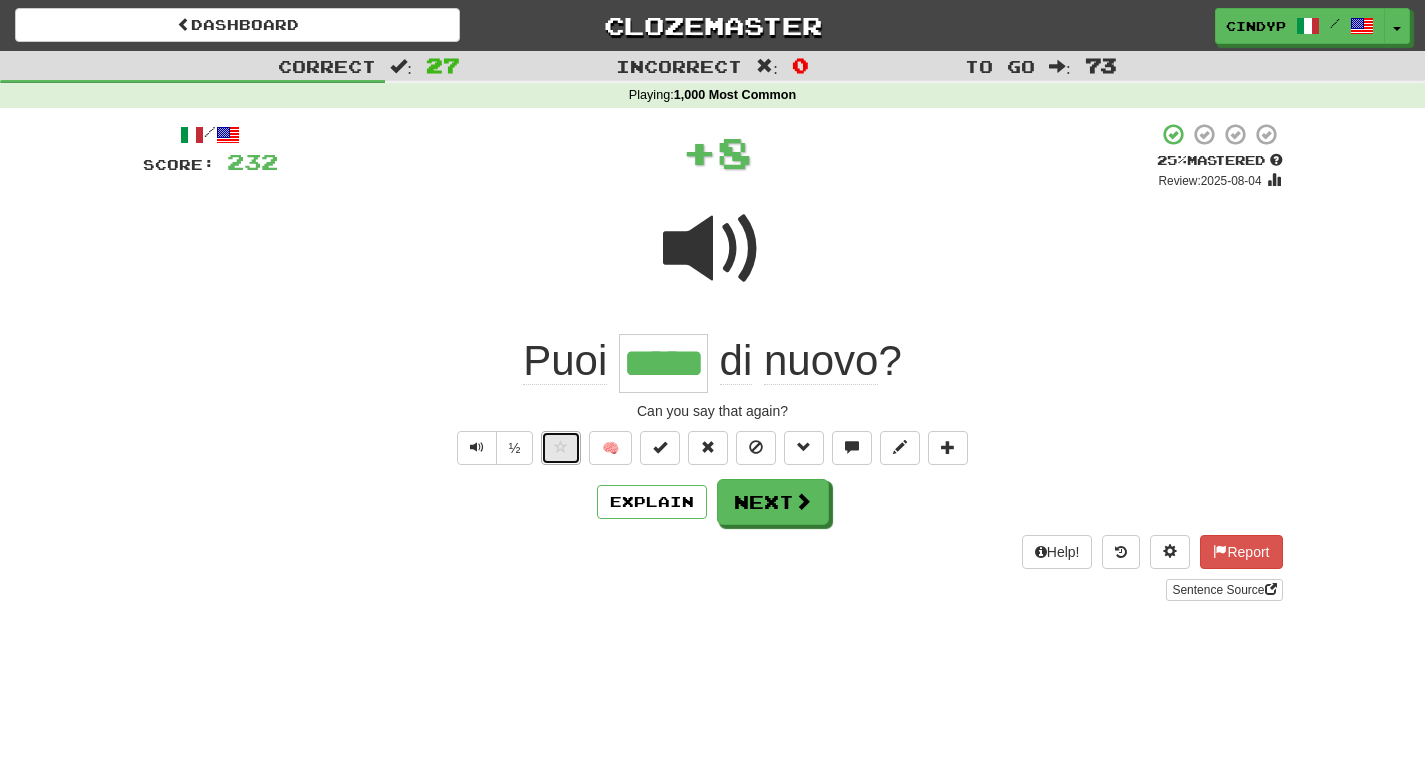 click at bounding box center (561, 447) 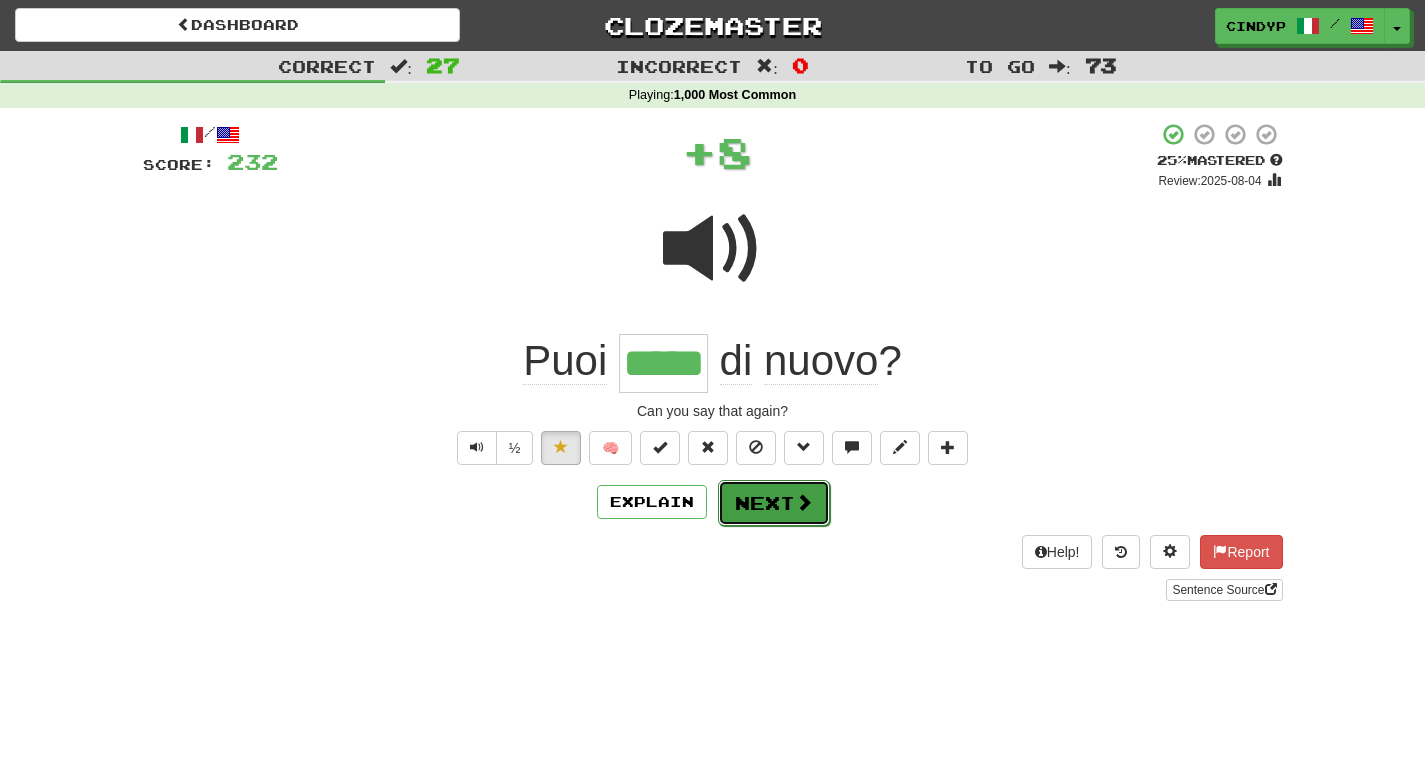 click on "Next" at bounding box center [774, 503] 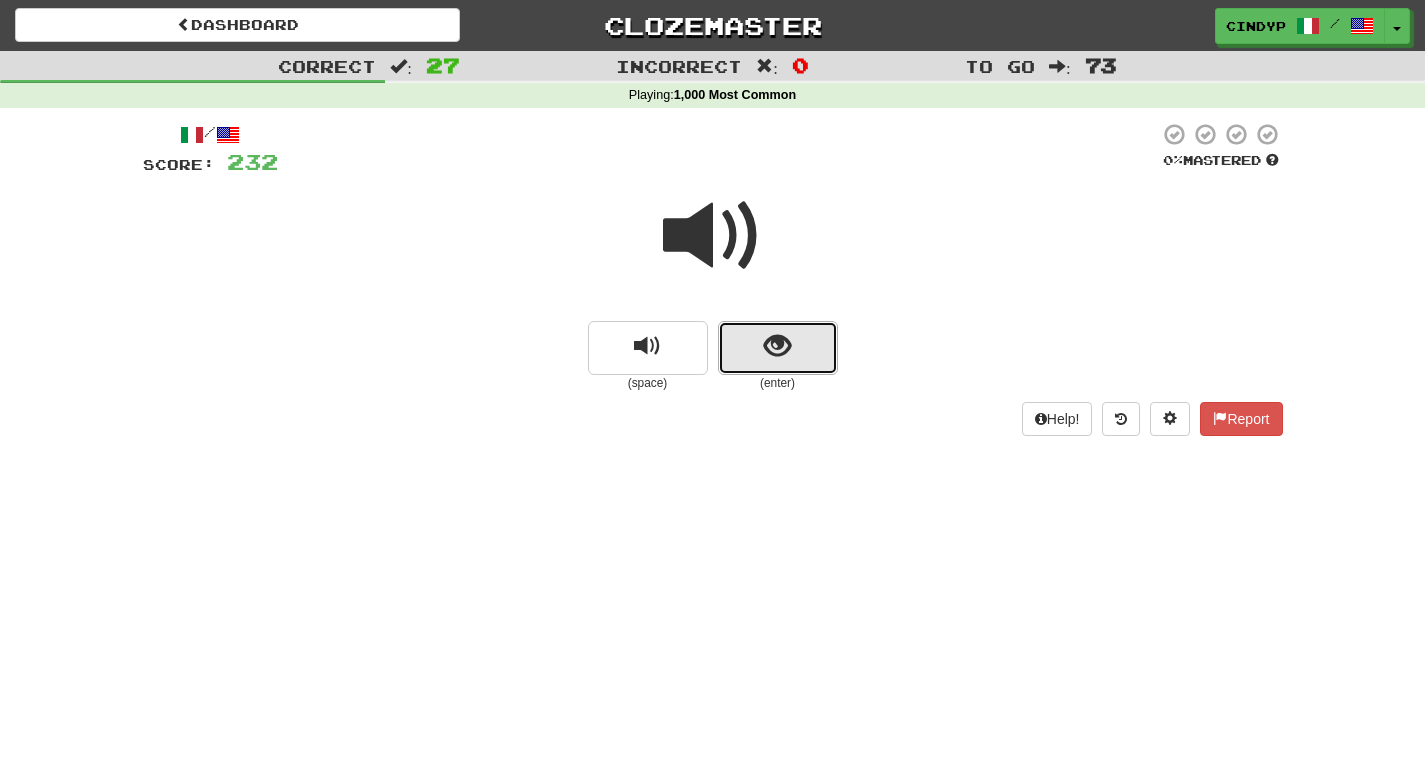 click at bounding box center [778, 348] 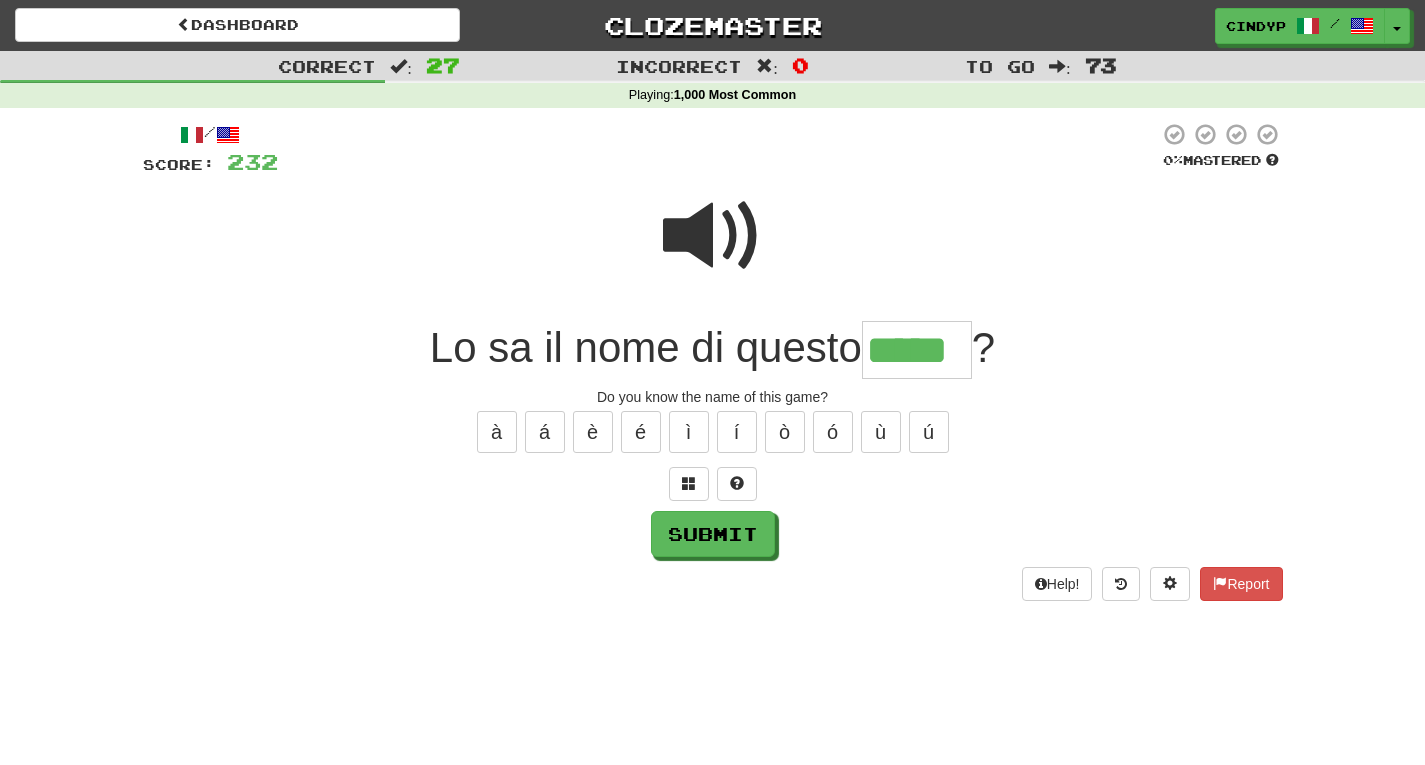 type on "*****" 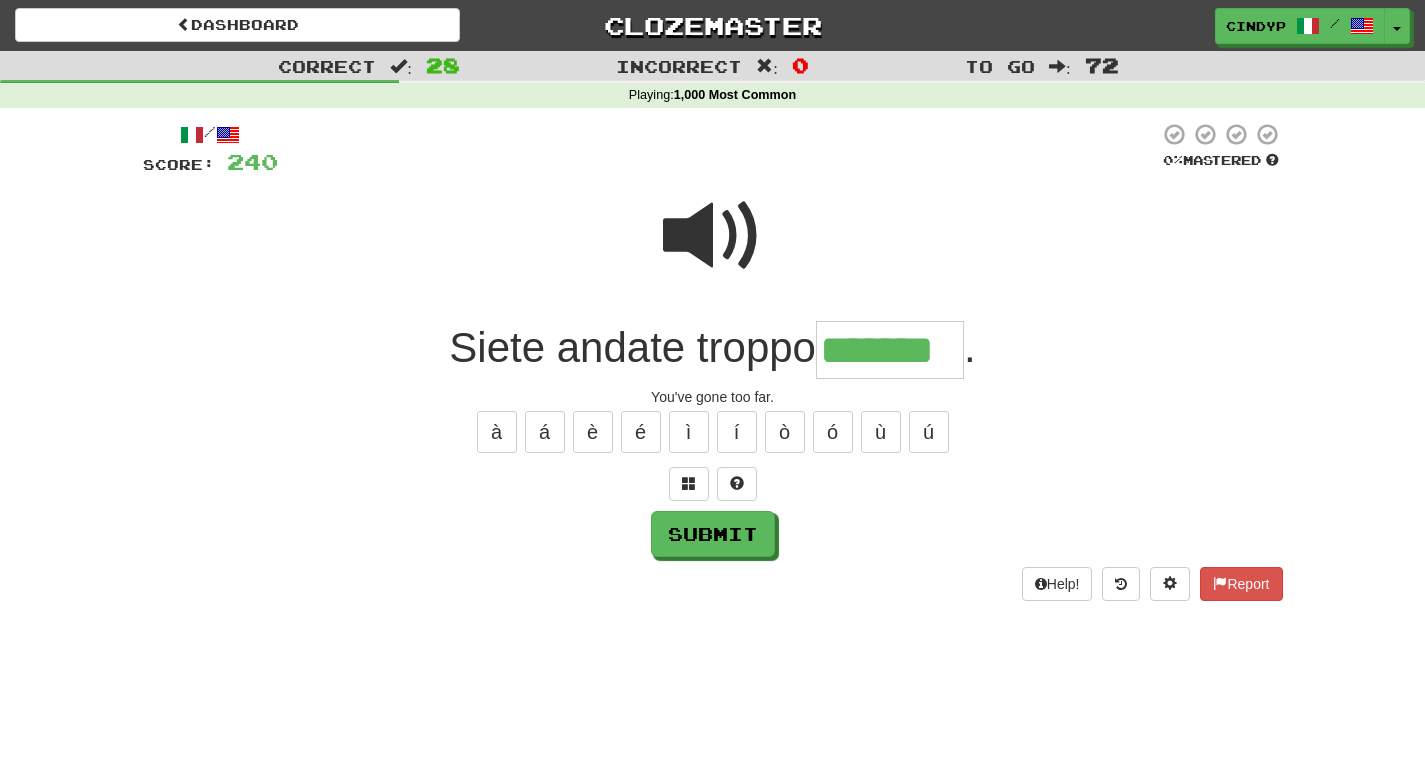 type on "*******" 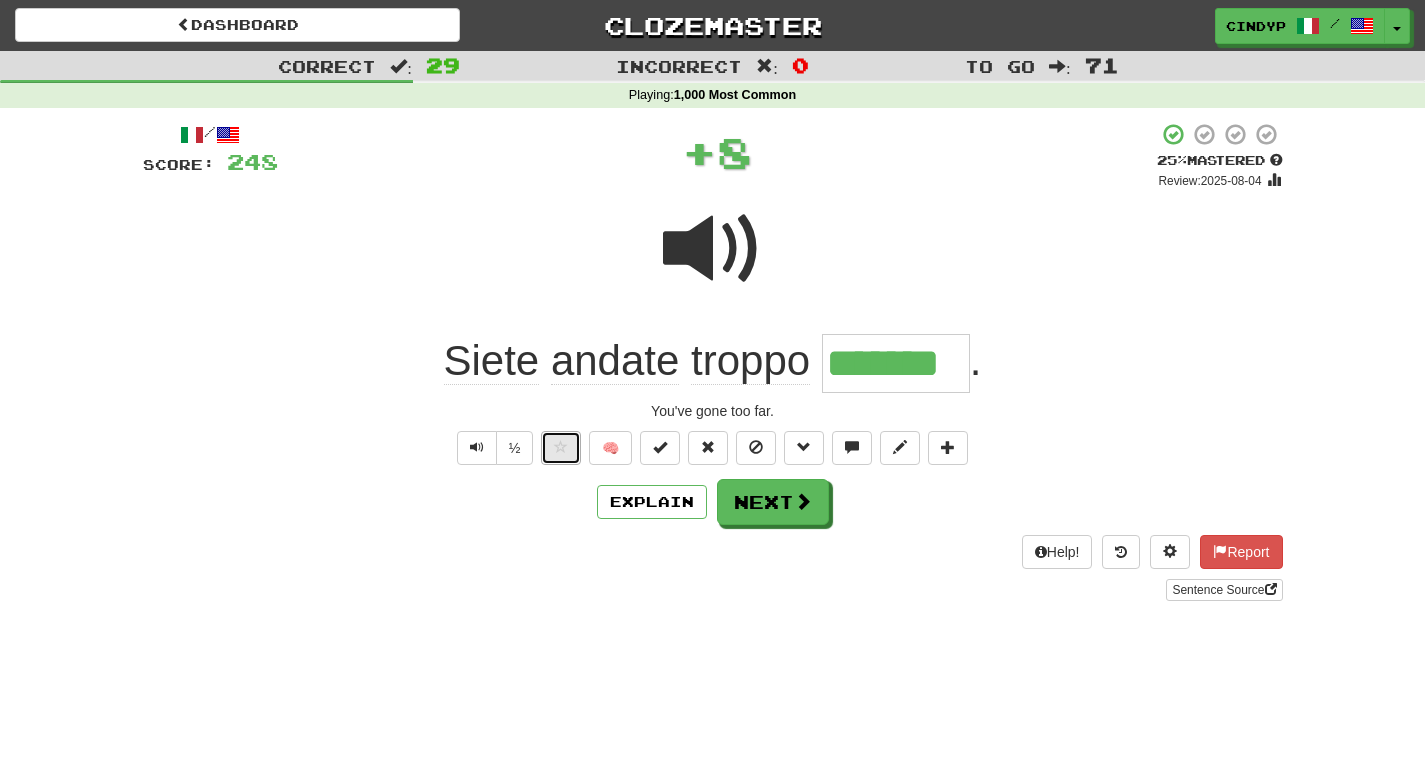click at bounding box center [561, 447] 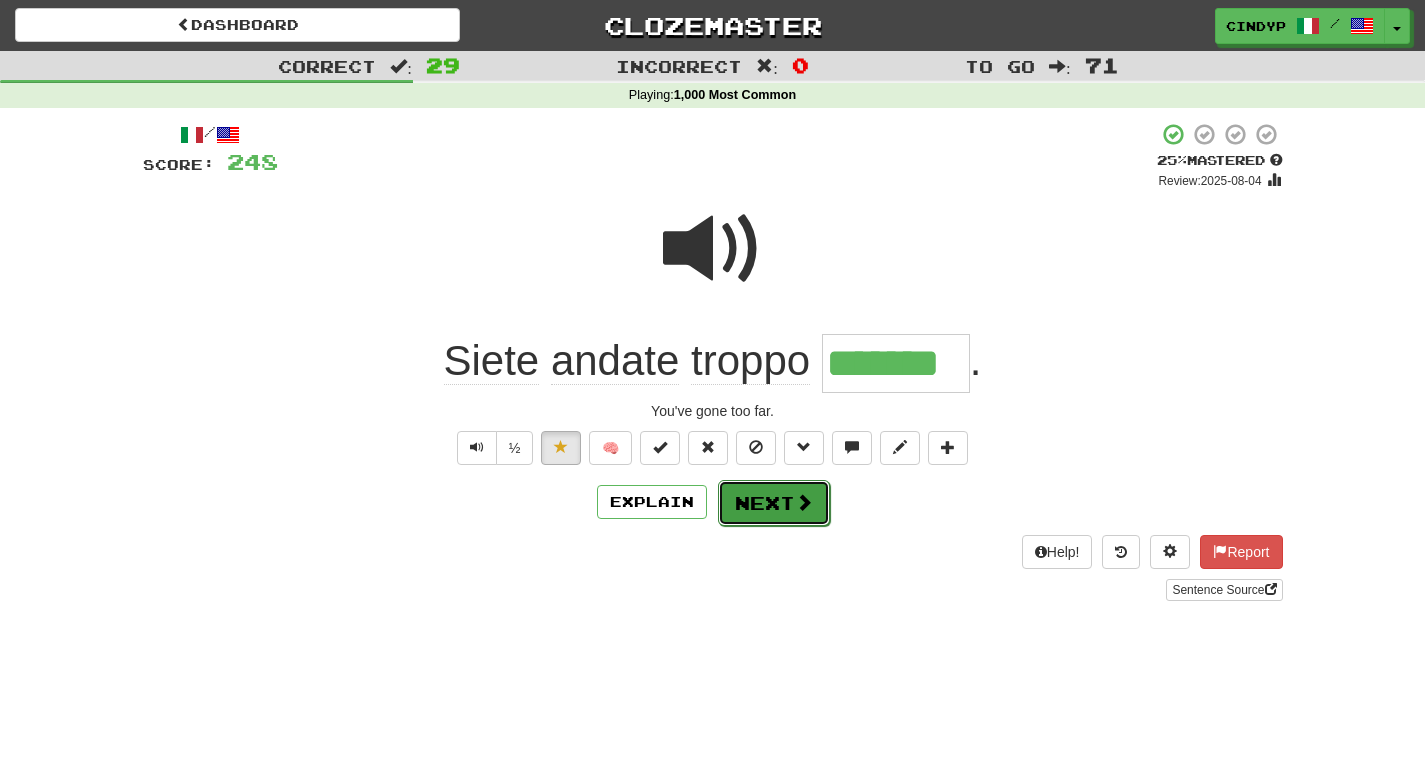 click on "Next" at bounding box center [774, 503] 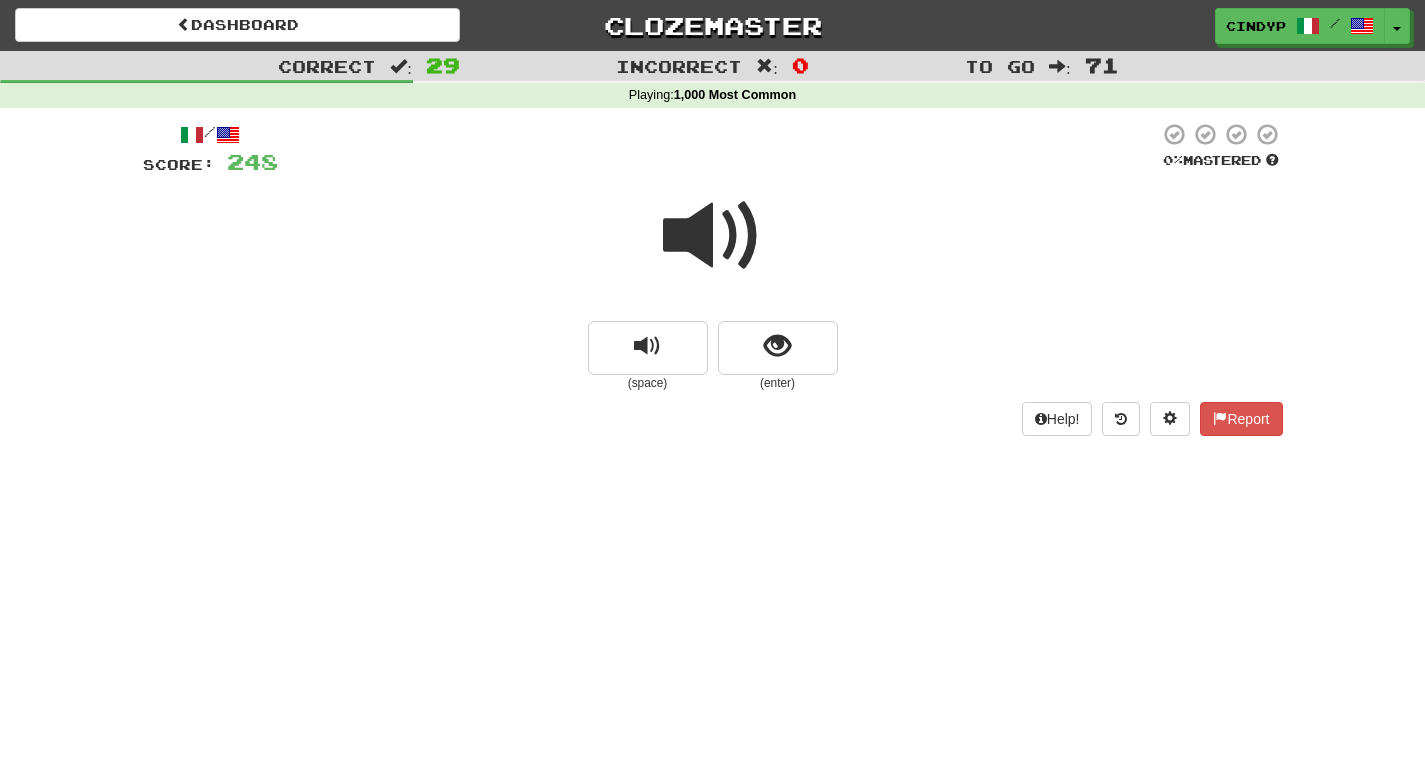click at bounding box center (713, 236) 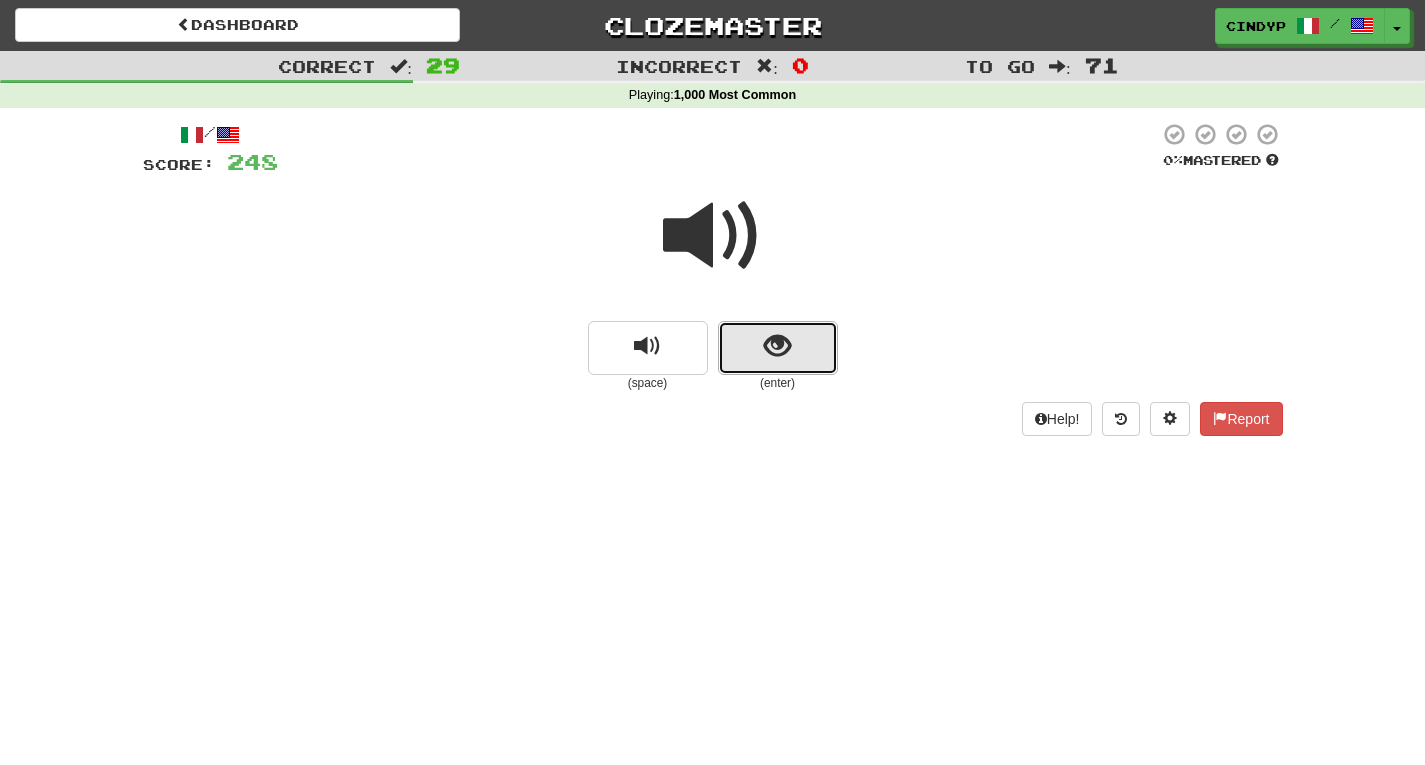 click at bounding box center [778, 348] 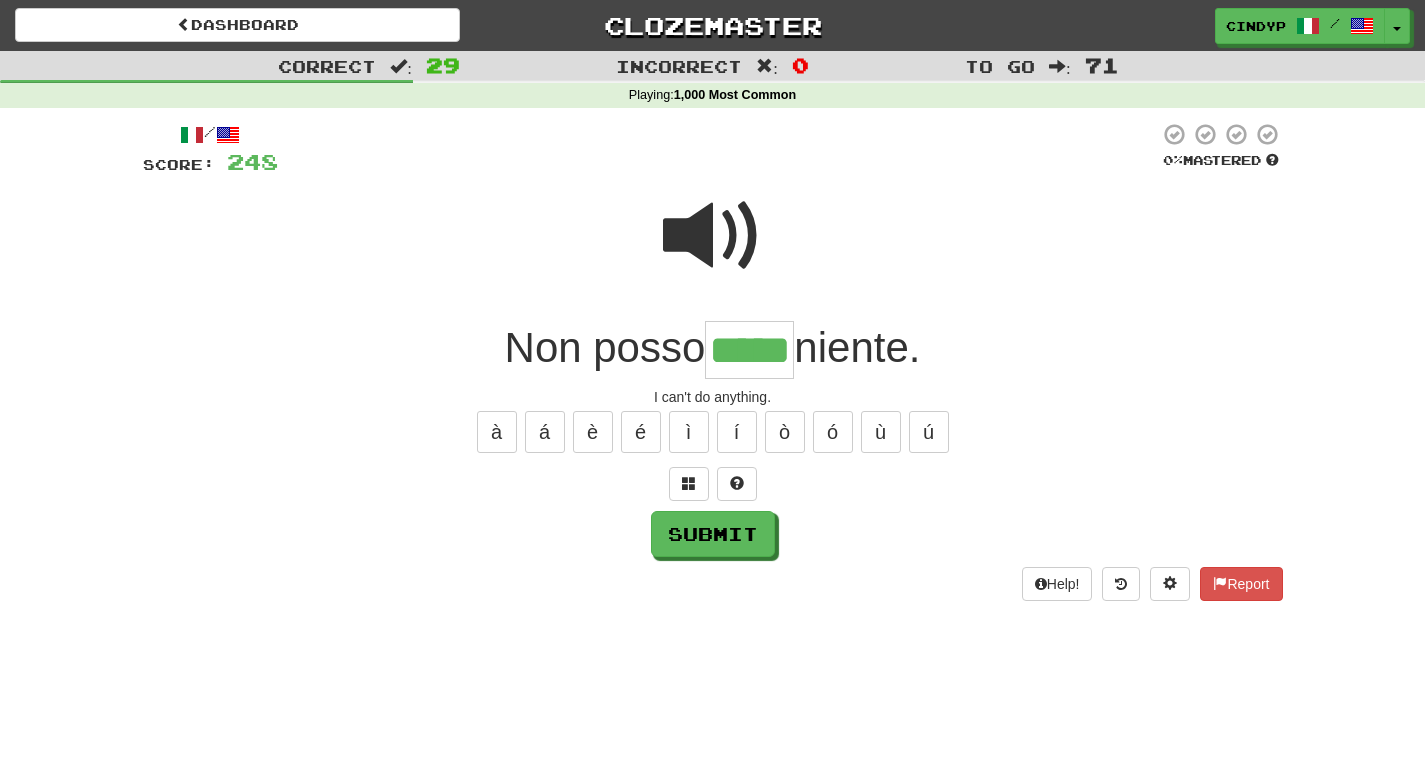 type on "*****" 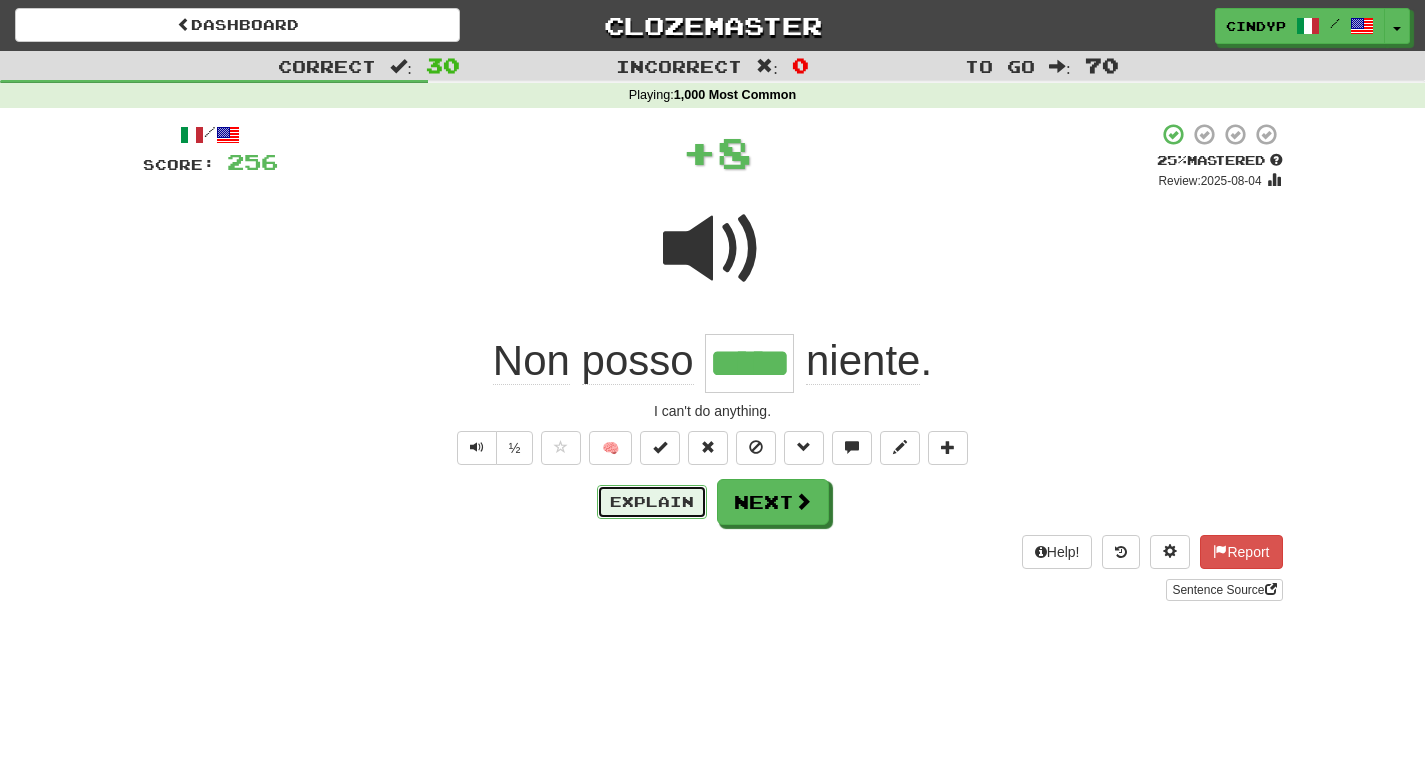 click on "Explain" at bounding box center (652, 502) 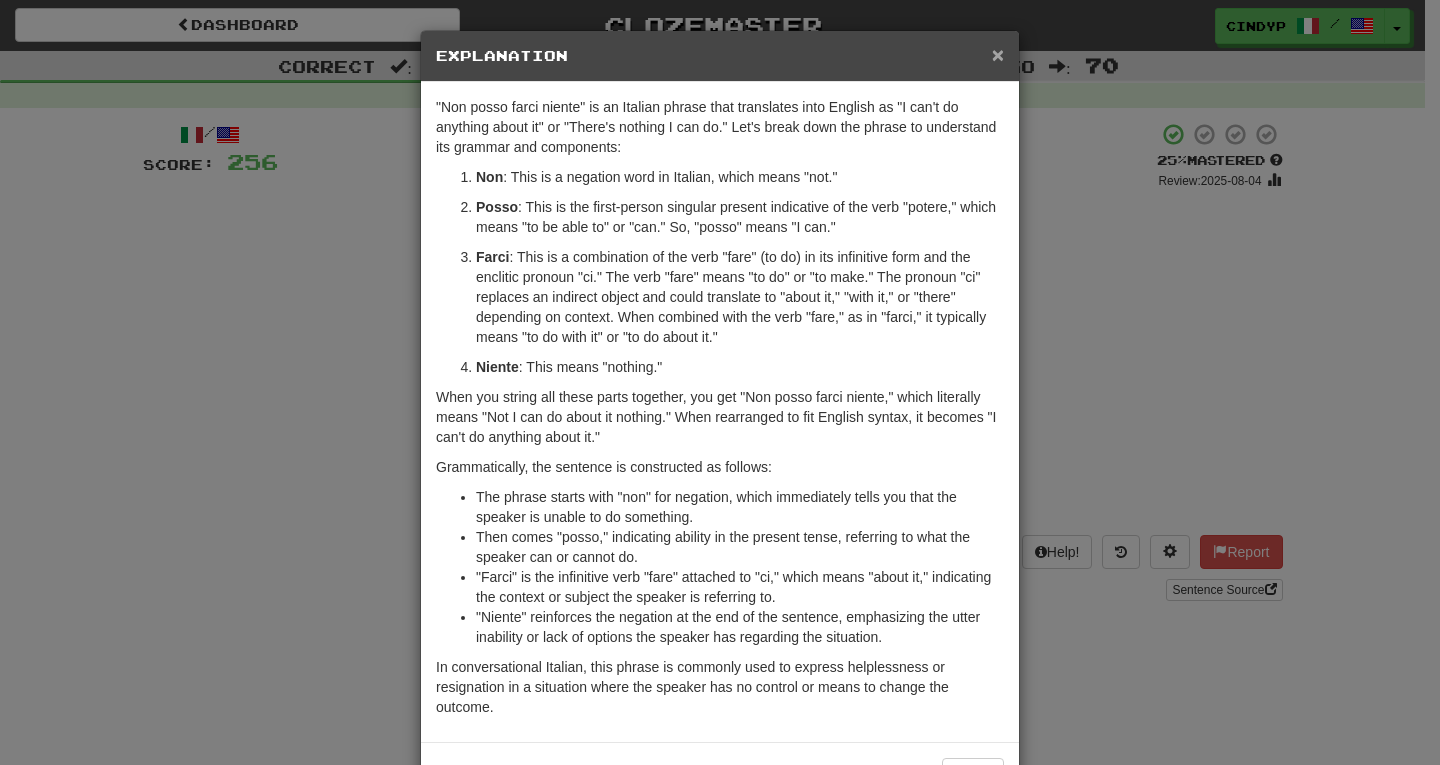 click on "×" at bounding box center (998, 54) 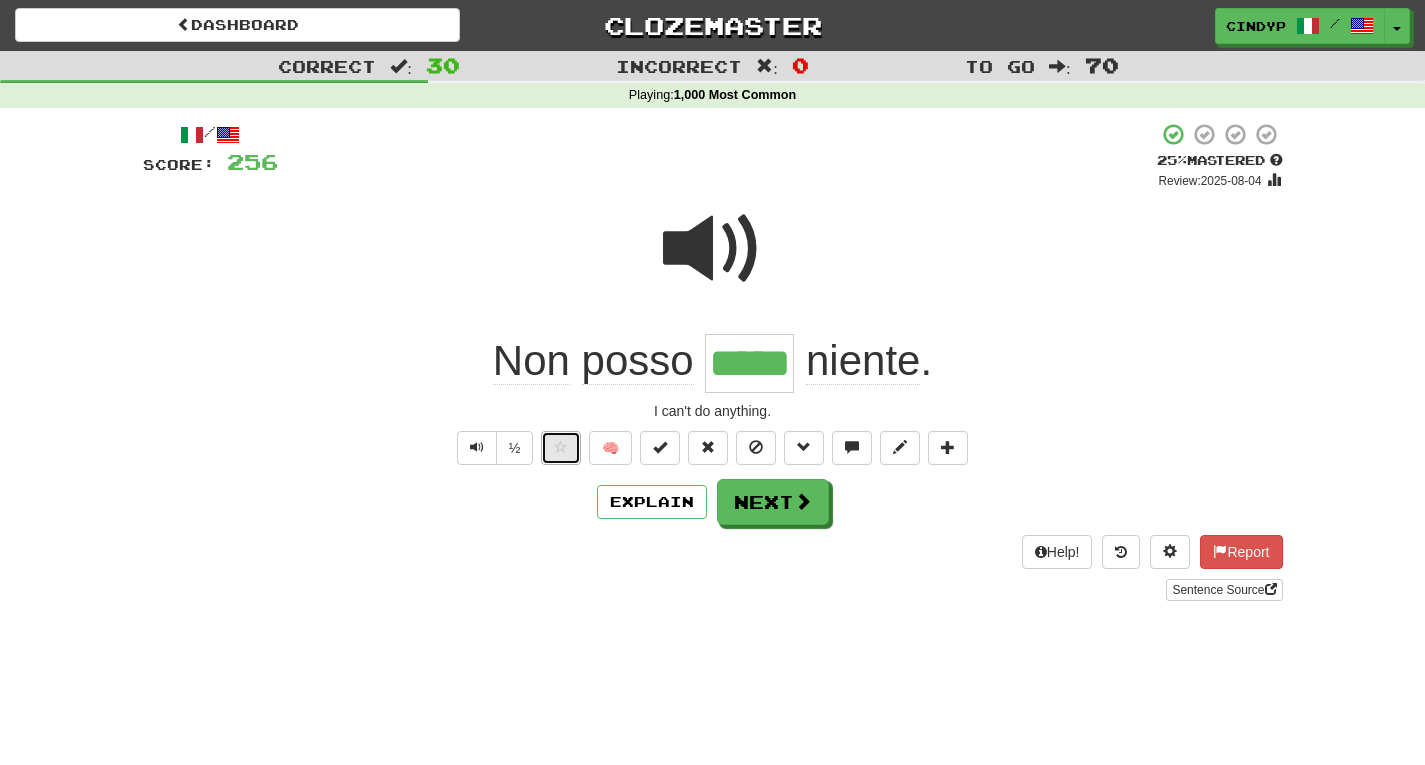 click at bounding box center [561, 448] 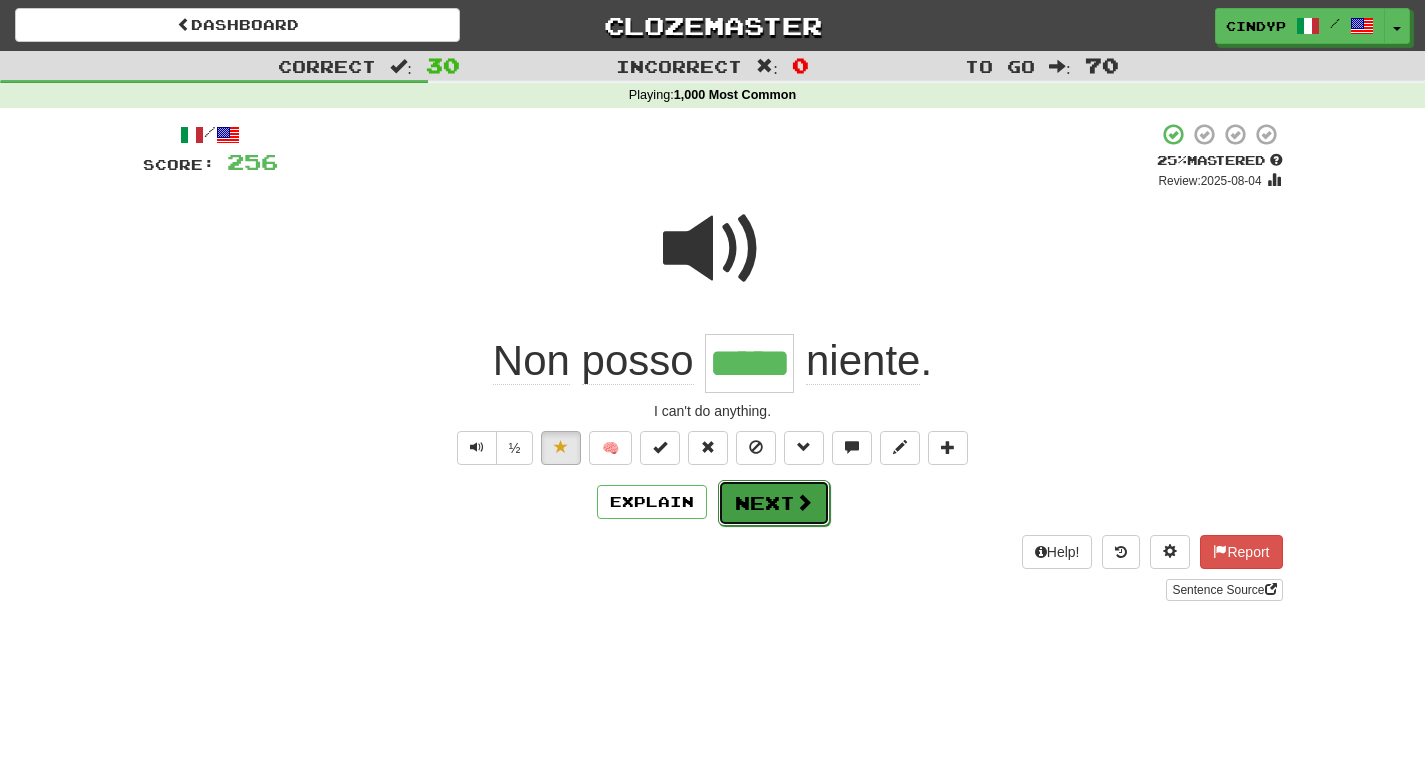 click on "Next" at bounding box center (774, 503) 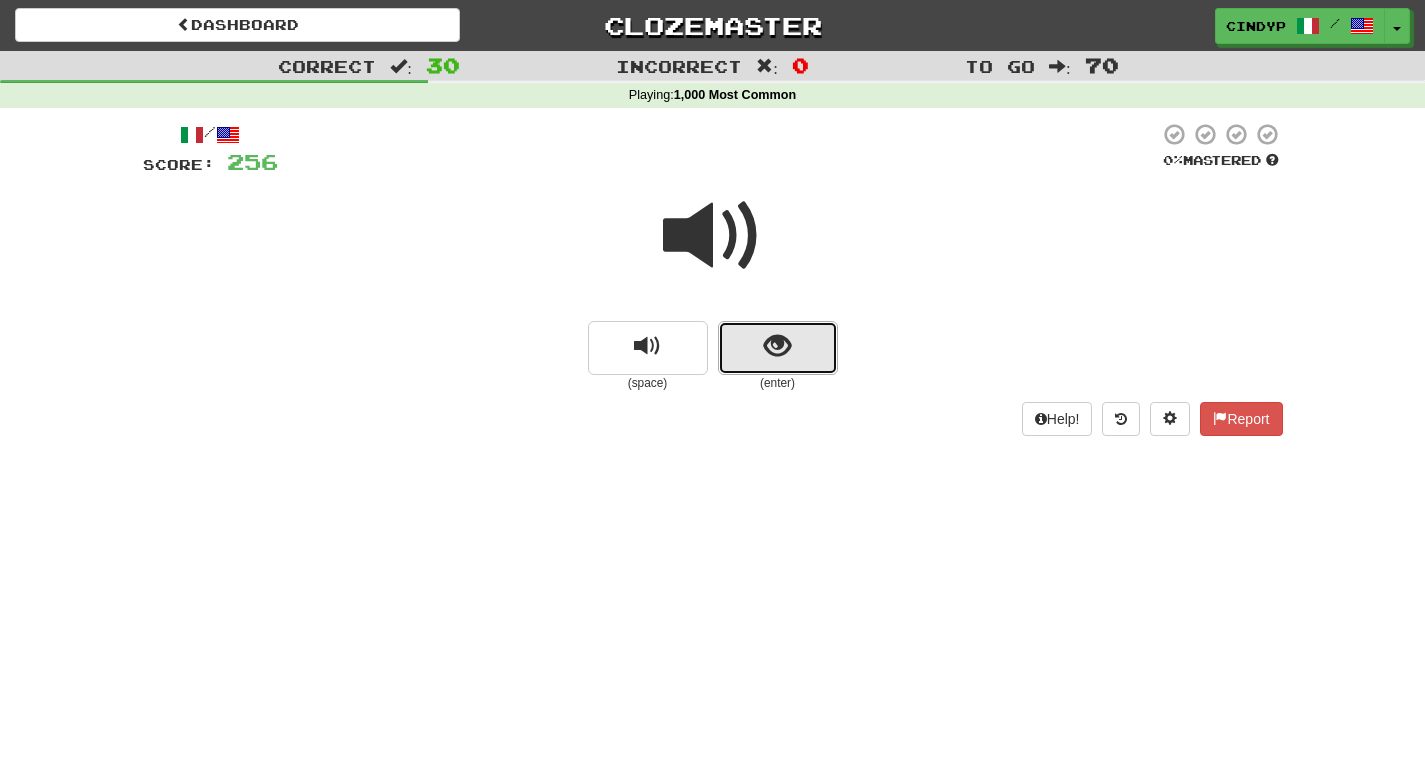 click at bounding box center [778, 348] 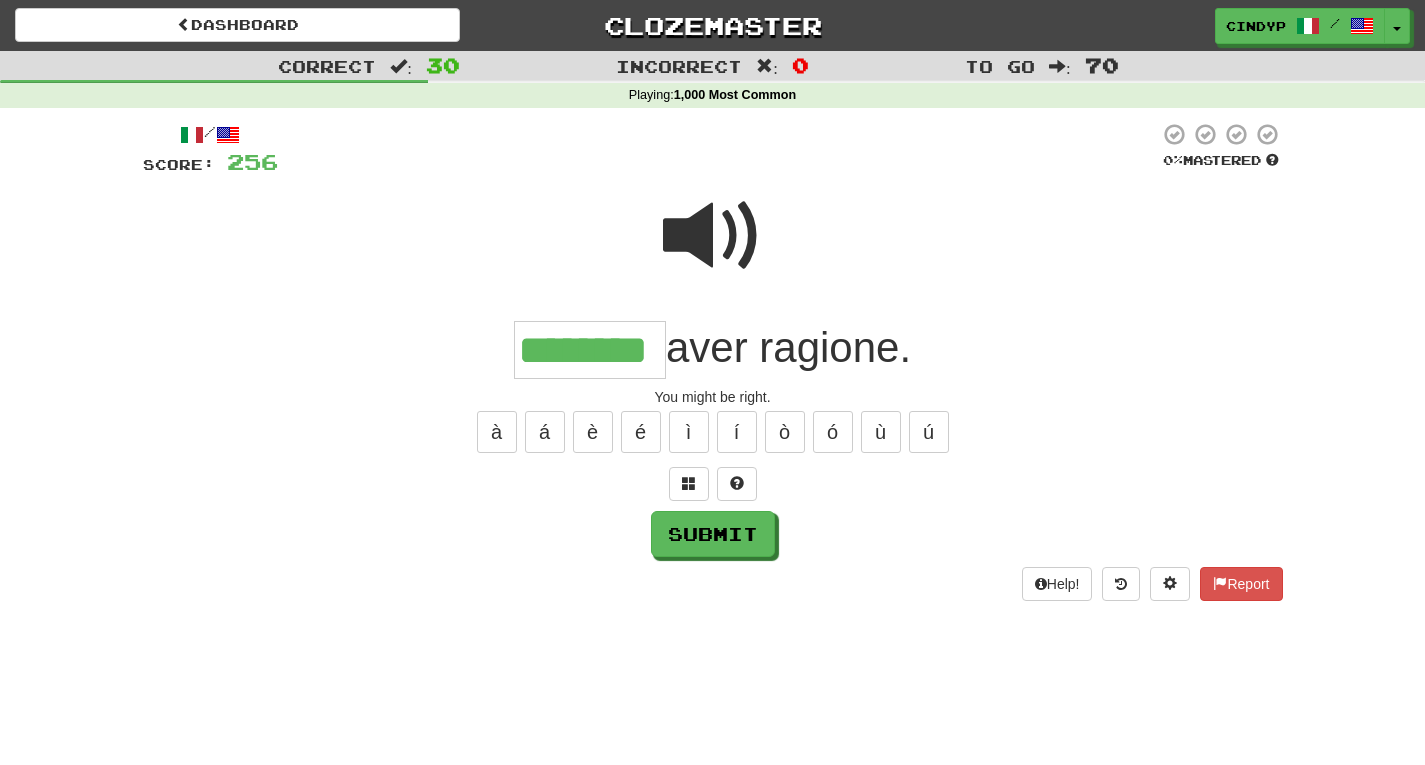 type on "********" 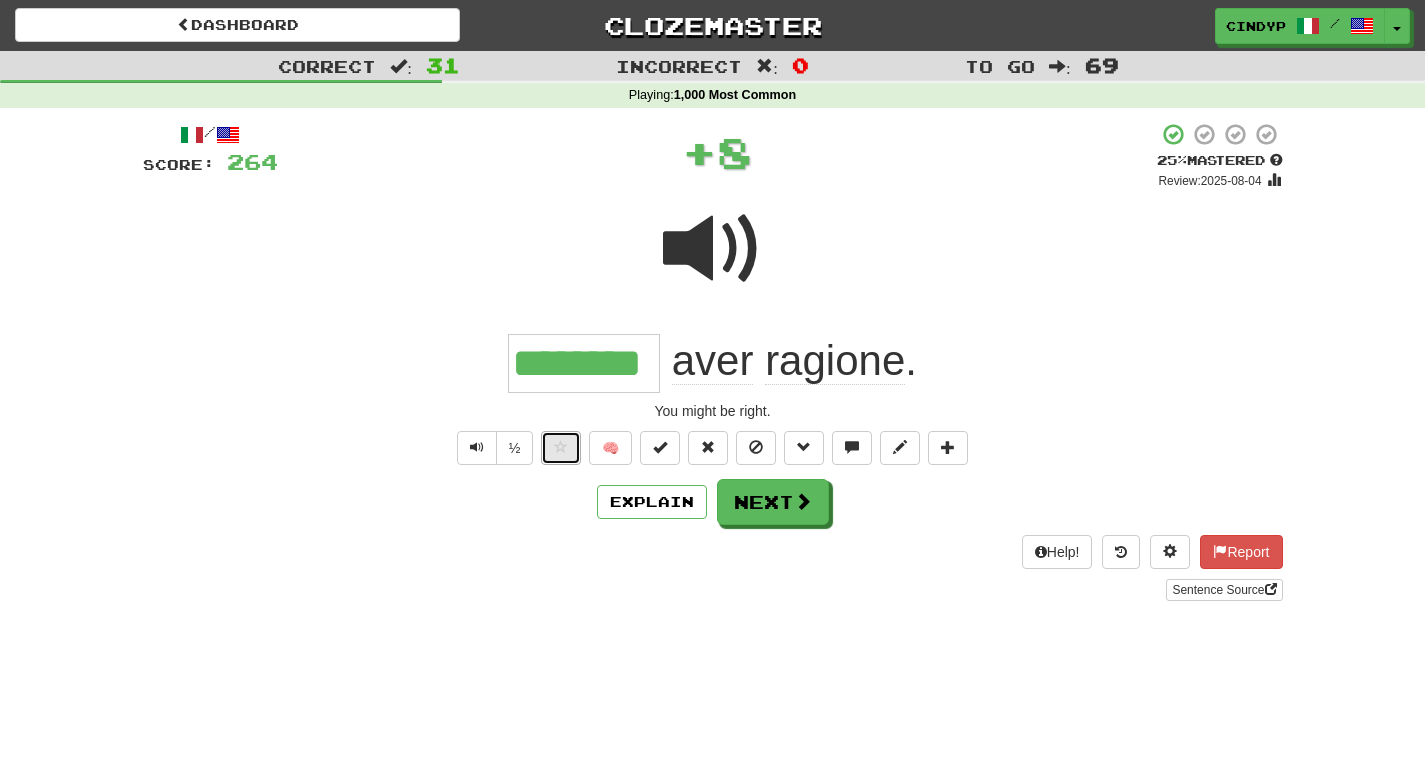 click at bounding box center (561, 447) 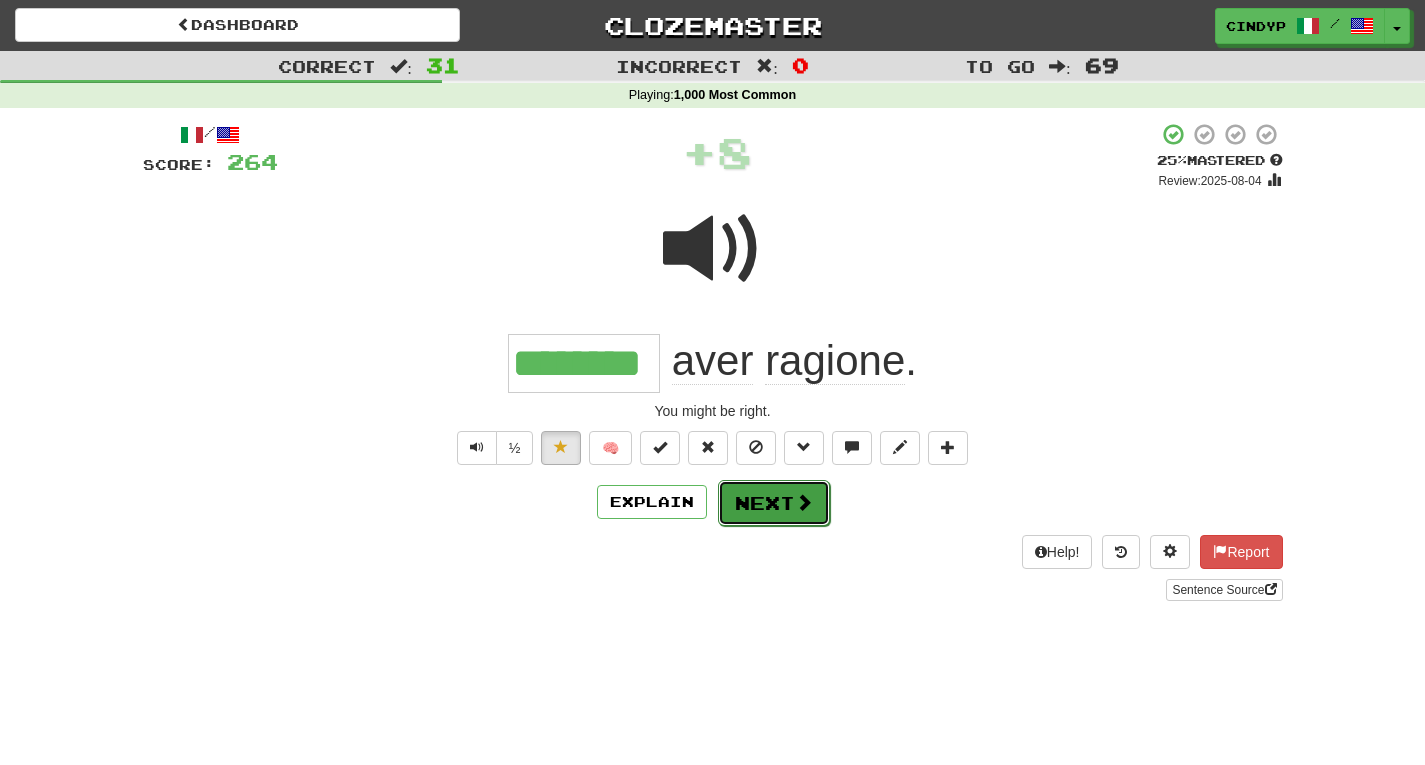 click on "Next" at bounding box center [774, 503] 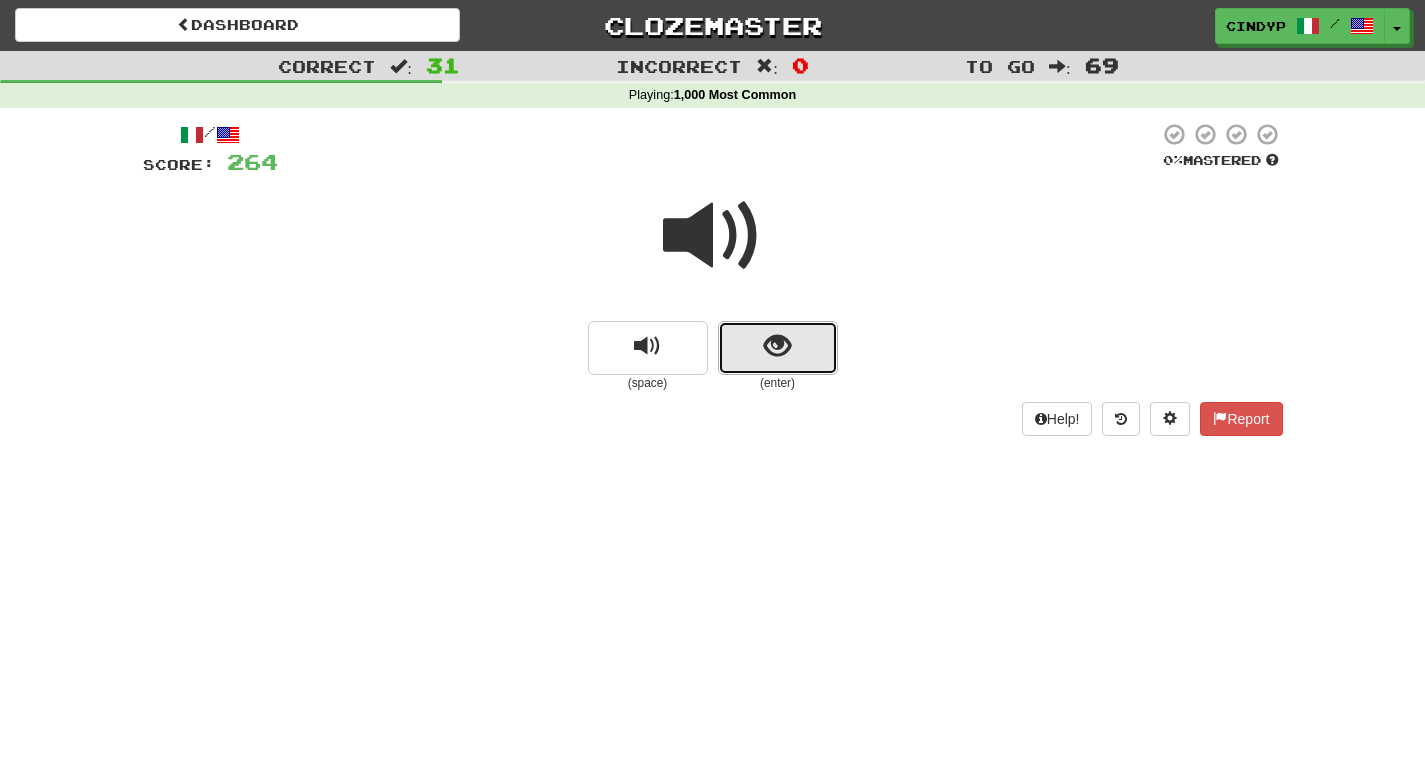 click at bounding box center (778, 348) 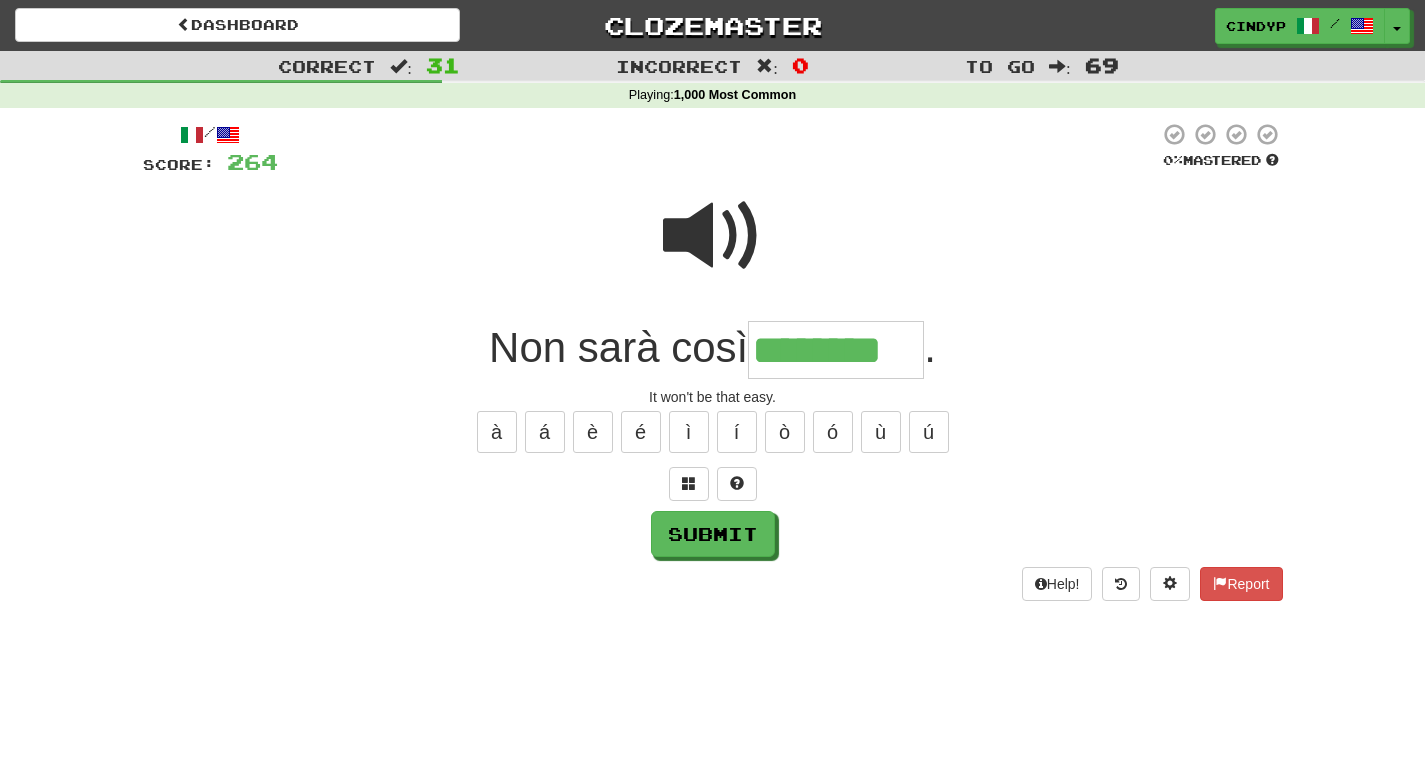type on "********" 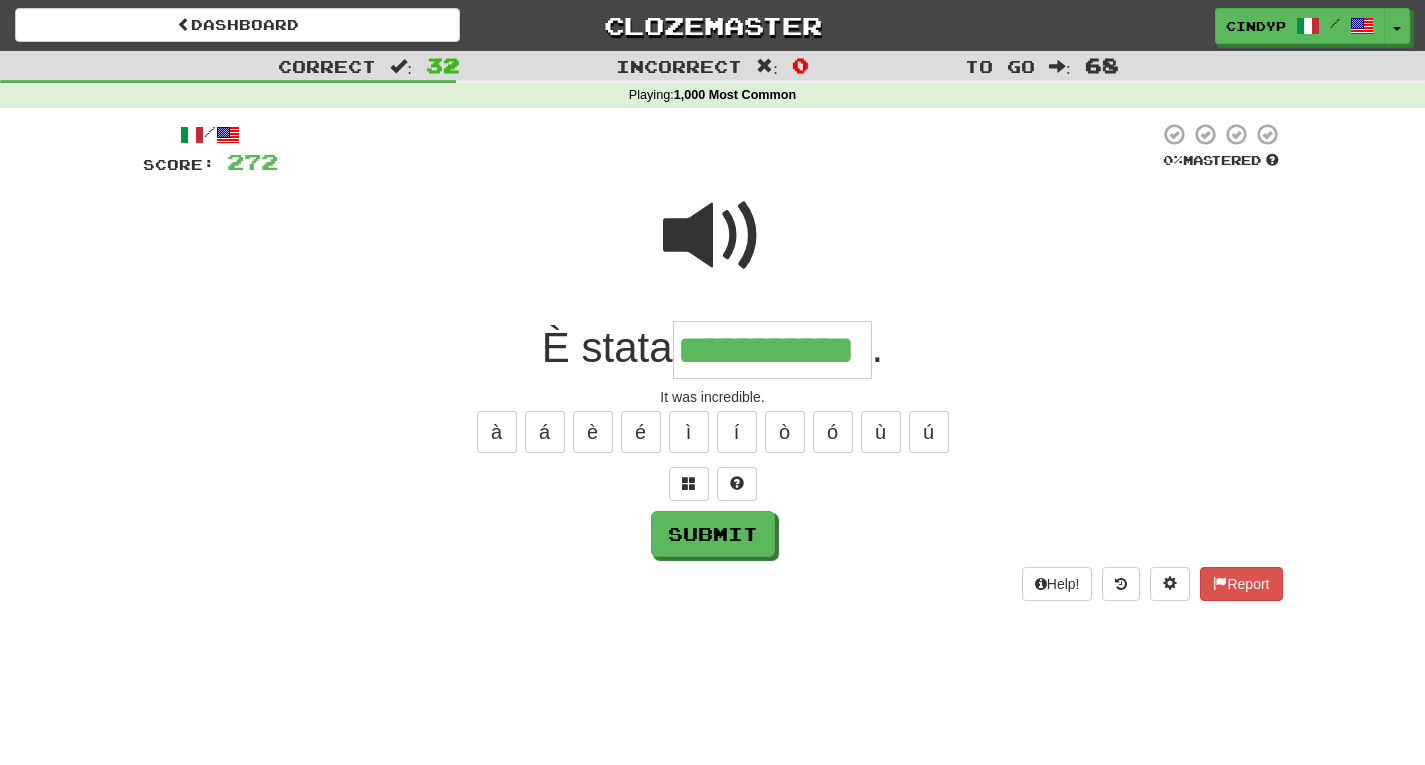 type on "**********" 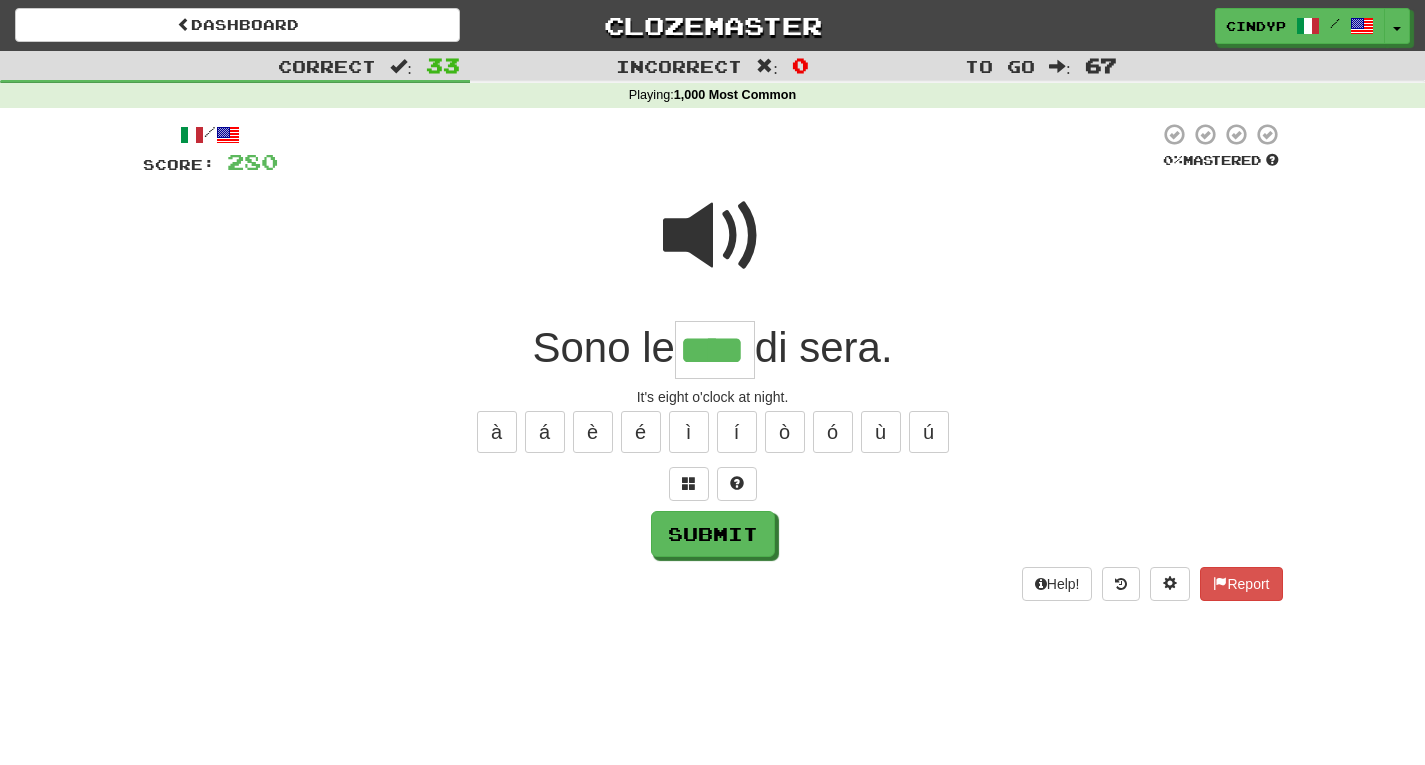 type on "****" 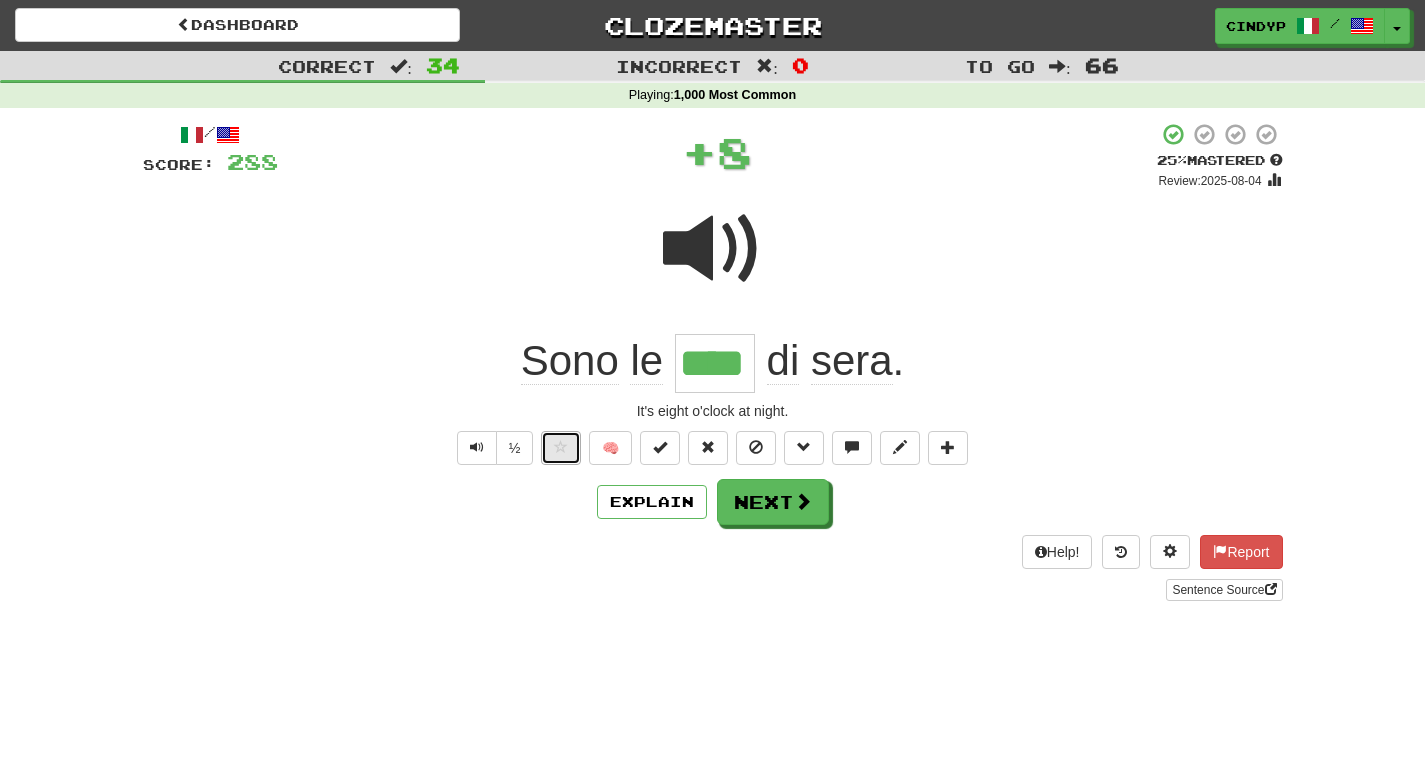 click at bounding box center (561, 447) 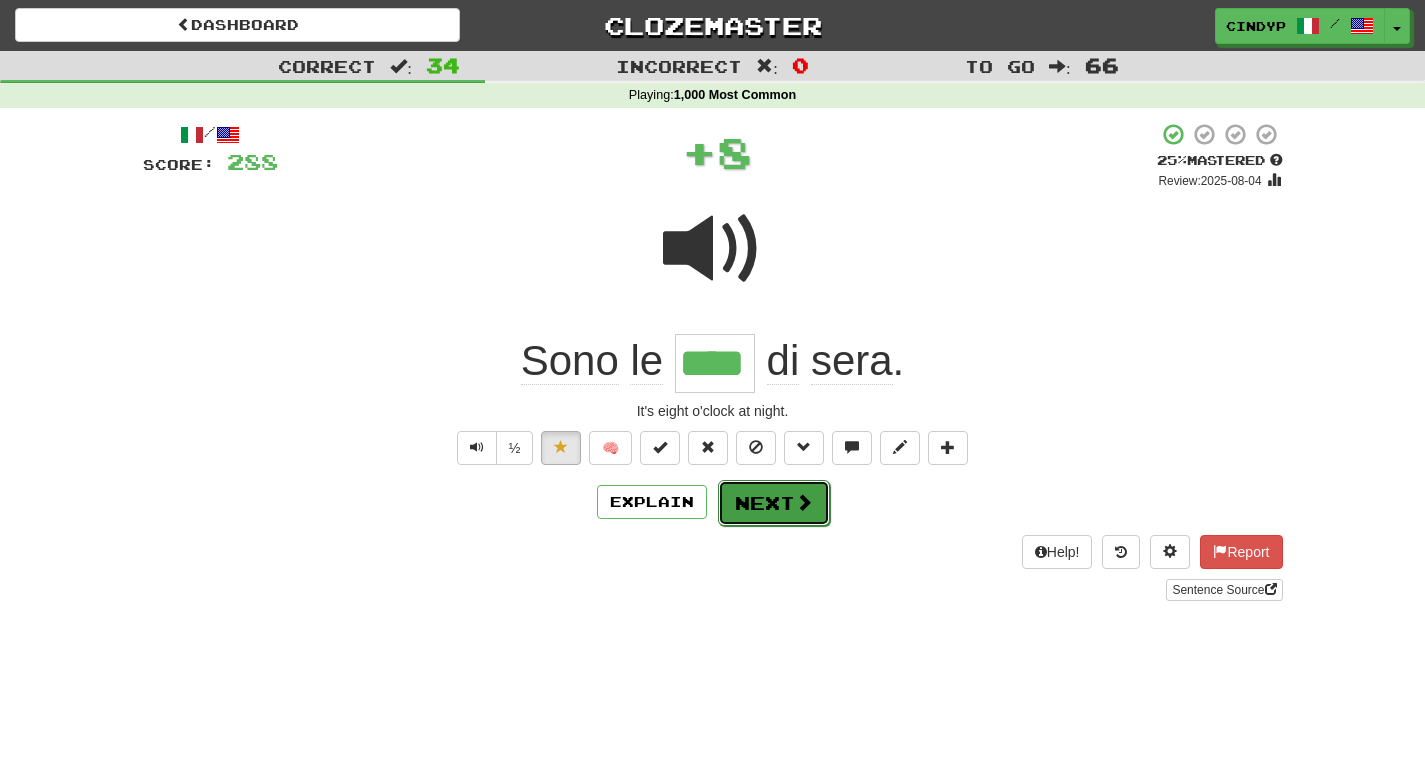 click on "Next" at bounding box center [774, 503] 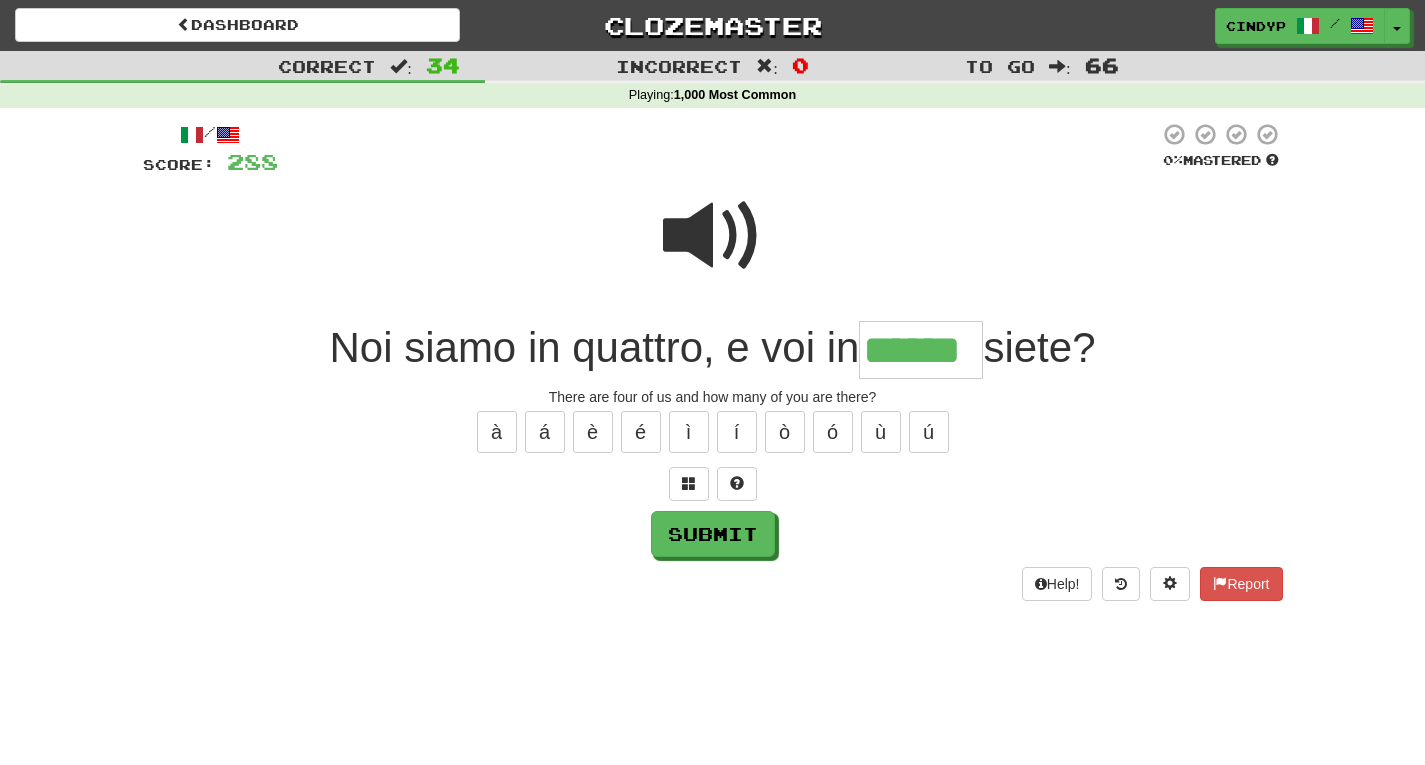 type on "******" 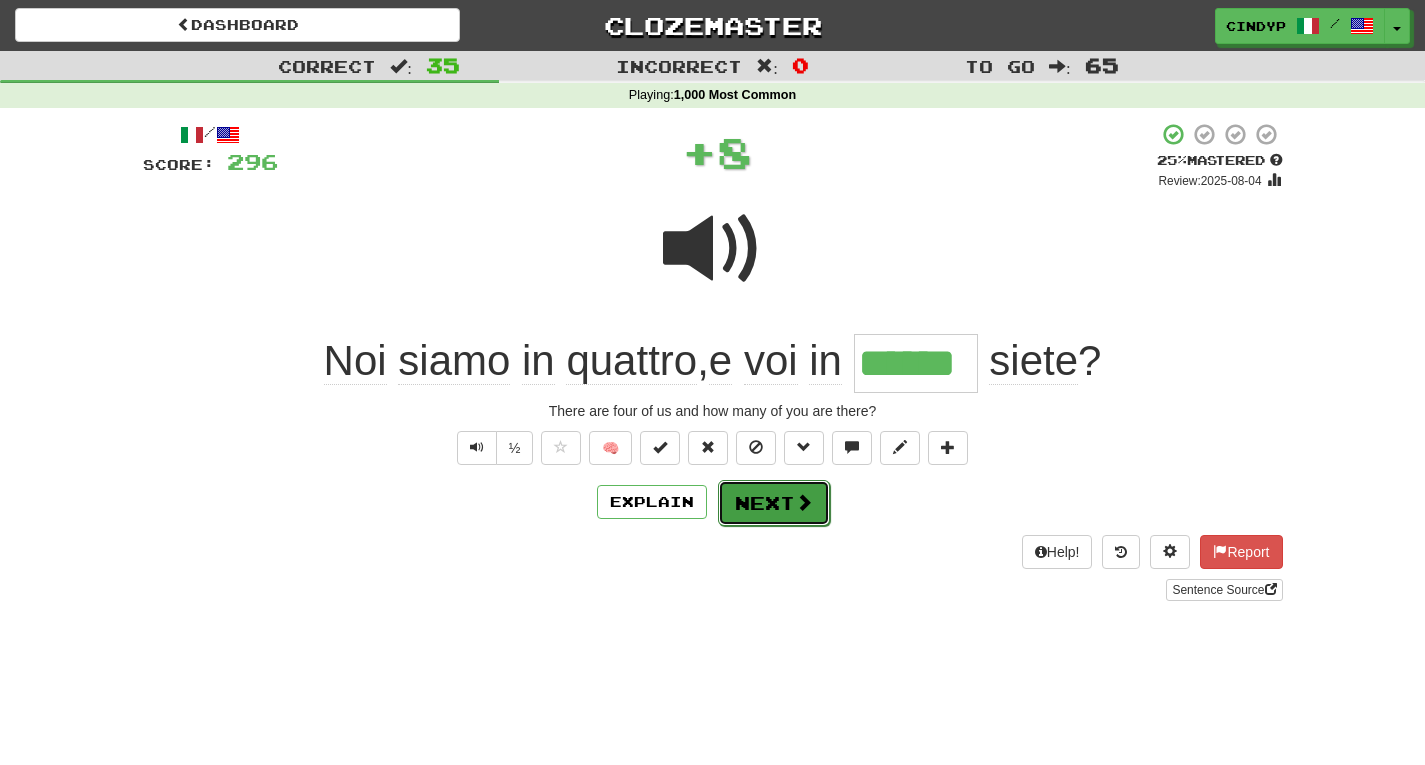 click on "Next" at bounding box center (774, 503) 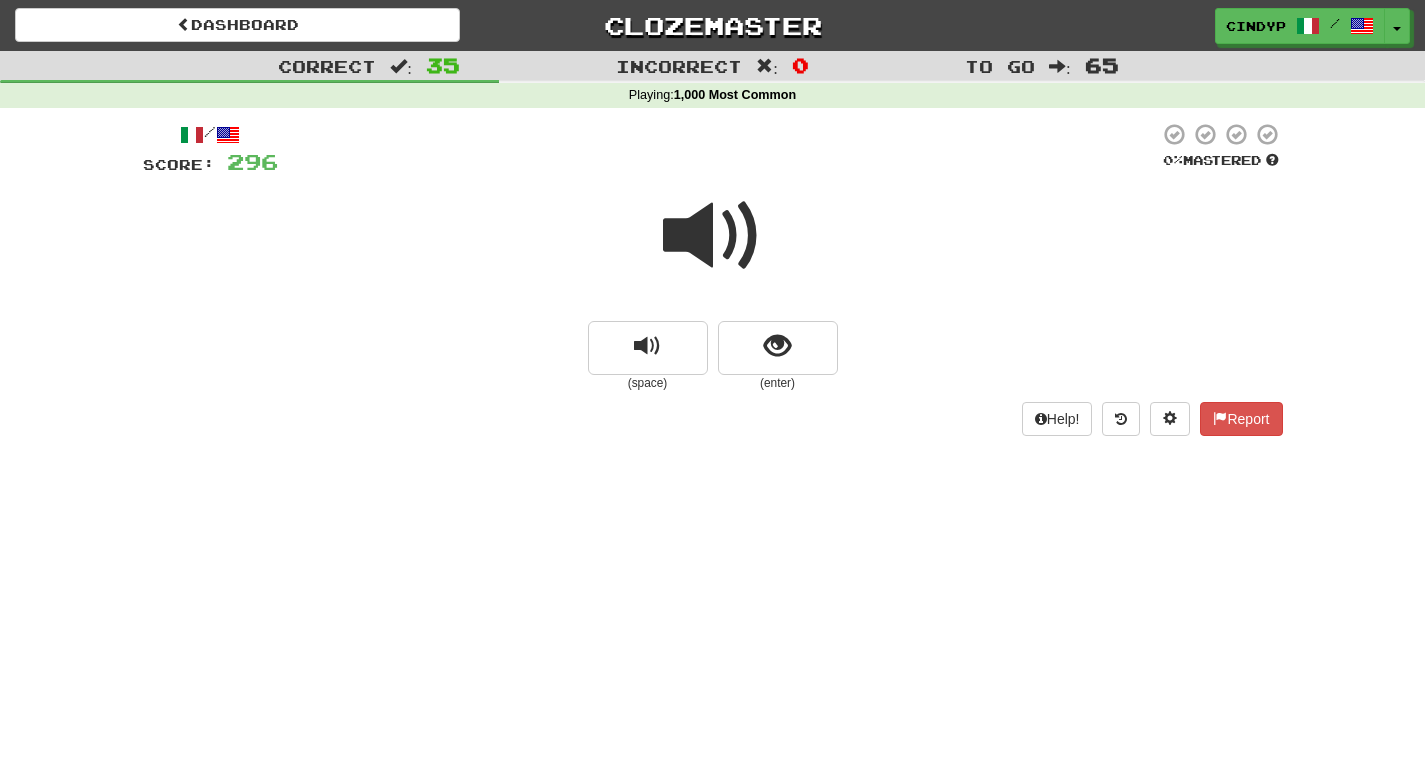 click at bounding box center [713, 236] 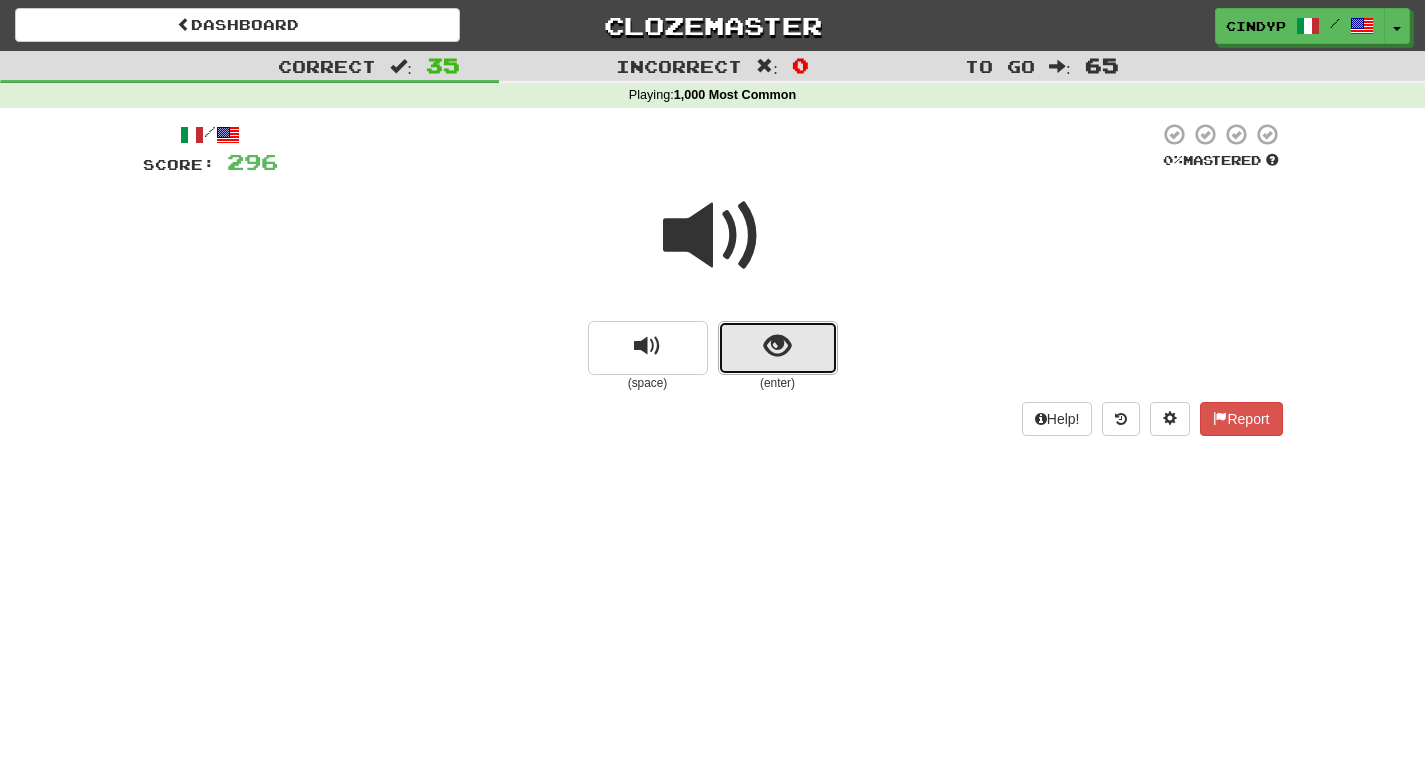 click at bounding box center [777, 346] 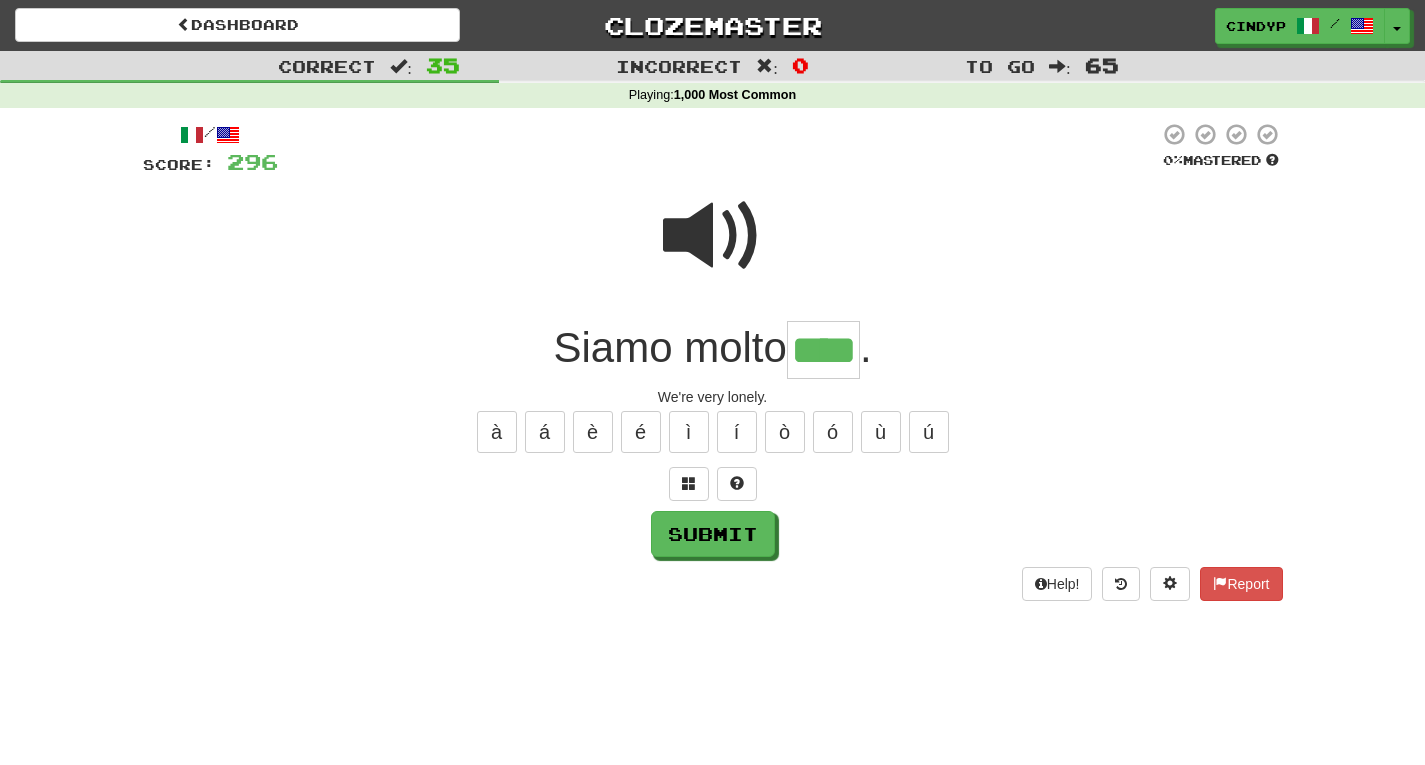 type on "****" 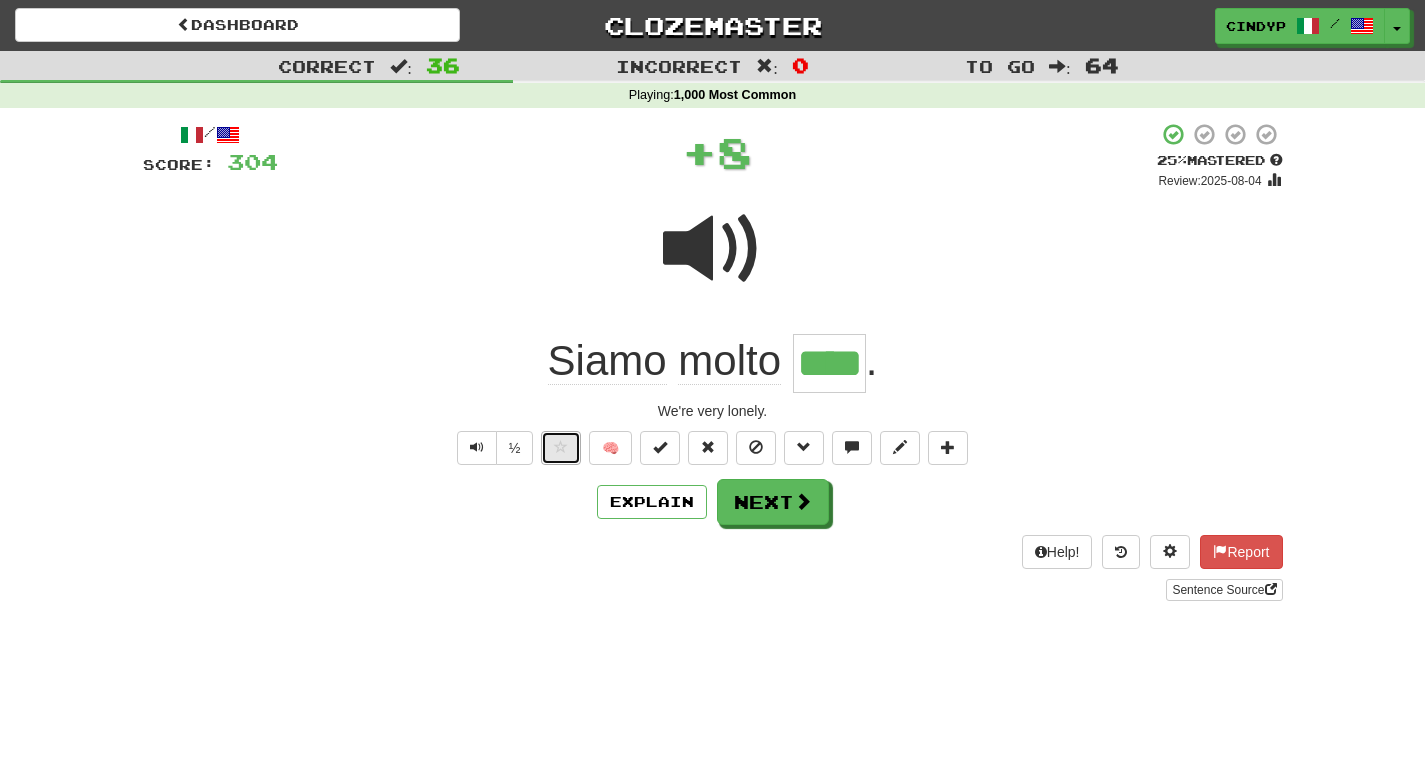 click at bounding box center [561, 448] 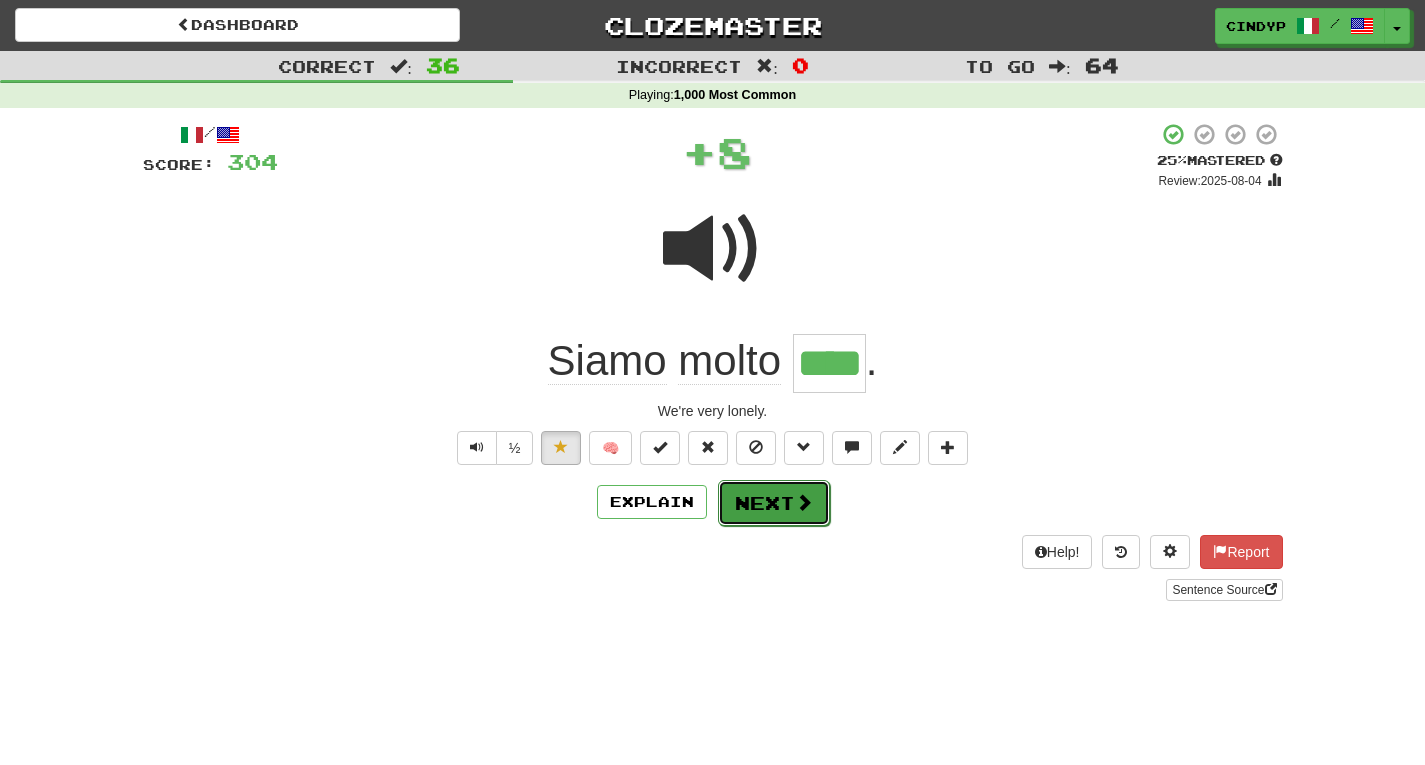 click on "Next" at bounding box center (774, 503) 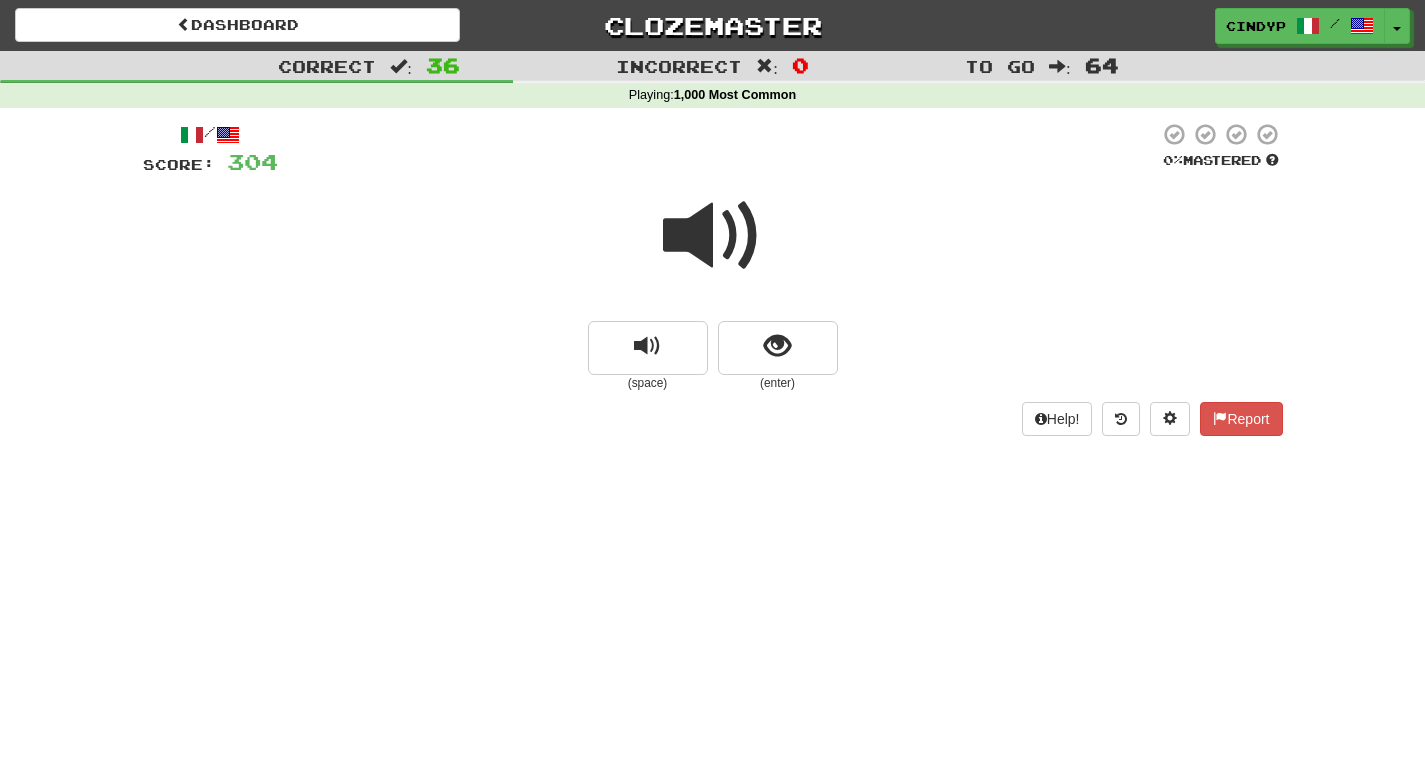 click at bounding box center (713, 236) 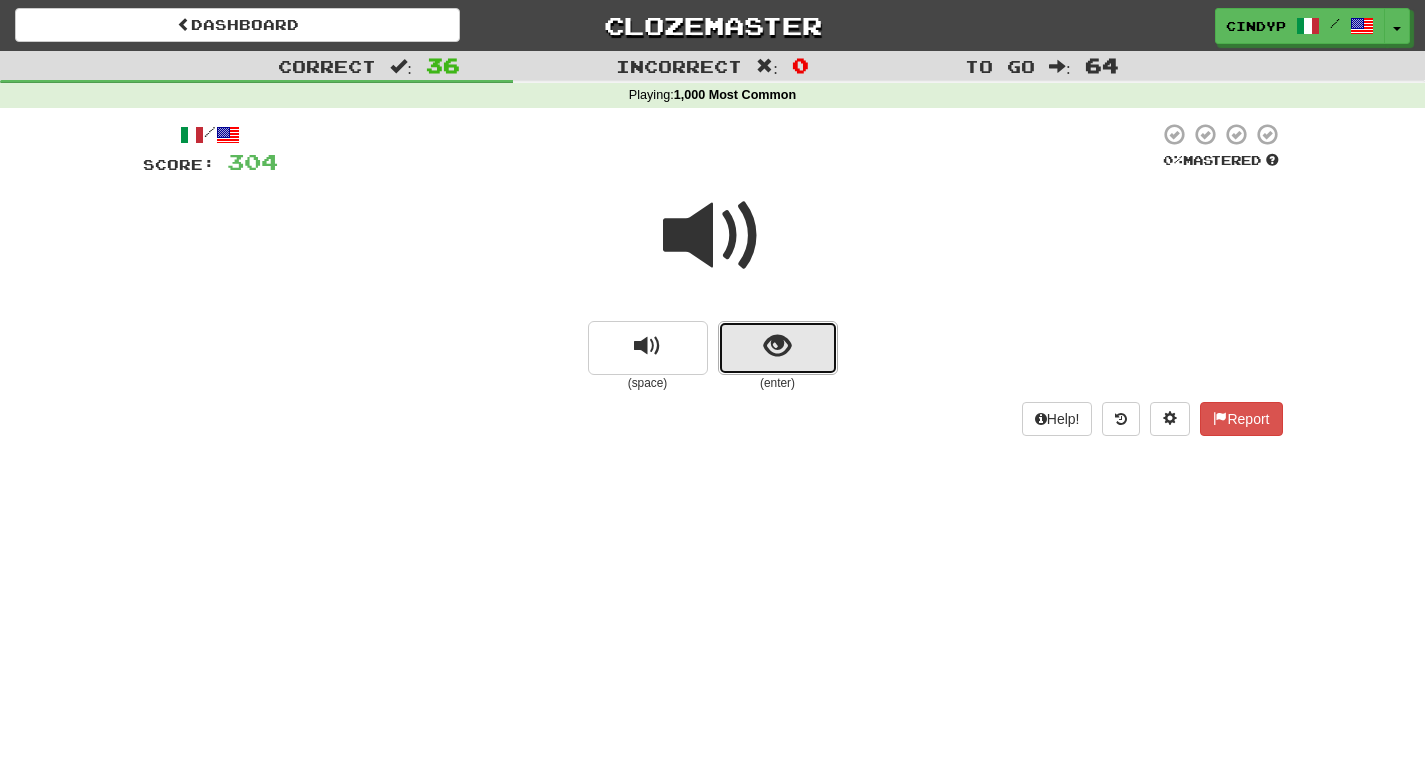 click at bounding box center (778, 348) 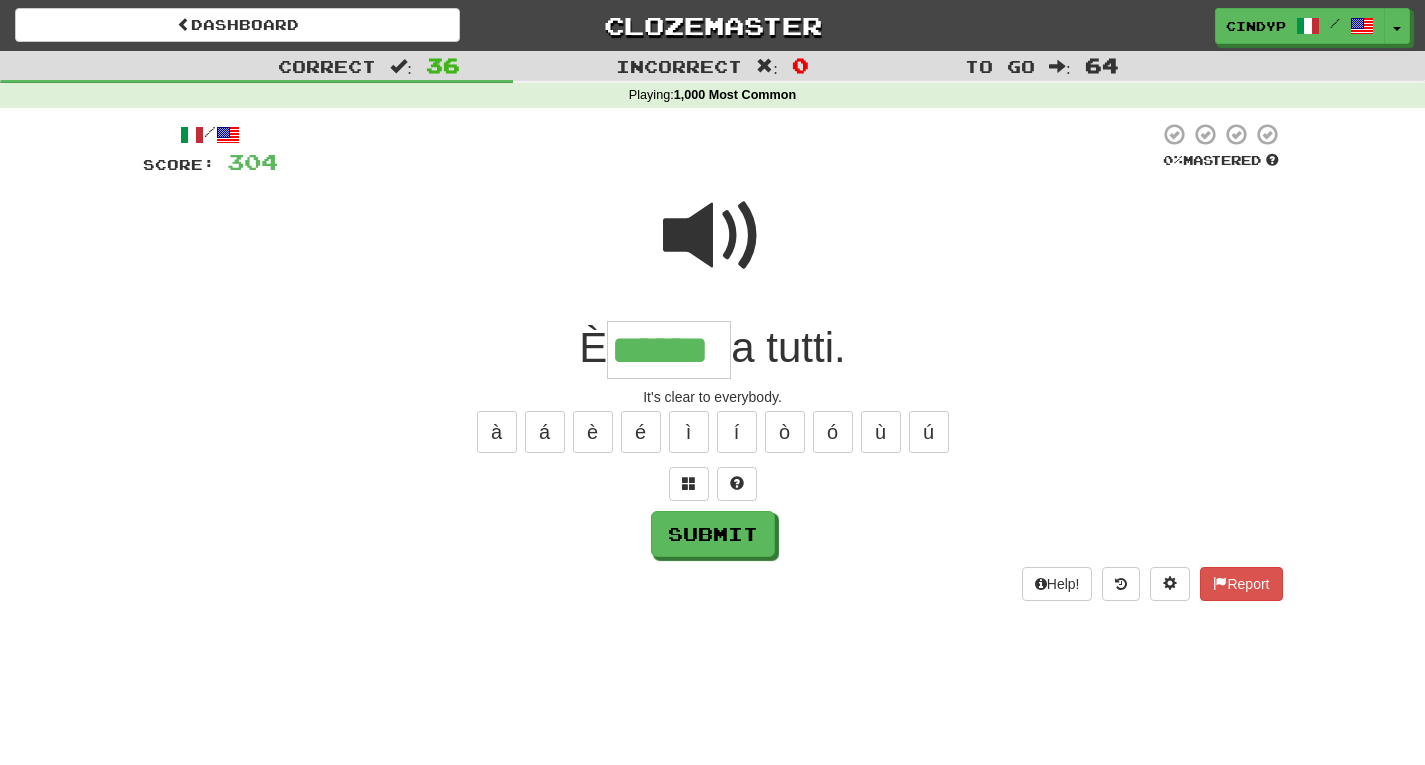 type on "******" 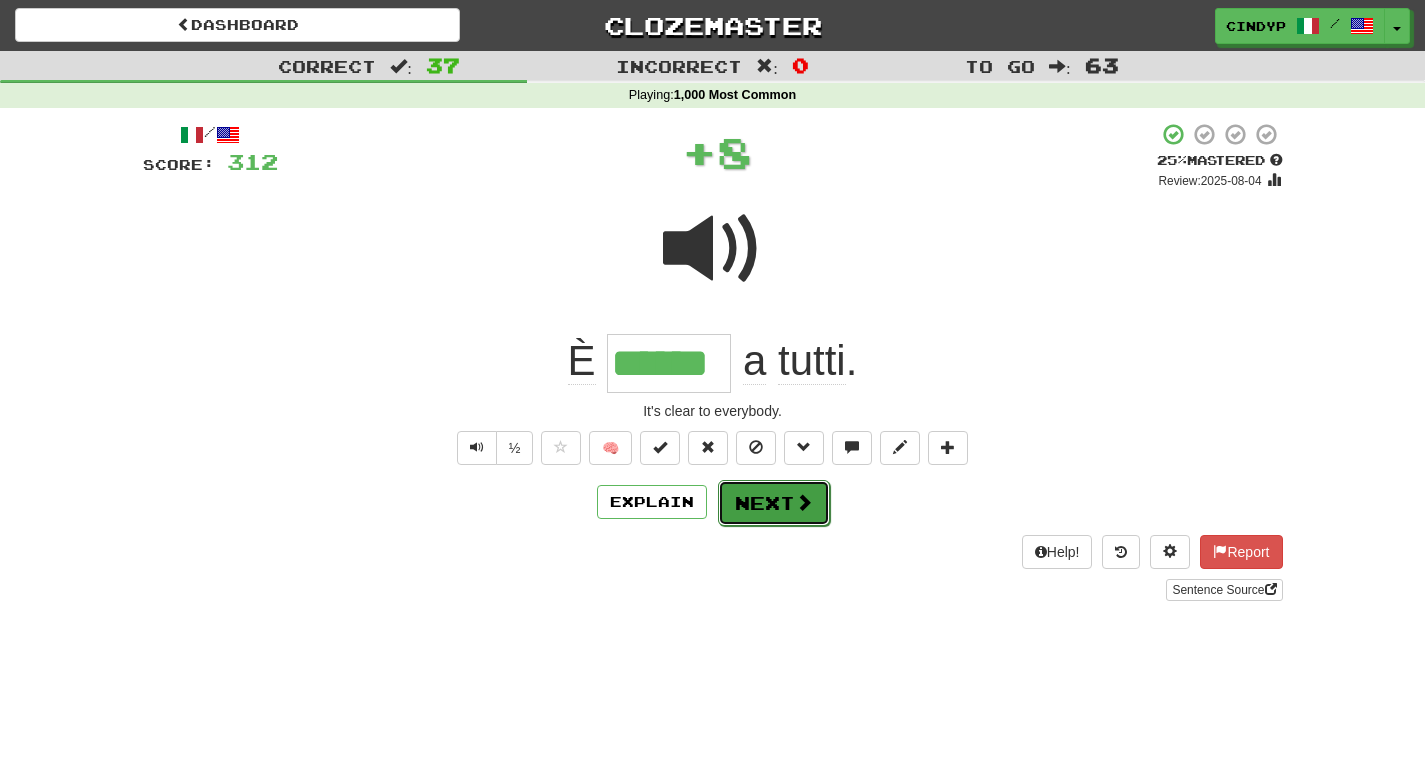 click on "Next" at bounding box center [774, 503] 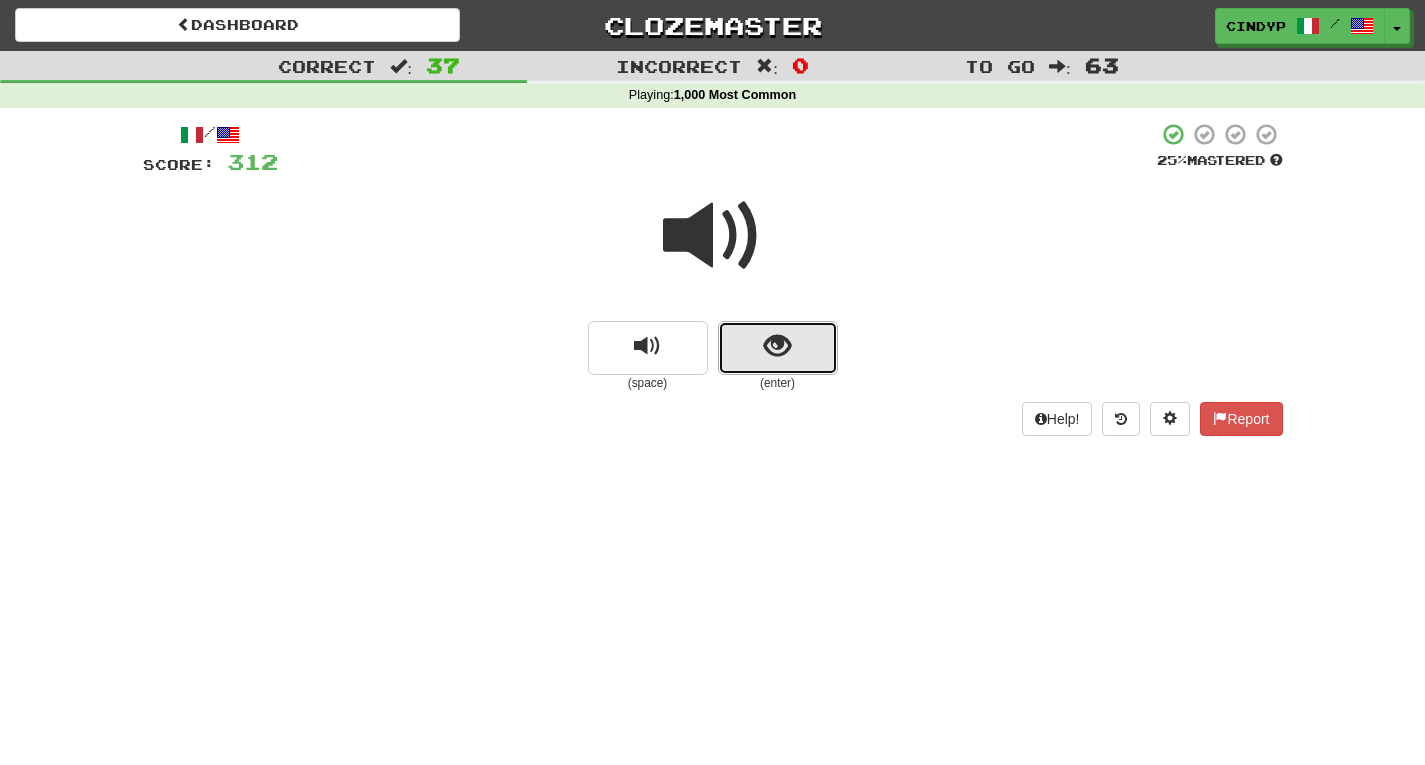 click at bounding box center (777, 346) 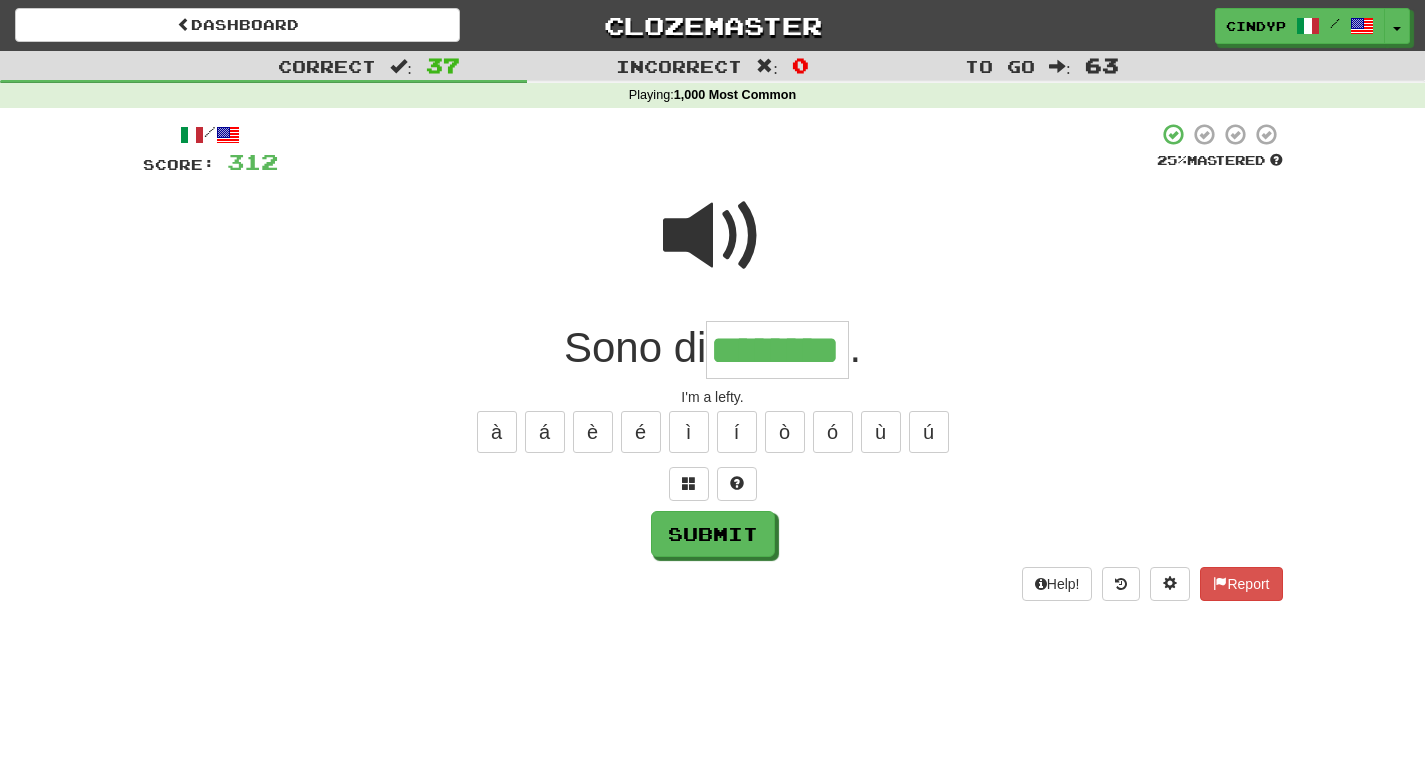 type on "********" 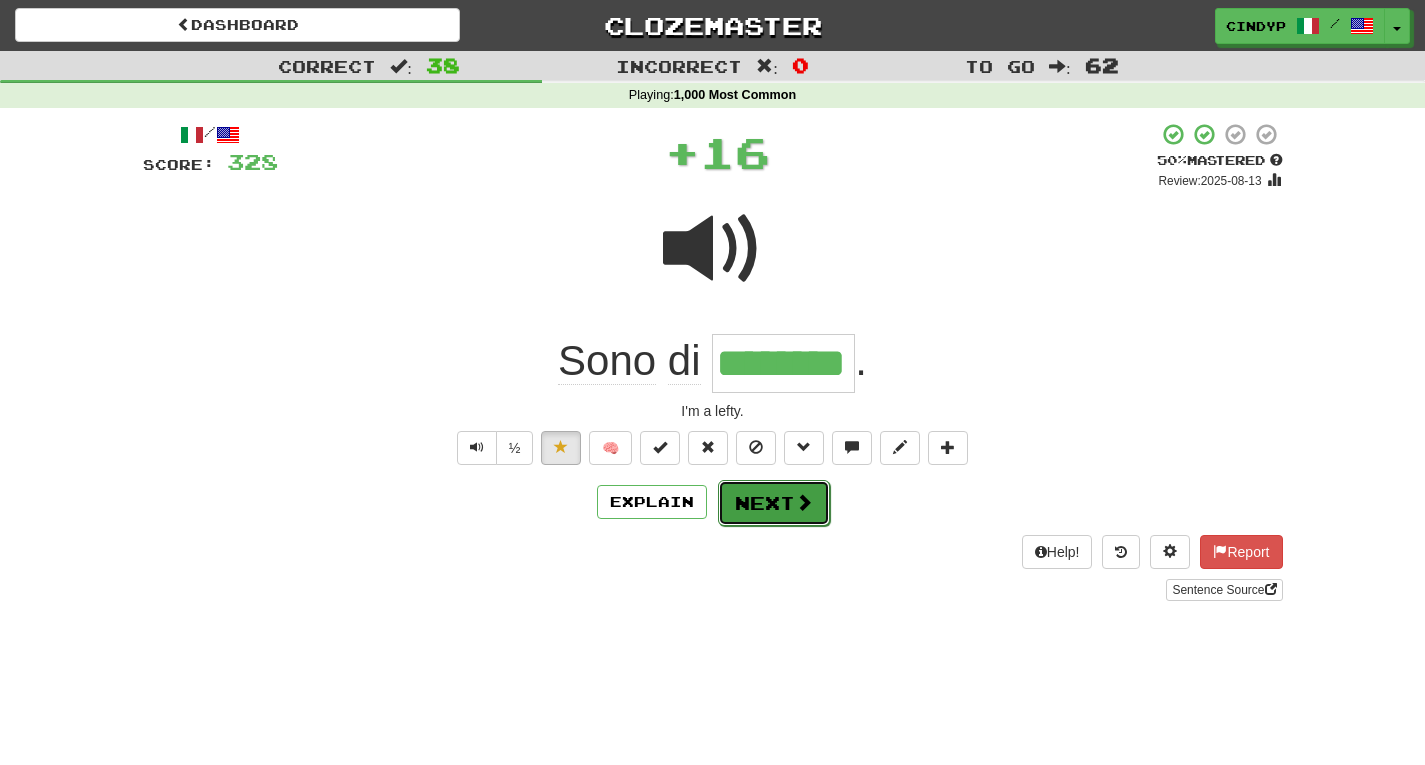 click on "Next" at bounding box center [774, 503] 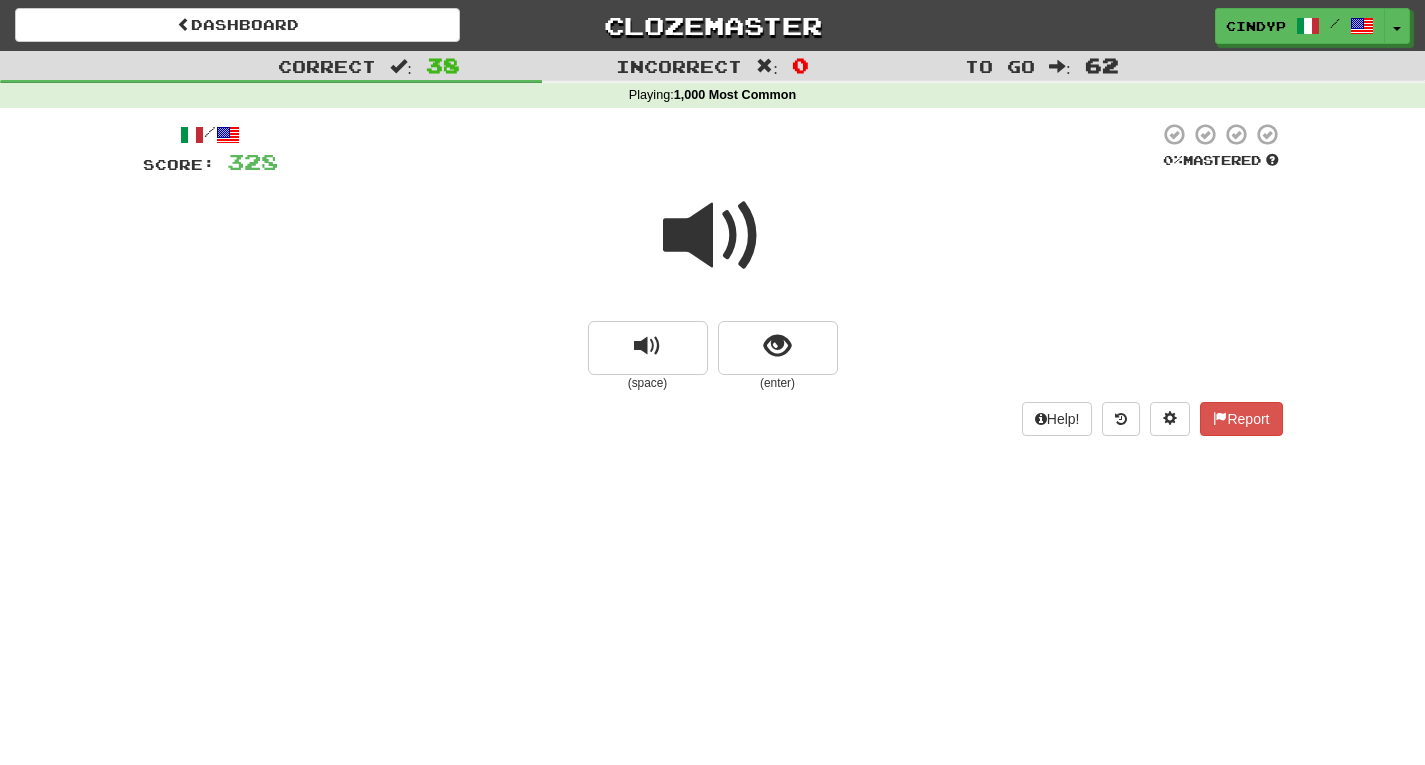 click at bounding box center (713, 236) 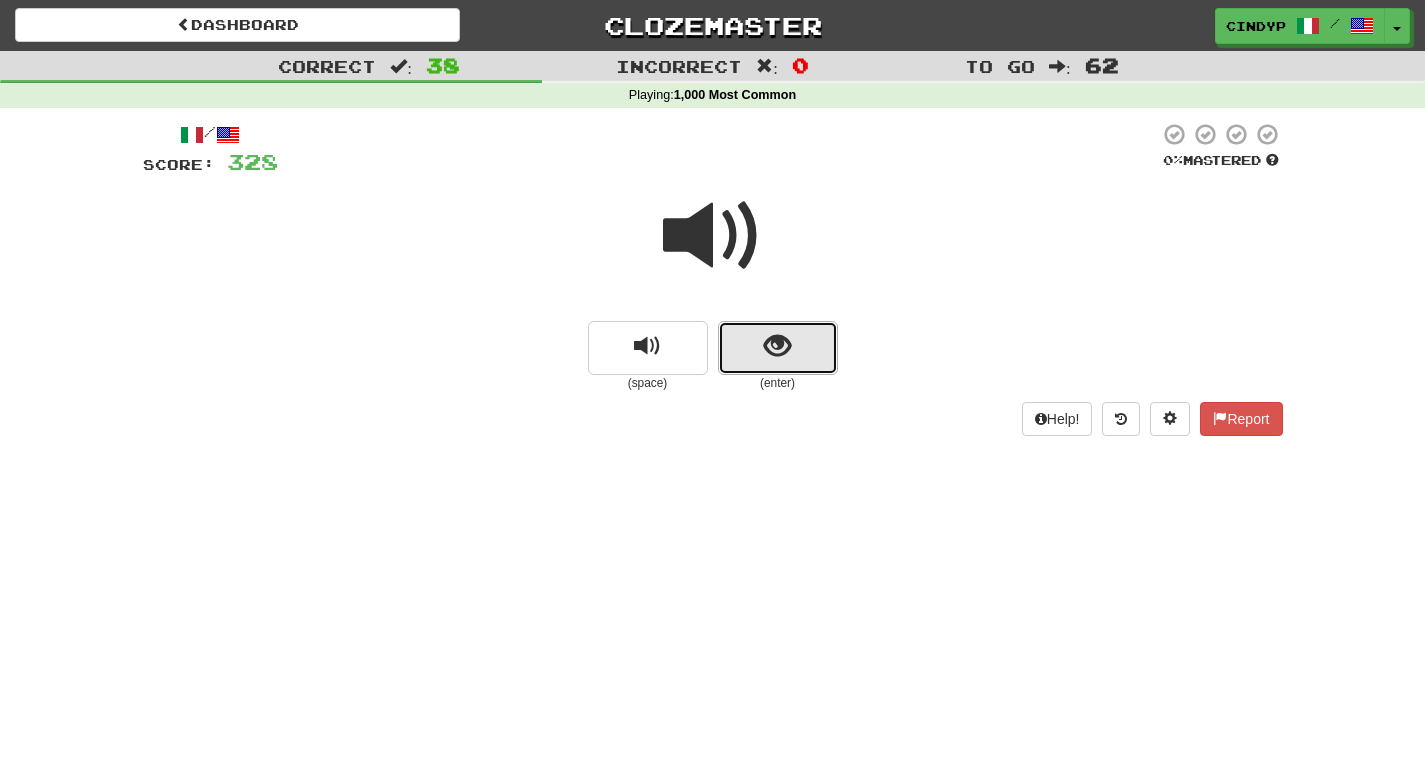 click at bounding box center (778, 348) 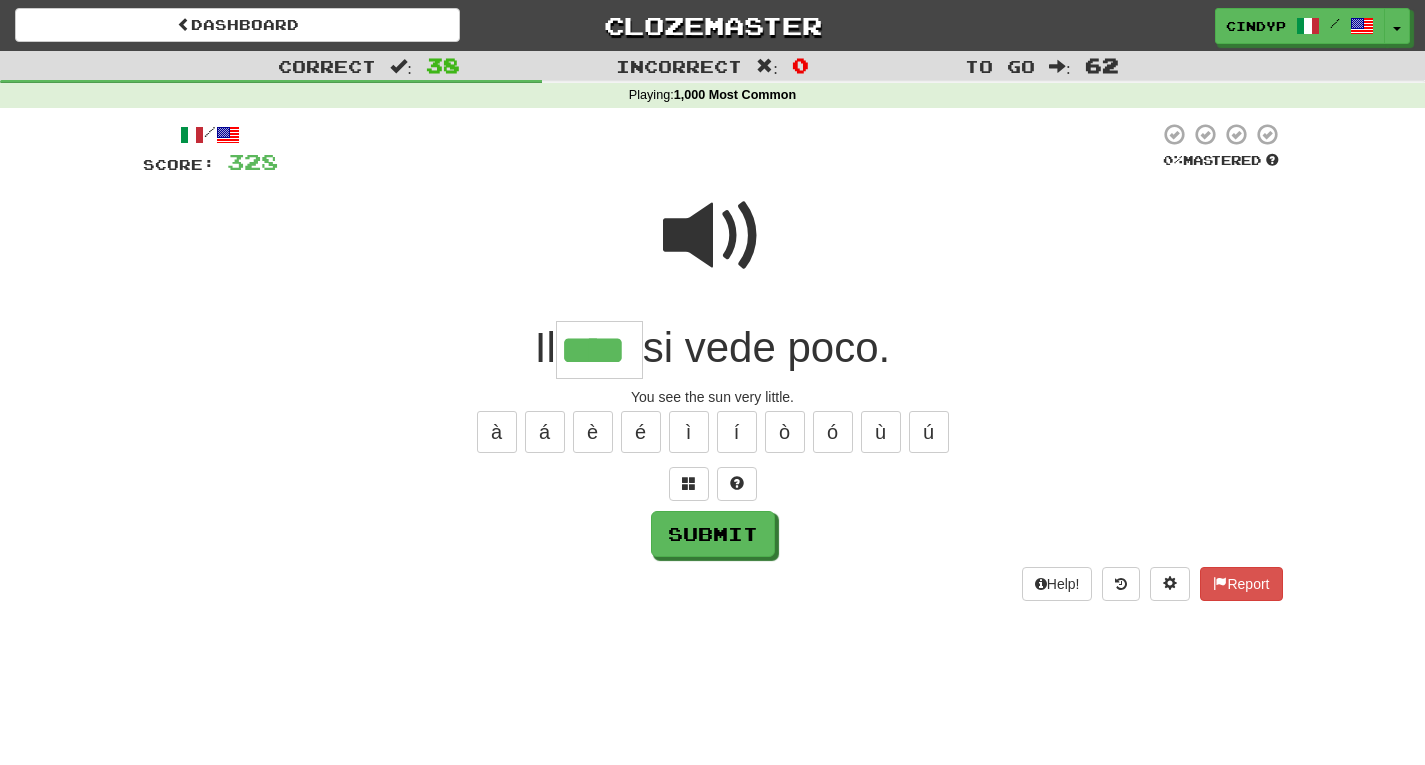type on "****" 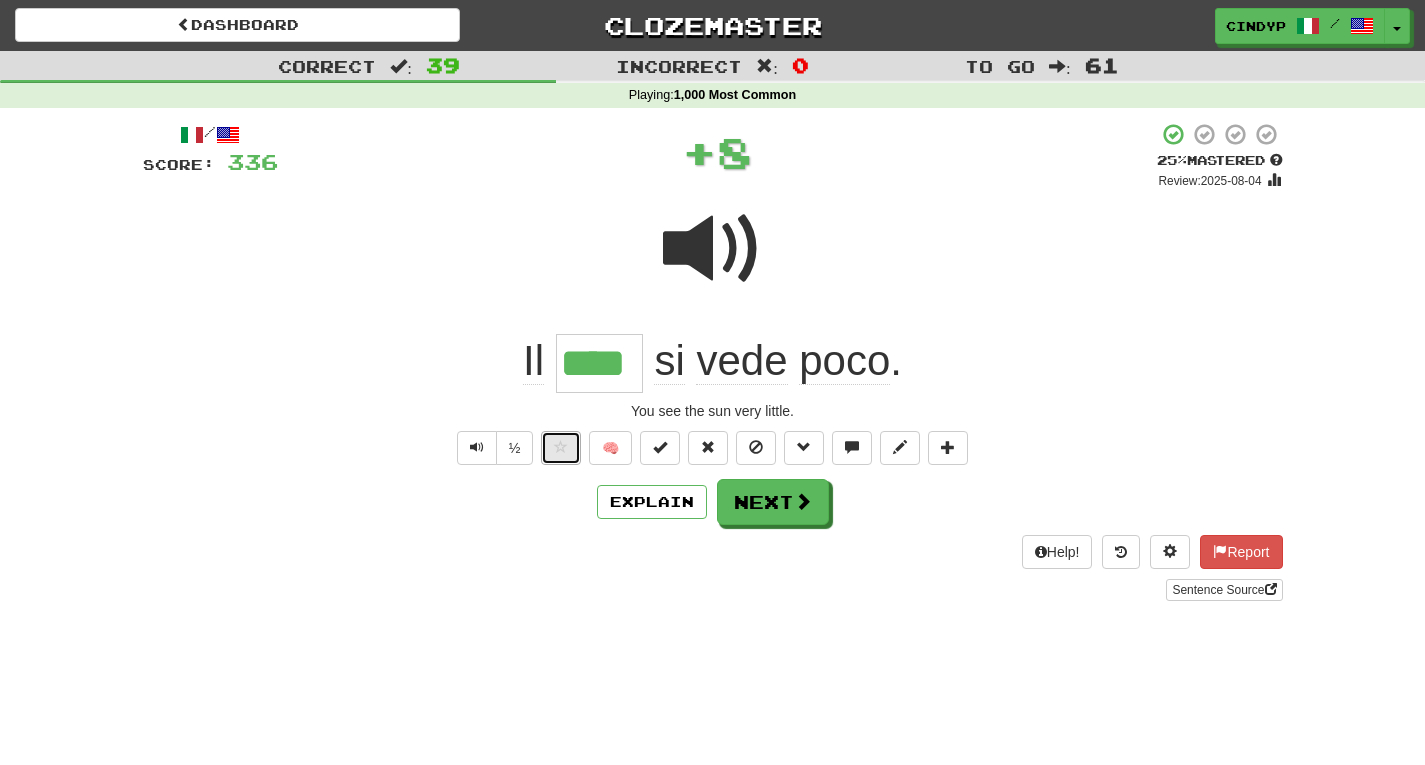 click at bounding box center [561, 448] 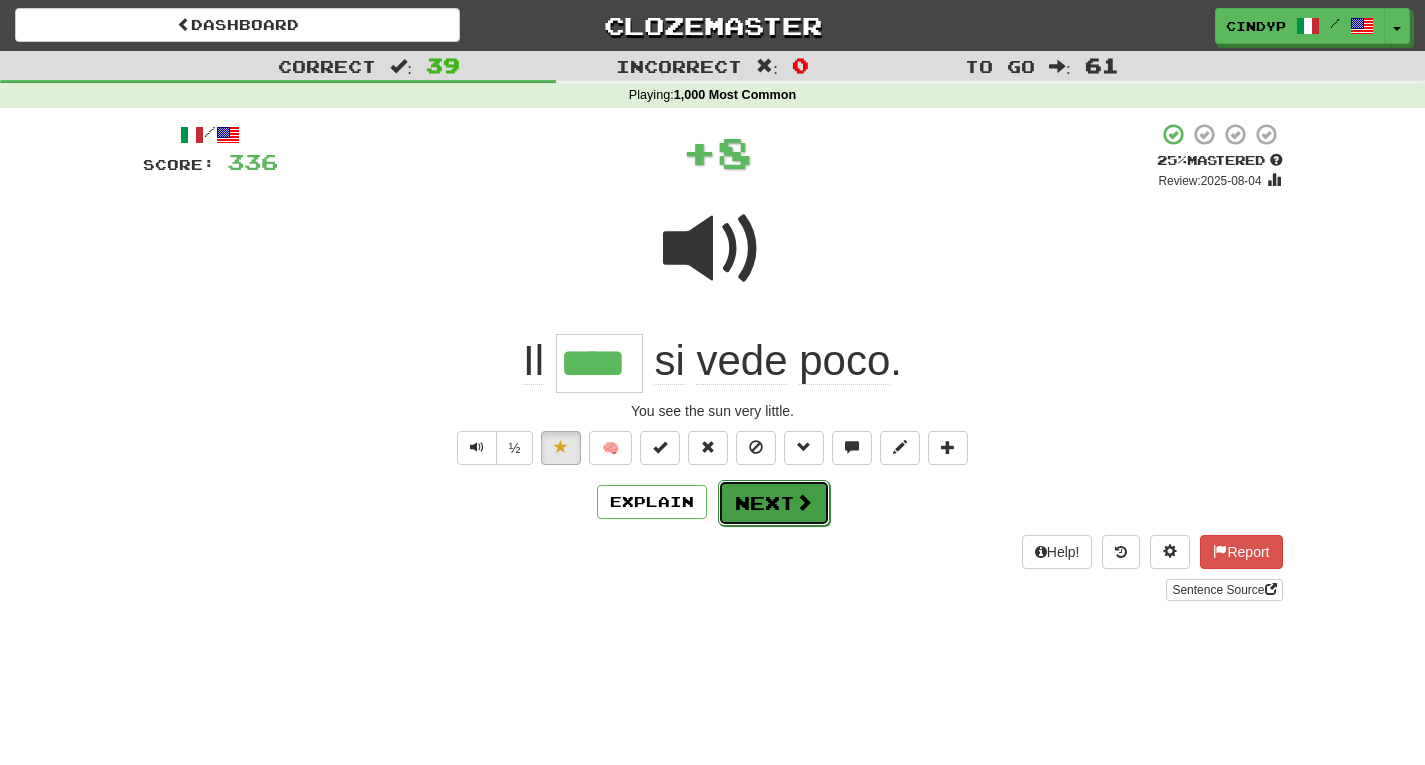 click on "Next" at bounding box center [774, 503] 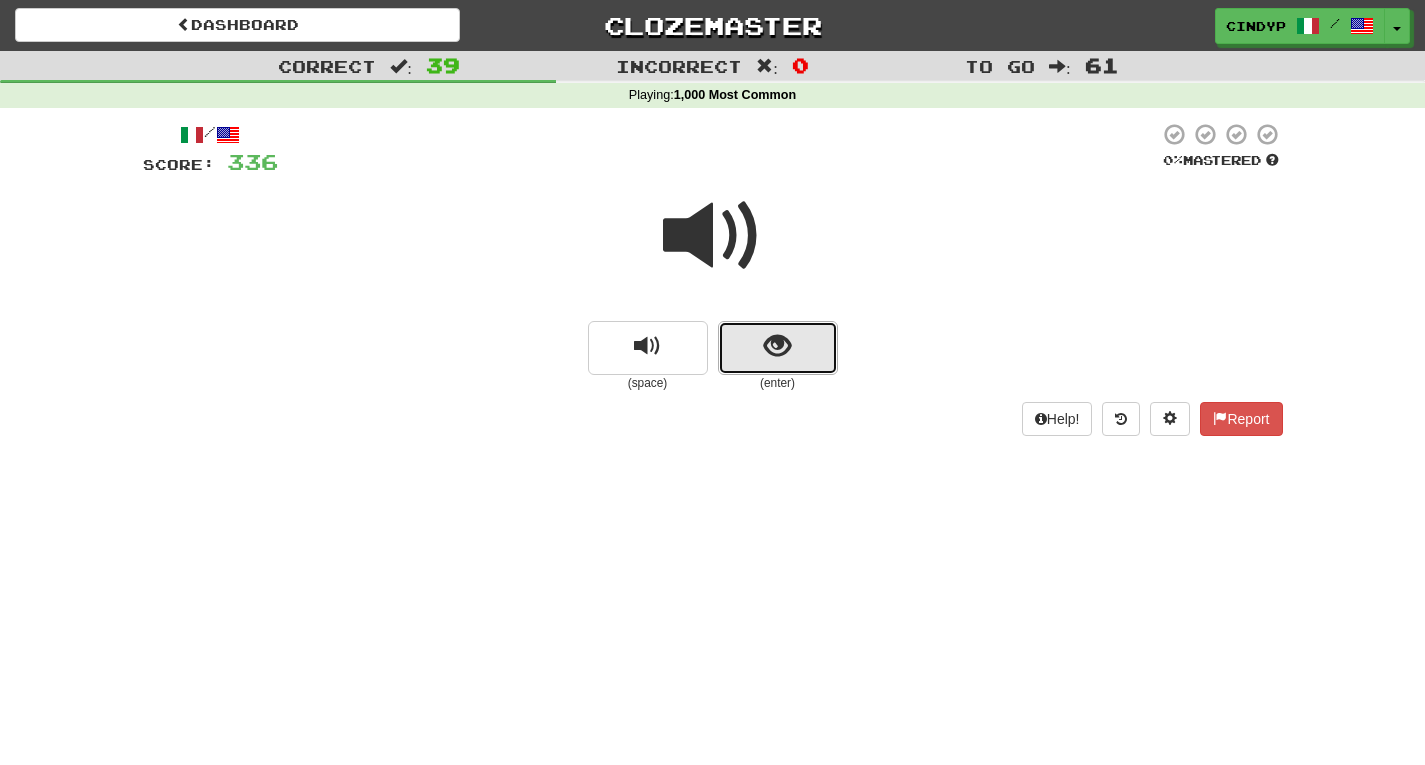 click at bounding box center [777, 346] 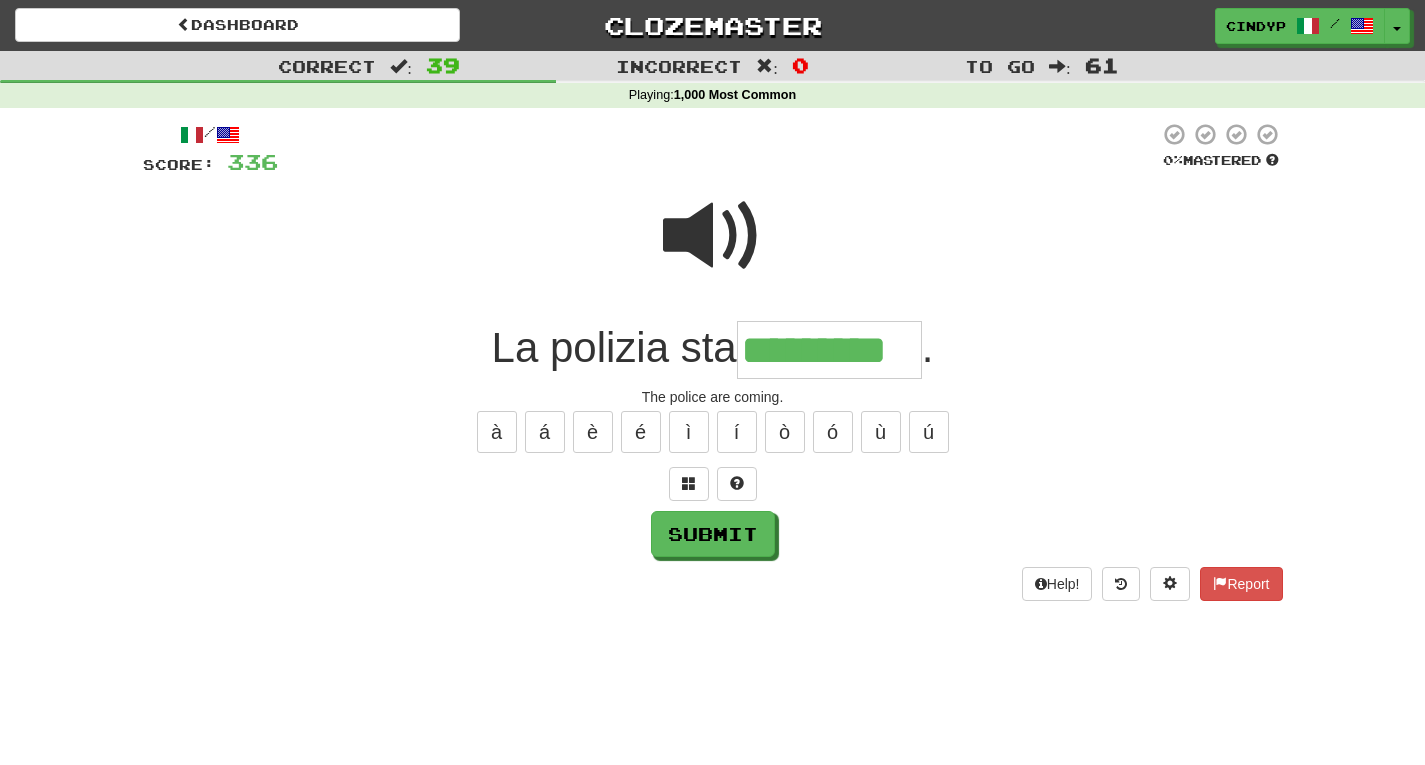 type on "*********" 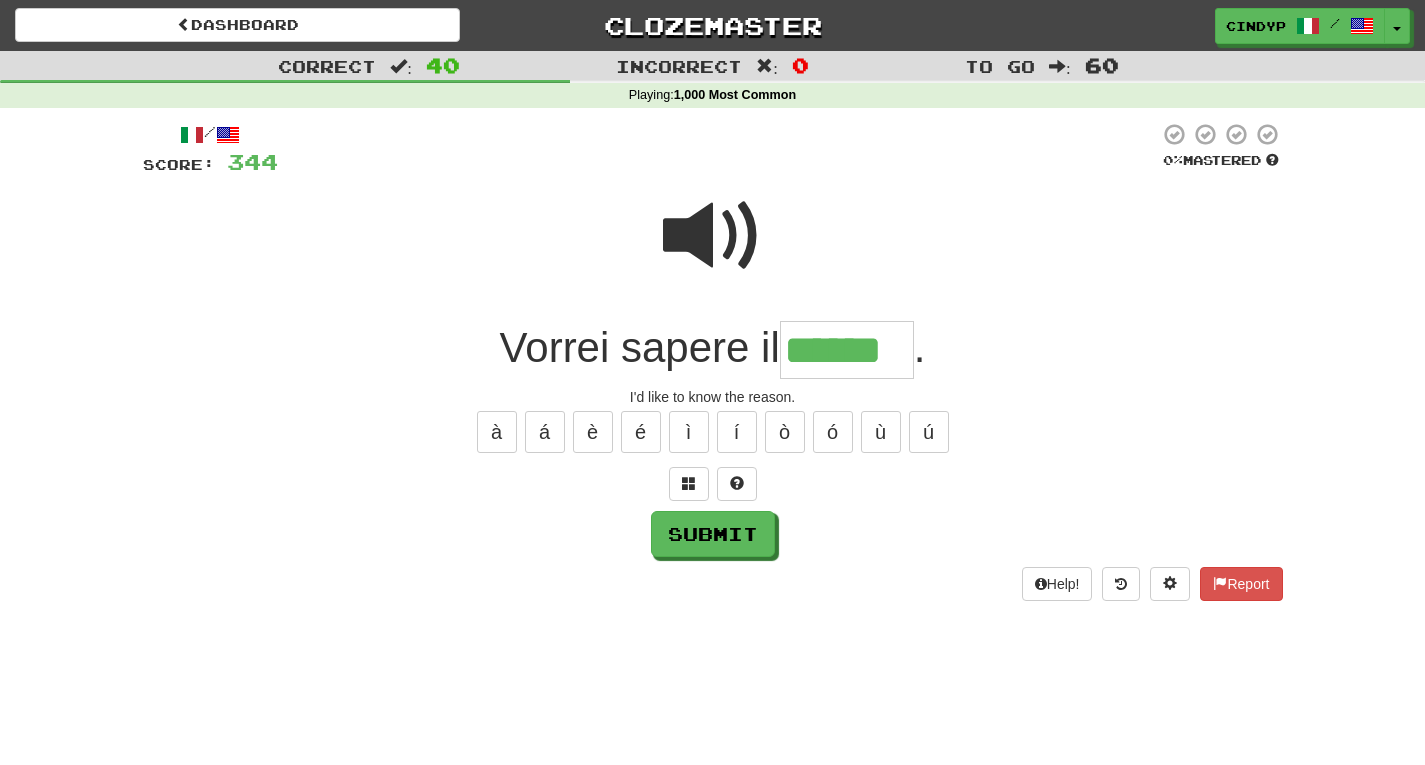 type on "******" 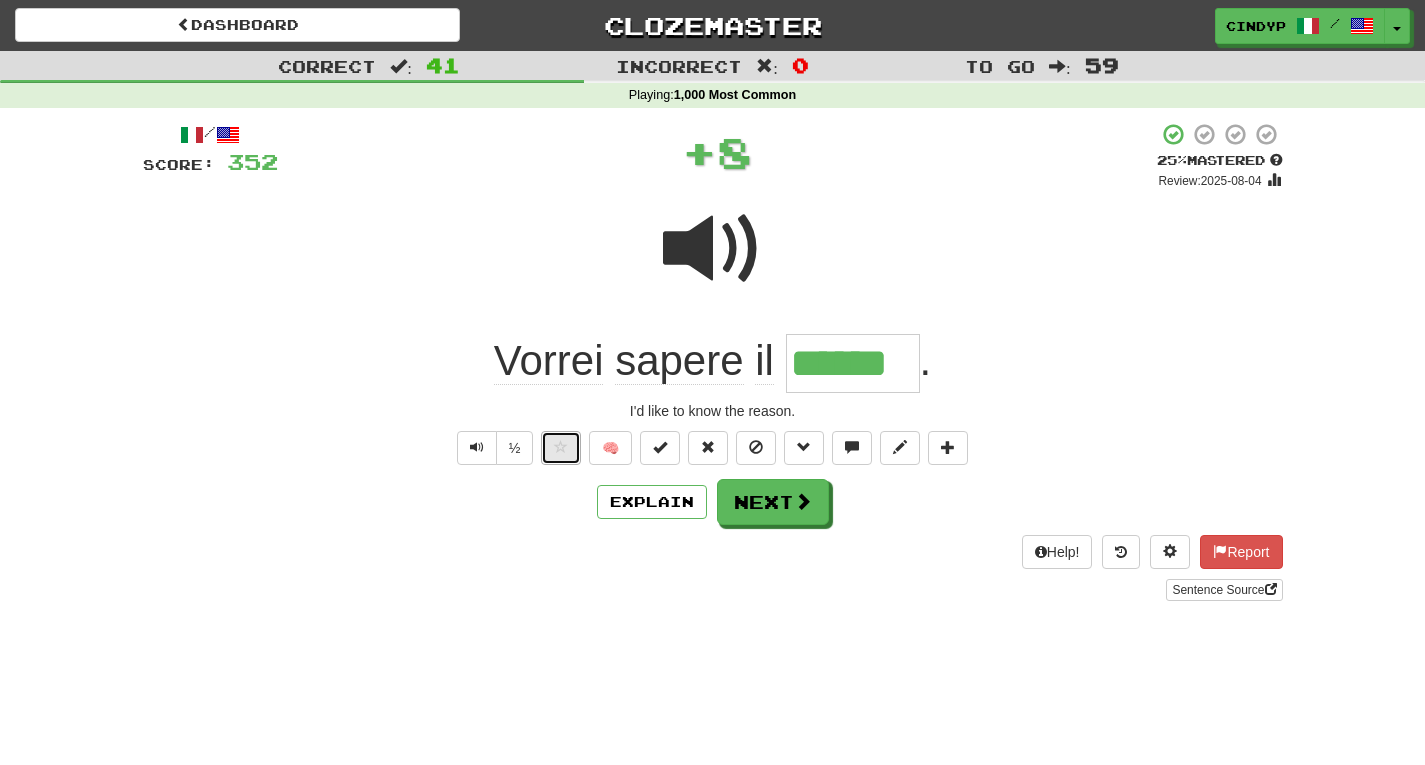 click at bounding box center [561, 448] 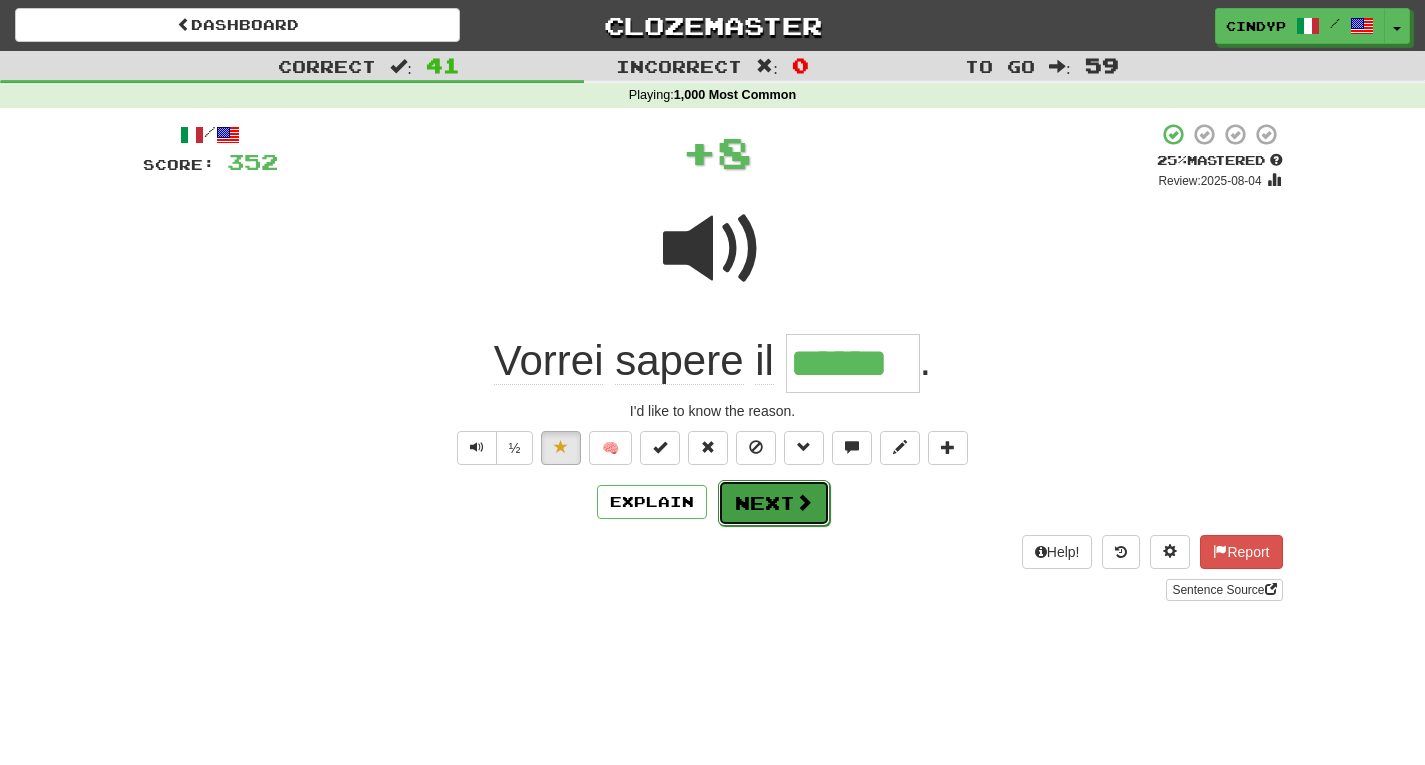 click on "Next" at bounding box center (774, 503) 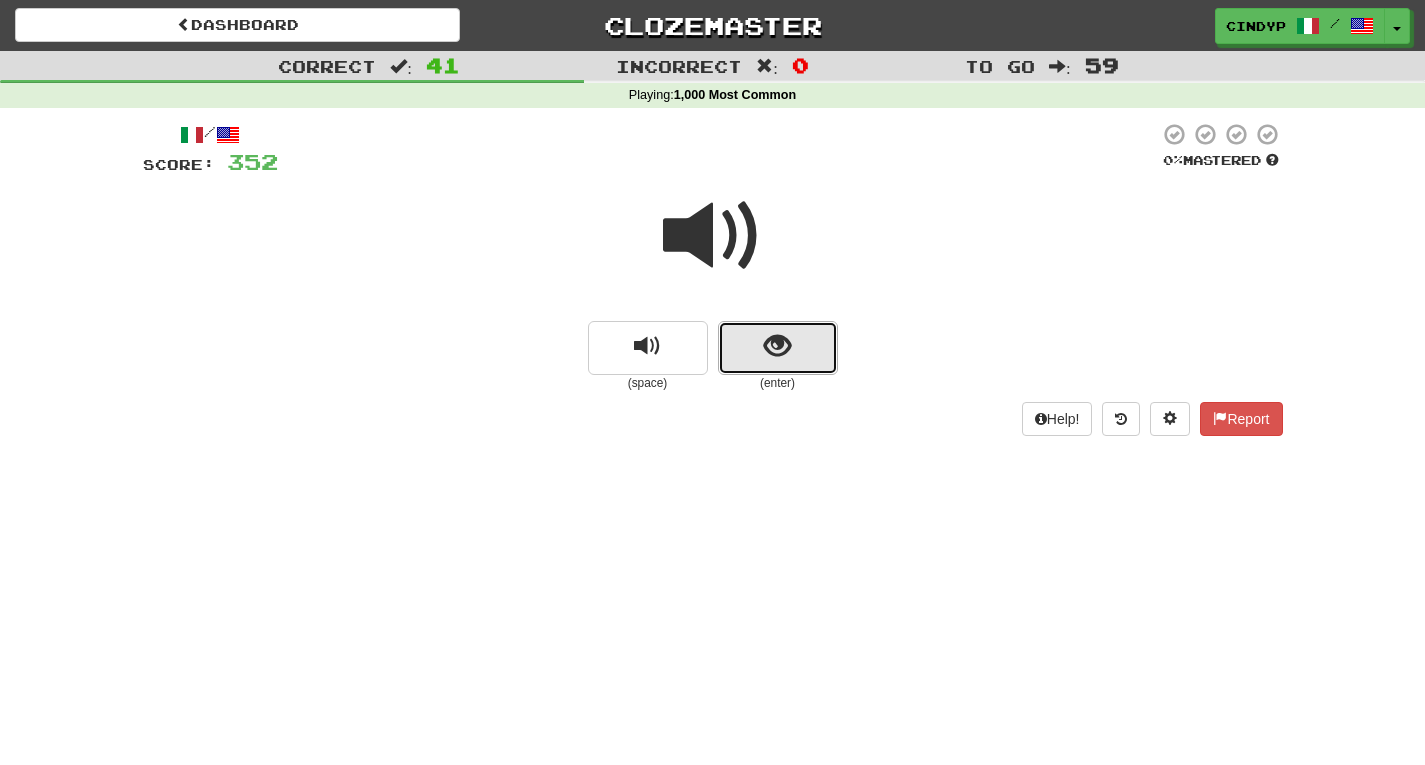 click at bounding box center (778, 348) 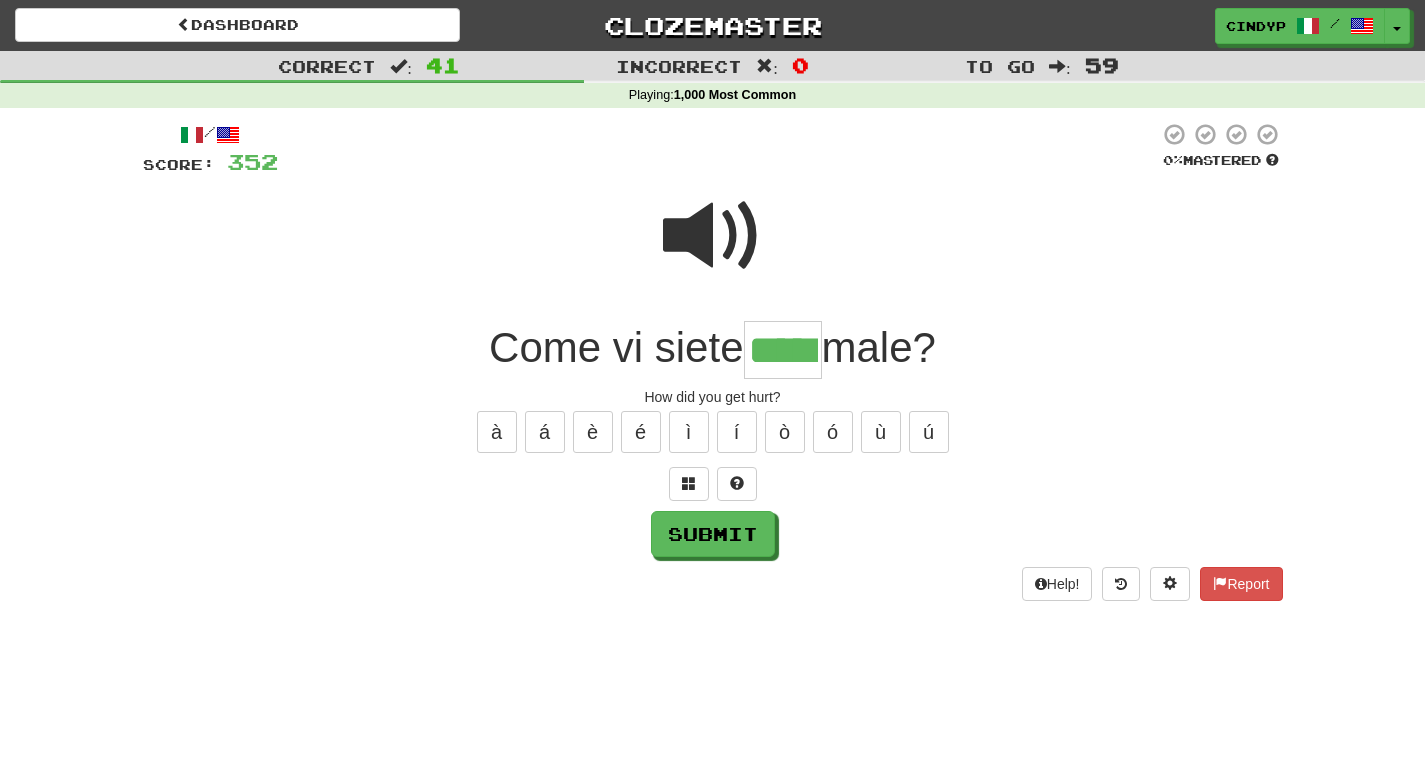 type on "*****" 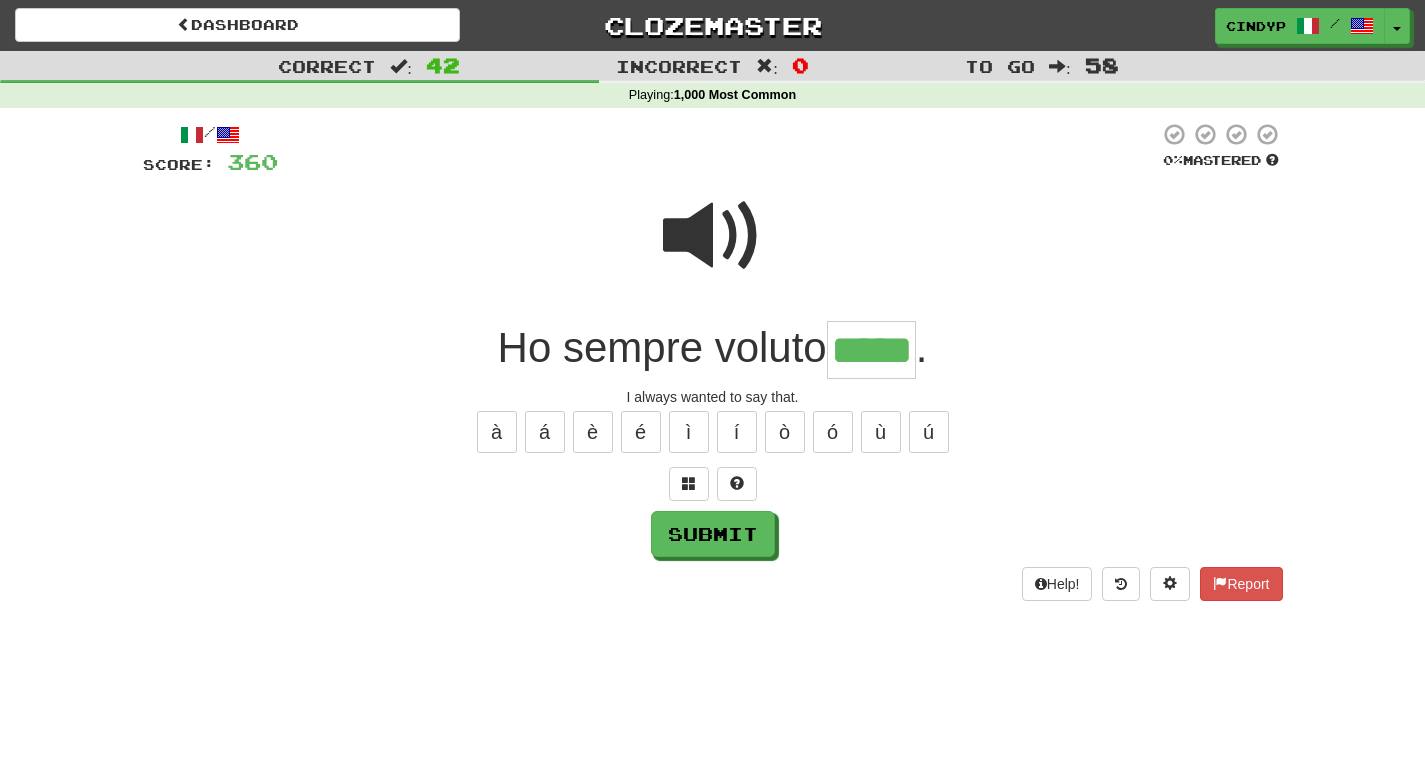 type on "*****" 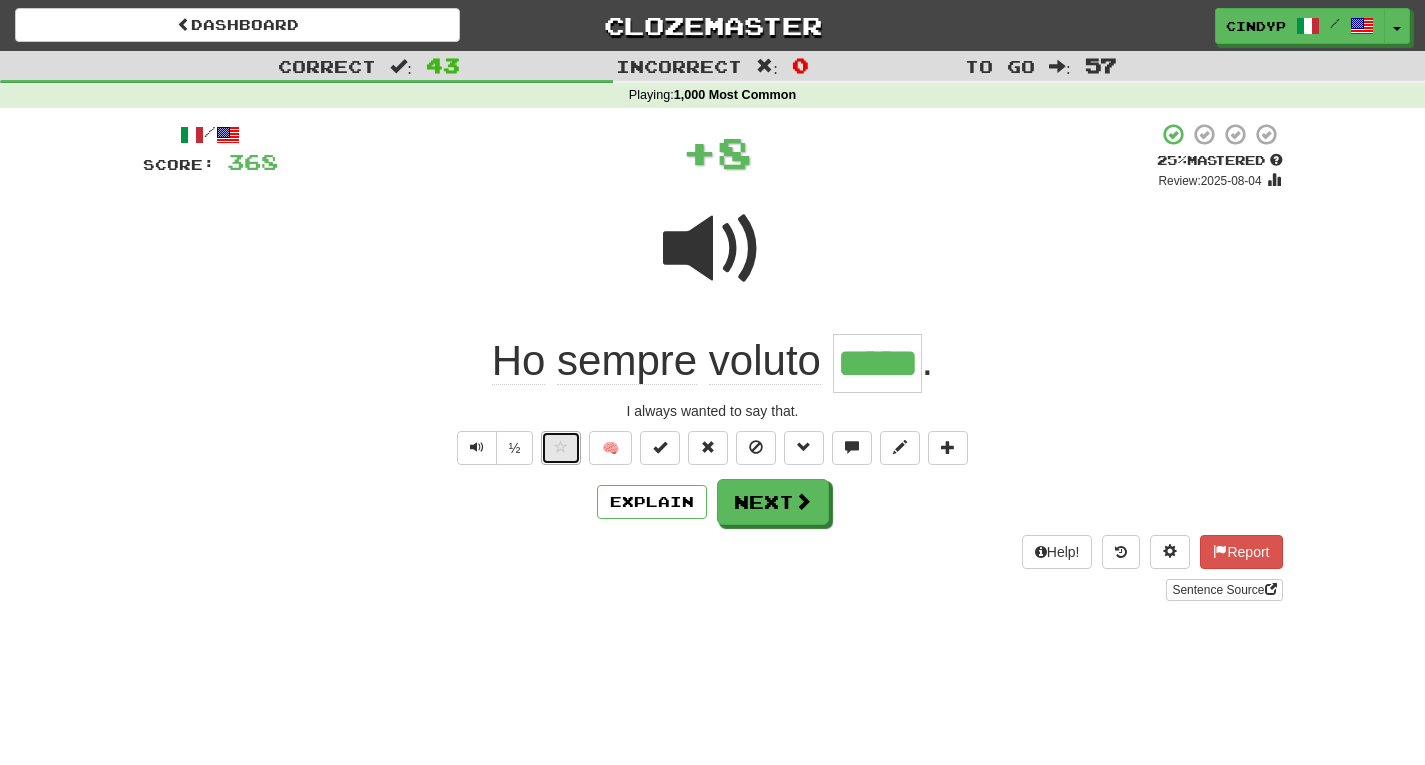 click at bounding box center (561, 447) 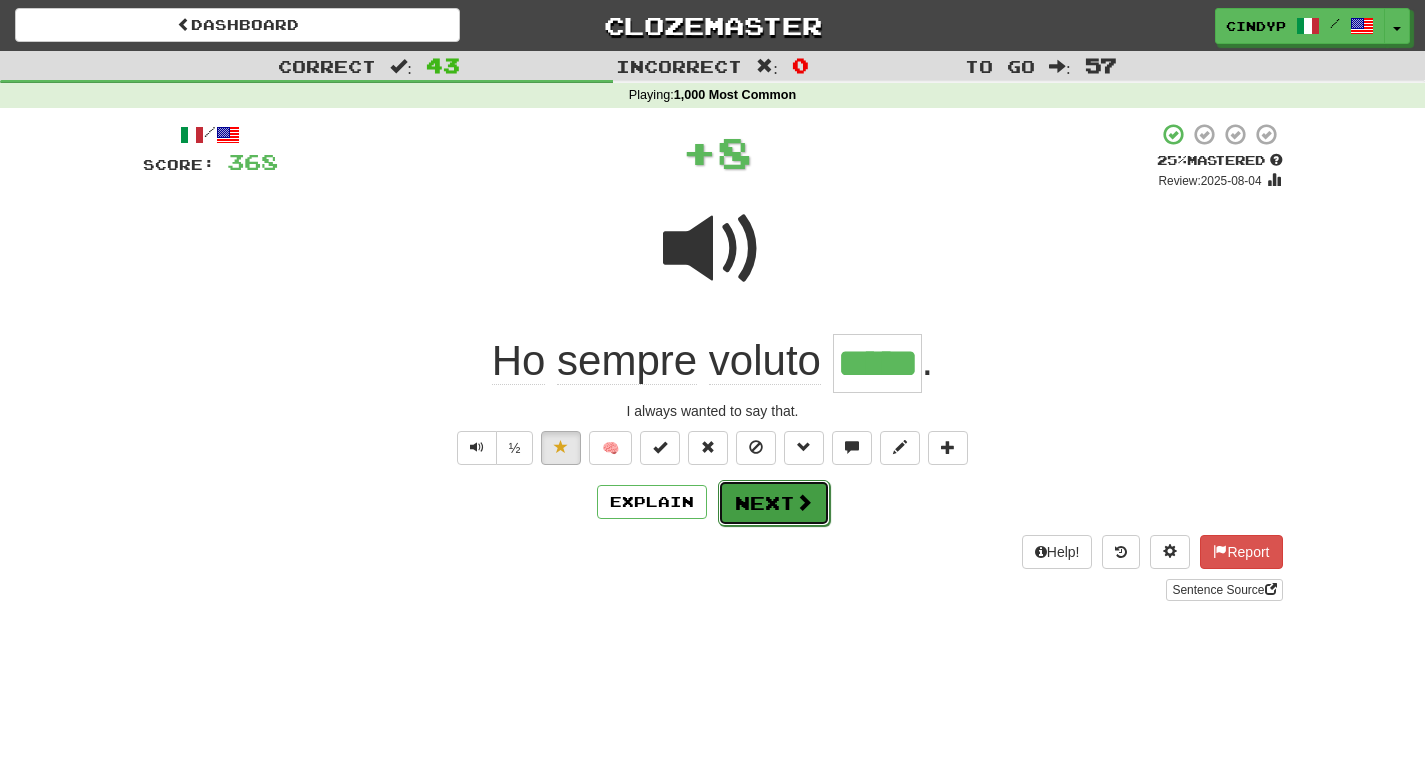 click on "Next" at bounding box center (774, 503) 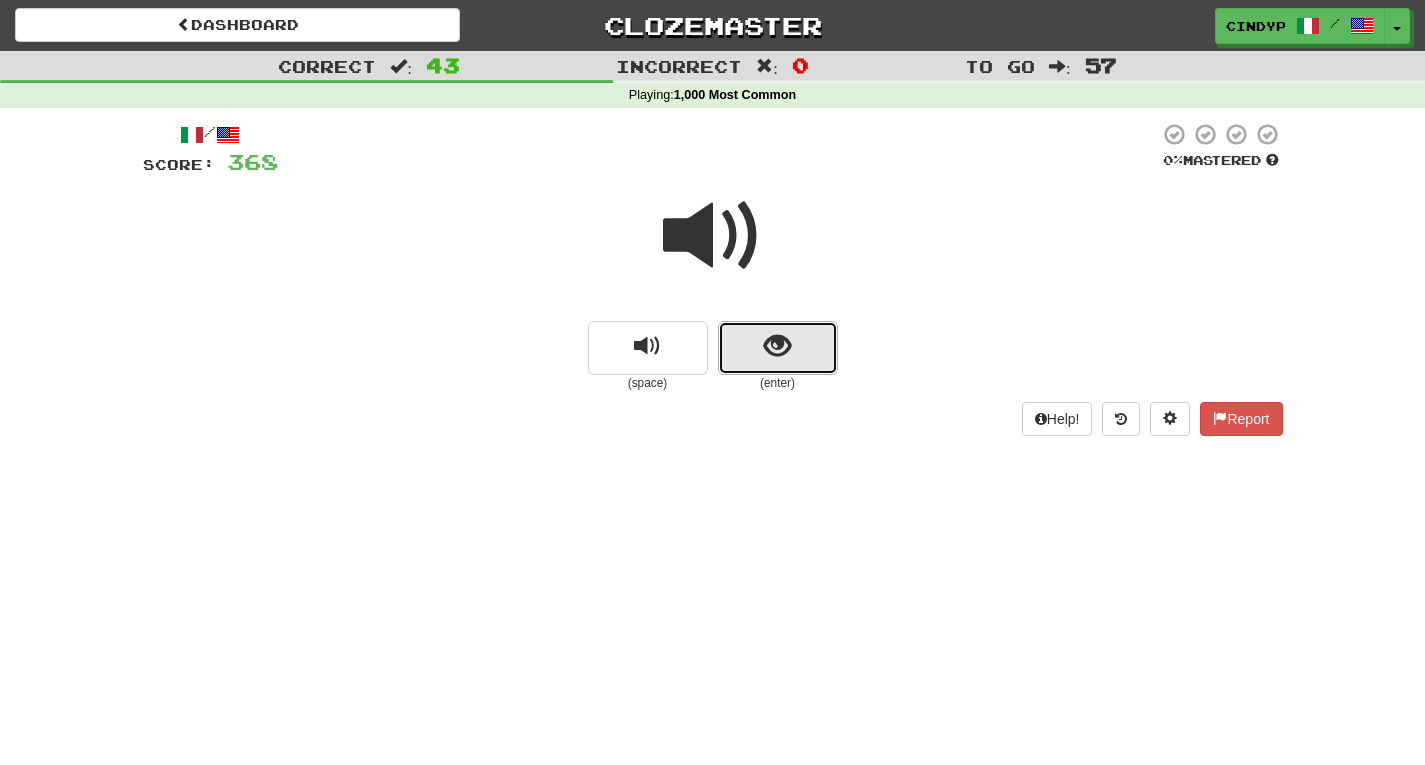 click at bounding box center (778, 348) 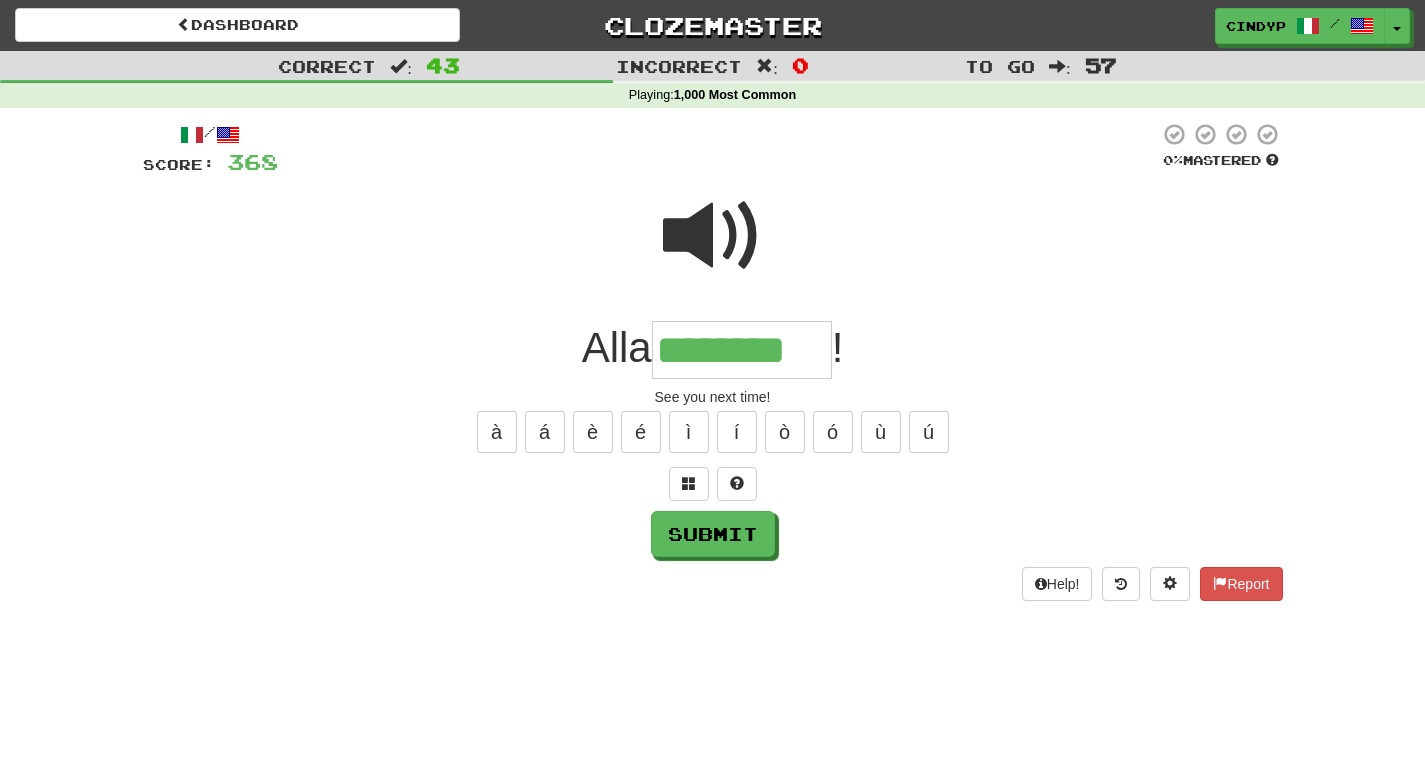 type on "********" 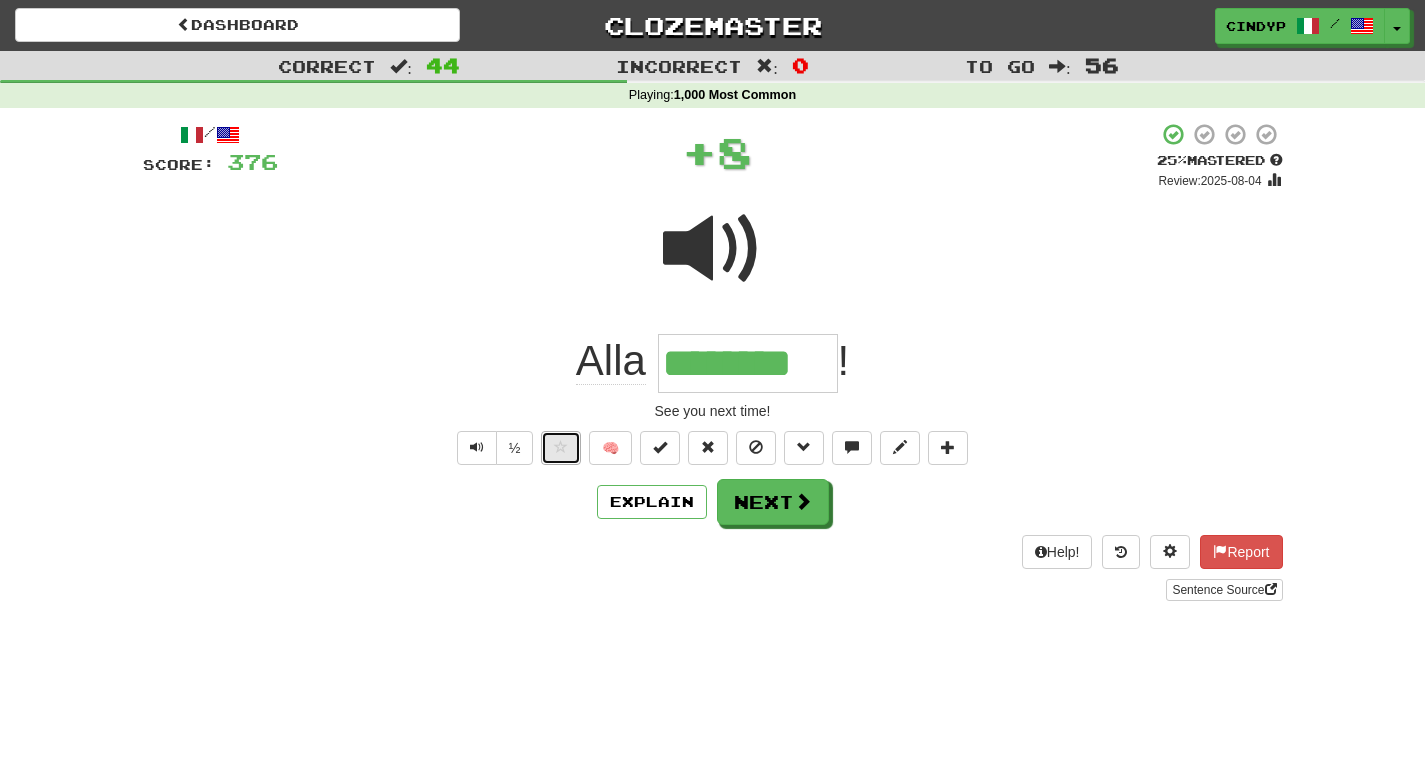 click at bounding box center [561, 448] 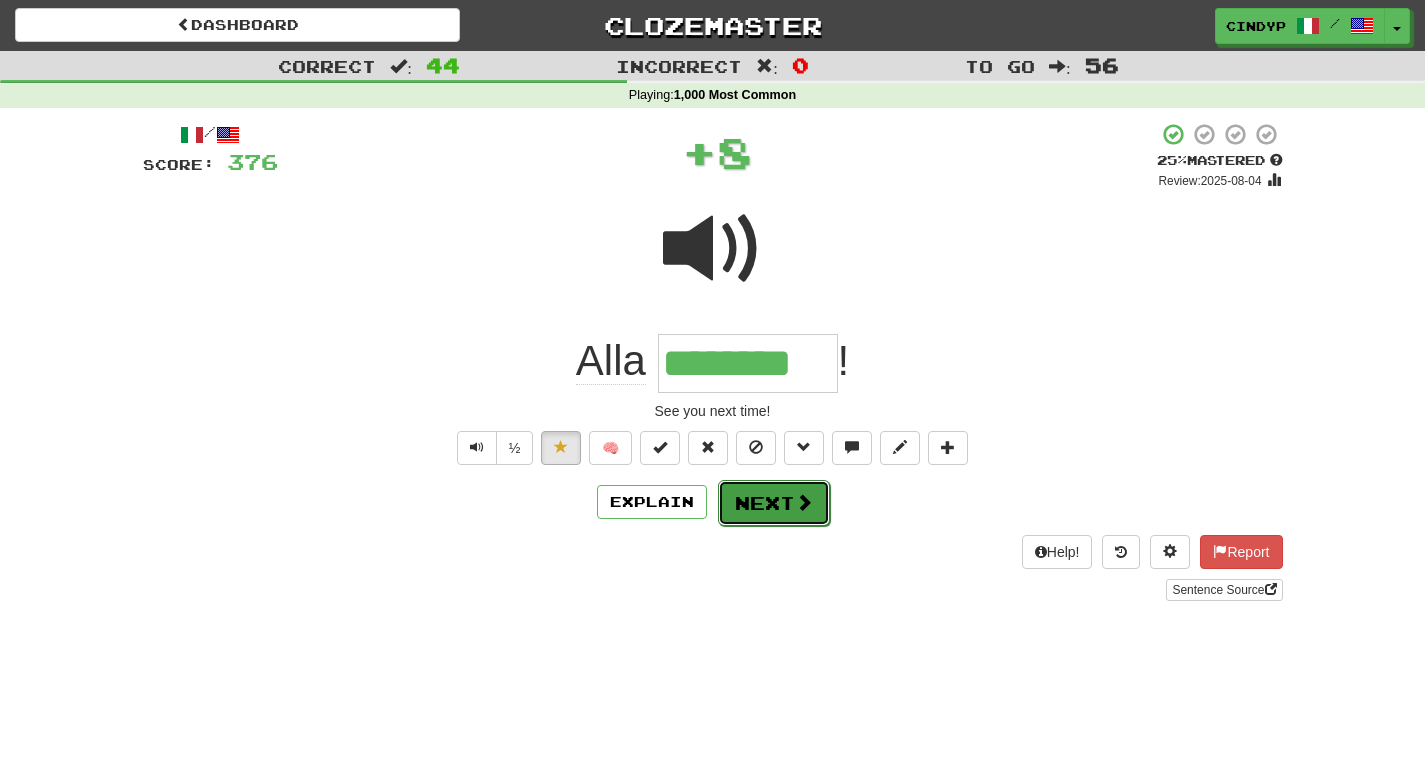 click on "Next" at bounding box center [774, 503] 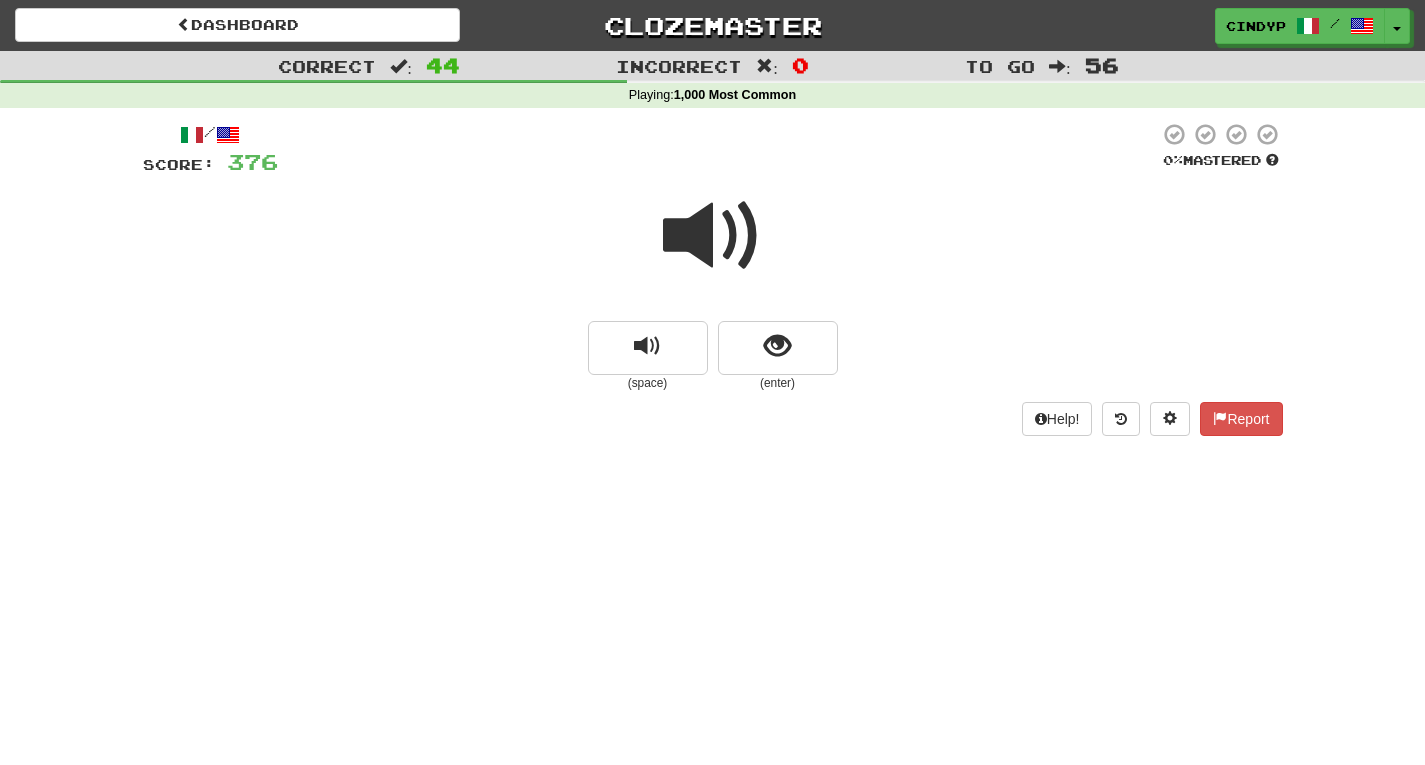 click at bounding box center (713, 236) 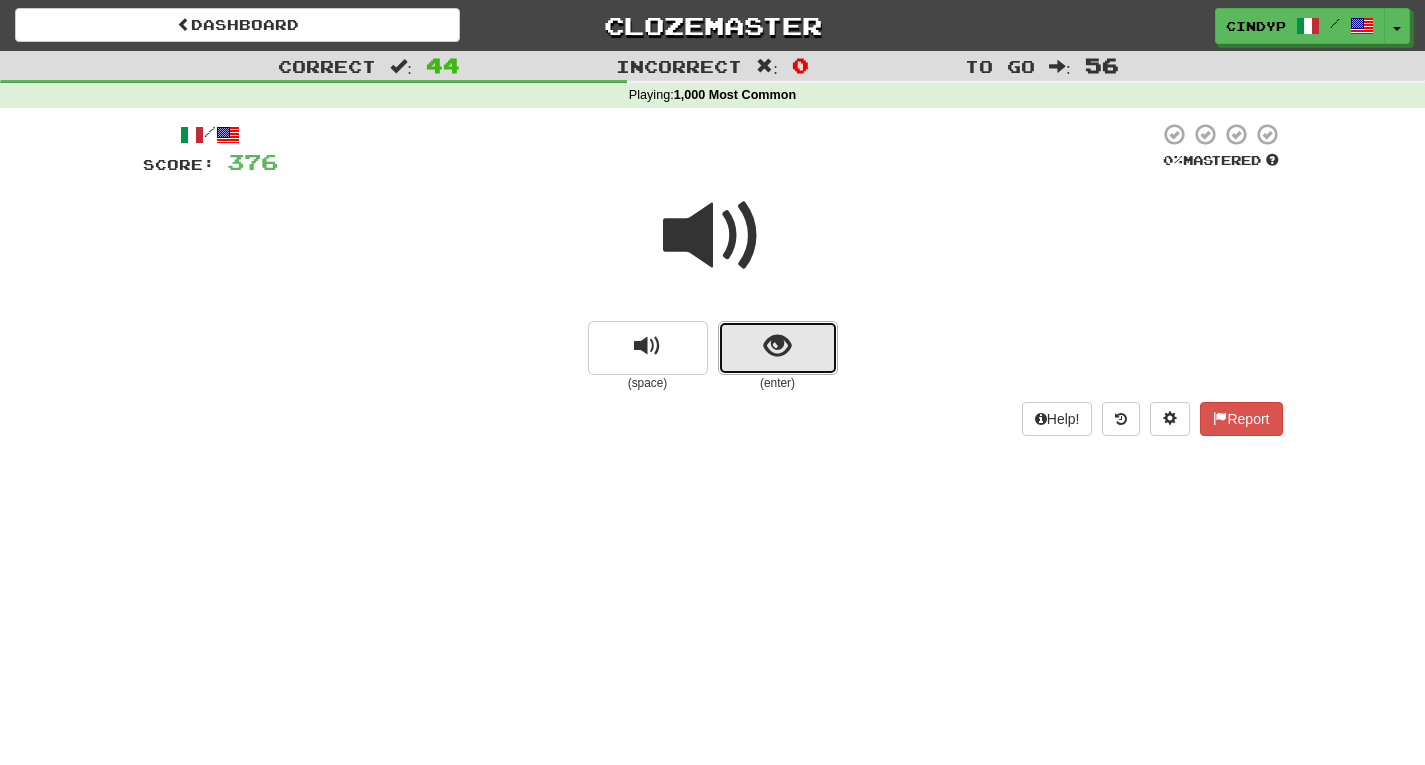 click at bounding box center [777, 346] 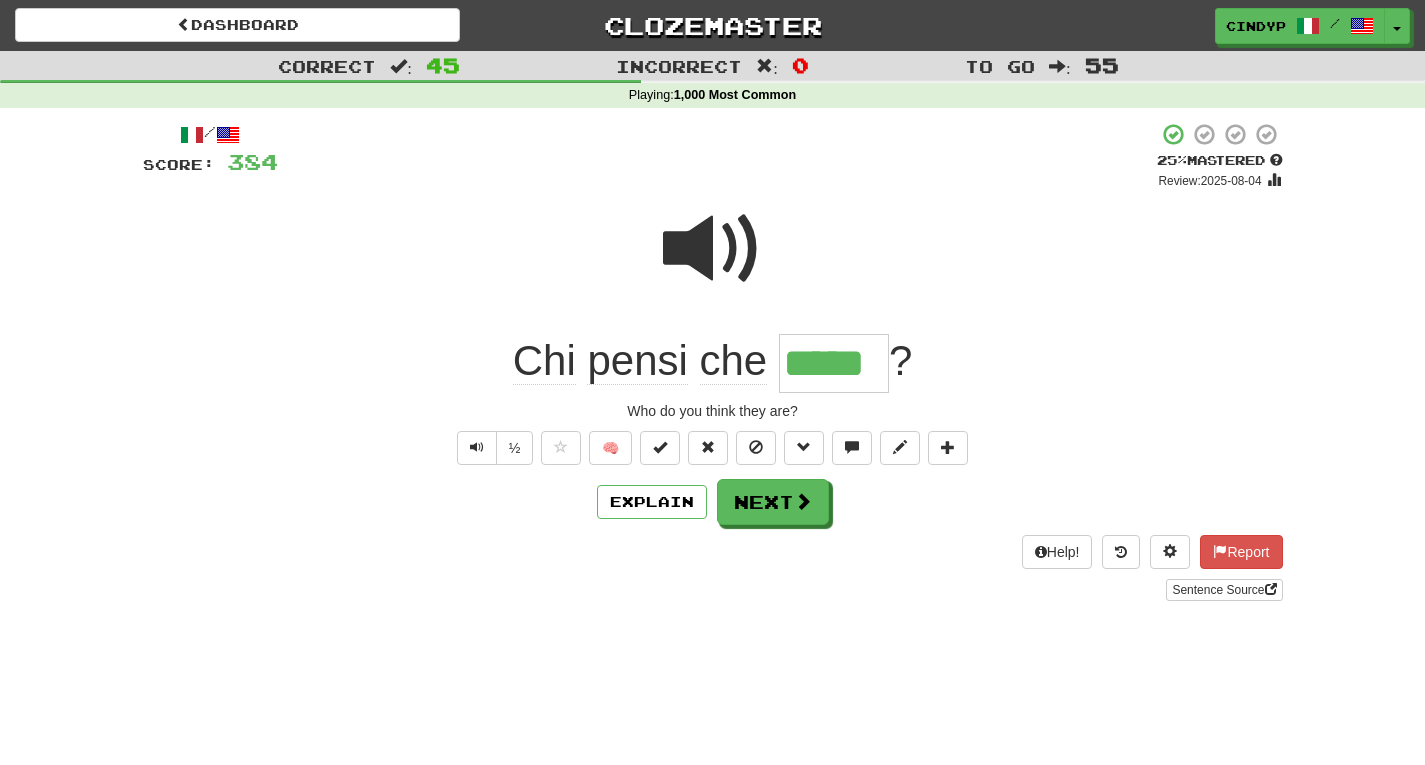 type on "*" 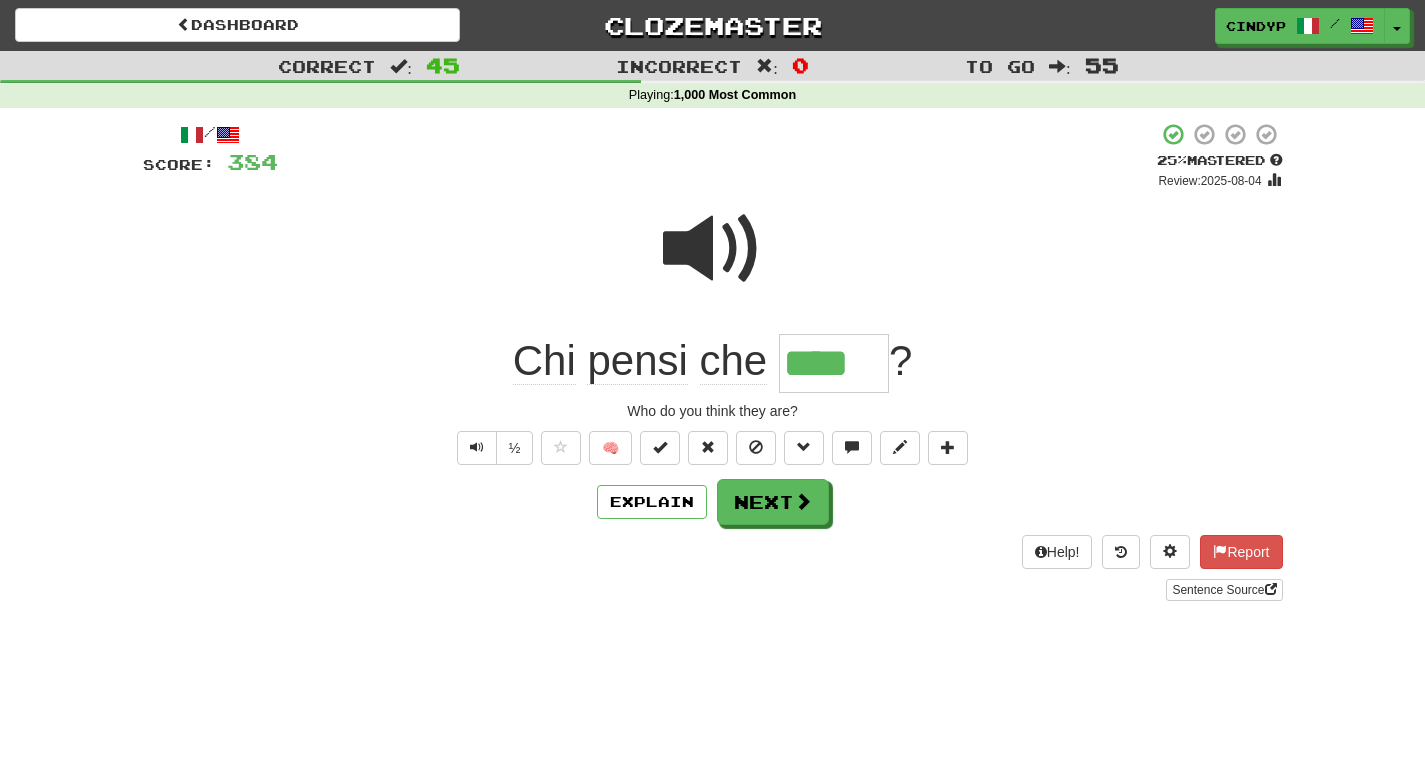 type on "*****" 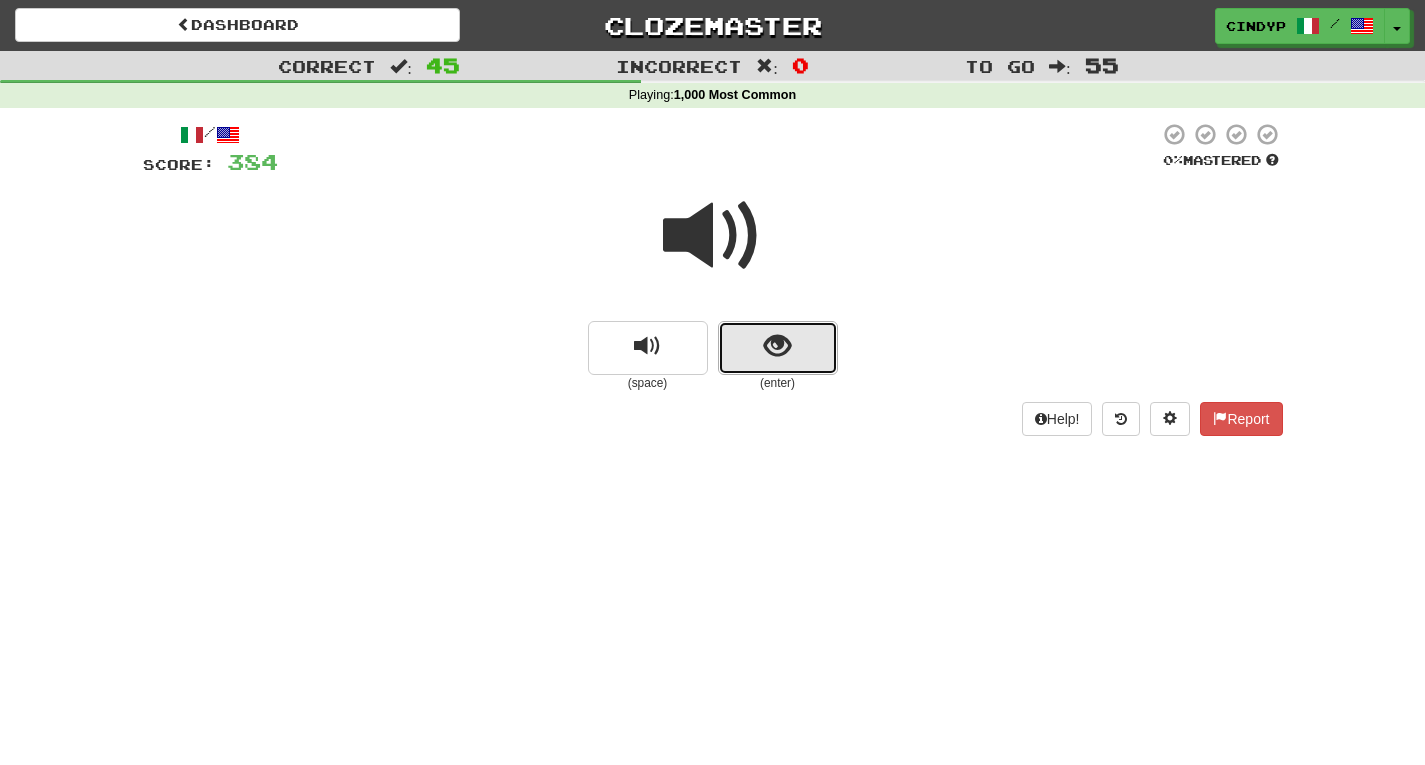click at bounding box center [778, 348] 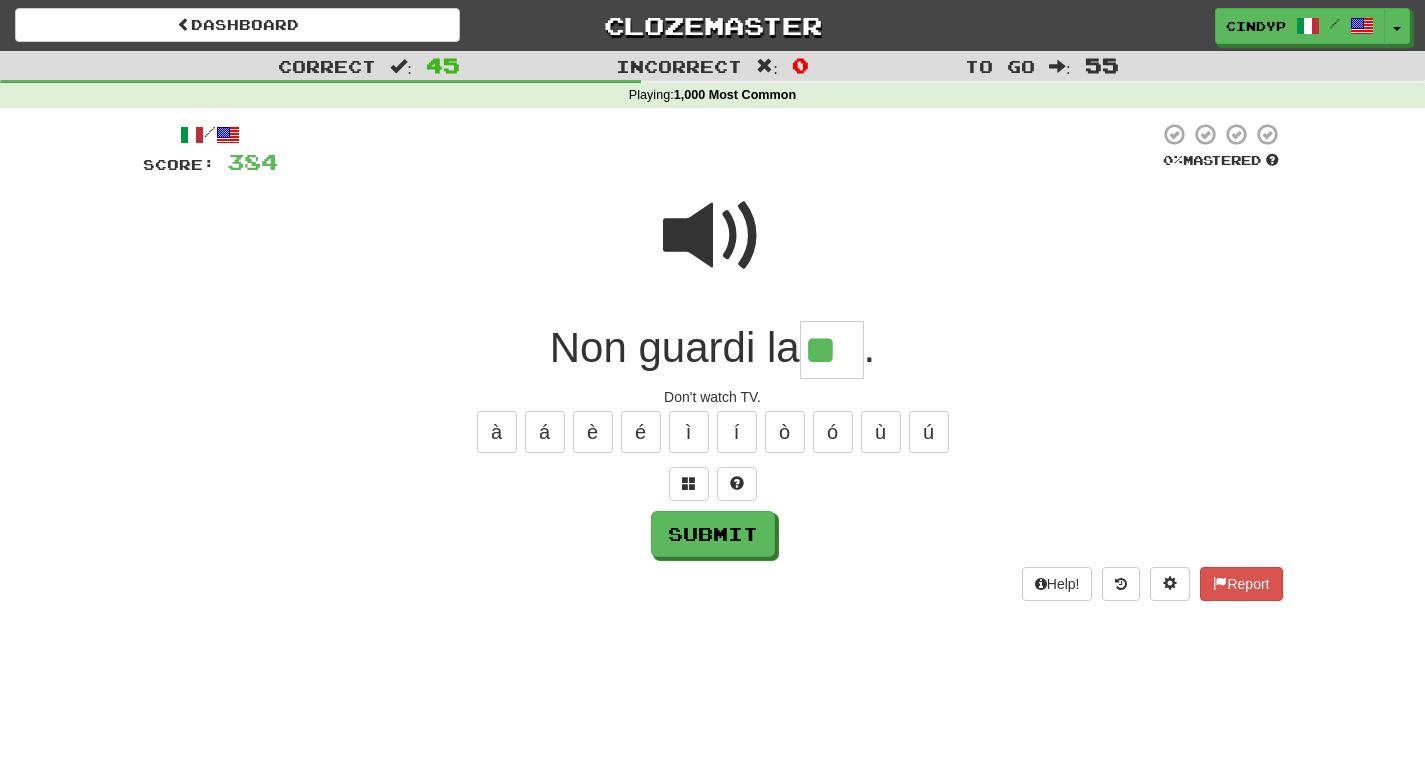 type on "**" 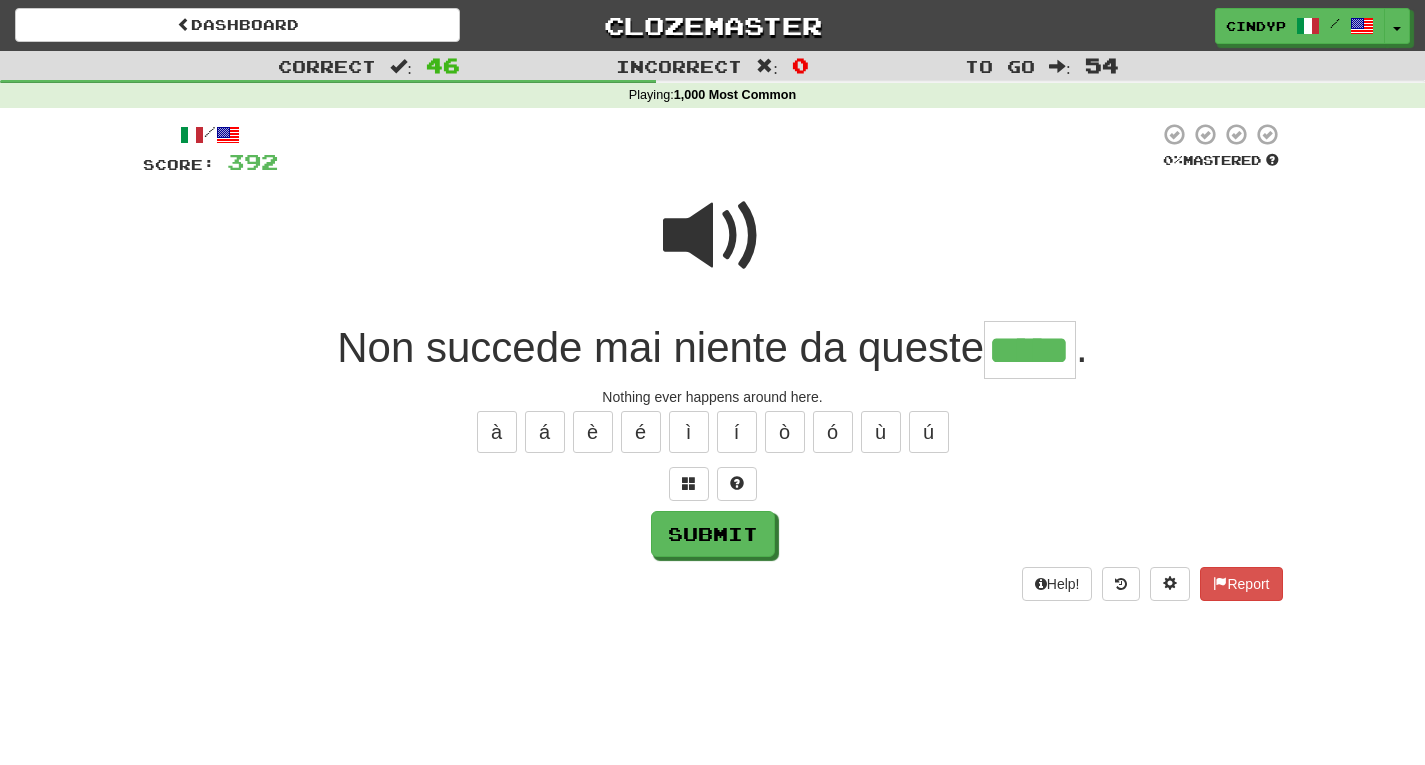 type on "*****" 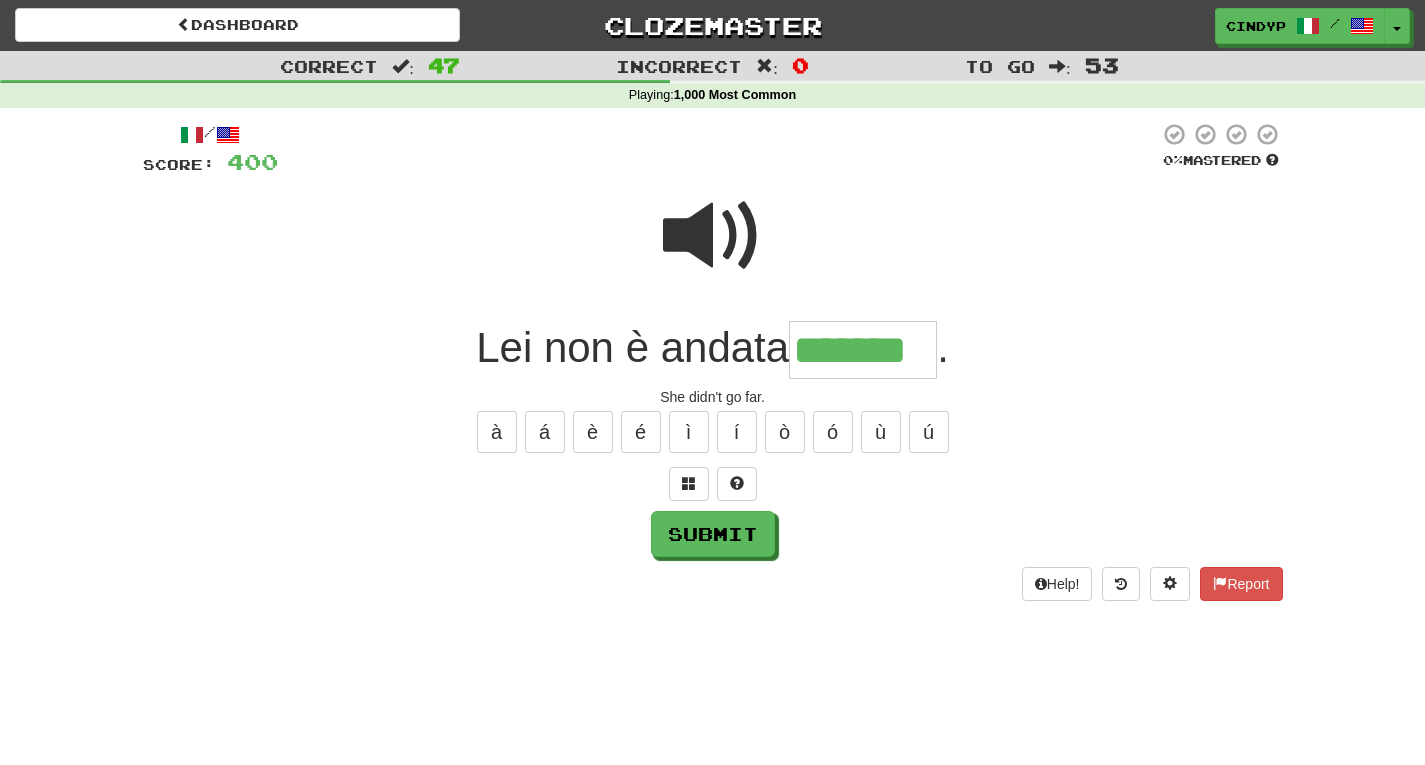 type on "*******" 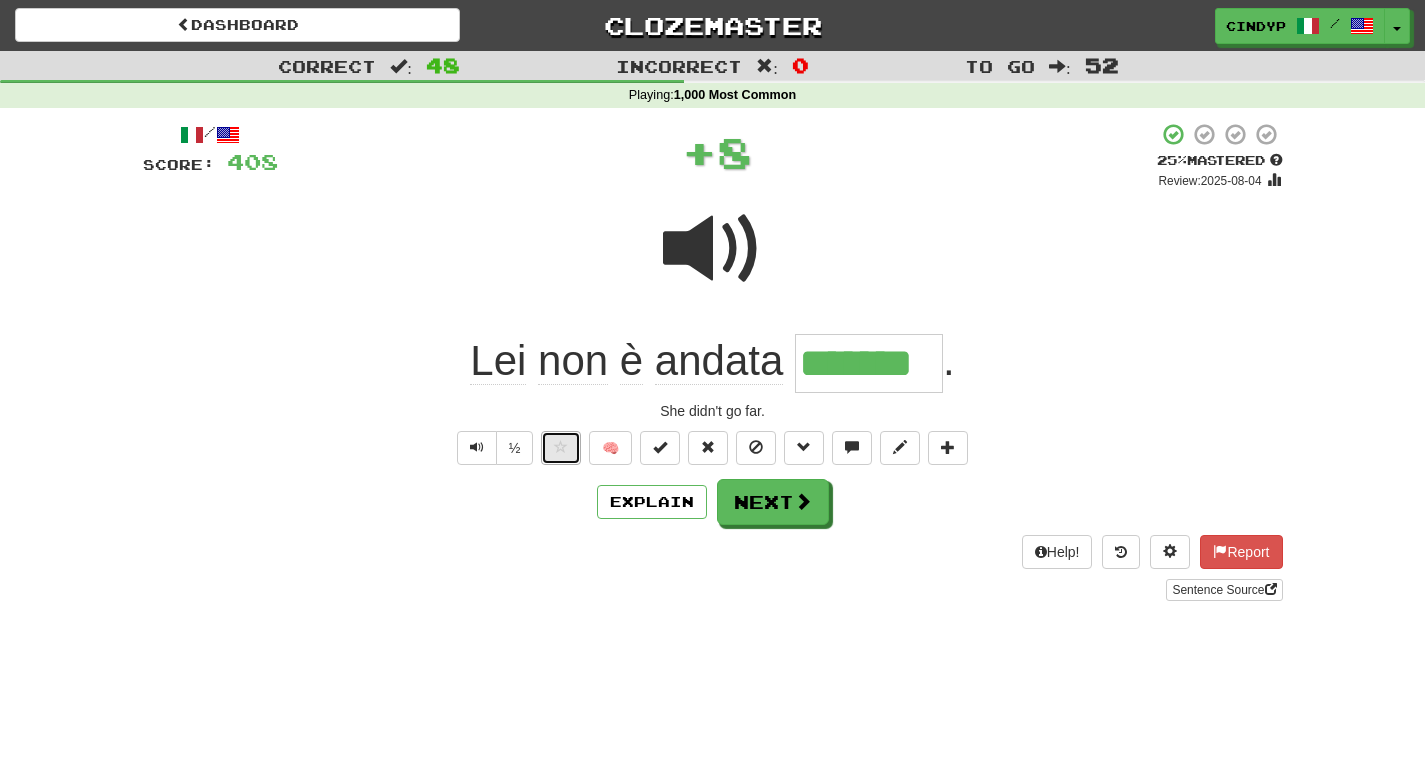 click at bounding box center [561, 448] 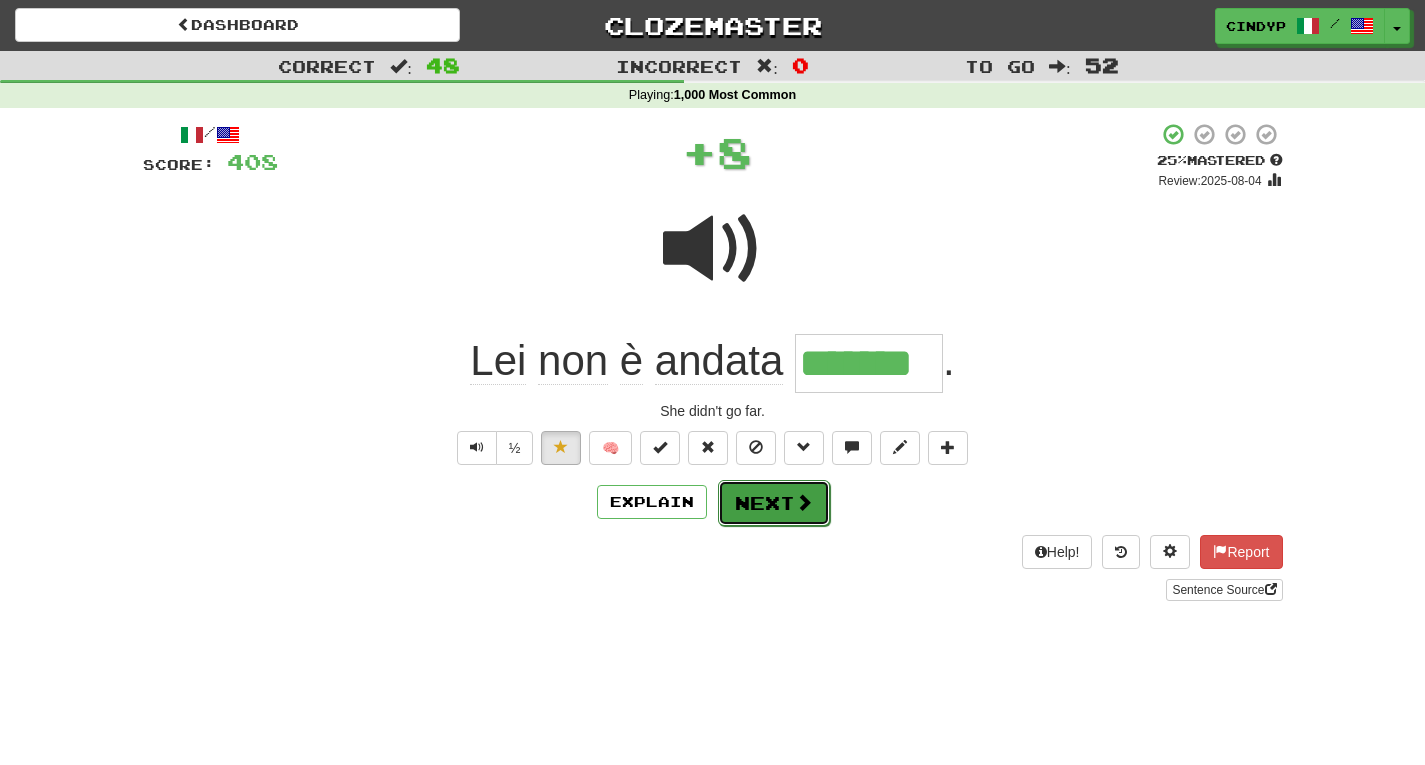 click on "Next" at bounding box center (774, 503) 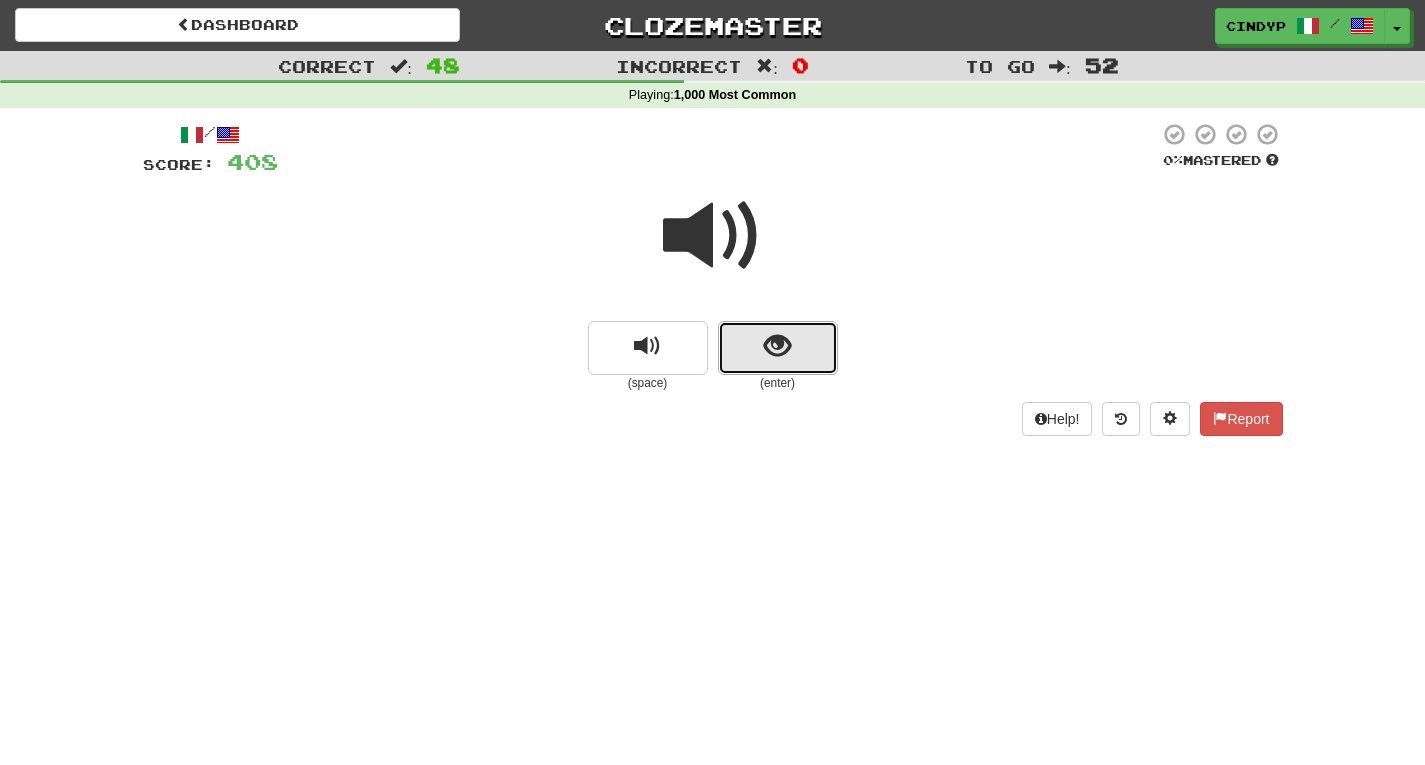 click at bounding box center (778, 348) 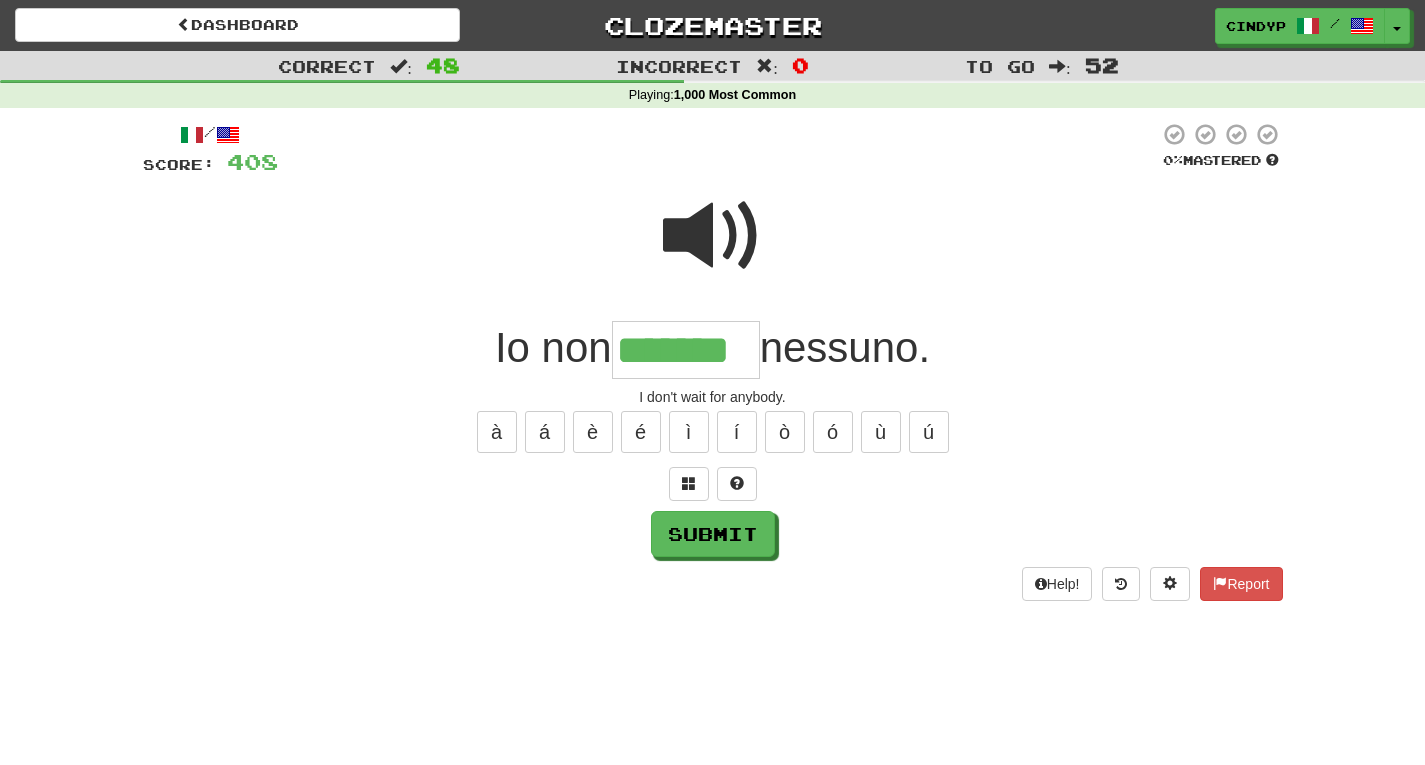 type on "*******" 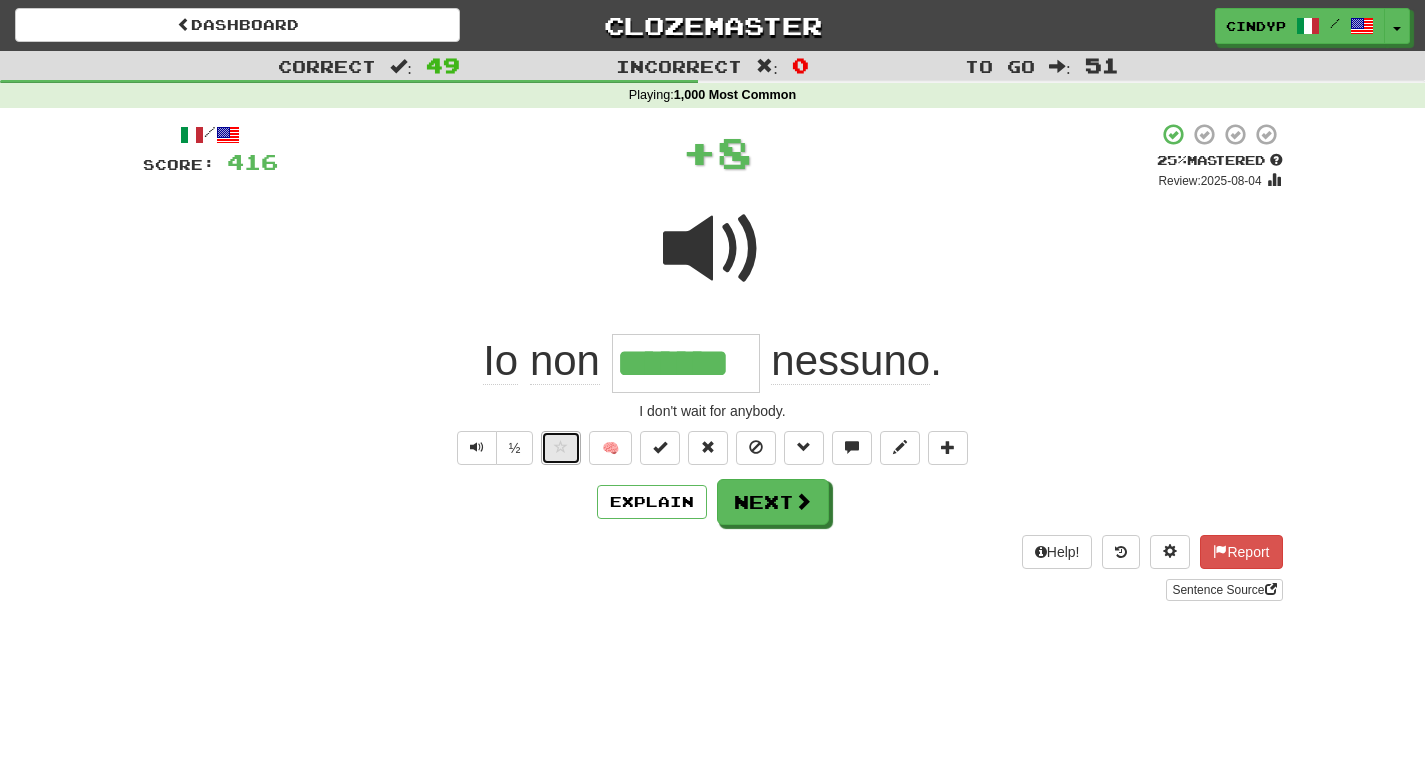 click at bounding box center (561, 447) 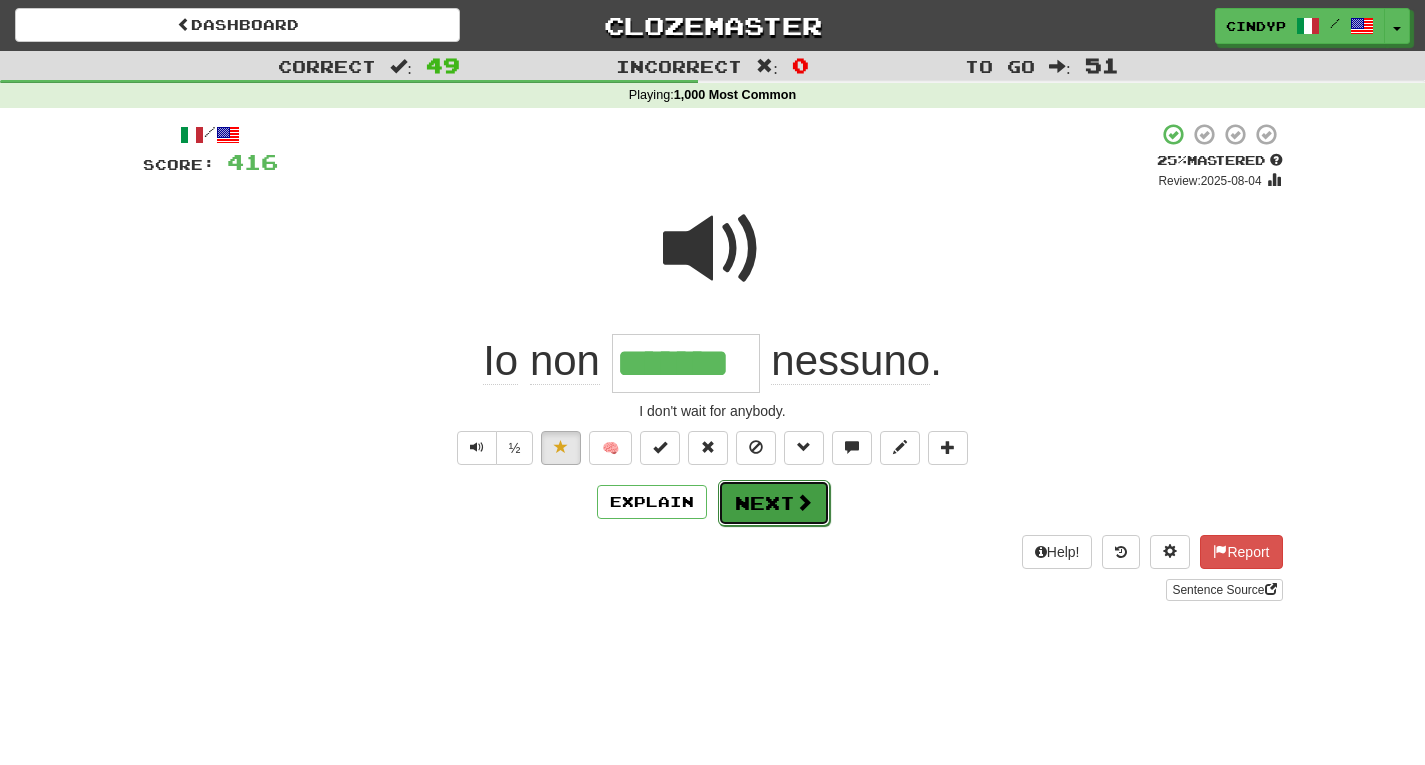 click on "Next" at bounding box center (774, 503) 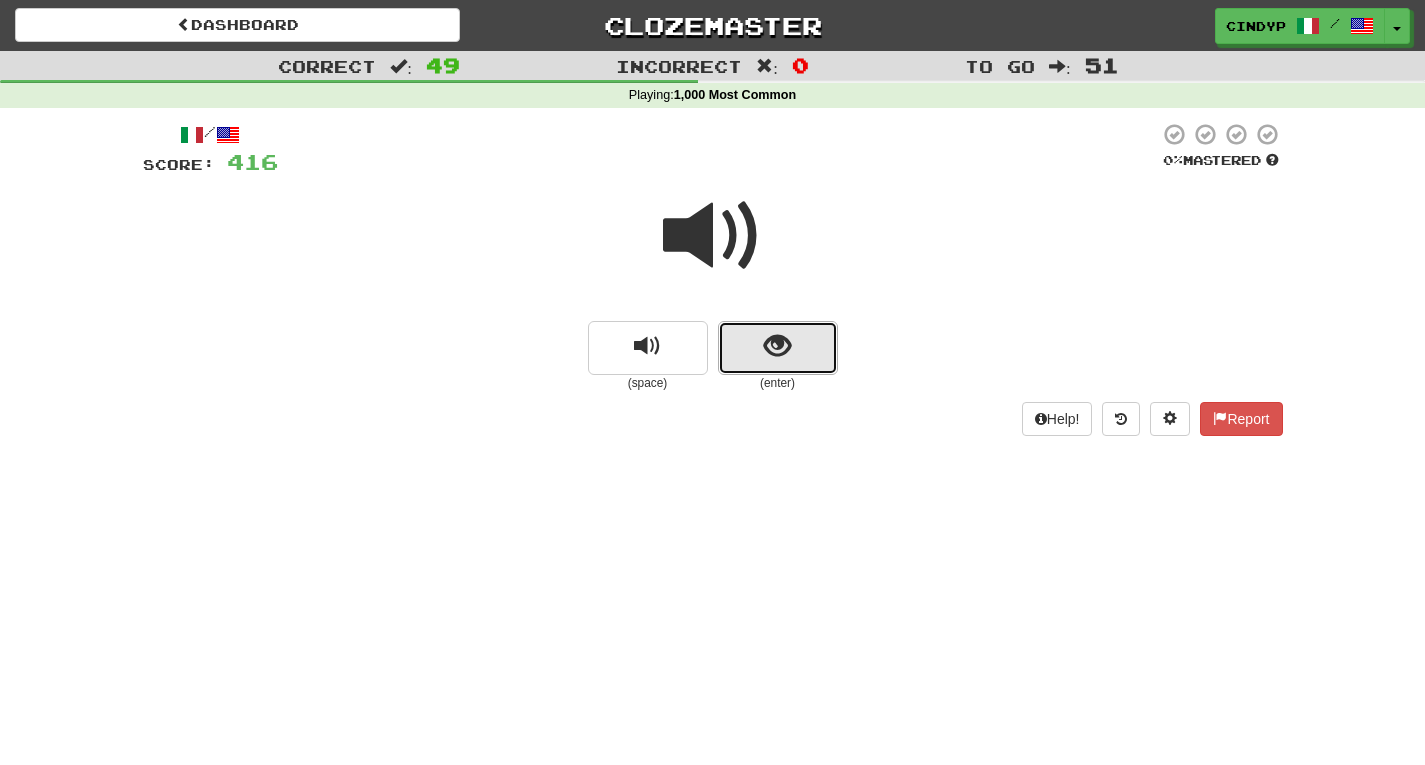 click at bounding box center [778, 348] 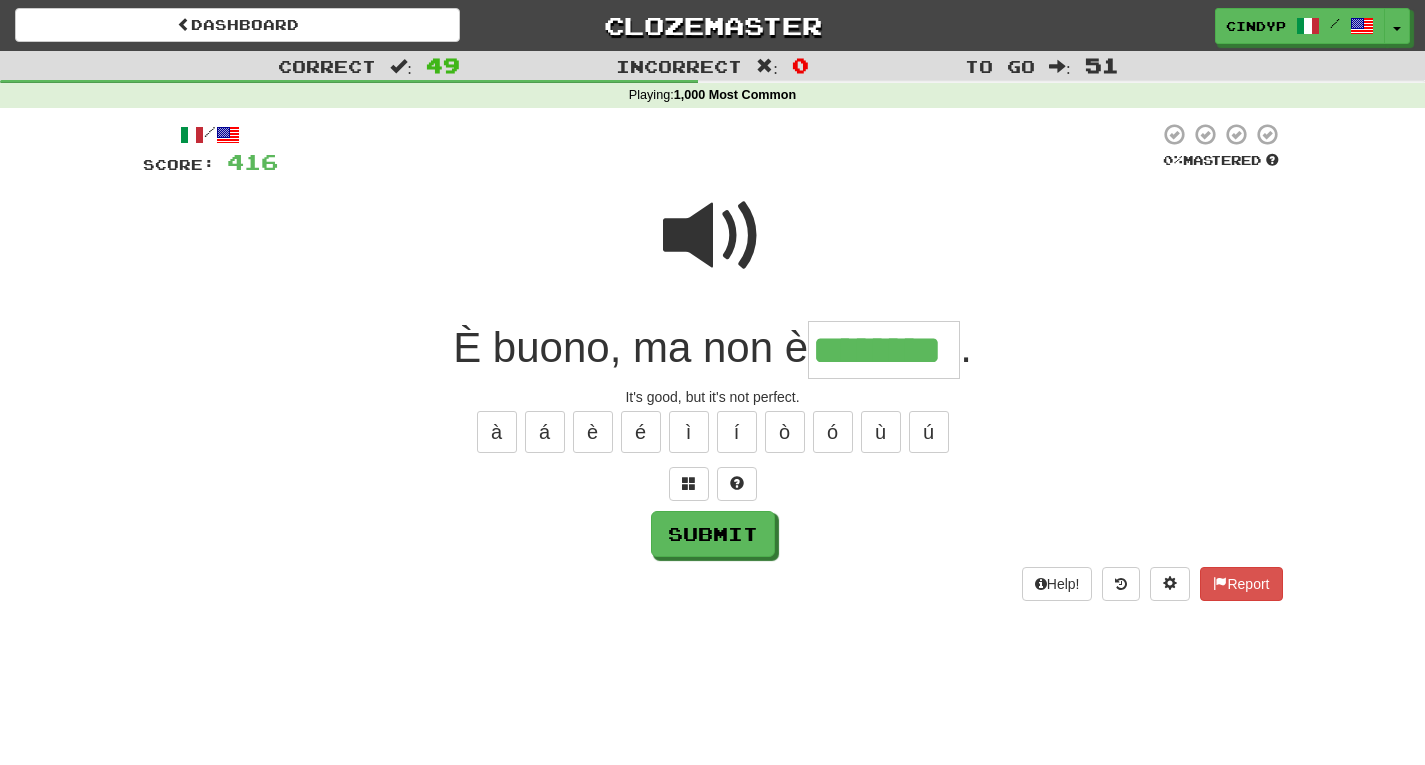 type on "********" 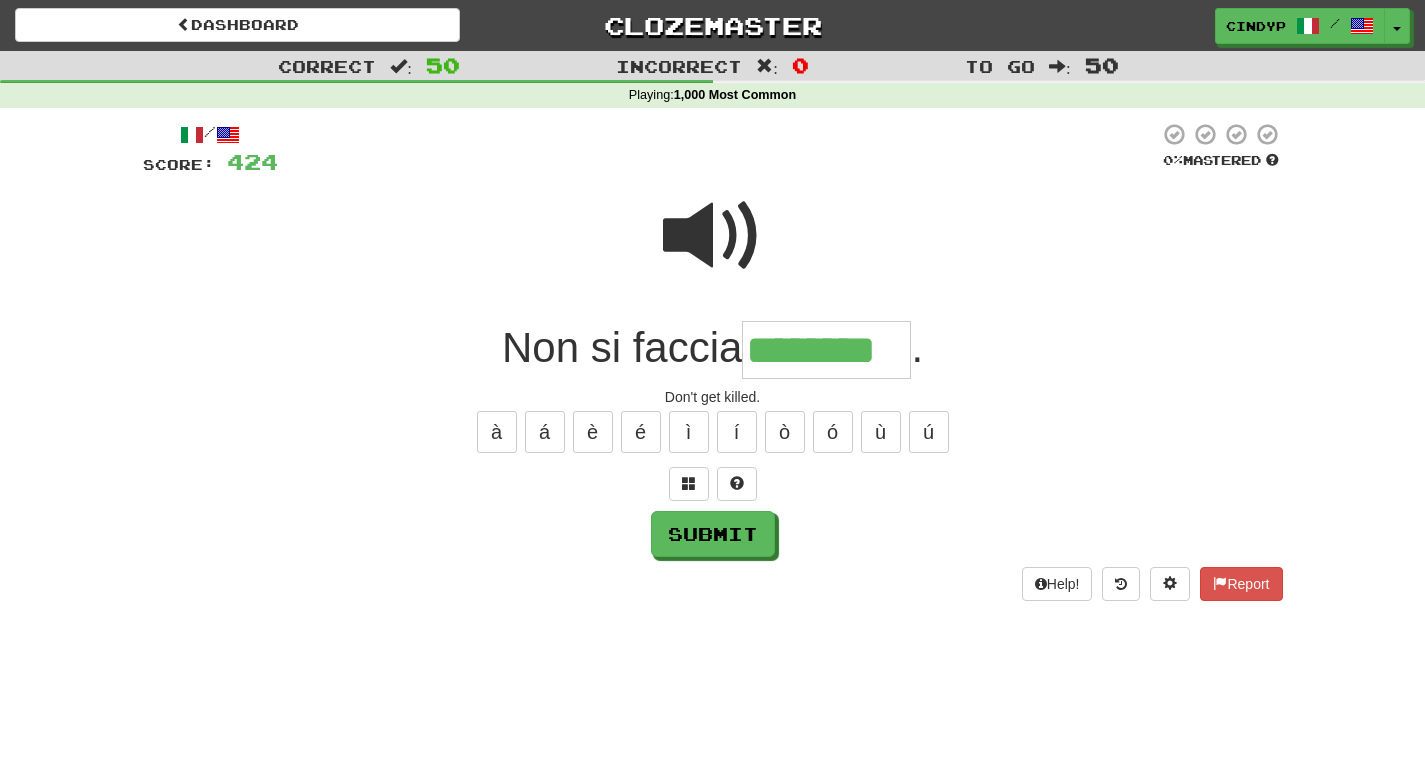 type on "********" 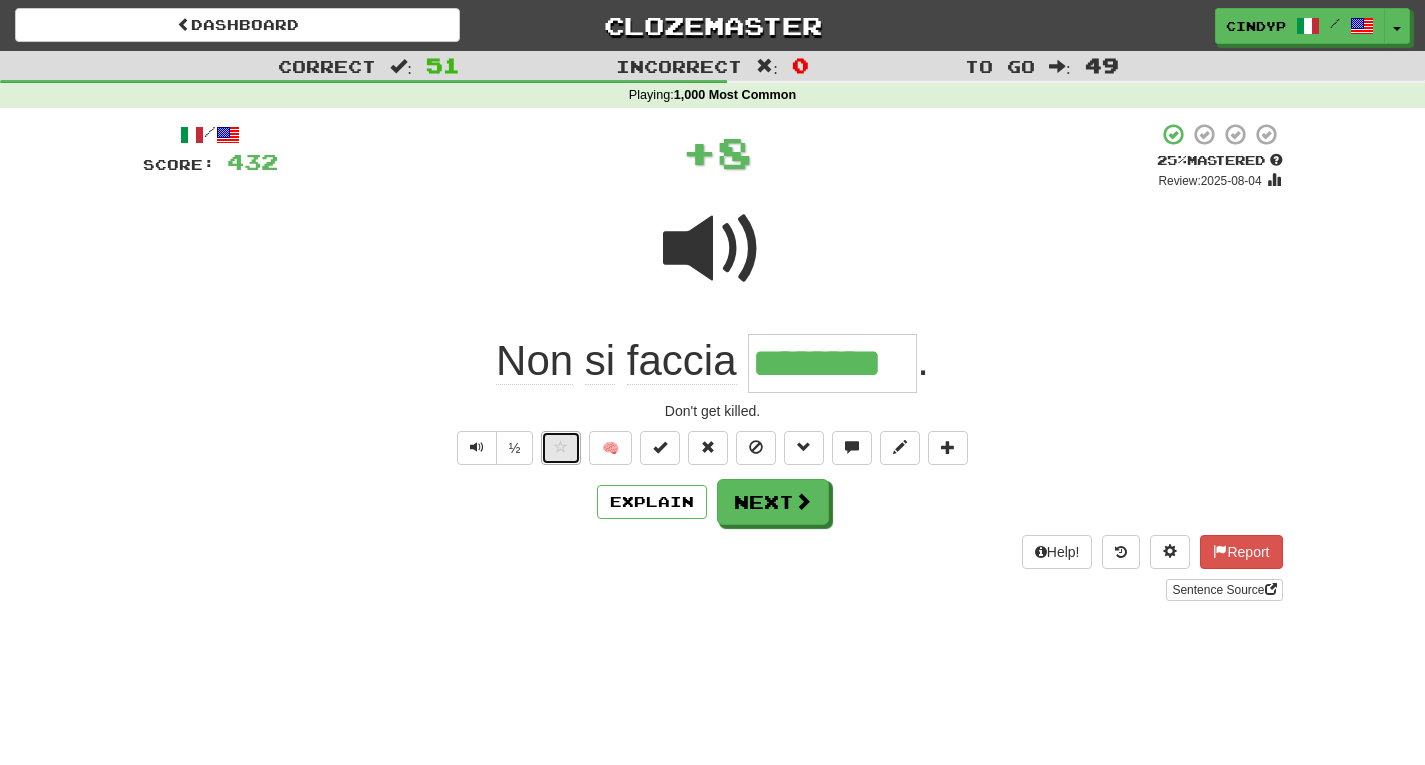 click at bounding box center [561, 447] 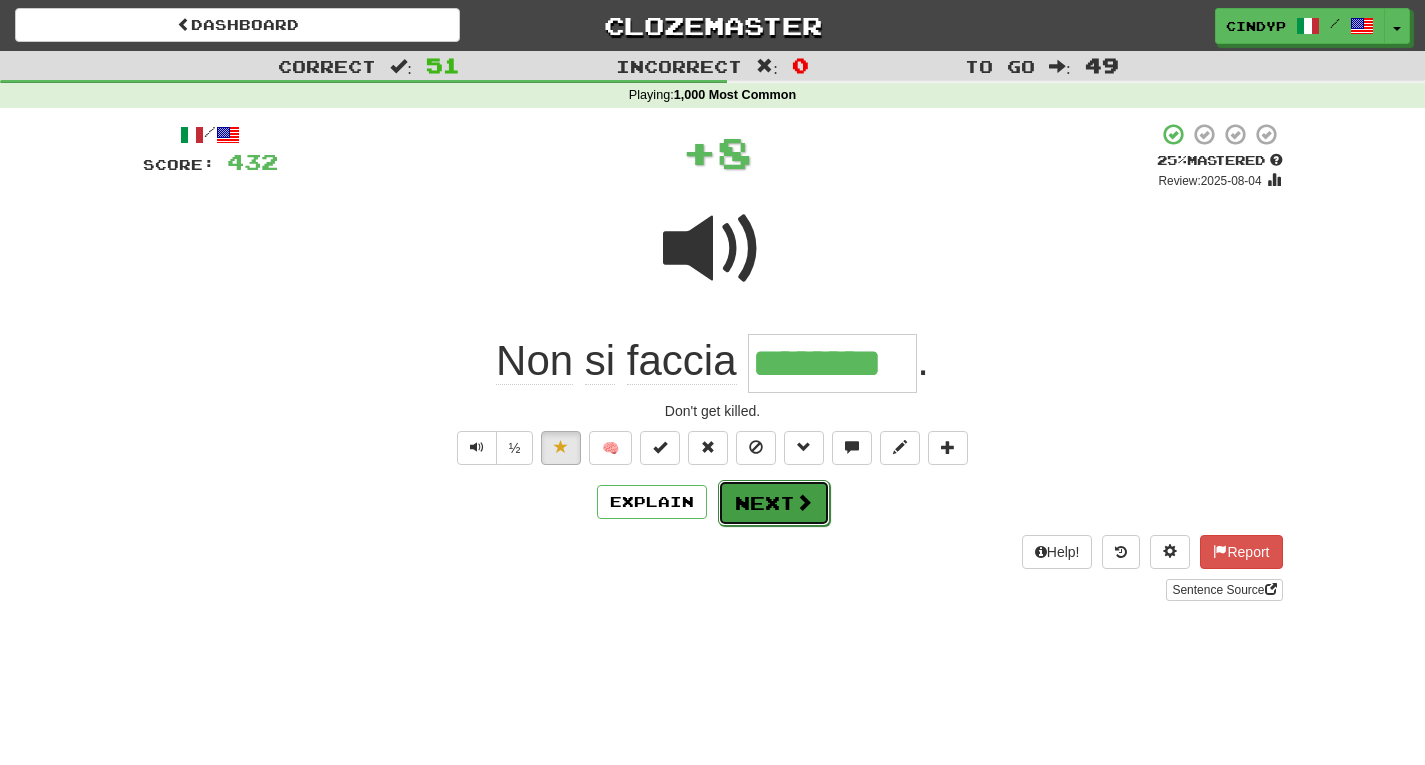 click on "Next" at bounding box center (774, 503) 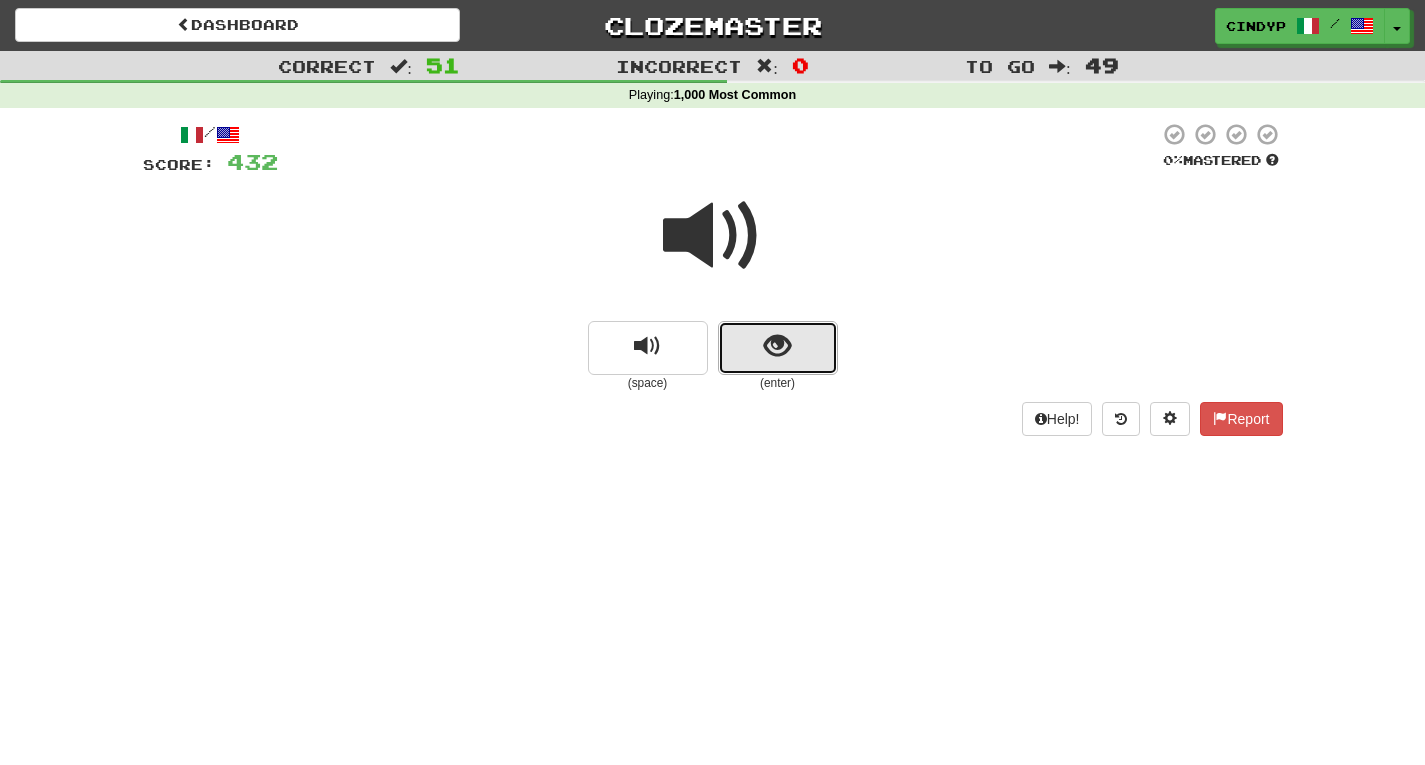 click at bounding box center (777, 346) 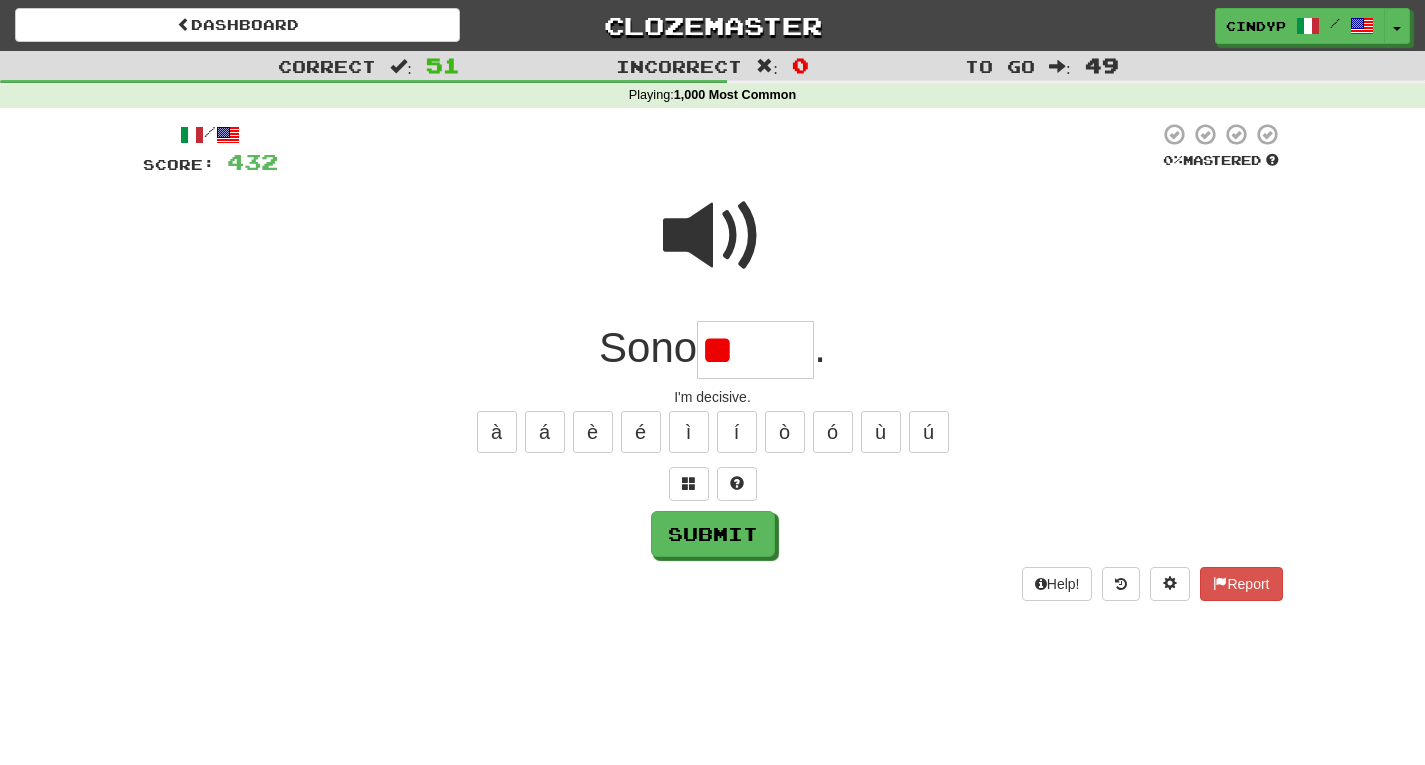 type on "*" 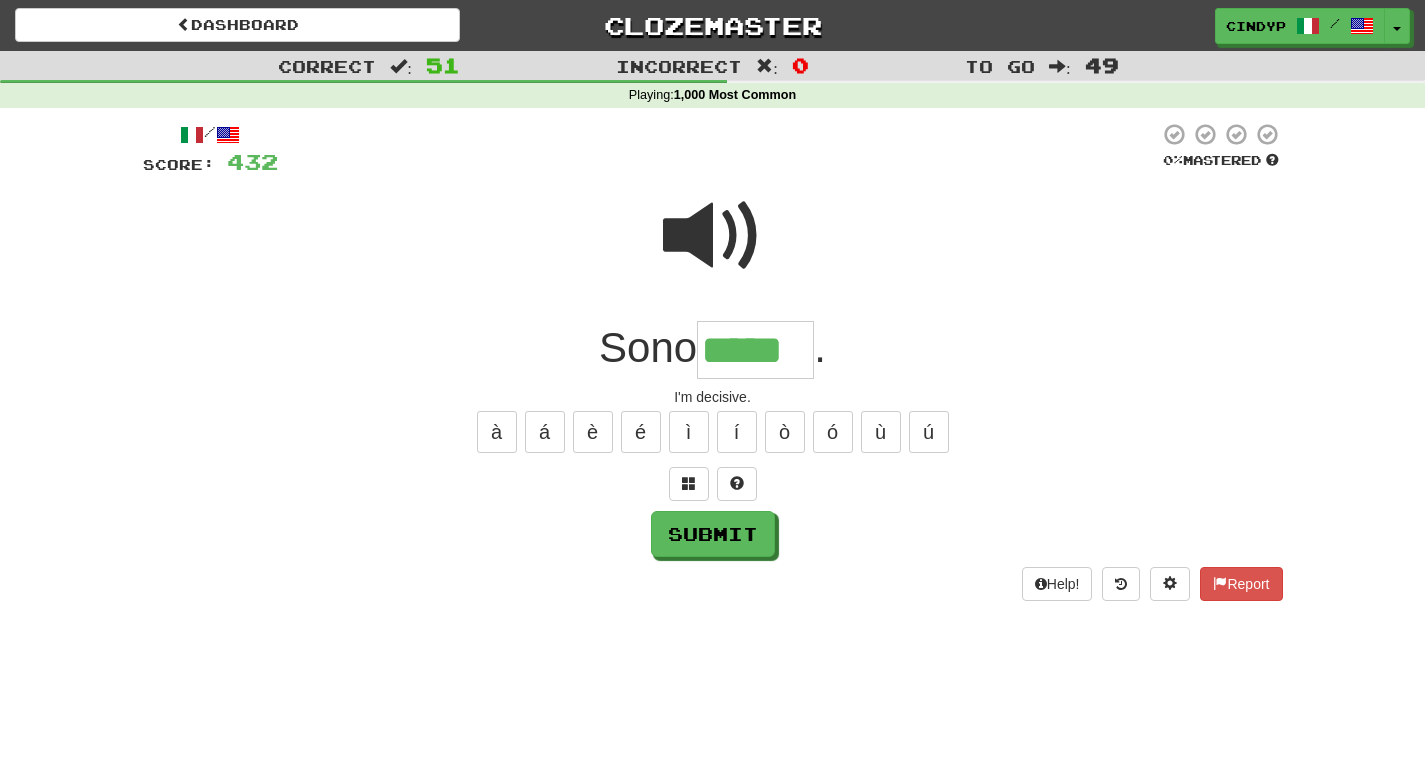 type on "*****" 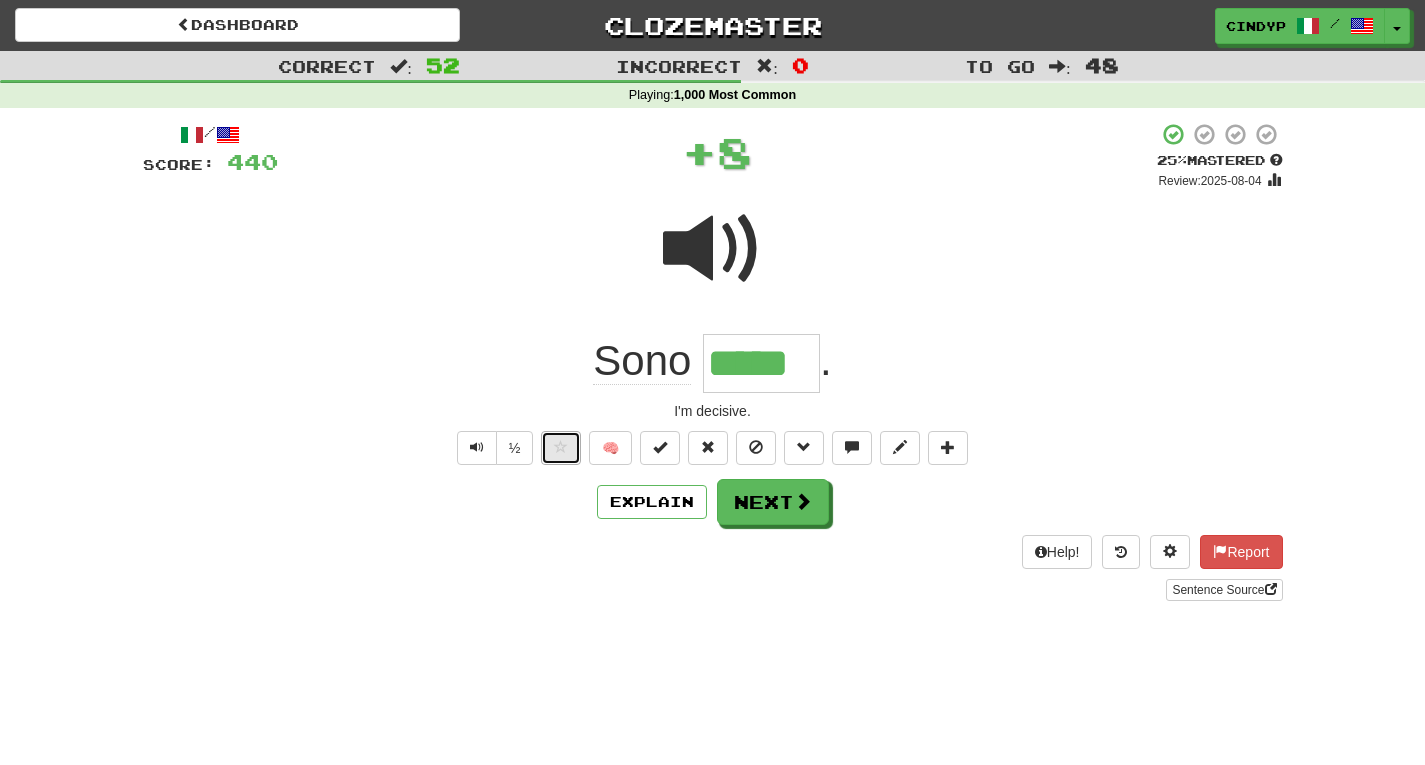 click at bounding box center (561, 447) 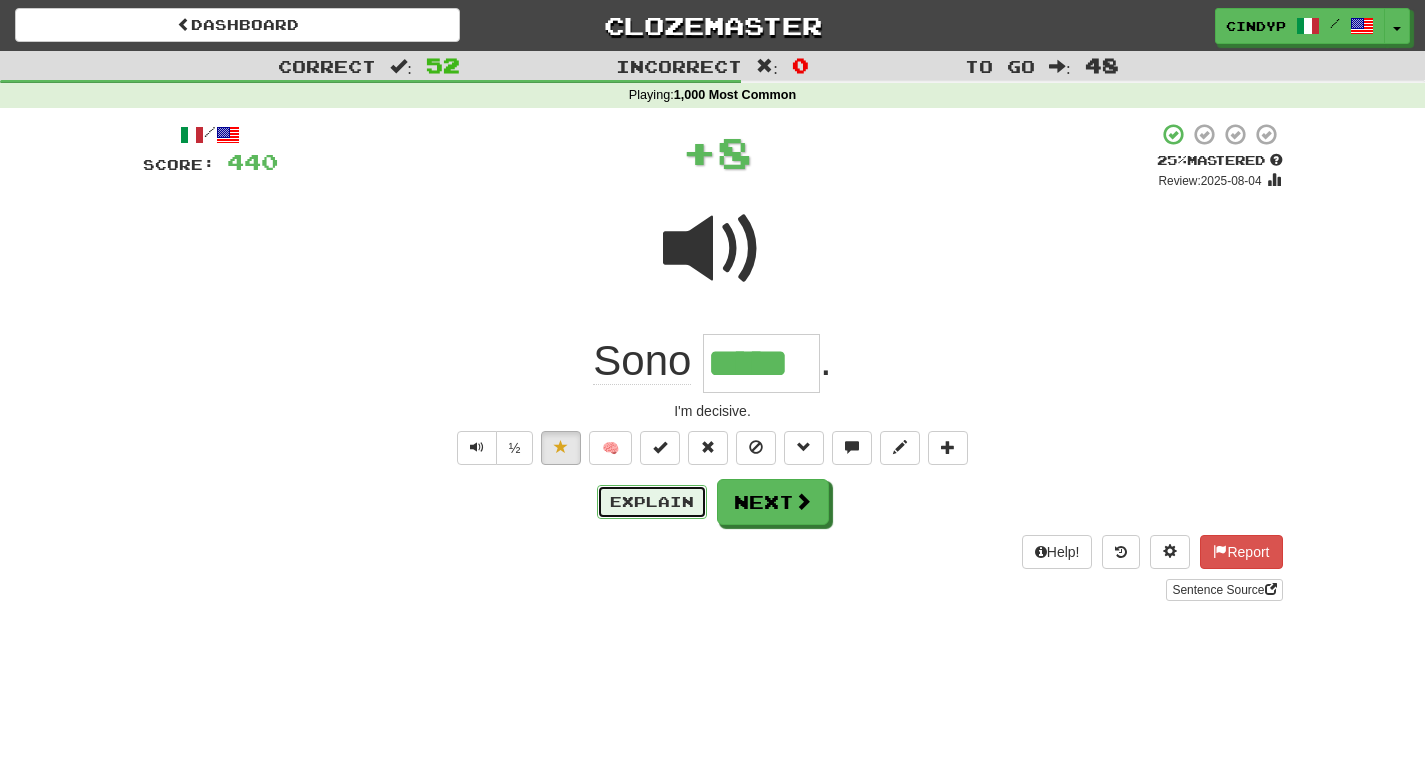 click on "Explain" at bounding box center (652, 502) 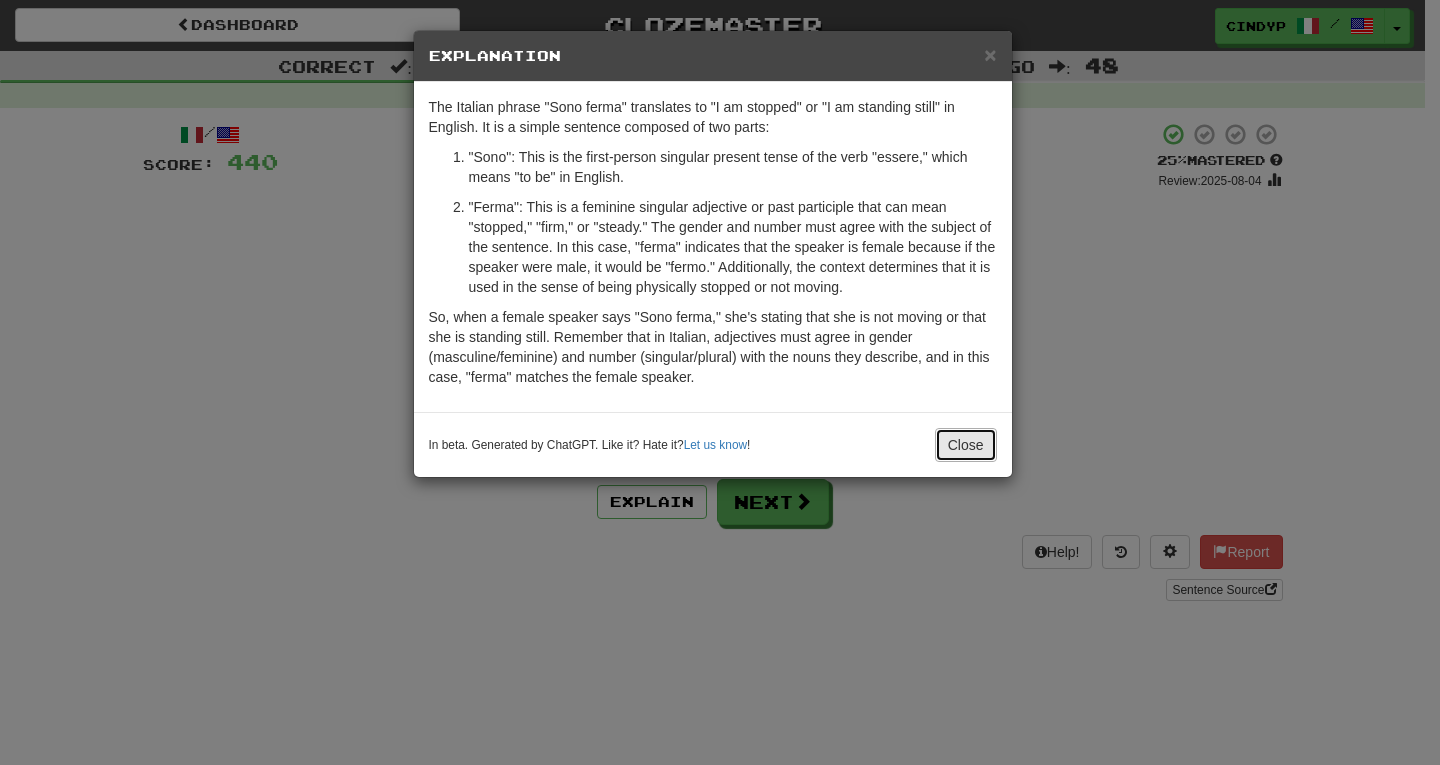 click on "Close" at bounding box center (966, 445) 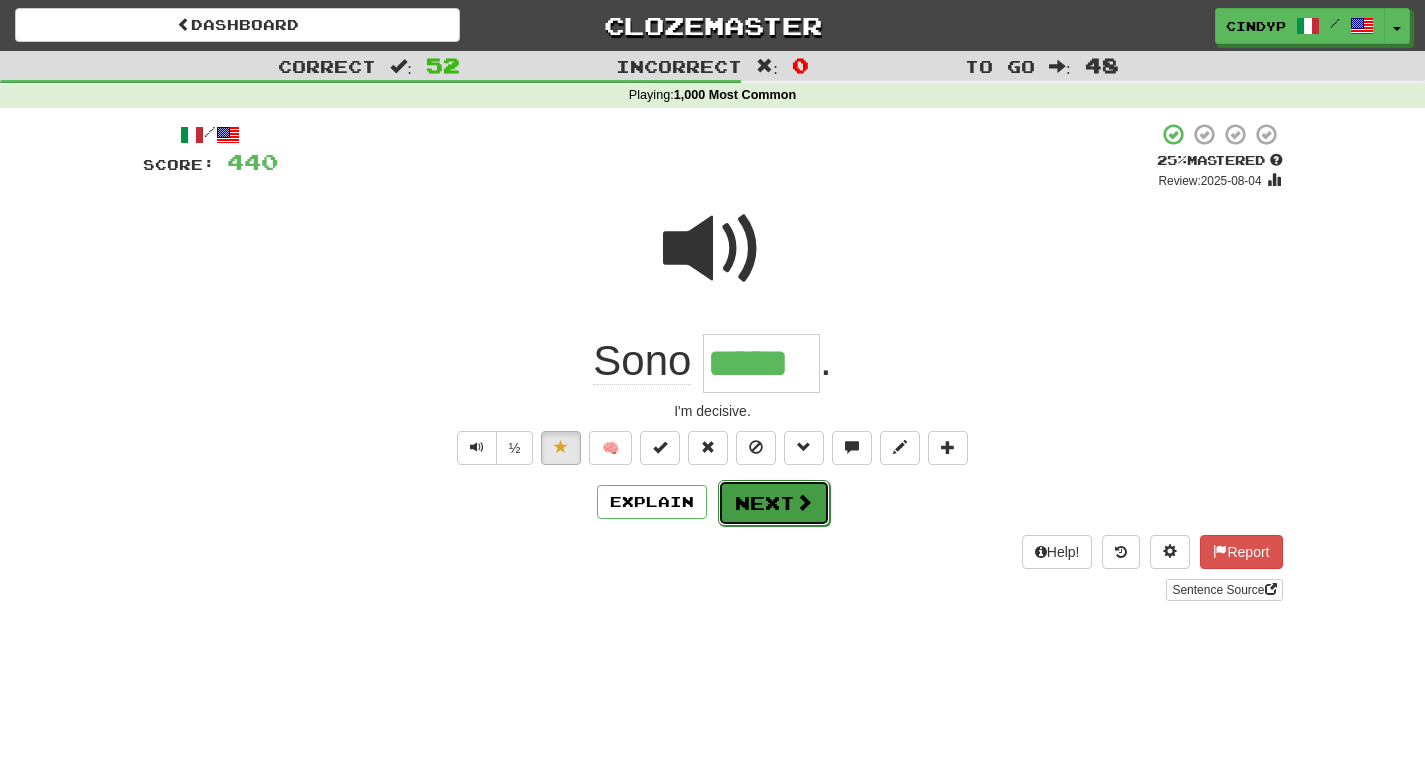 click on "Next" at bounding box center (774, 503) 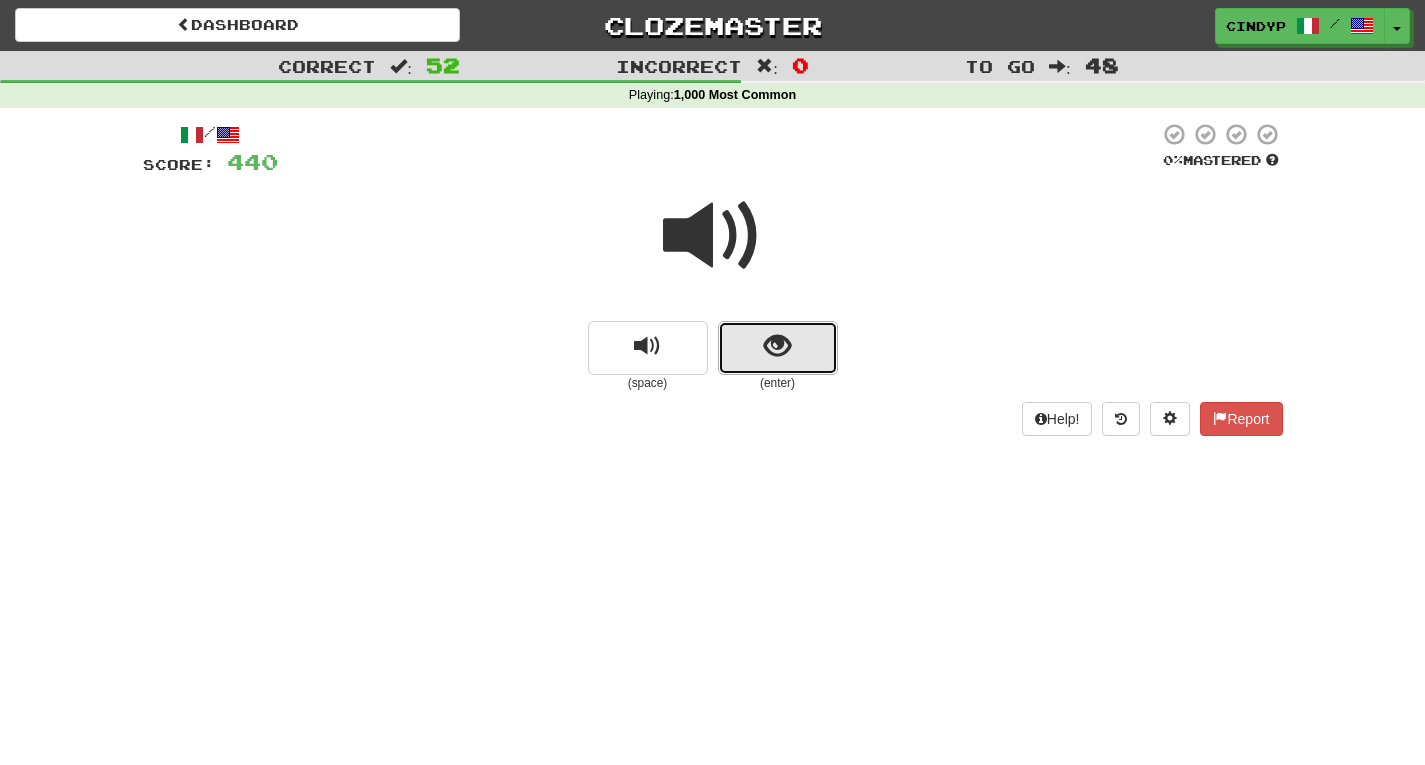 click at bounding box center (778, 348) 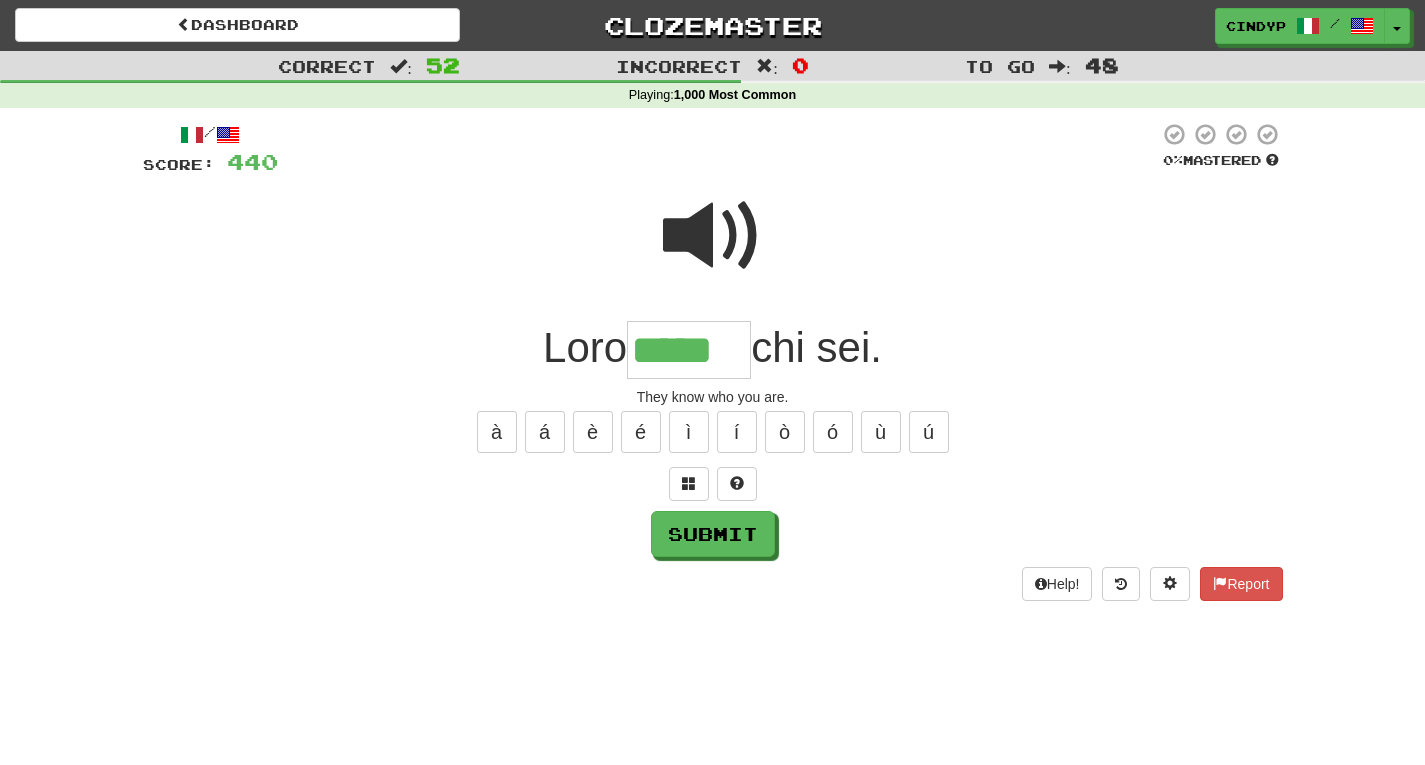 type on "*****" 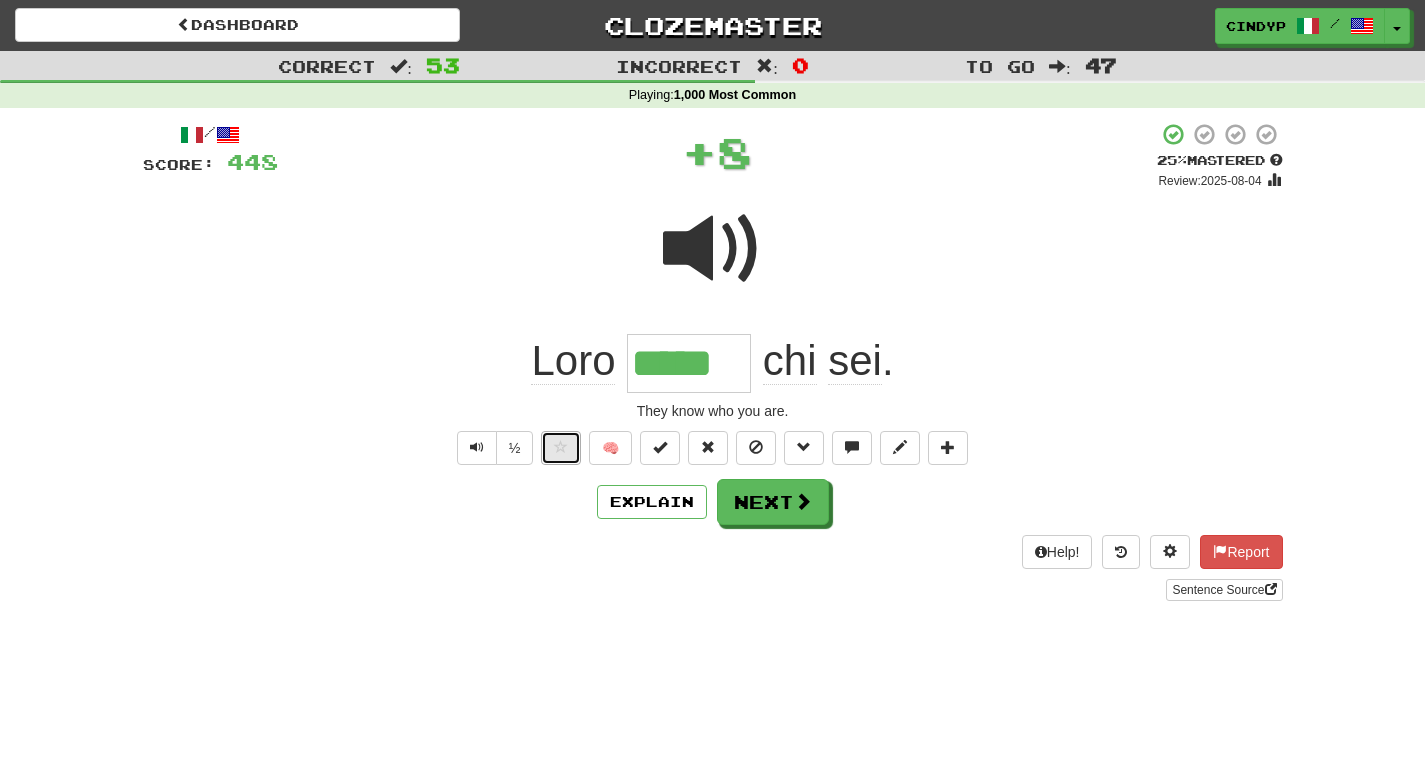click at bounding box center (561, 447) 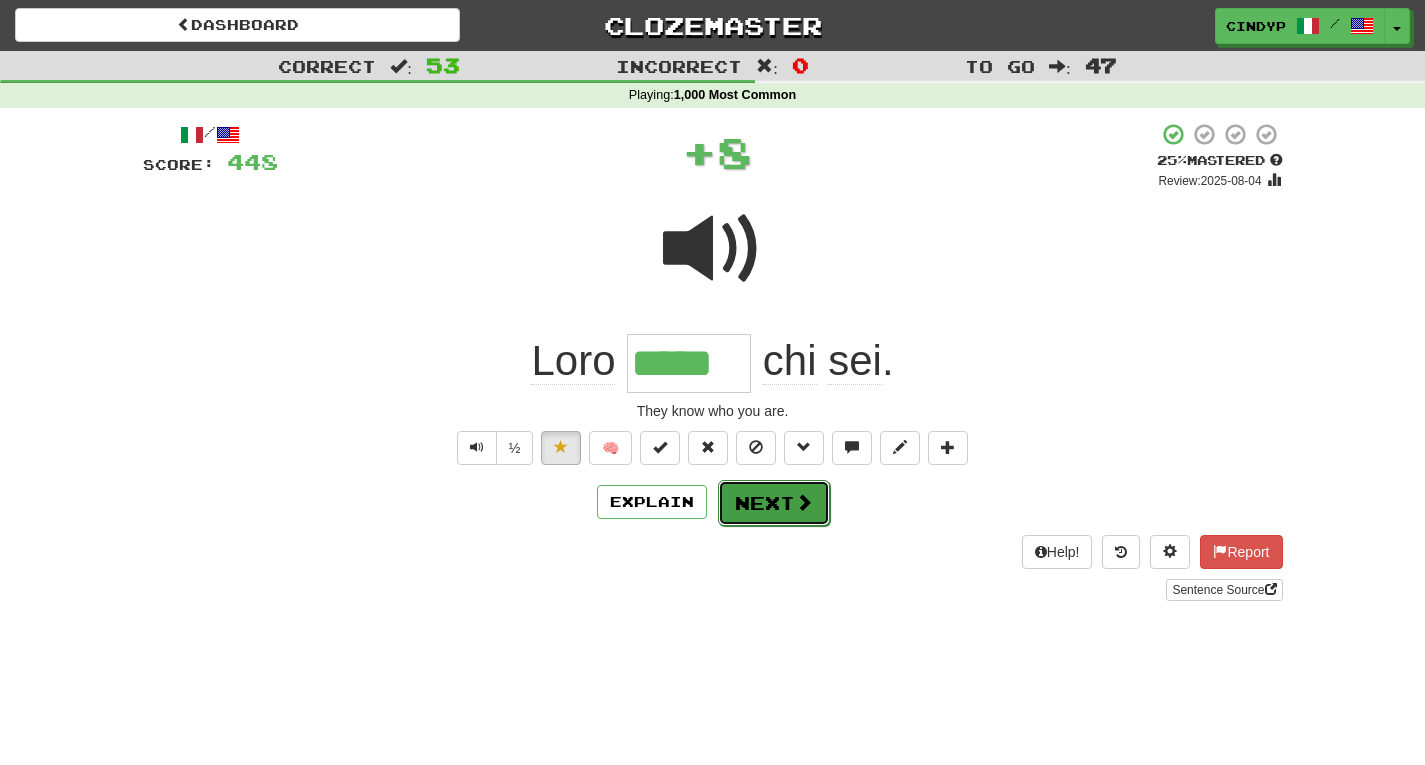 click on "Next" at bounding box center (774, 503) 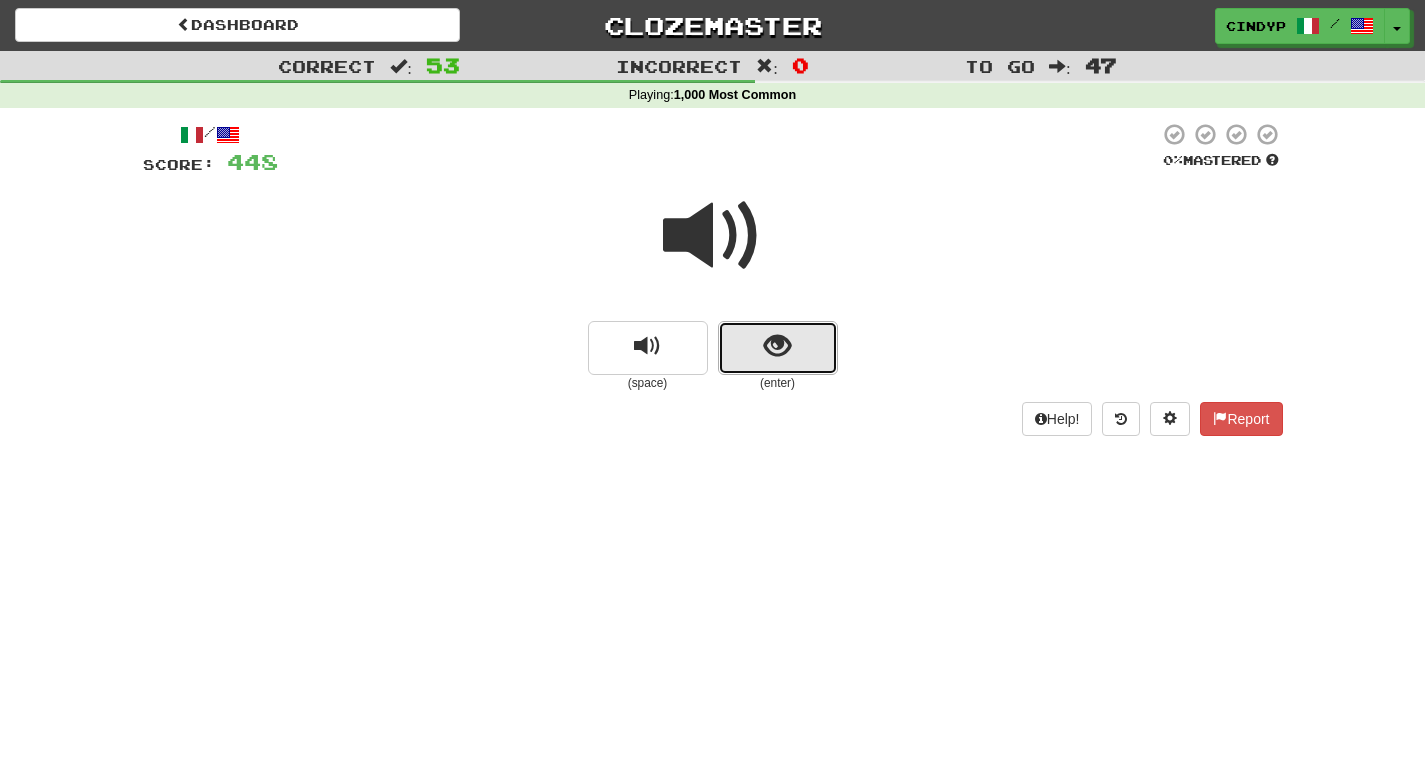 click at bounding box center (777, 346) 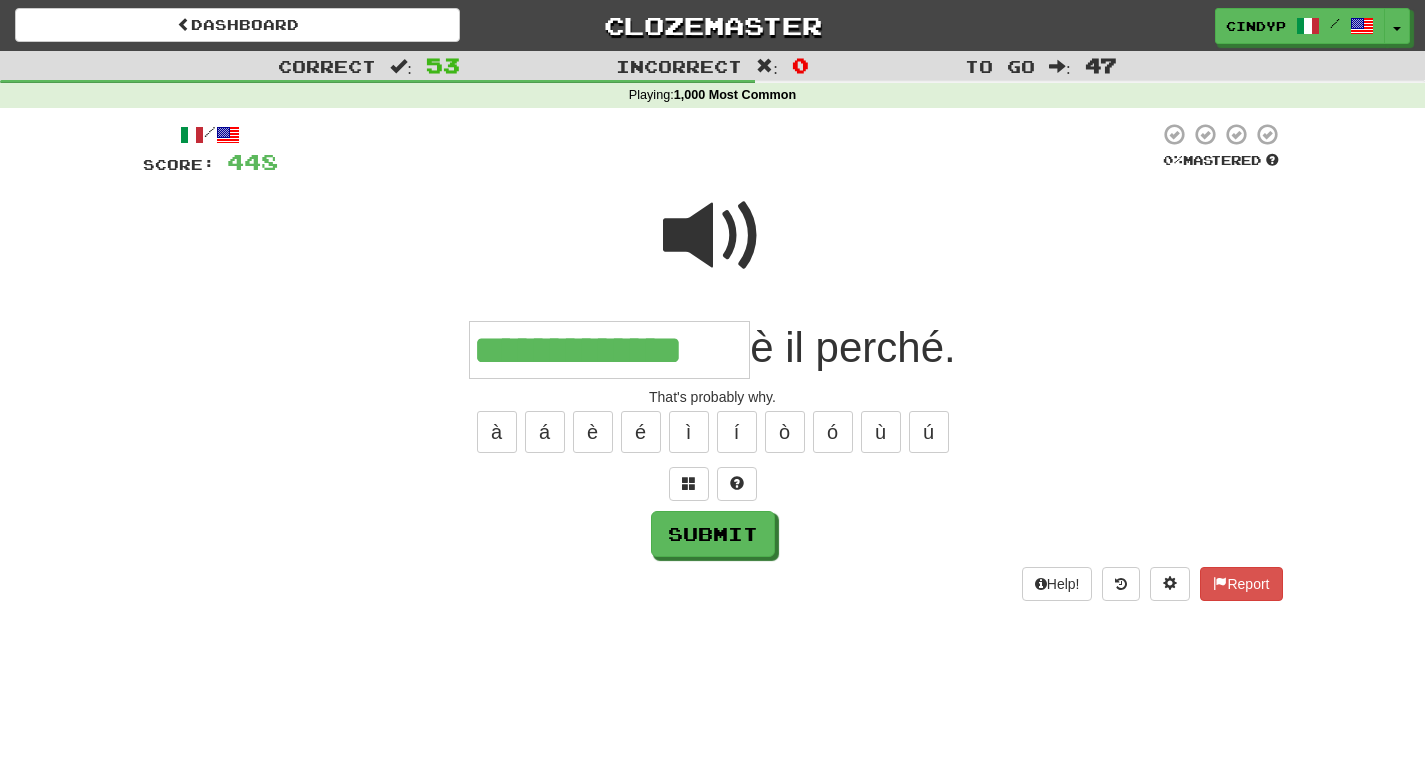 type on "**********" 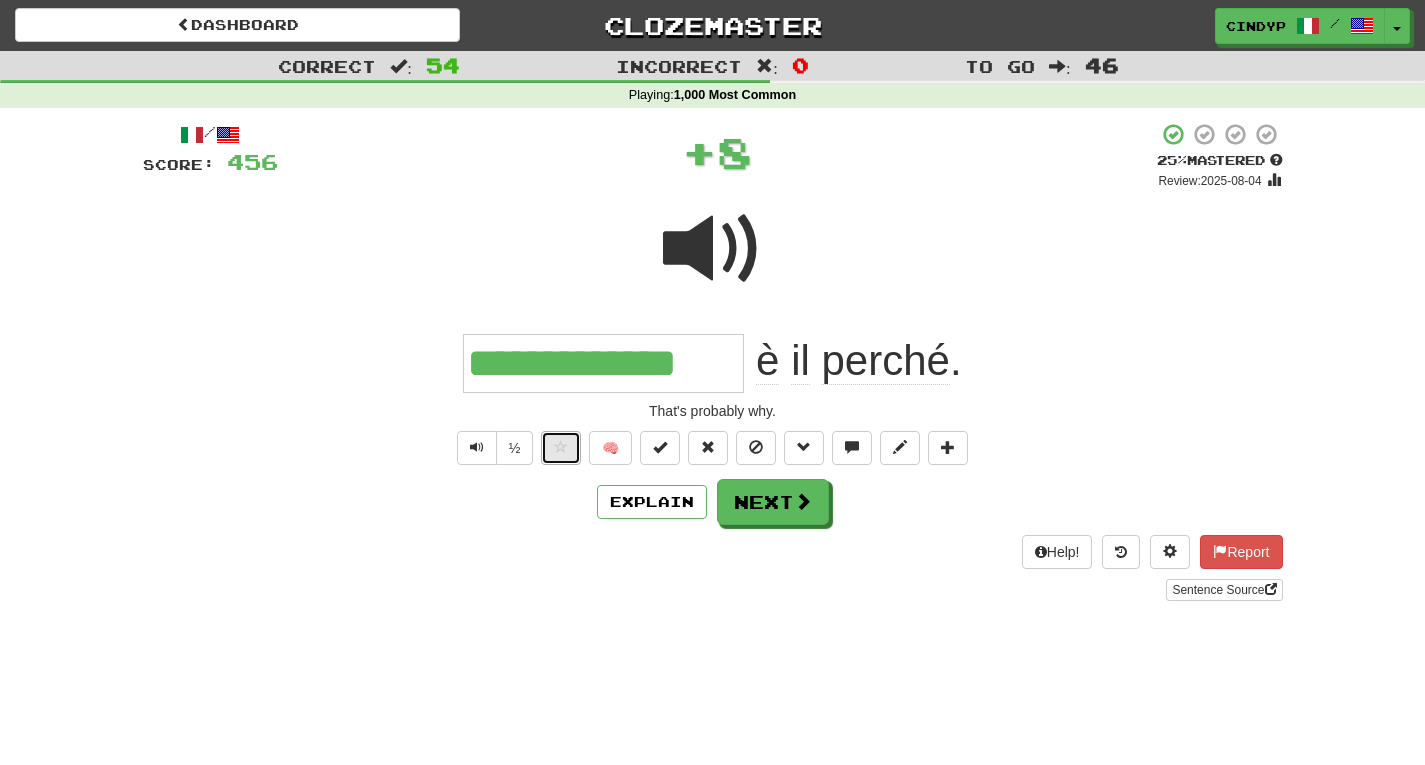 click at bounding box center [561, 447] 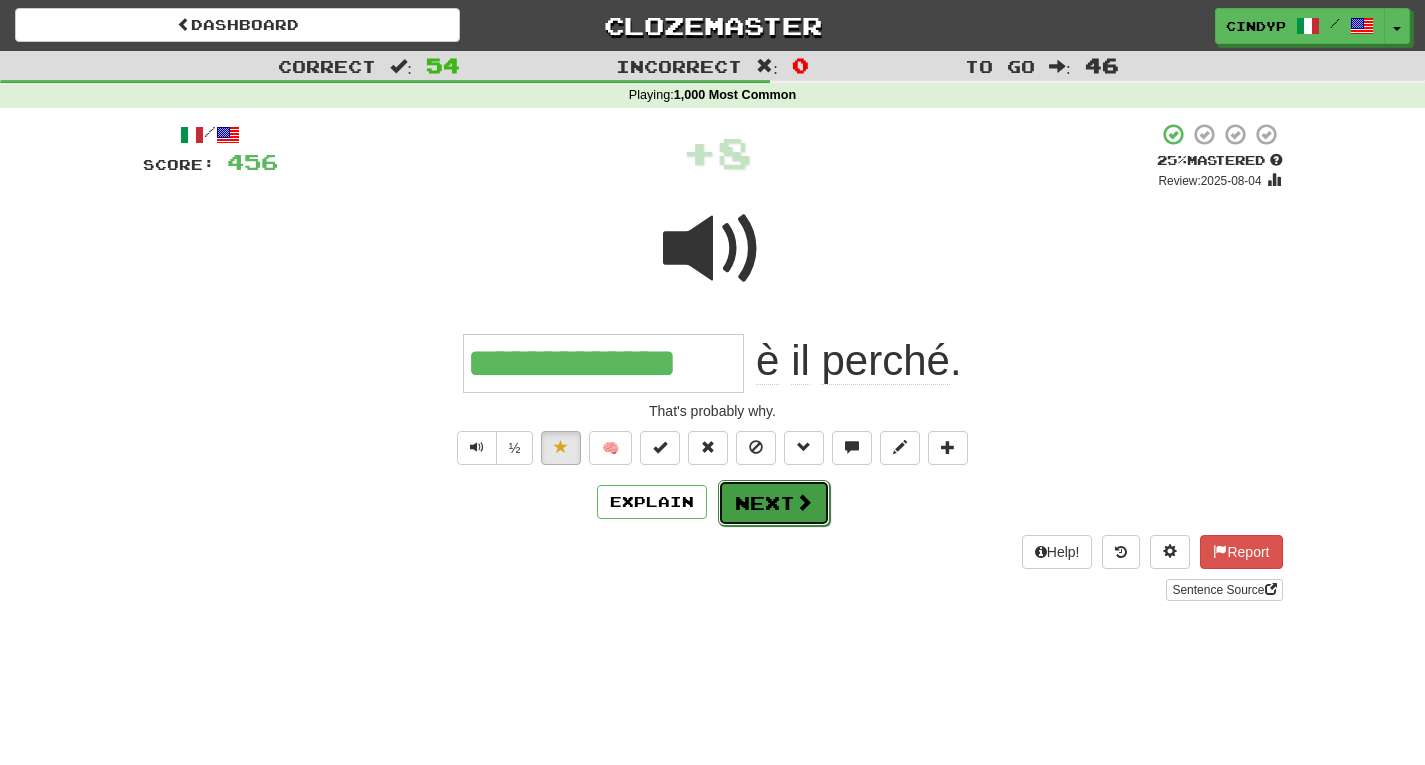 click on "Next" at bounding box center [774, 503] 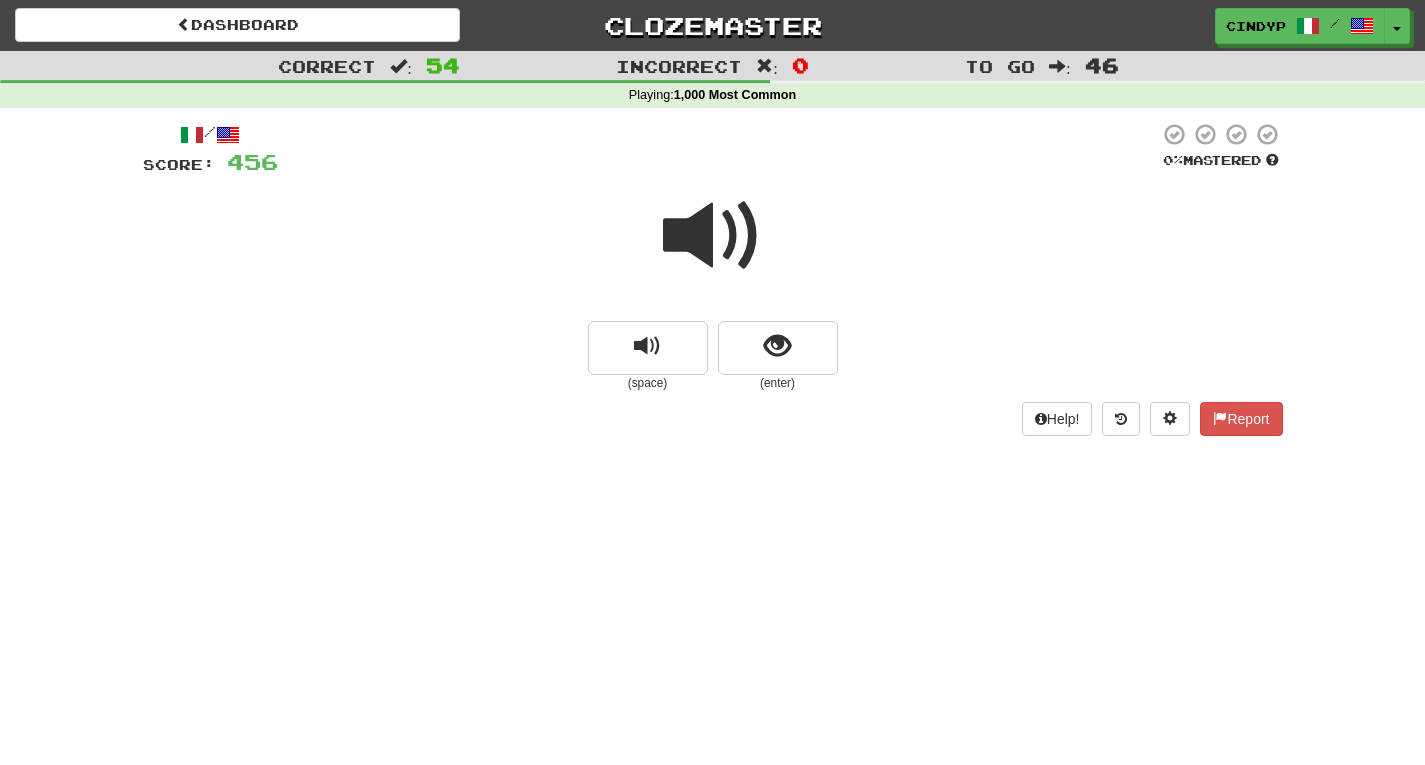click at bounding box center (713, 236) 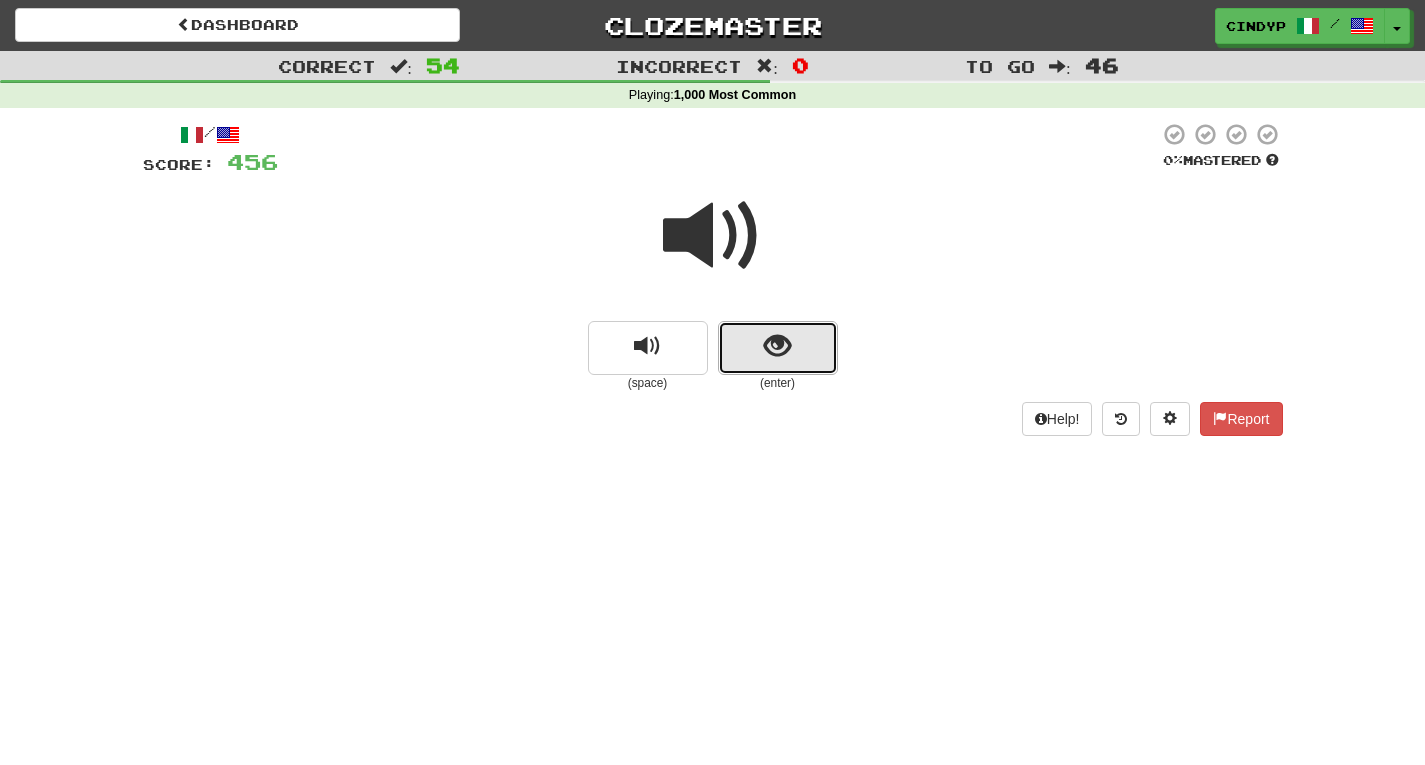 click at bounding box center [777, 346] 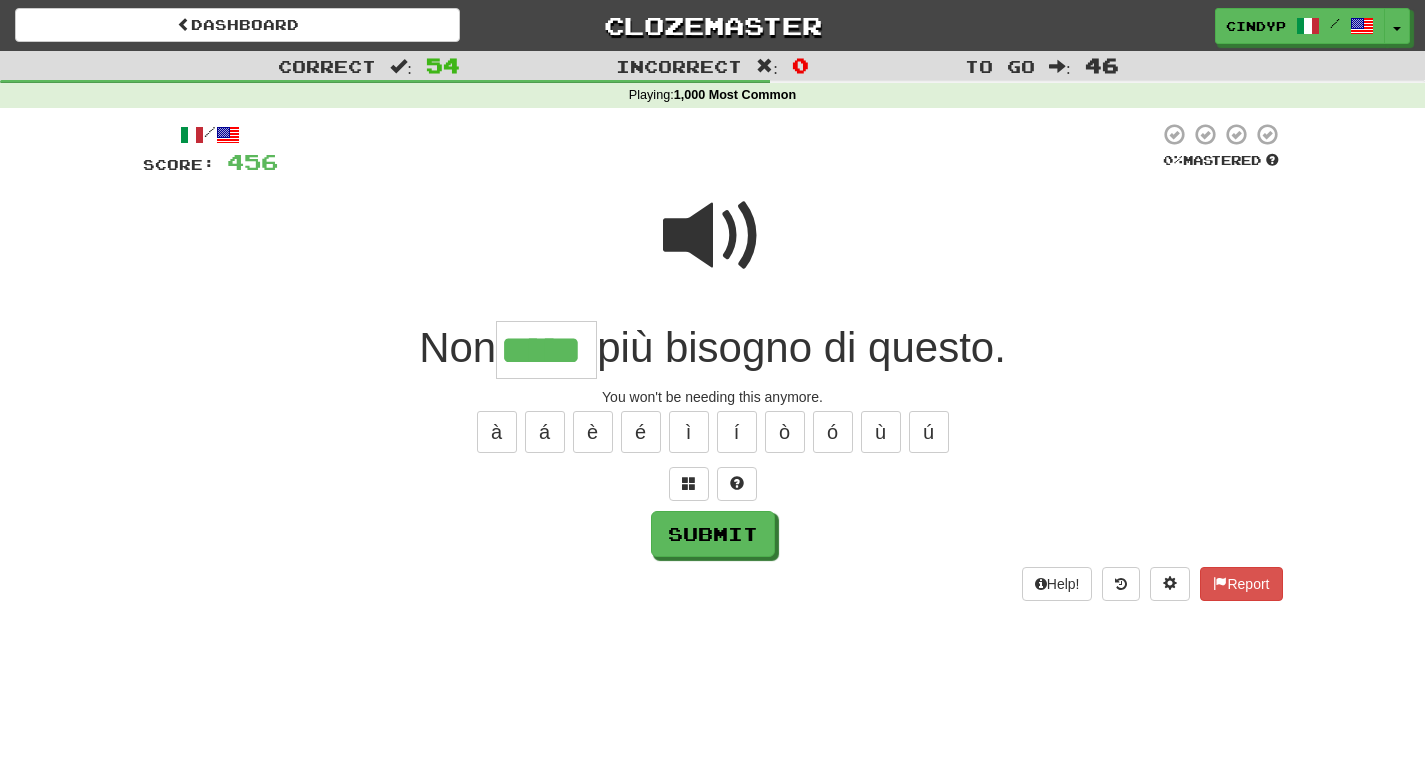 type on "*****" 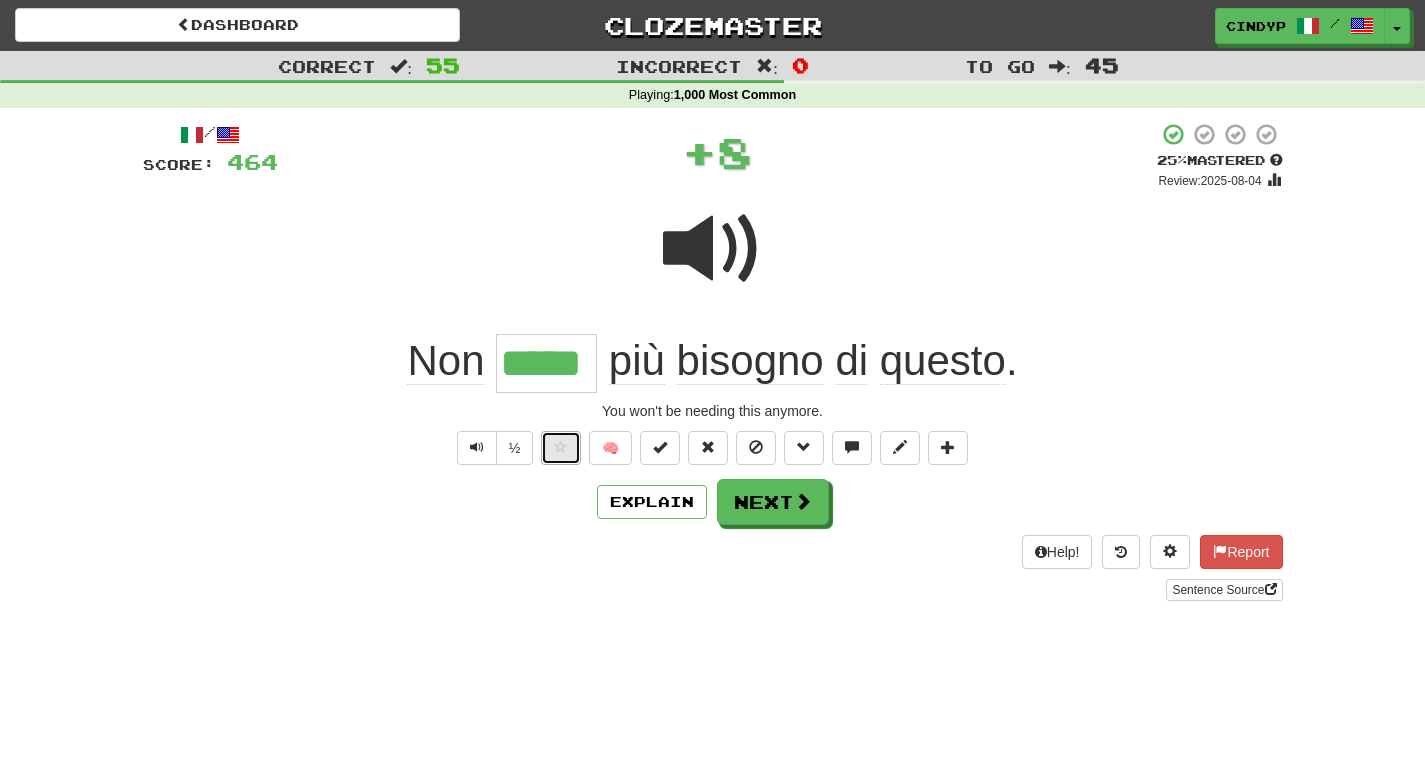 click at bounding box center [561, 447] 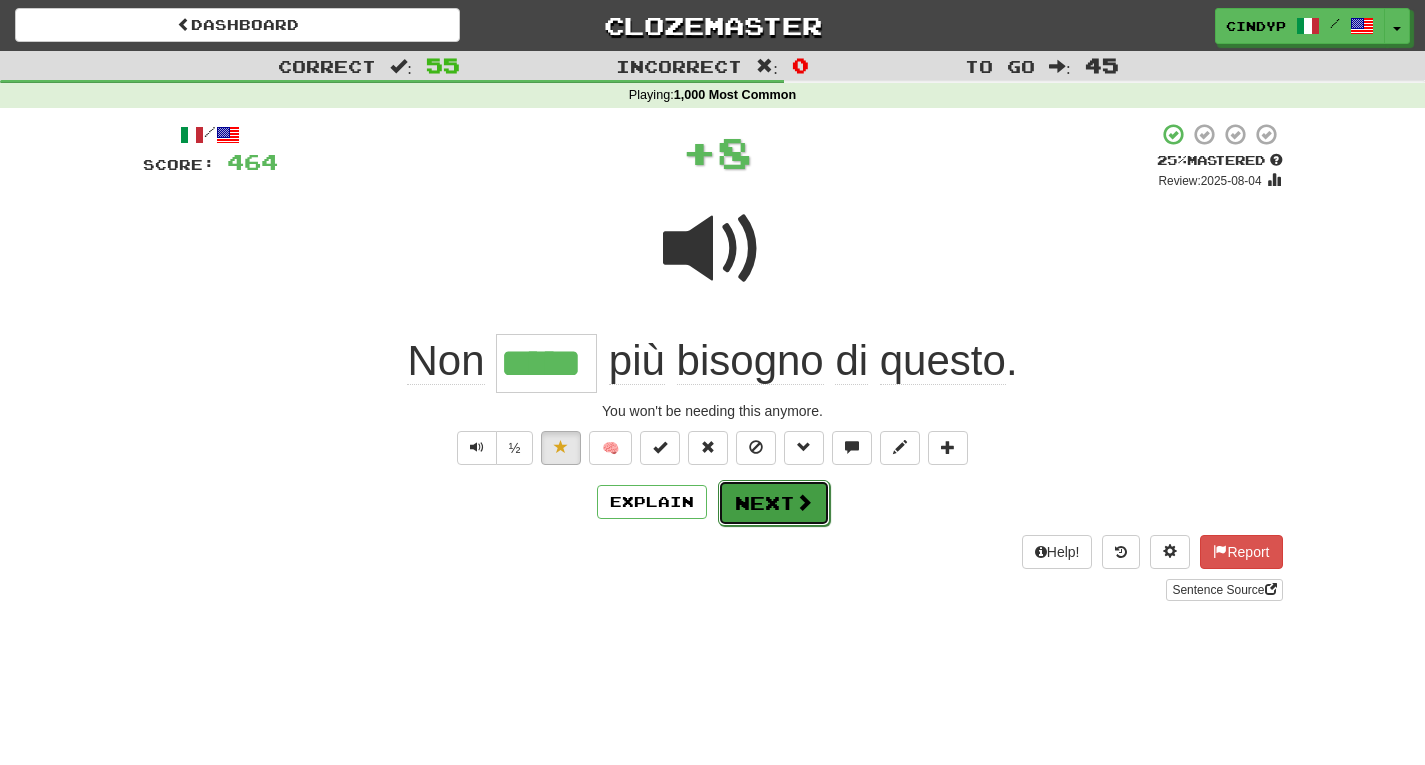 click on "Next" at bounding box center [774, 503] 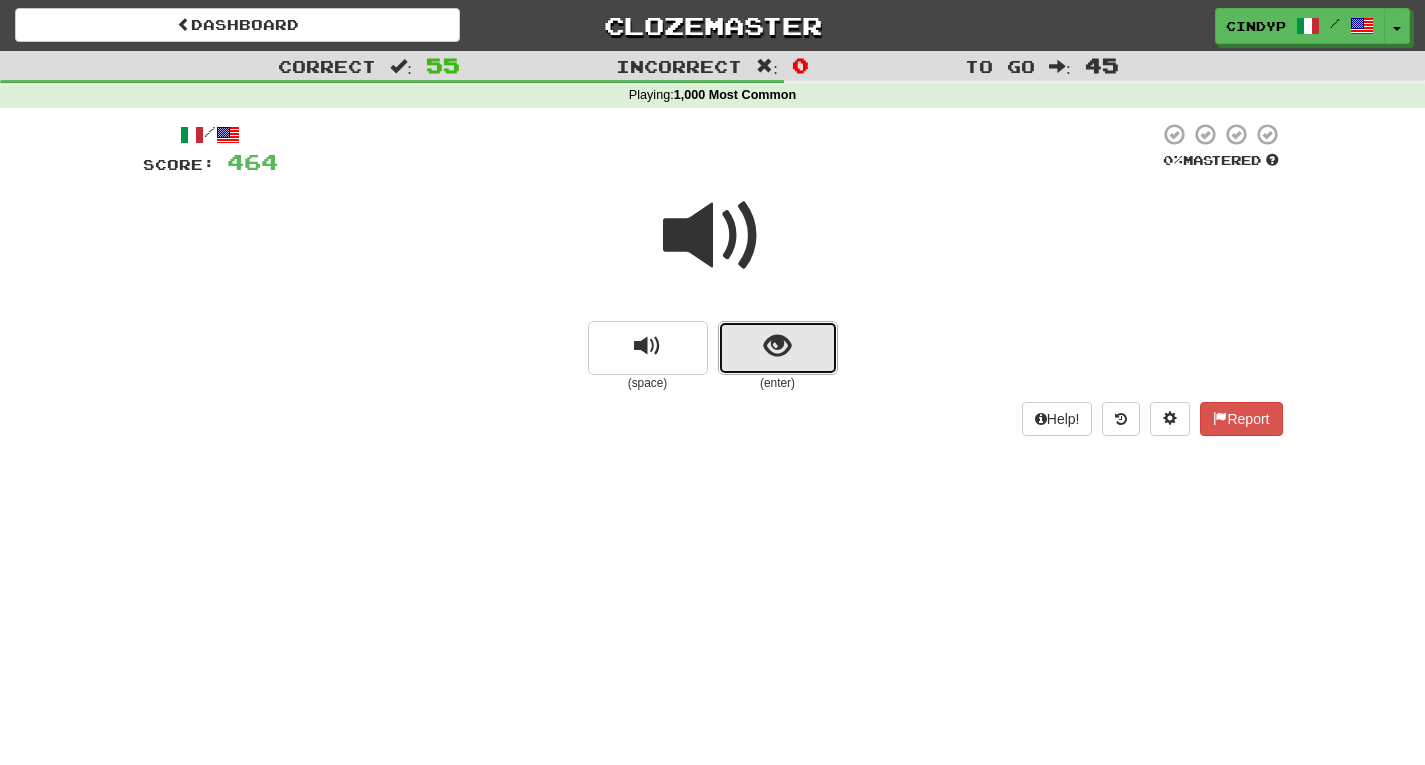 click at bounding box center [778, 348] 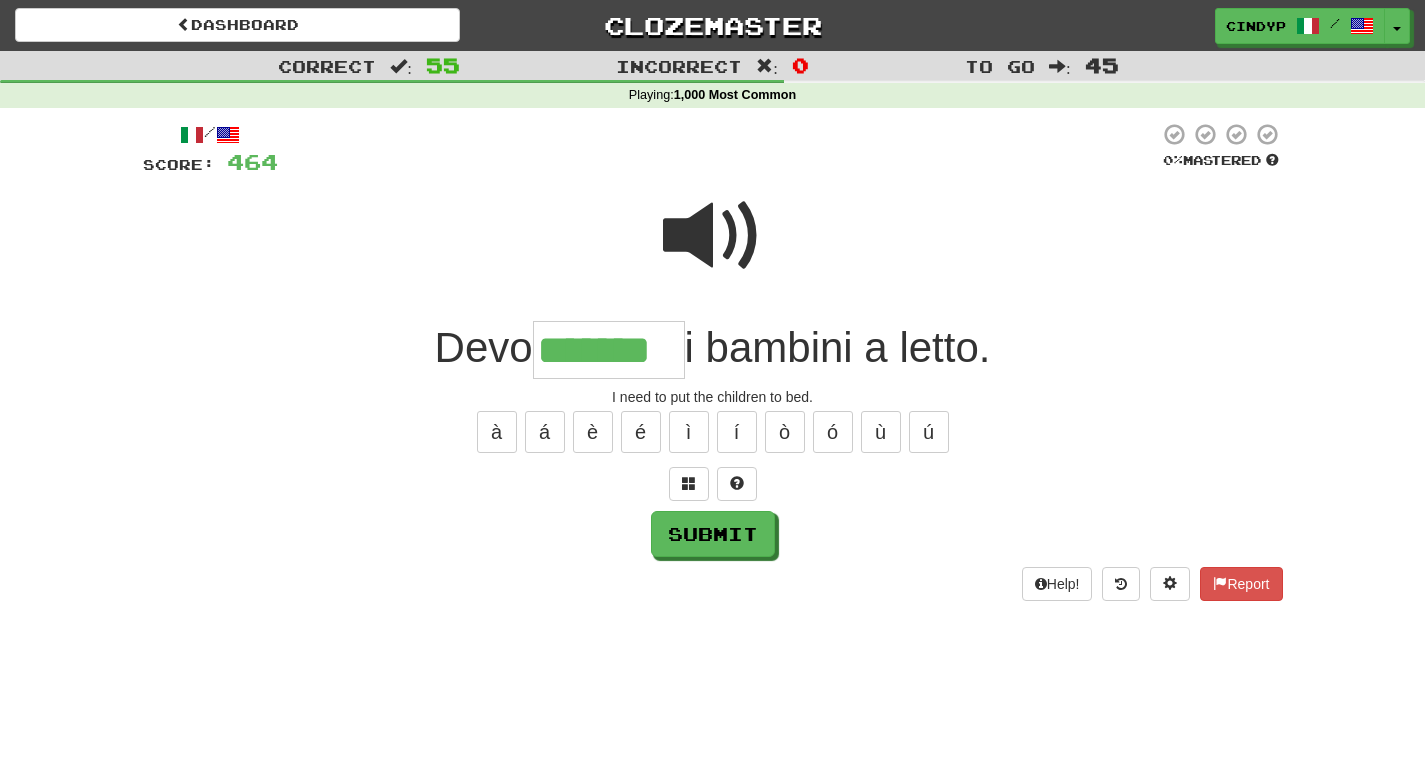 type on "*******" 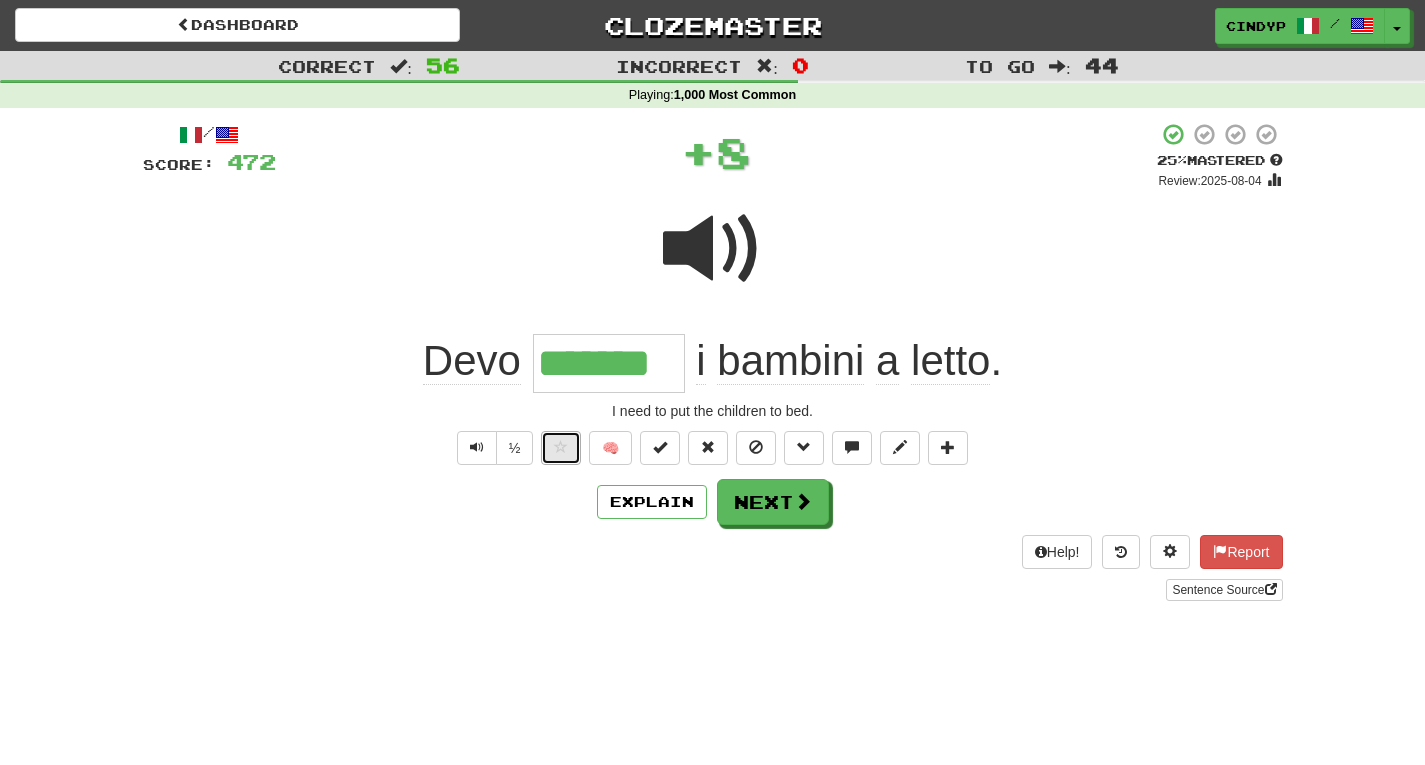 click at bounding box center (561, 447) 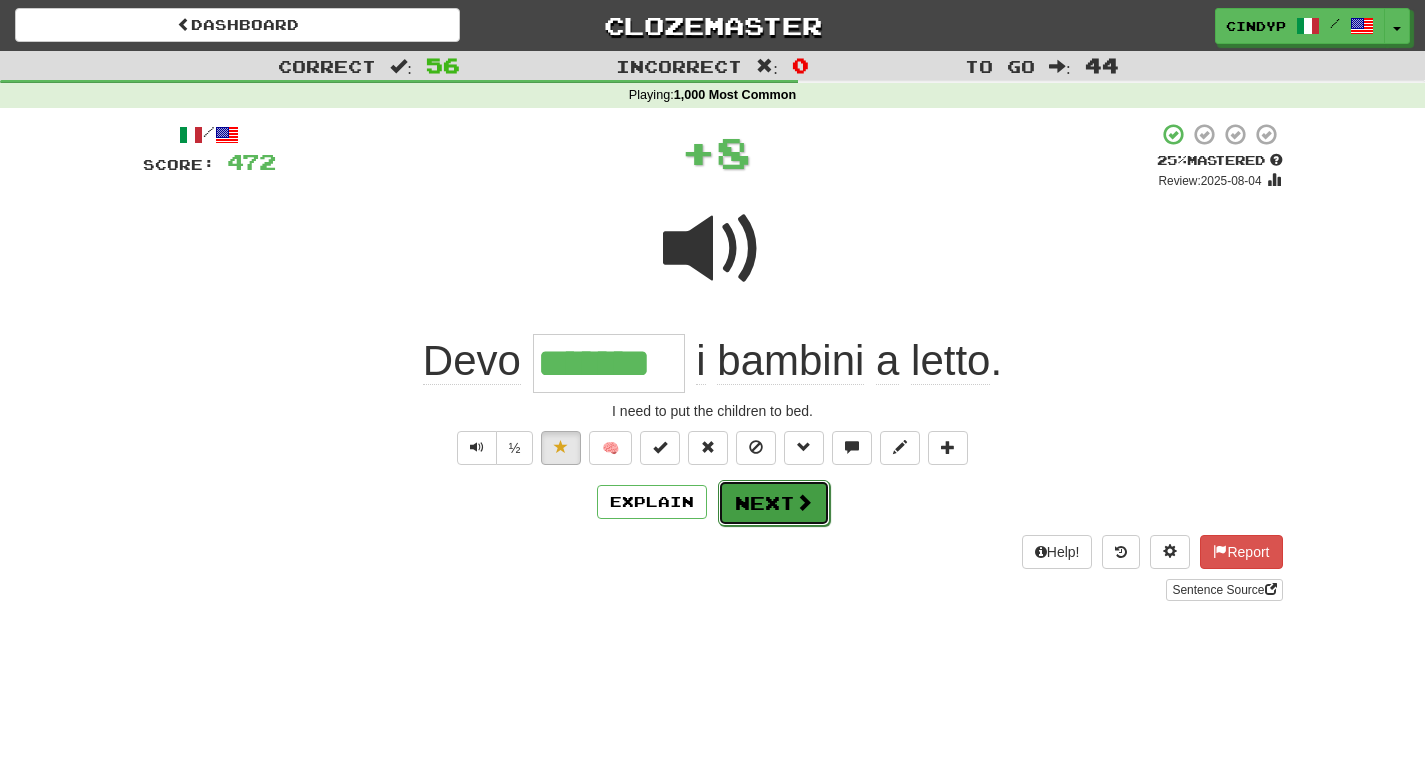 click on "Next" at bounding box center [774, 503] 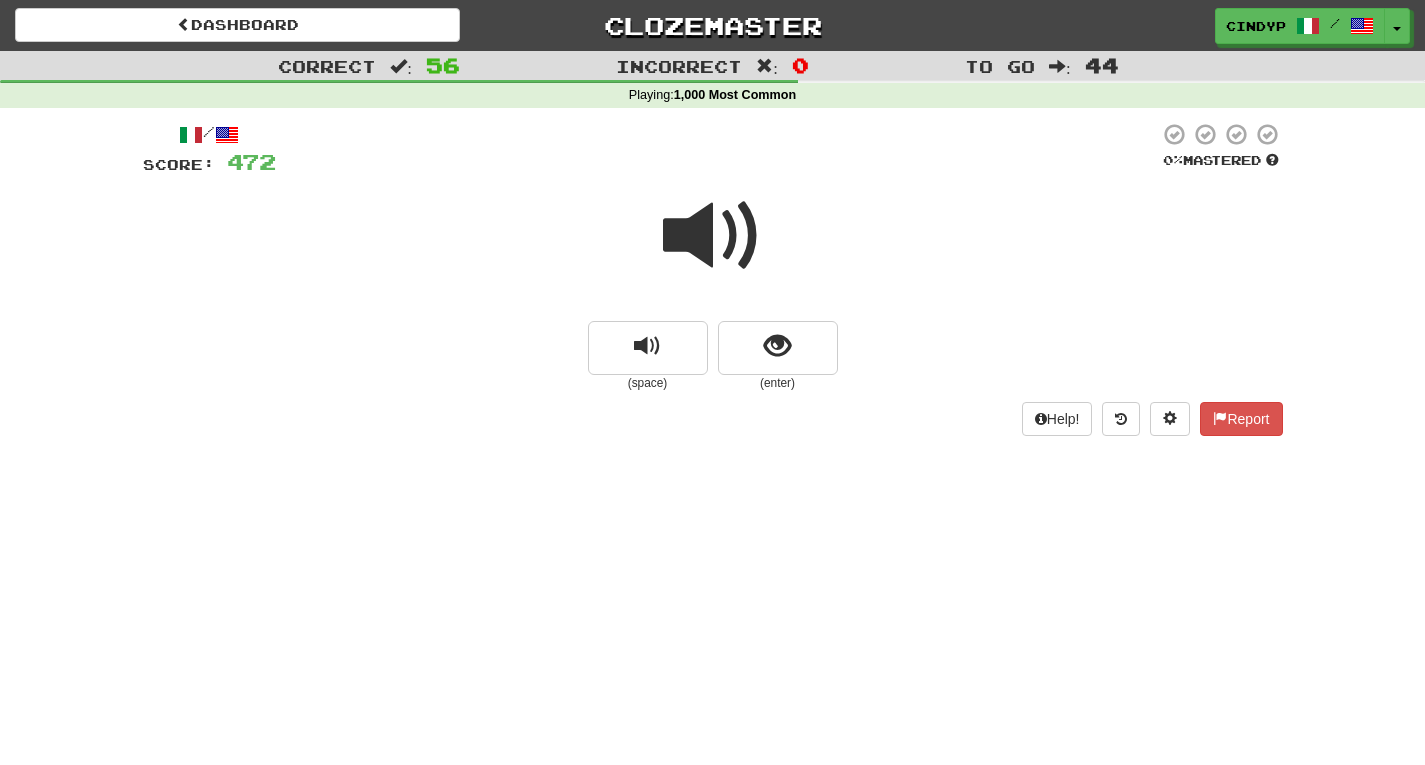 click at bounding box center (713, 236) 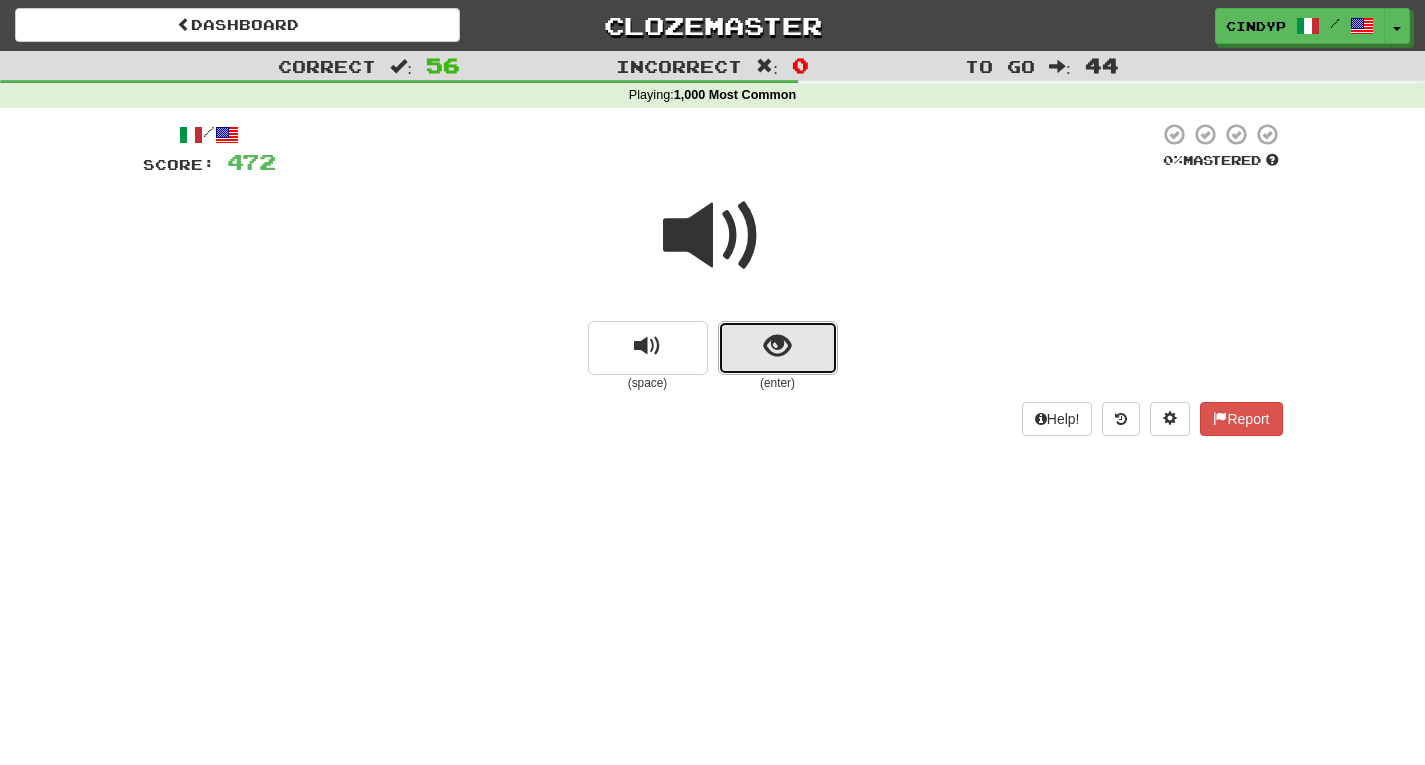 click at bounding box center [778, 348] 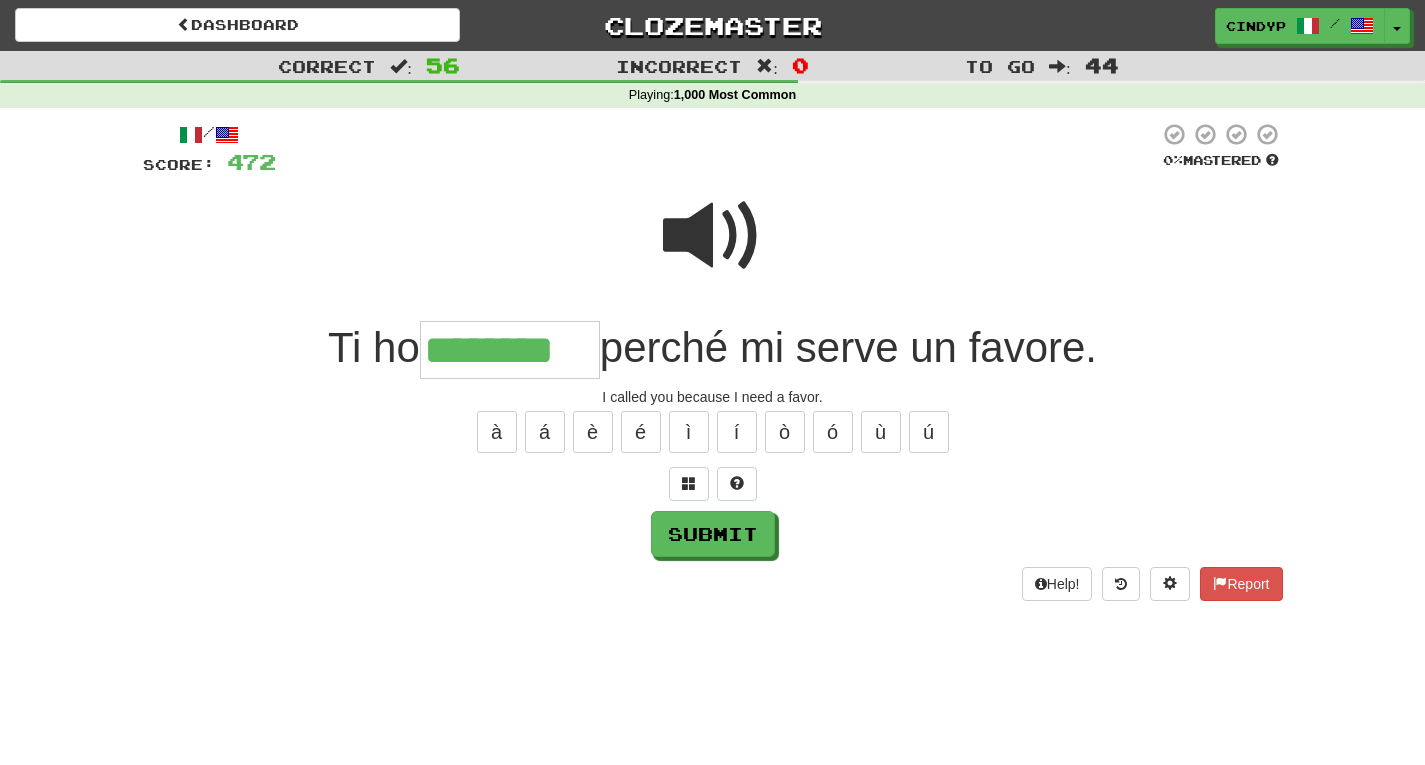 type on "********" 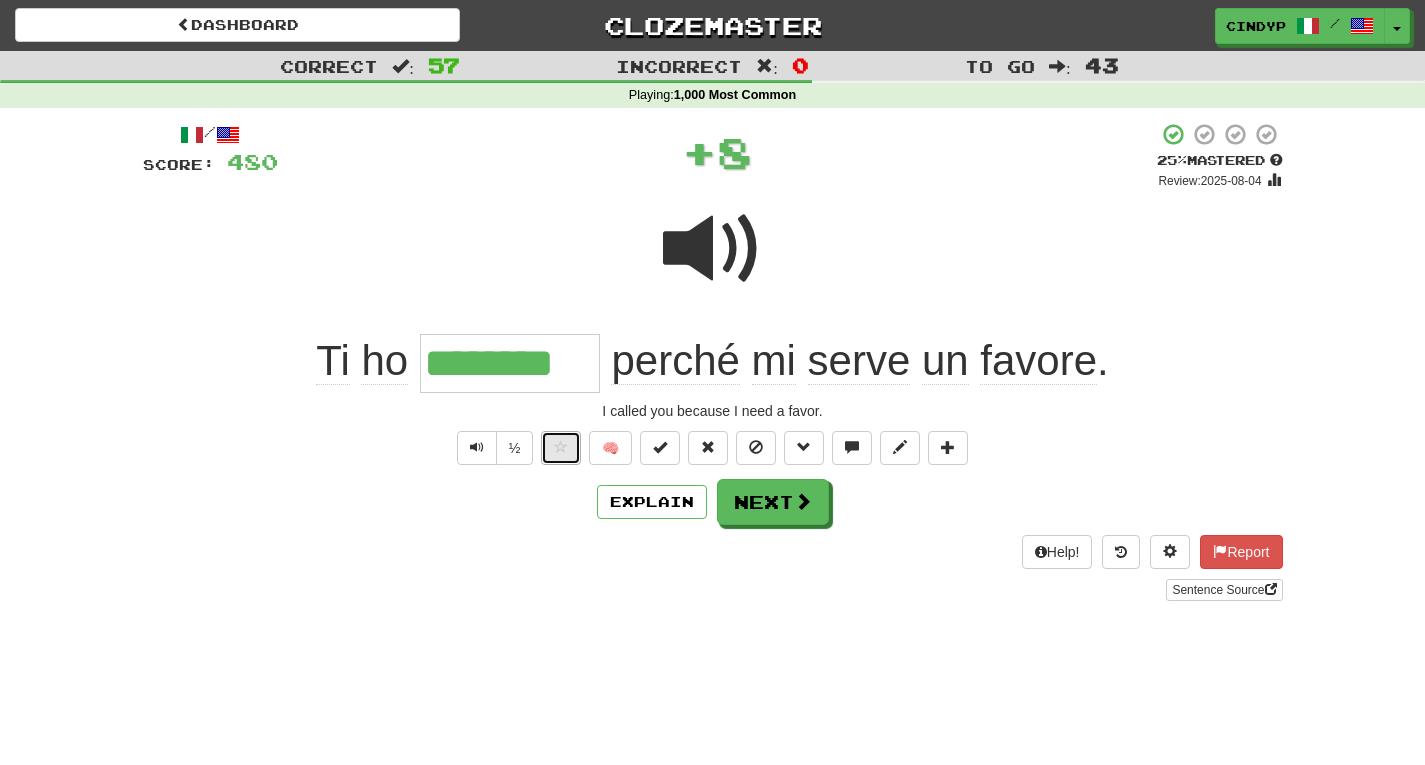 click at bounding box center (561, 448) 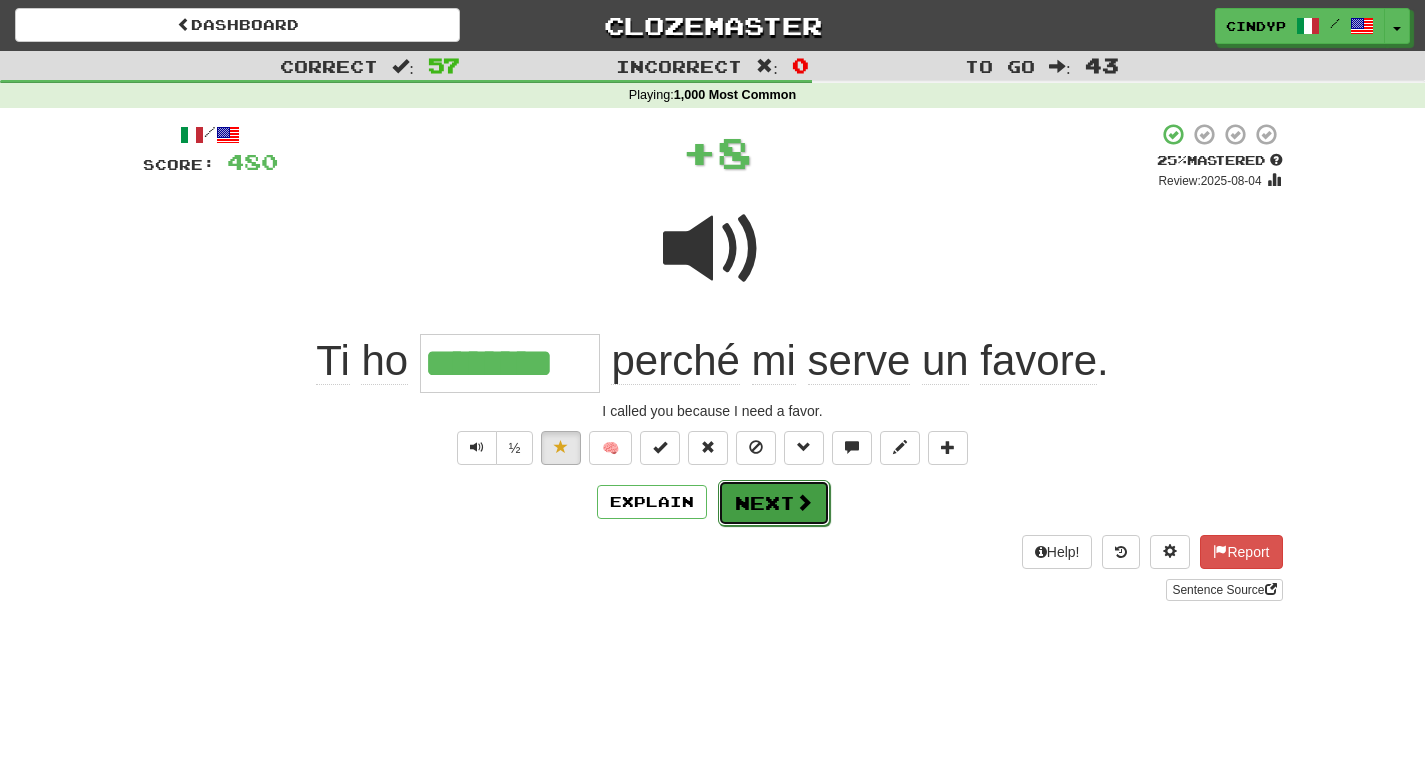 click on "Next" at bounding box center [774, 503] 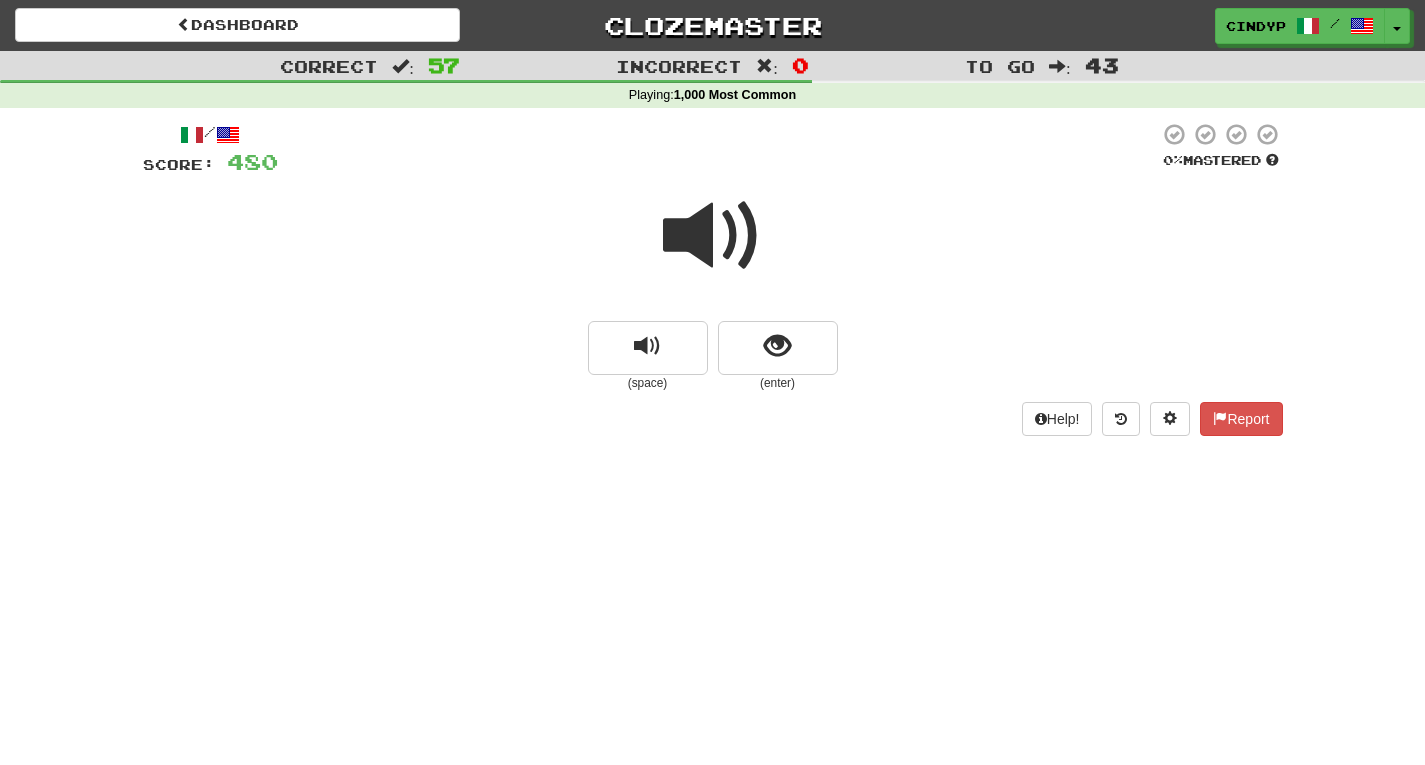 click at bounding box center [713, 236] 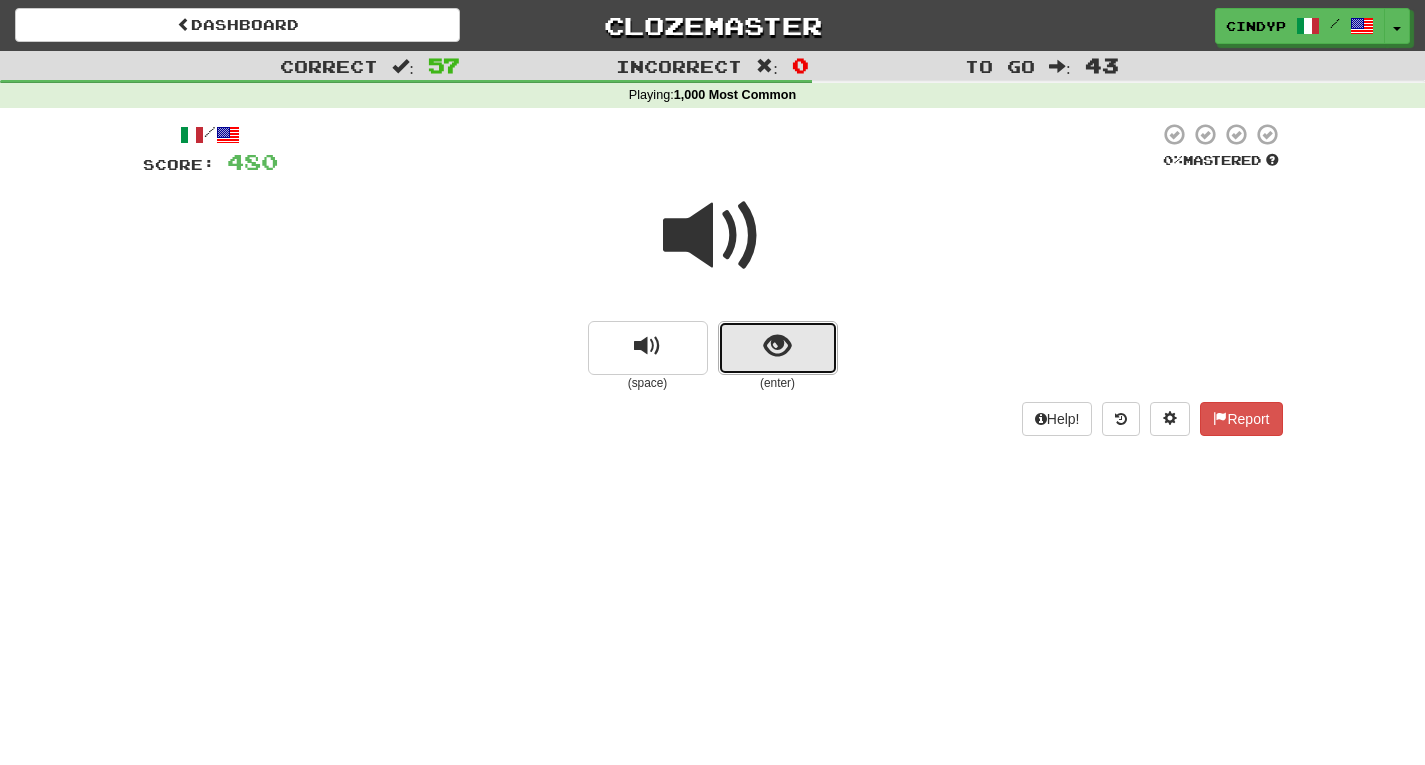 click at bounding box center [778, 348] 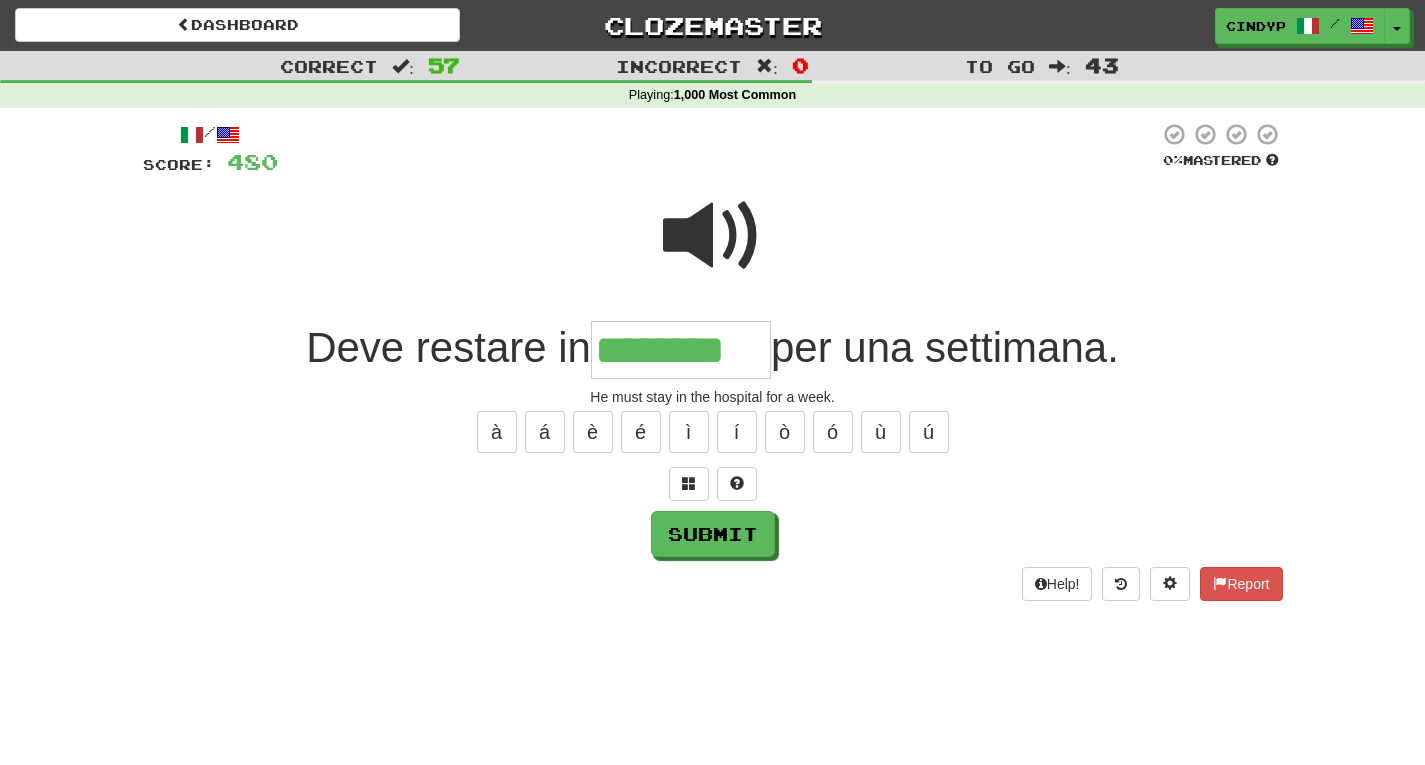 type on "********" 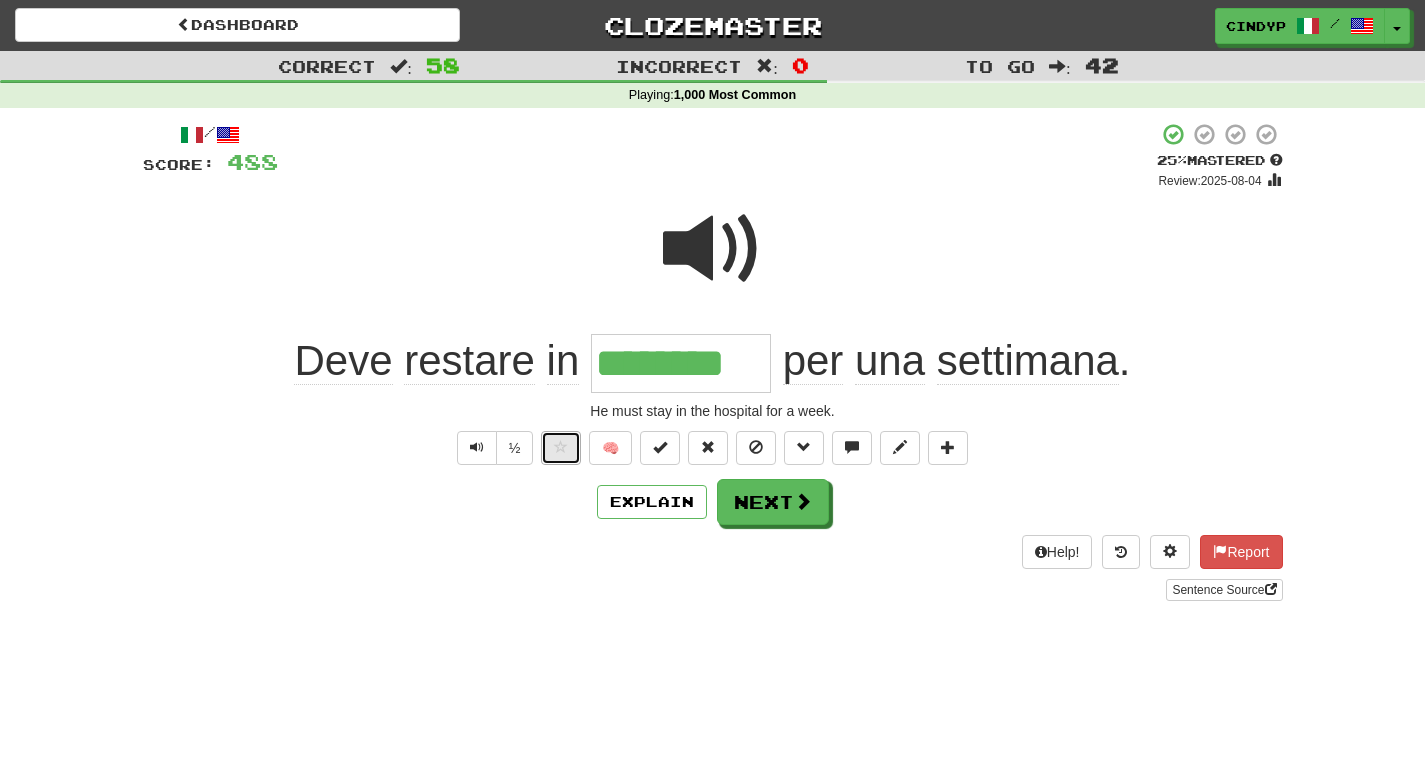 click at bounding box center [561, 447] 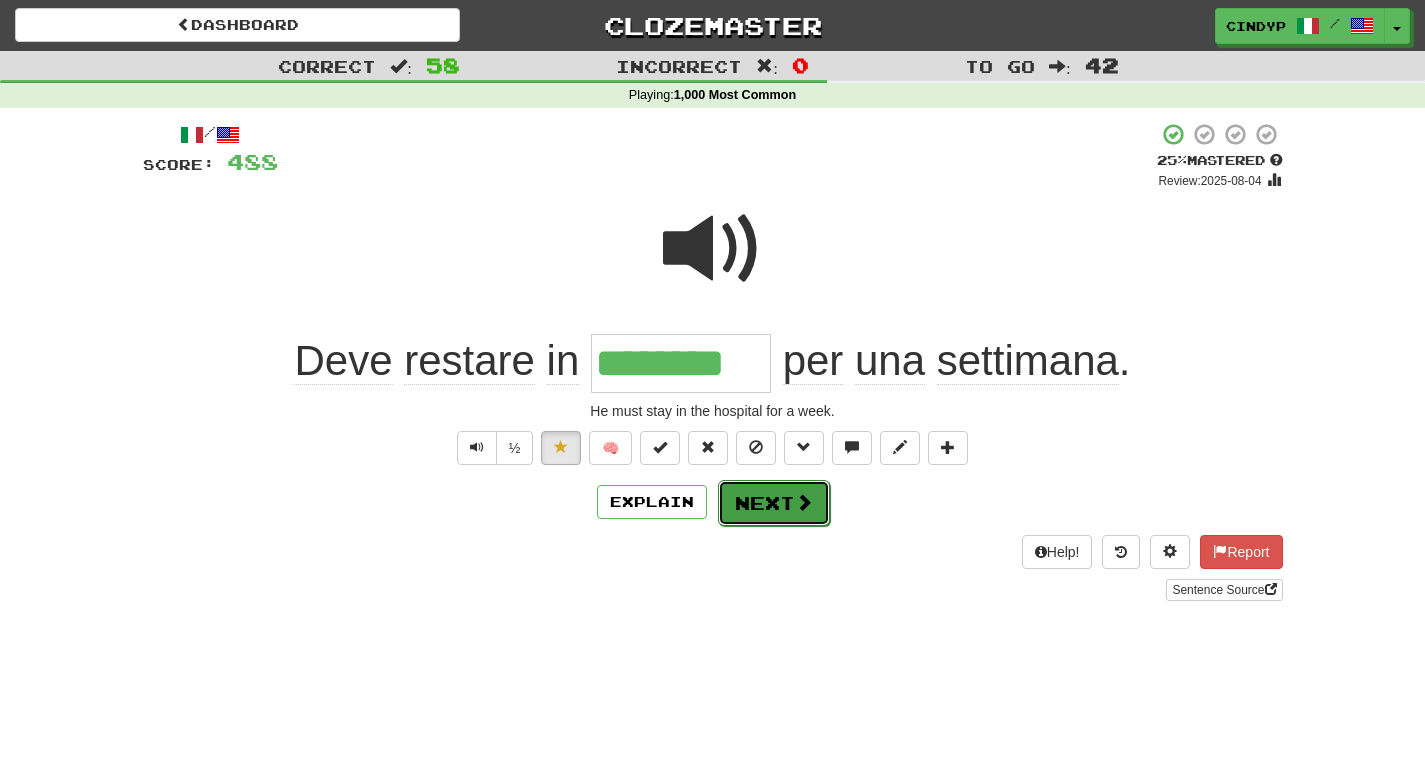 click on "Next" at bounding box center (774, 503) 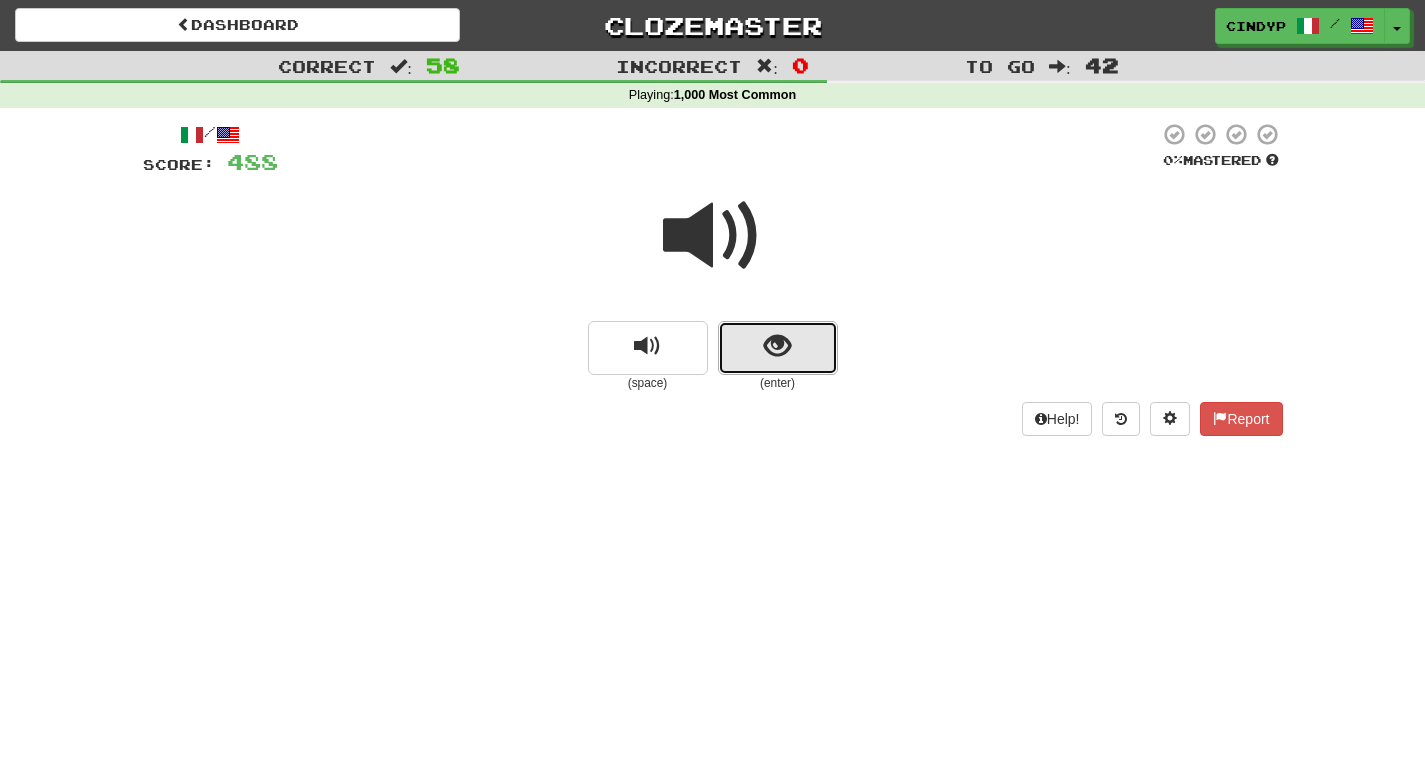 click at bounding box center [777, 346] 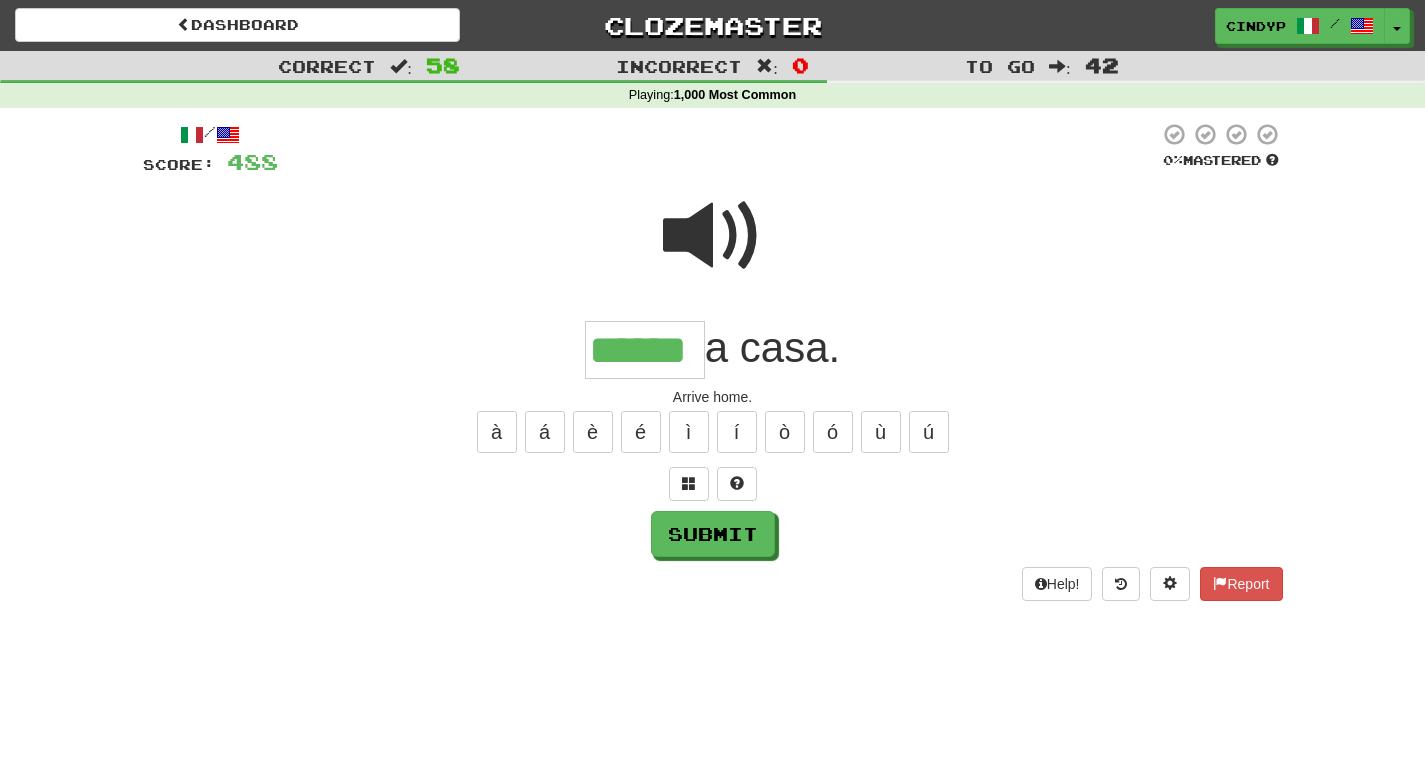 type on "******" 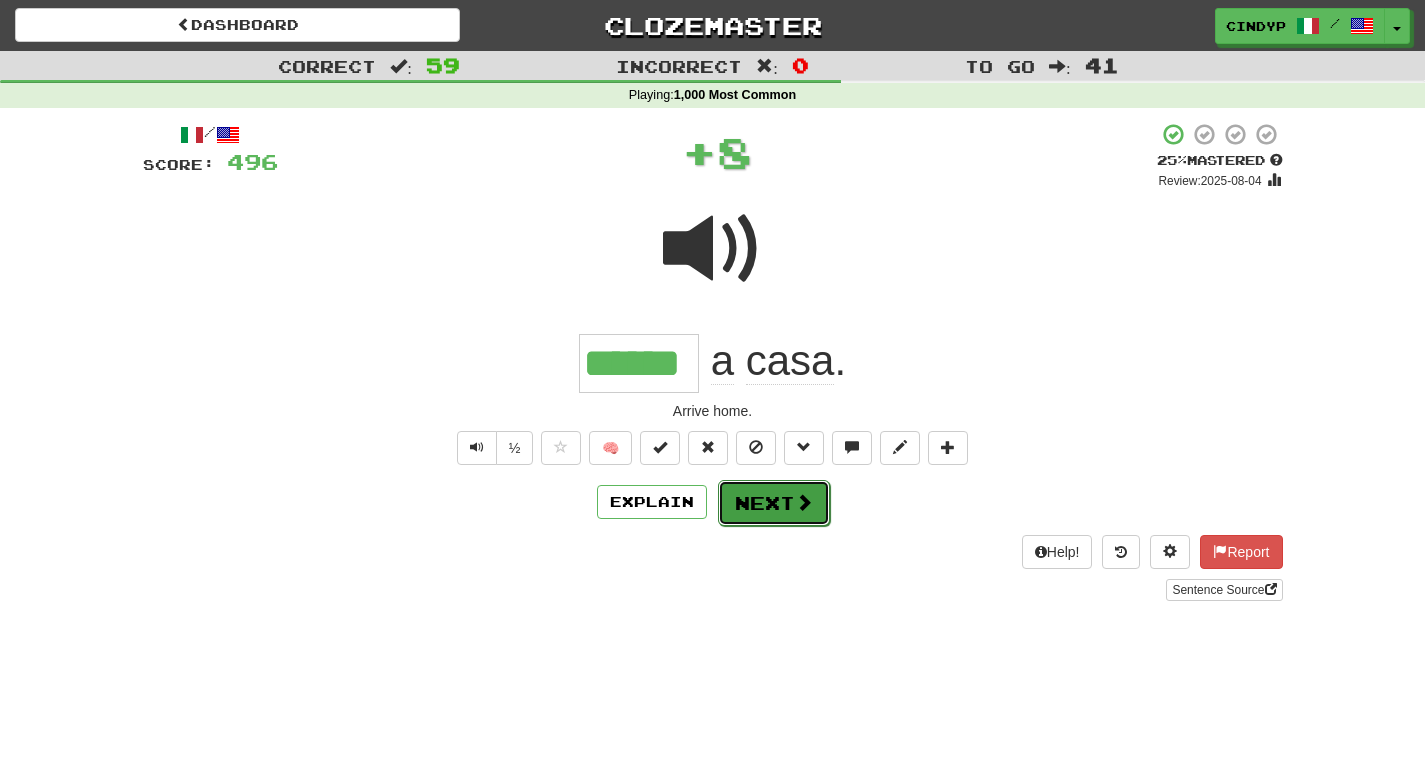 click on "Next" at bounding box center [774, 503] 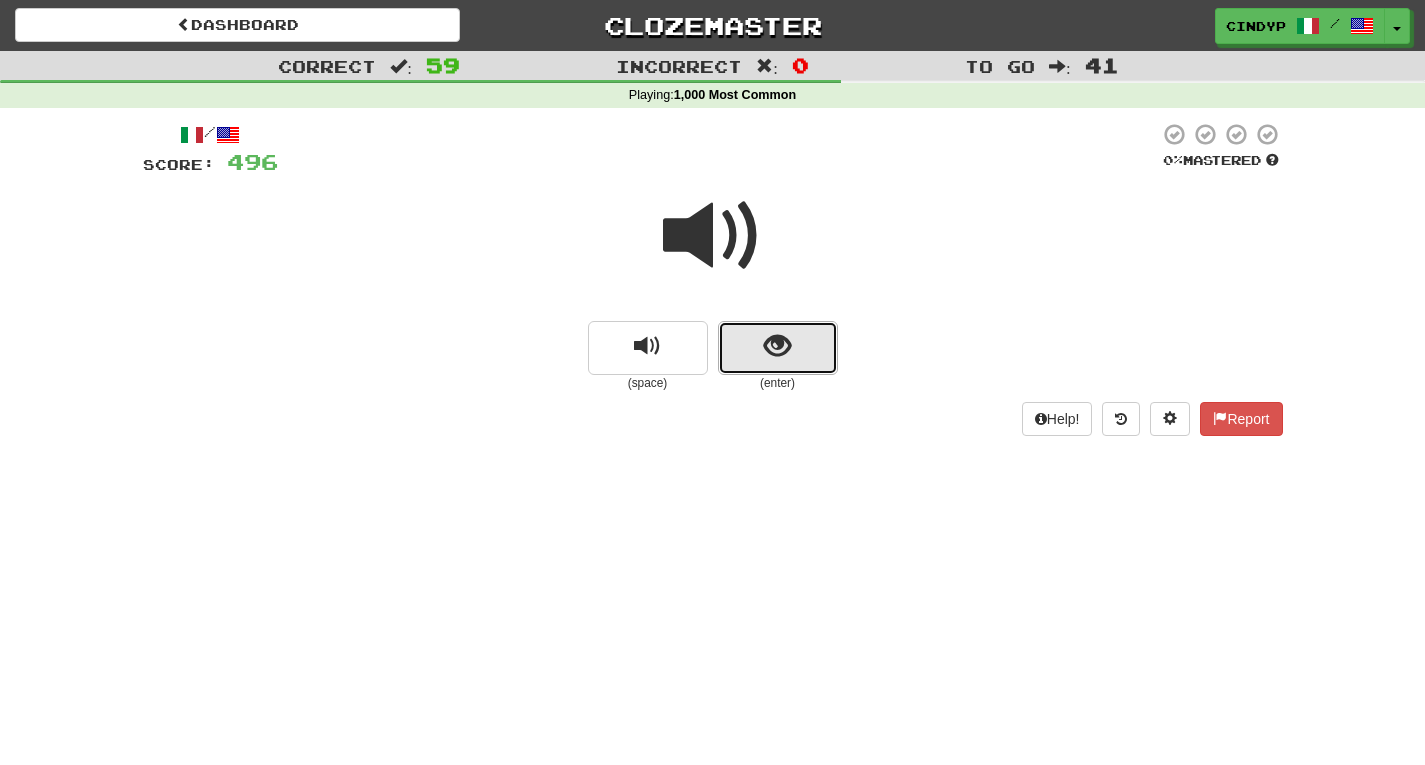 click at bounding box center [778, 348] 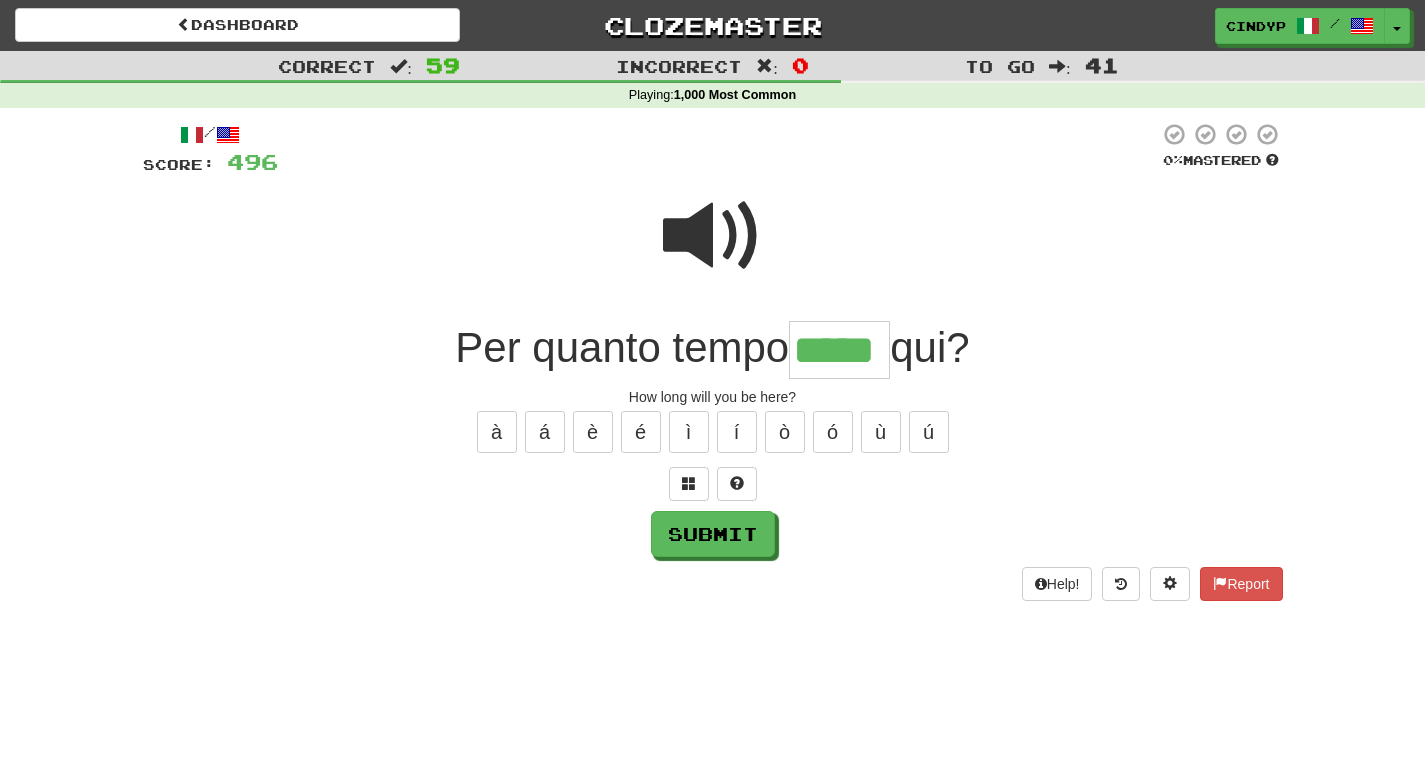 type on "*****" 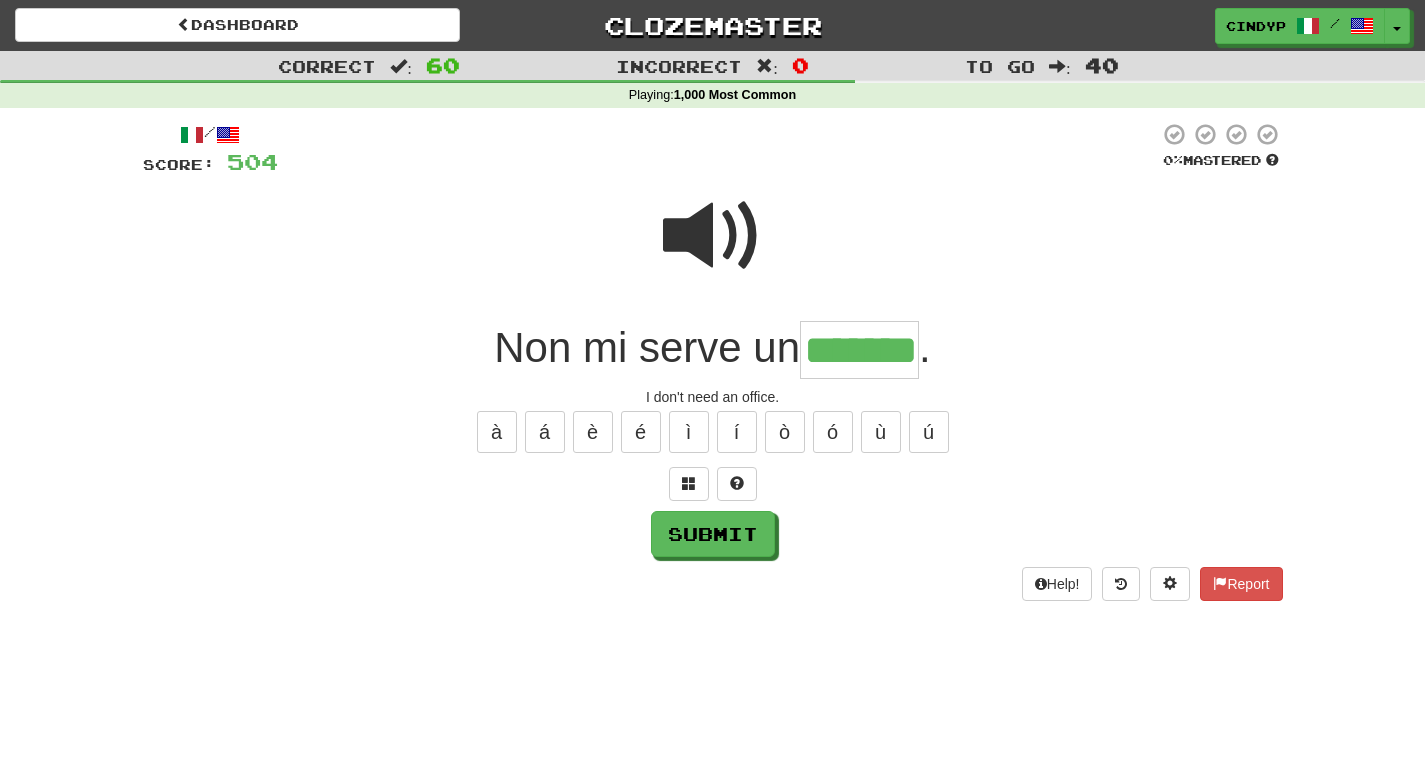 type on "*******" 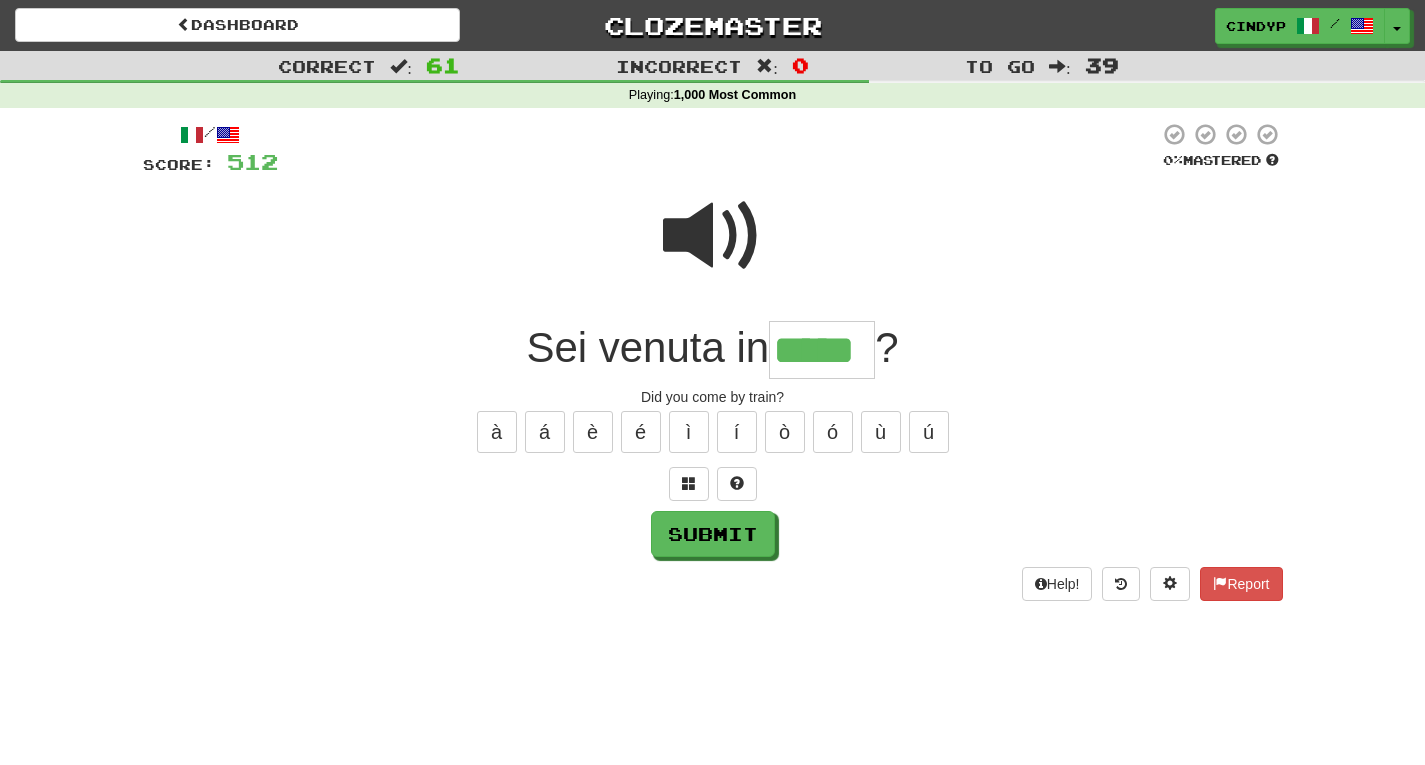 type on "*****" 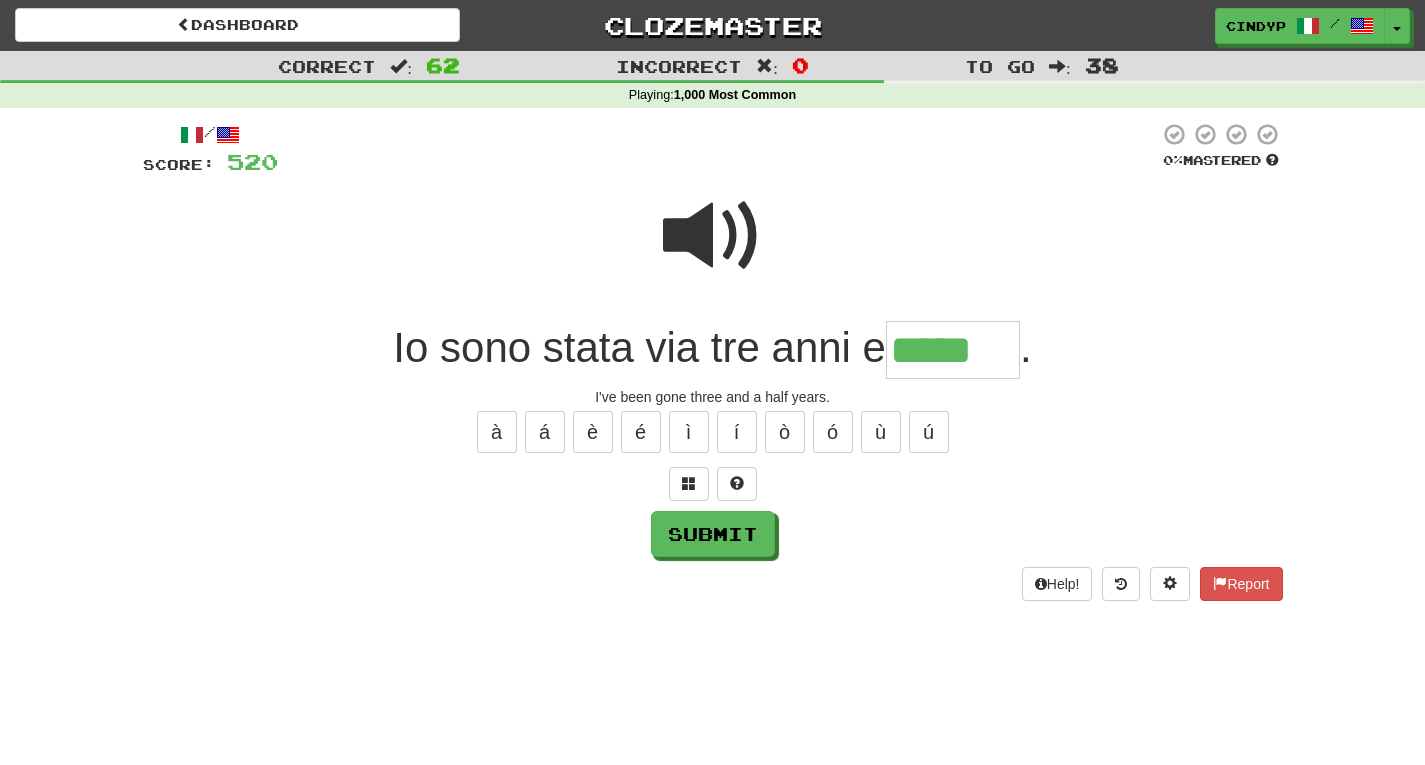 type on "*****" 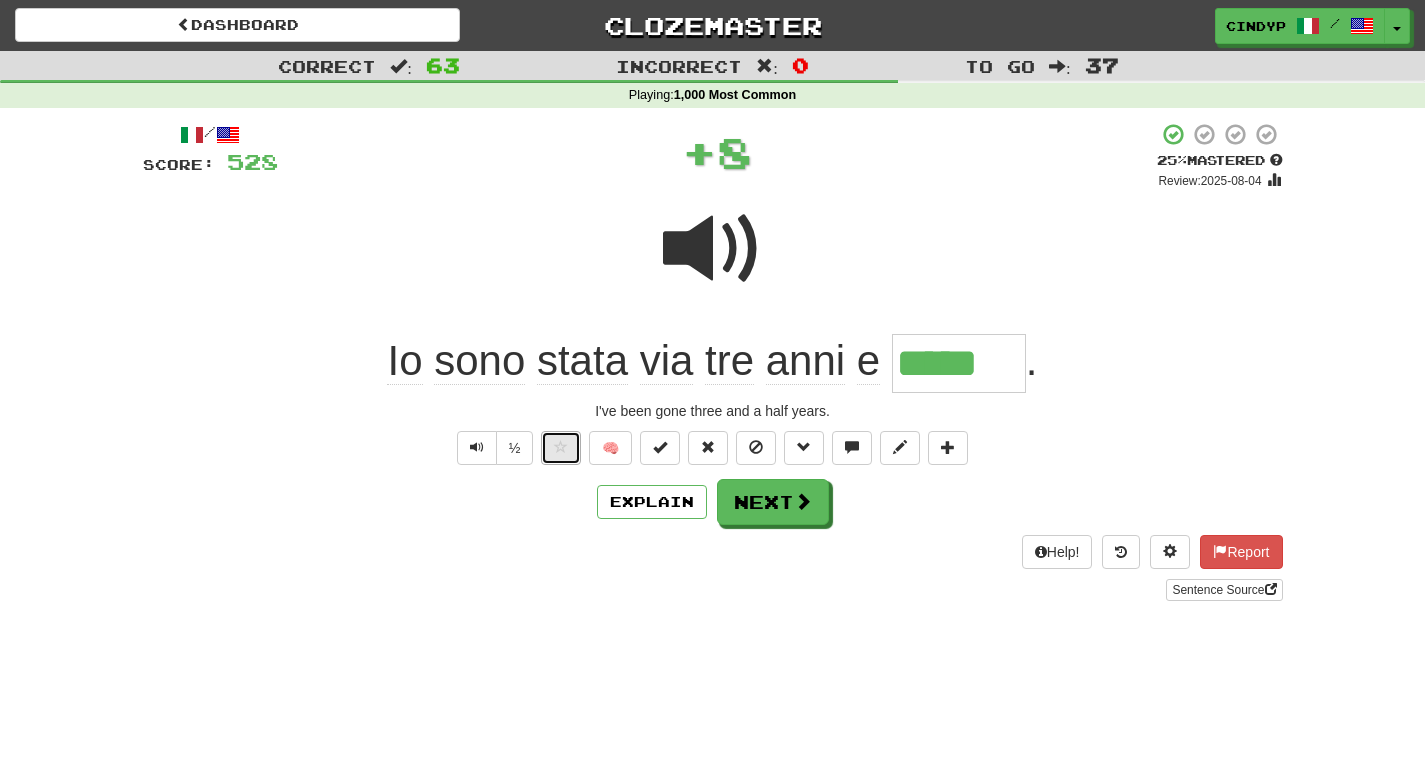 click at bounding box center (561, 448) 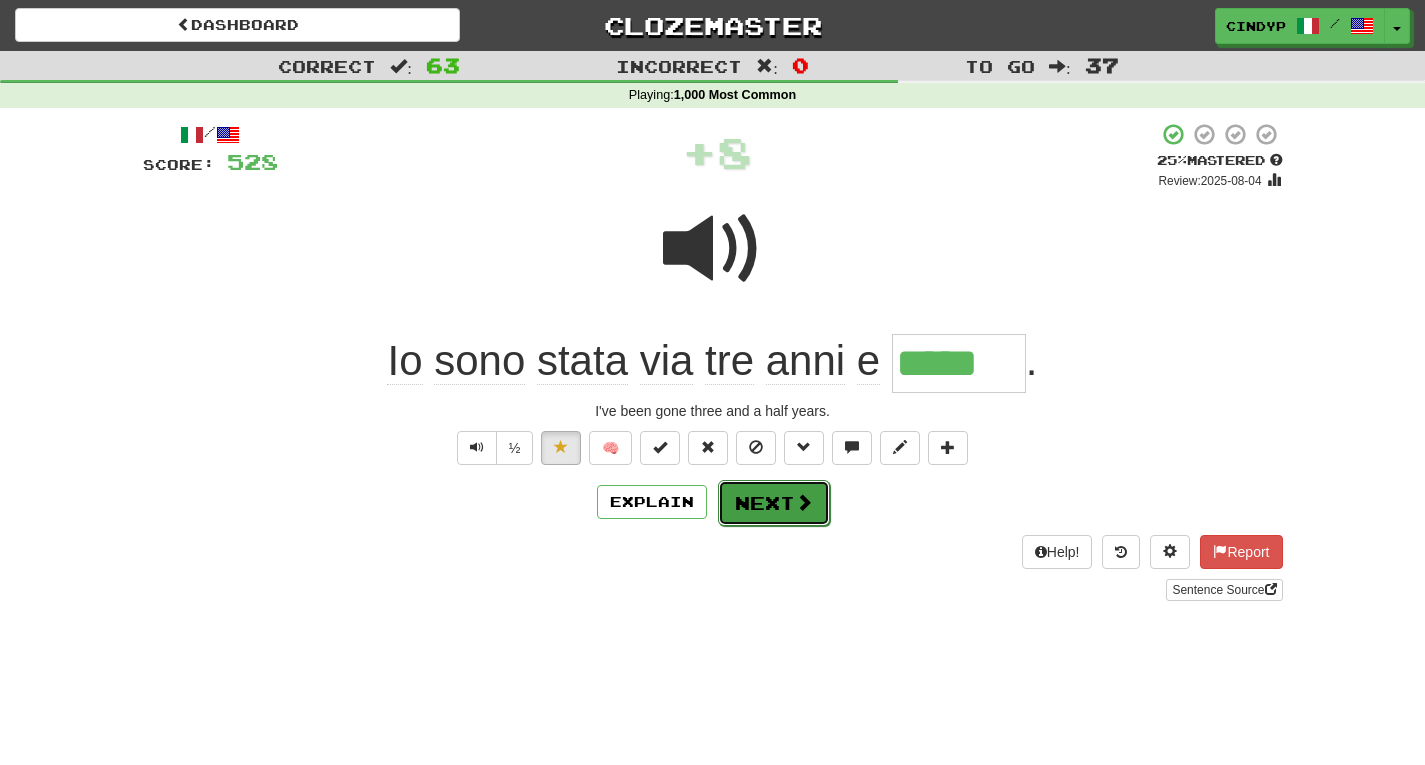 click on "Next" at bounding box center (774, 503) 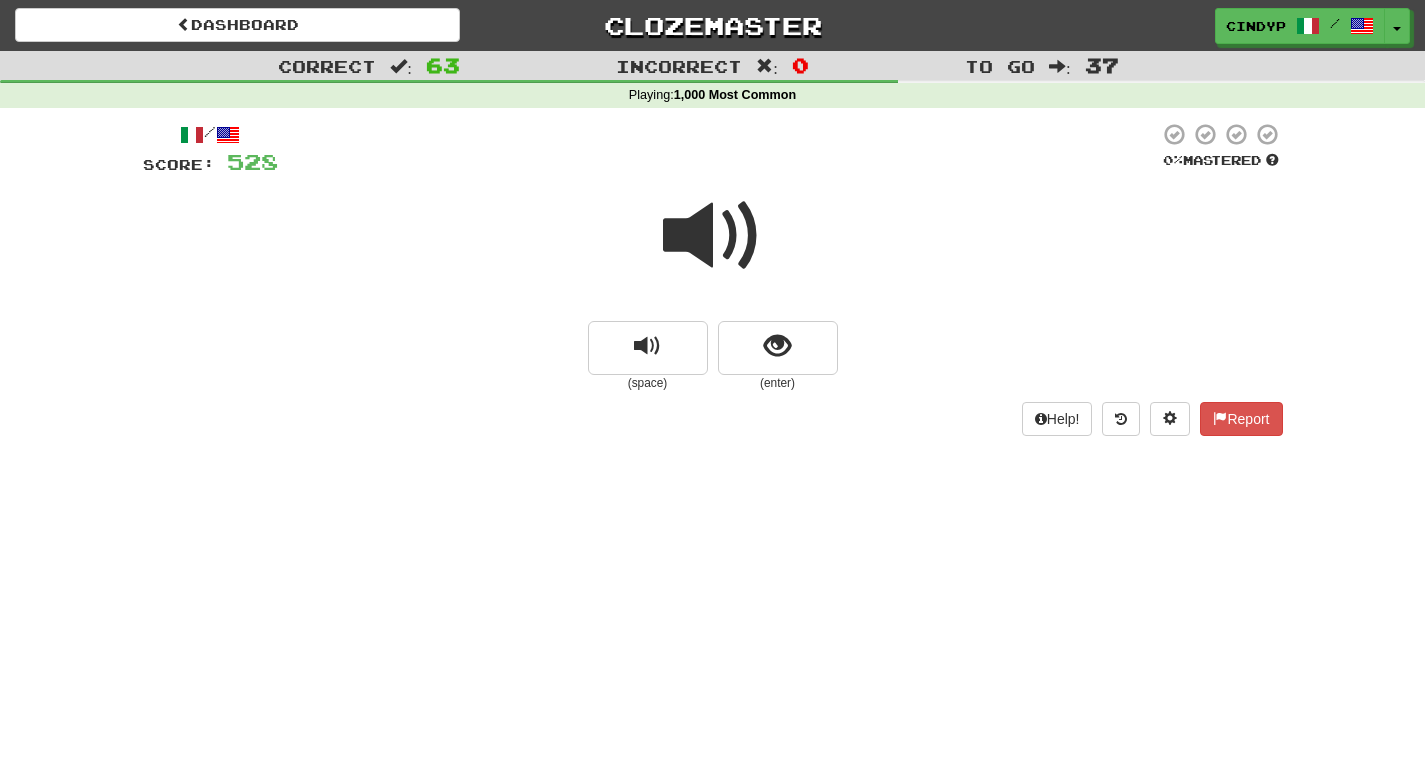 click at bounding box center (713, 236) 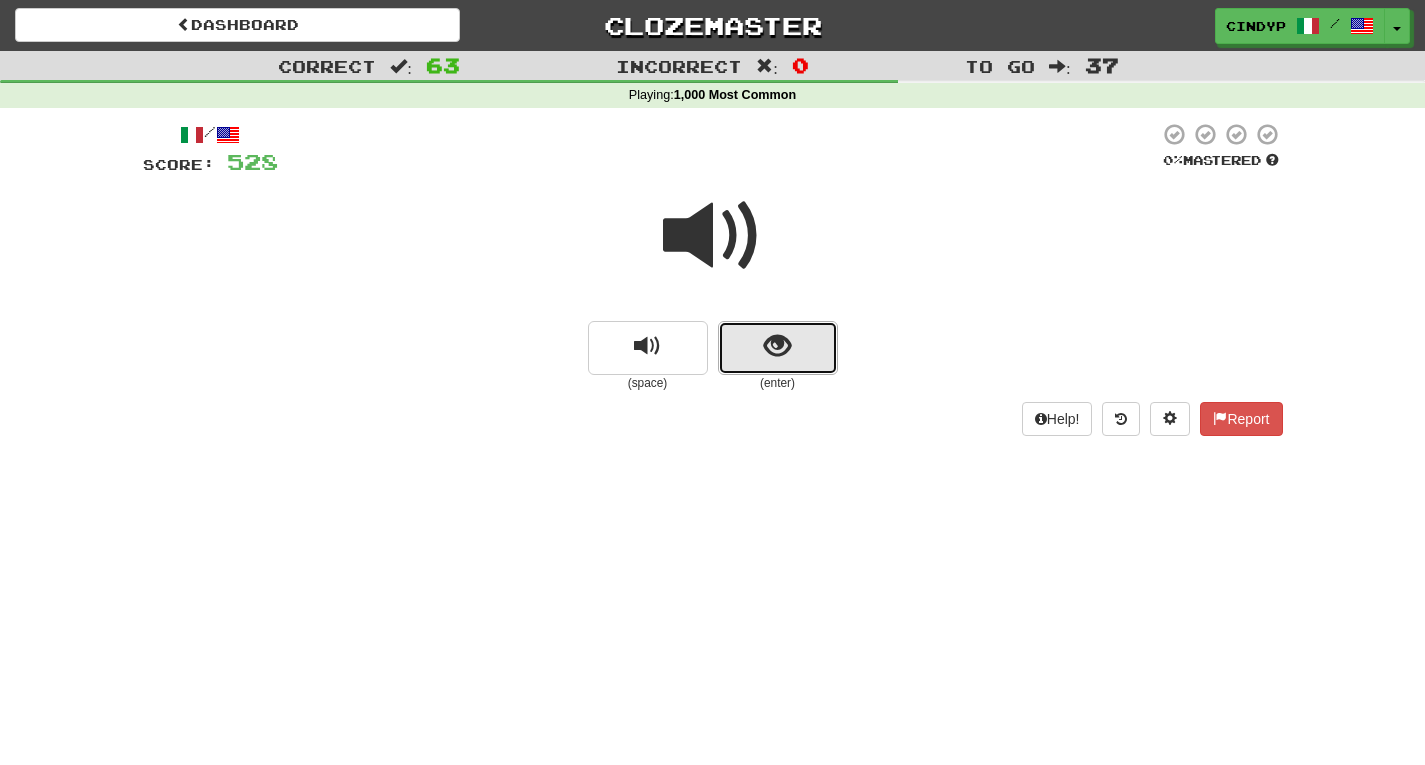 click at bounding box center (778, 348) 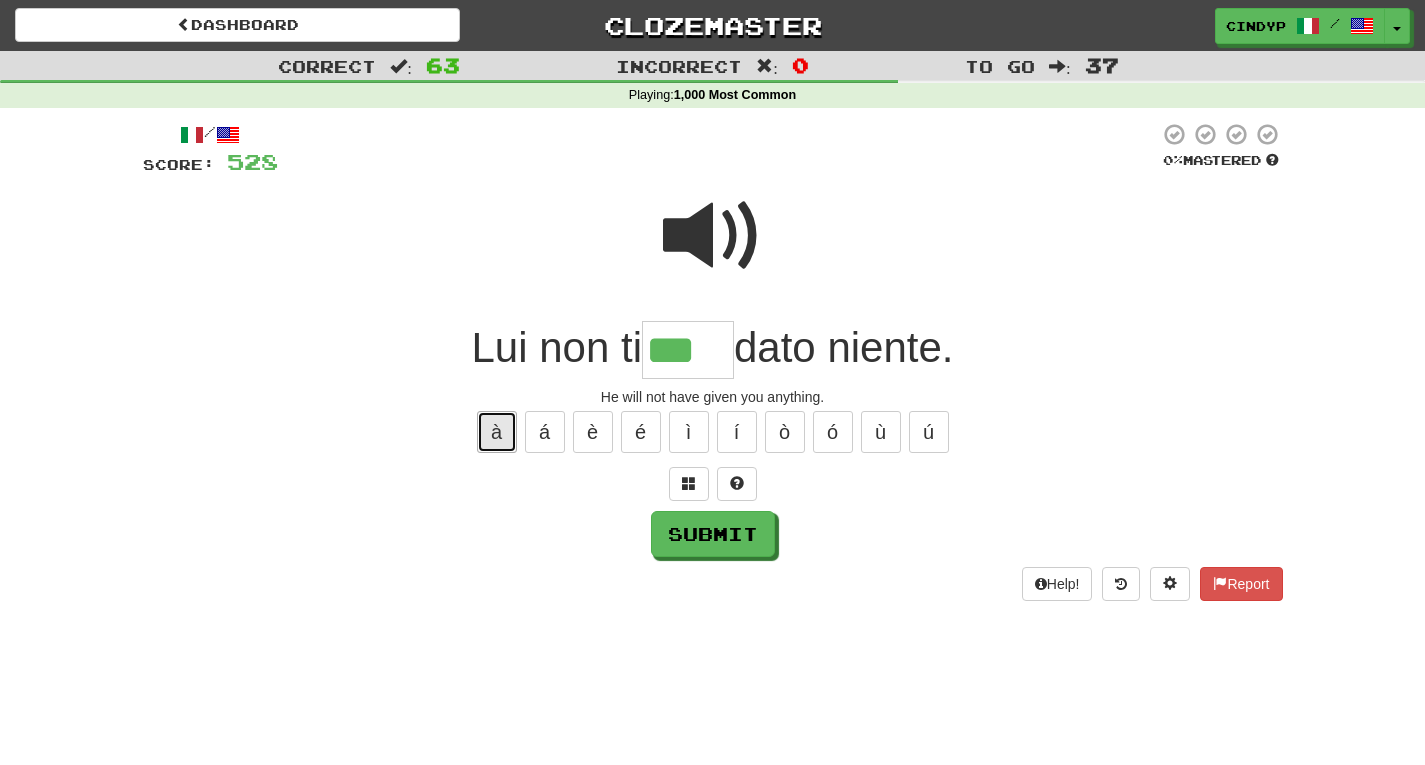 click on "à" at bounding box center (497, 432) 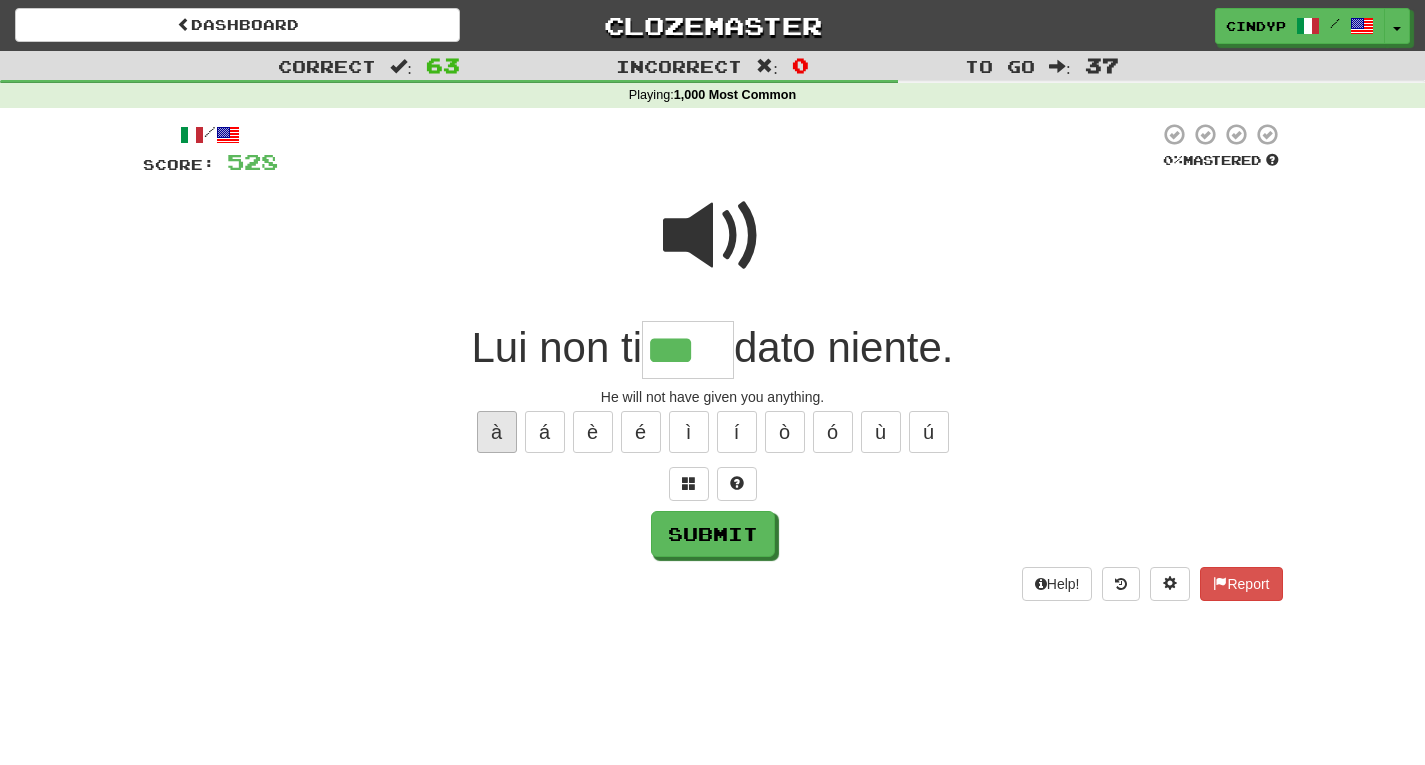 type on "****" 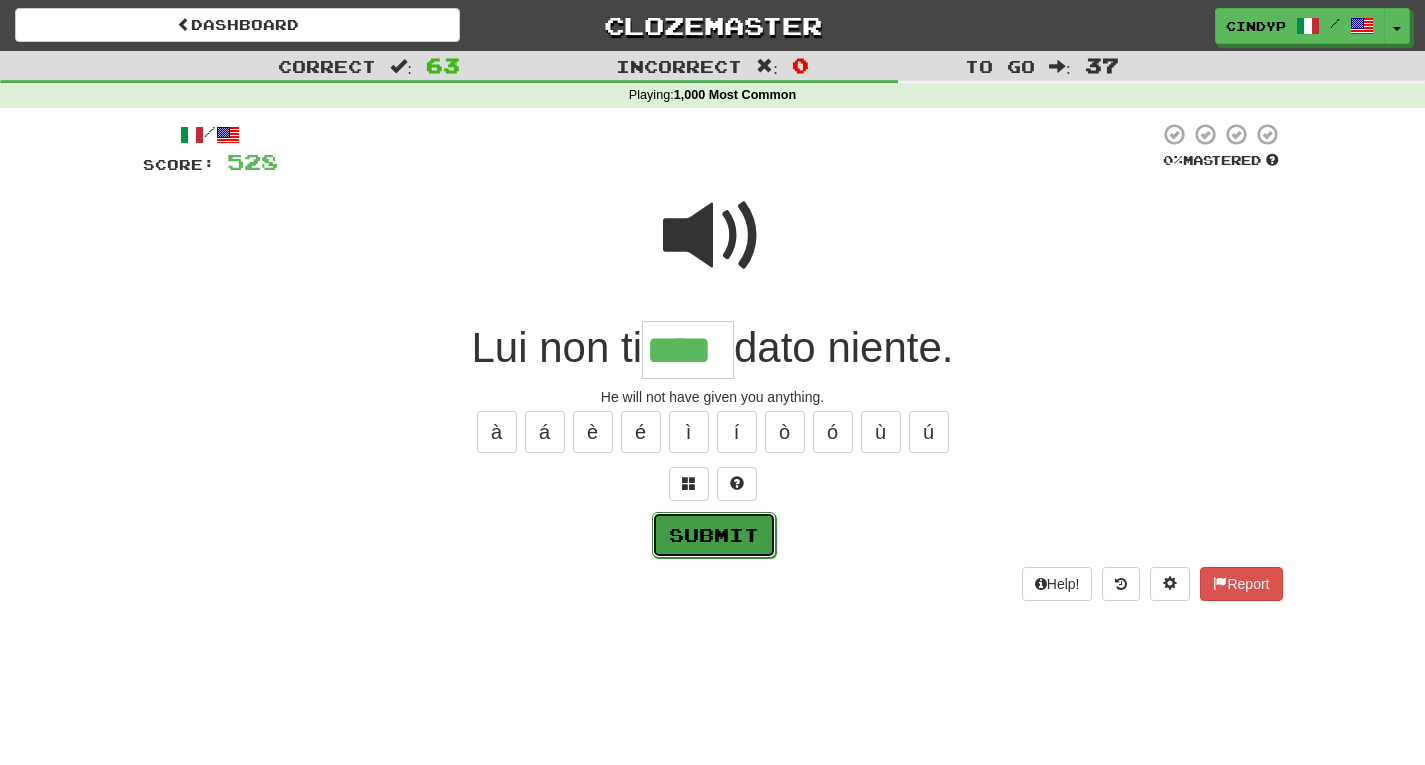 click on "Submit" at bounding box center (714, 535) 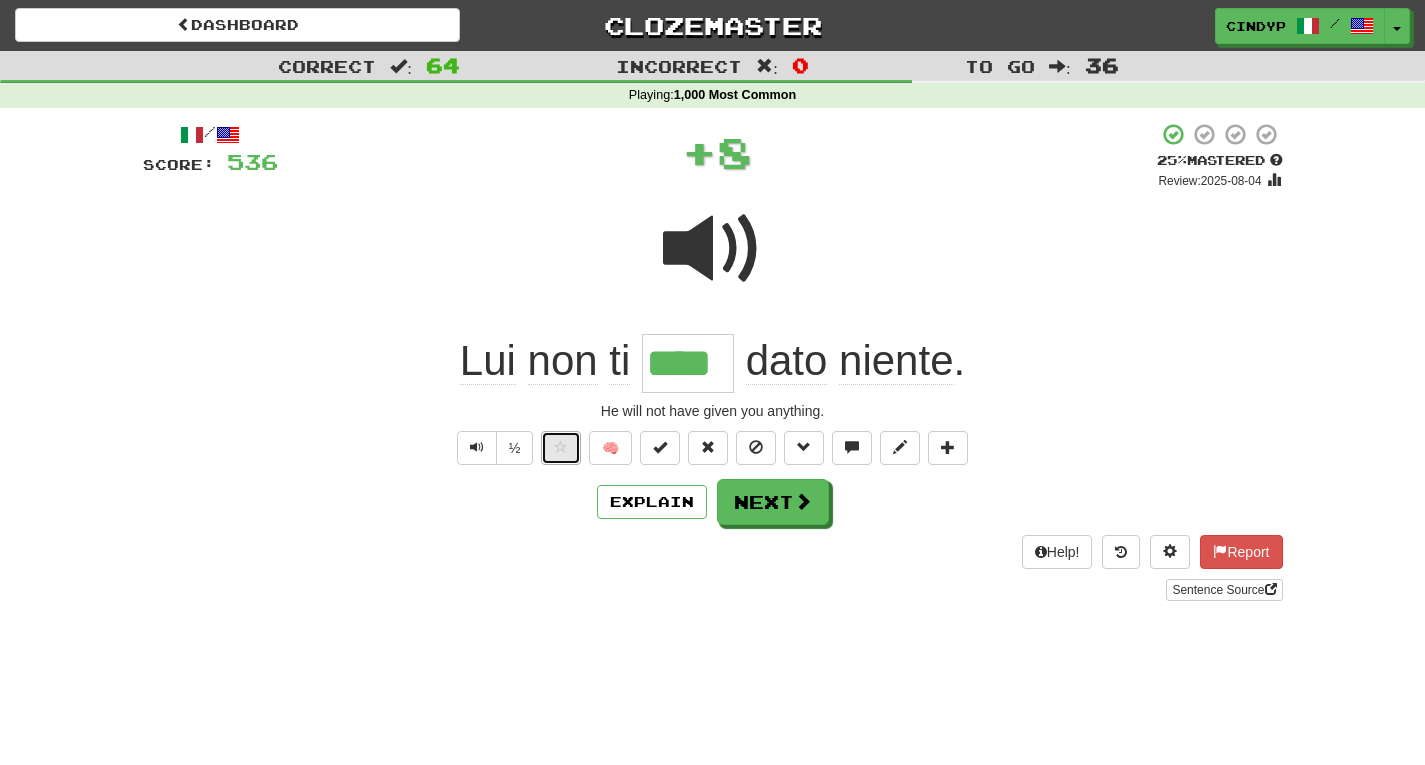 click at bounding box center [561, 448] 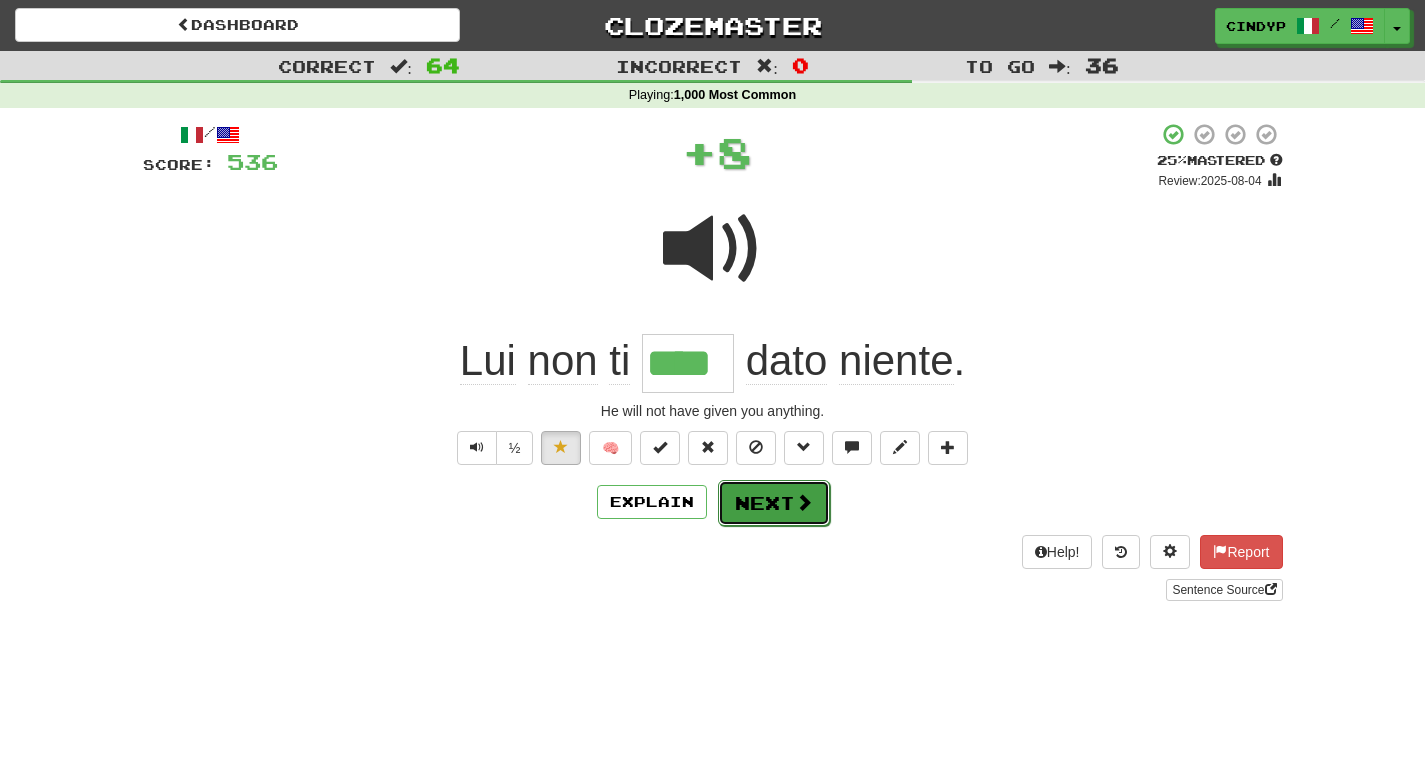 click on "Next" at bounding box center (774, 503) 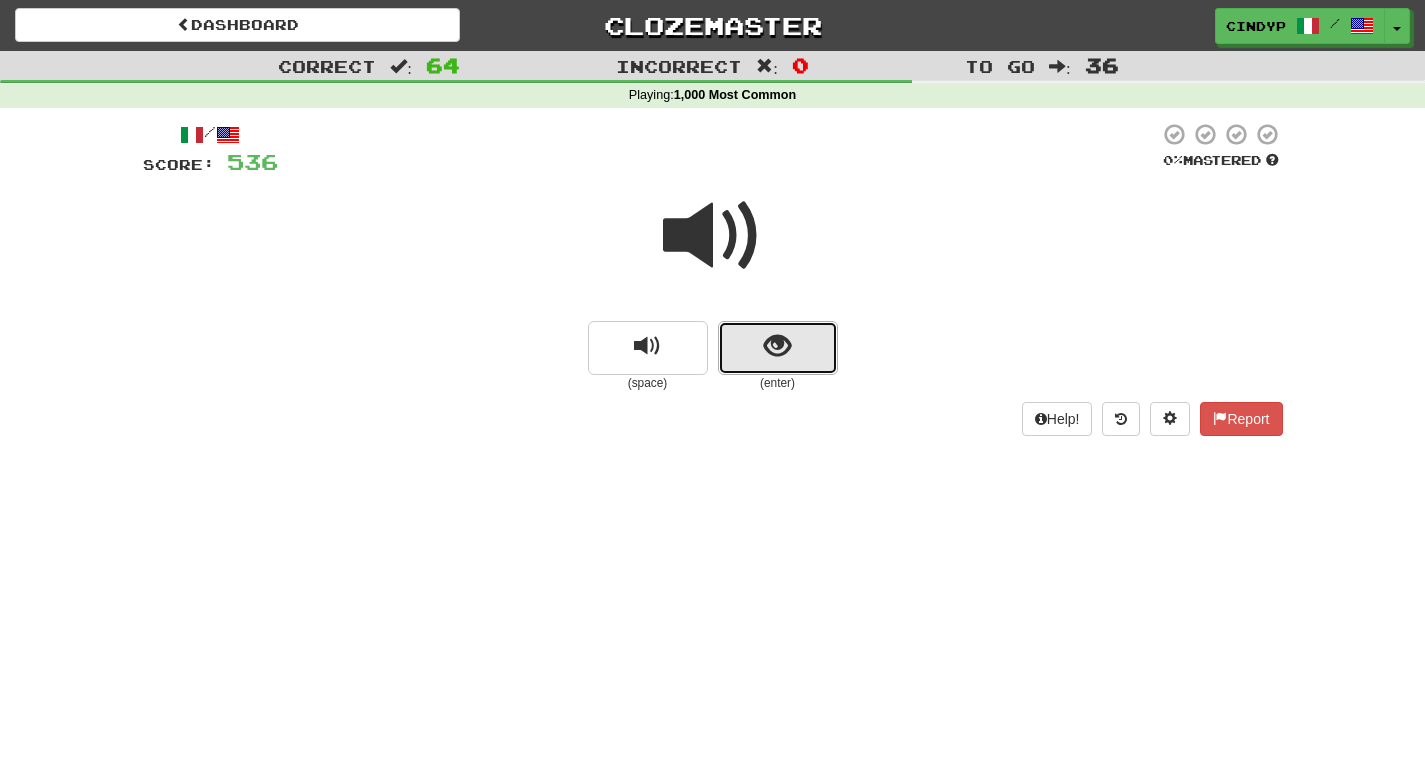 click at bounding box center (778, 348) 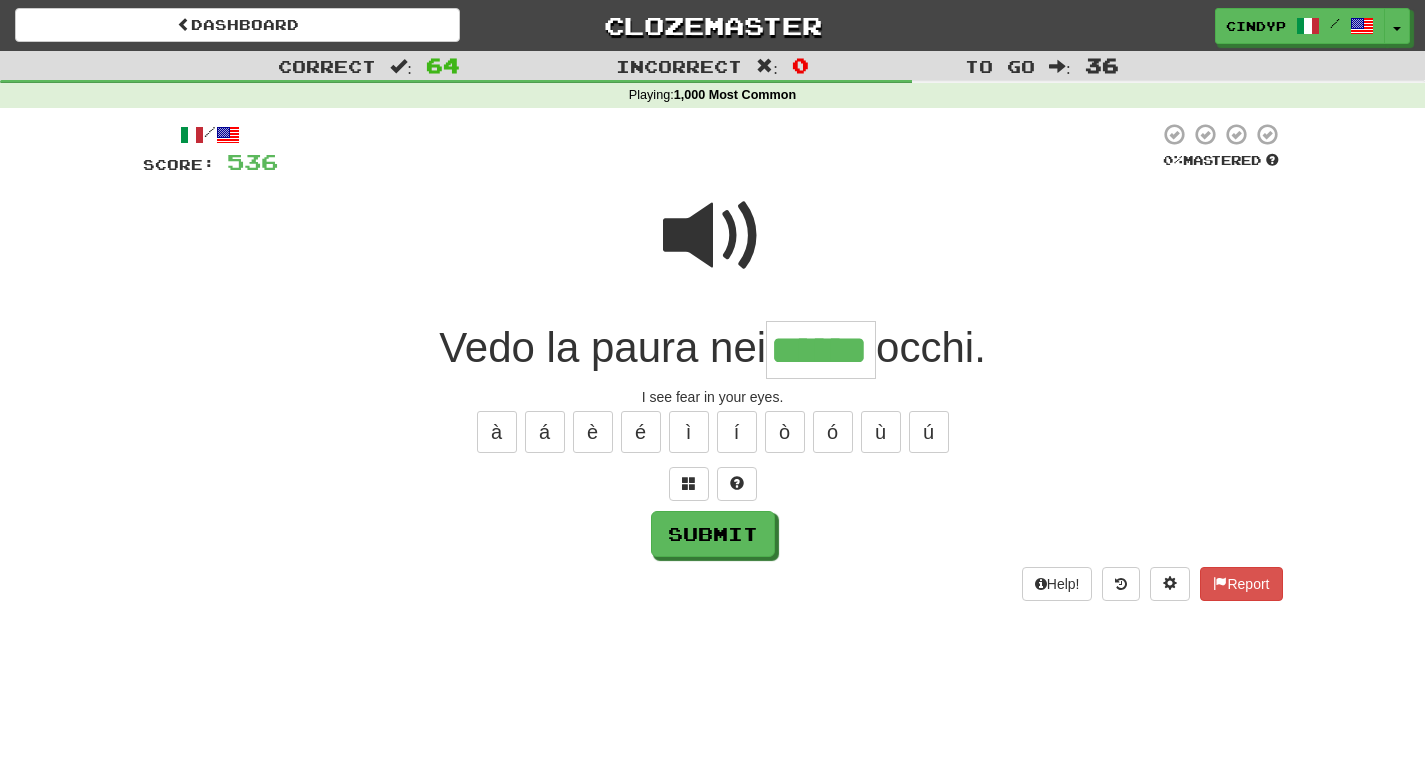 type on "******" 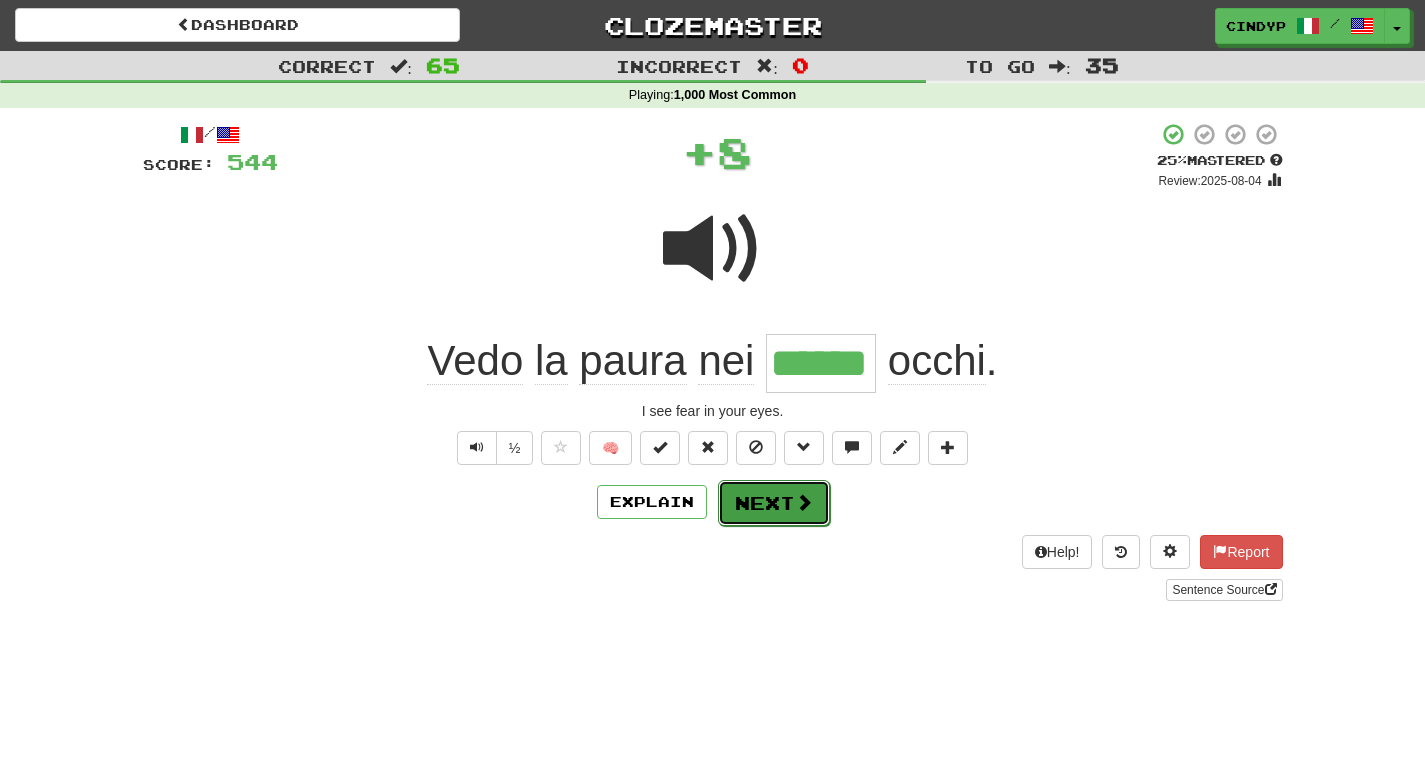 click on "Next" at bounding box center (774, 503) 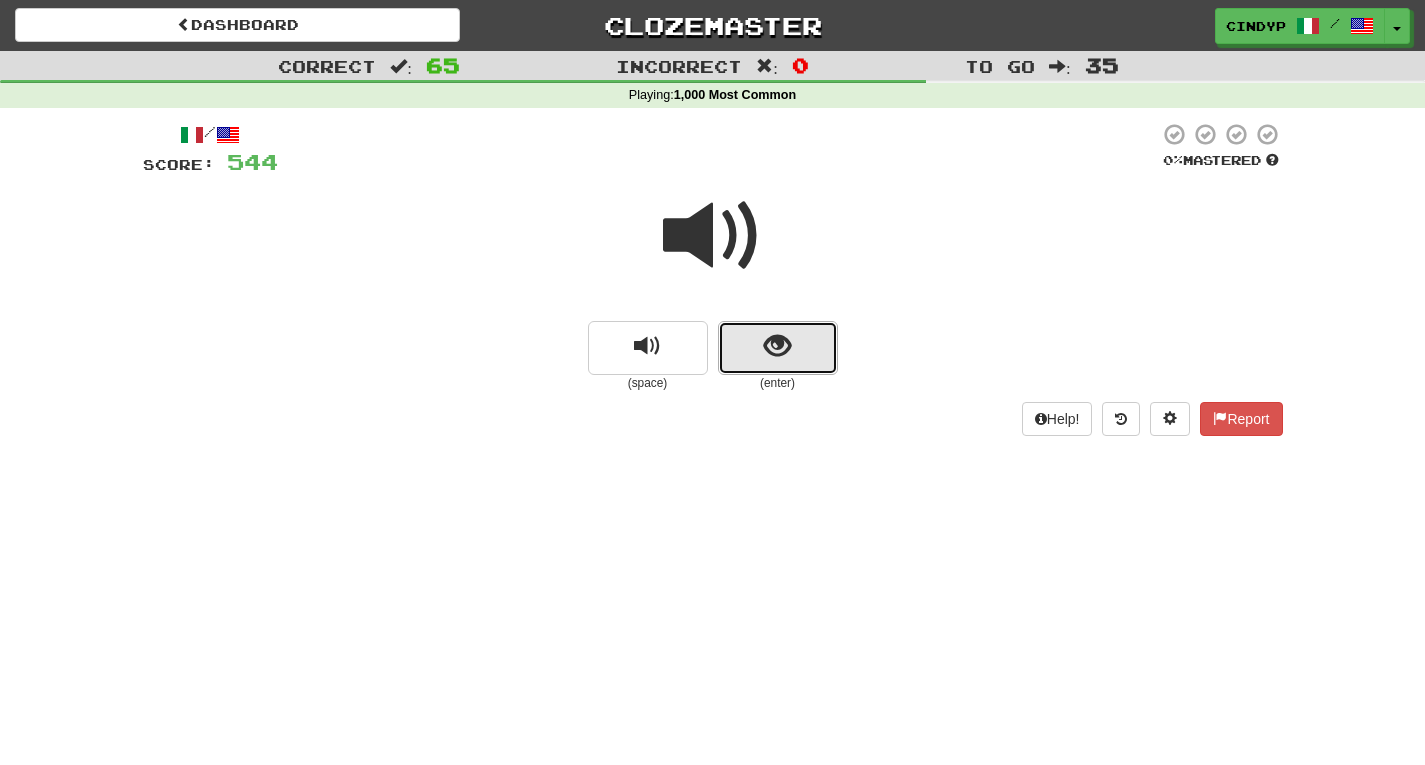 click at bounding box center [778, 348] 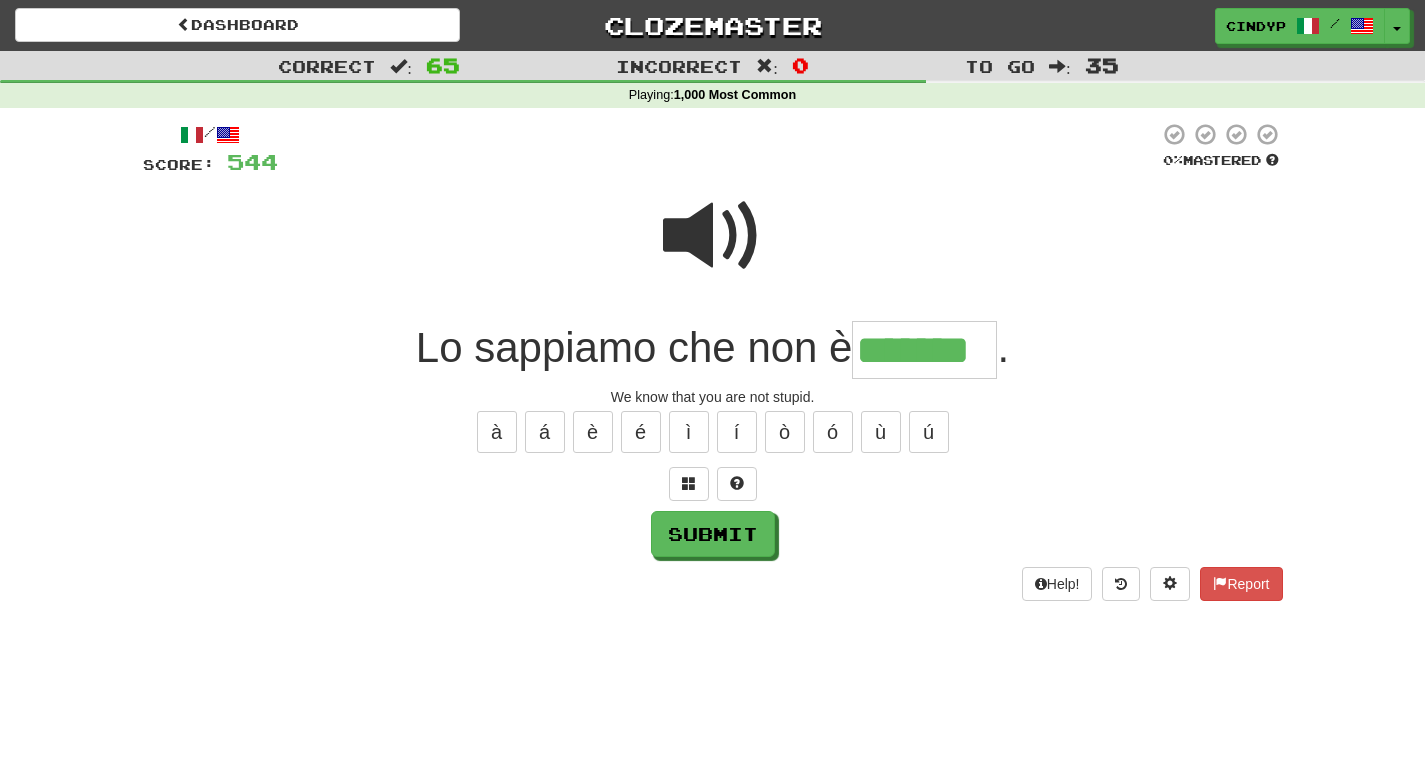 type on "*******" 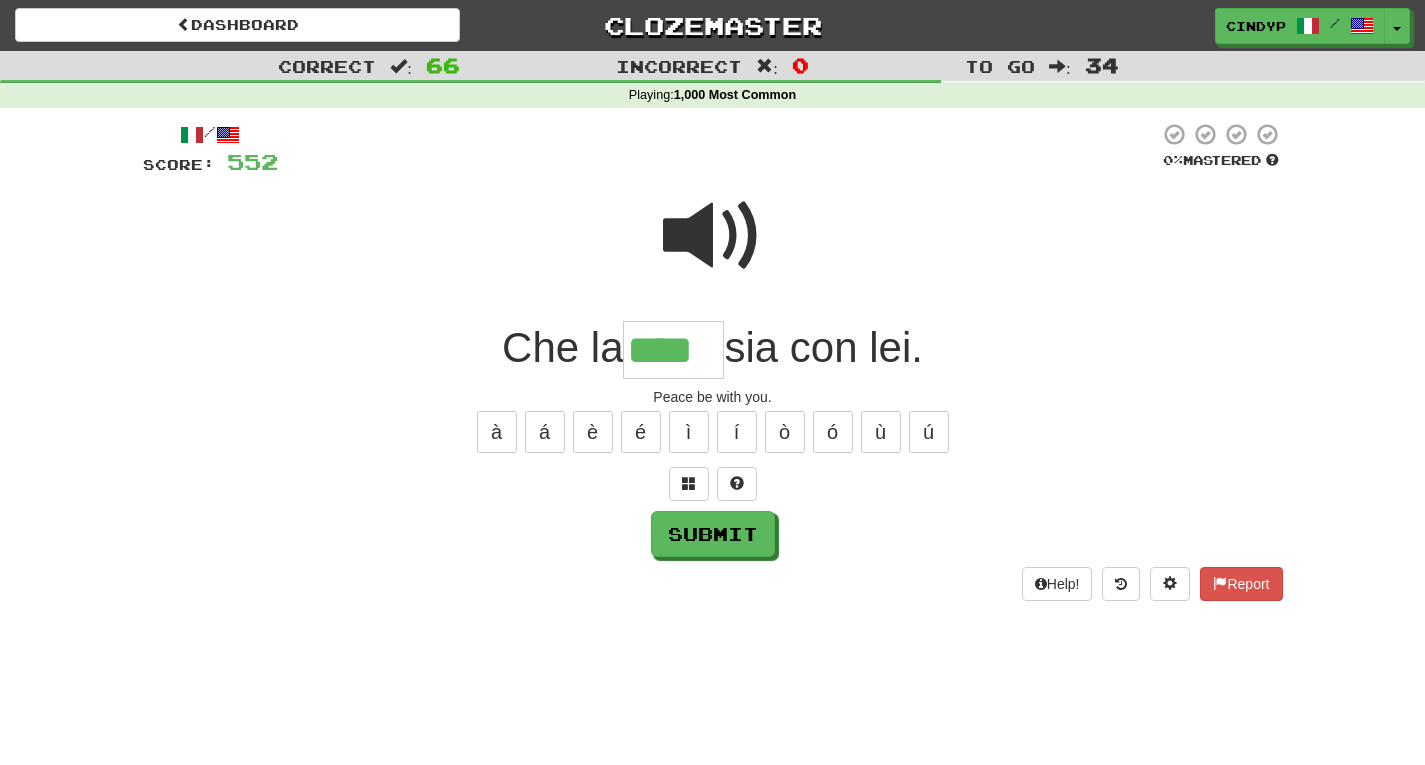 type on "****" 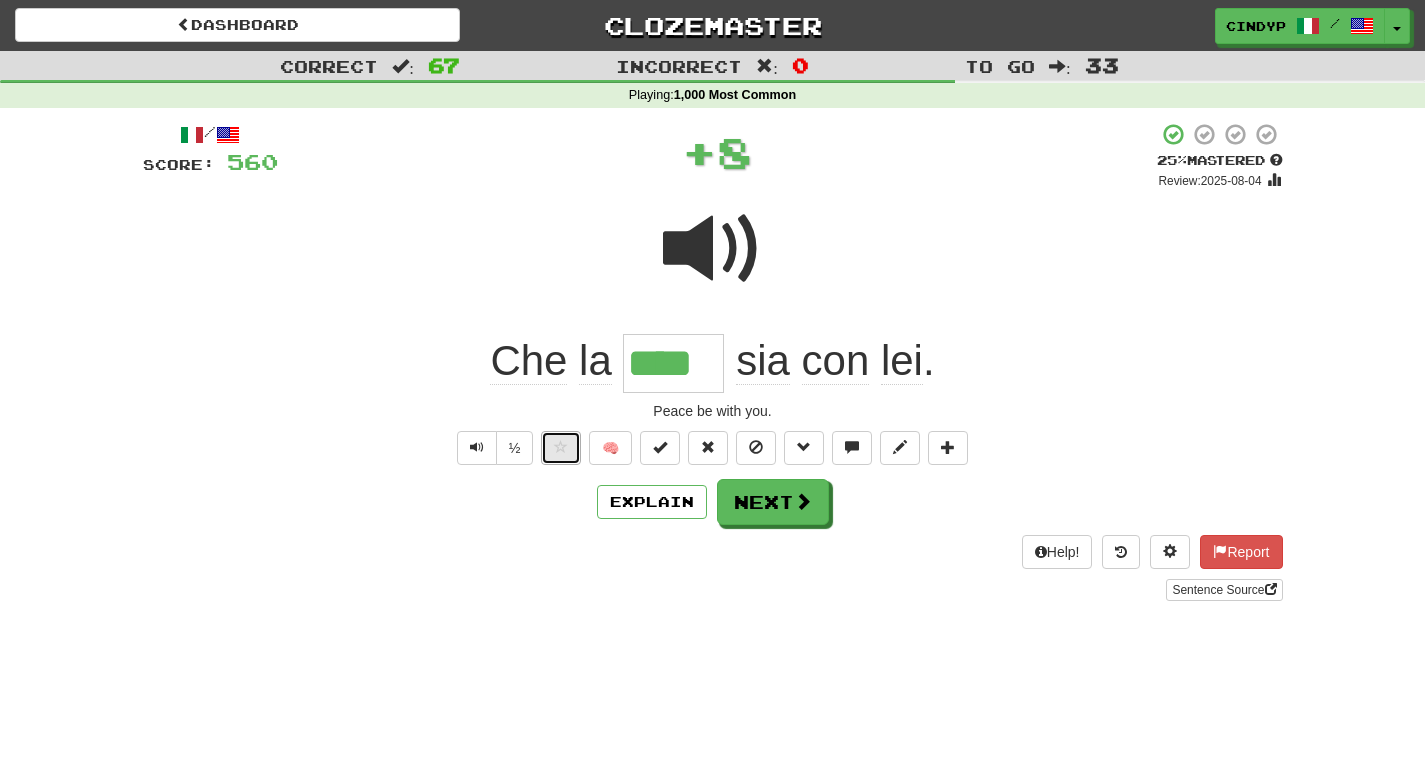 click at bounding box center [561, 447] 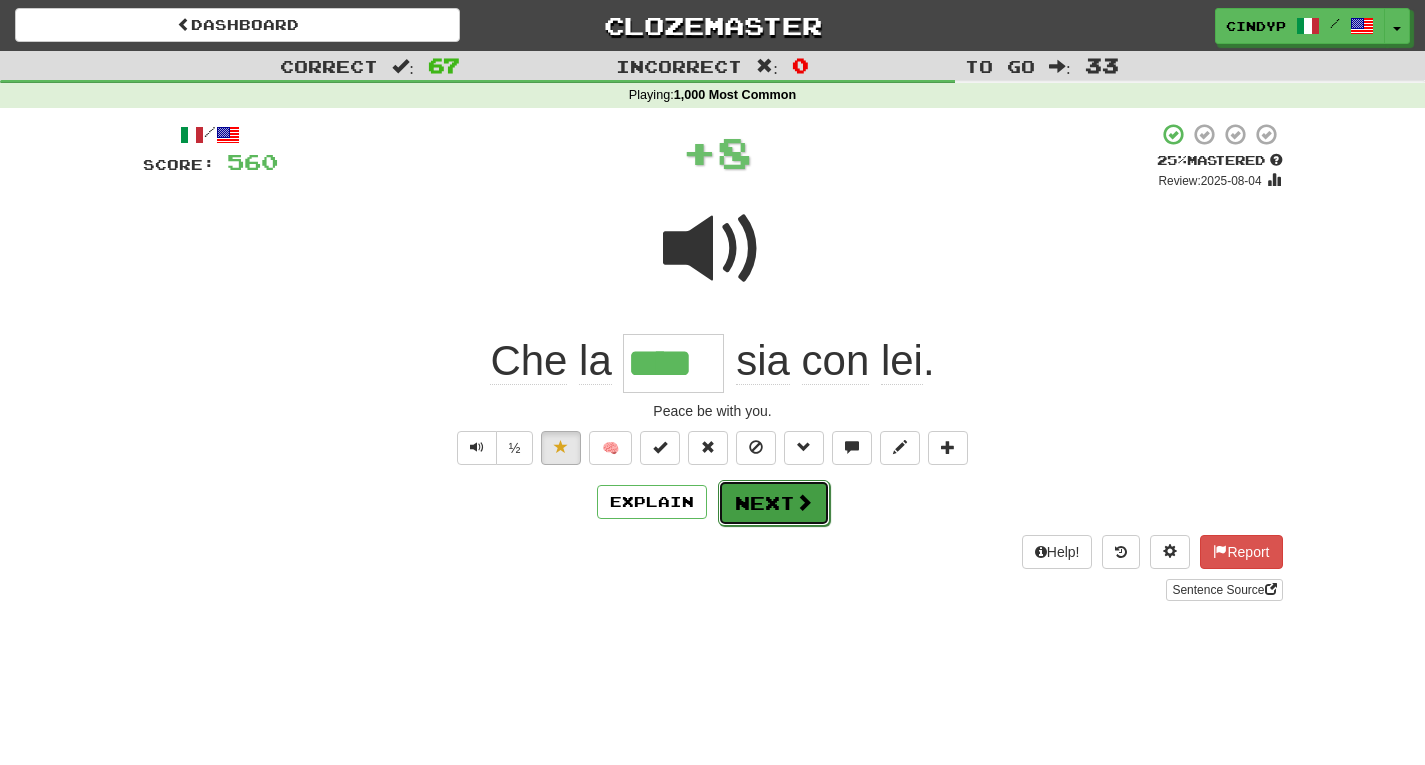 click on "Next" at bounding box center [774, 503] 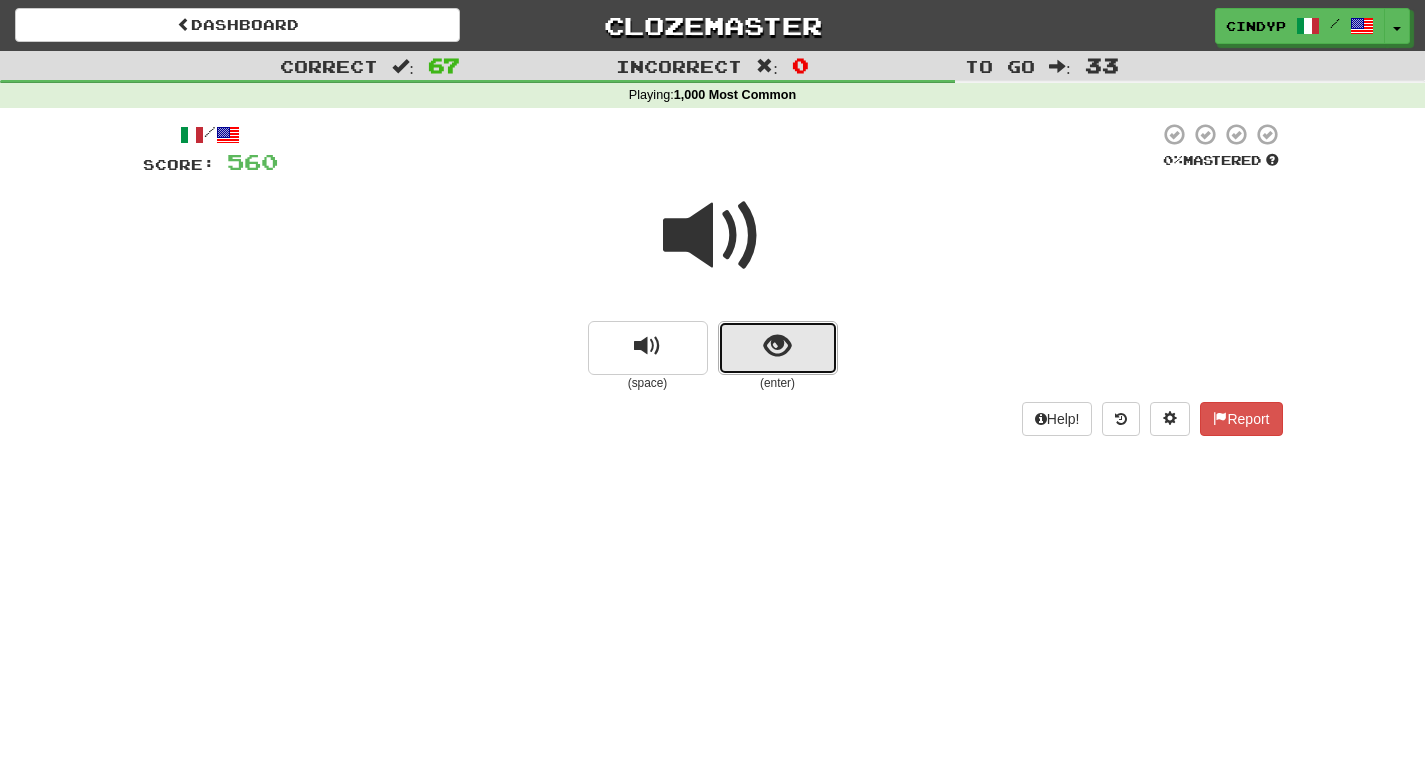 click at bounding box center [777, 346] 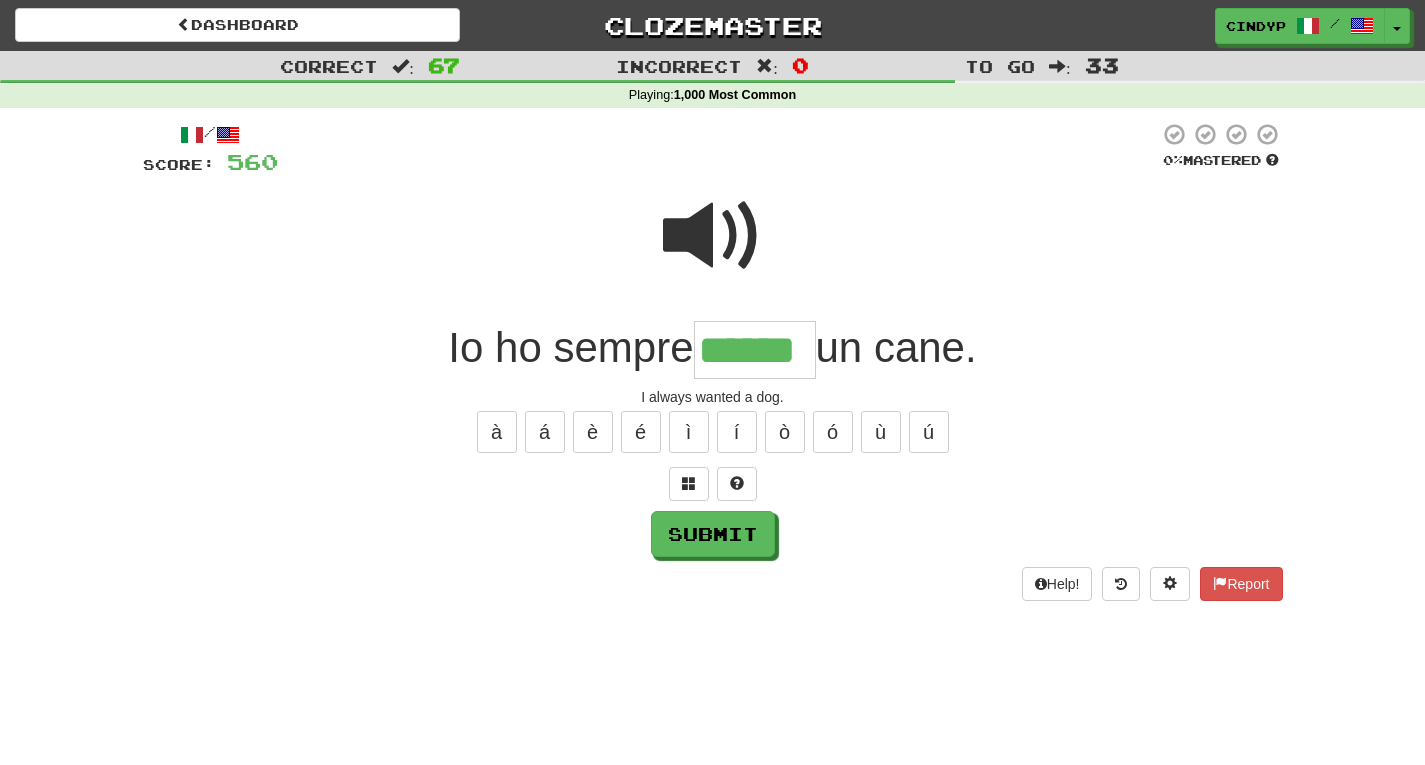 type on "******" 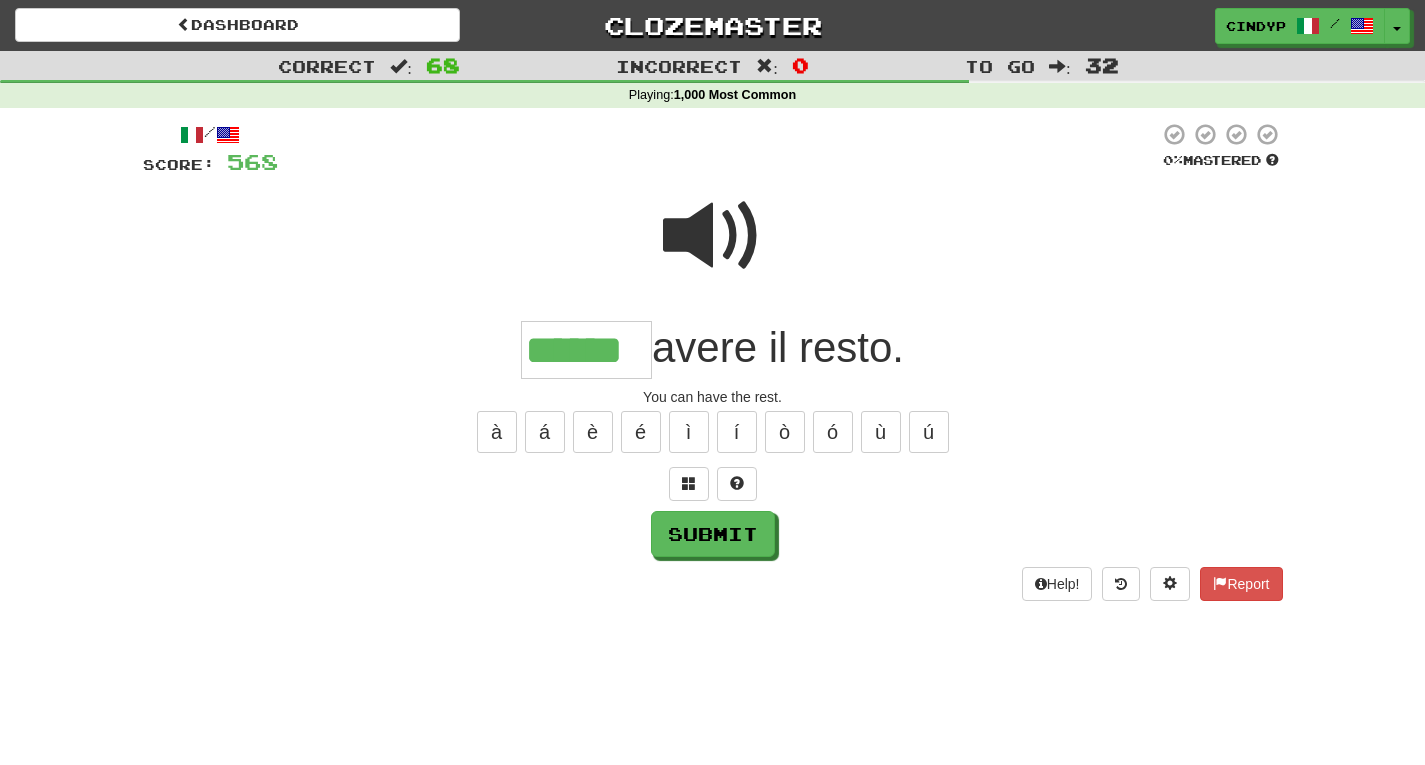 type on "******" 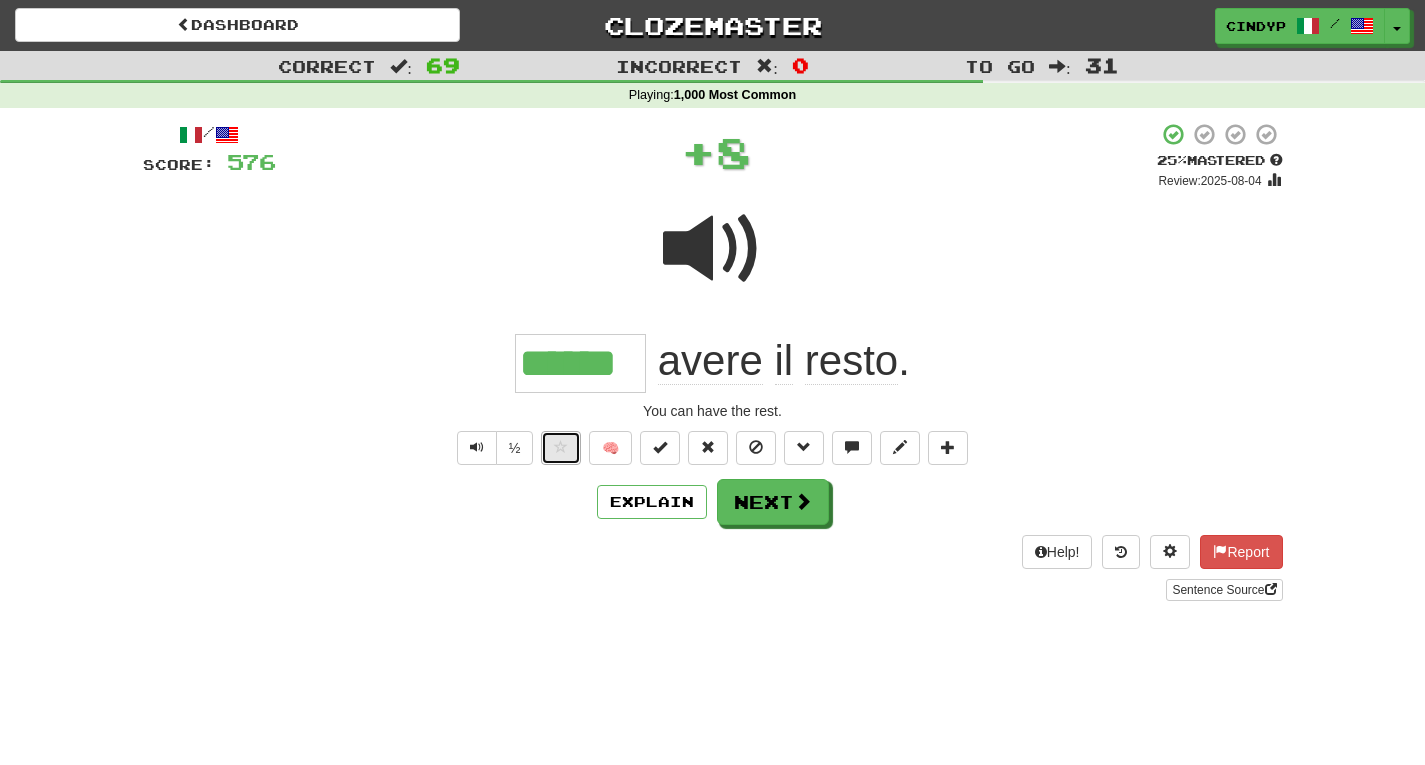 click at bounding box center (561, 447) 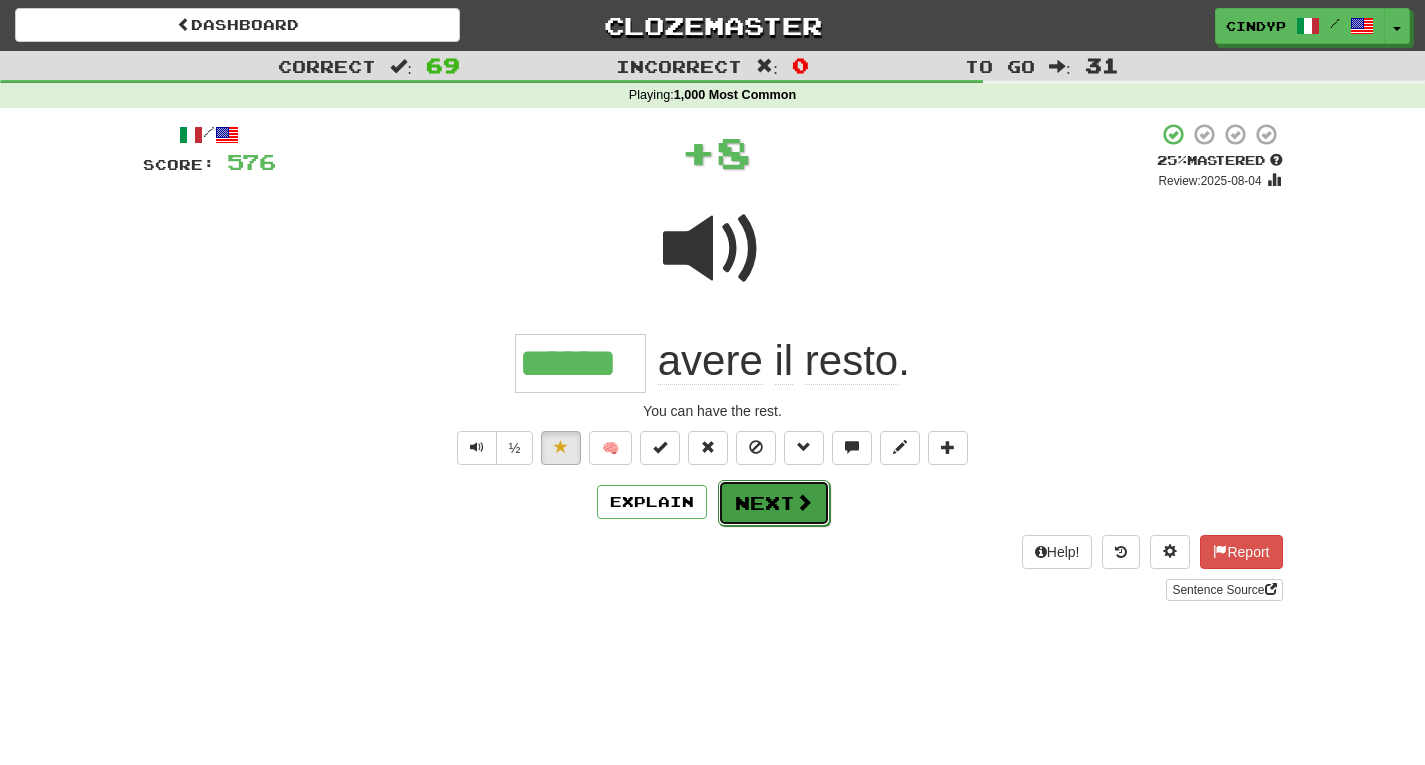 click on "Next" at bounding box center (774, 503) 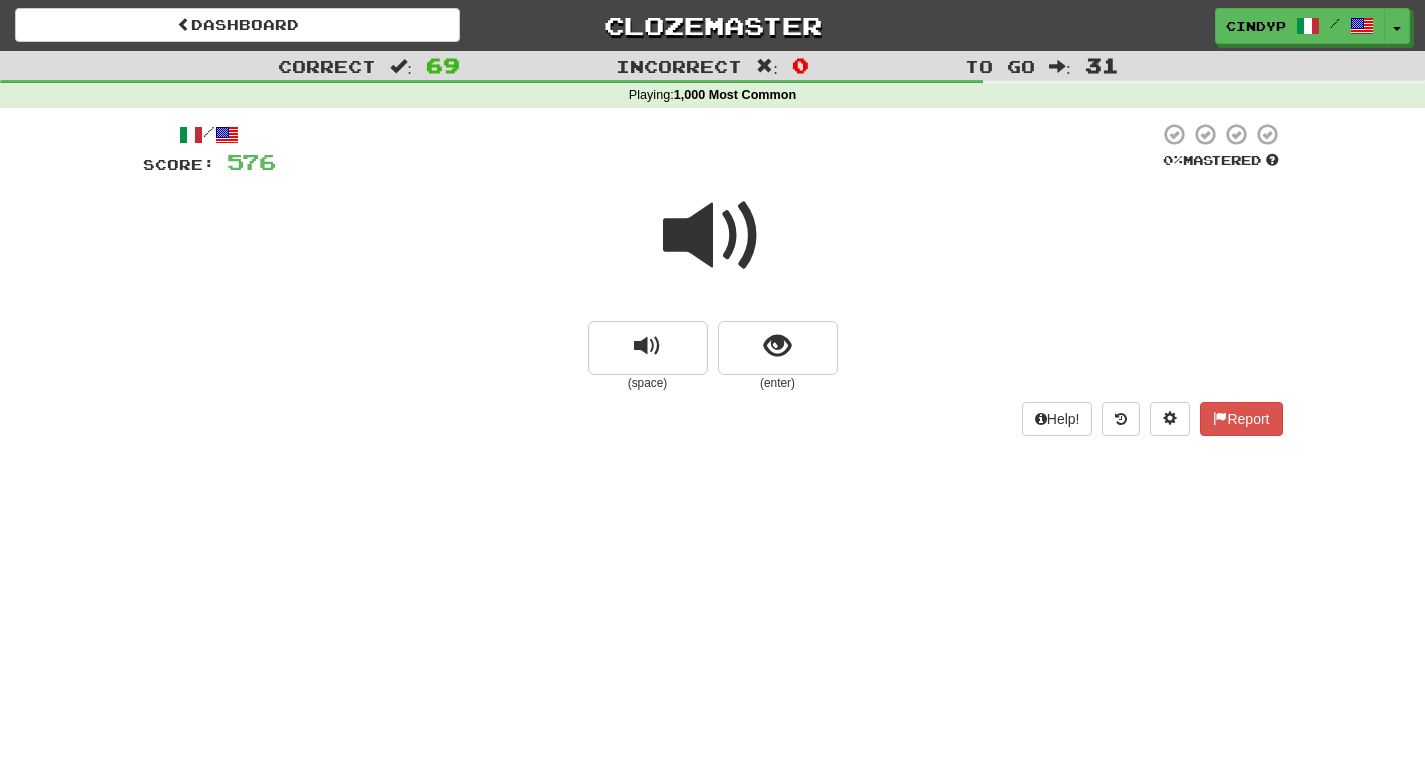 click at bounding box center (713, 236) 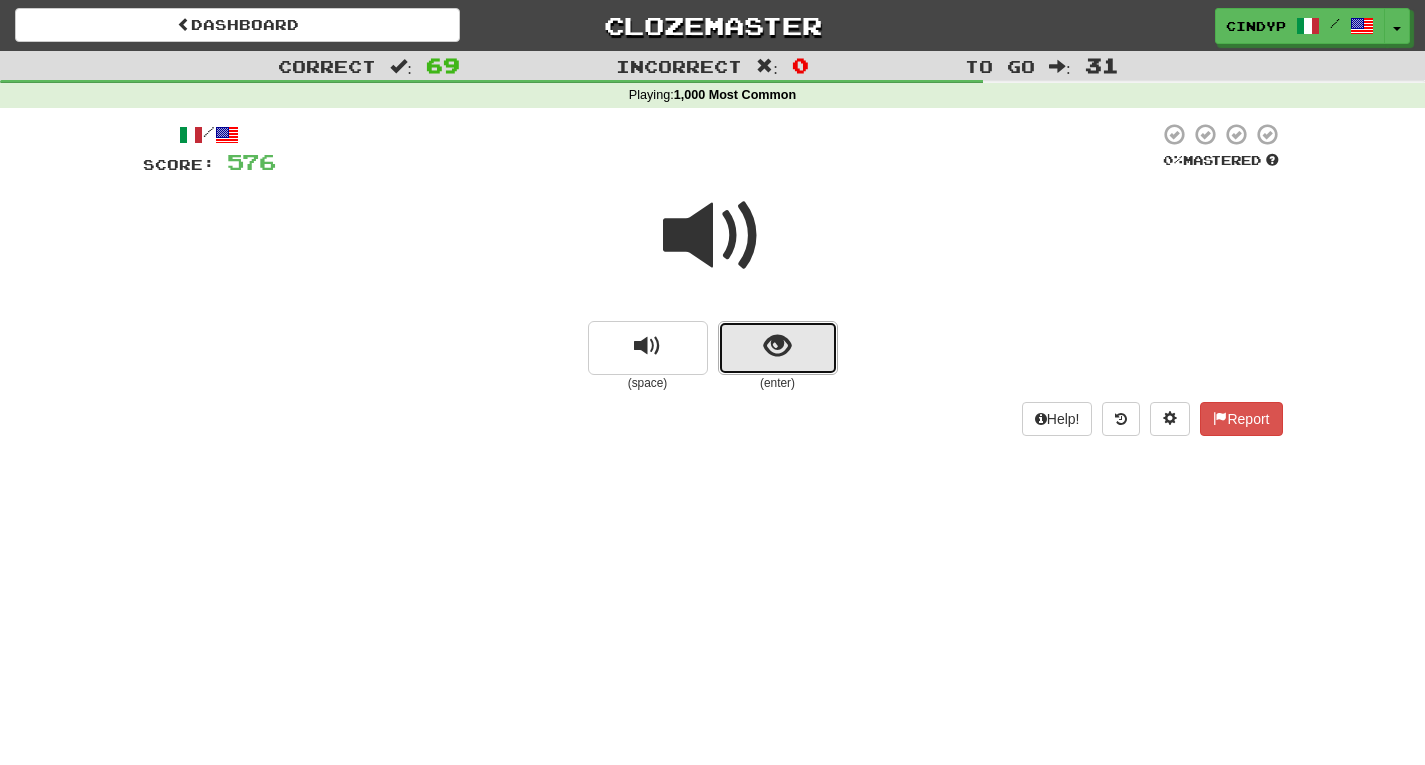 click at bounding box center (778, 348) 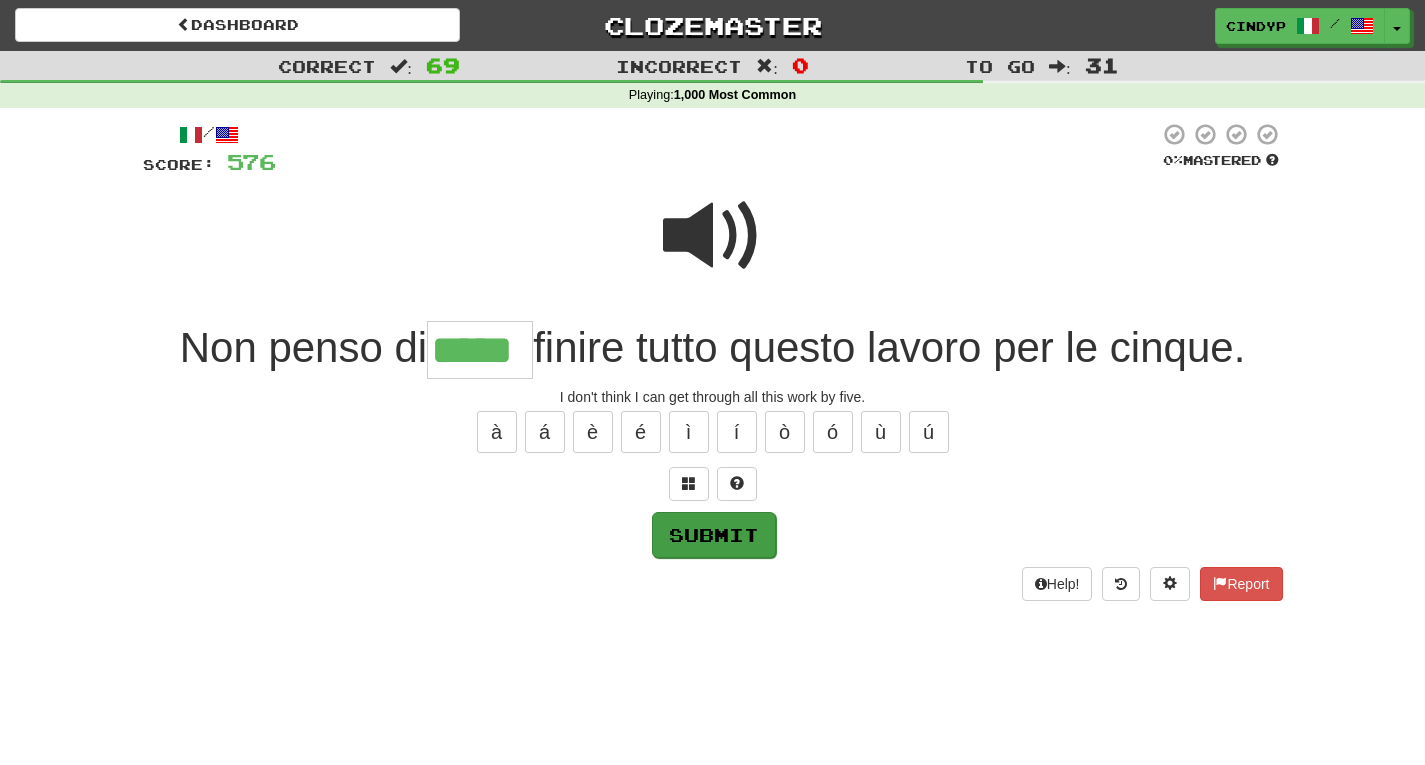 type on "*****" 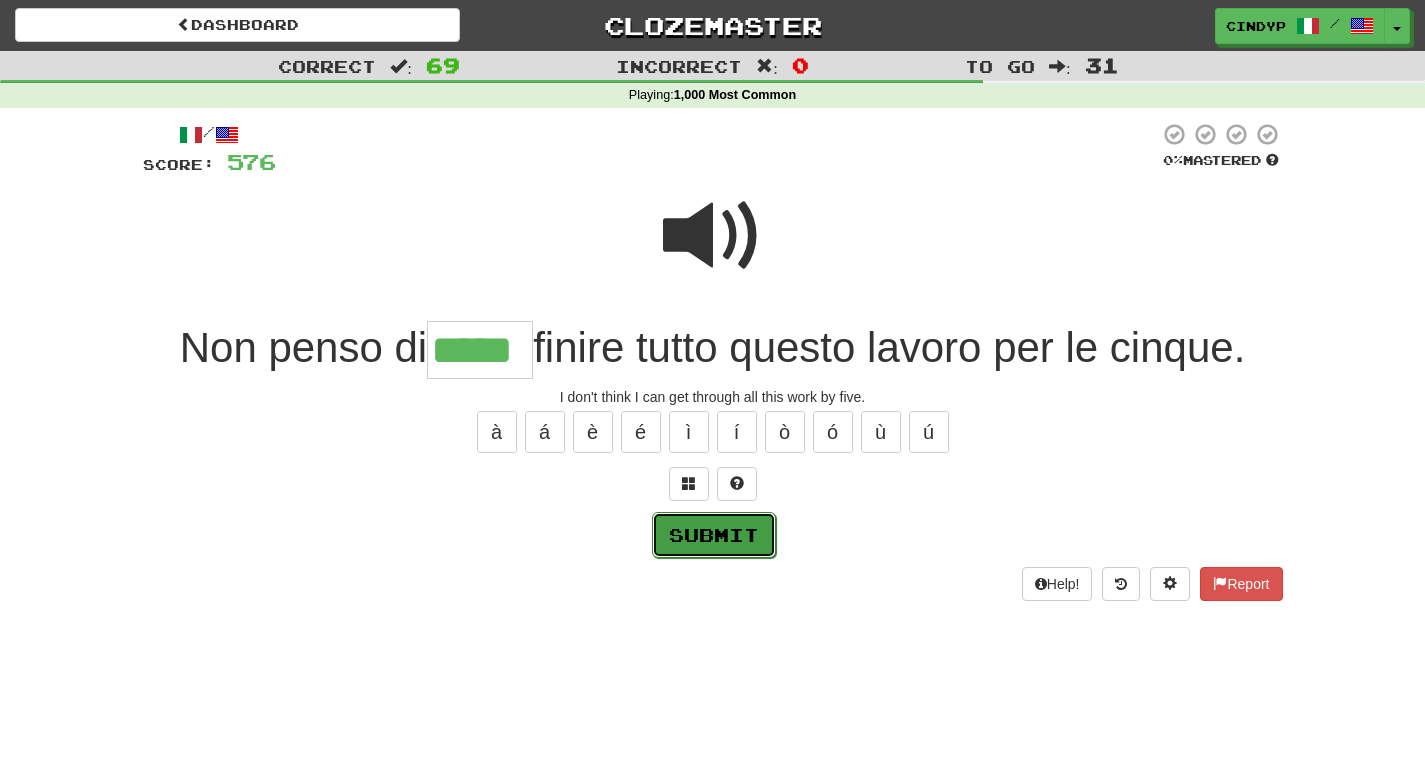 click on "Submit" at bounding box center (714, 535) 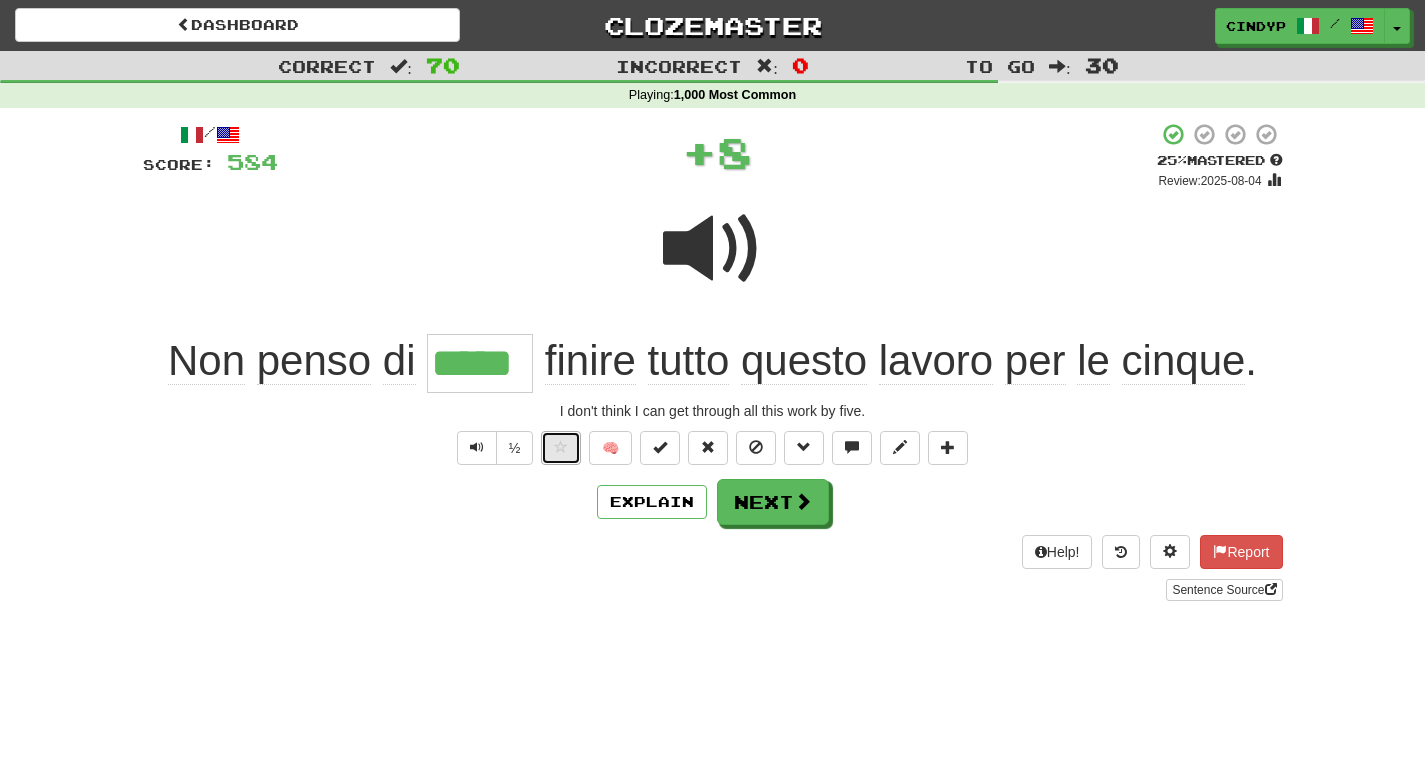 click at bounding box center [561, 448] 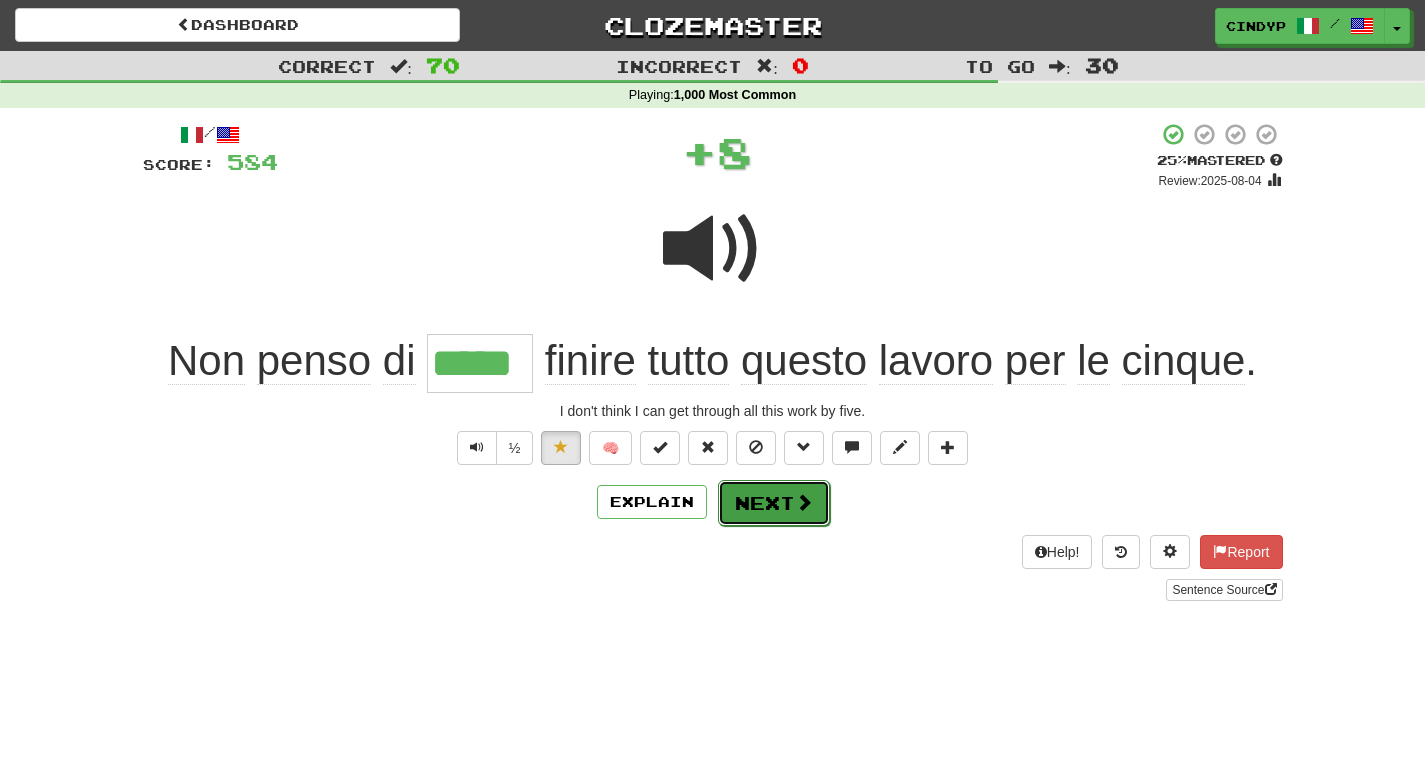 click on "Next" at bounding box center [774, 503] 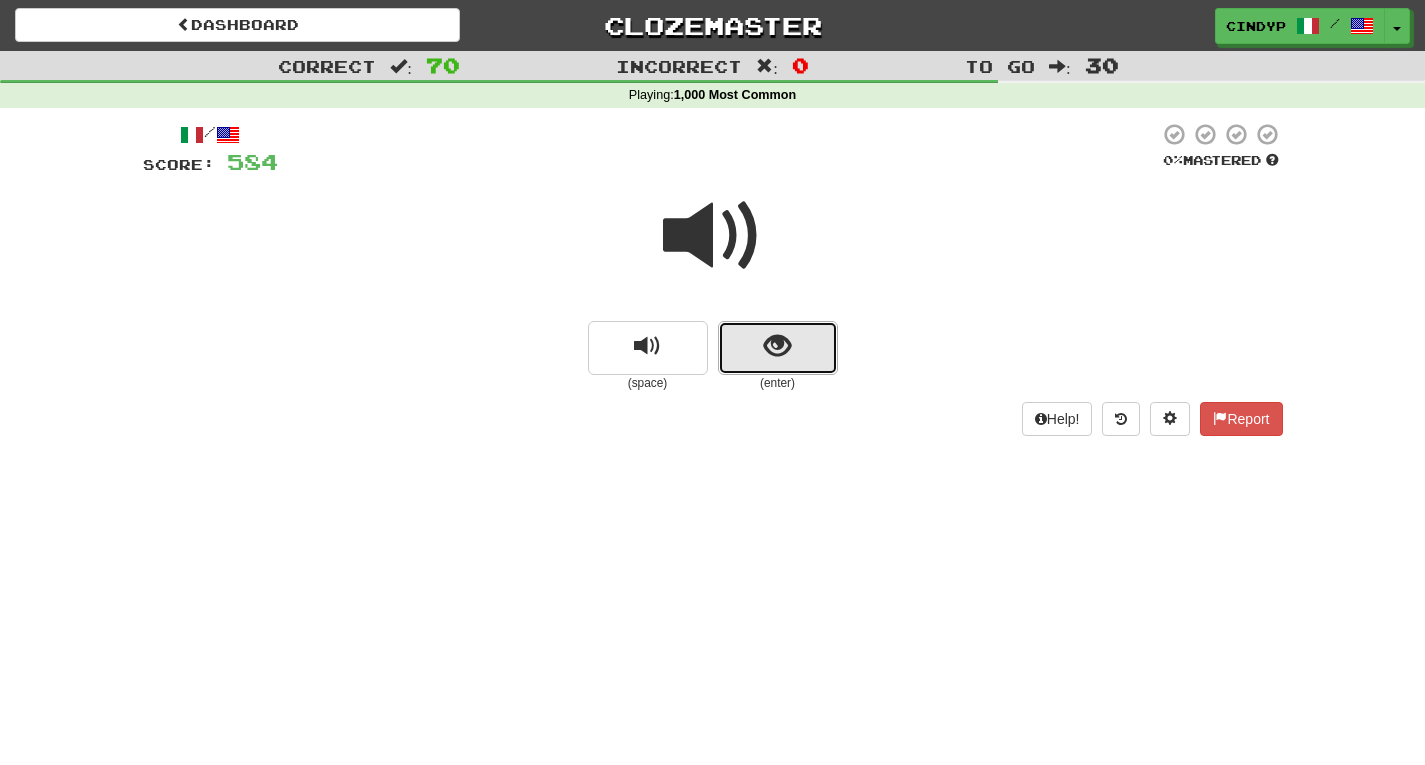 click at bounding box center (778, 348) 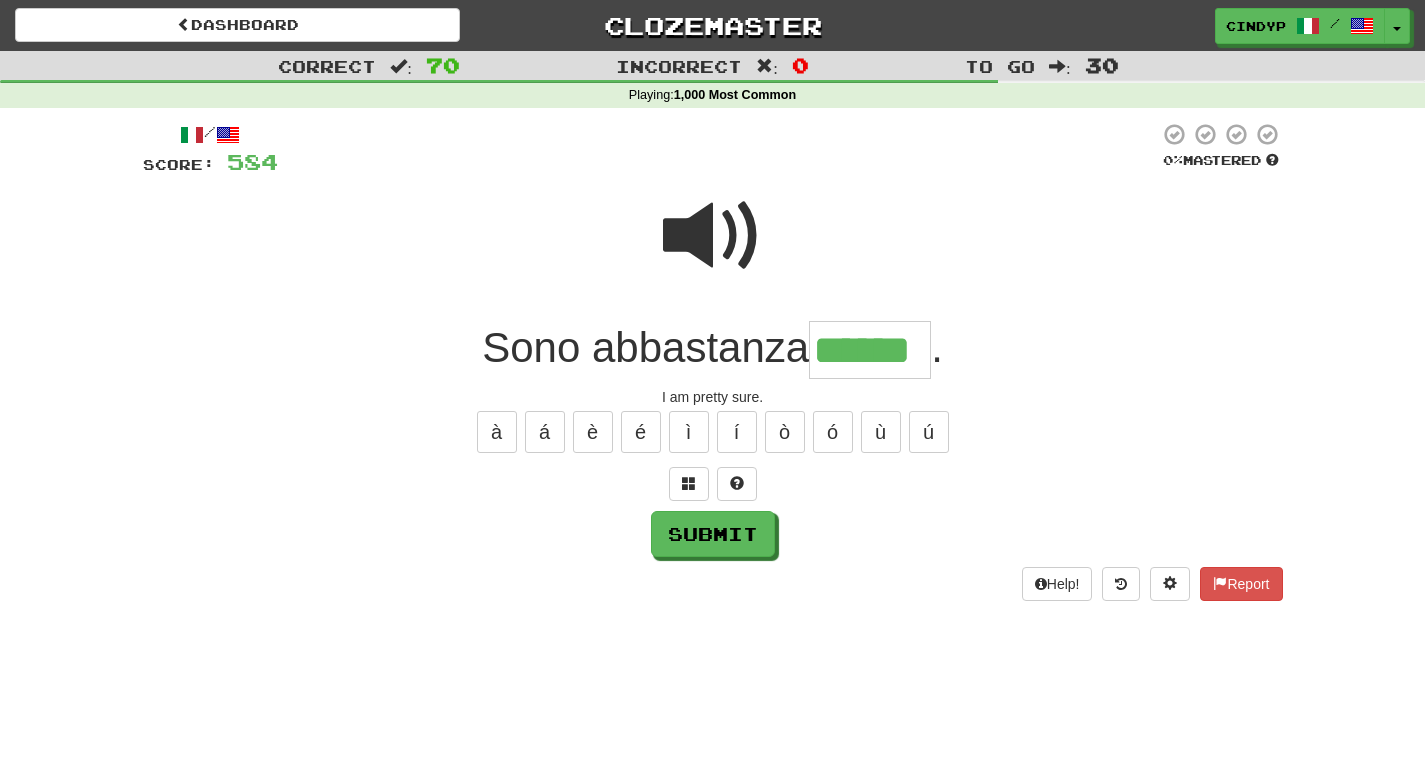 type on "******" 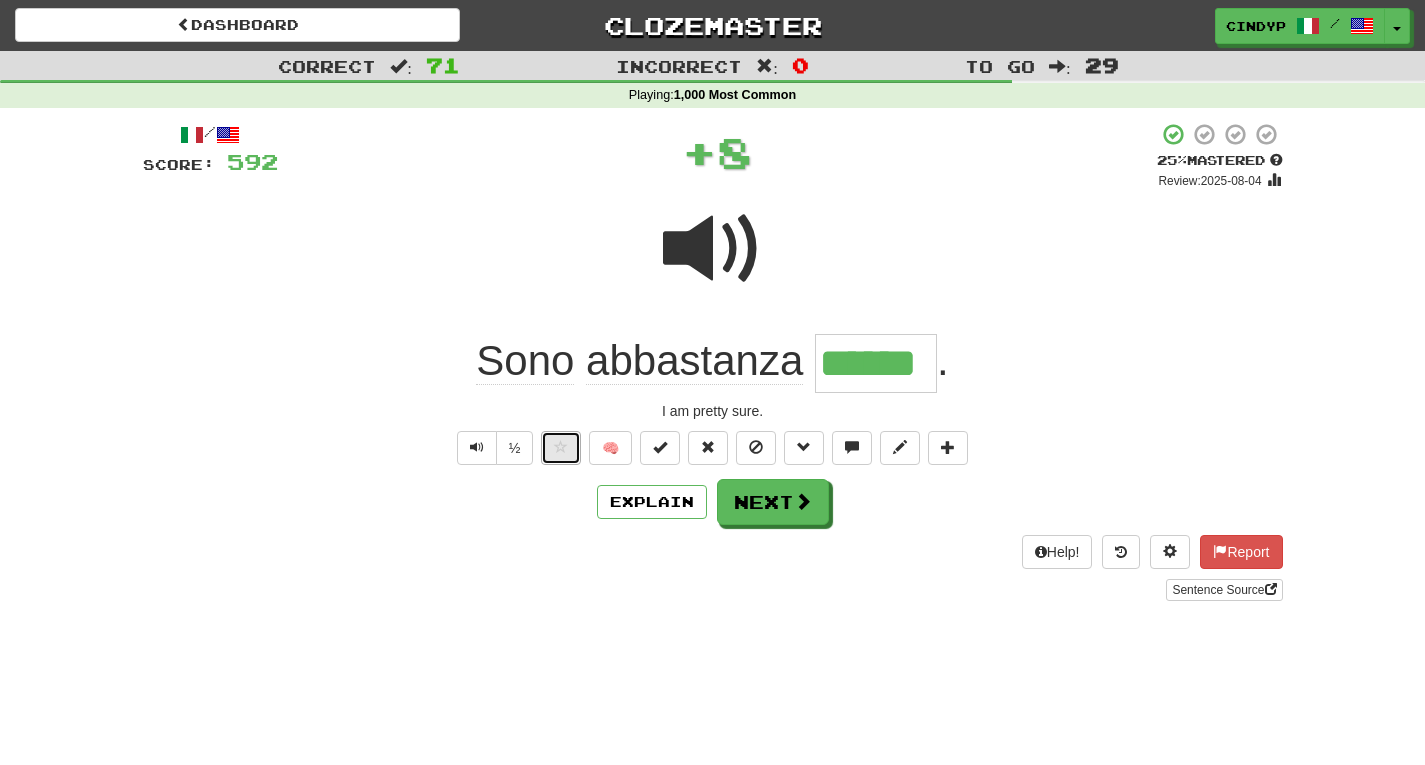 click at bounding box center [561, 447] 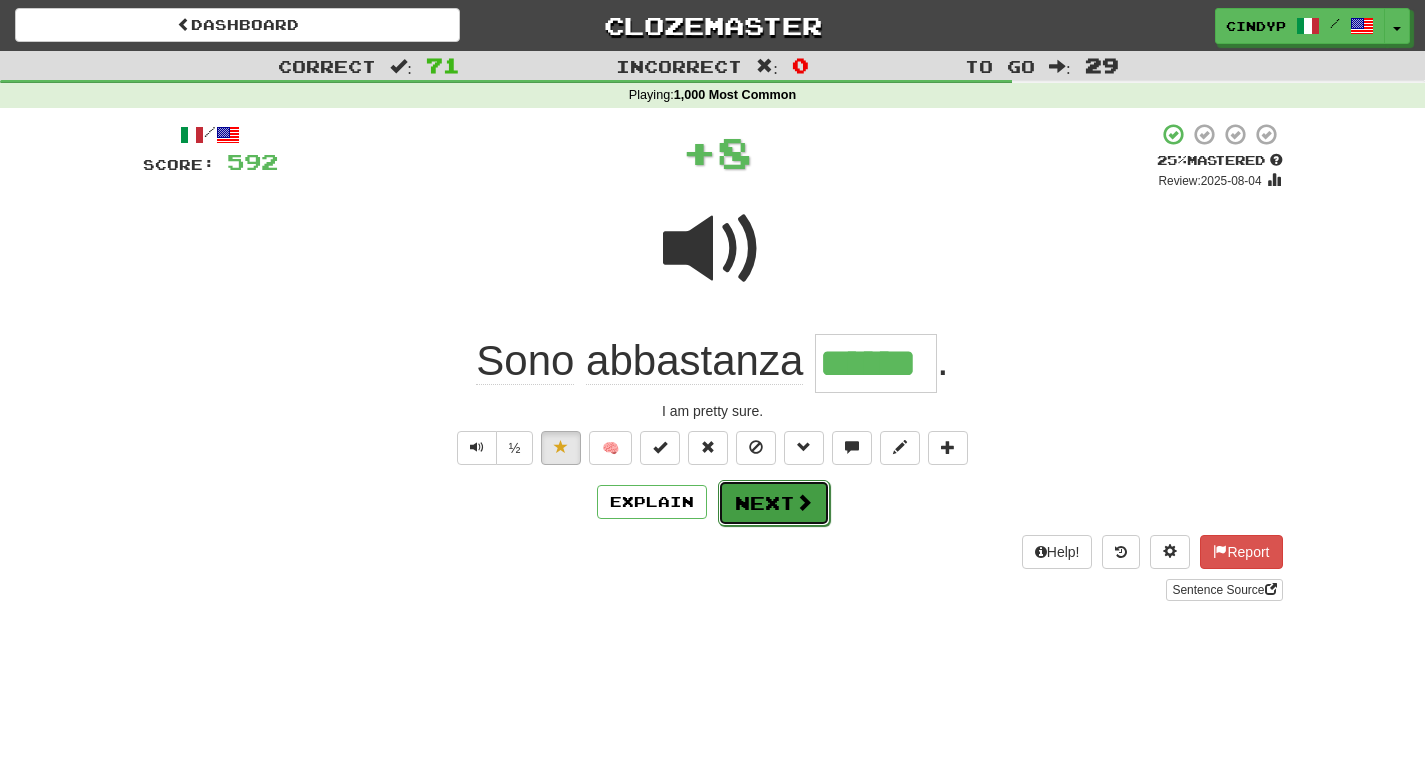 click on "Next" at bounding box center [774, 503] 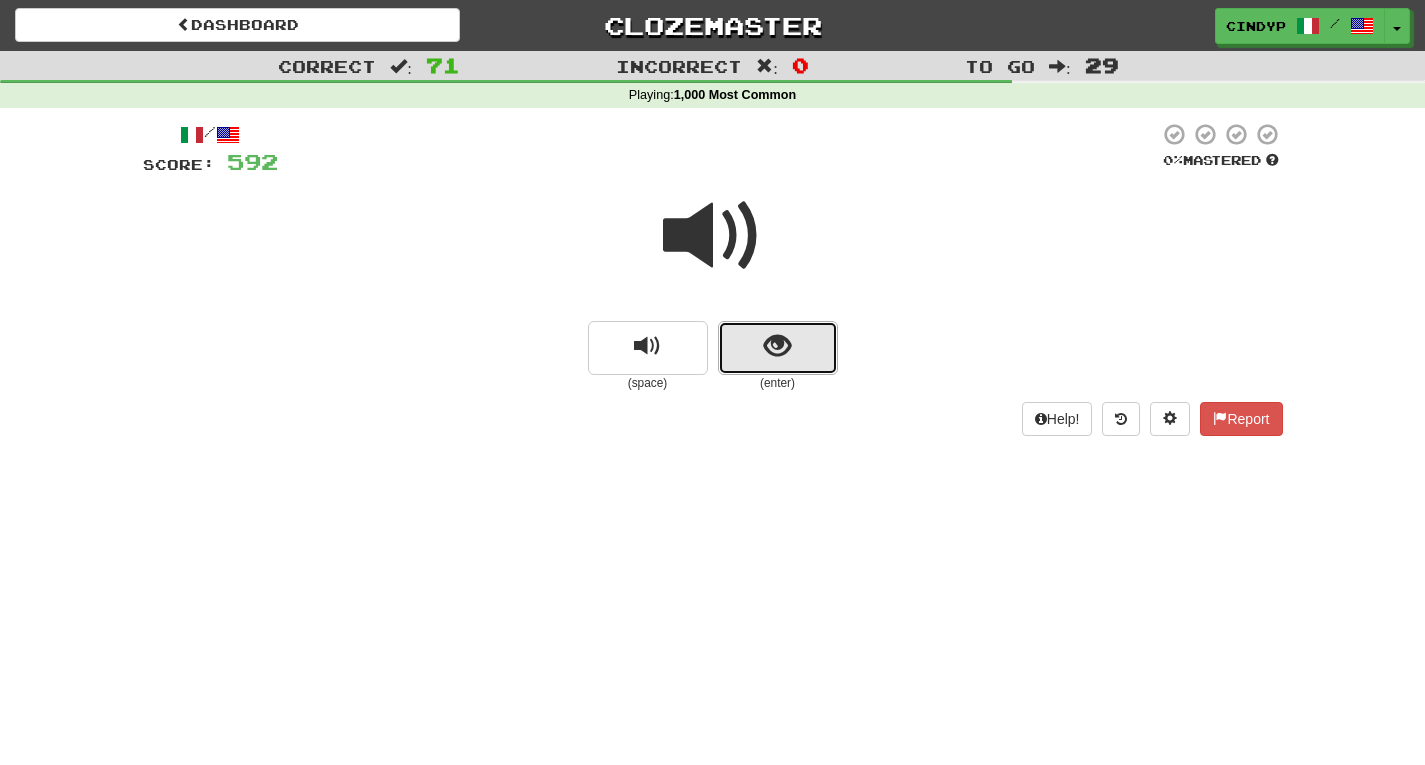 click at bounding box center [777, 346] 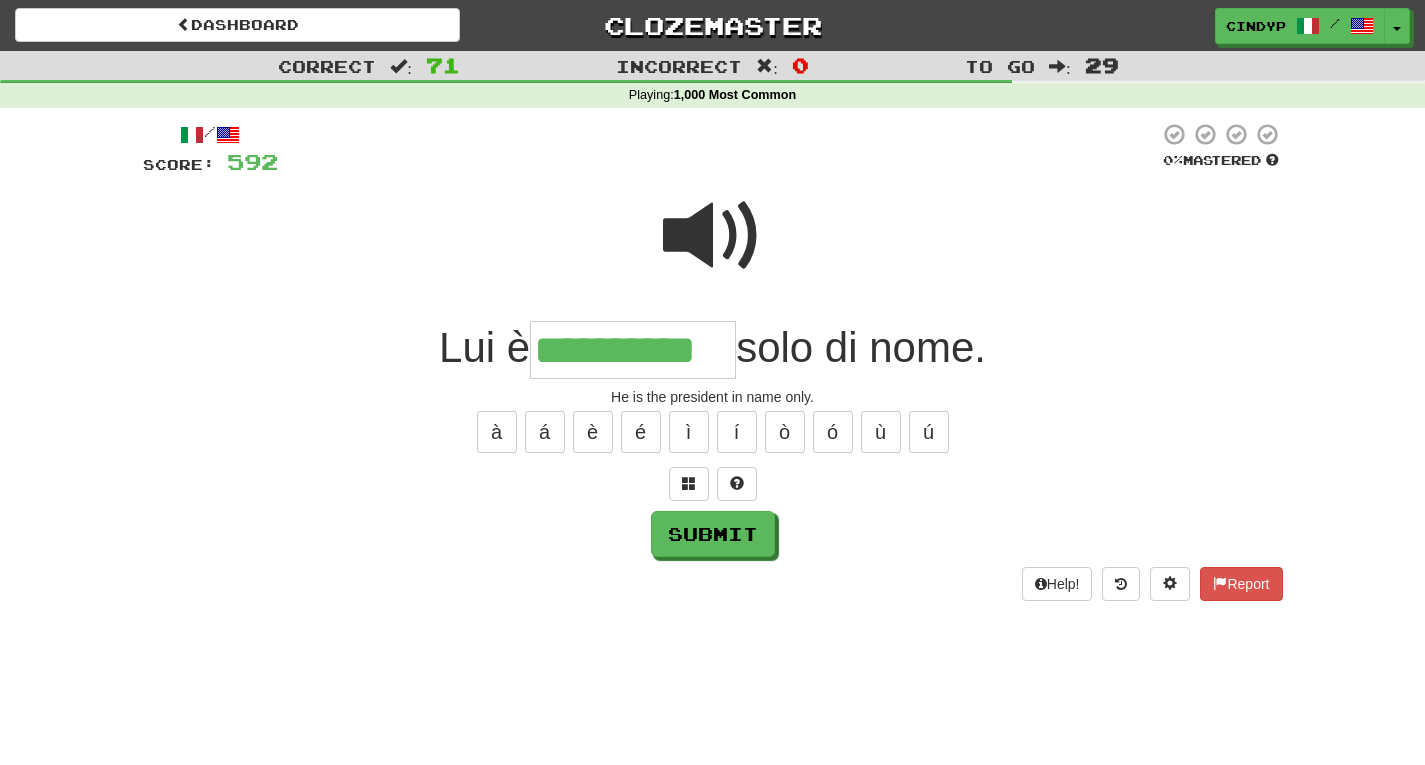 type on "**********" 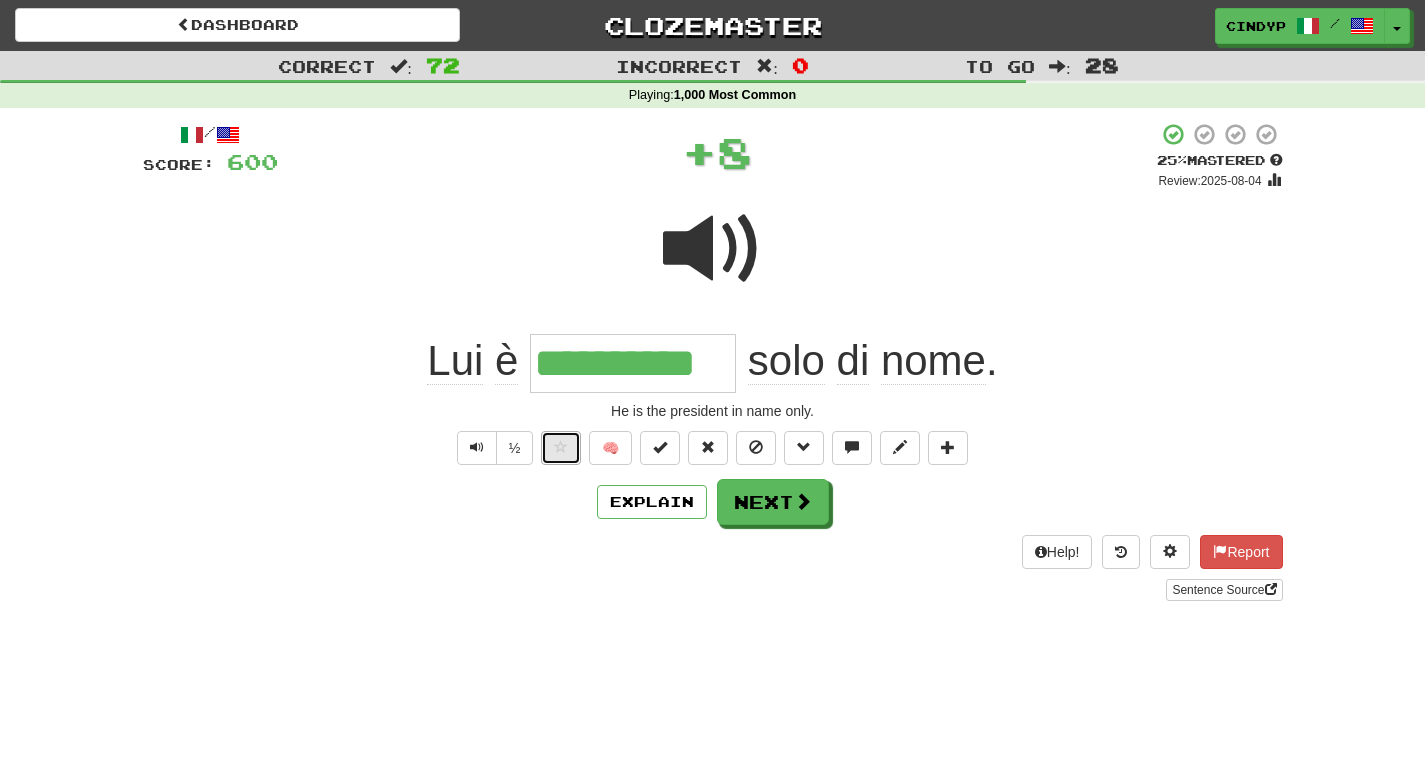 click at bounding box center [561, 447] 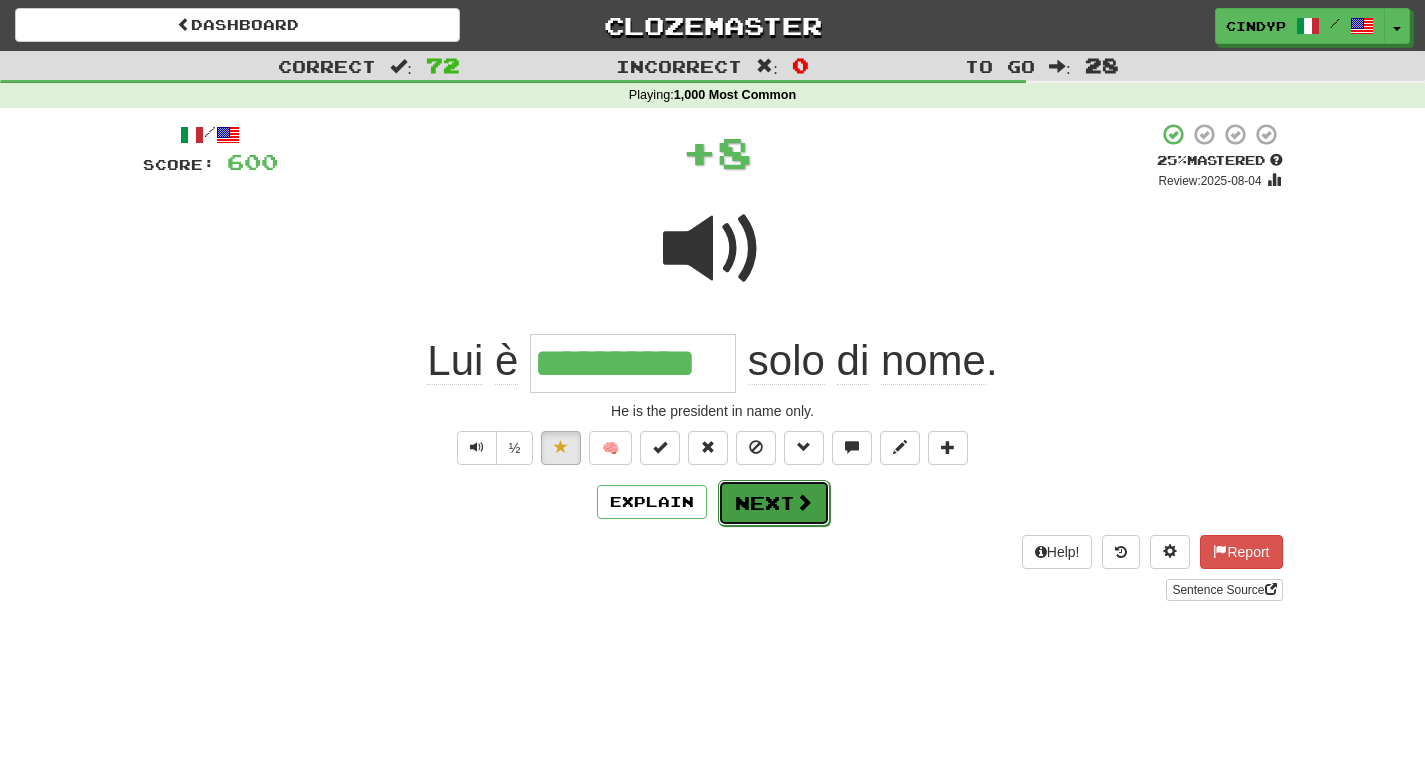 click on "Next" at bounding box center (774, 503) 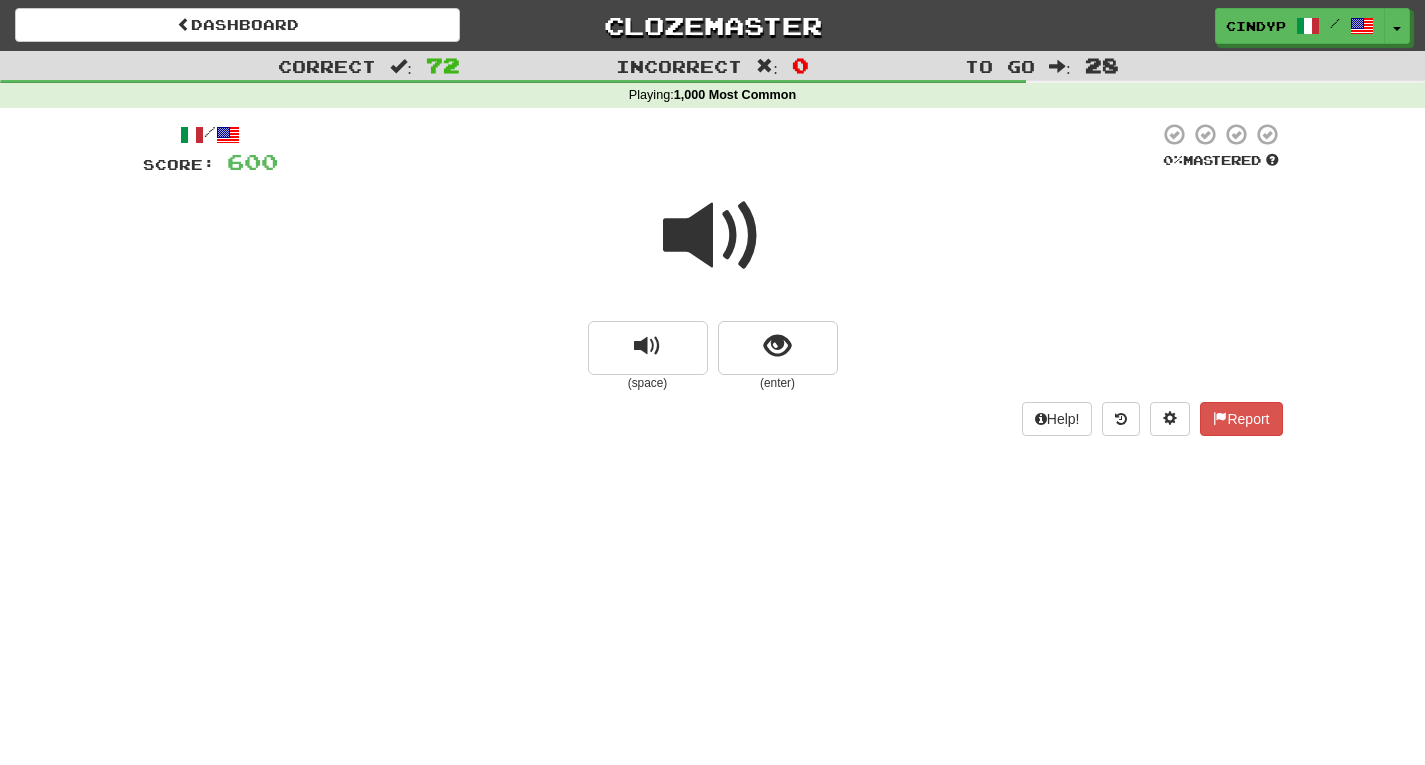 click at bounding box center [713, 236] 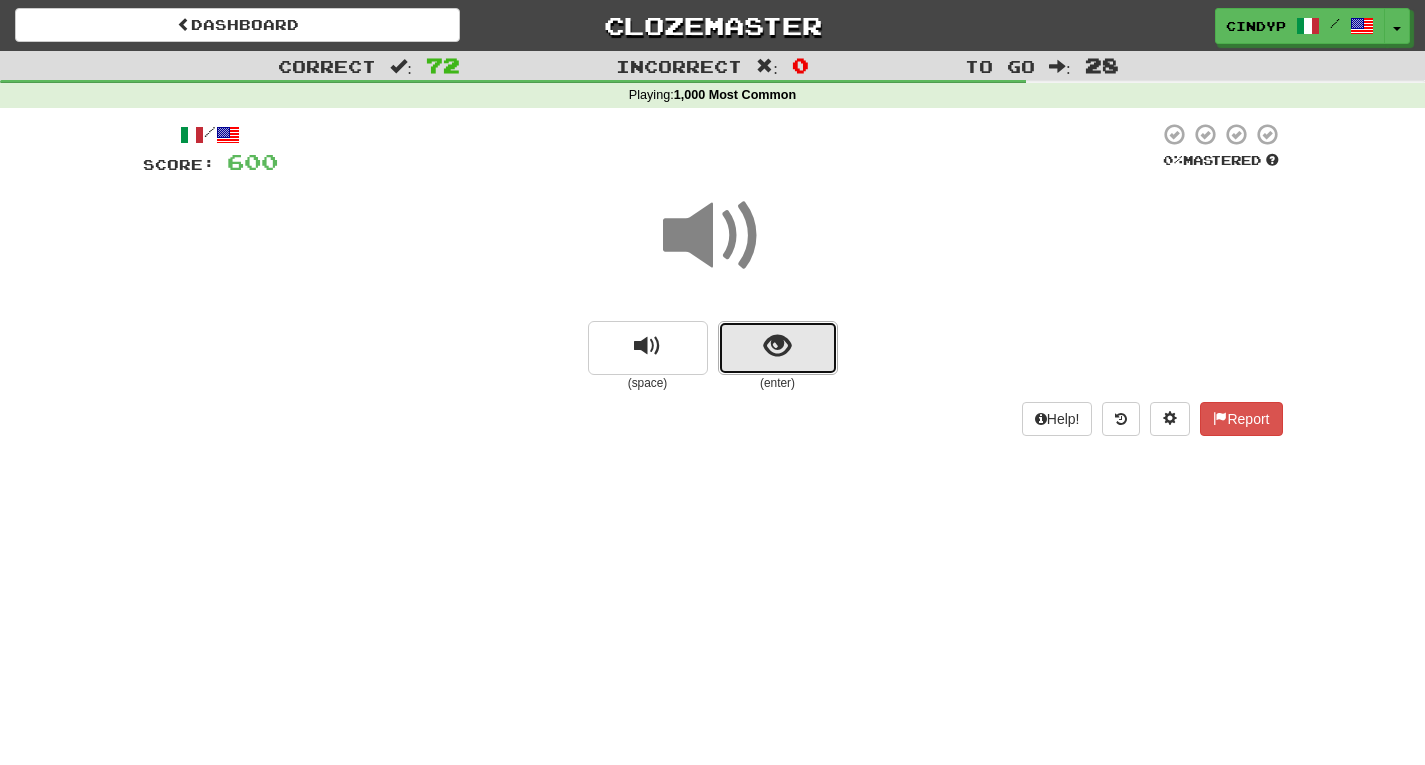 click at bounding box center (777, 346) 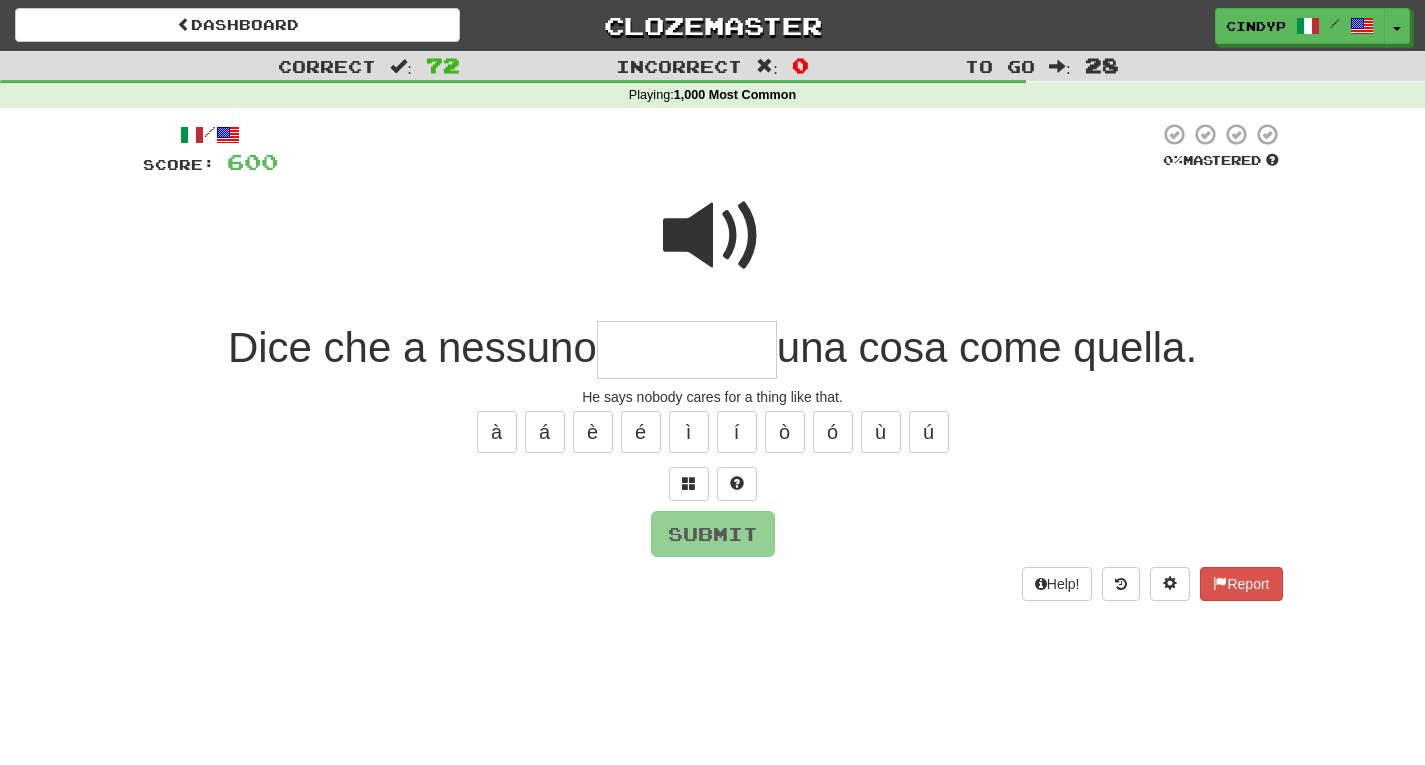 click at bounding box center (713, 236) 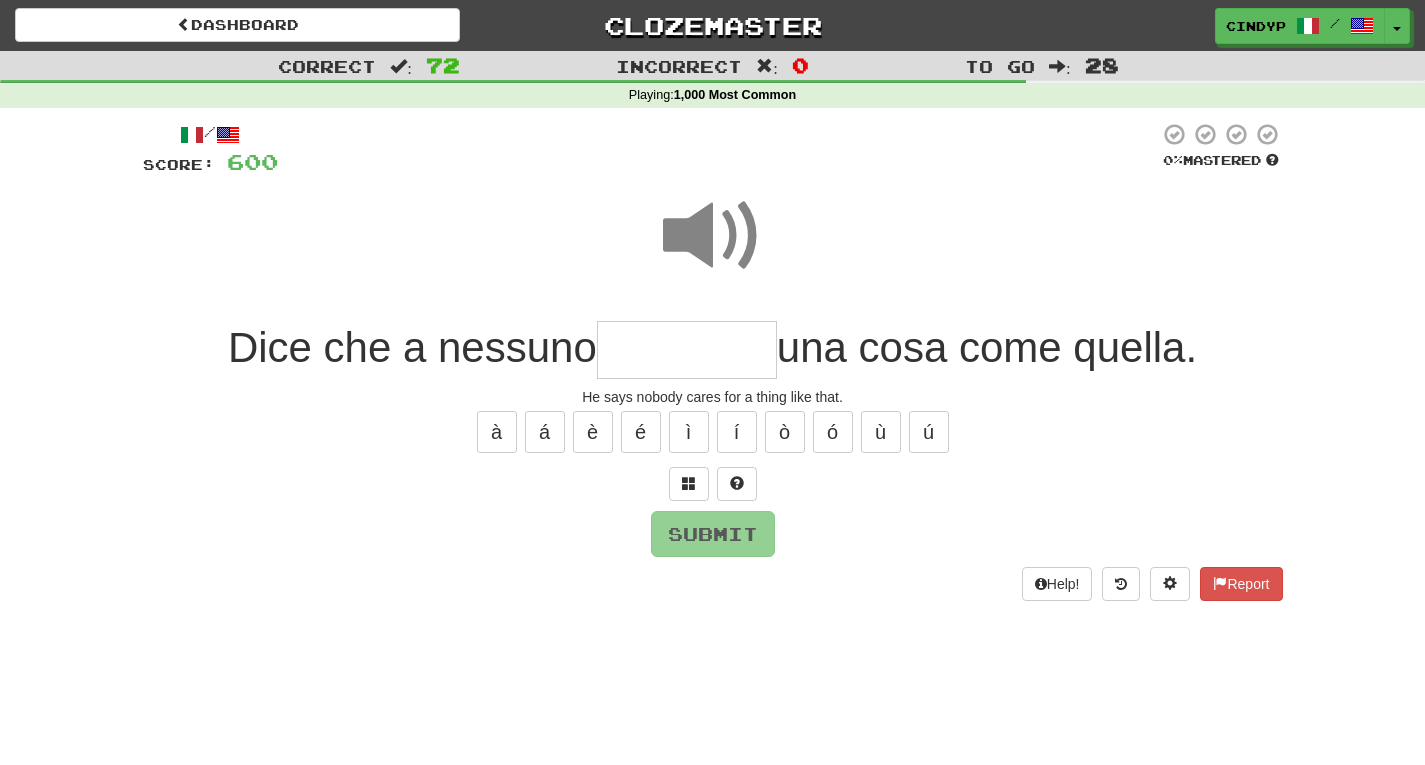 click at bounding box center (687, 350) 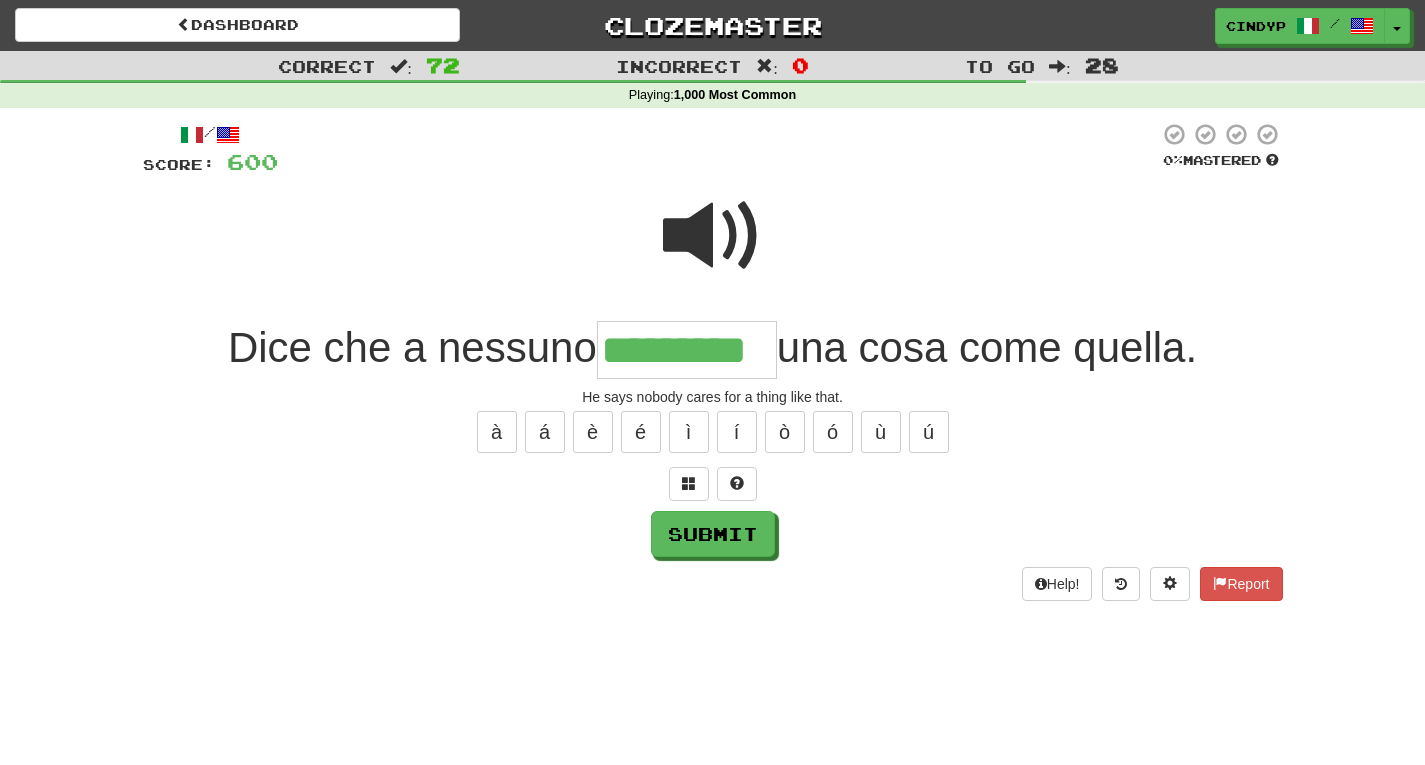 type on "*********" 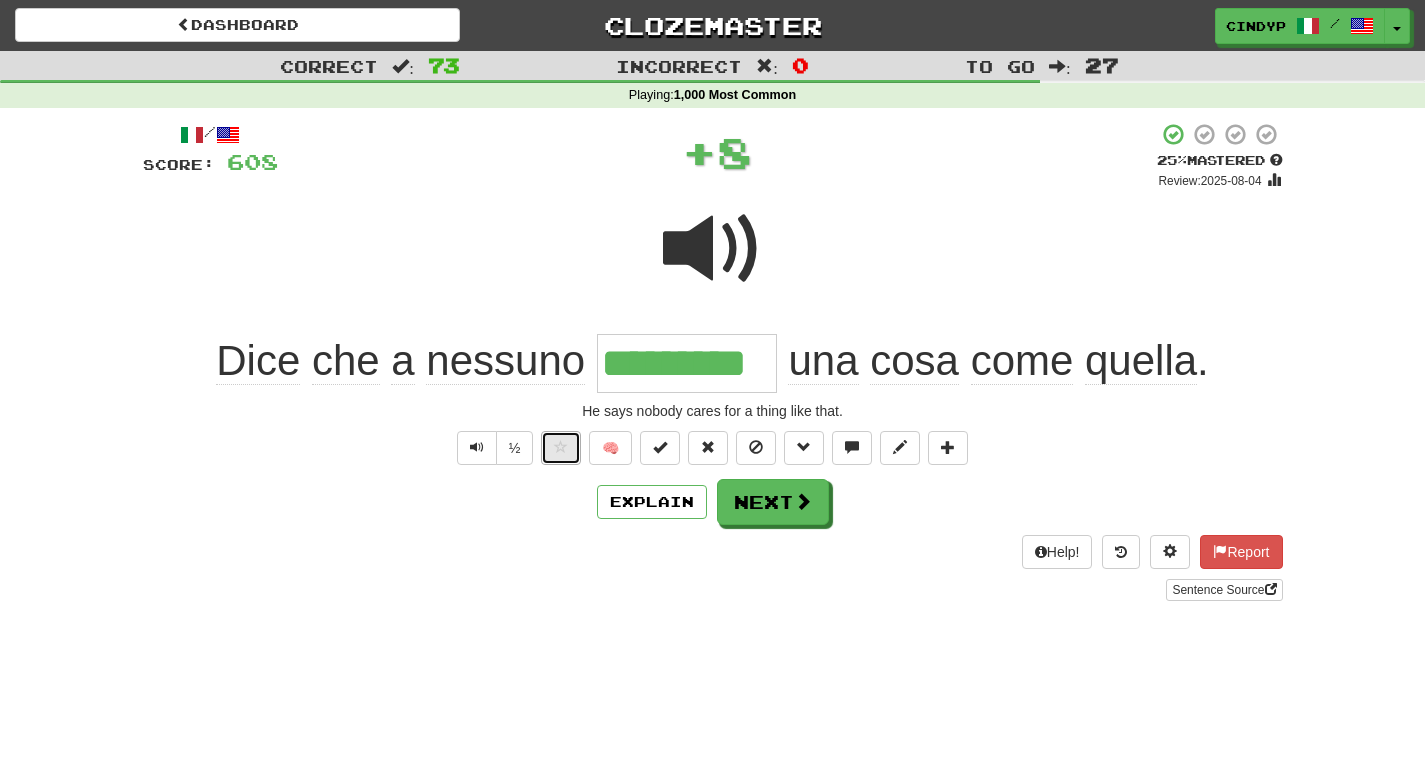 click at bounding box center (561, 447) 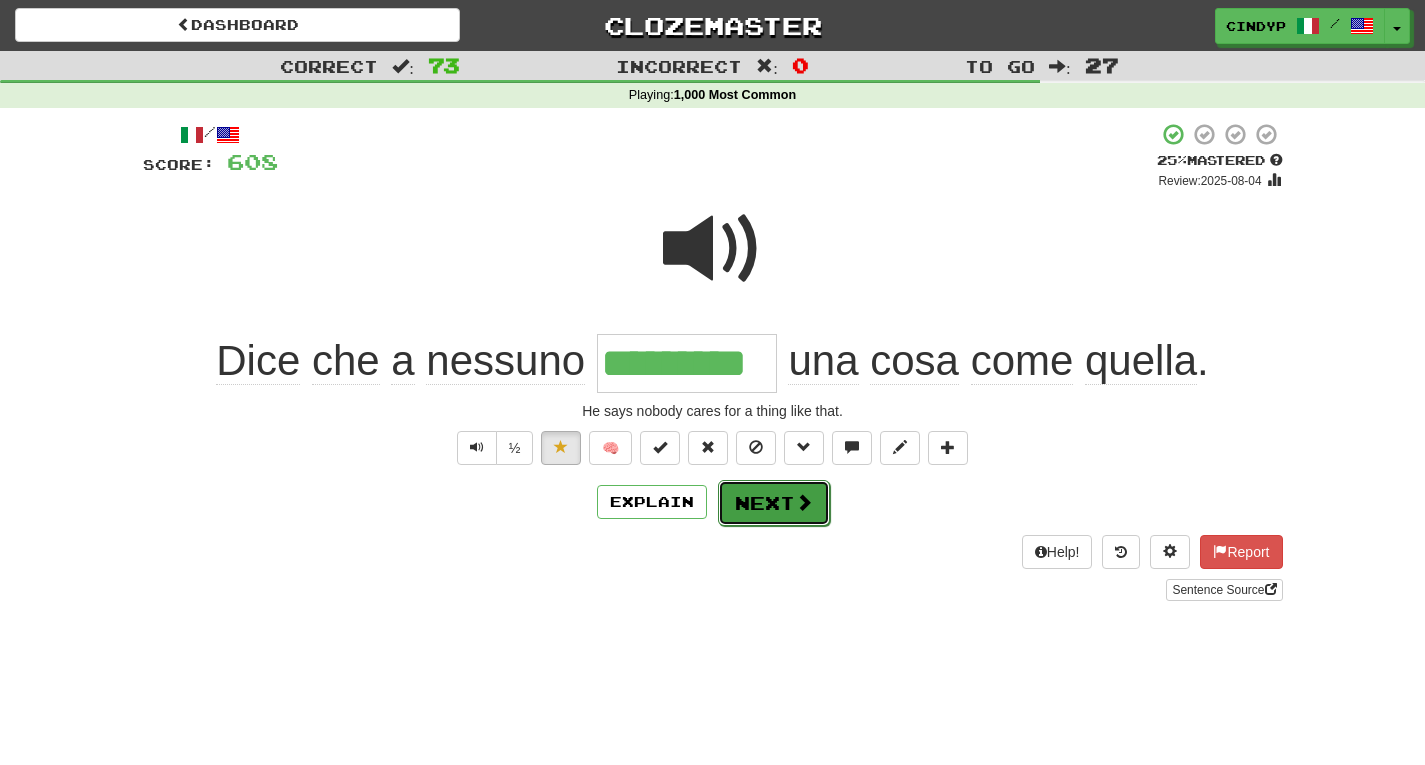 click on "Next" at bounding box center [774, 503] 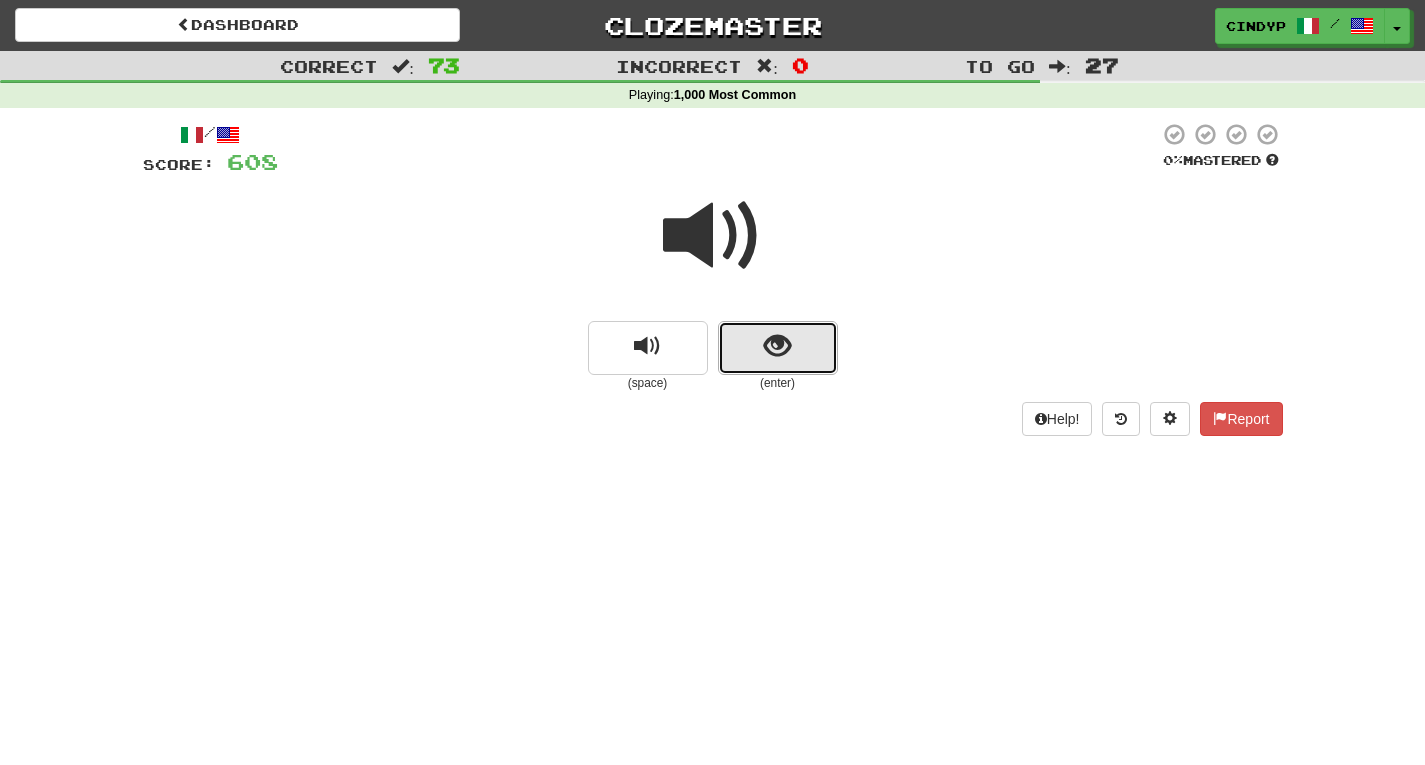 click at bounding box center (778, 348) 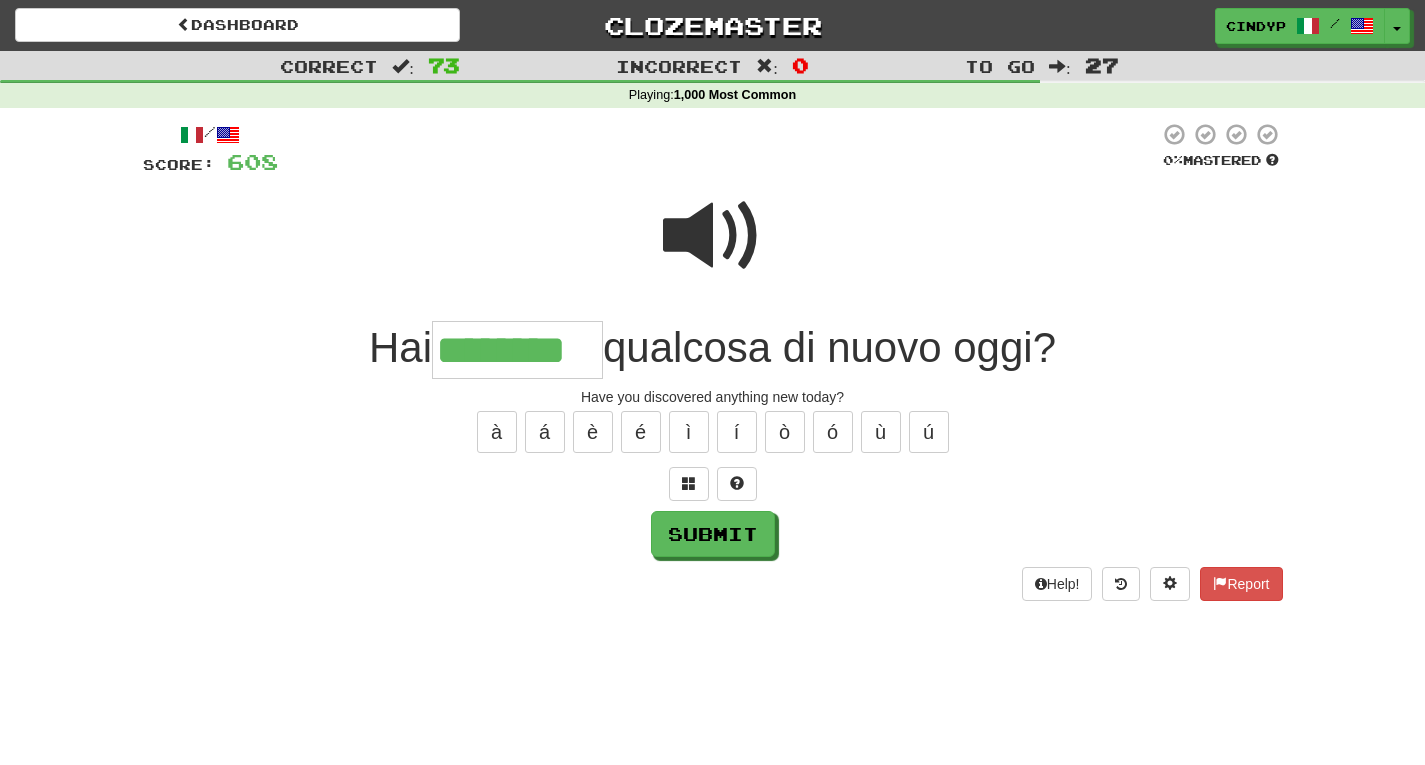 type on "********" 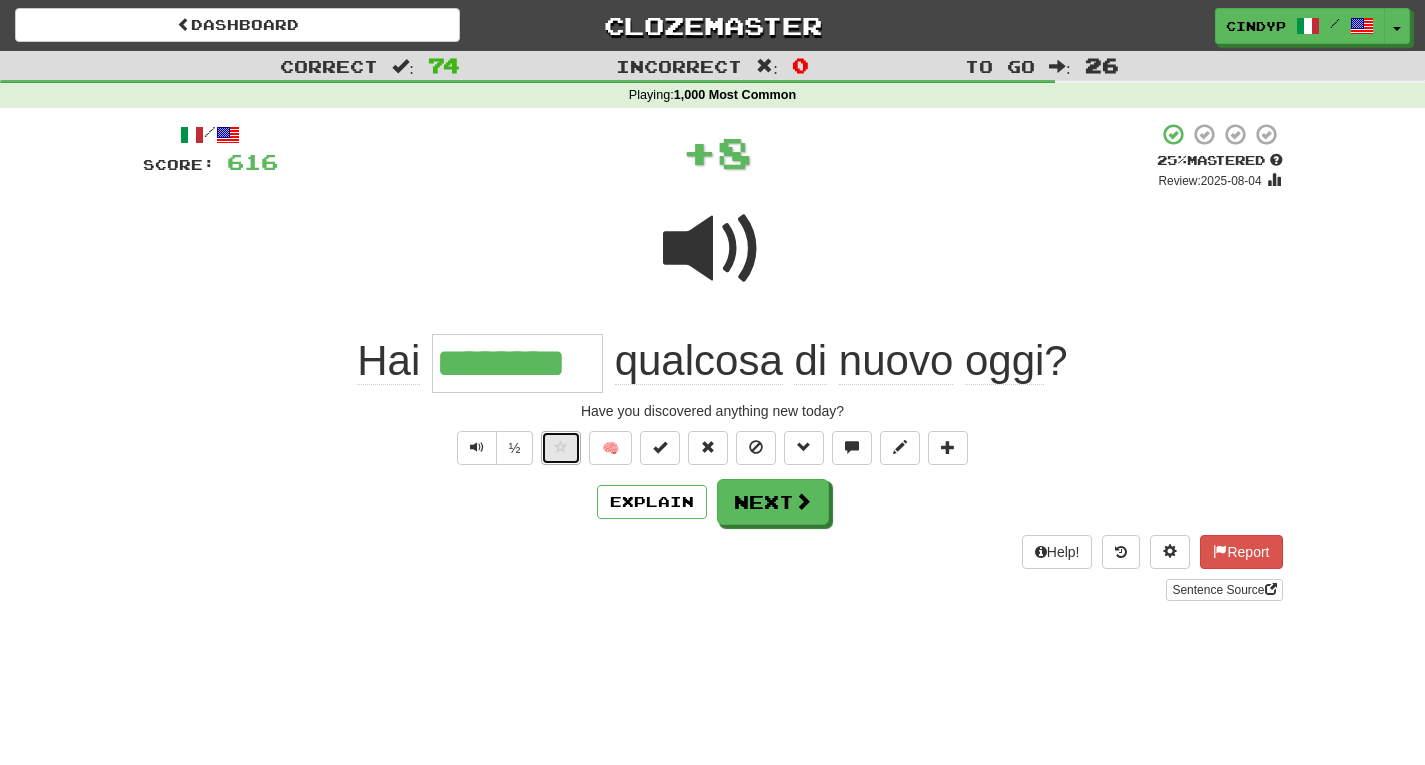 click at bounding box center (561, 448) 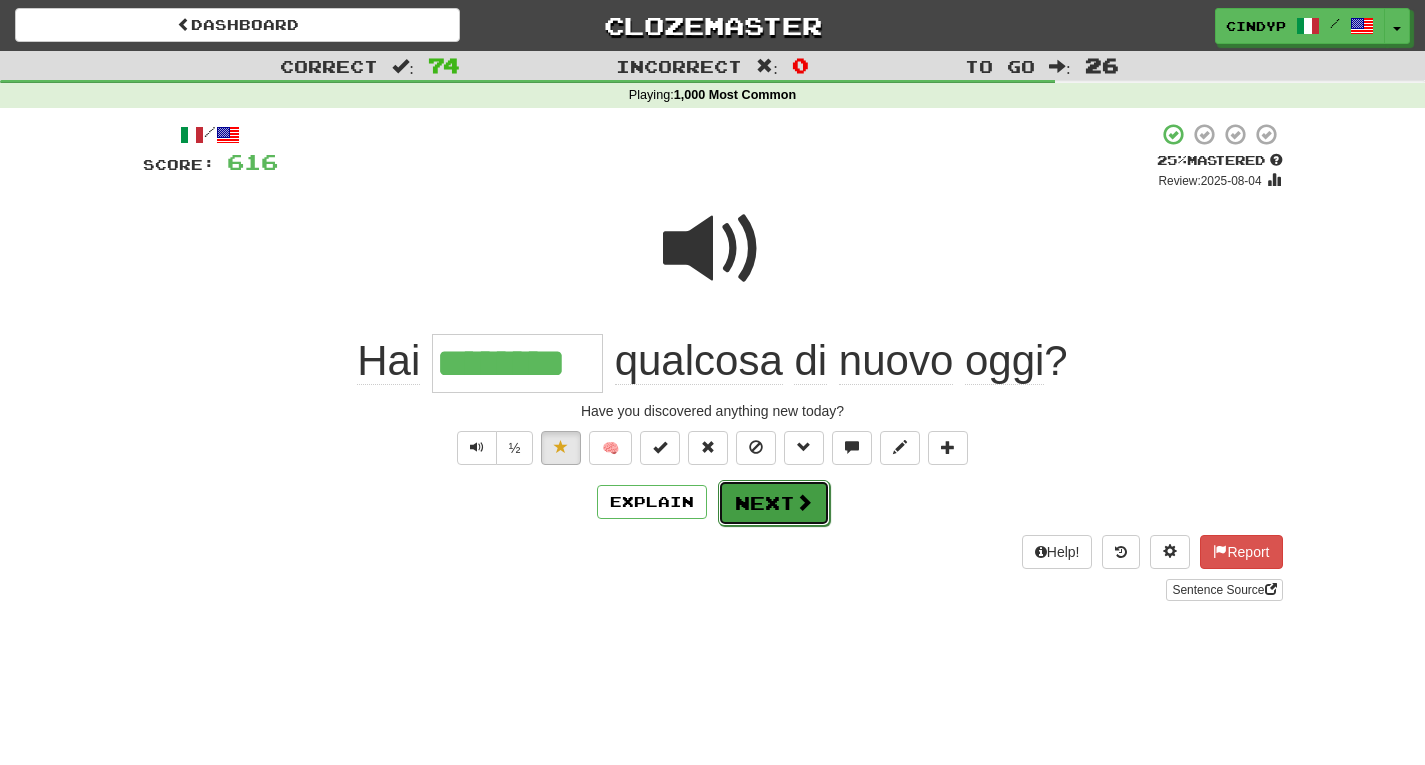 click on "Next" at bounding box center [774, 503] 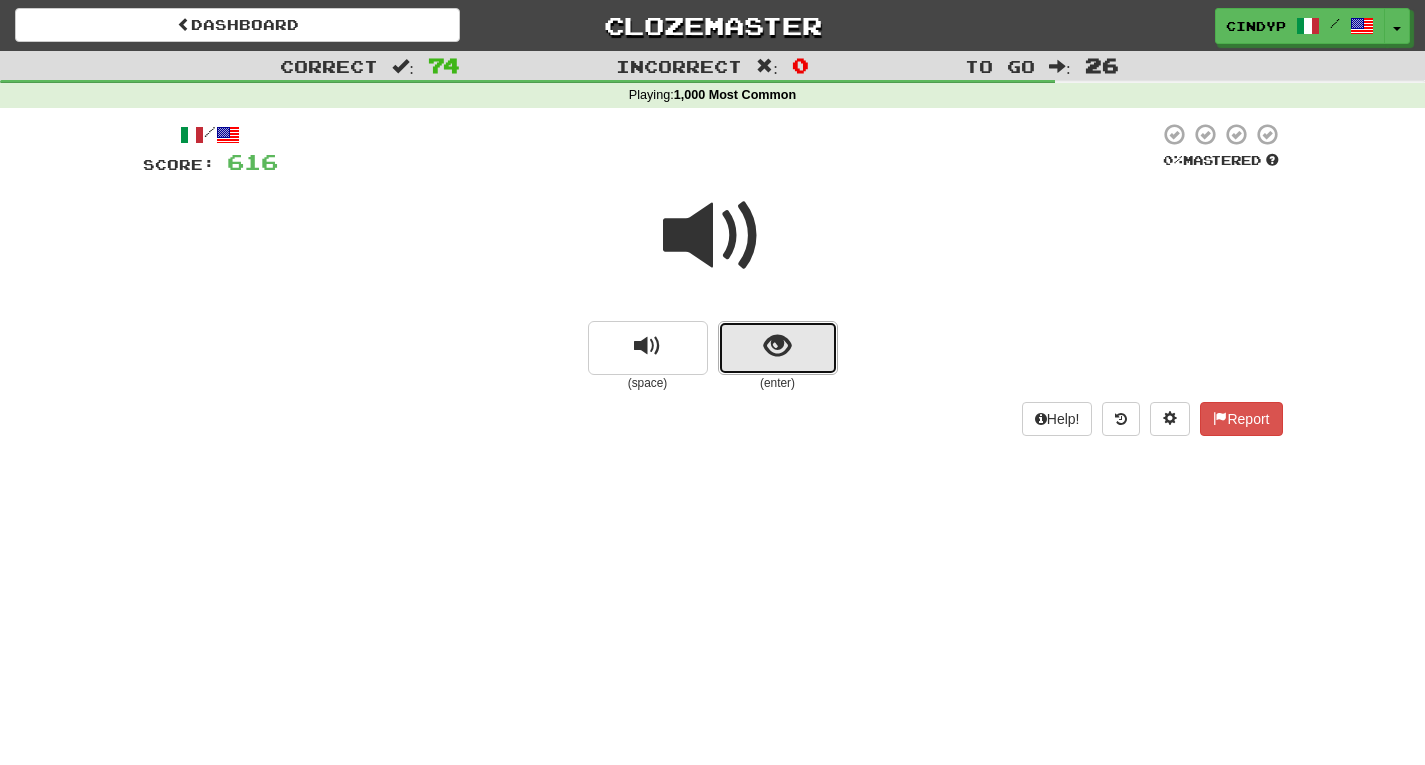 click at bounding box center (778, 348) 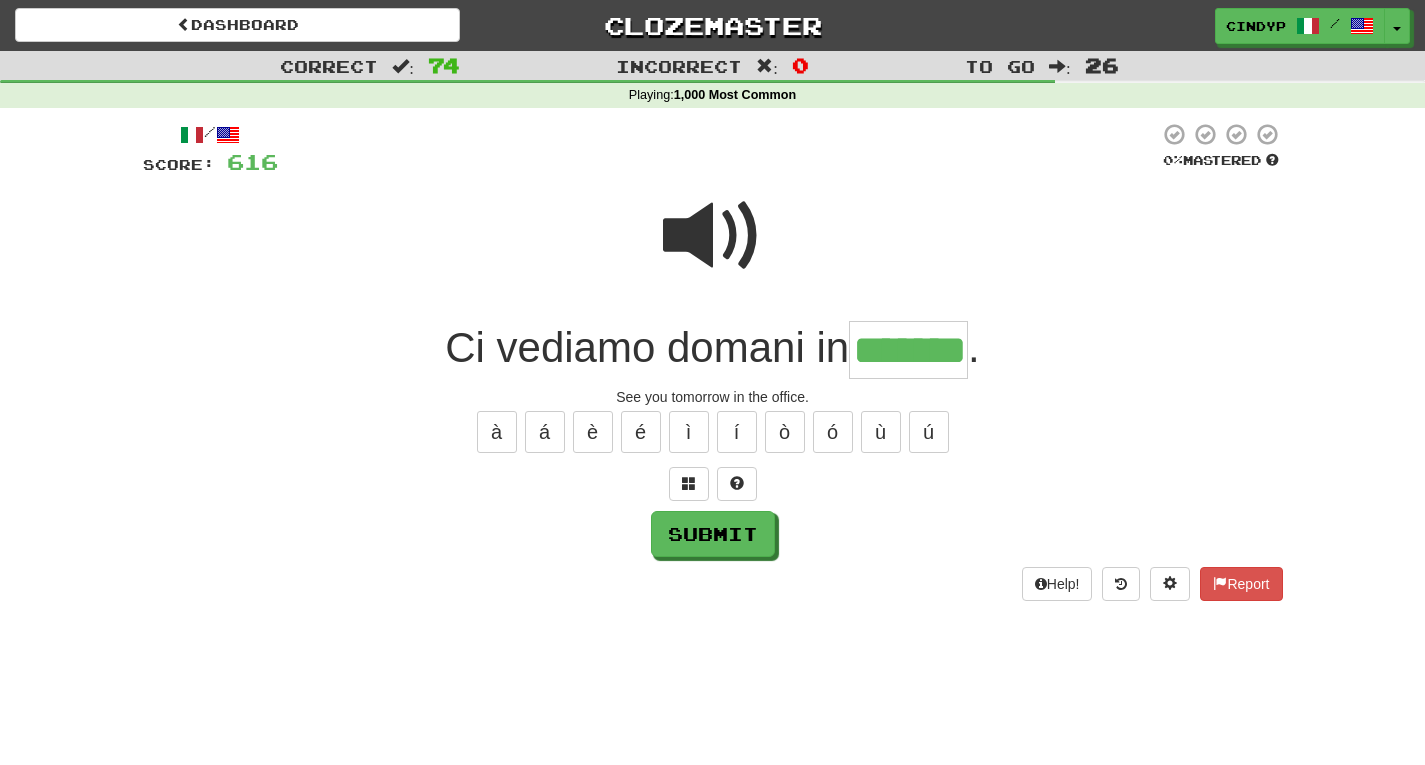 type on "*******" 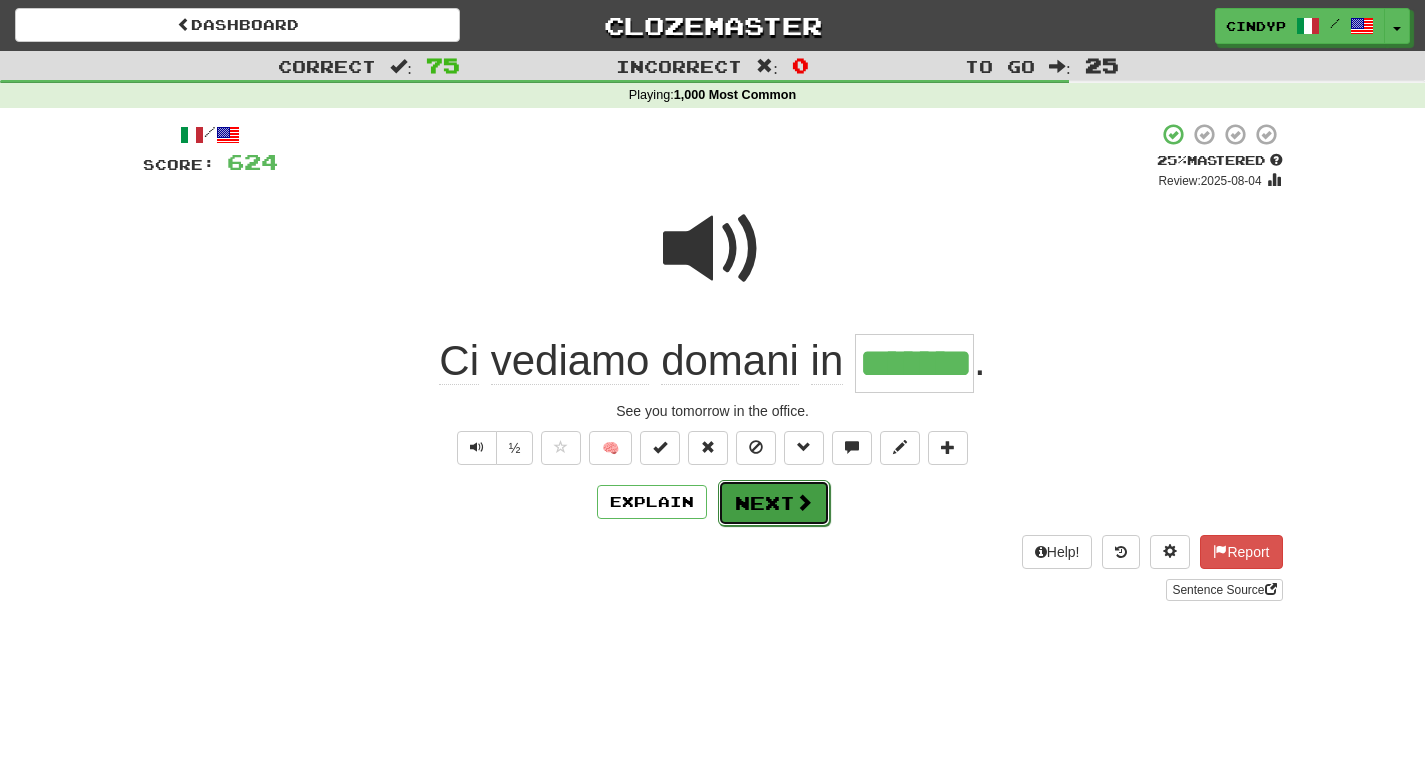 click on "Next" at bounding box center (774, 503) 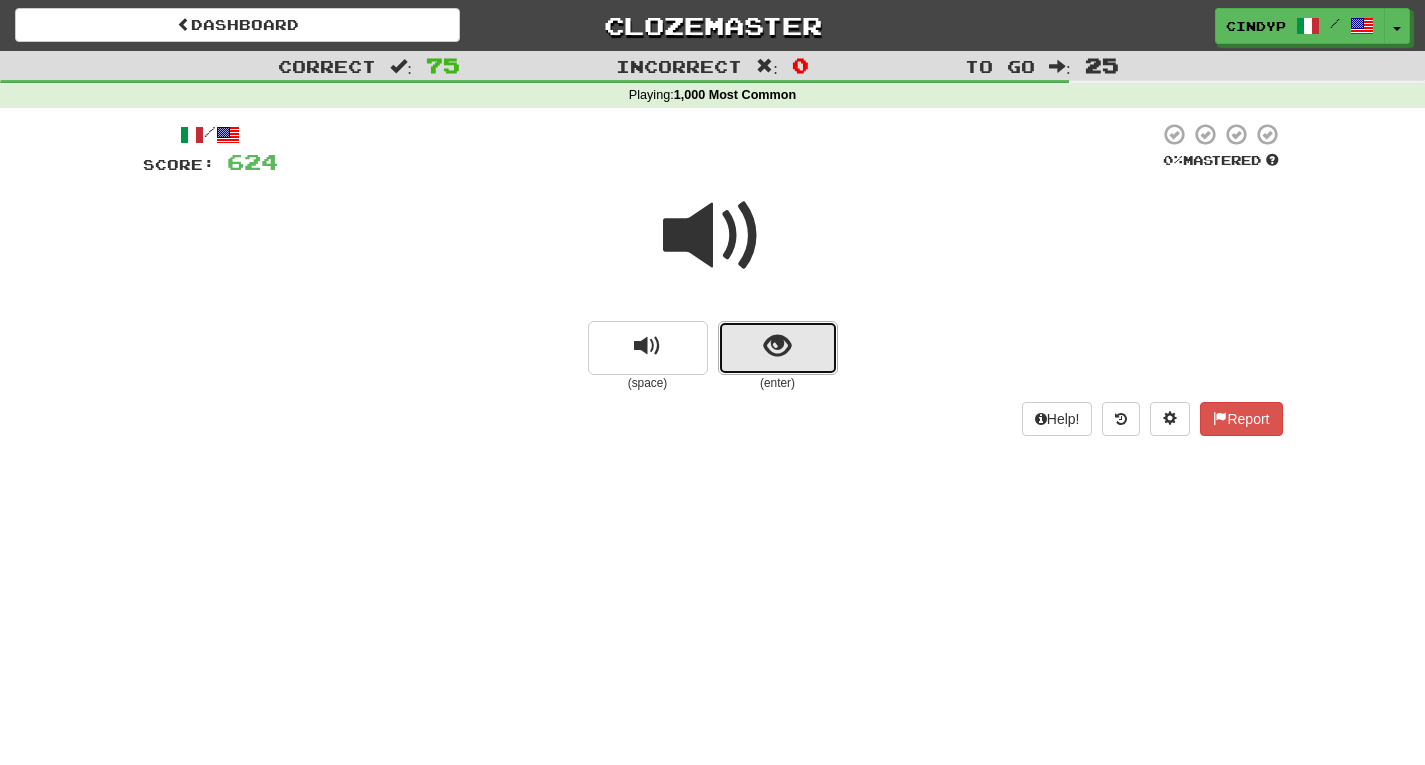 click at bounding box center (777, 346) 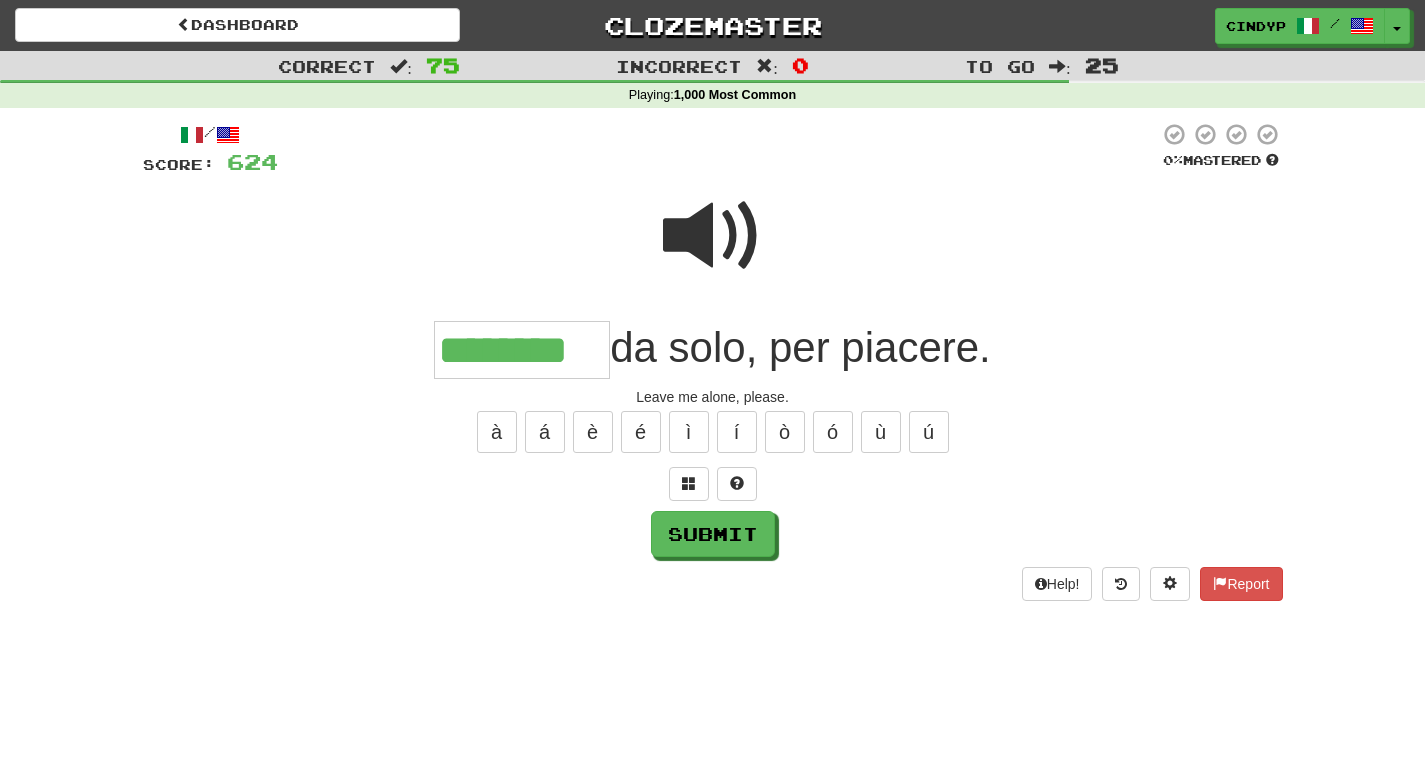 type on "********" 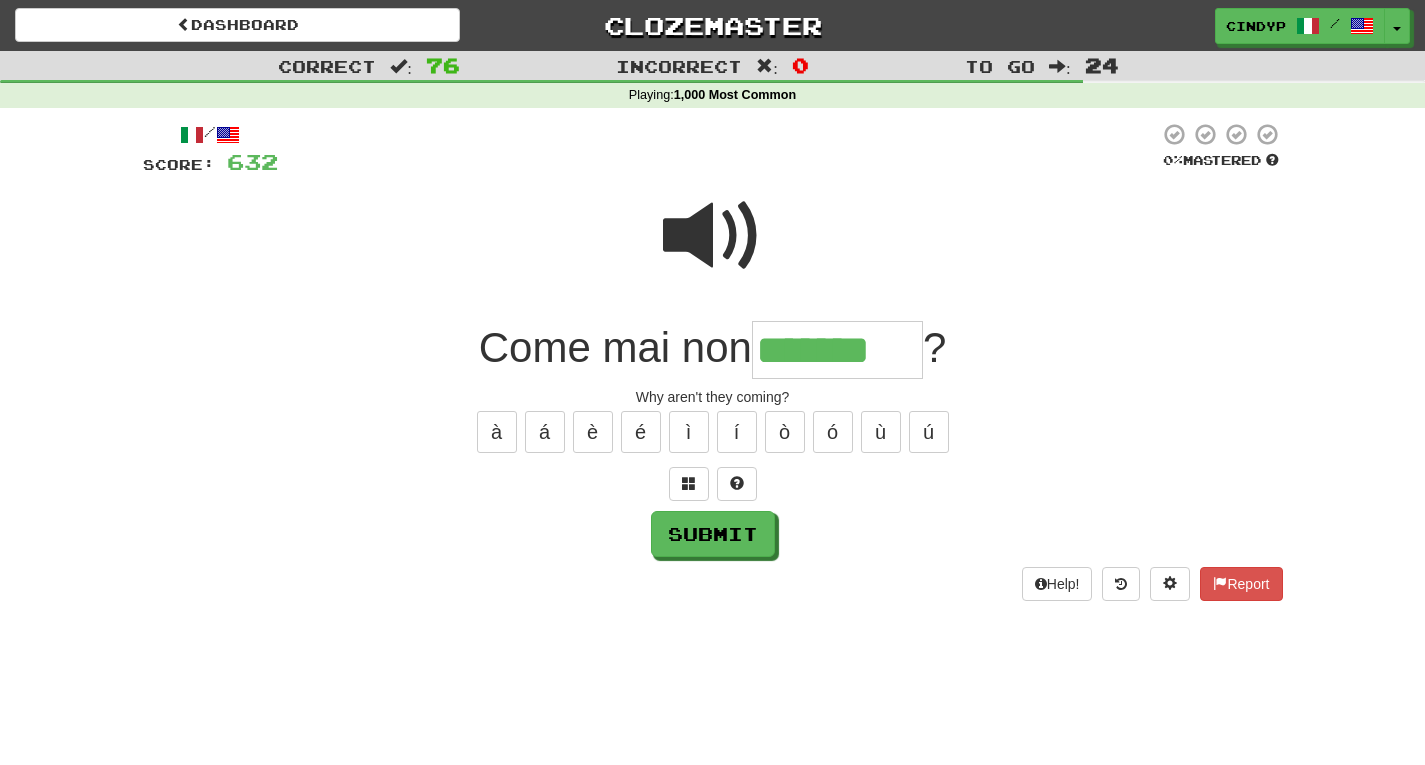 type on "*******" 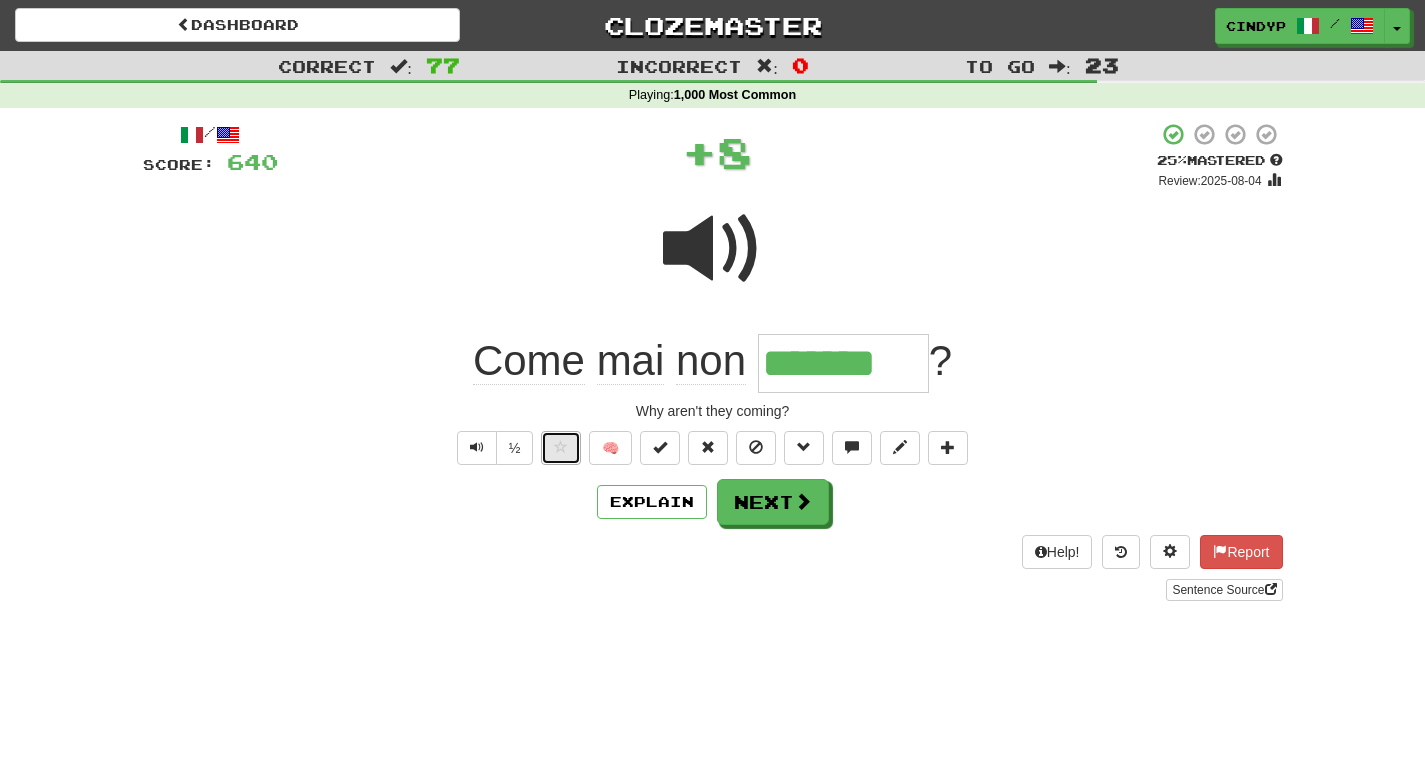click at bounding box center (561, 447) 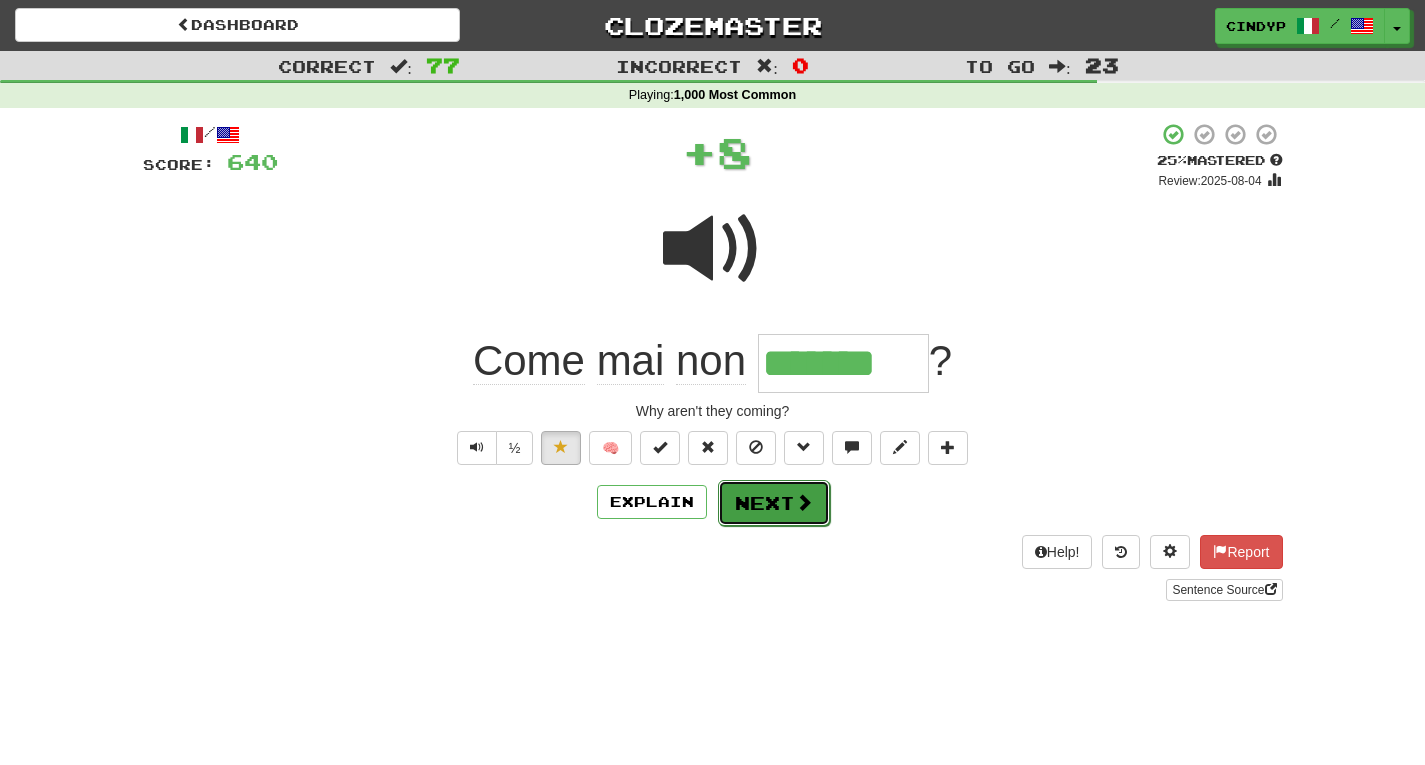 click on "Next" at bounding box center (774, 503) 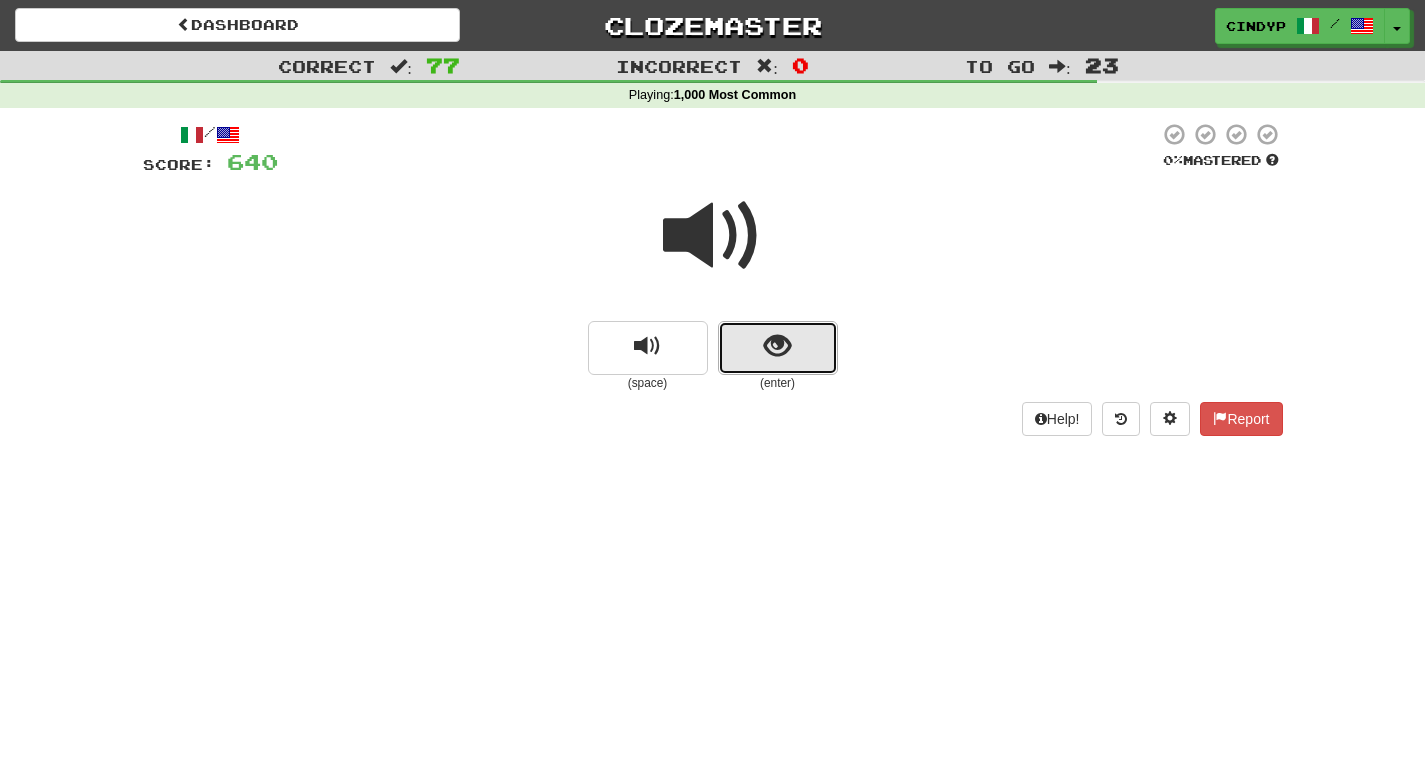 click at bounding box center [777, 346] 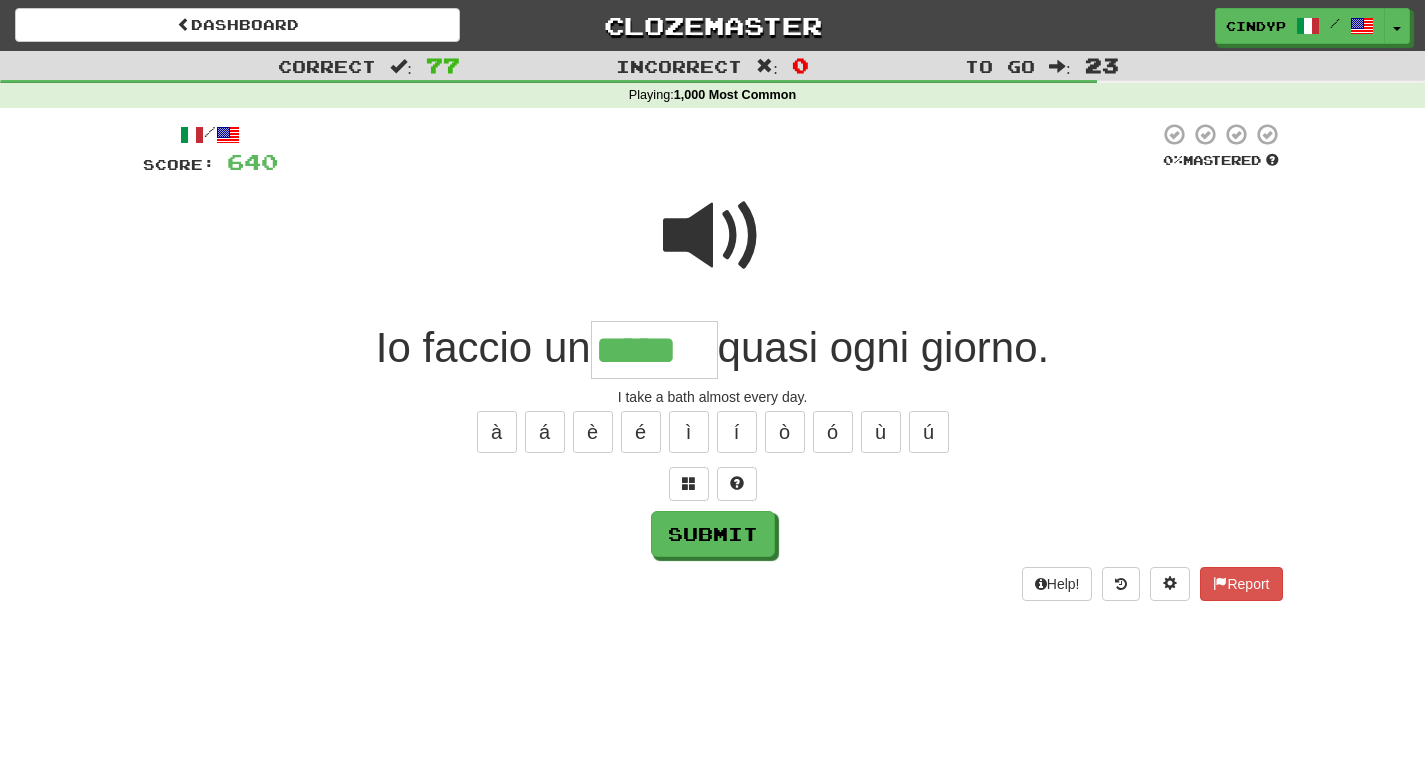 type on "*****" 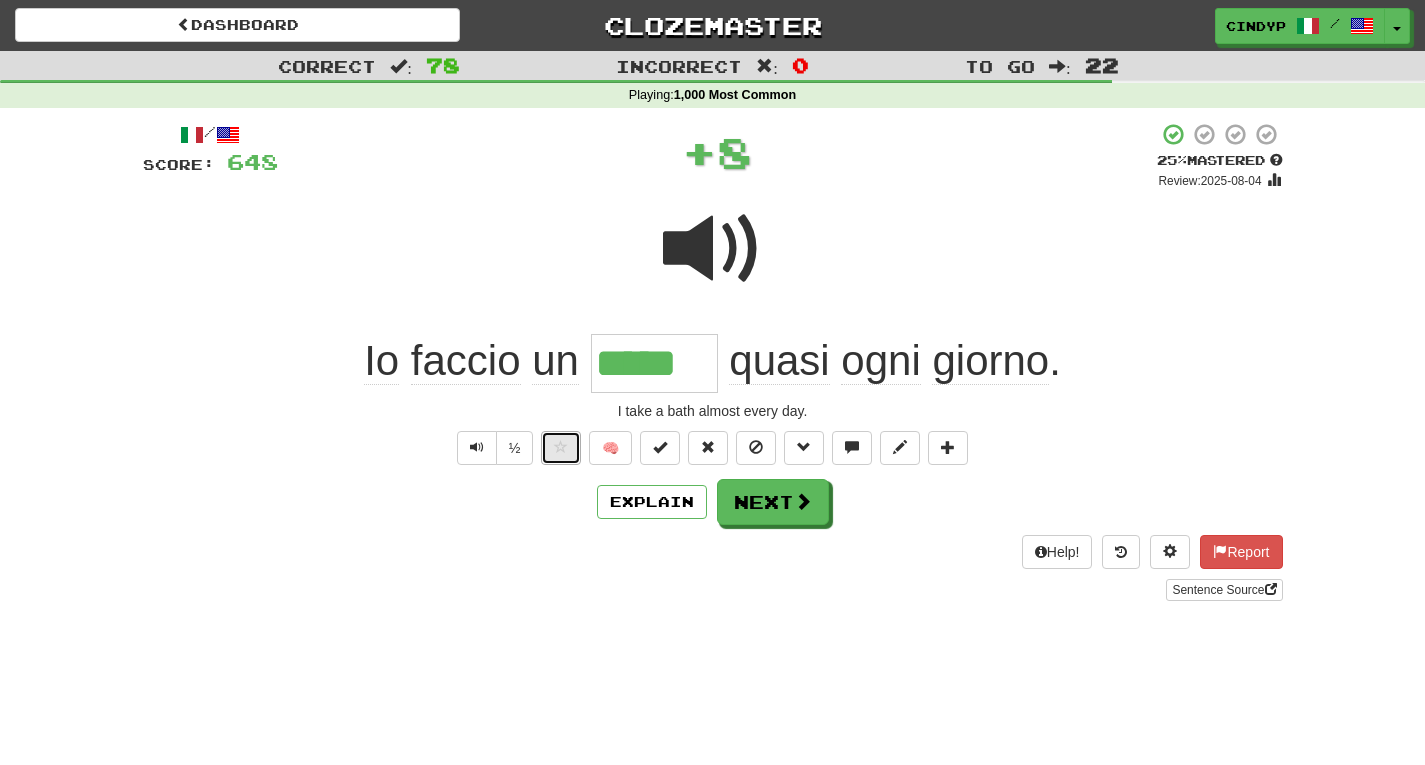 click at bounding box center [561, 448] 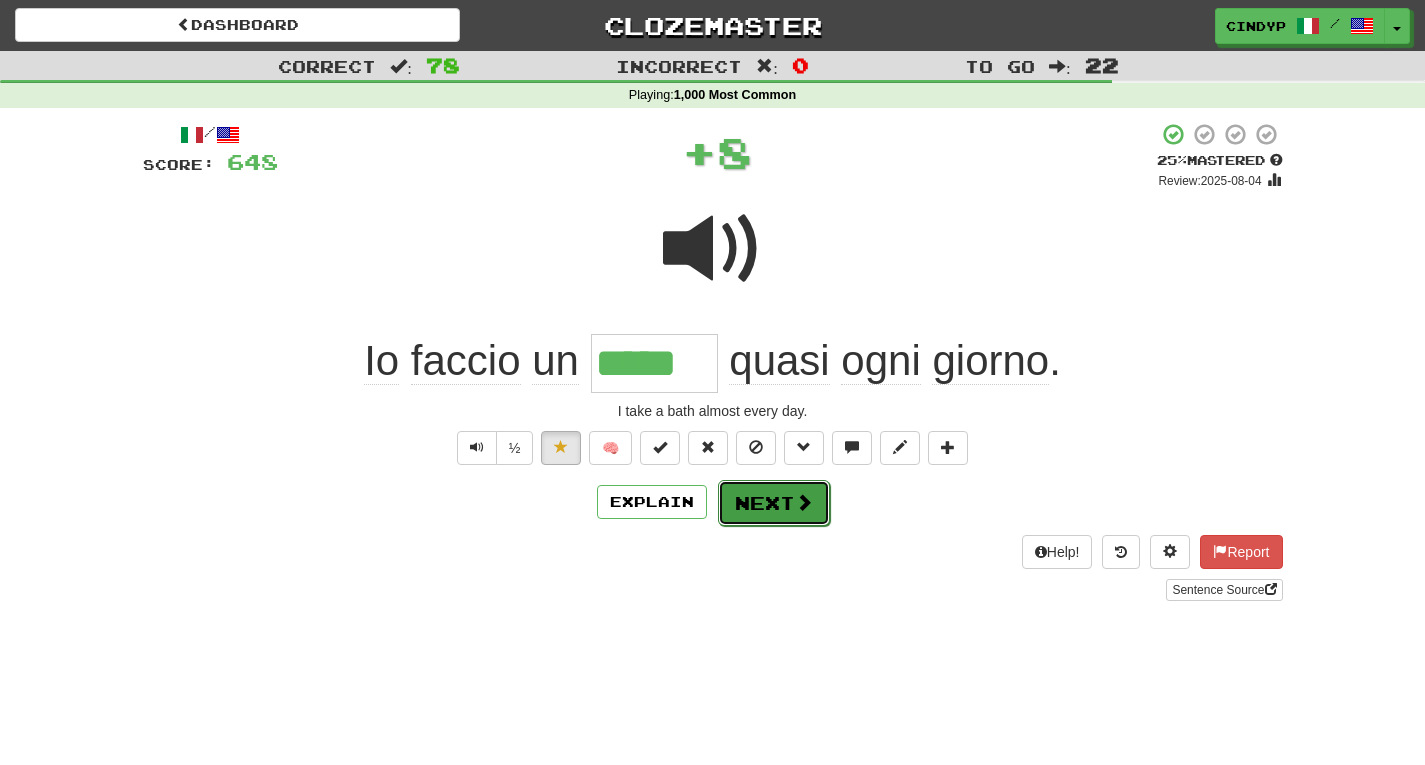 click on "Next" at bounding box center [774, 503] 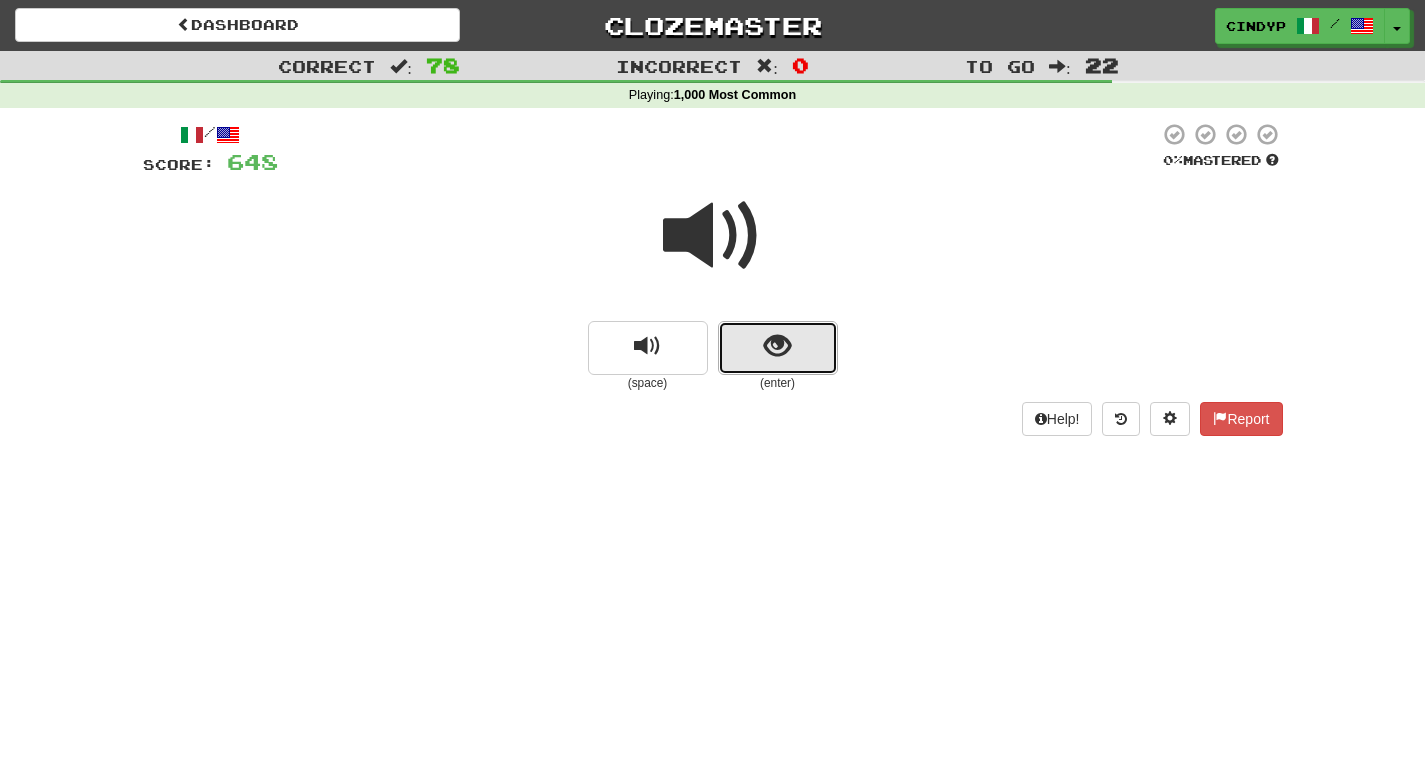 click at bounding box center (777, 346) 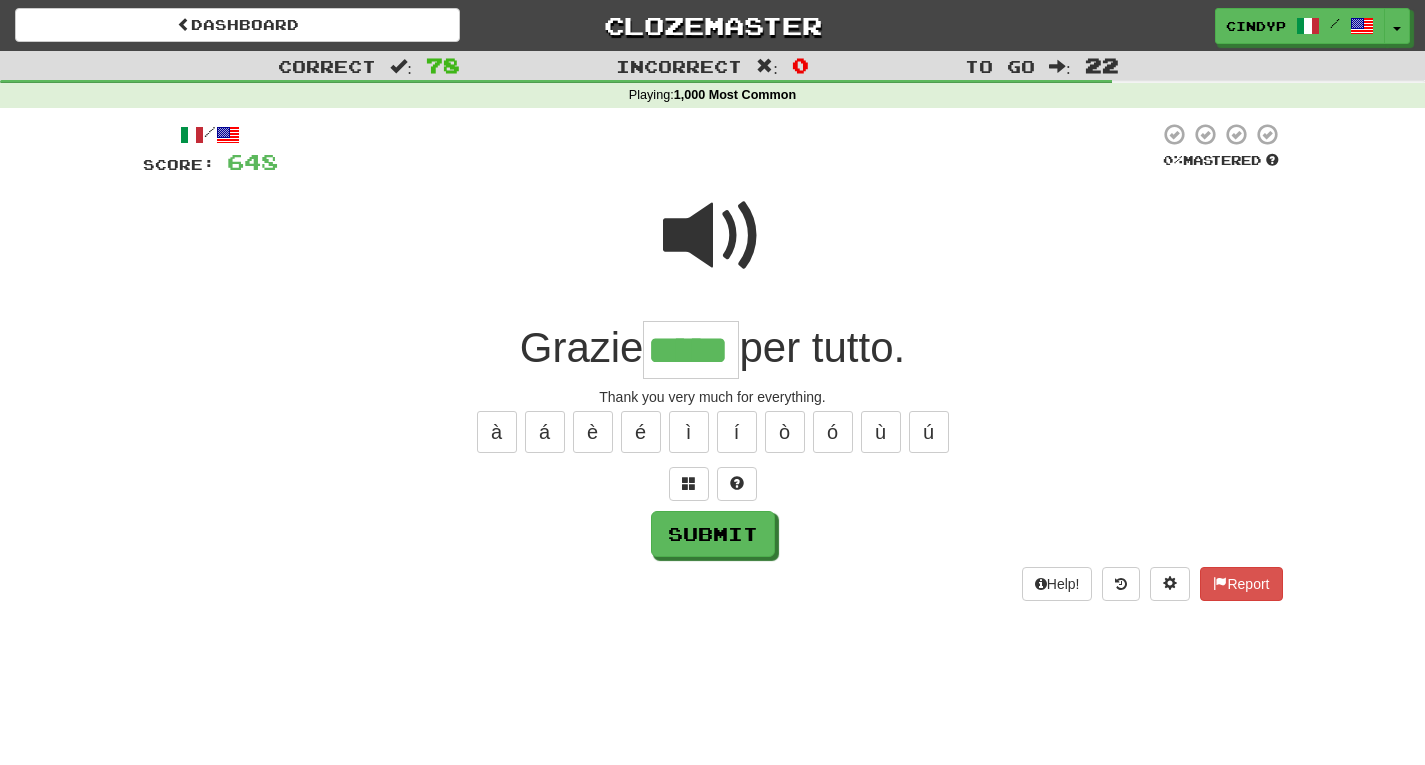 type on "*****" 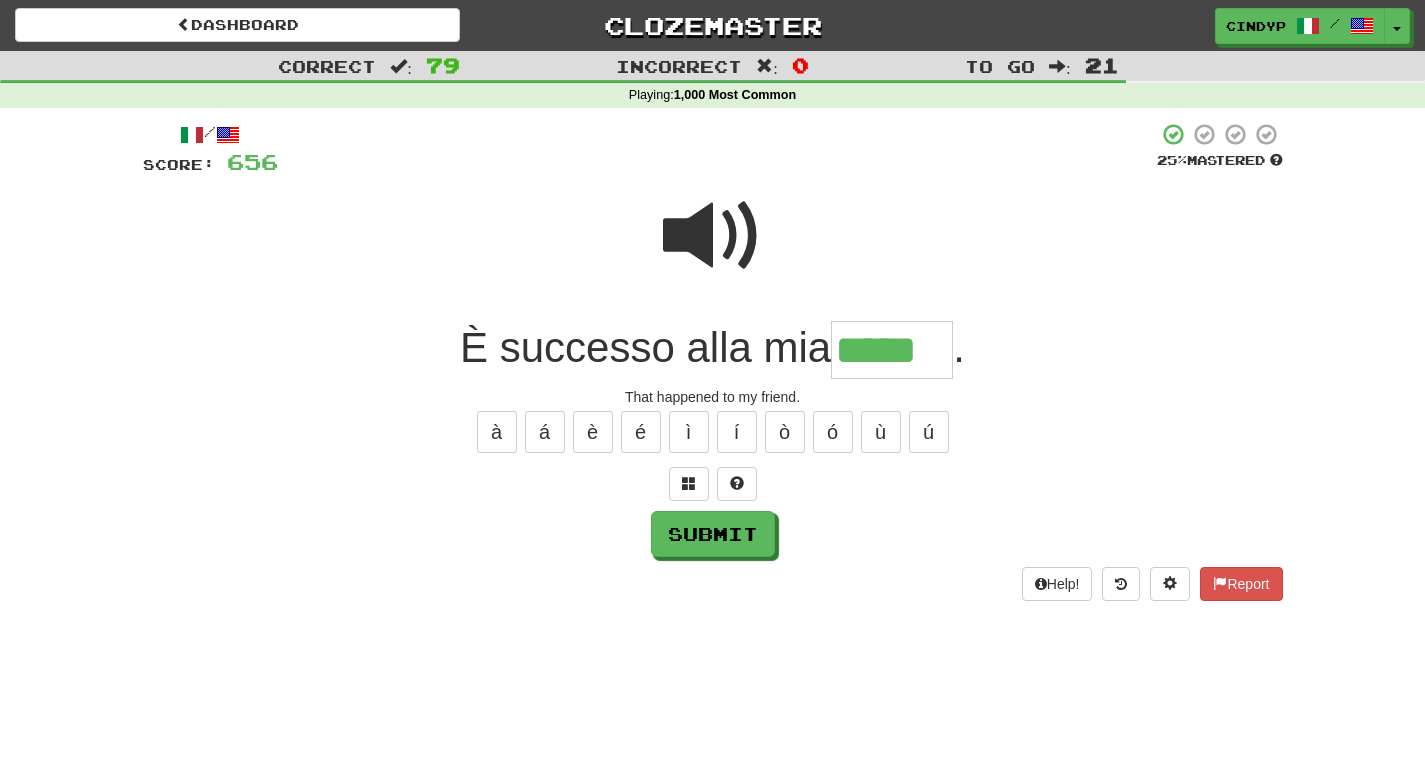 type on "*****" 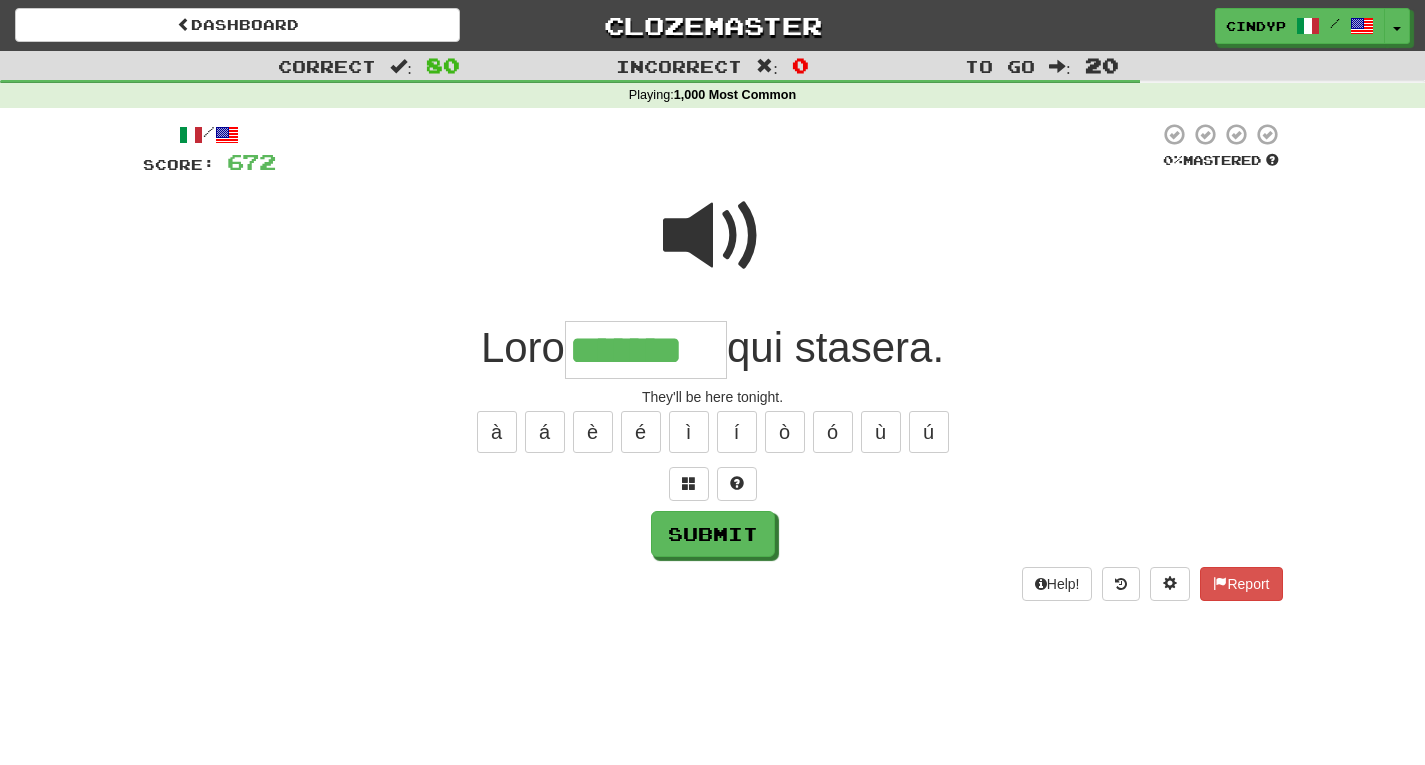 type on "*******" 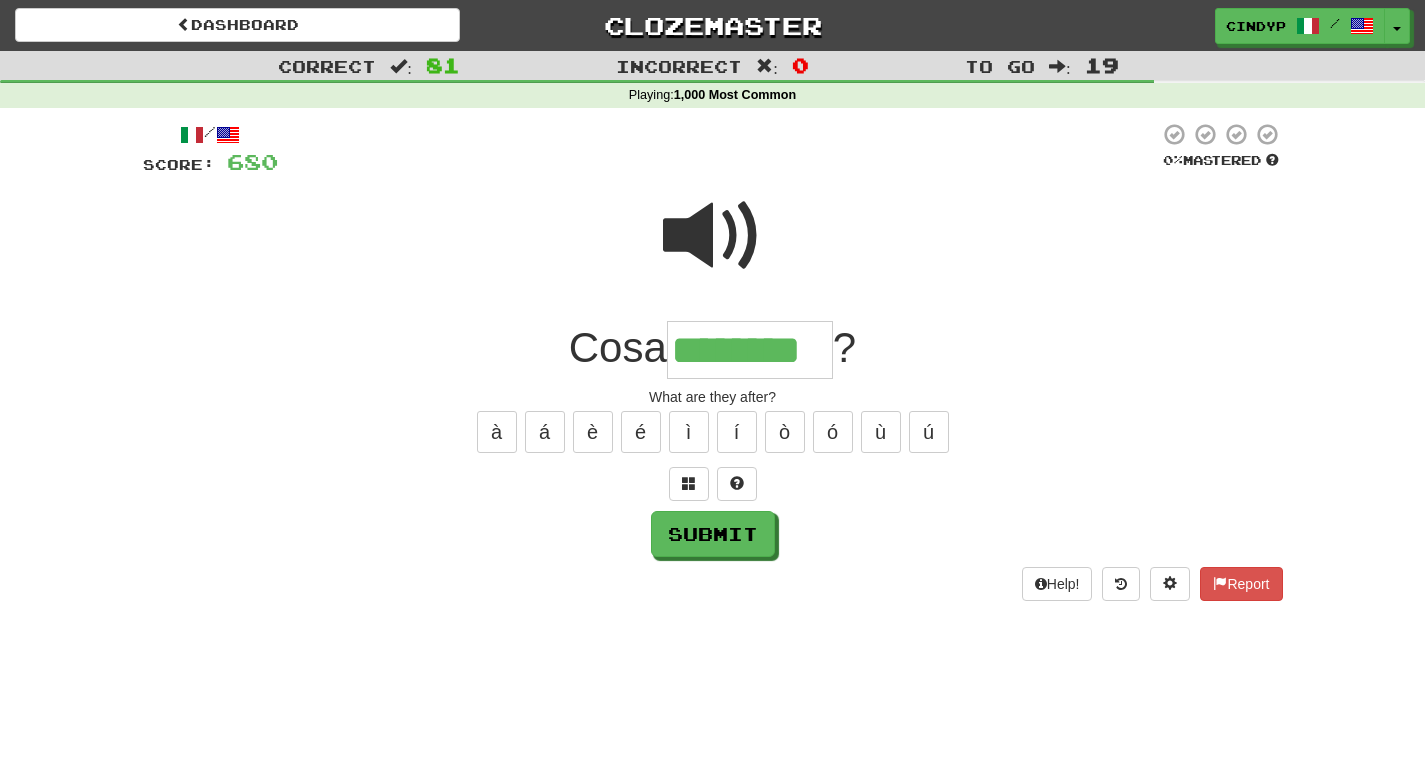 type on "********" 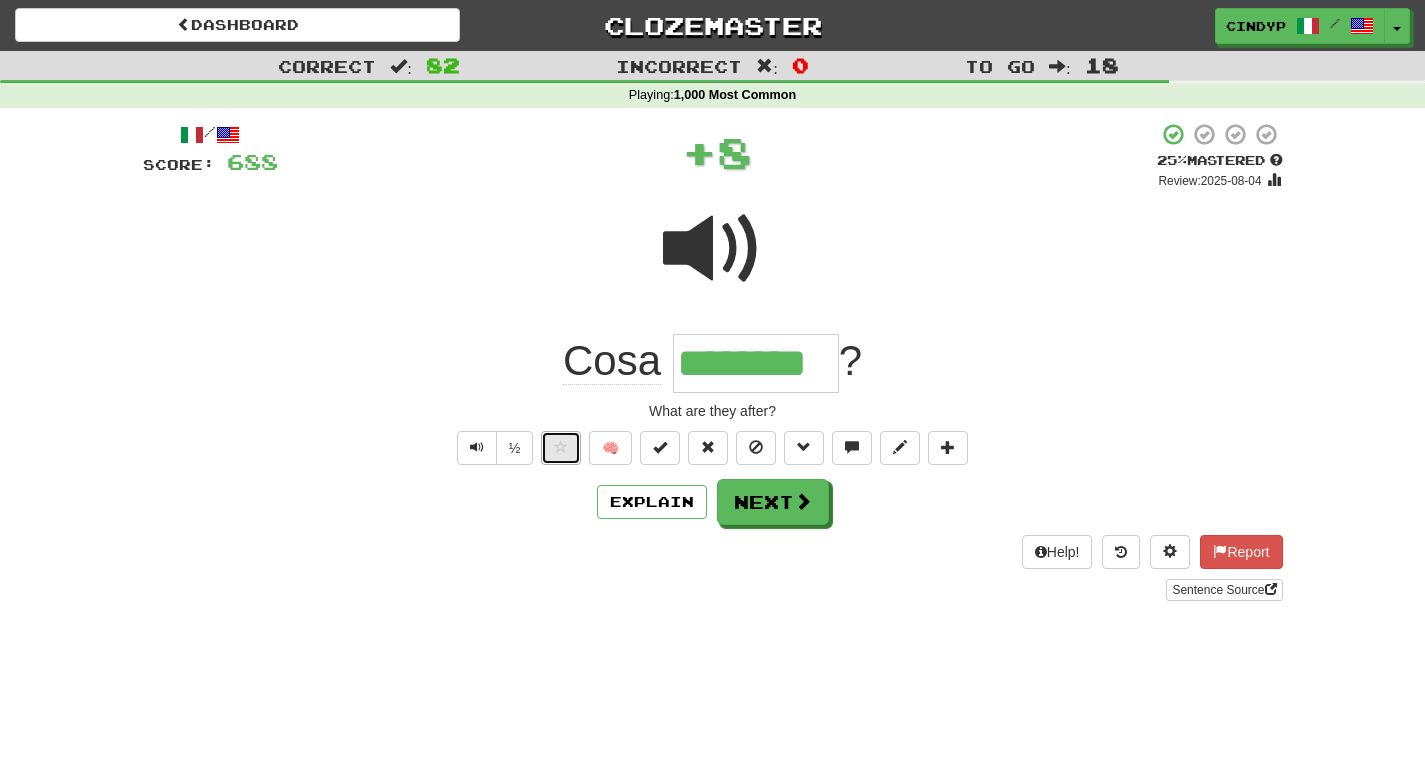 click at bounding box center (561, 447) 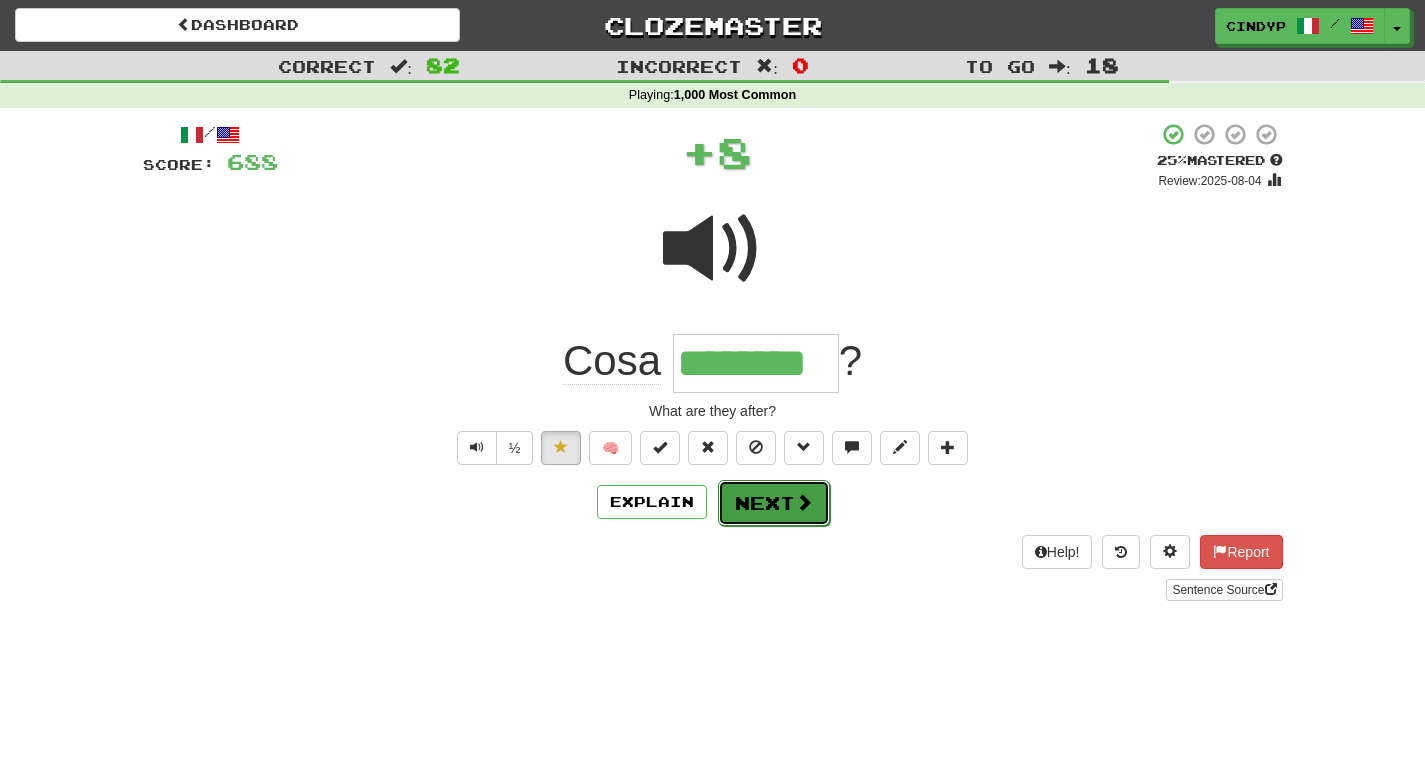 click on "Next" at bounding box center (774, 503) 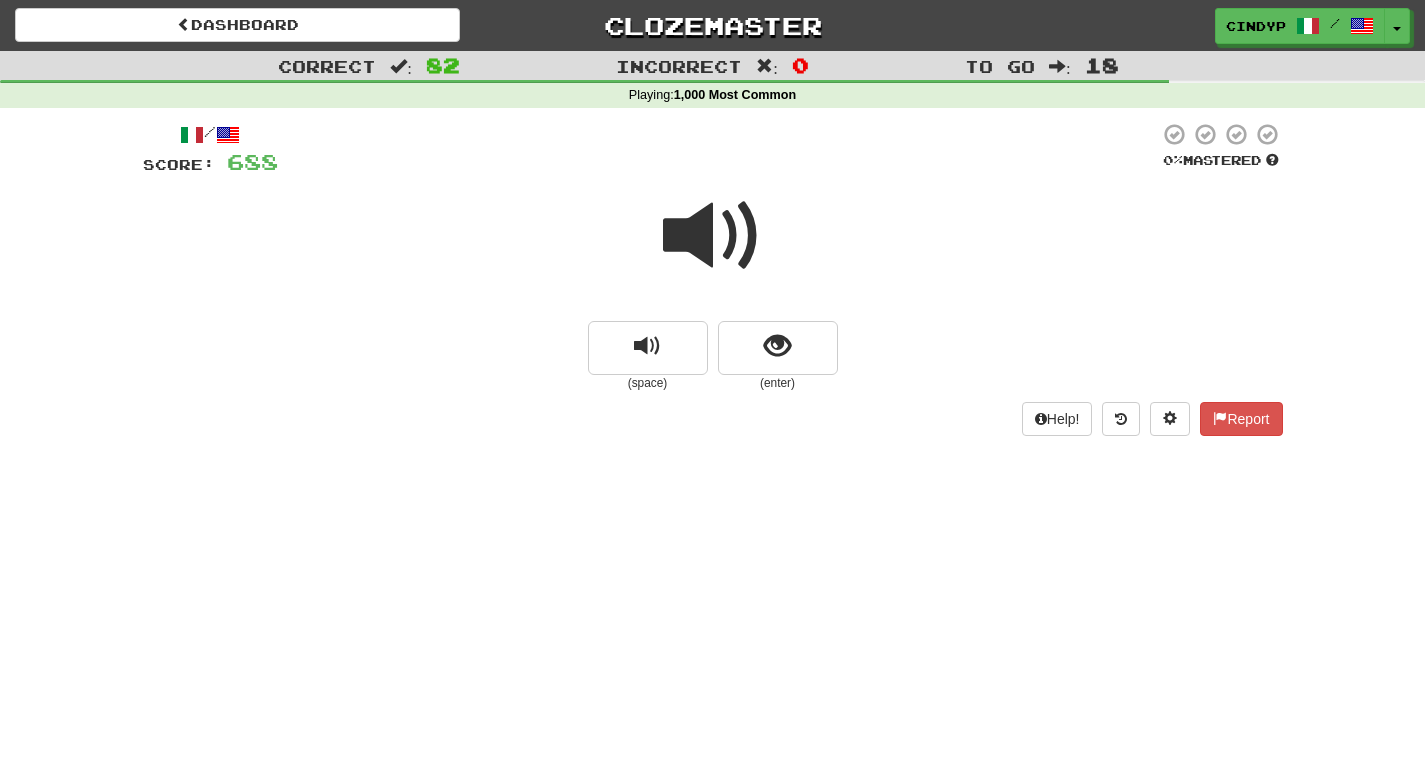 click at bounding box center (713, 236) 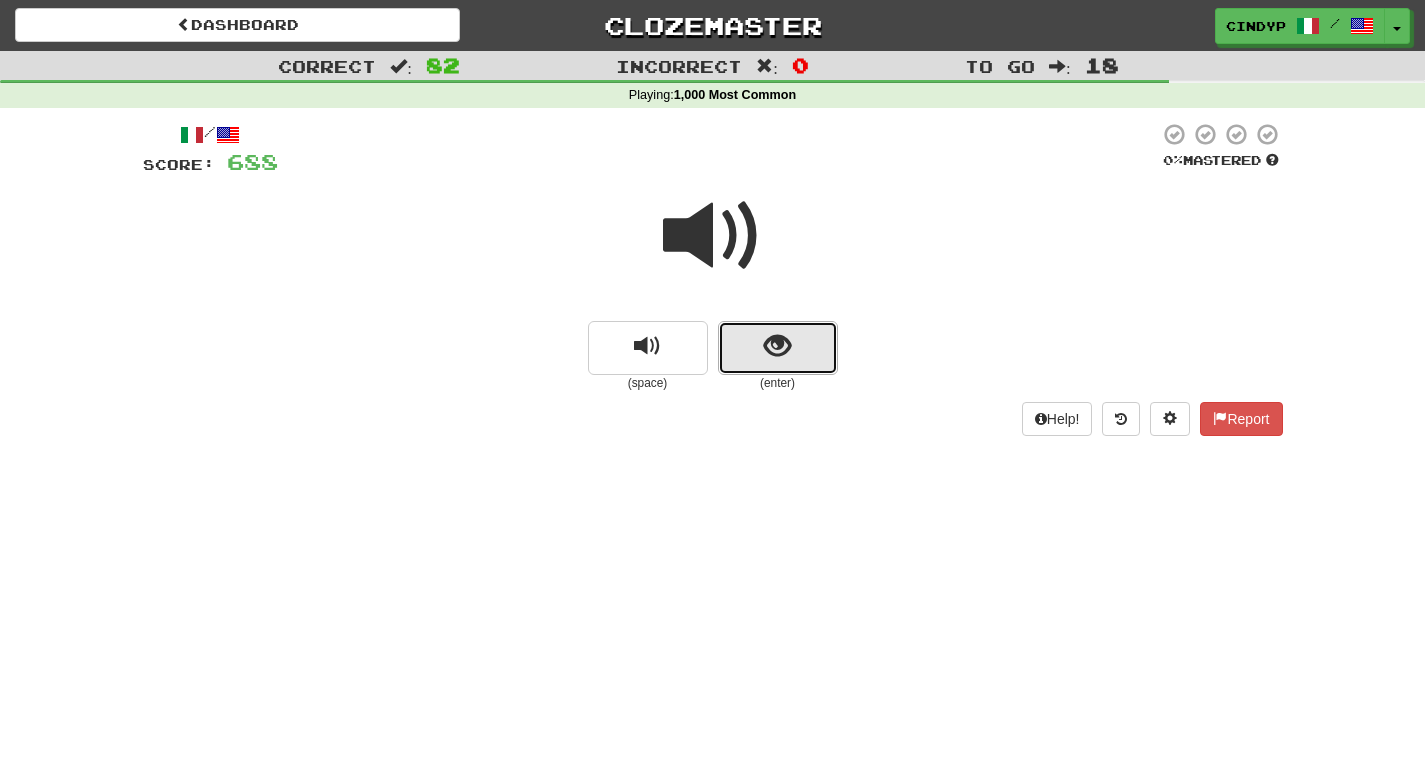 click at bounding box center [777, 346] 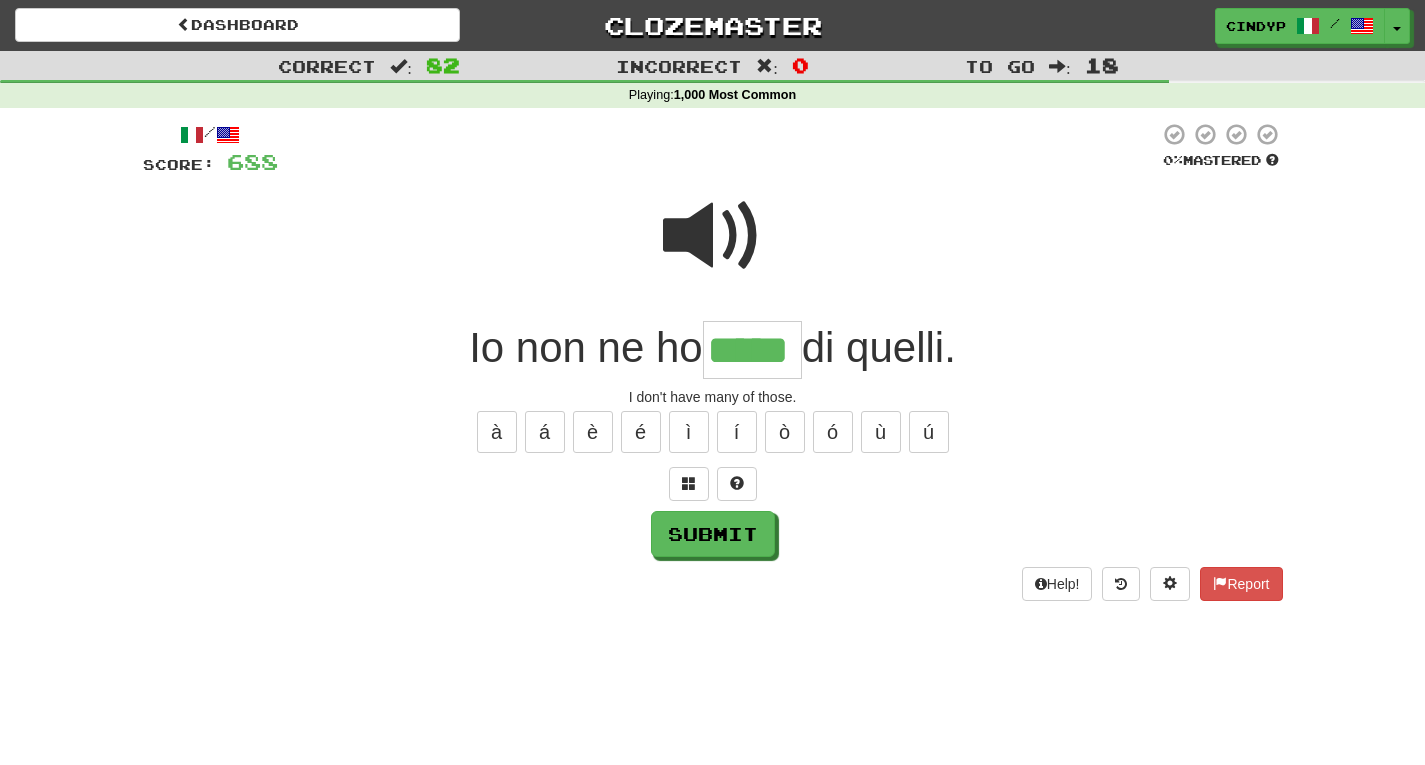 type on "*****" 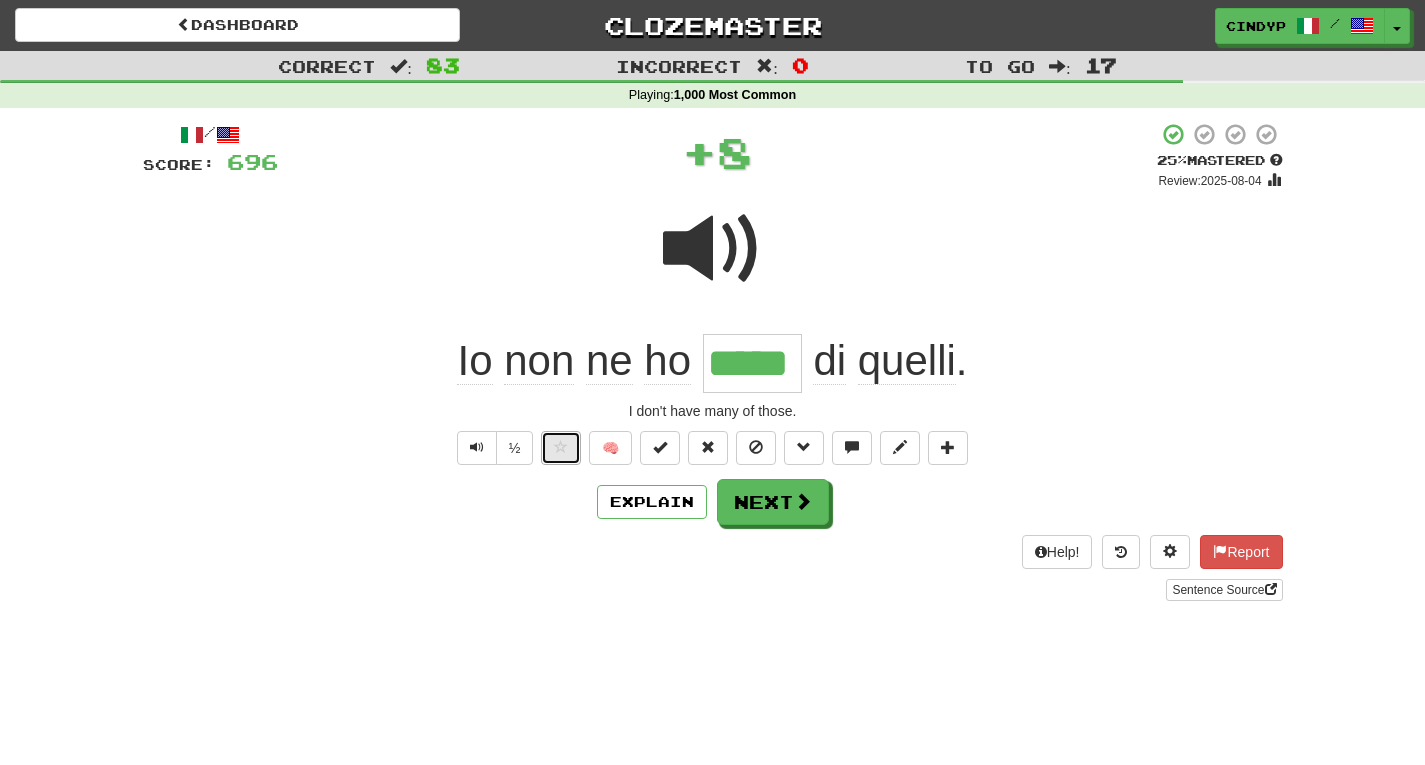 click at bounding box center (561, 447) 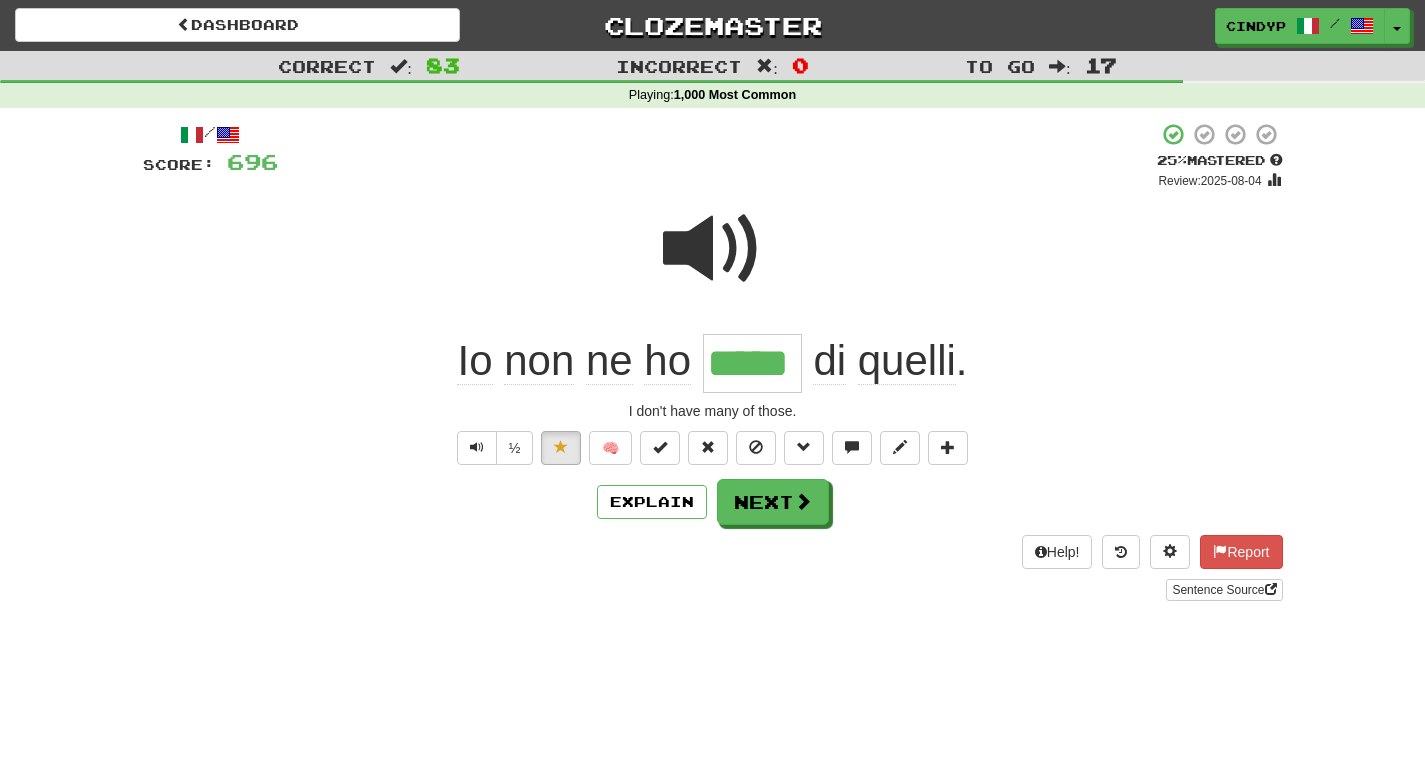 click at bounding box center [713, 249] 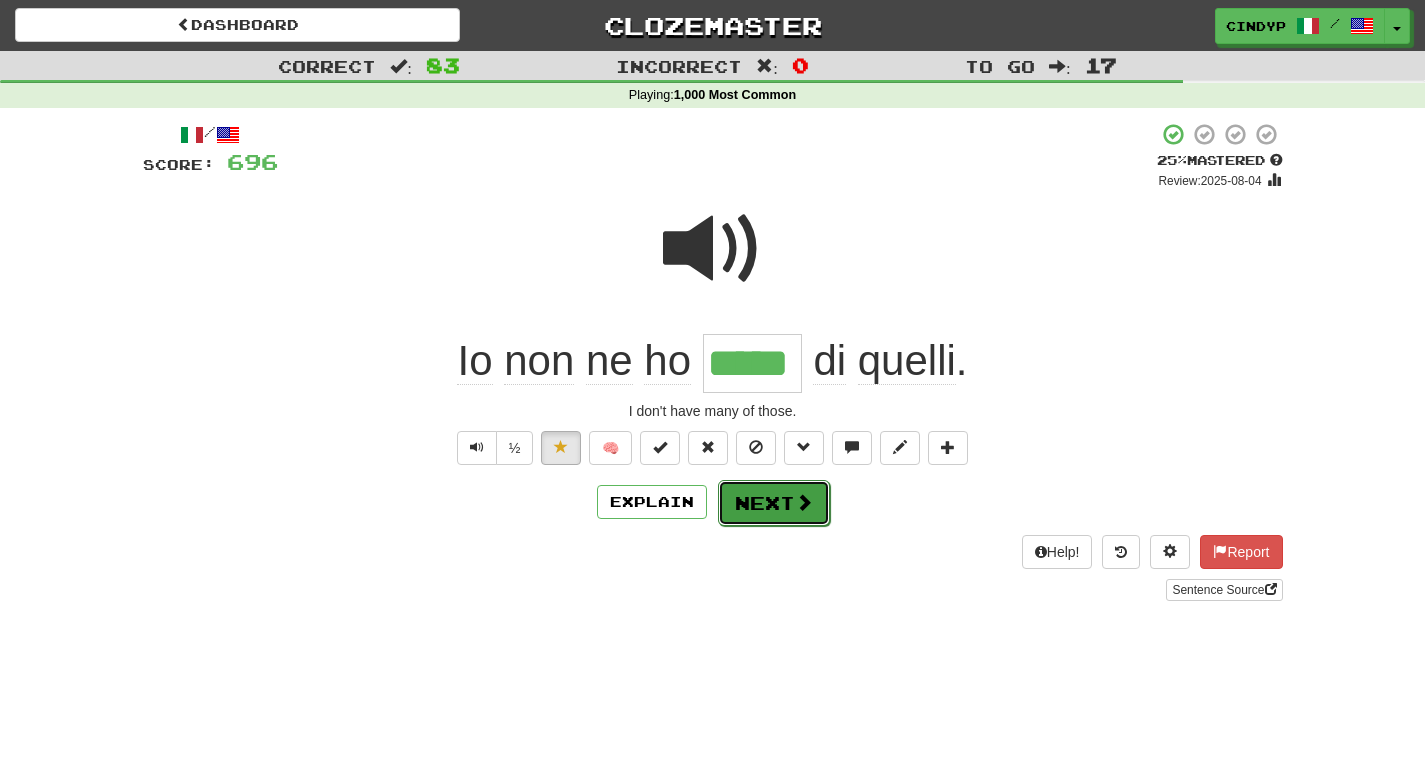 click on "Next" at bounding box center (774, 503) 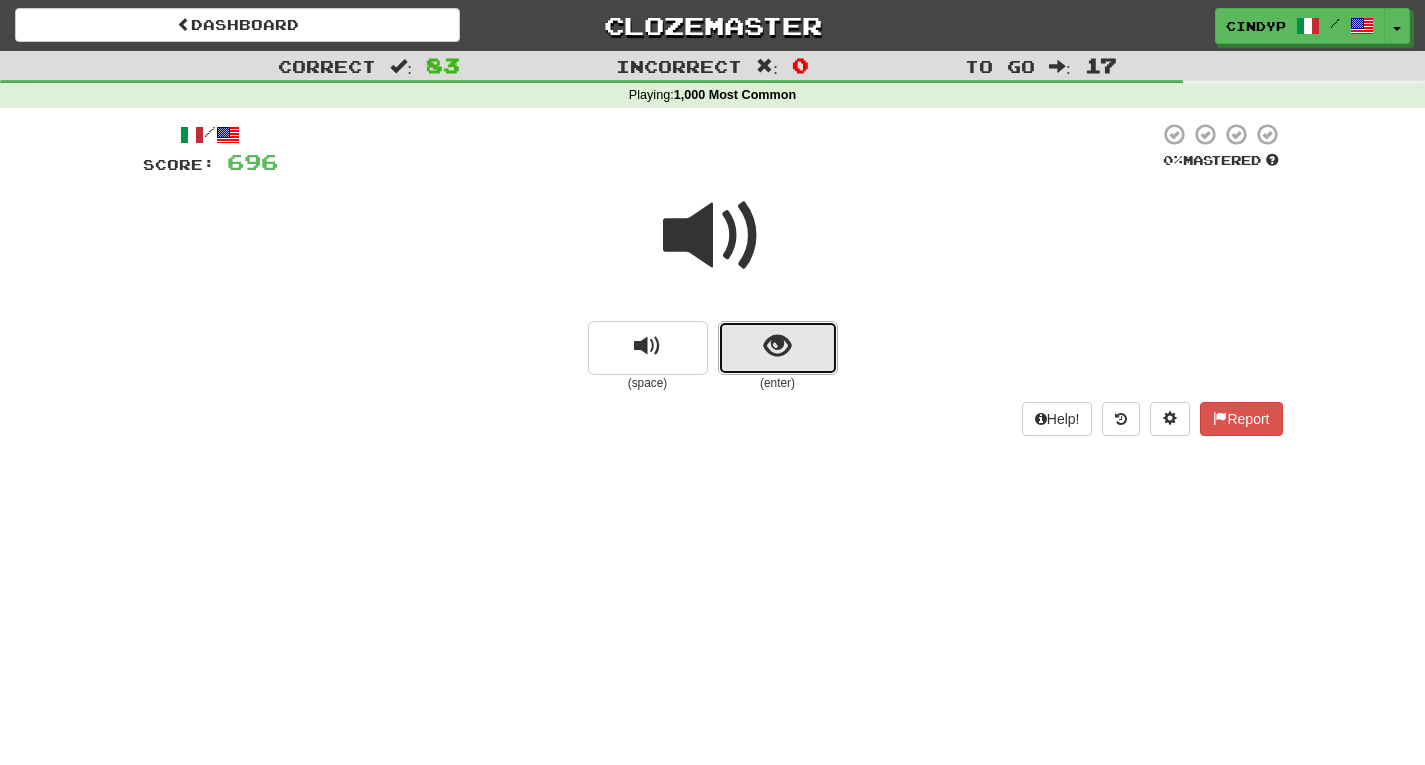 click at bounding box center [778, 348] 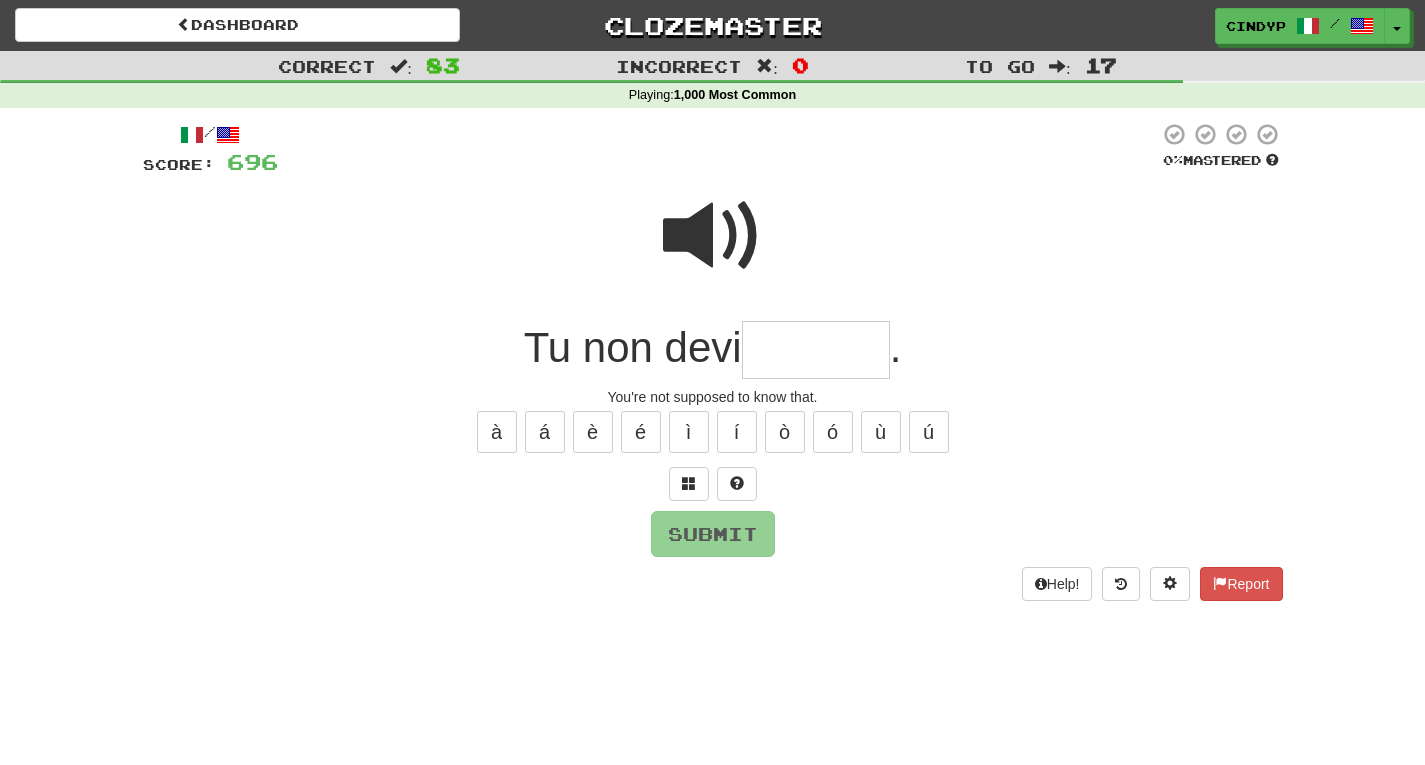 type on "*" 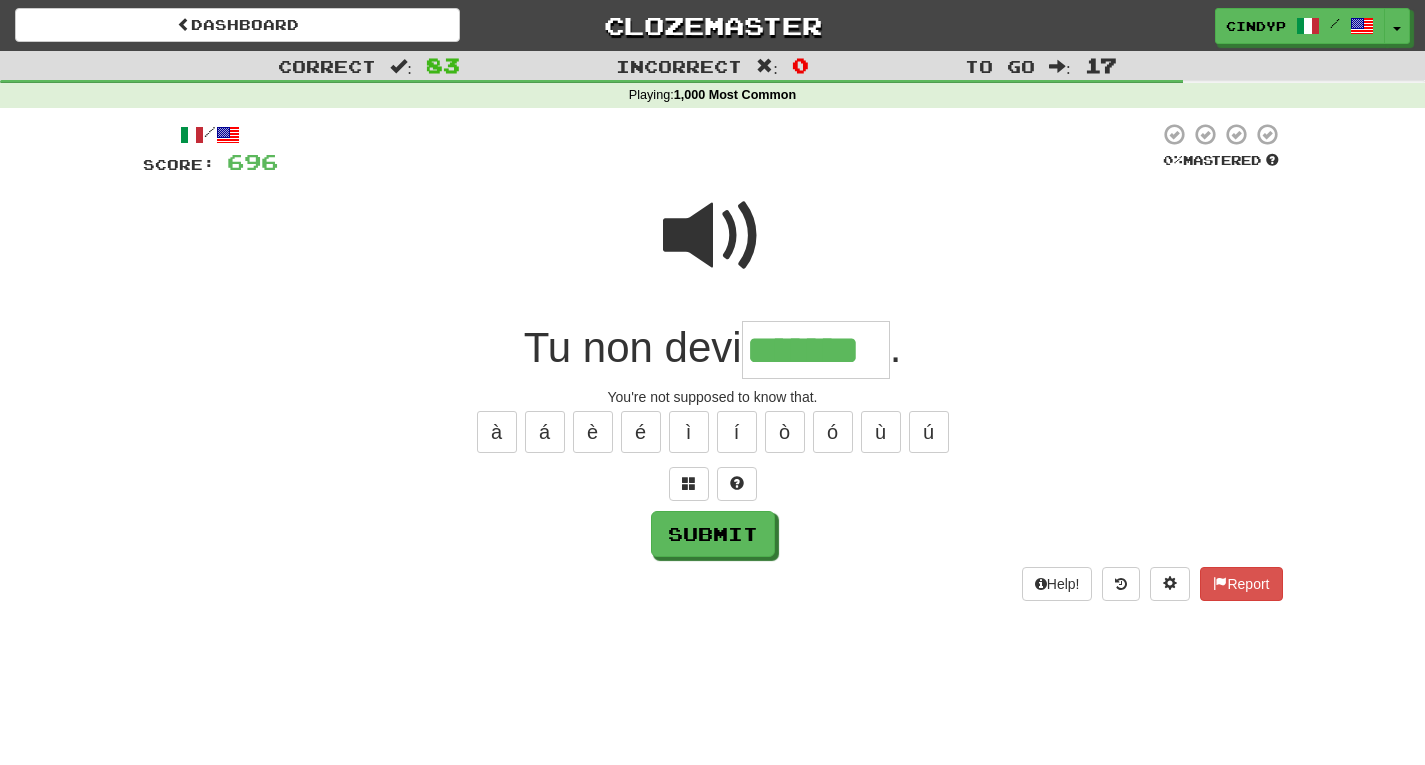 type on "*******" 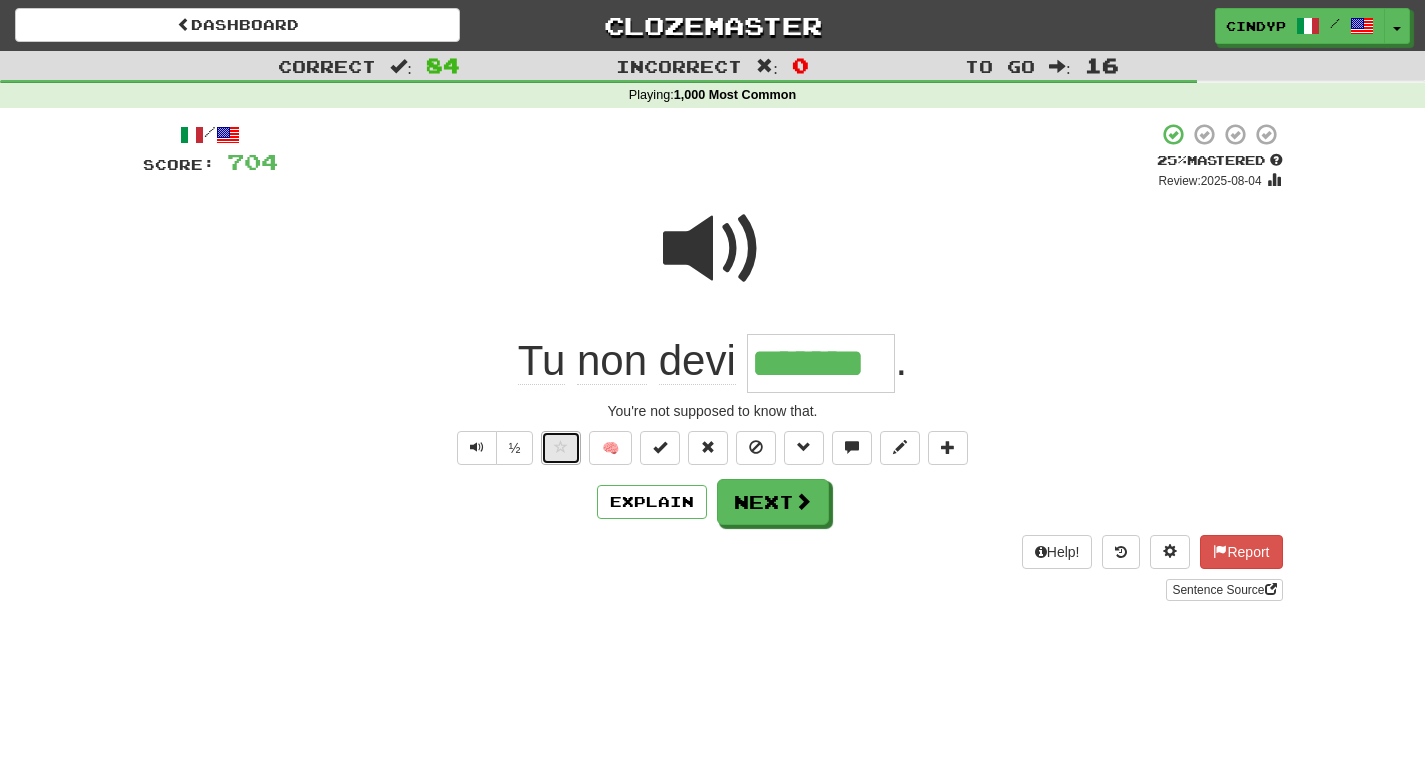 click at bounding box center (561, 447) 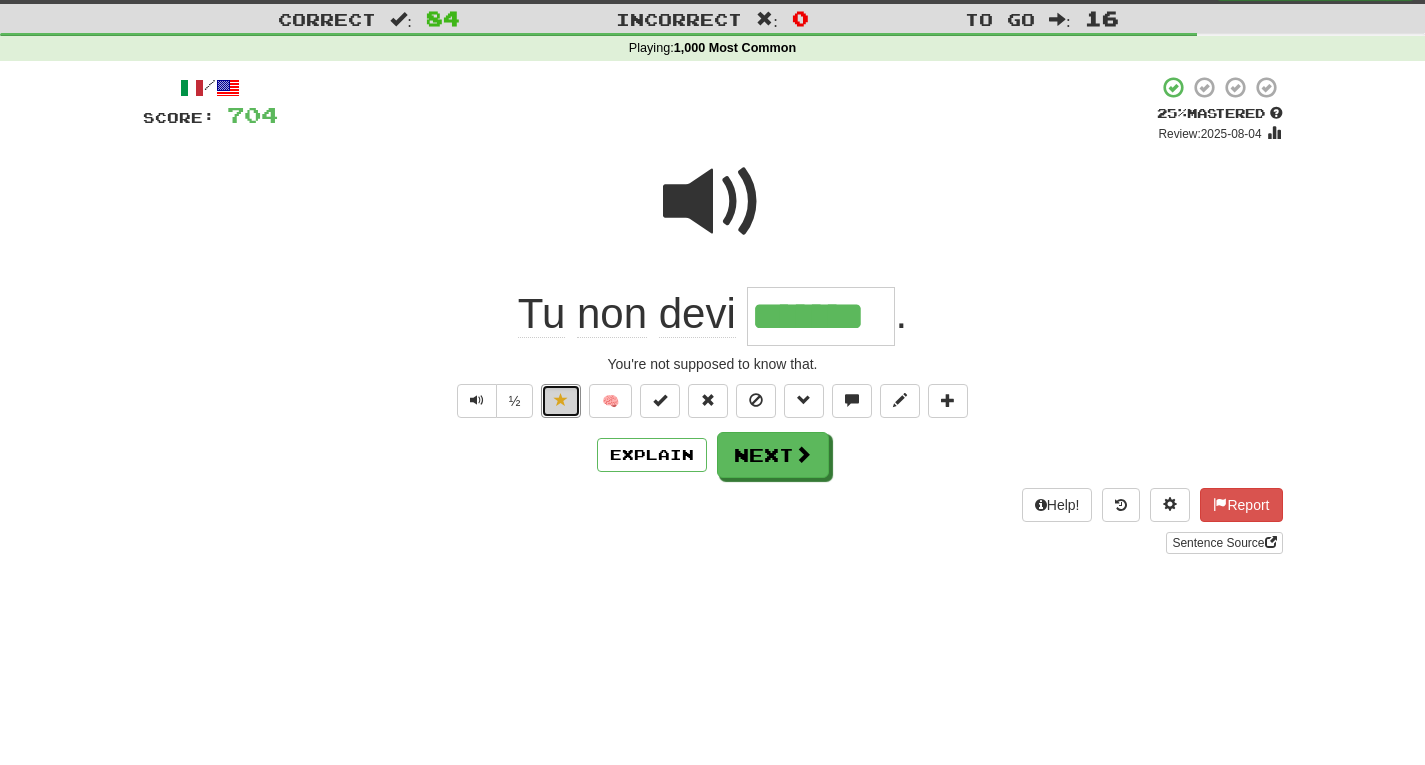 scroll, scrollTop: 48, scrollLeft: 0, axis: vertical 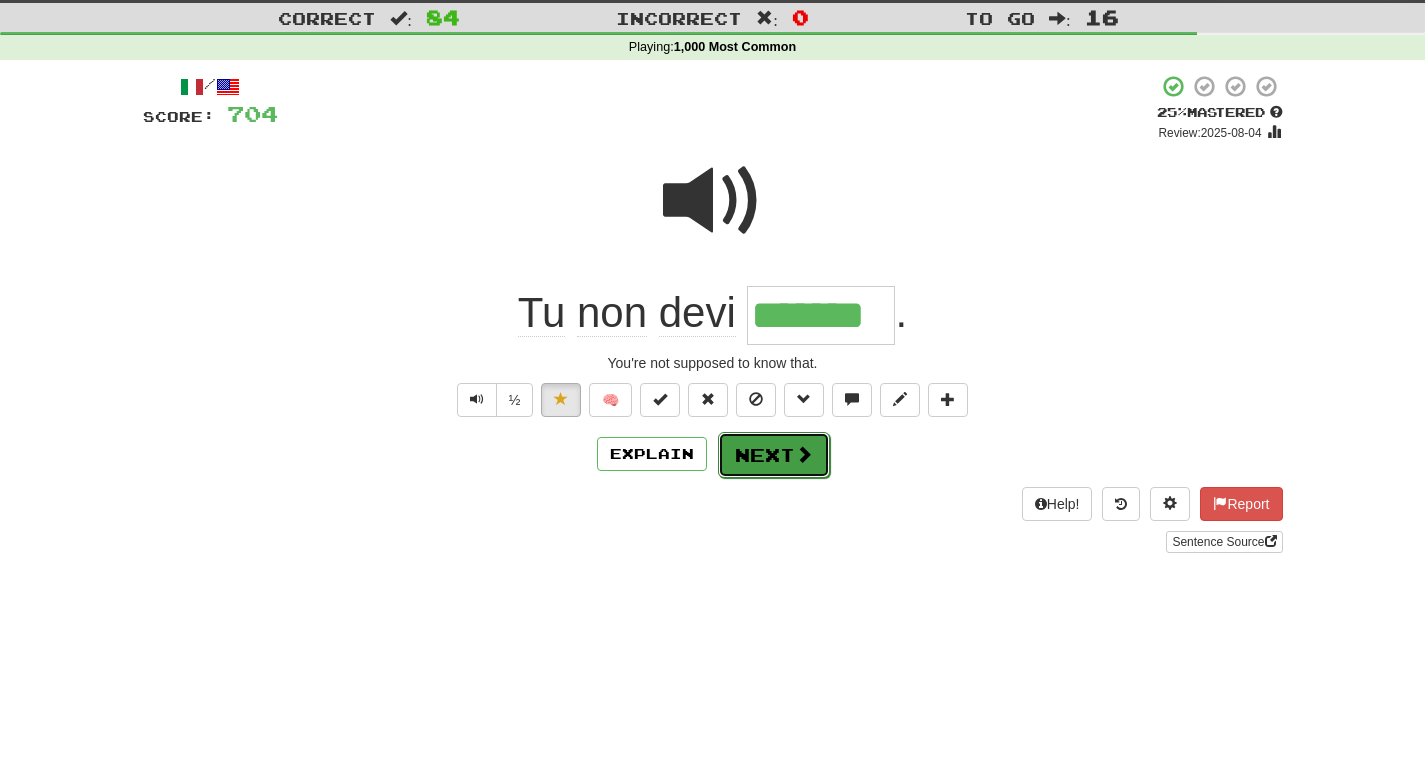 click on "Next" at bounding box center [774, 455] 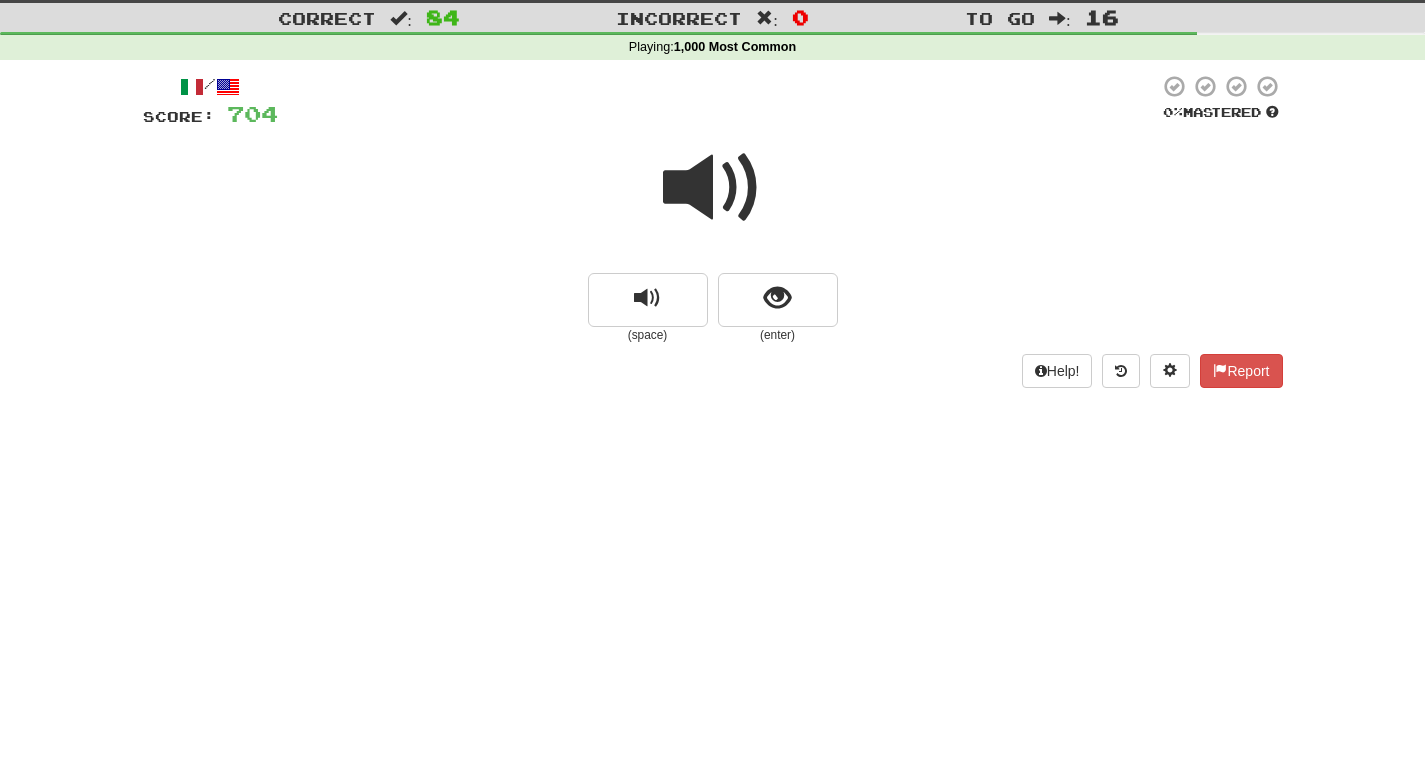 click at bounding box center [713, 188] 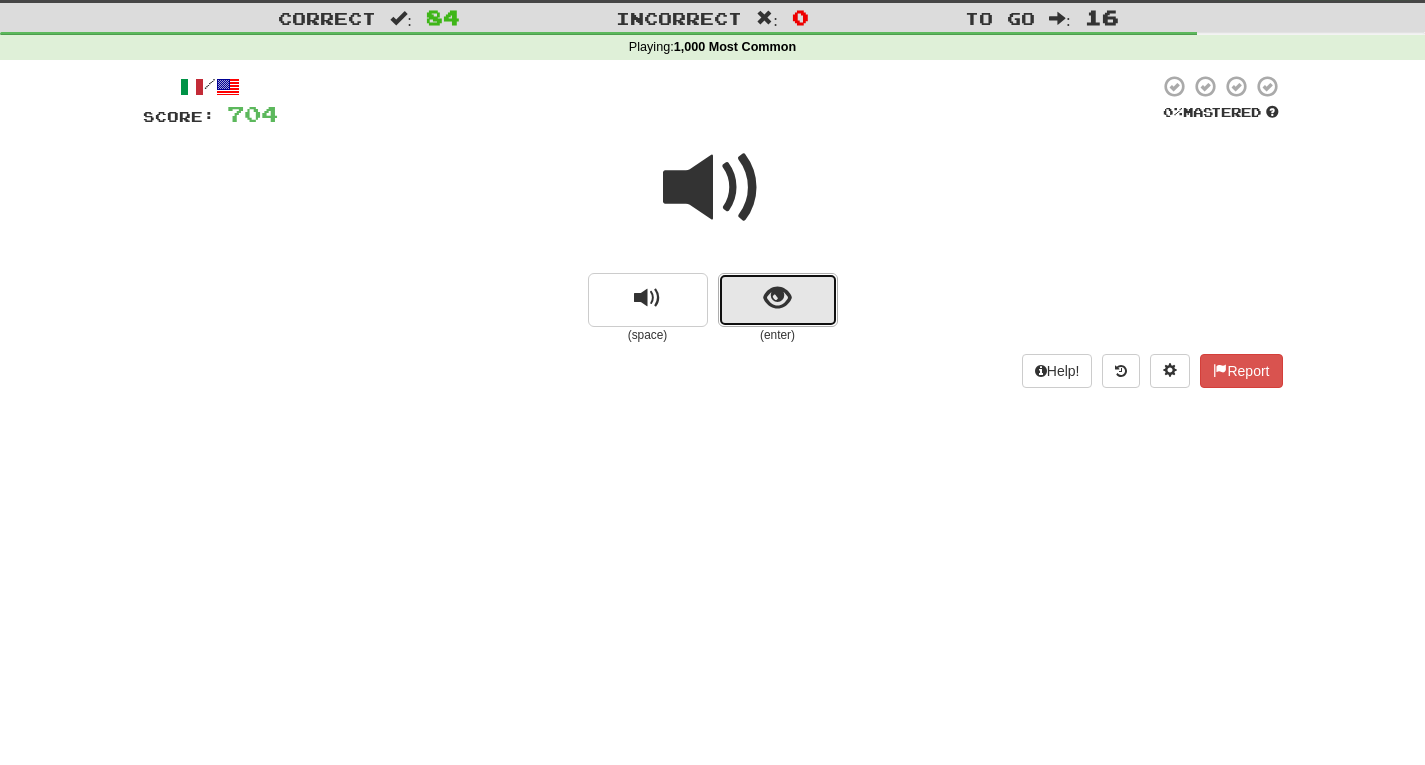 click at bounding box center (778, 300) 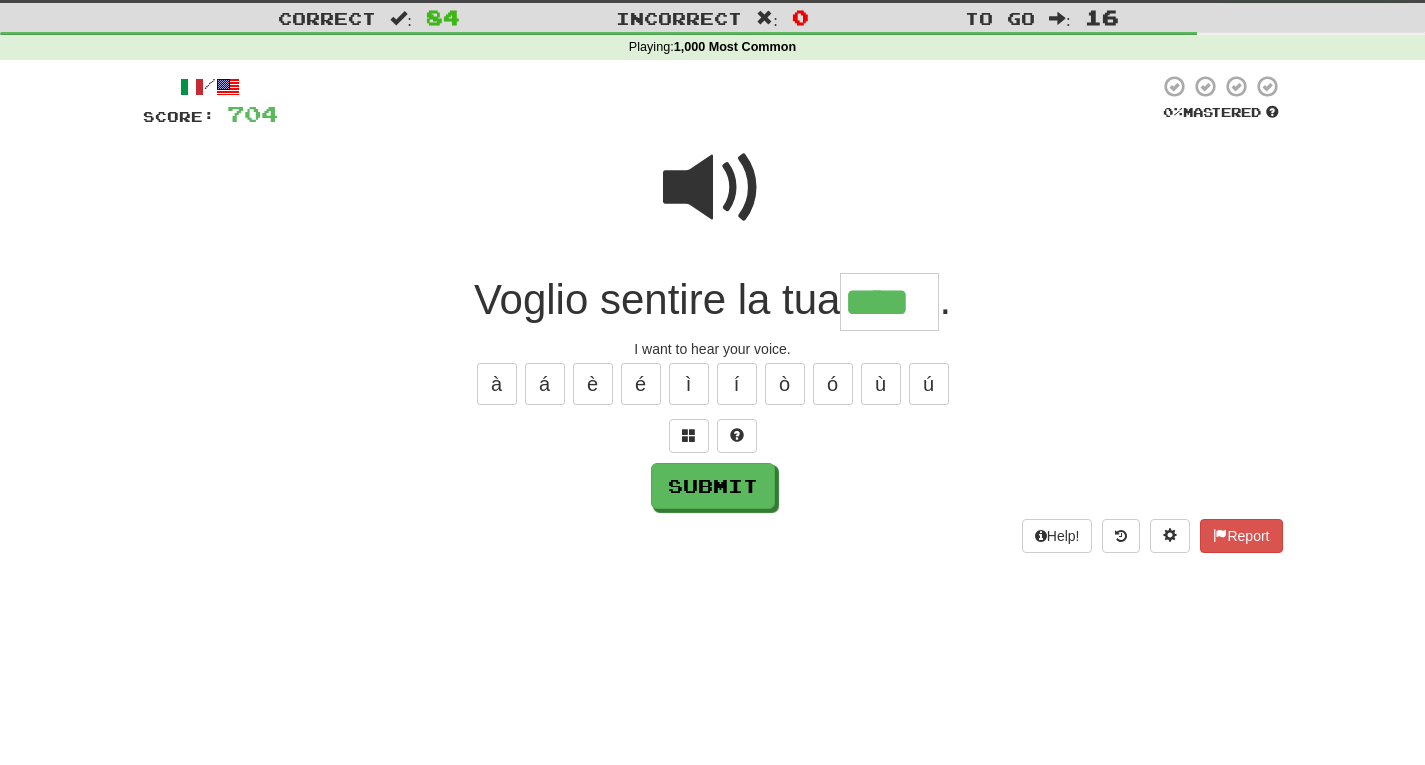 type on "****" 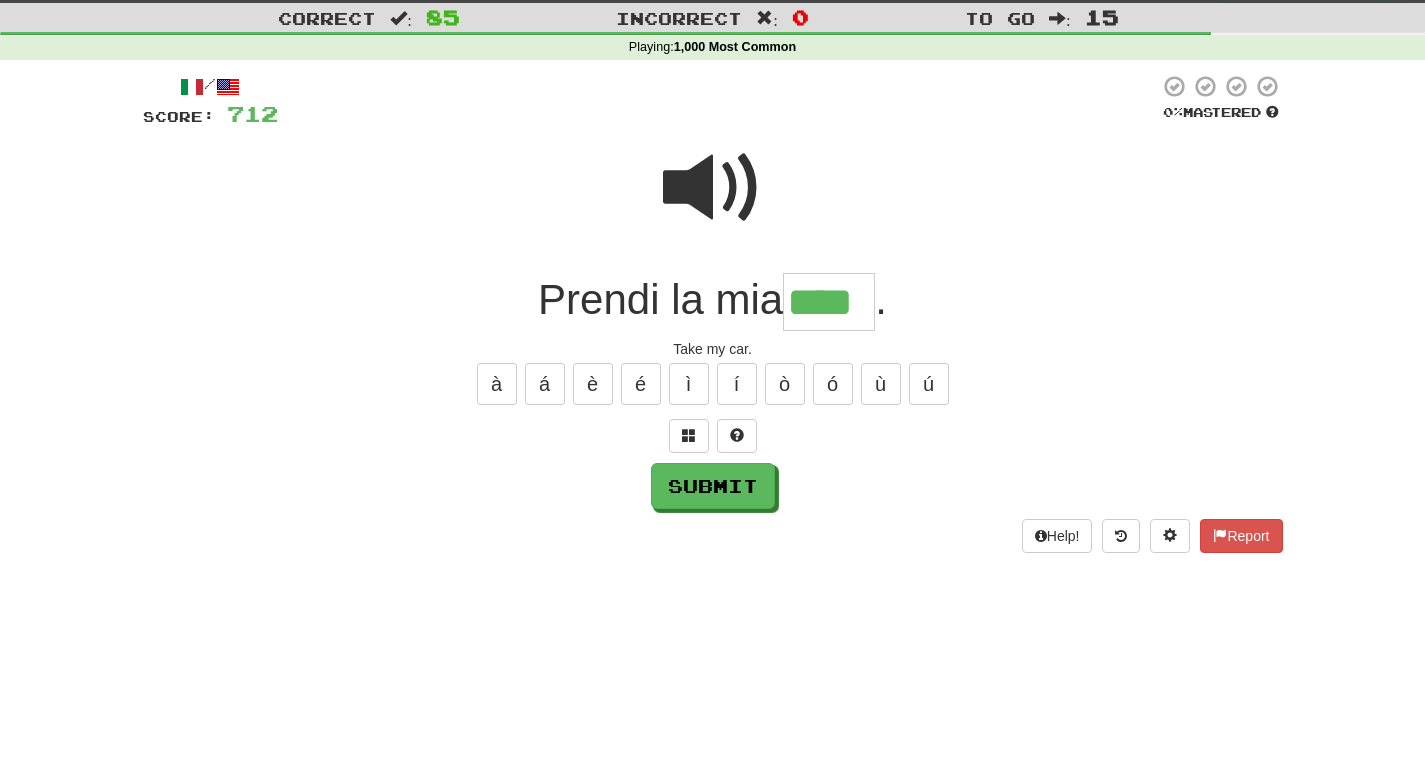 type on "****" 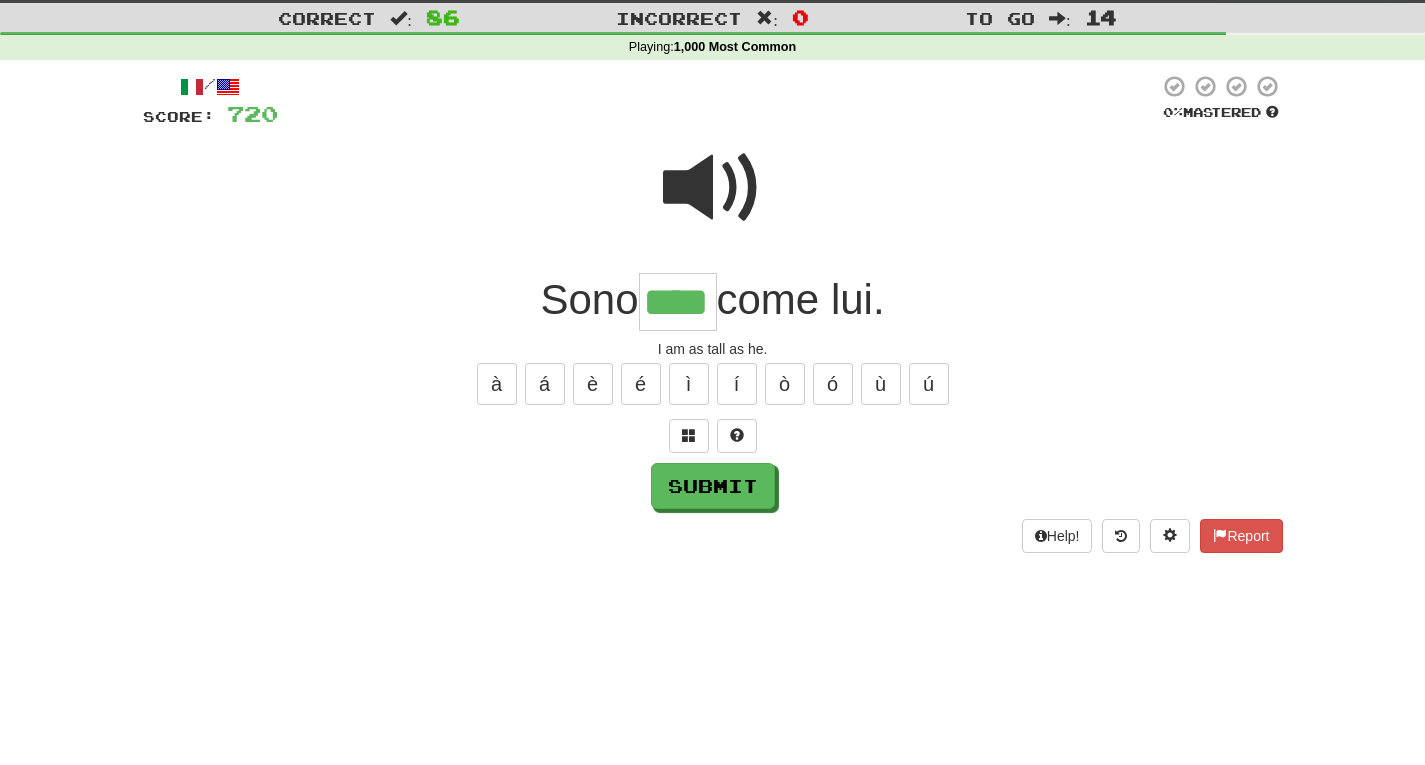 type on "****" 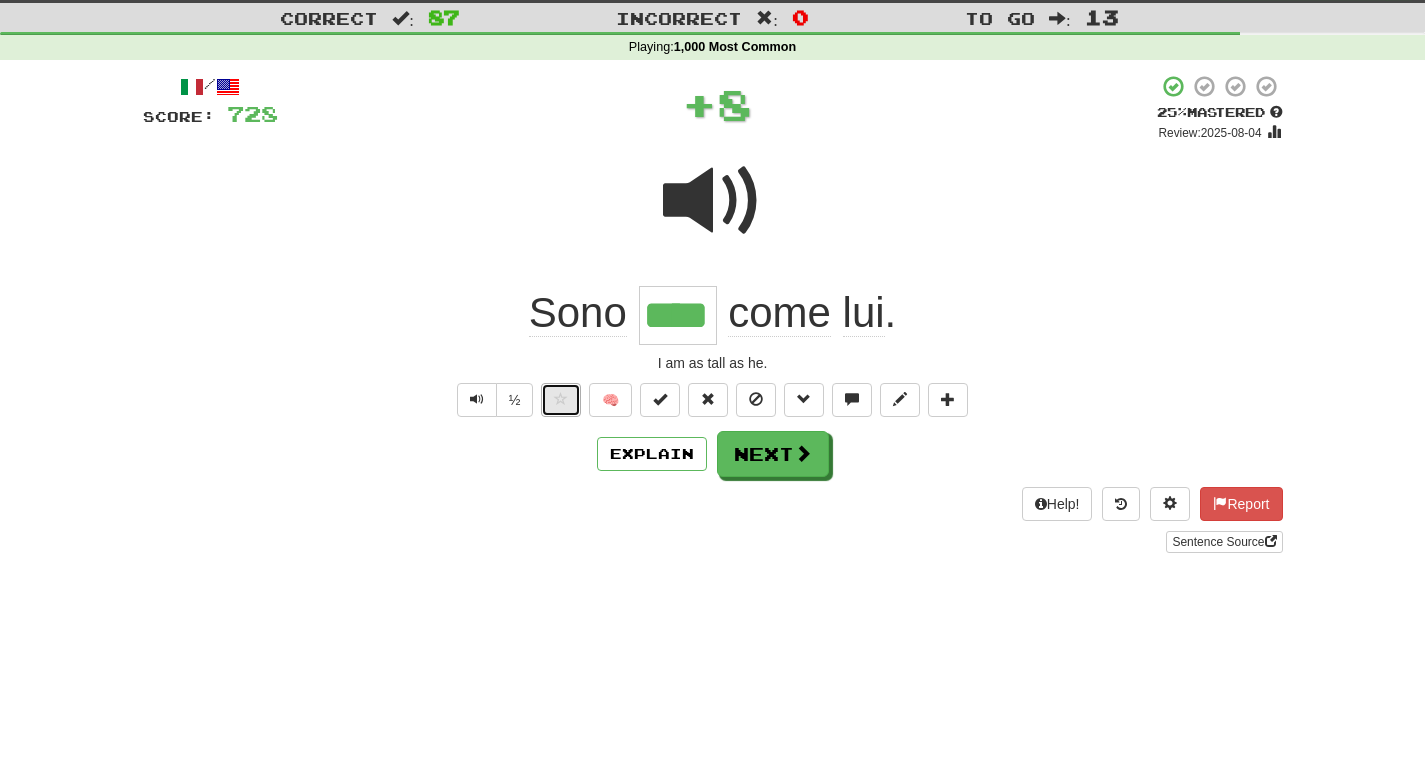 click at bounding box center [561, 400] 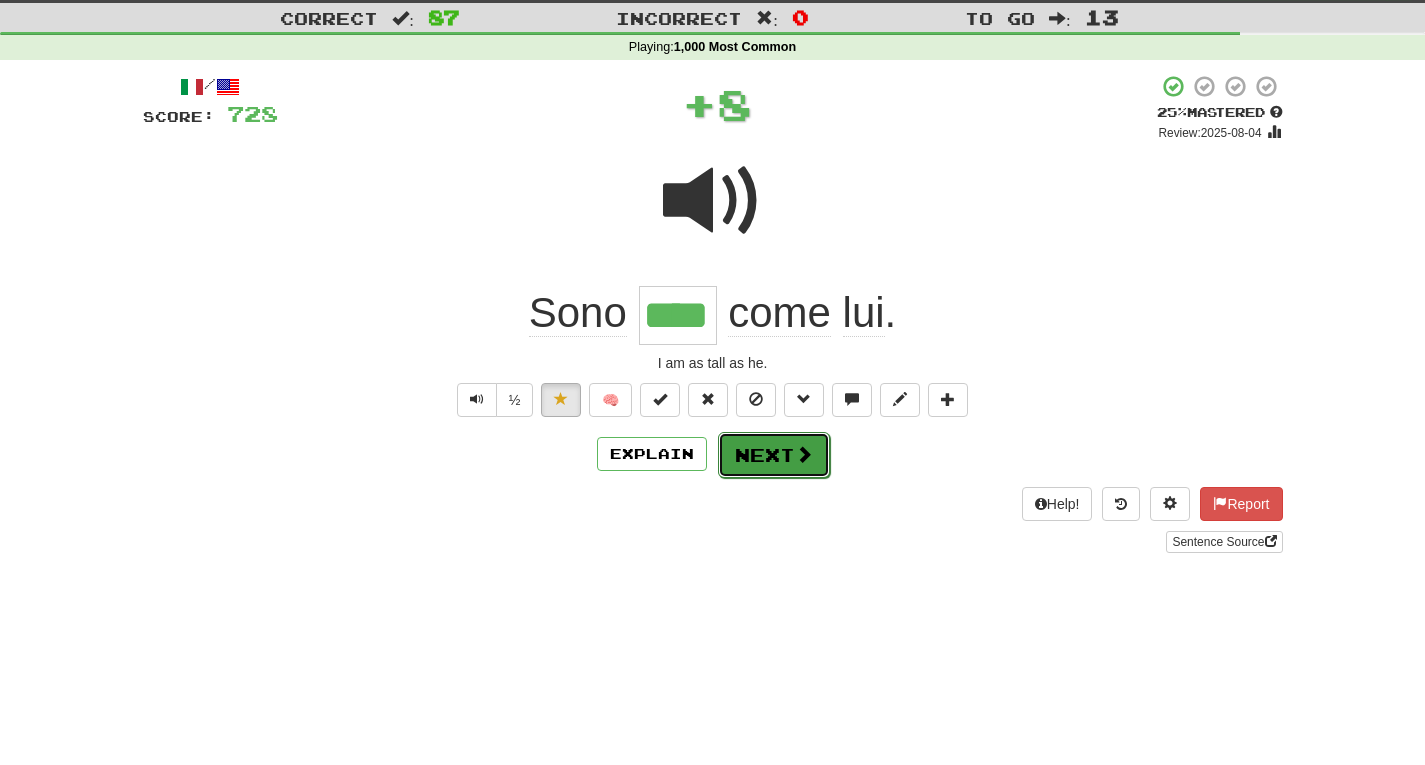 click on "Next" at bounding box center (774, 455) 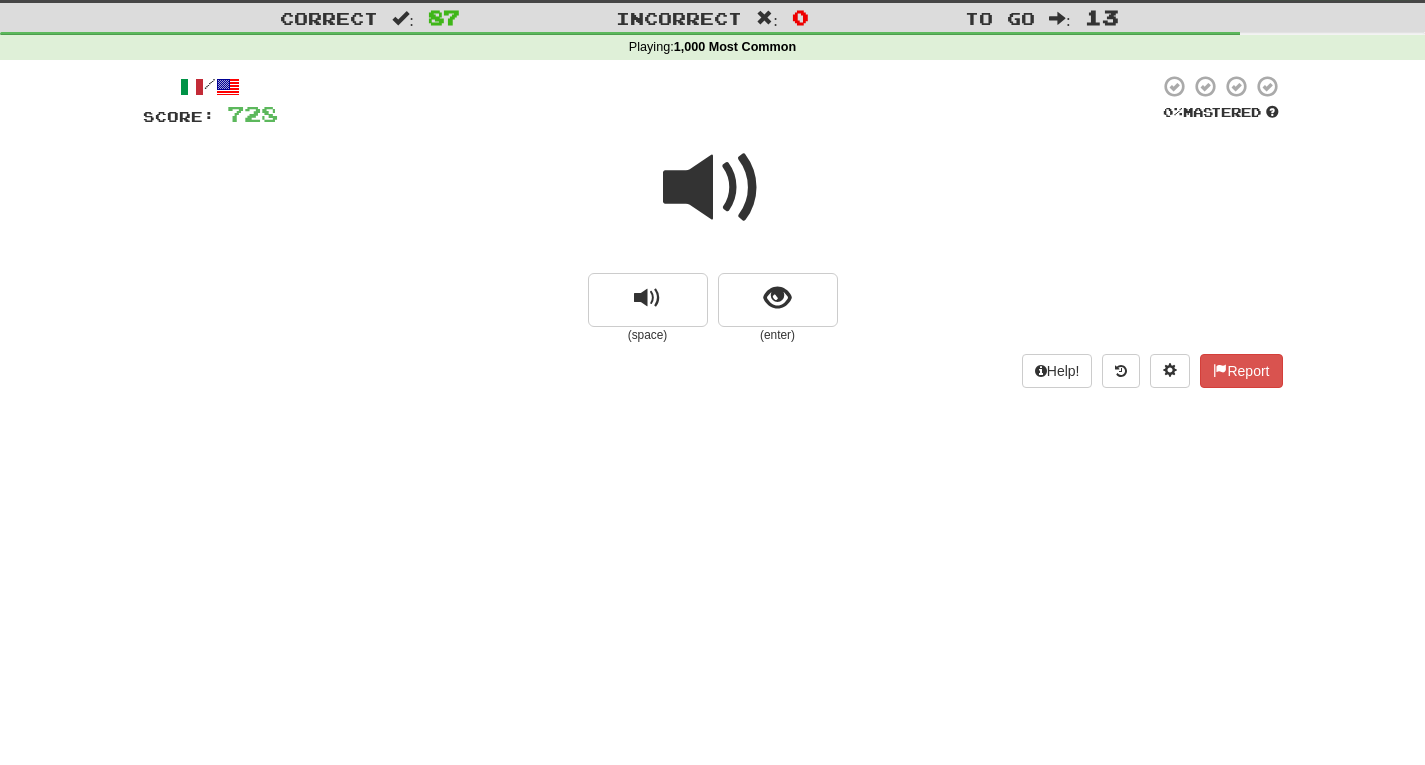 click at bounding box center [713, 188] 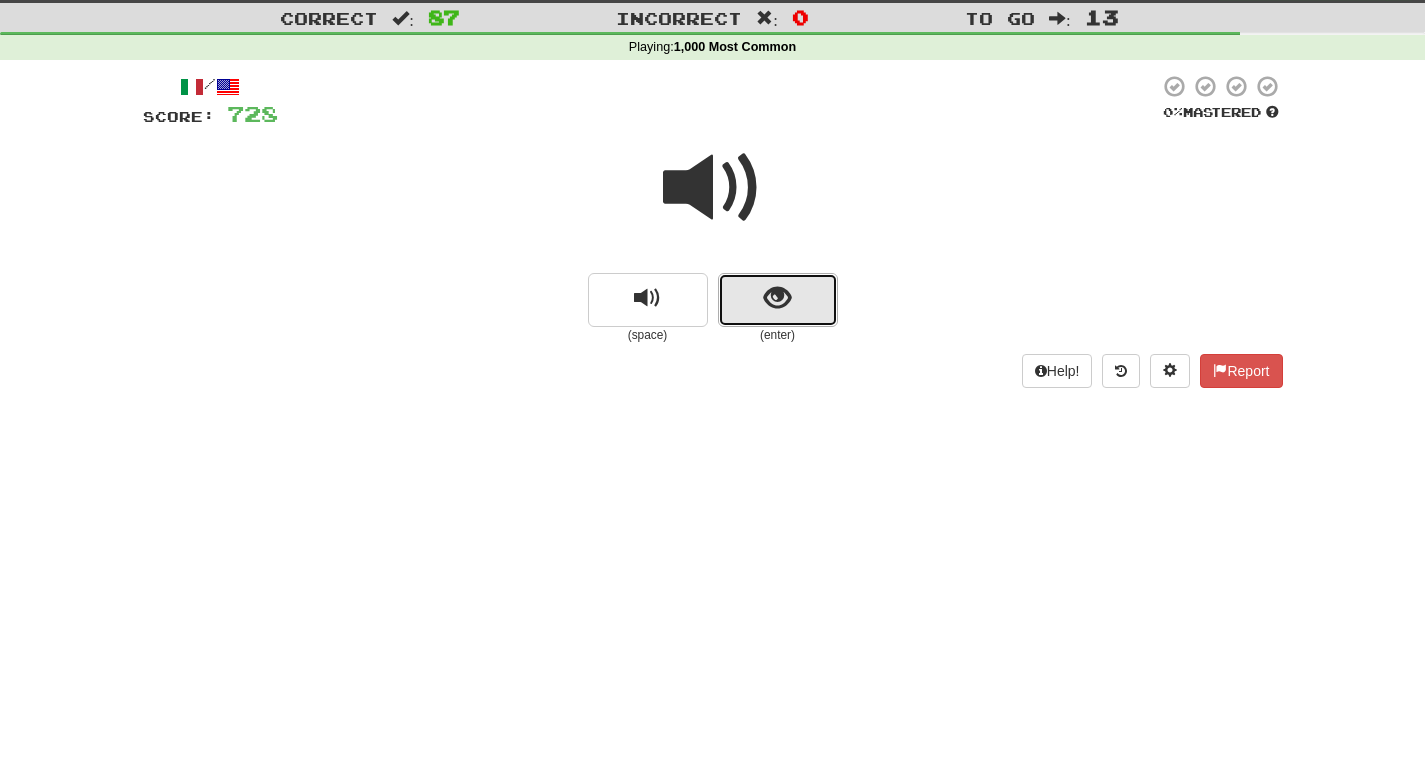 click at bounding box center (777, 298) 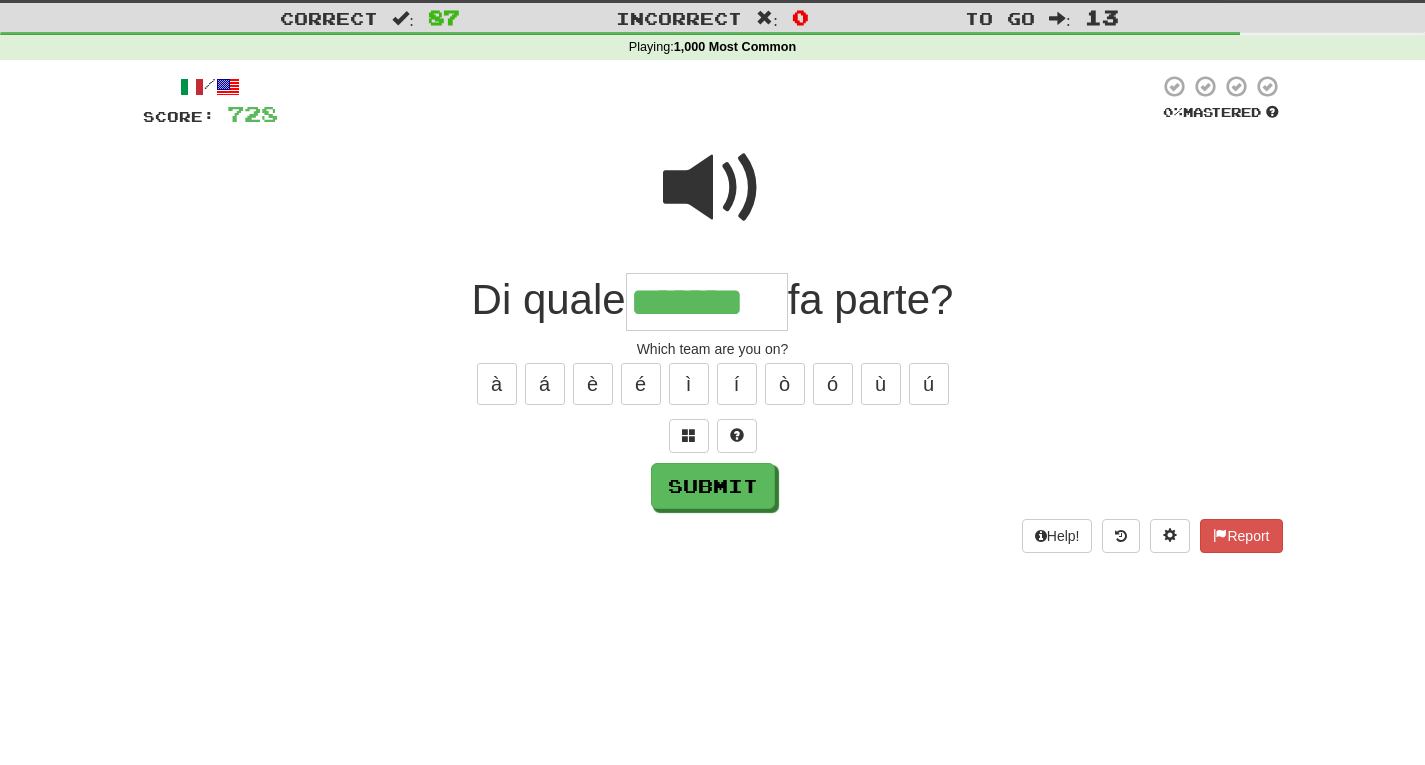 type on "*******" 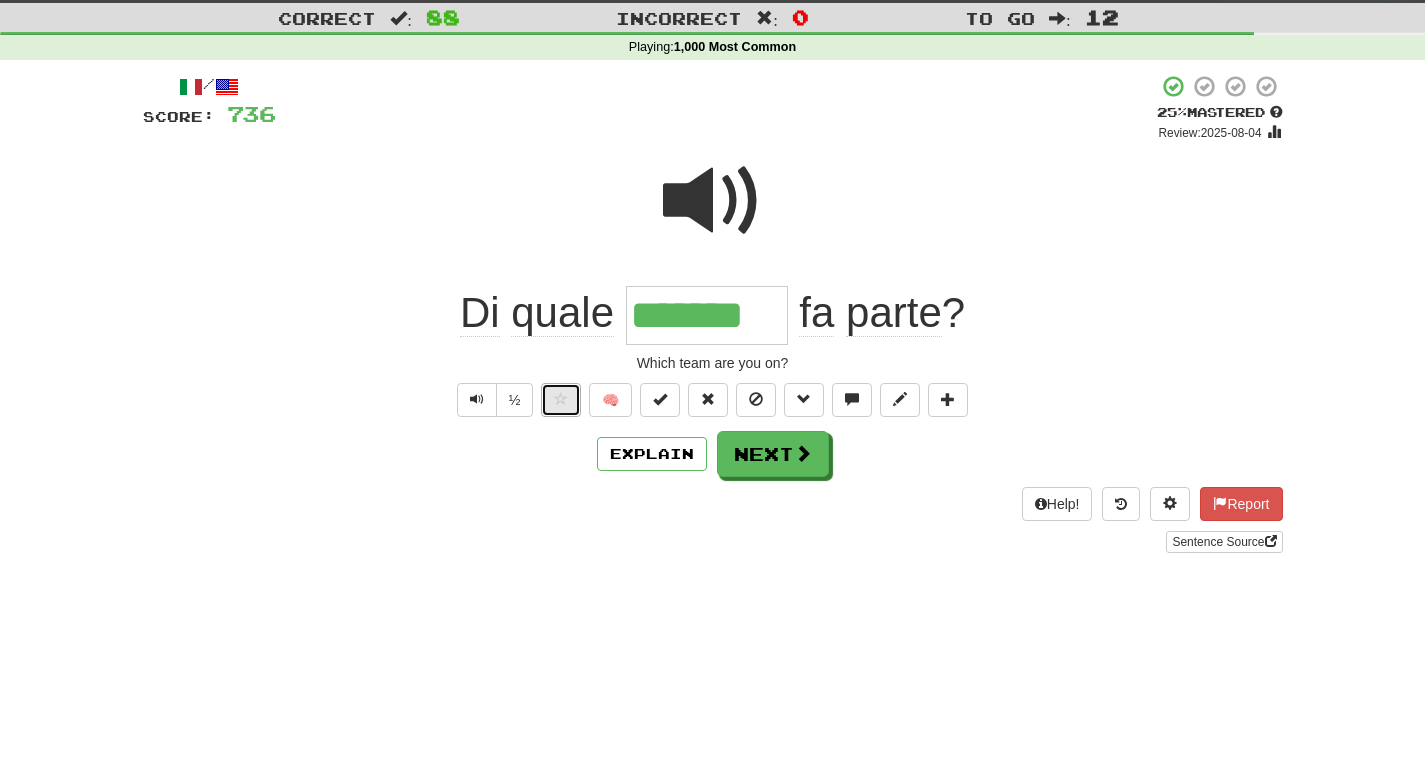 click at bounding box center [561, 400] 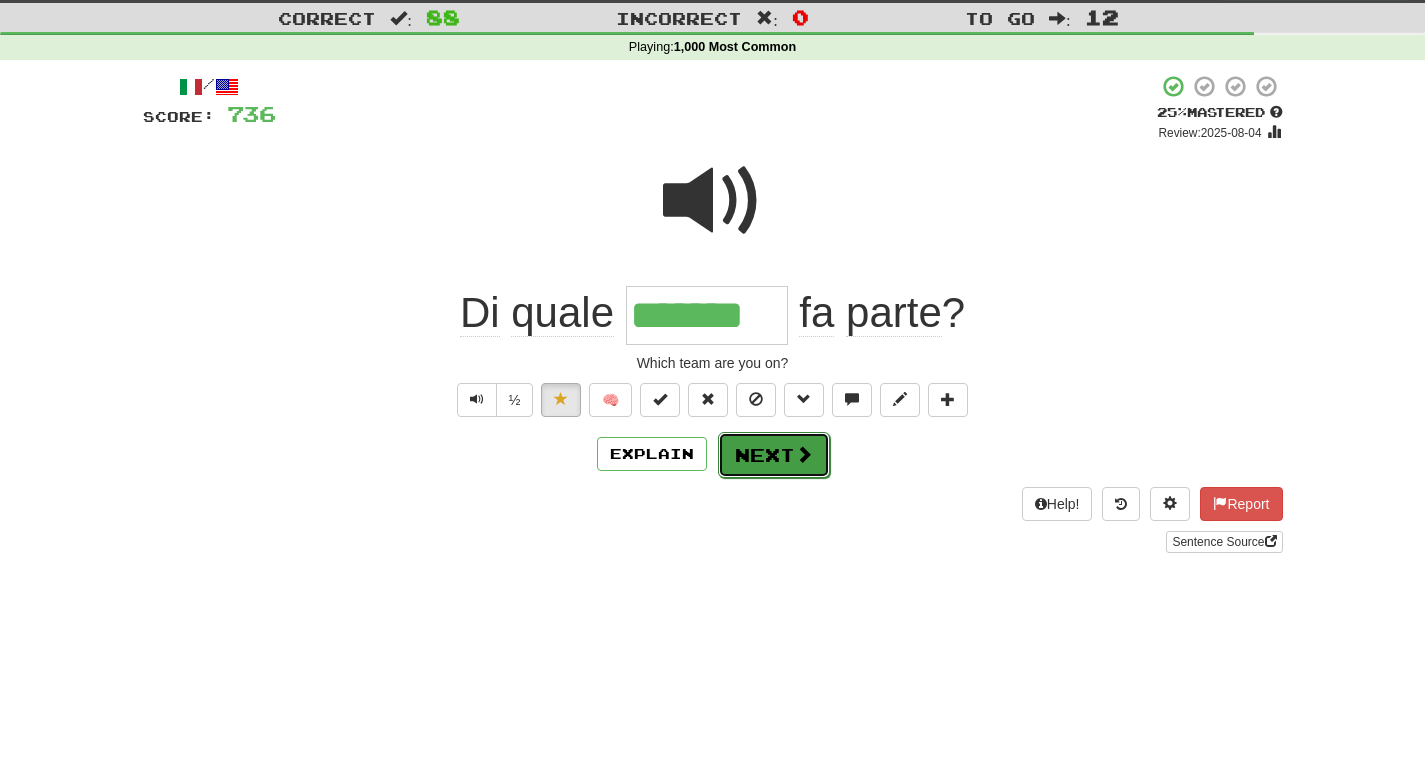 click on "Next" at bounding box center (774, 455) 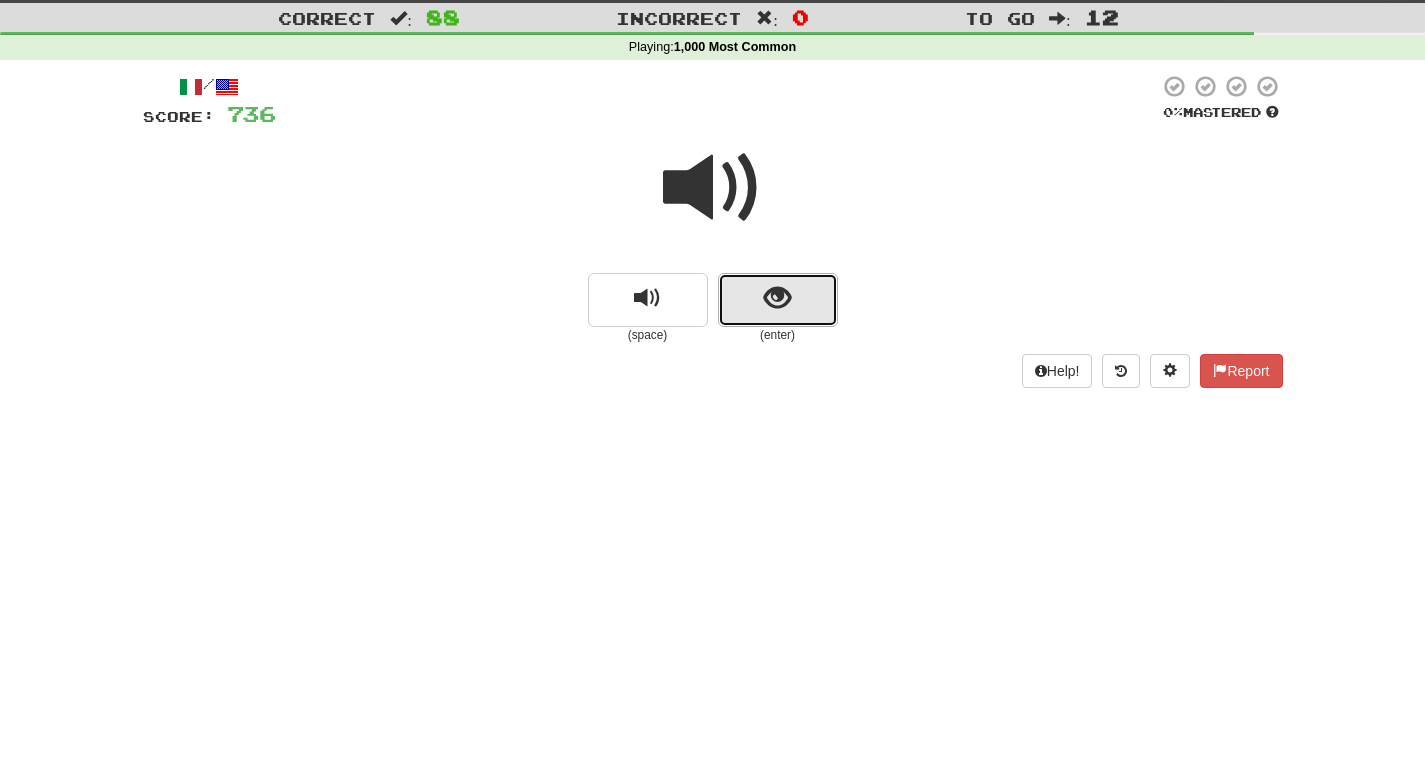 click at bounding box center (778, 300) 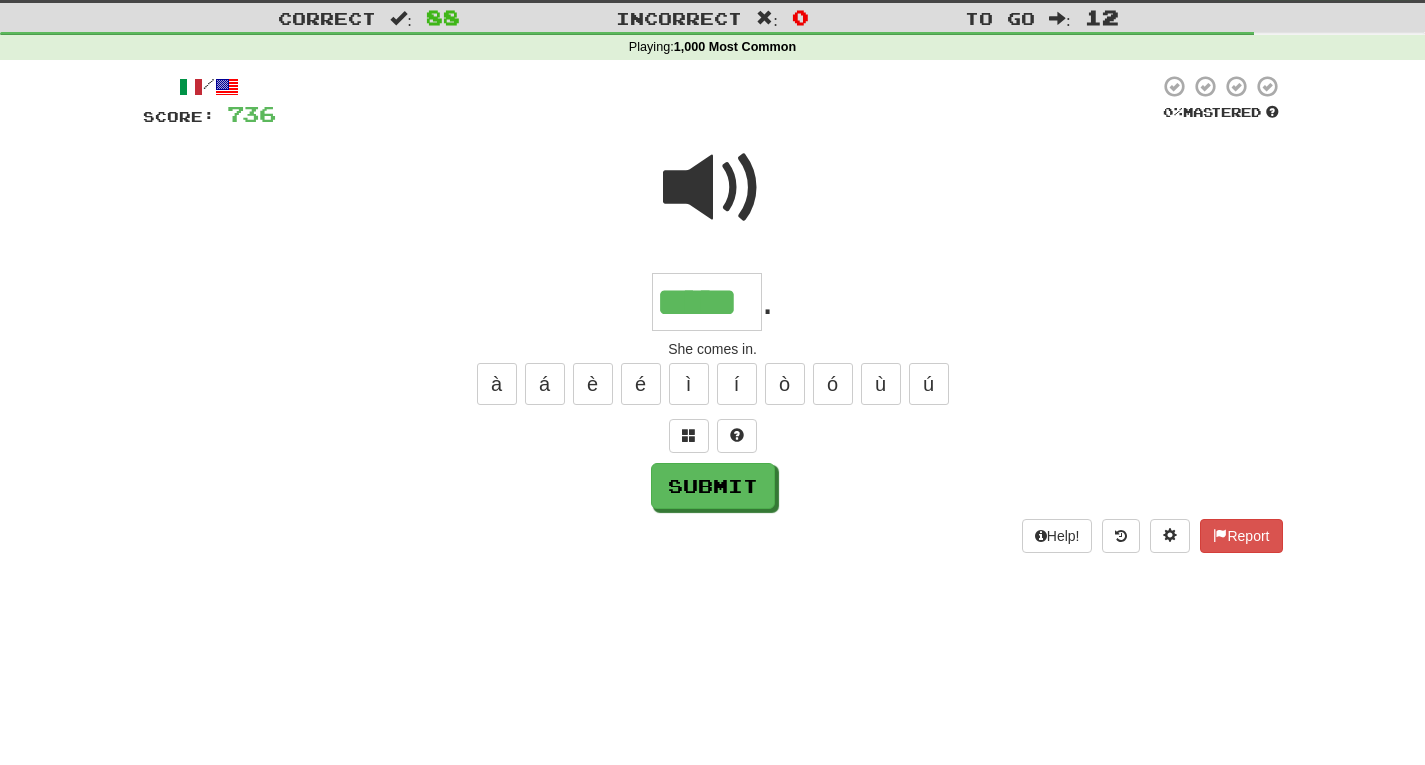 type on "*****" 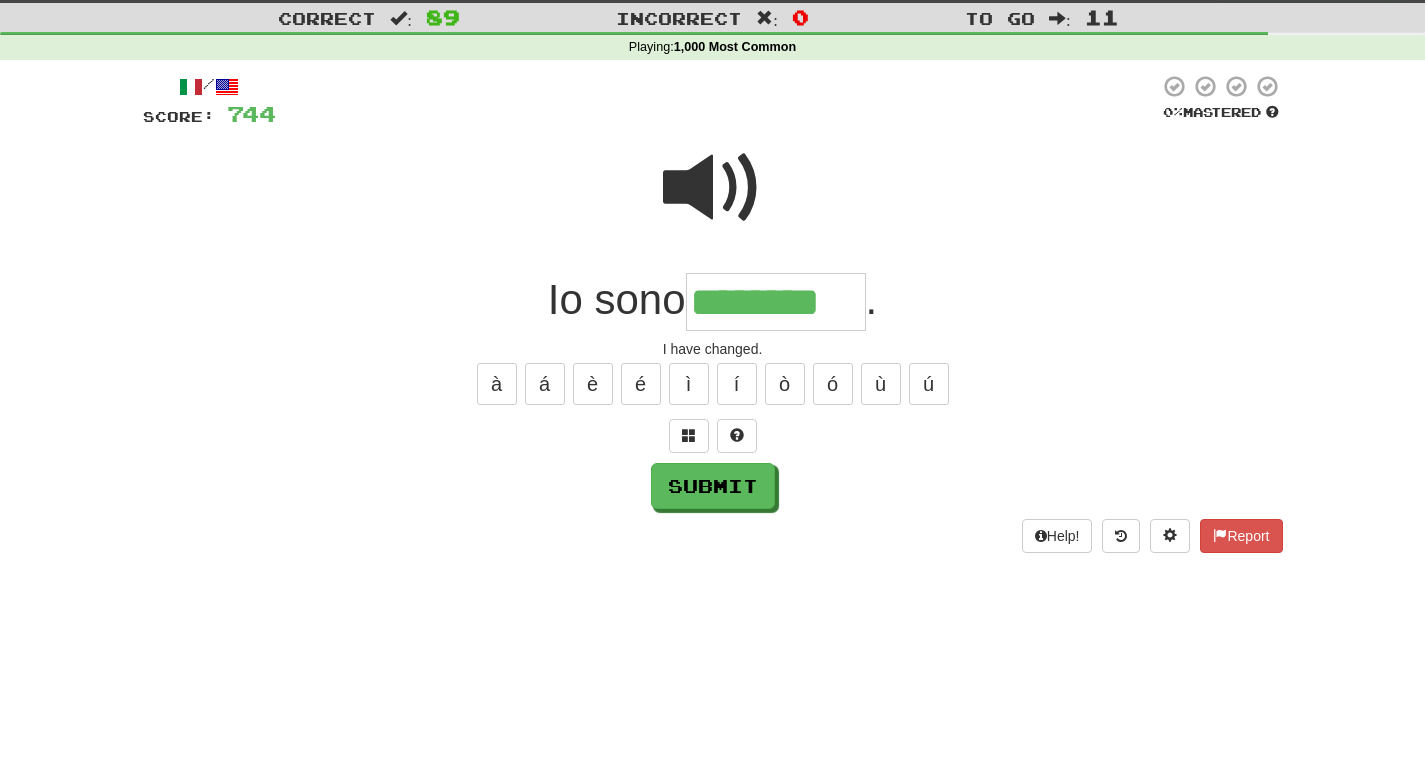 type on "********" 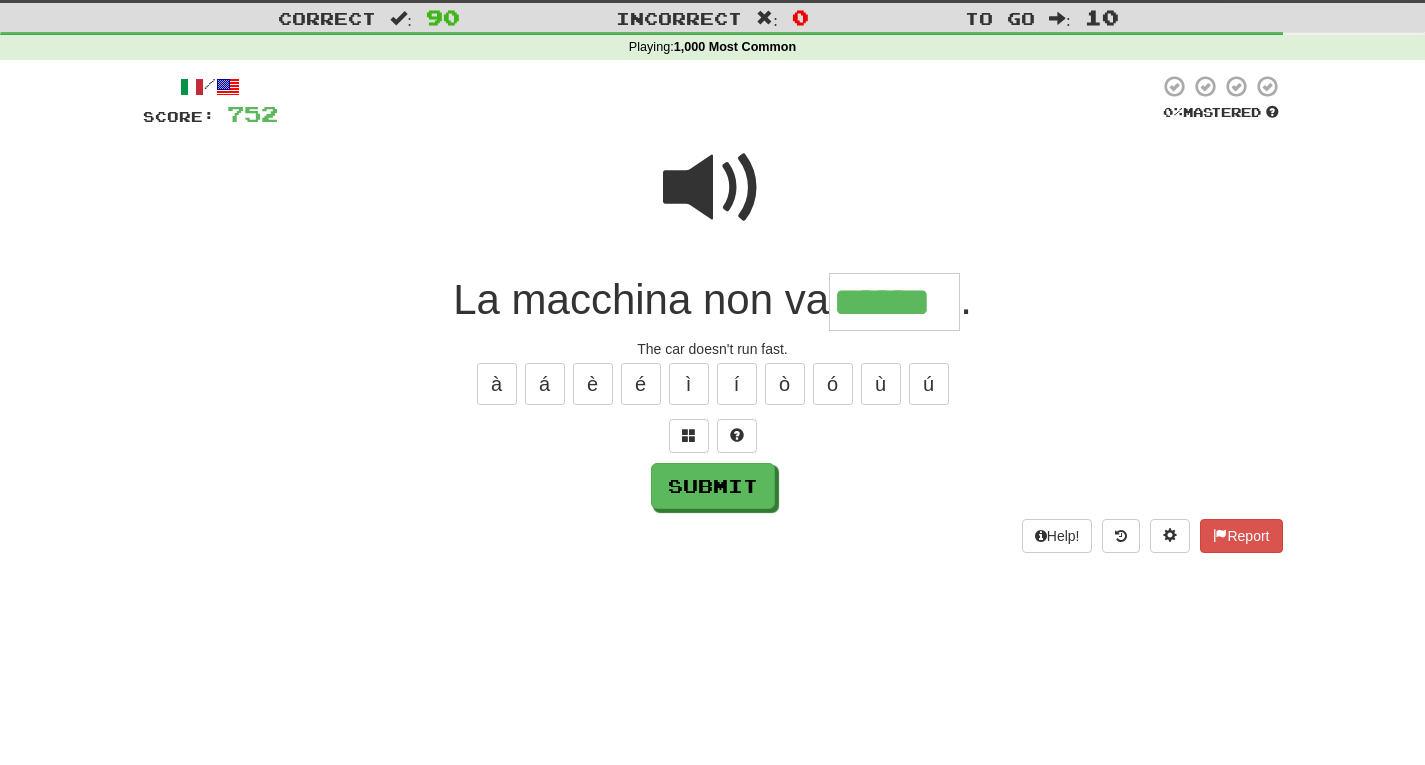 type on "******" 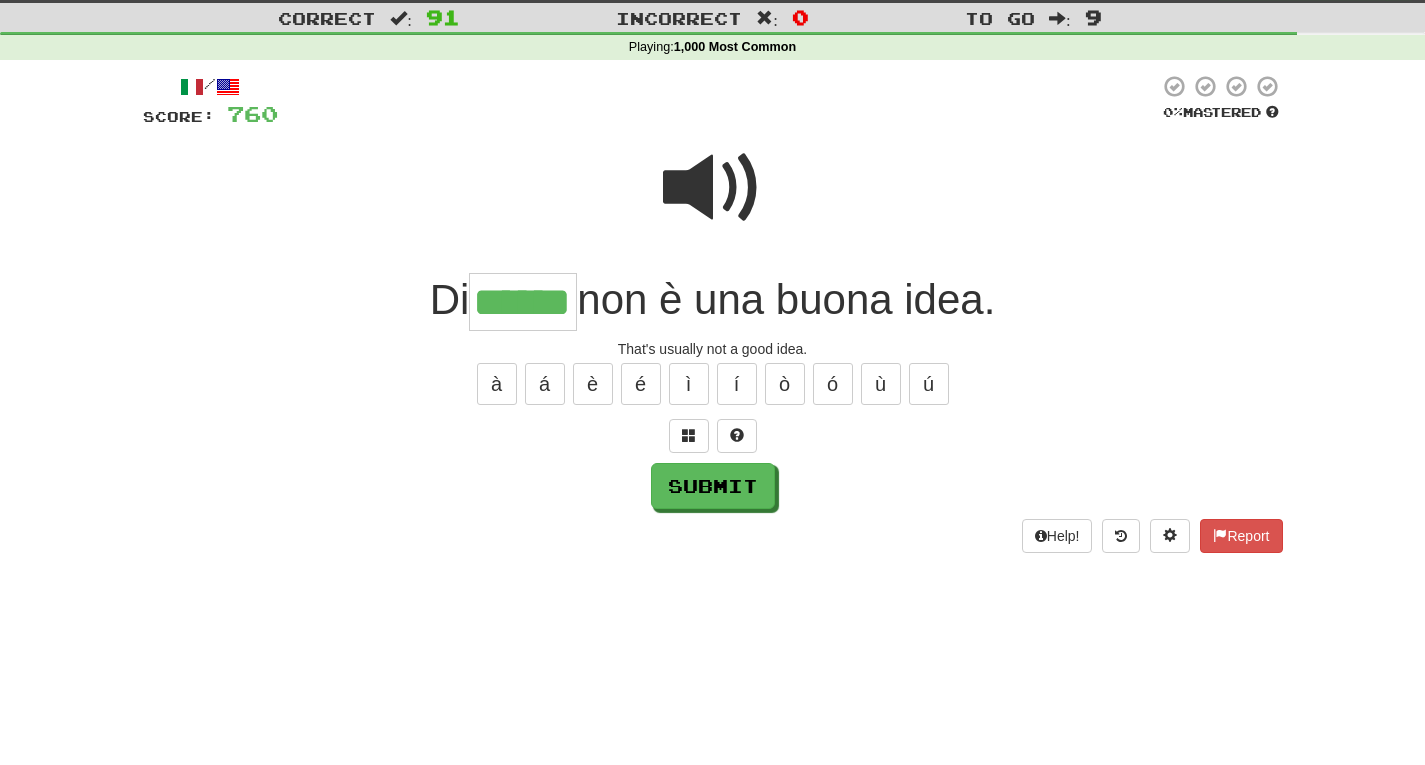 type on "******" 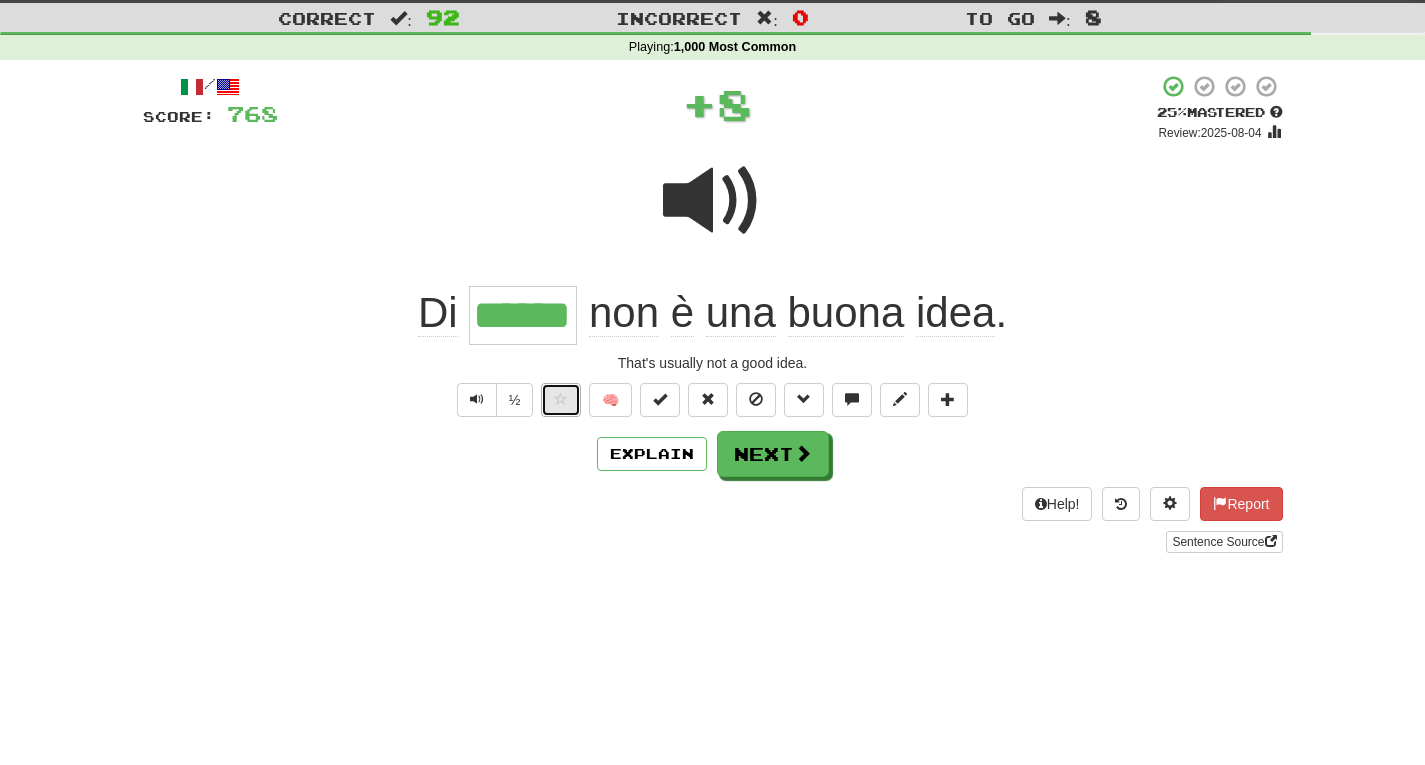click at bounding box center (561, 399) 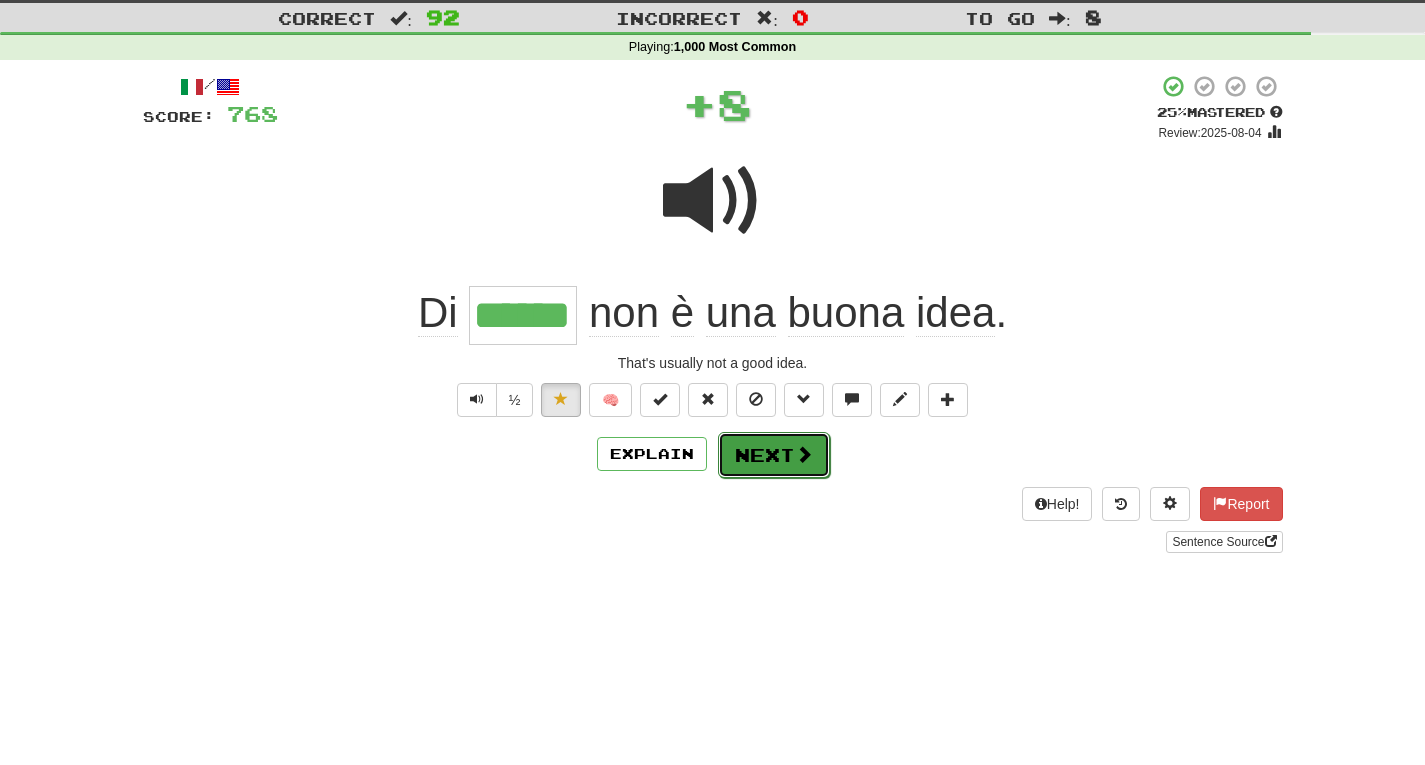 click on "Next" at bounding box center (774, 455) 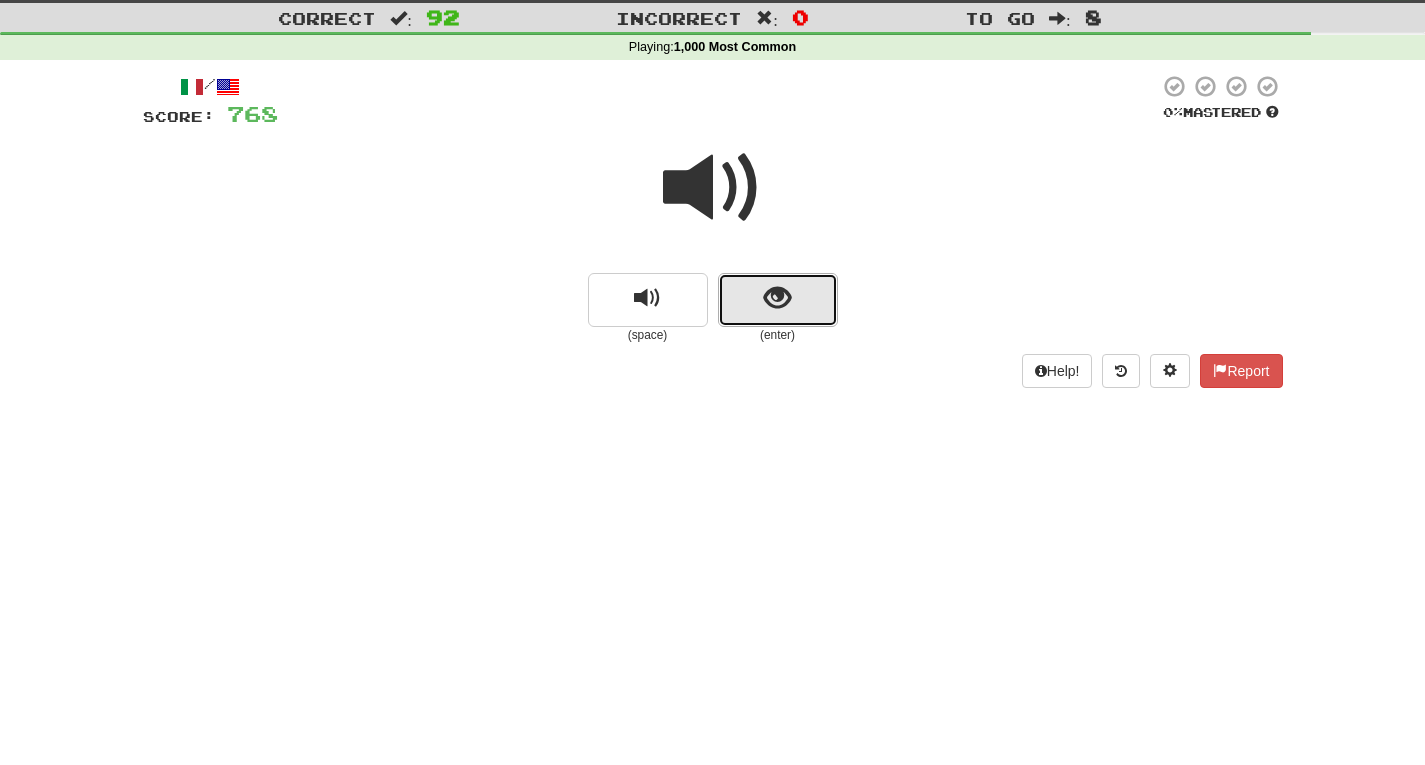 click at bounding box center [778, 300] 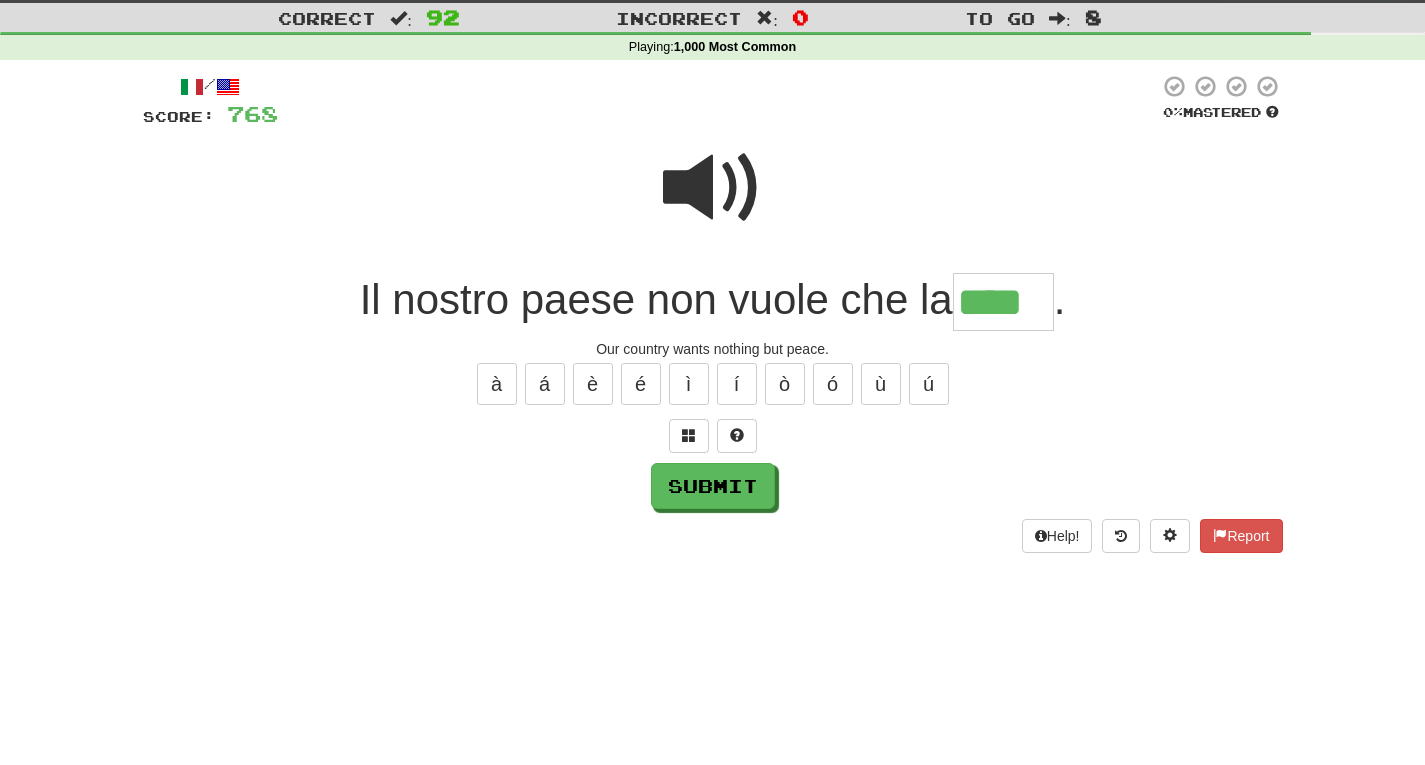 type on "****" 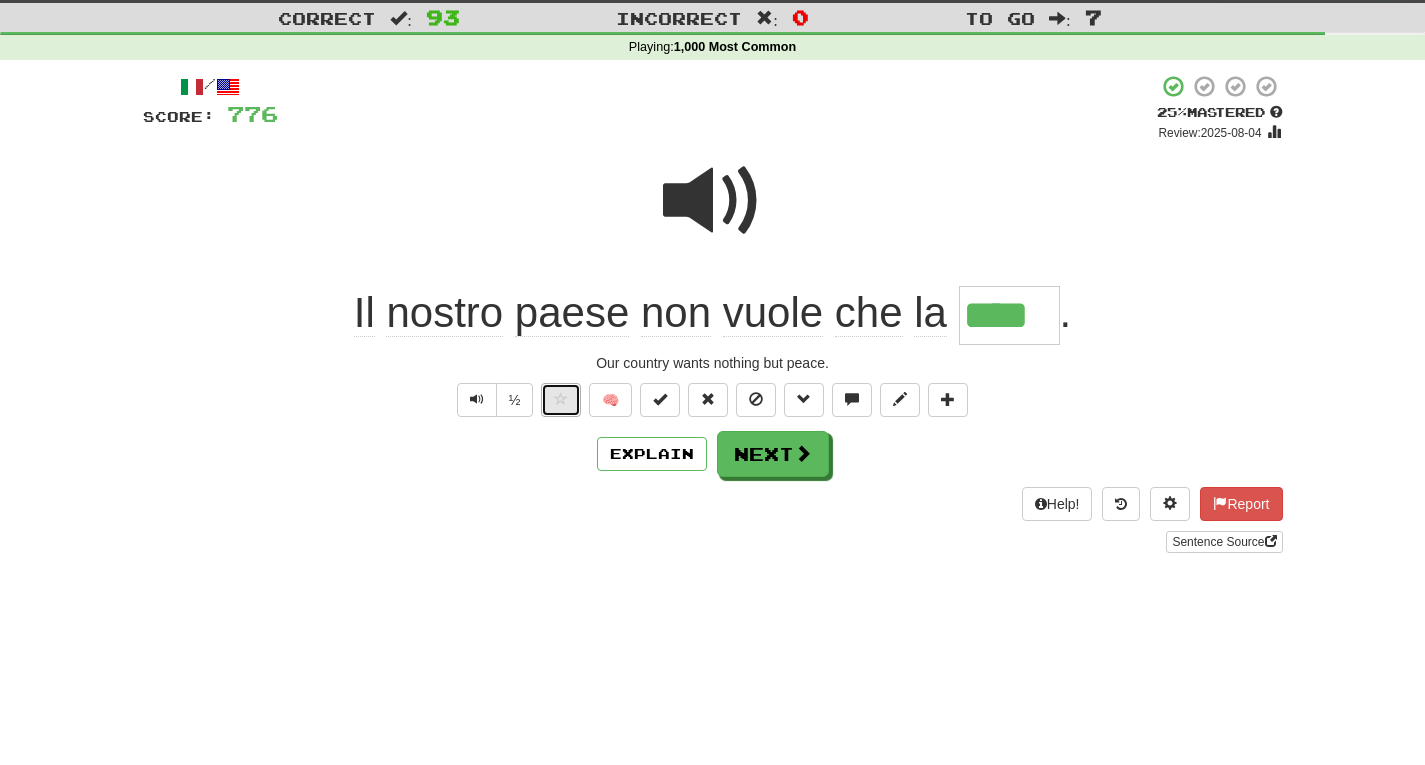 click at bounding box center (561, 399) 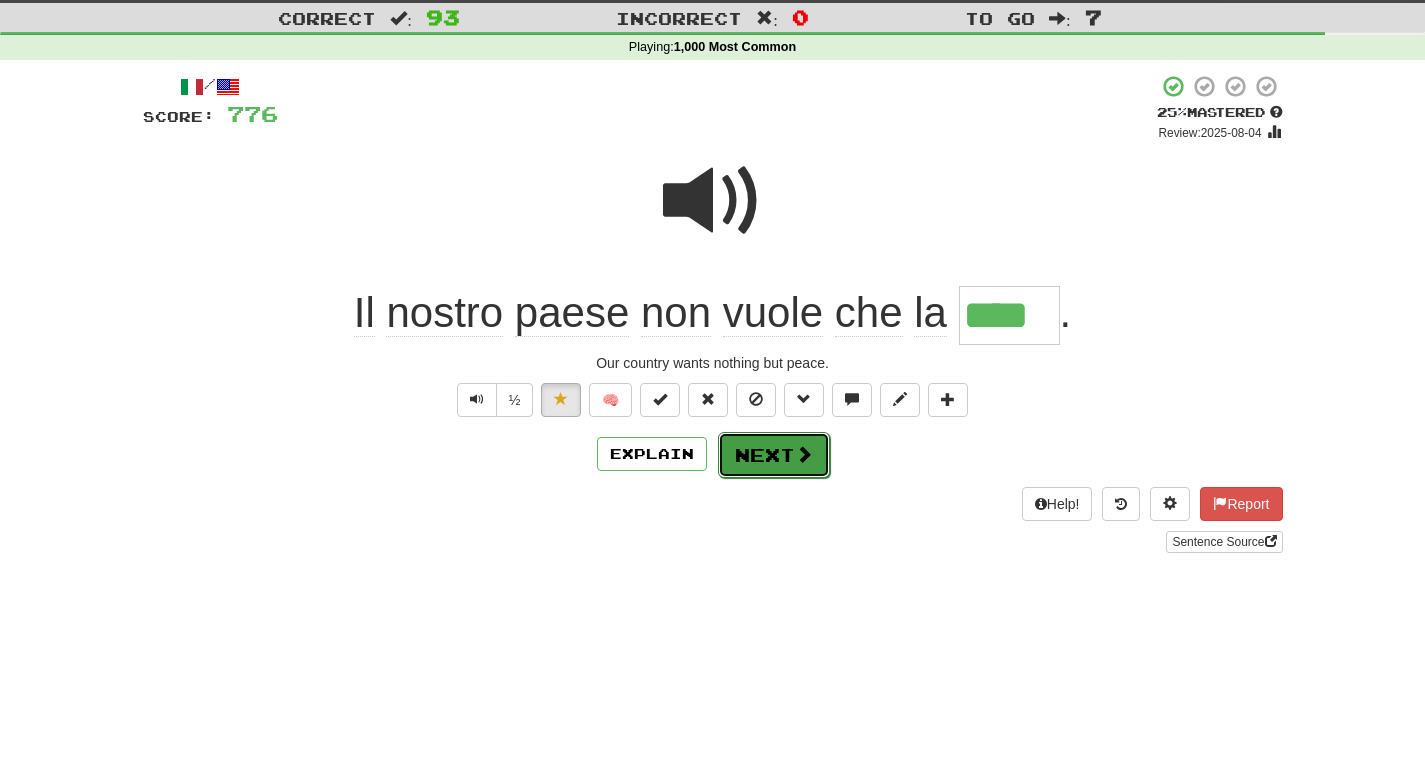click on "Next" at bounding box center [774, 455] 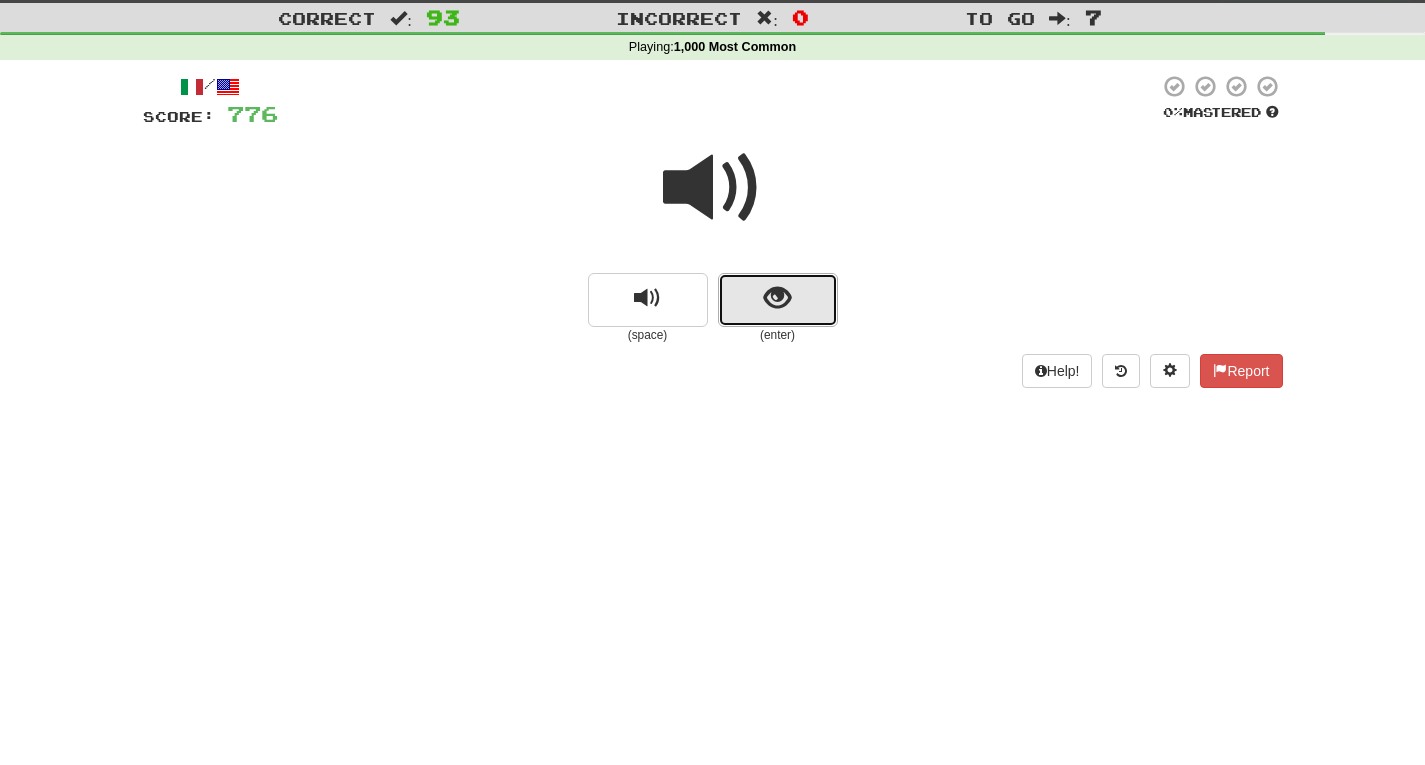 click at bounding box center [778, 300] 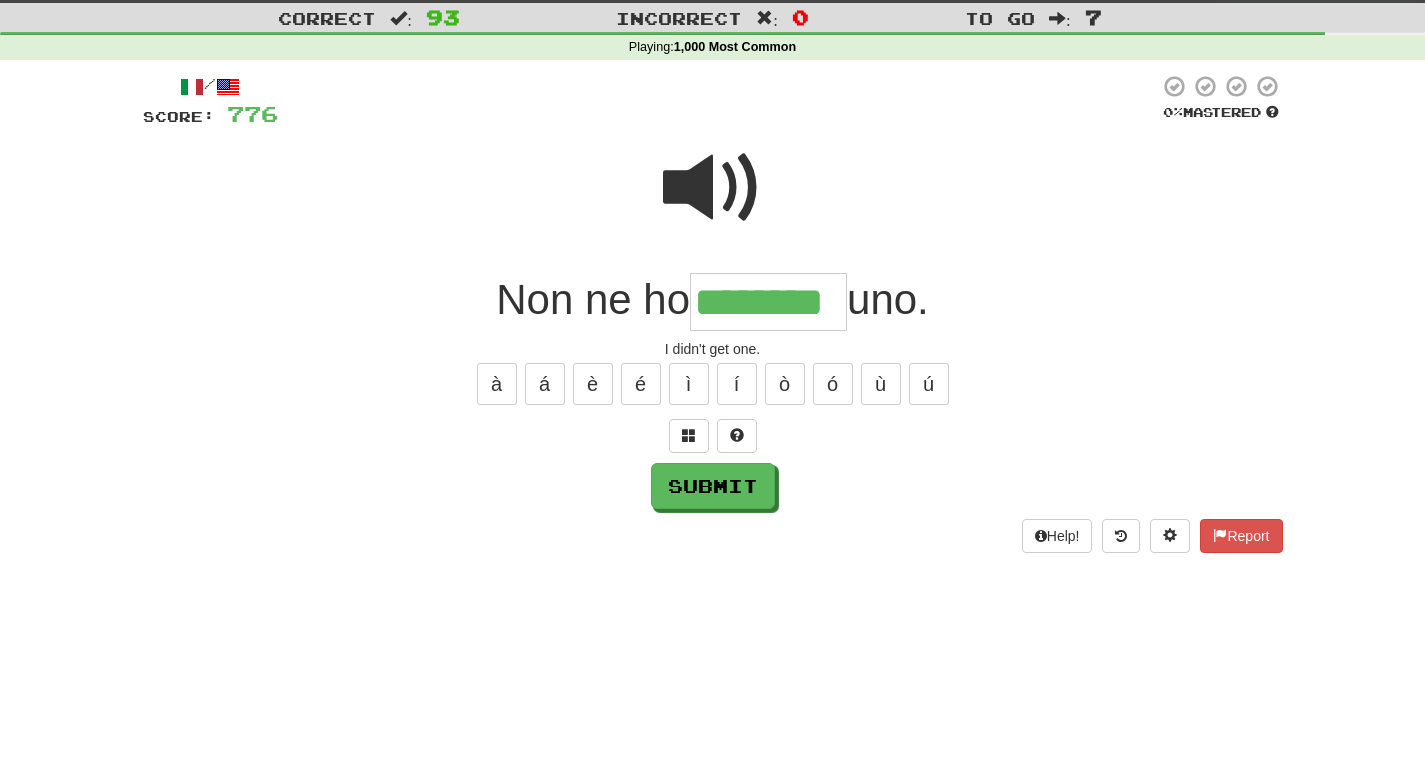 type on "********" 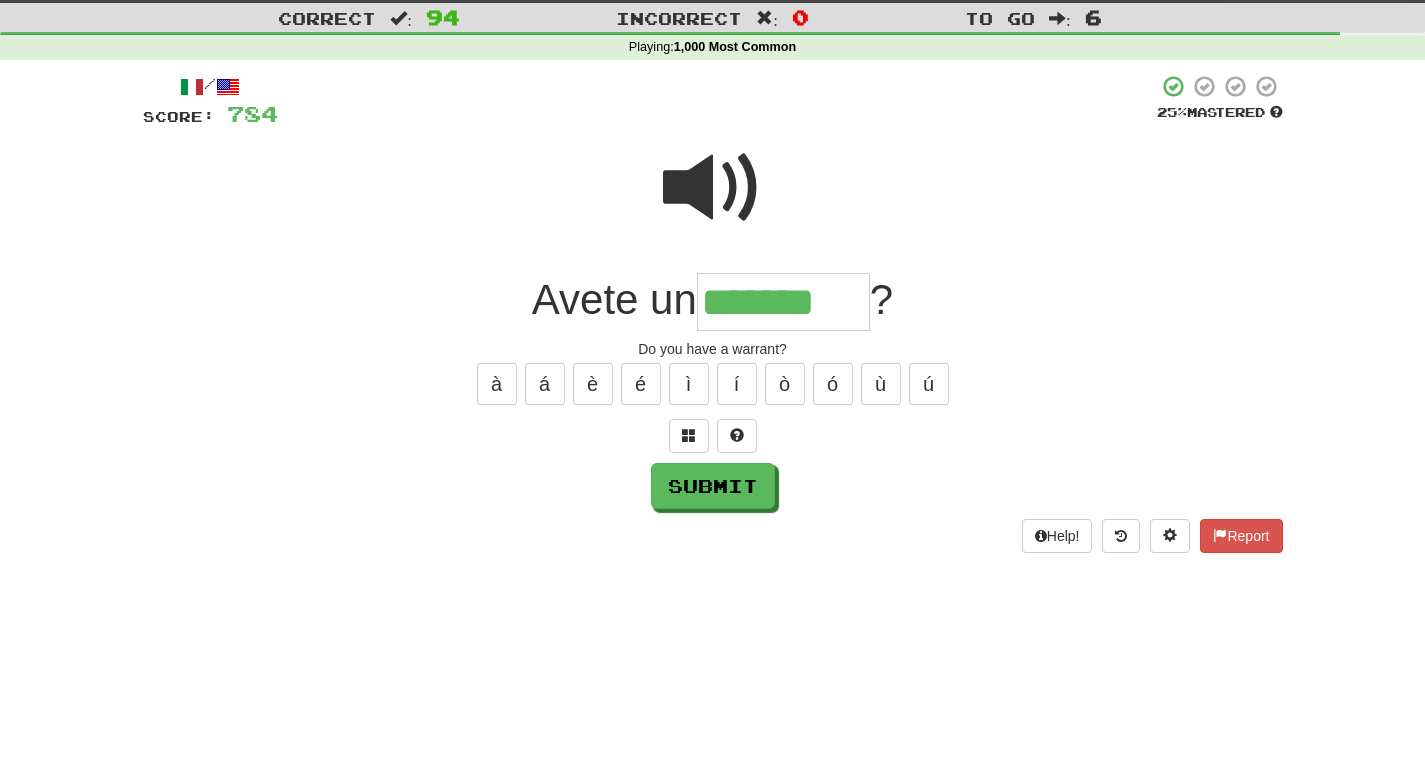type on "*******" 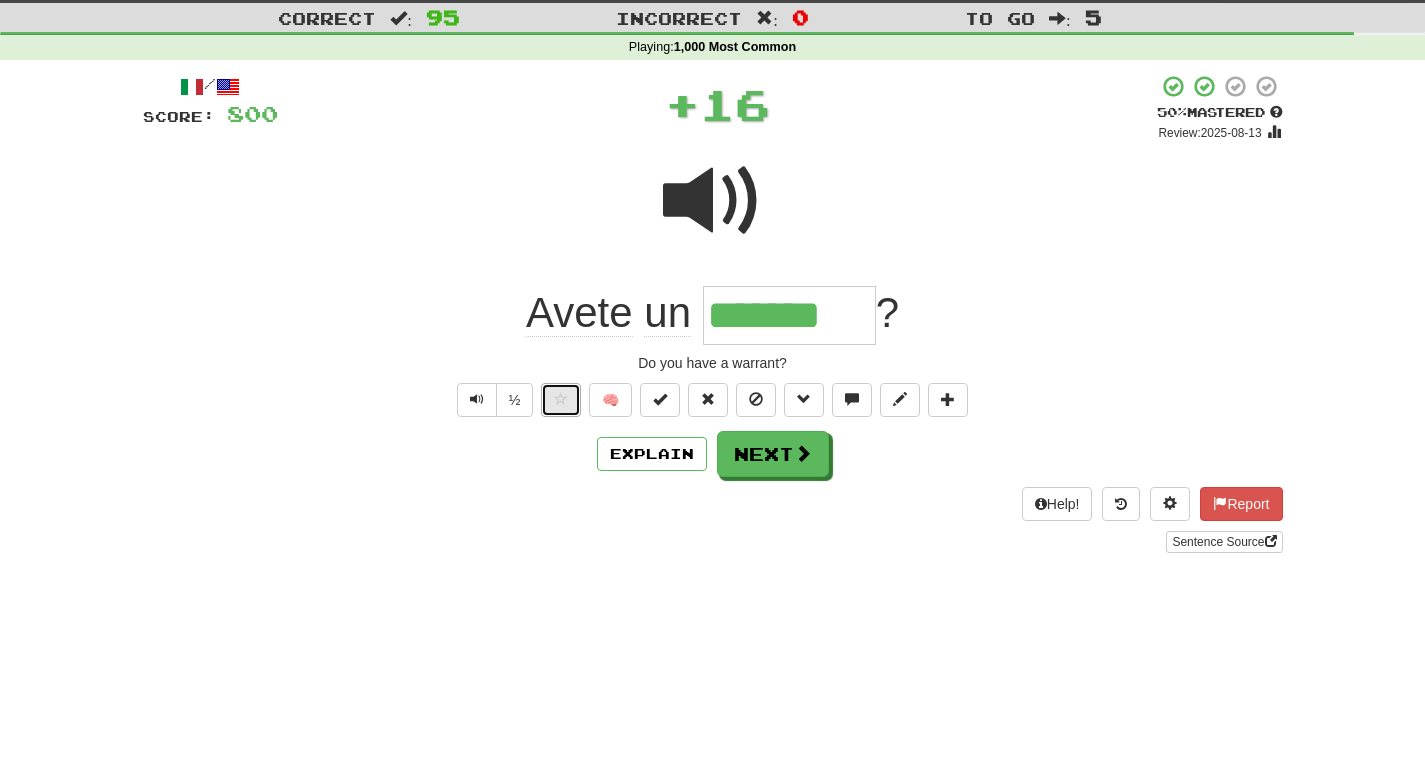 click at bounding box center (561, 399) 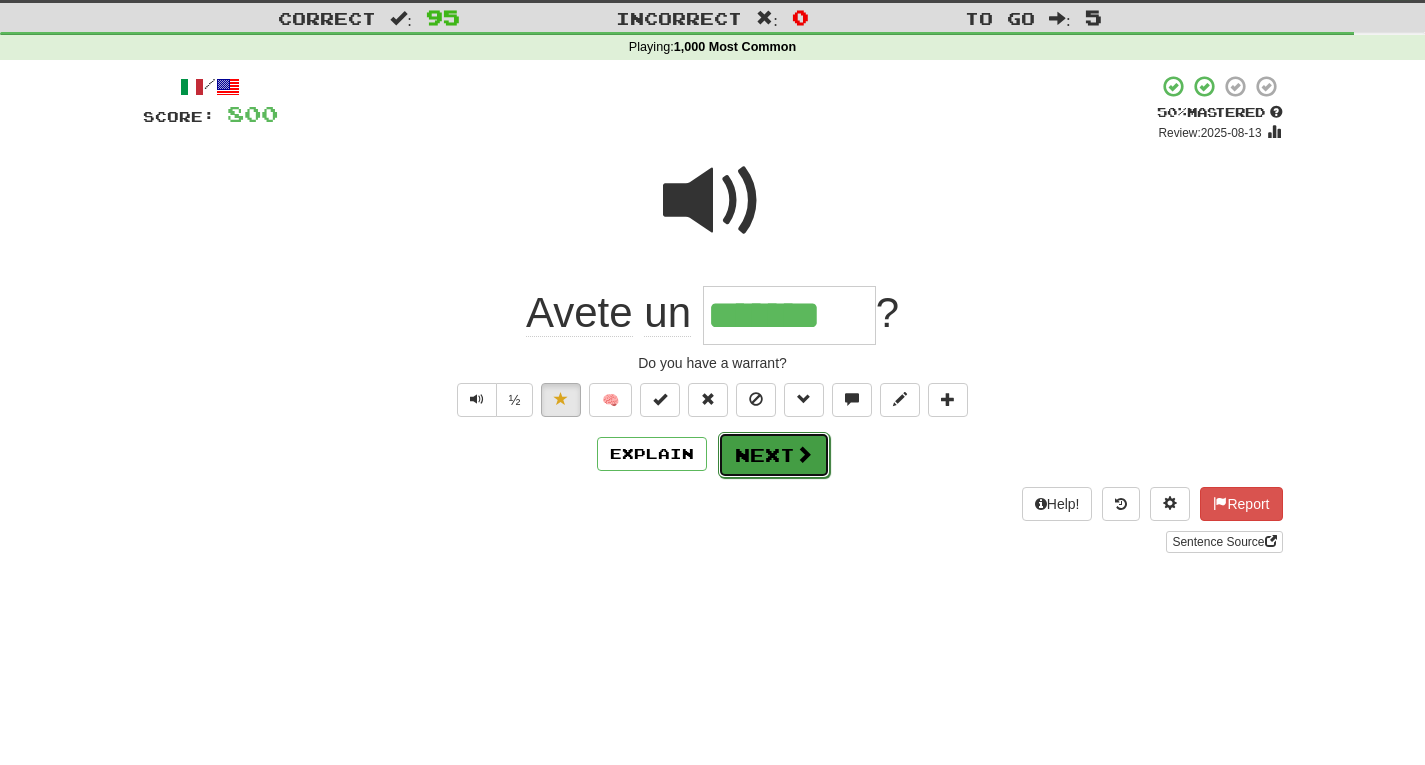click on "Next" at bounding box center (774, 455) 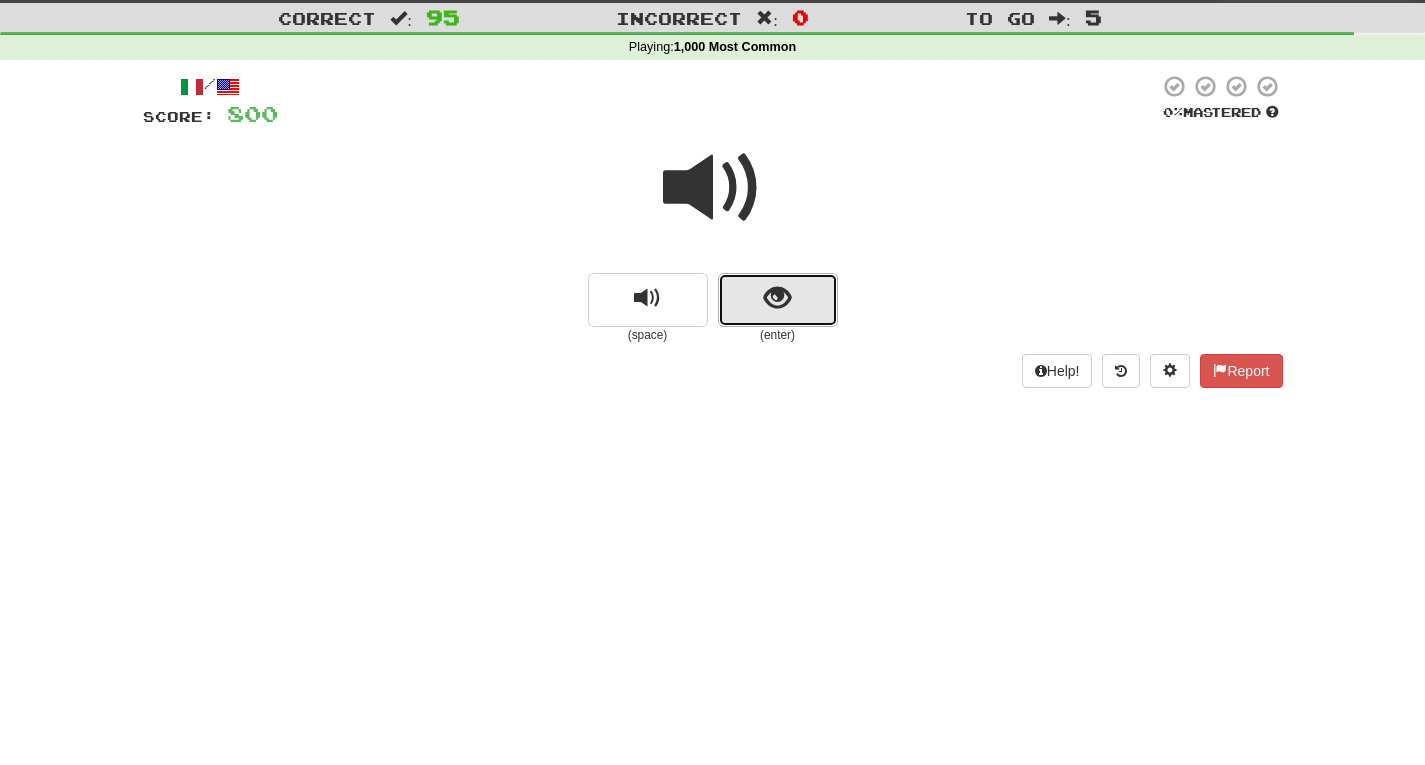click at bounding box center (777, 298) 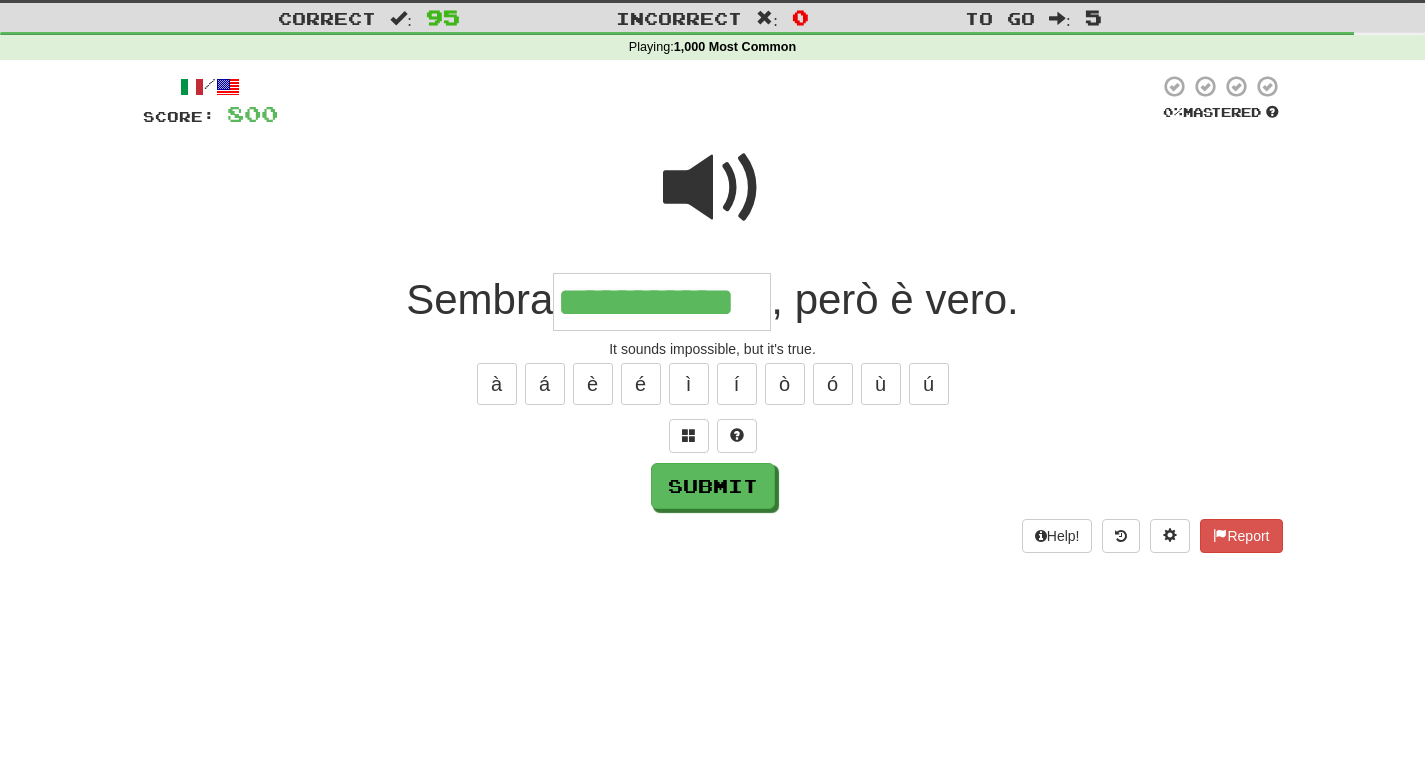 type on "**********" 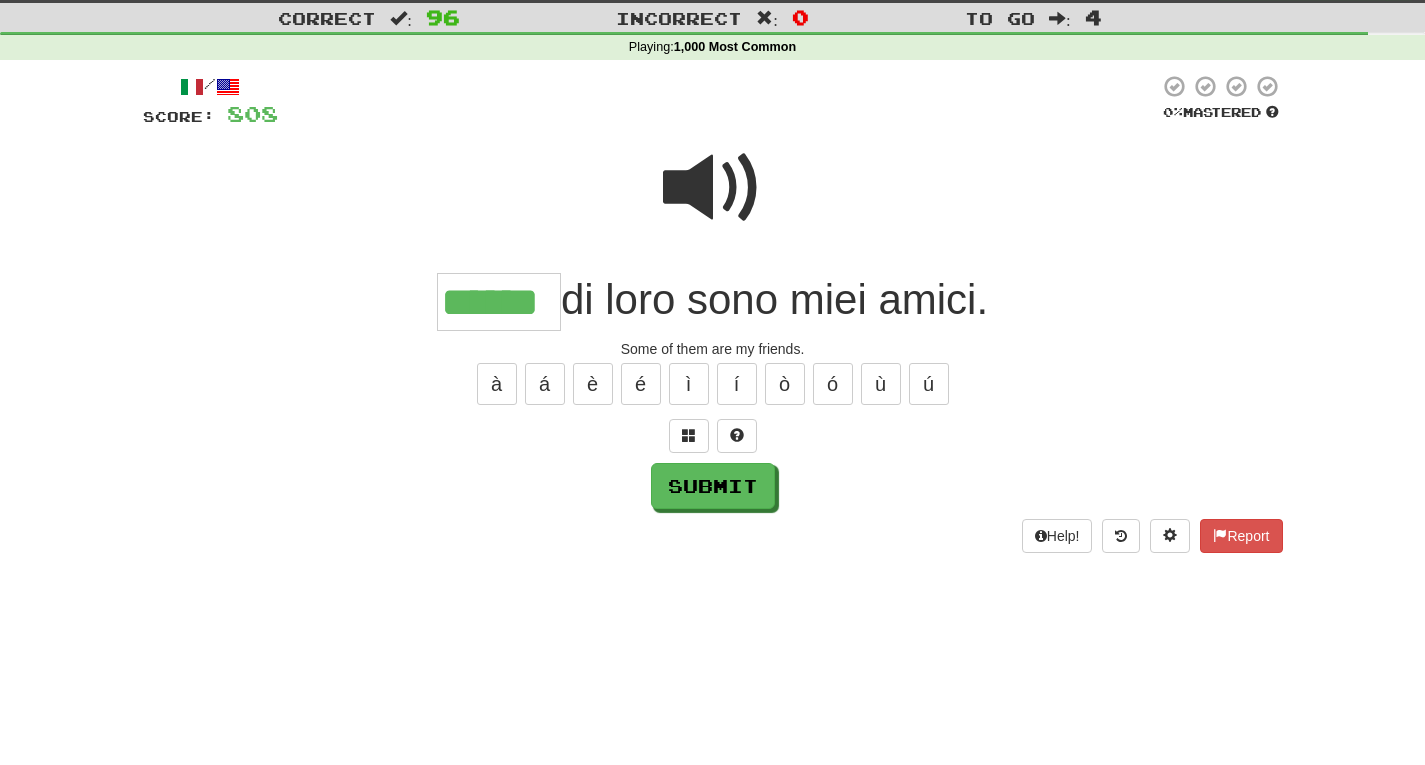 type on "******" 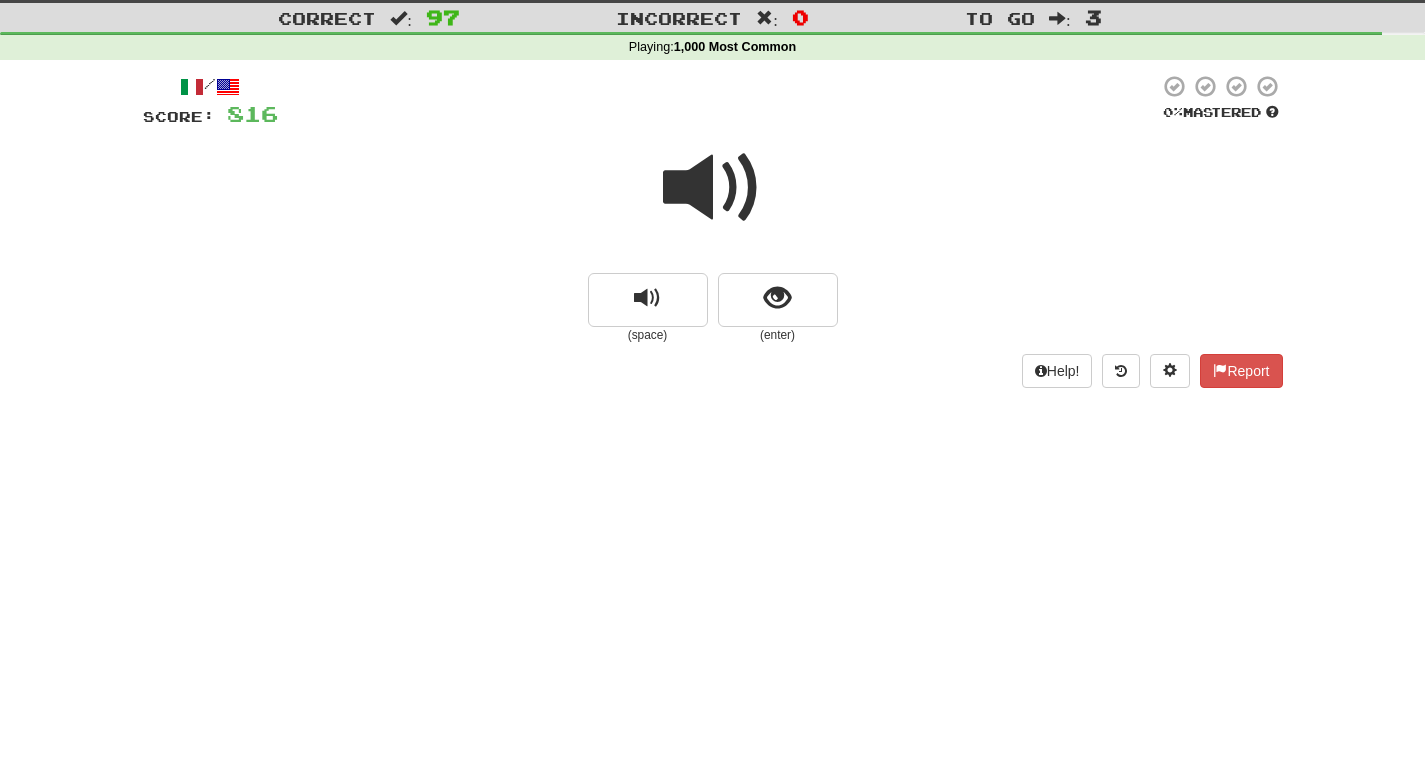 click at bounding box center (713, 188) 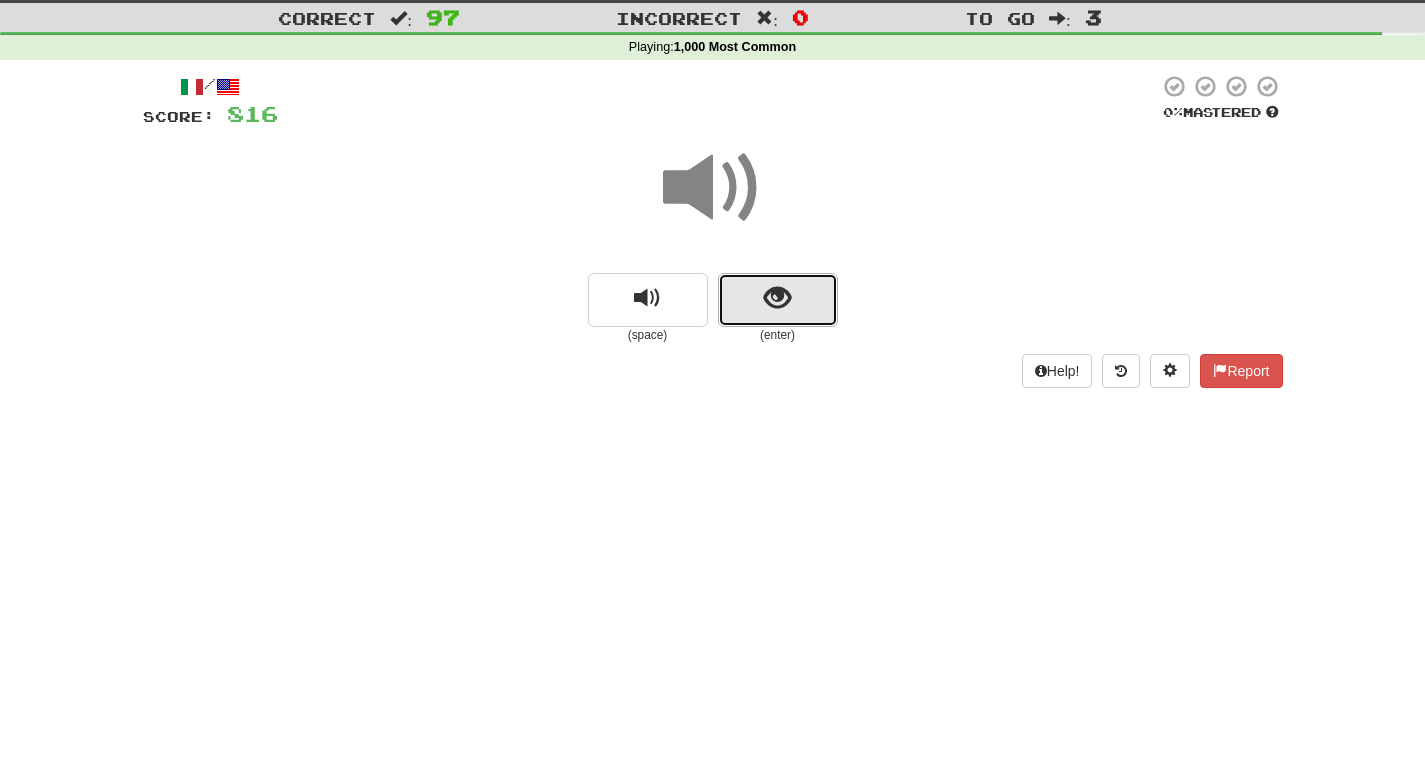 click at bounding box center [777, 298] 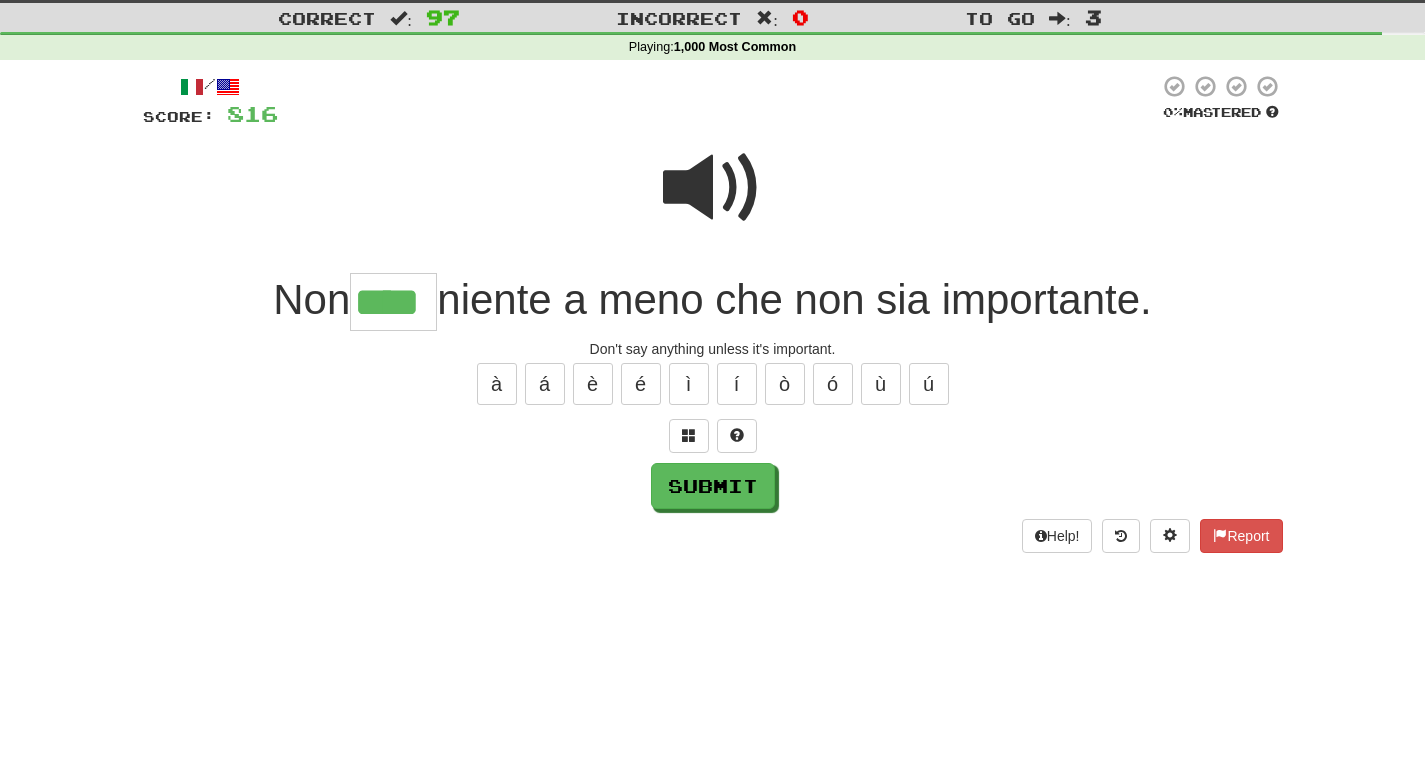 type on "****" 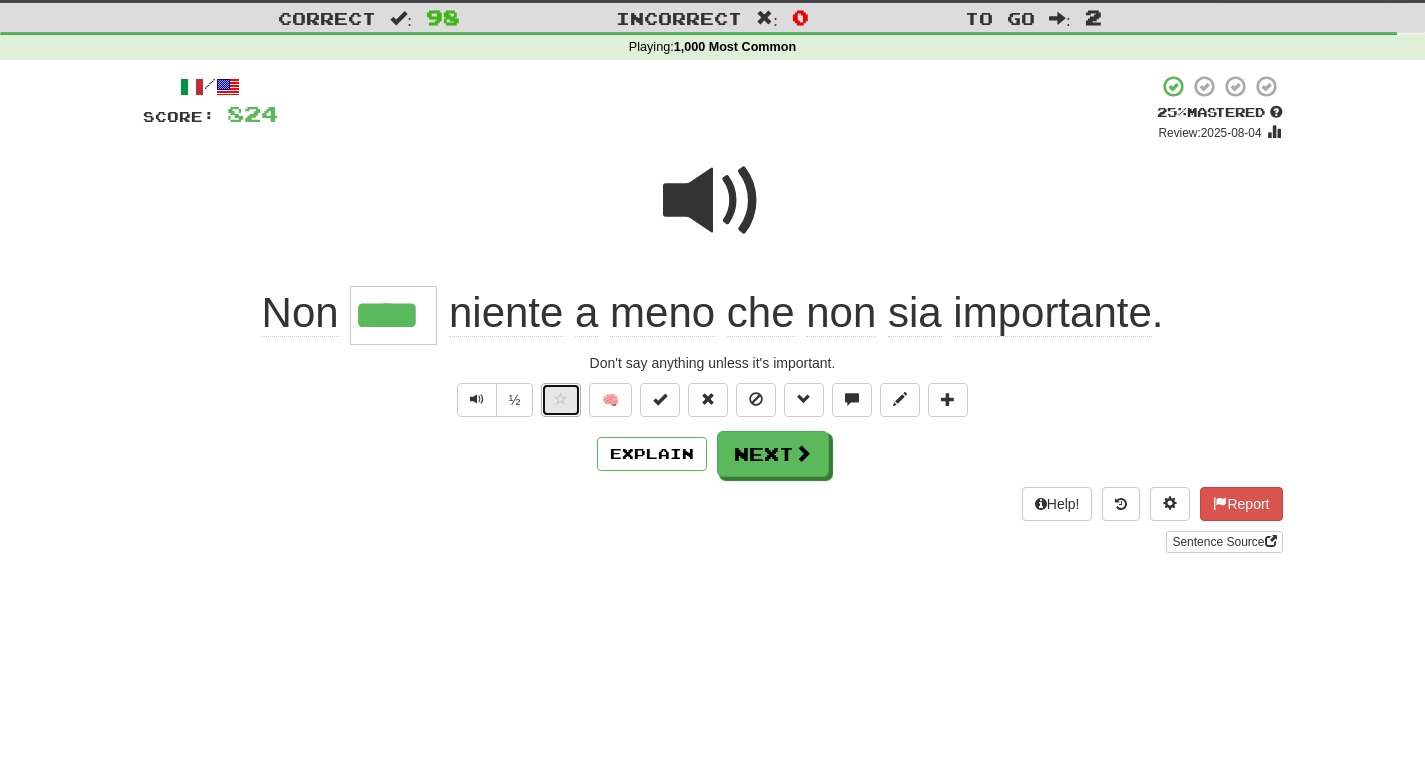 click at bounding box center (561, 399) 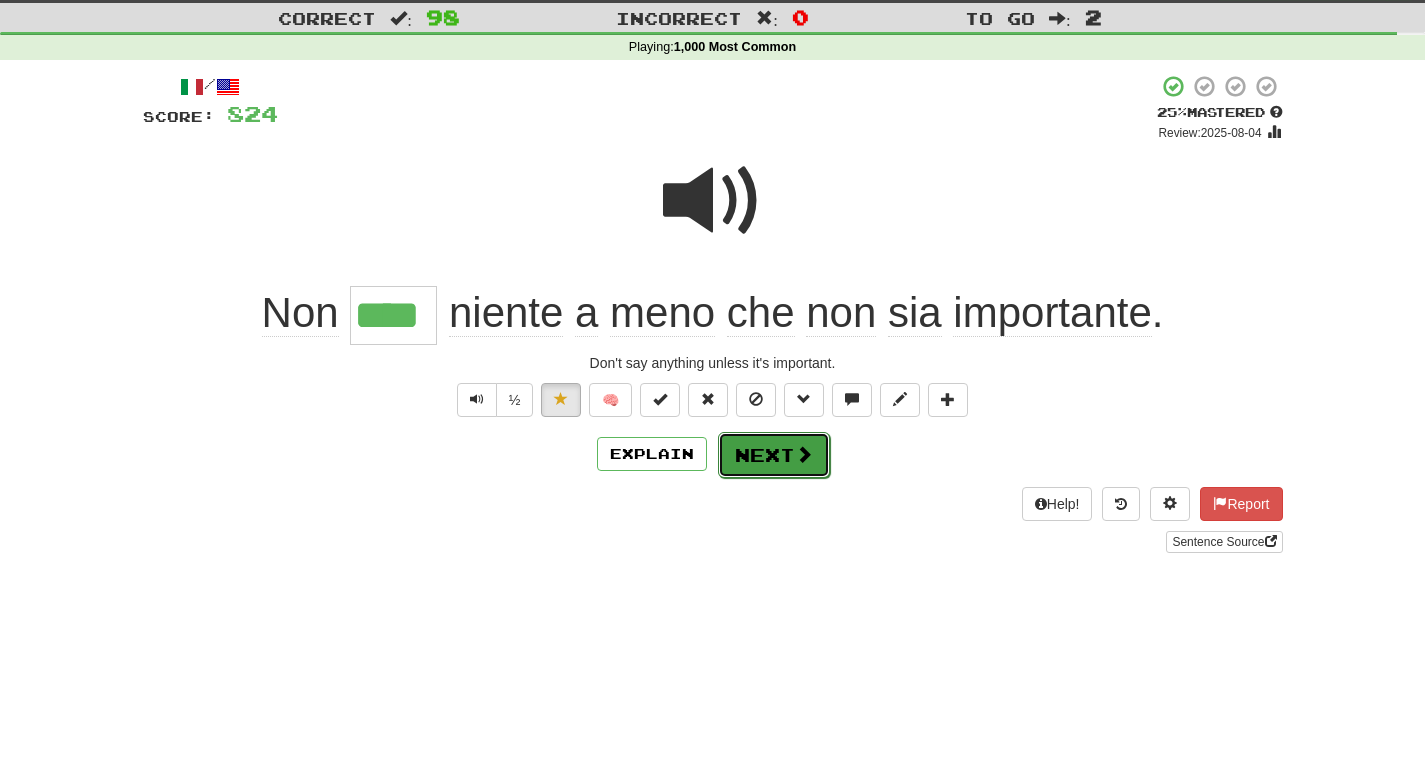 click on "Next" at bounding box center (774, 455) 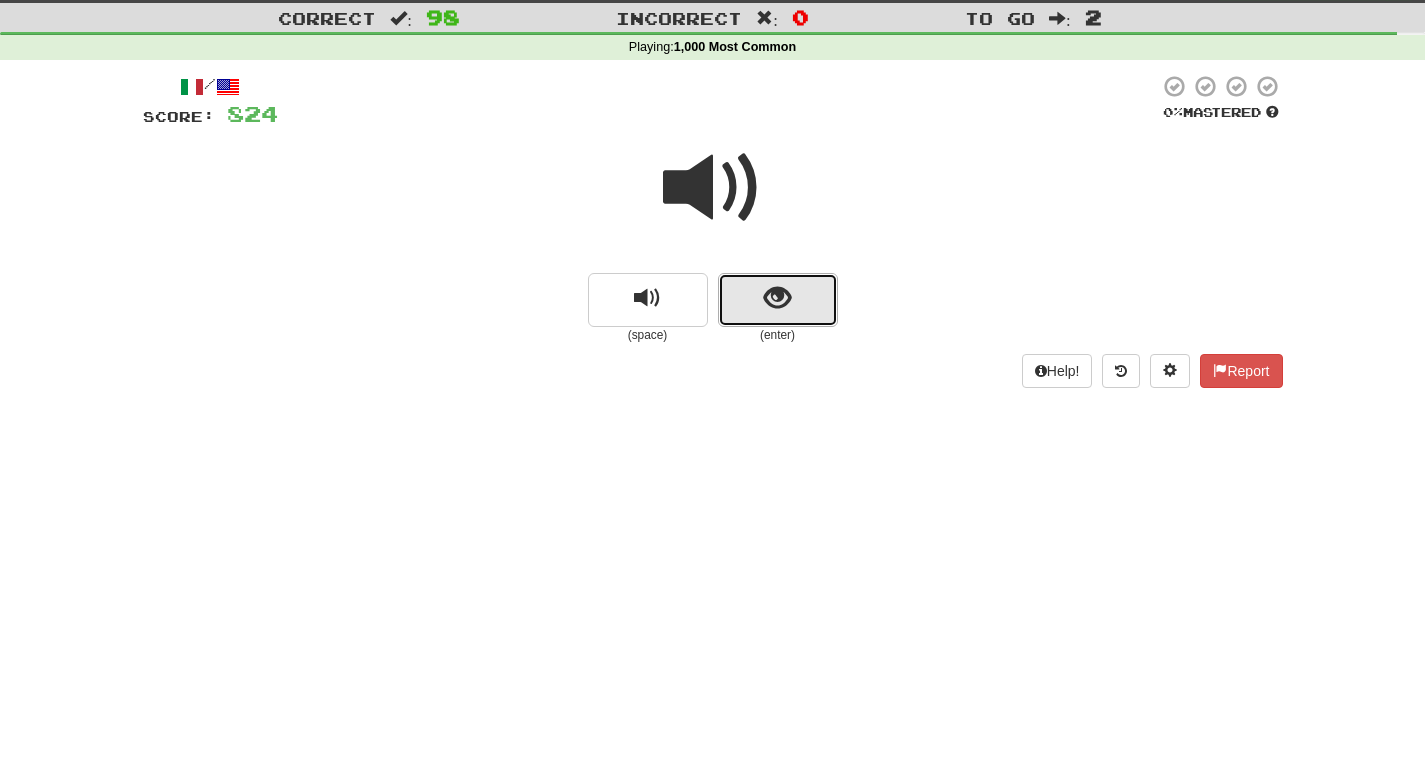 click at bounding box center [778, 300] 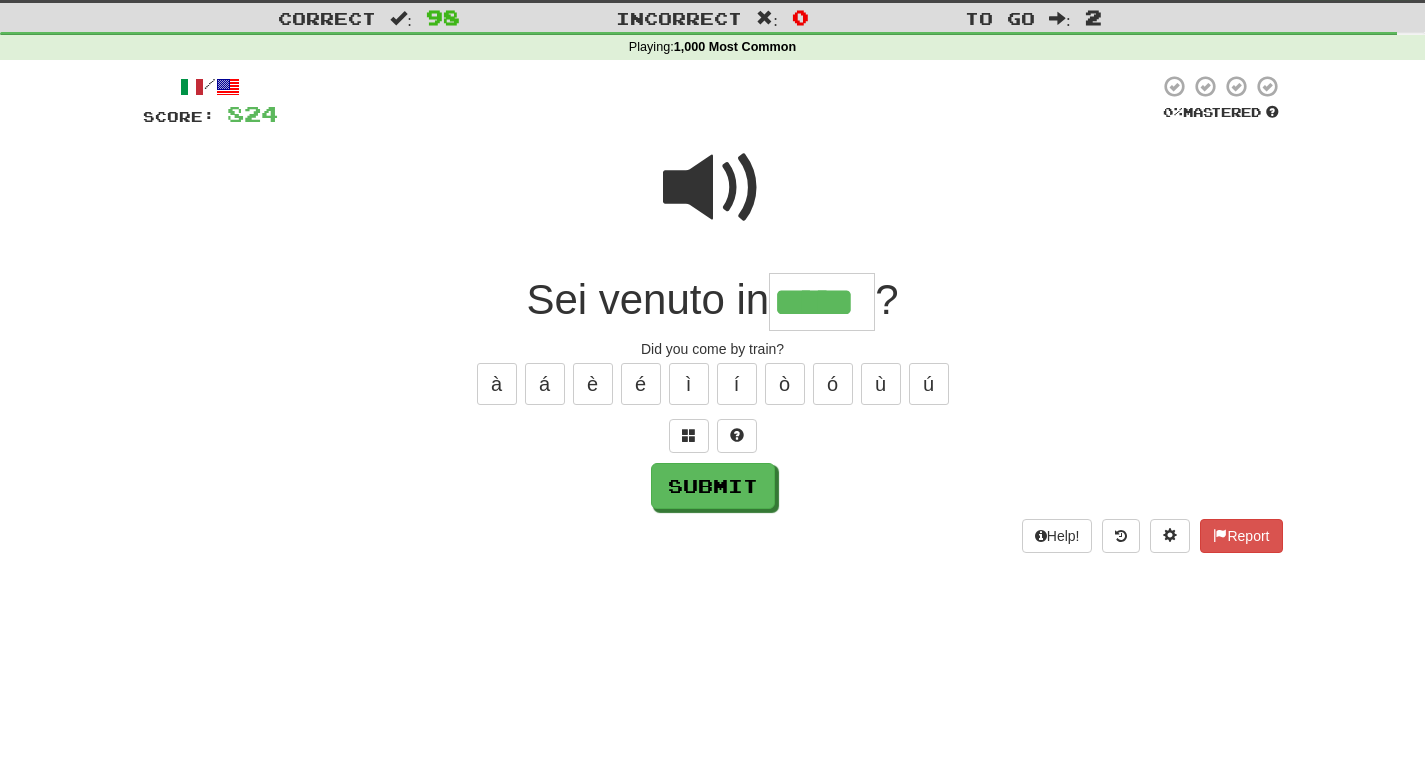 type on "*****" 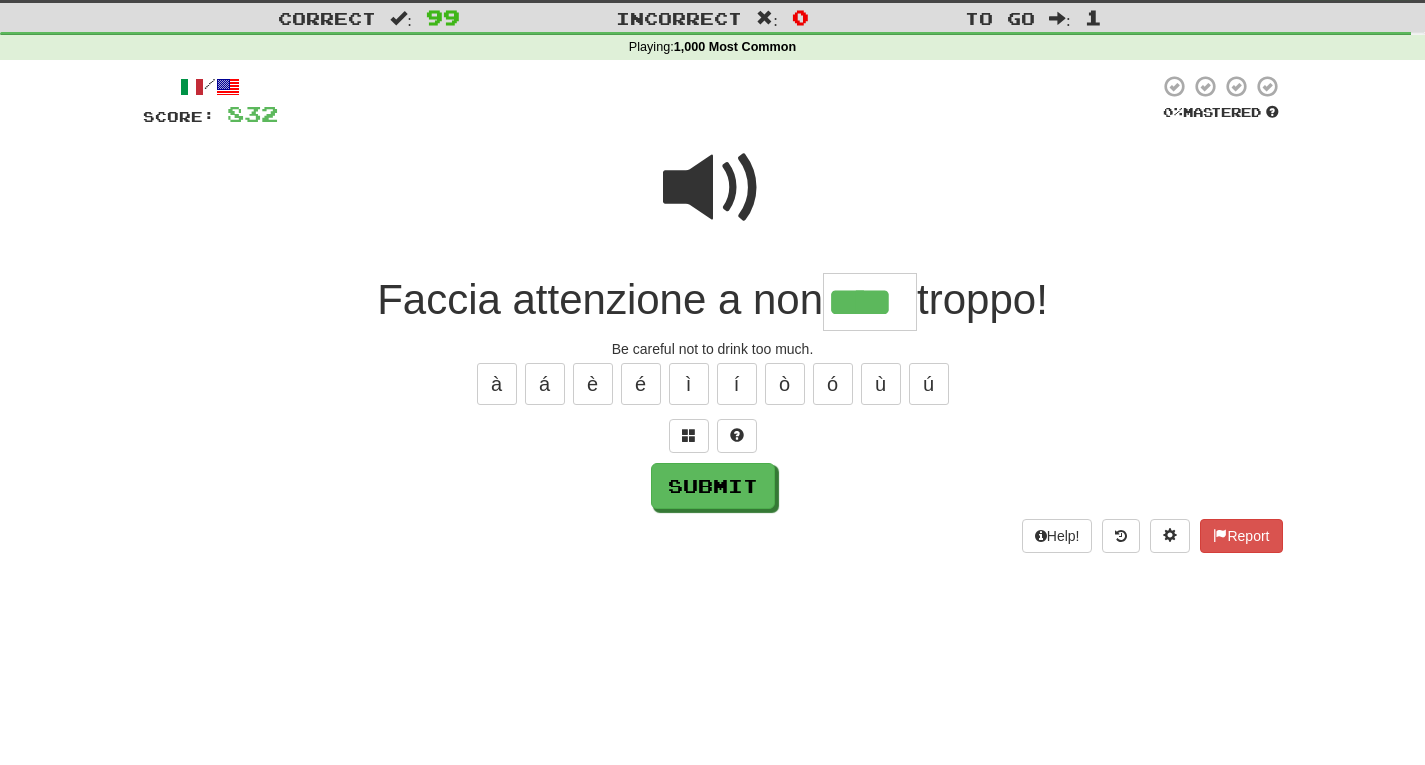 type on "****" 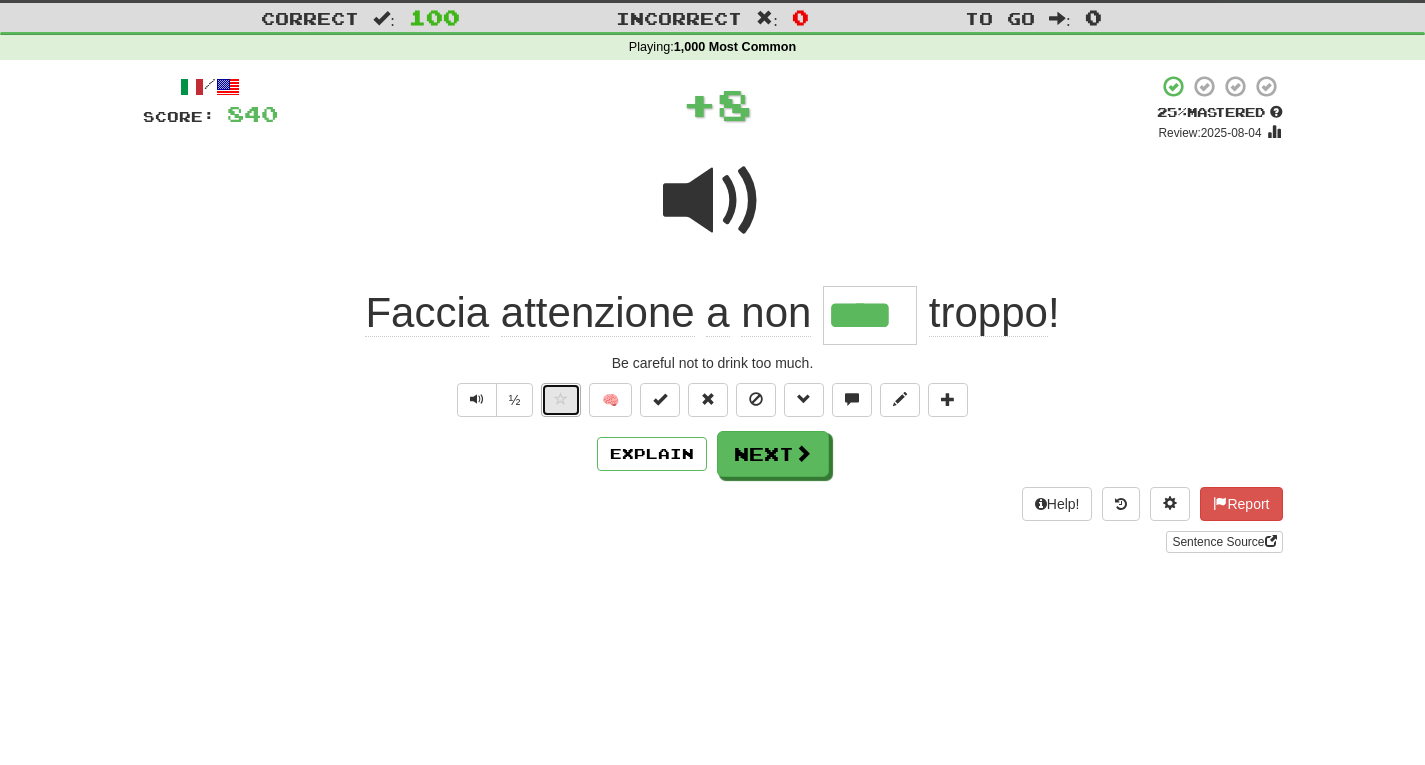 click at bounding box center [561, 400] 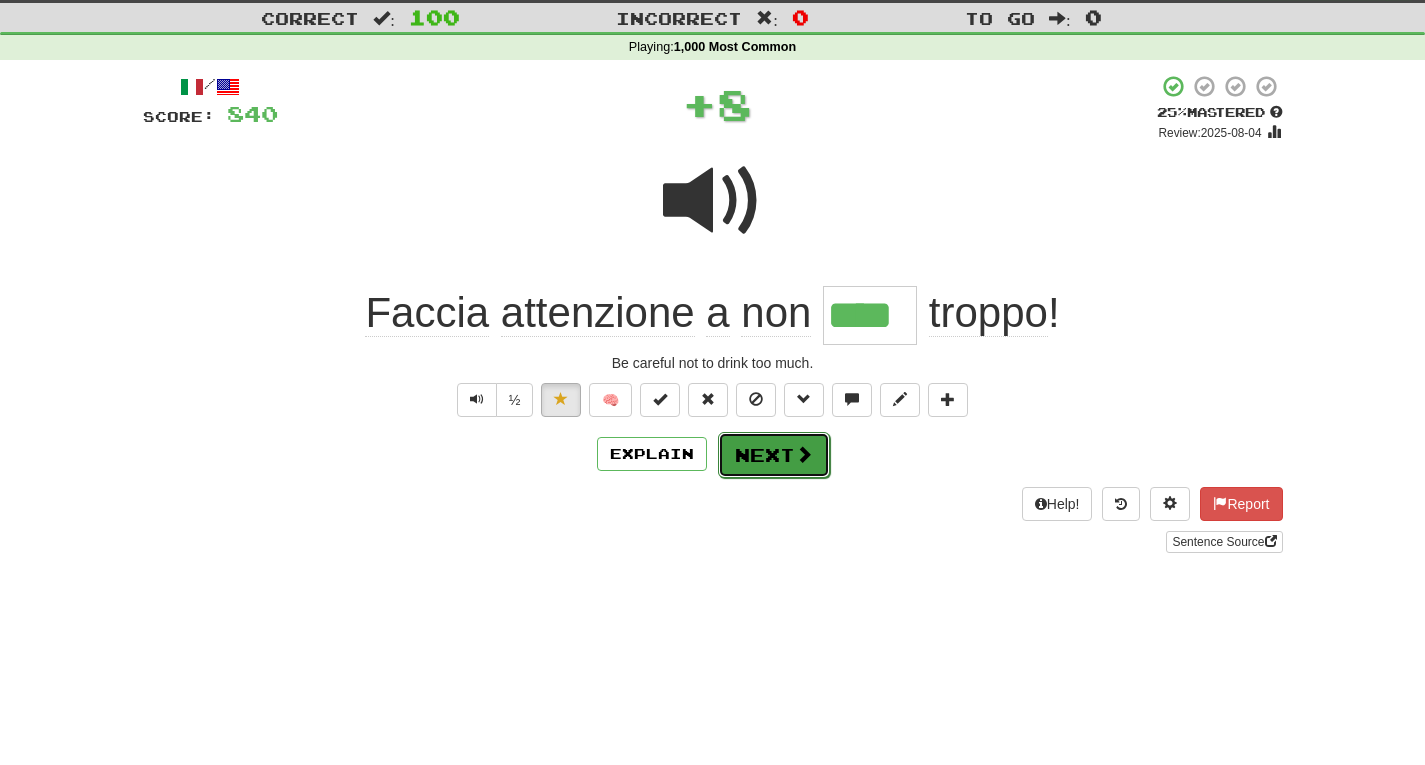 click on "Next" at bounding box center (774, 455) 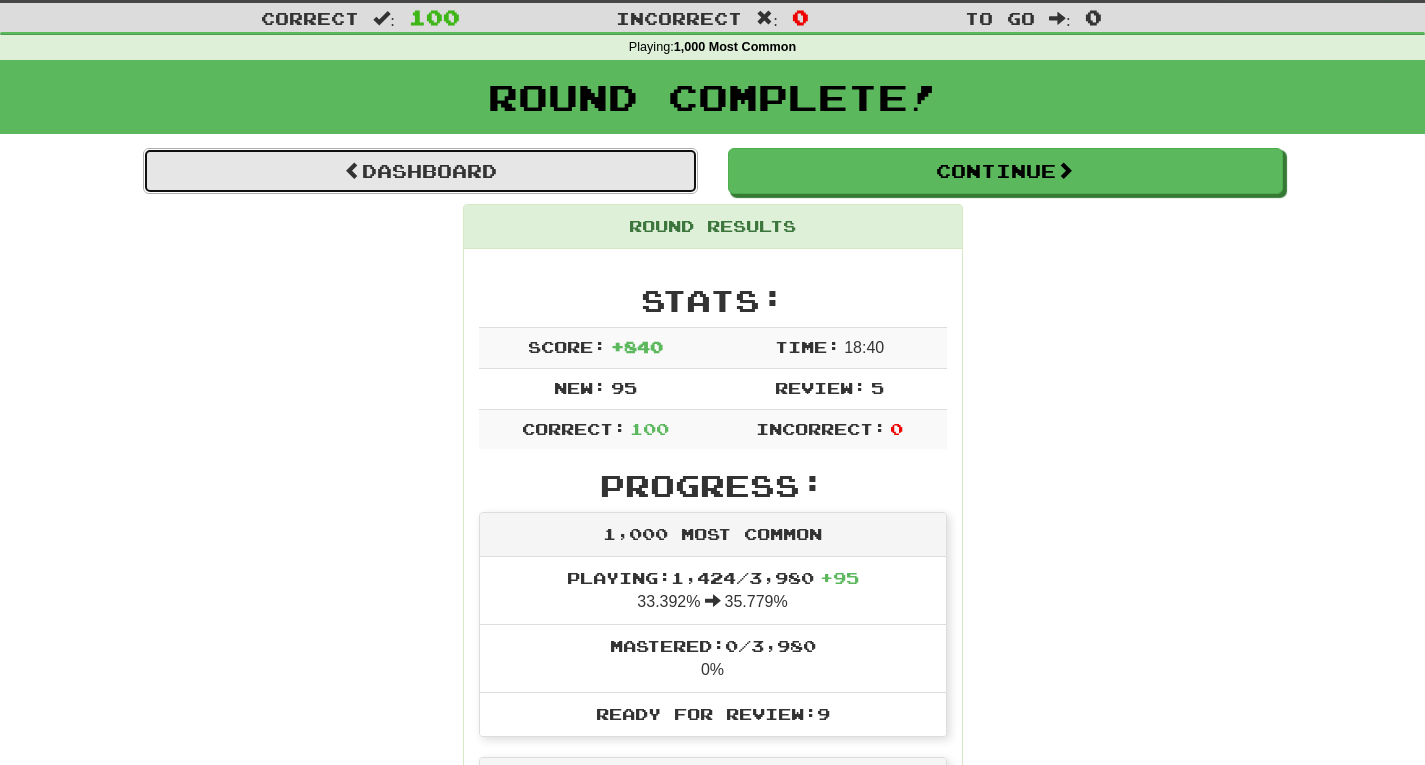 click on "Dashboard" at bounding box center [420, 171] 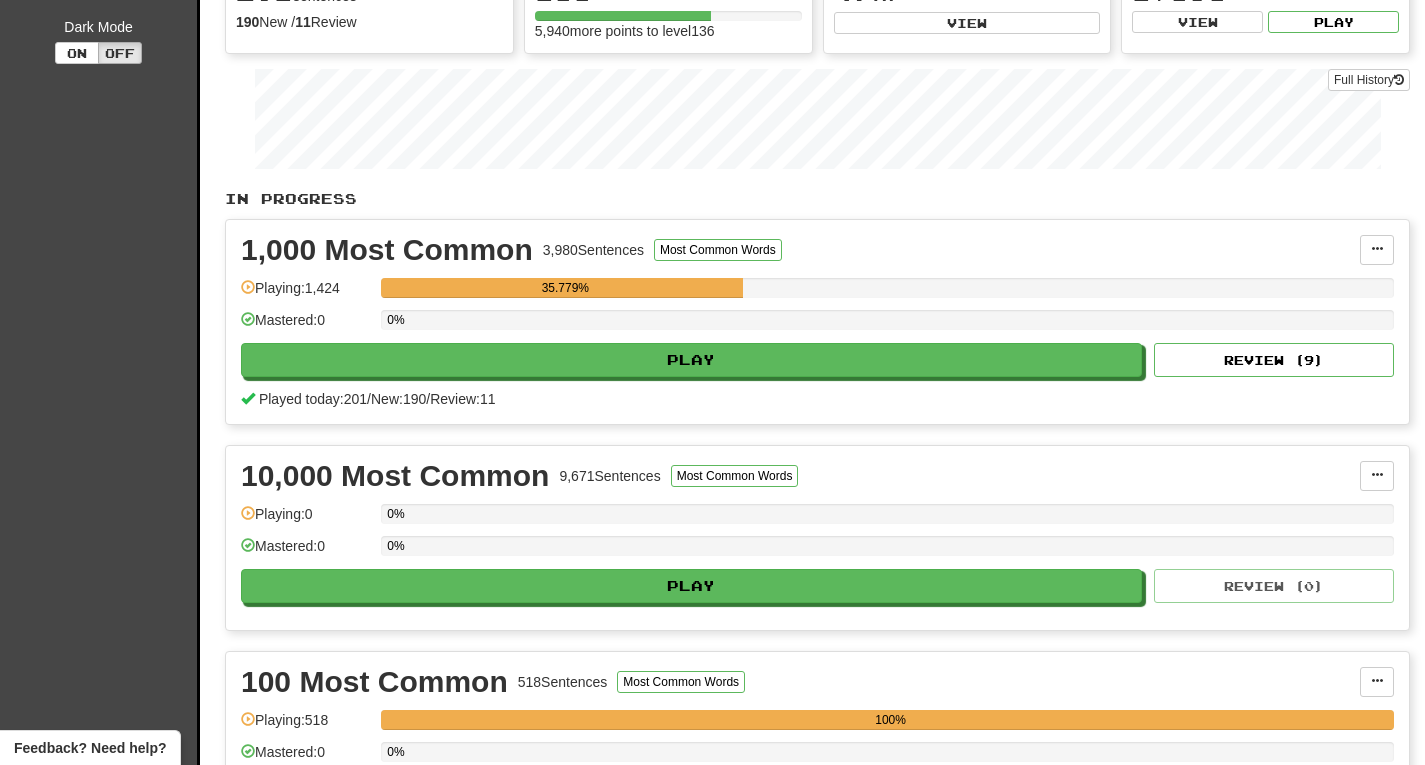 scroll, scrollTop: 244, scrollLeft: 0, axis: vertical 